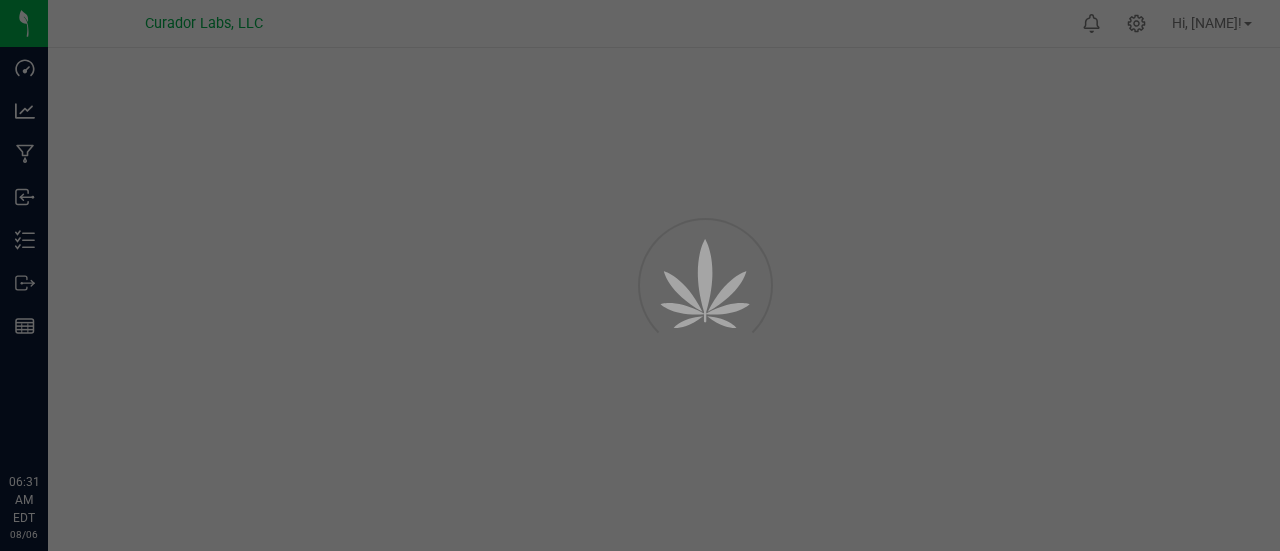 scroll, scrollTop: 0, scrollLeft: 0, axis: both 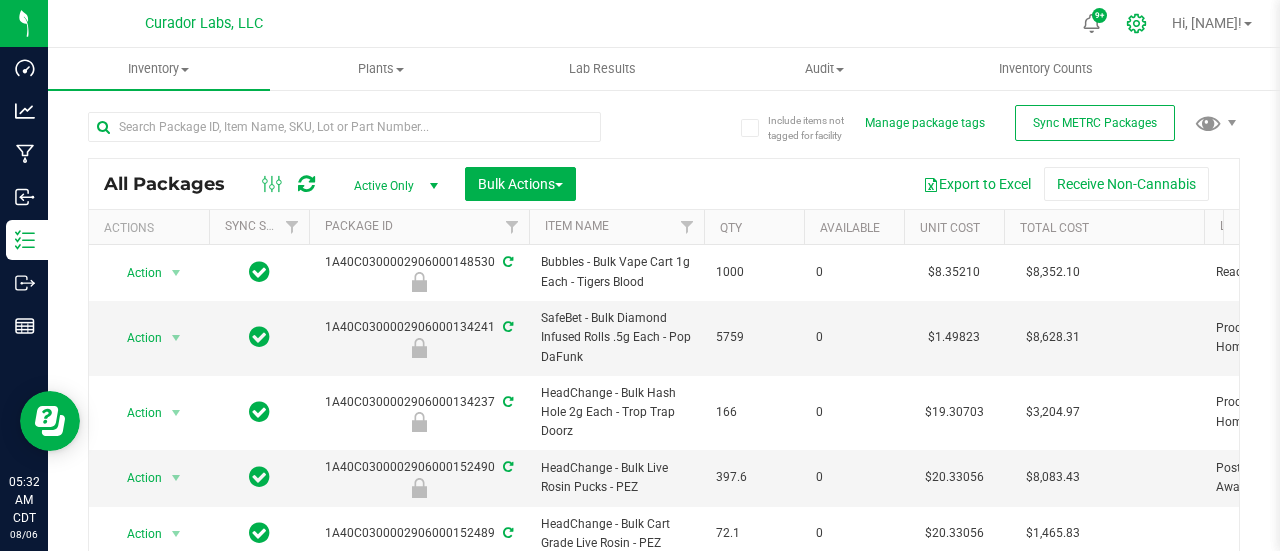 click 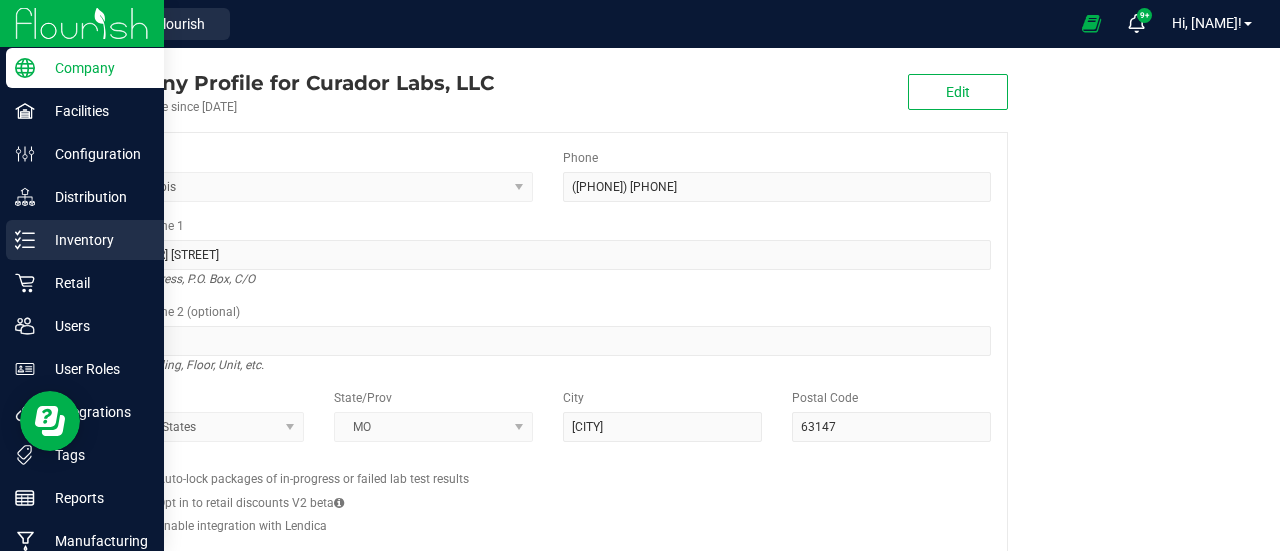 click 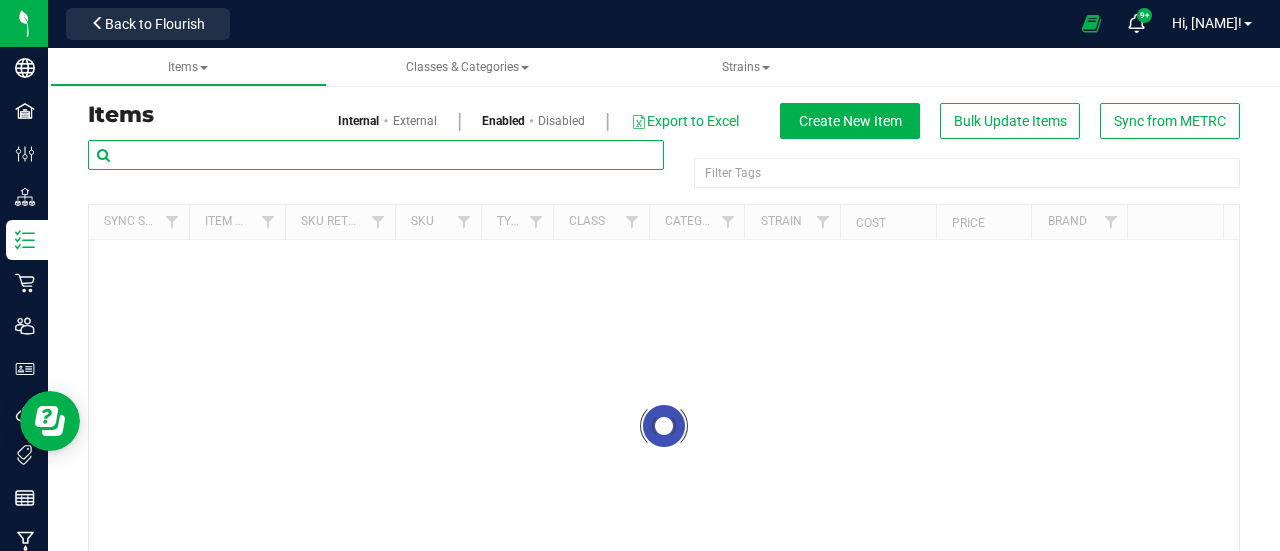 click at bounding box center [376, 155] 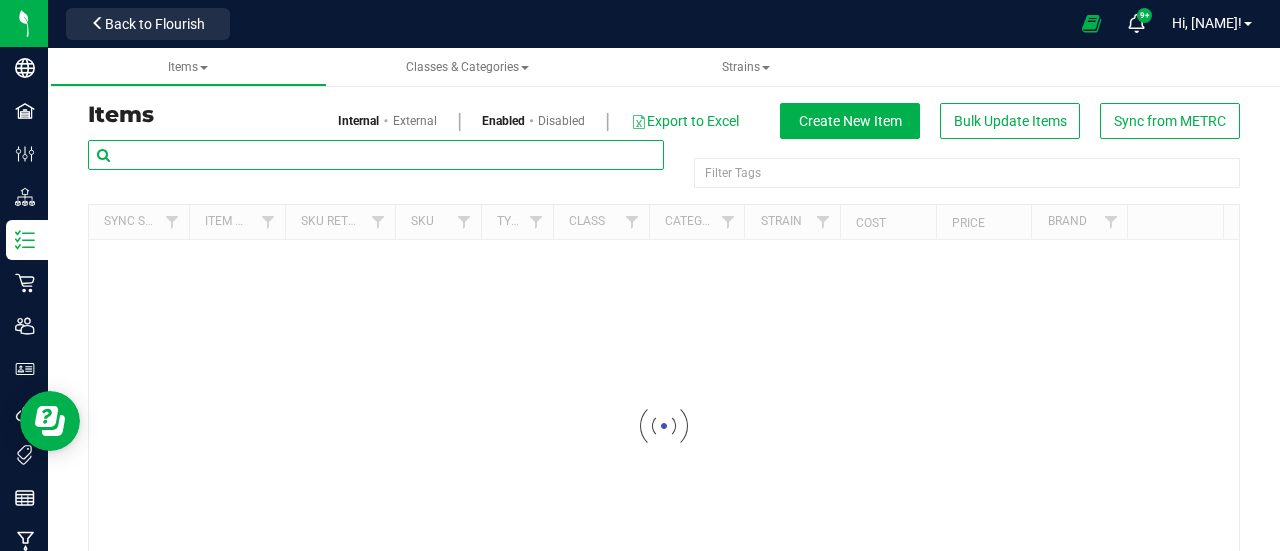 paste on "French 42" 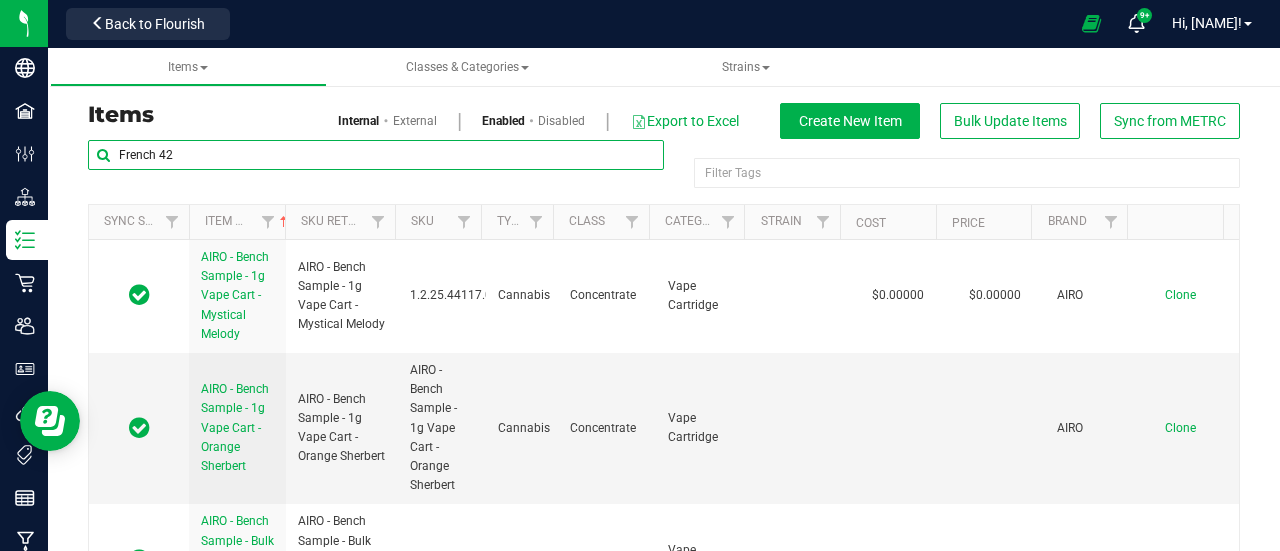 type on "French 42" 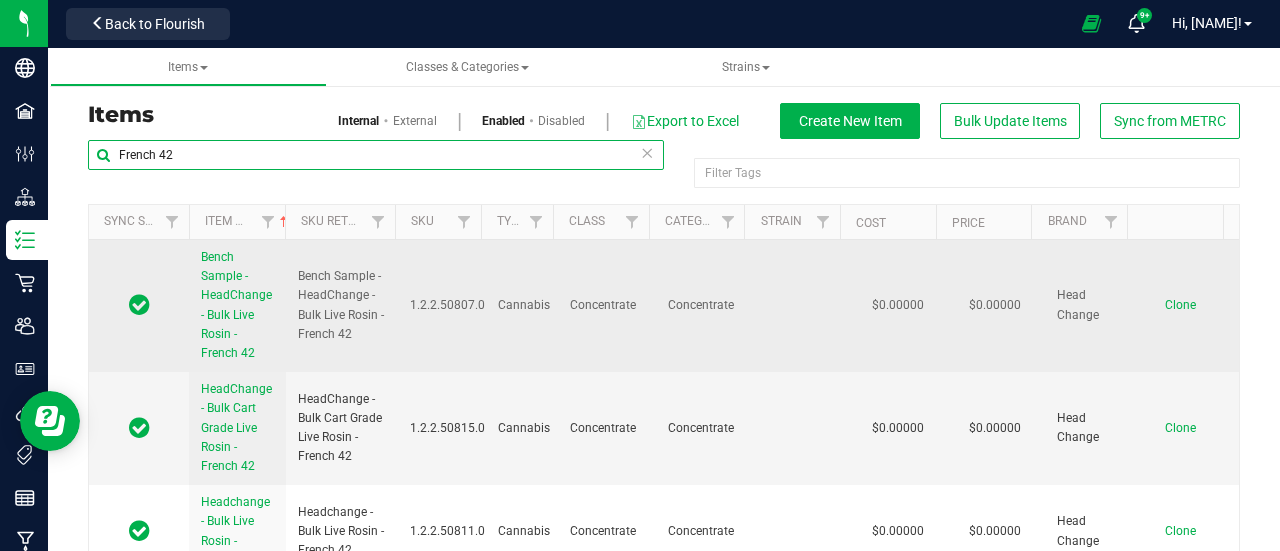 scroll, scrollTop: 103, scrollLeft: 0, axis: vertical 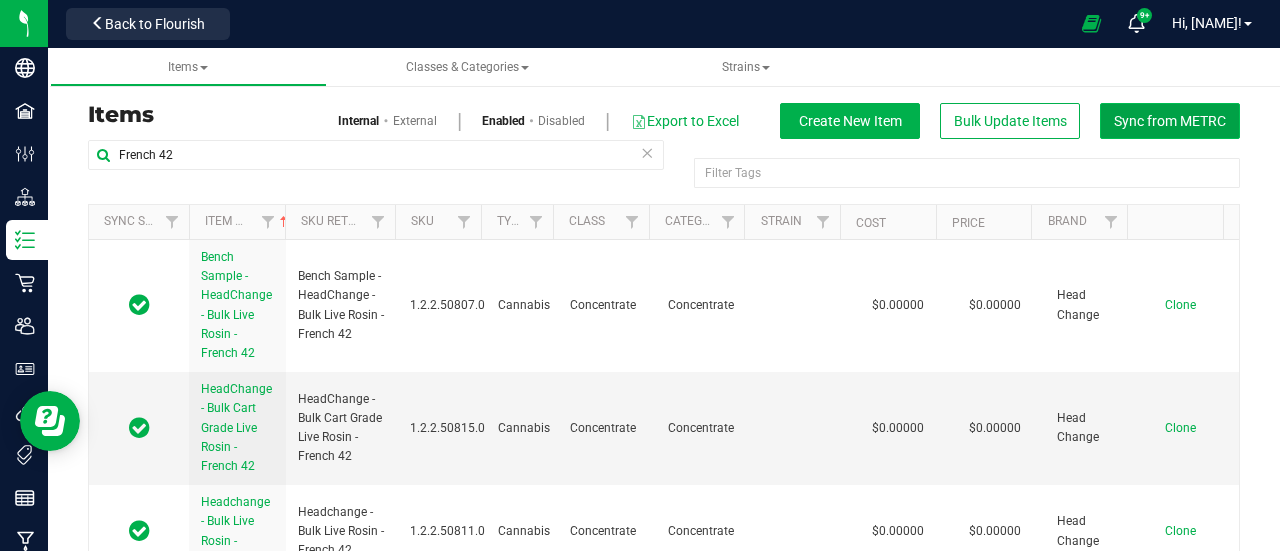 click on "Sync from METRC" at bounding box center [1170, 121] 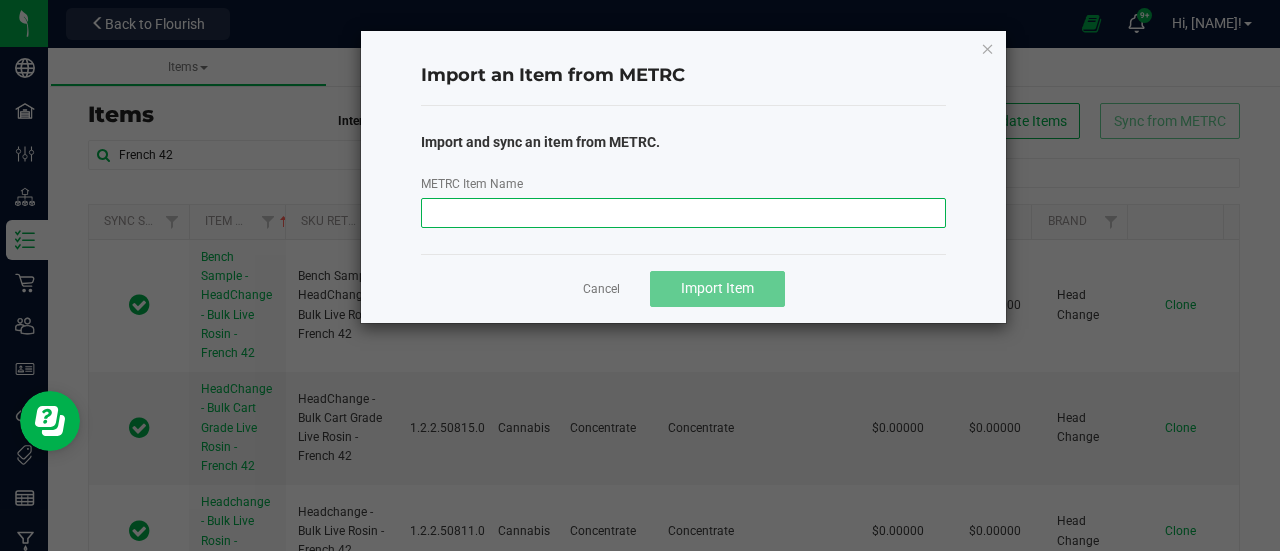 click on "METRC Item Name" at bounding box center [684, 213] 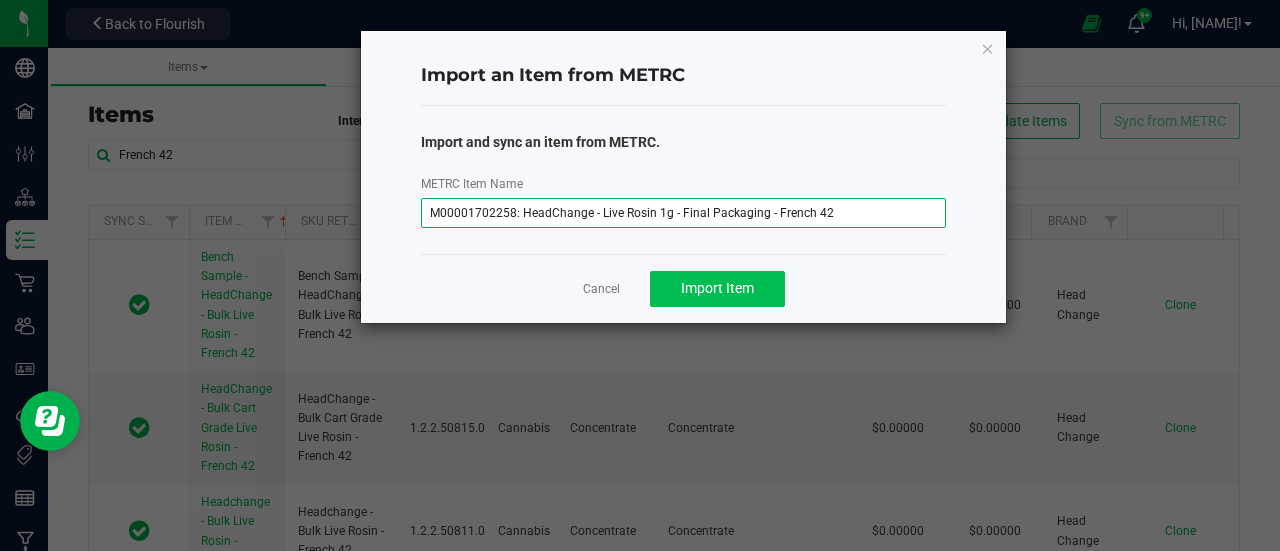 type on "[ALPHA-NUMERIC-ID]: HeadChange - Live Rosin 1g - Final Packaging - French [NUMBER]" 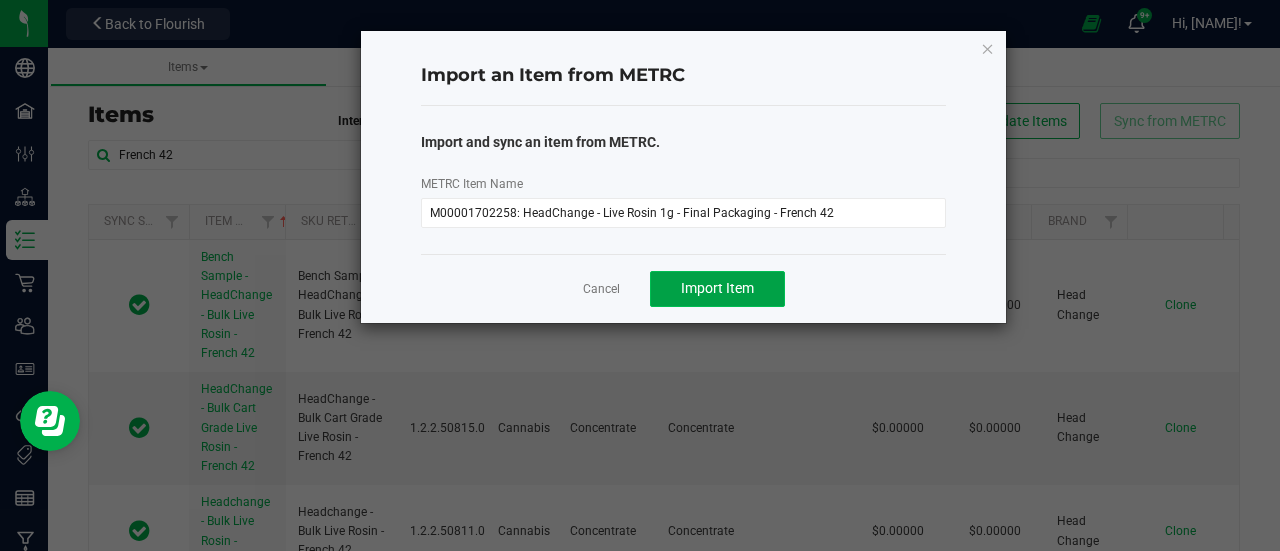 click on "Import Item" 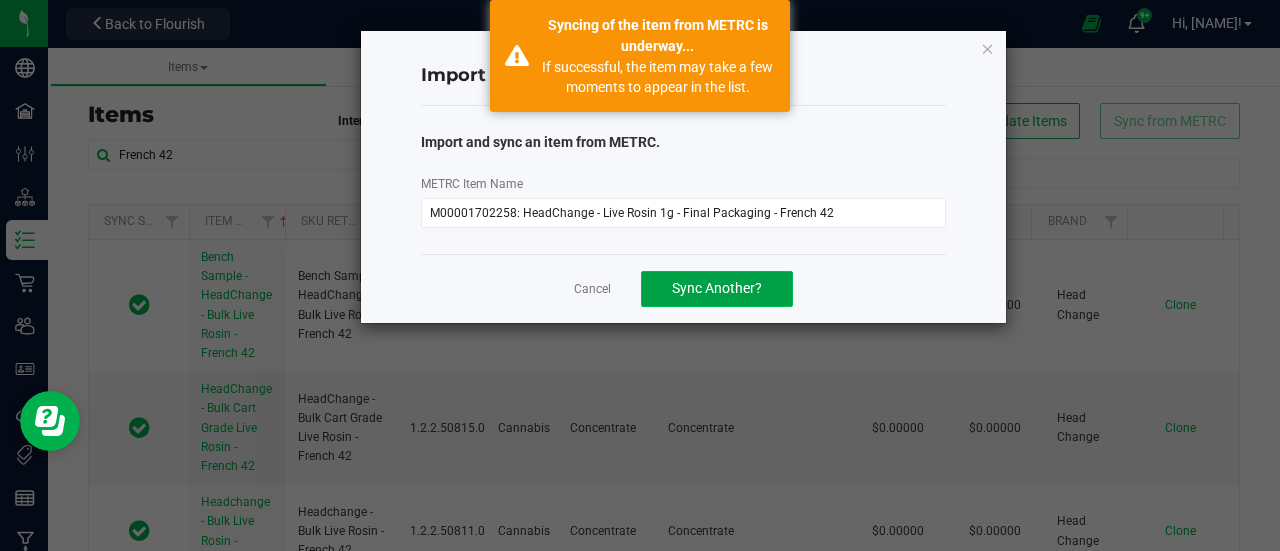 click on "Sync Another?" 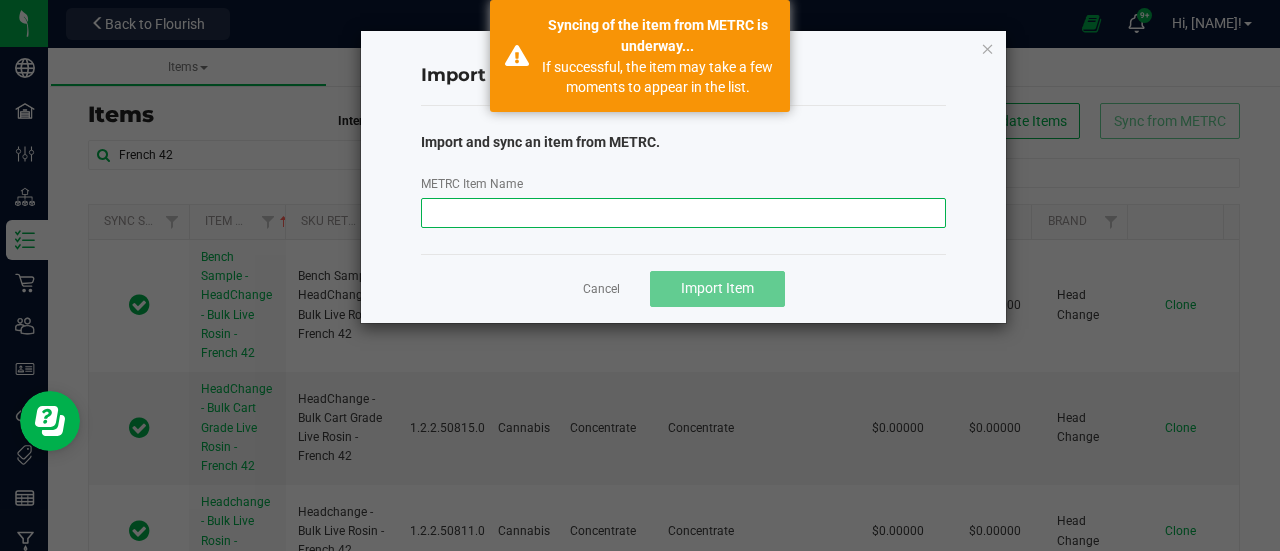 click on "METRC Item Name" at bounding box center (684, 213) 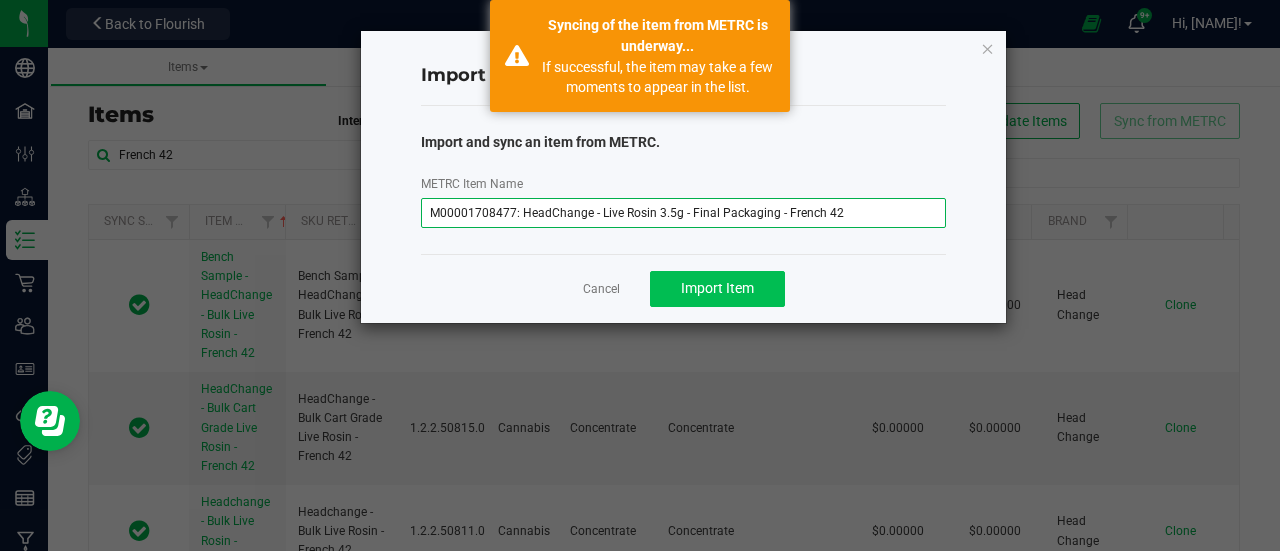type on "M00001708477: HeadChange - Live Rosin 3.5g - Final Packaging - French 42" 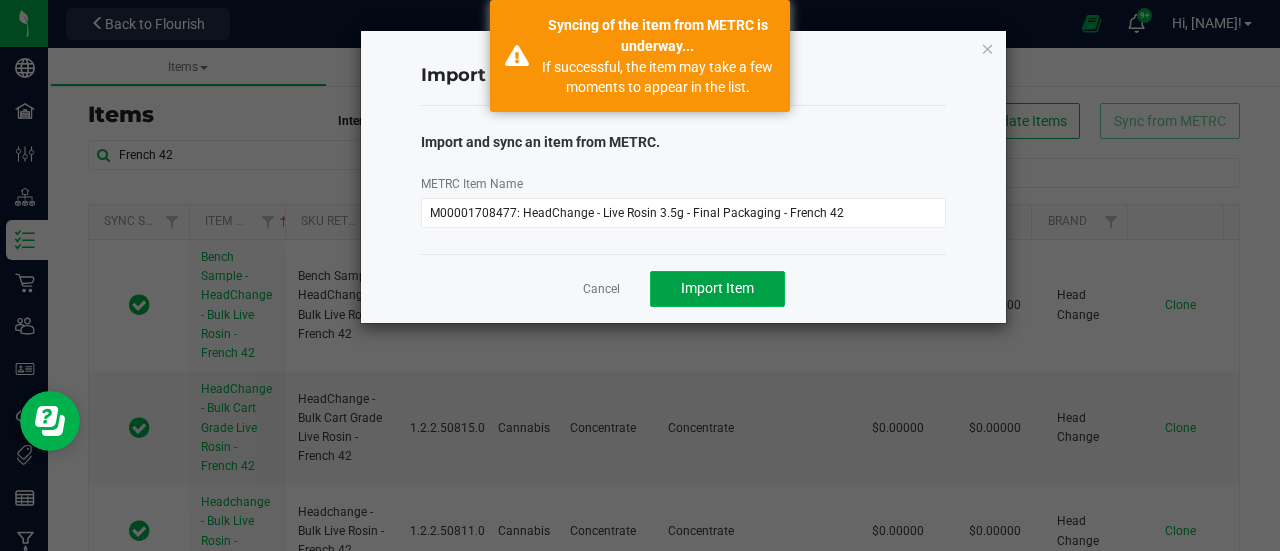 click on "Import Item" 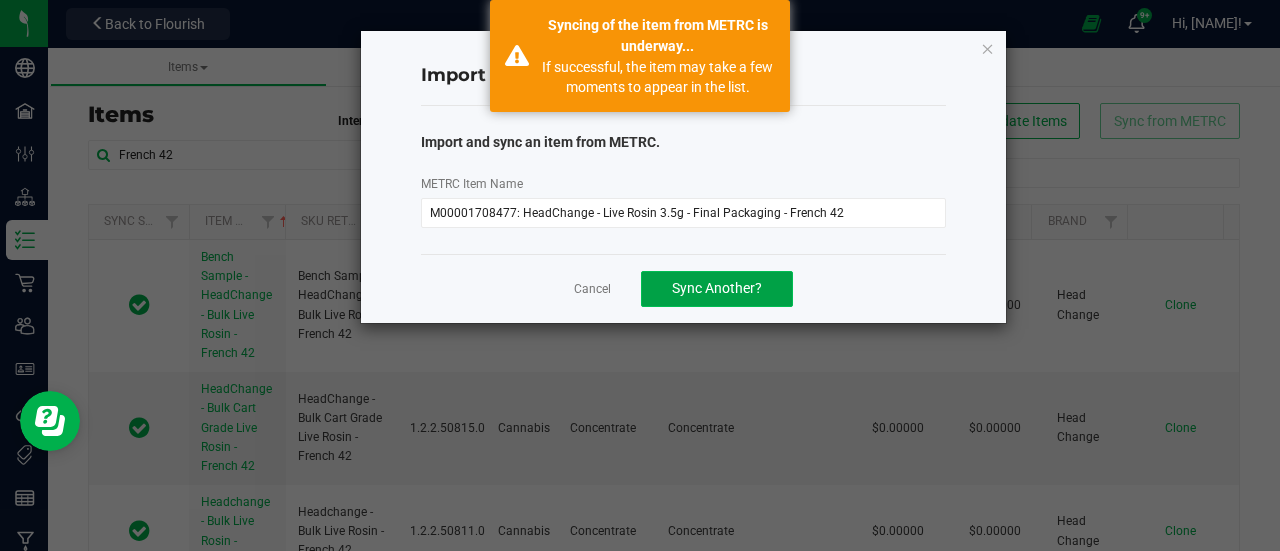 click on "Sync Another?" 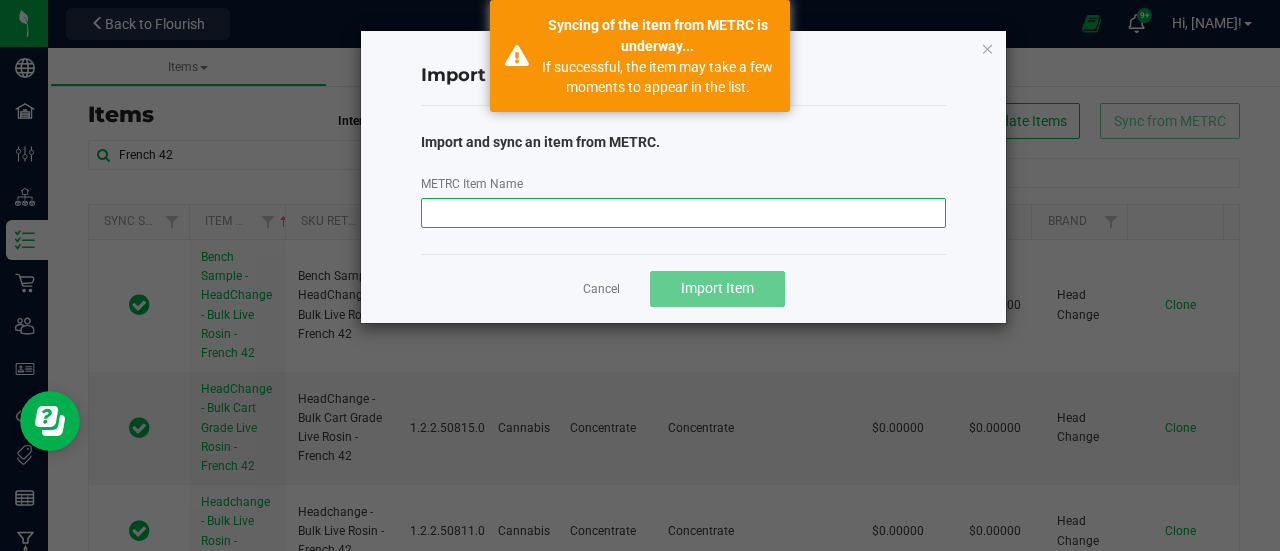 click on "METRC Item Name" at bounding box center (684, 213) 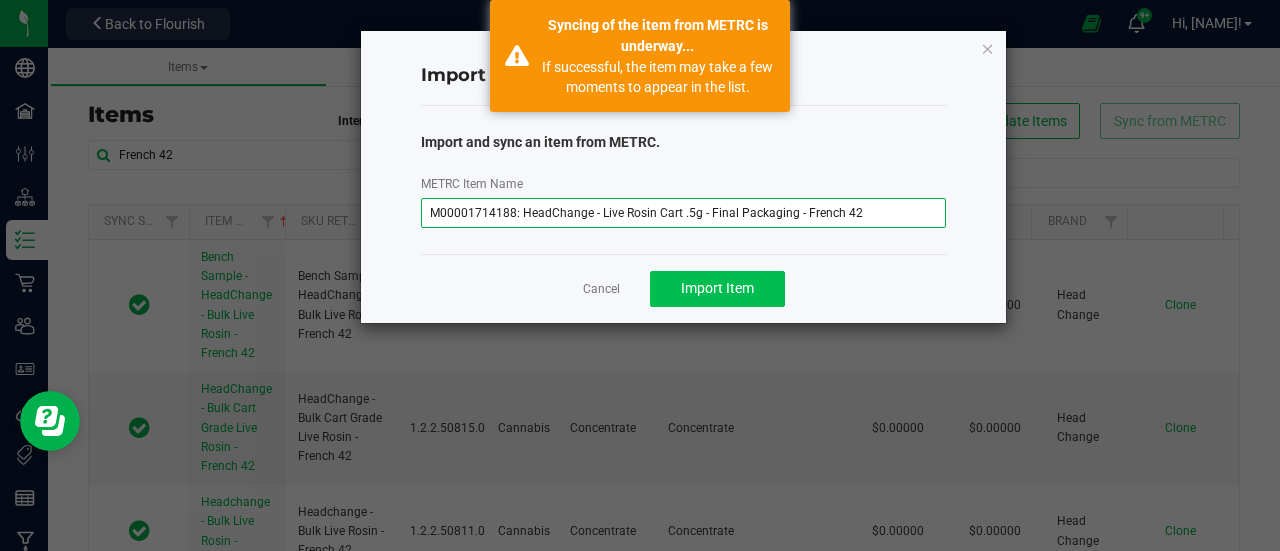 type on "M00001714188: HeadChange - Live Rosin Cart .5g - Final Packaging - French 42" 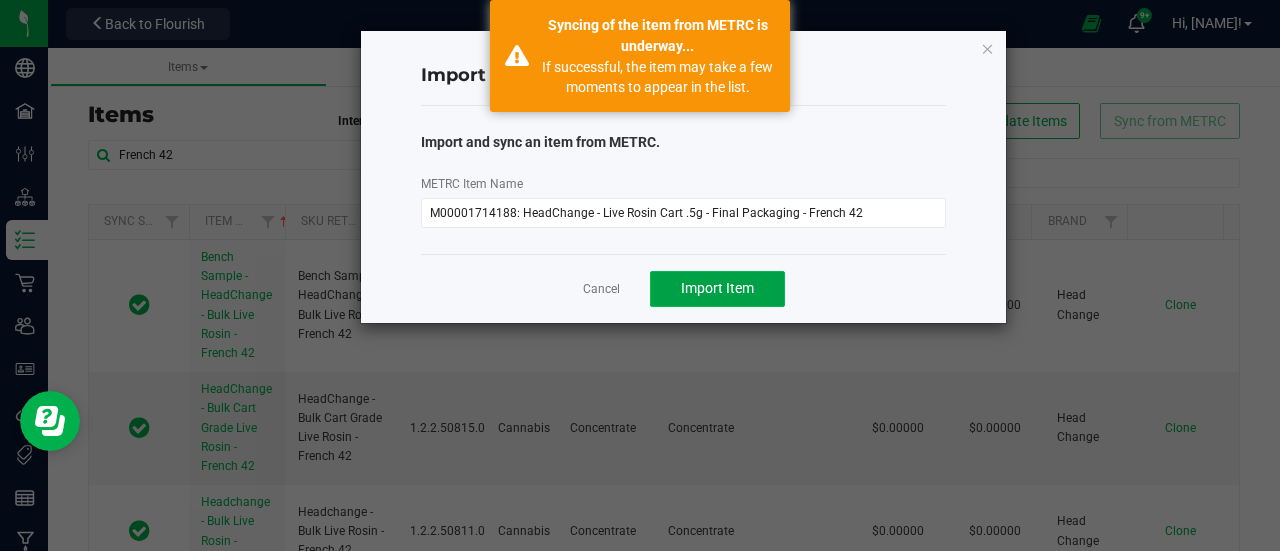 click on "Import Item" 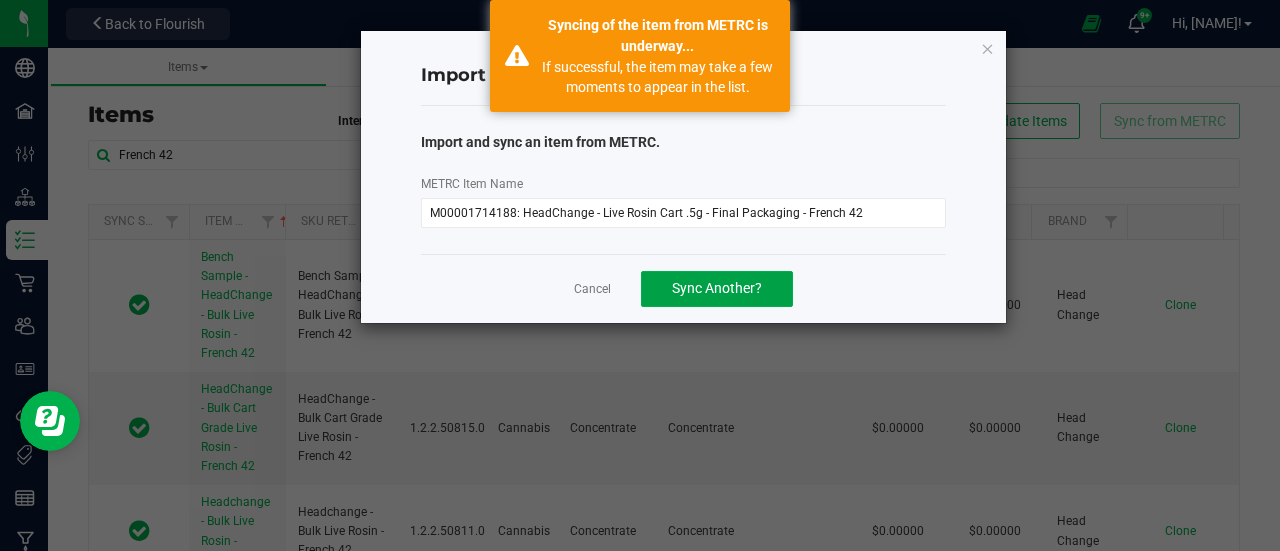 click on "Sync Another?" 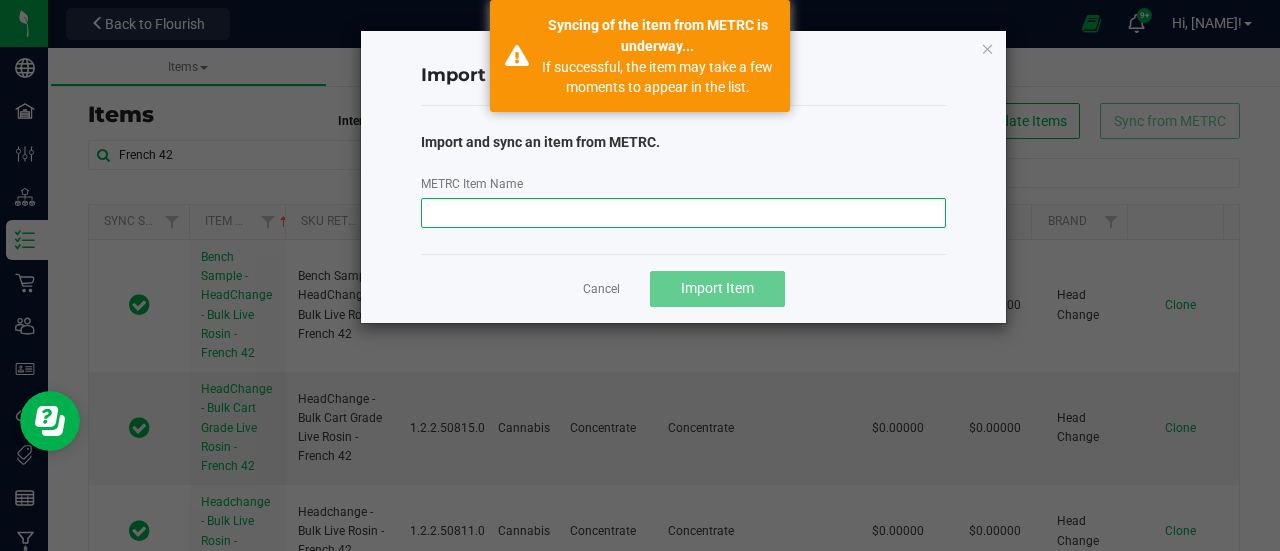 click on "METRC Item Name" at bounding box center (684, 213) 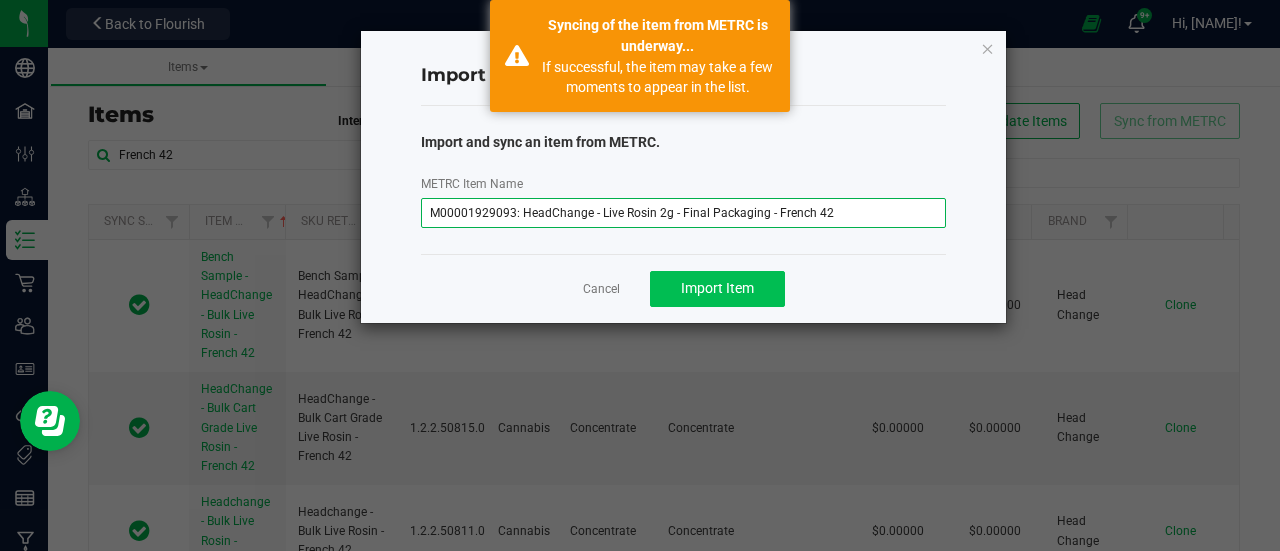 type on "M00001929093: HeadChange - Live Rosin 2g - Final Packaging - French 42" 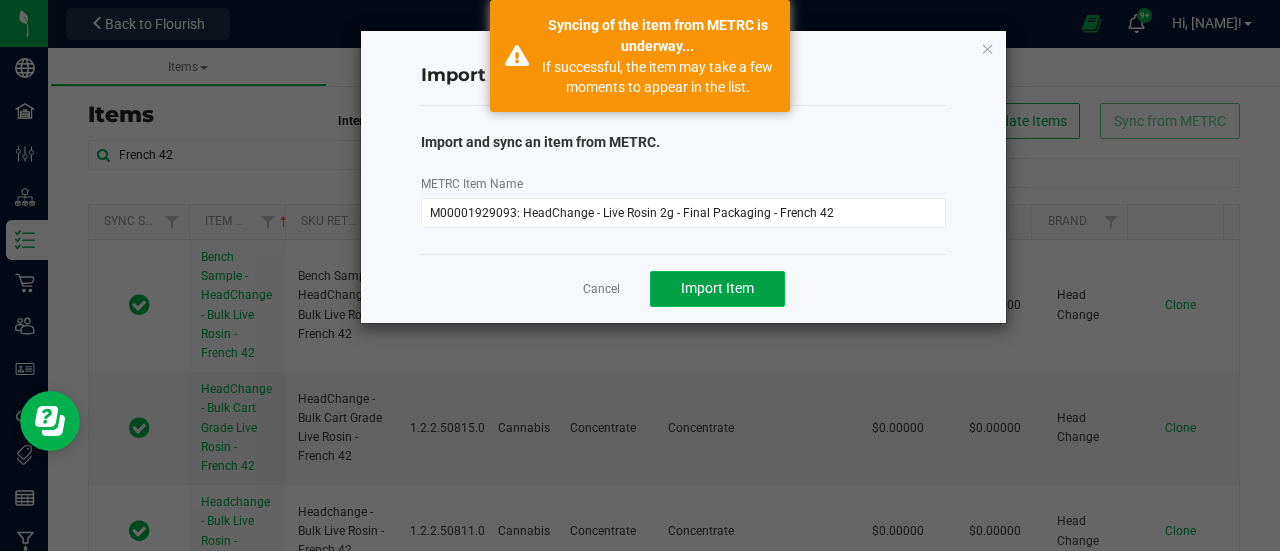 click on "Import Item" 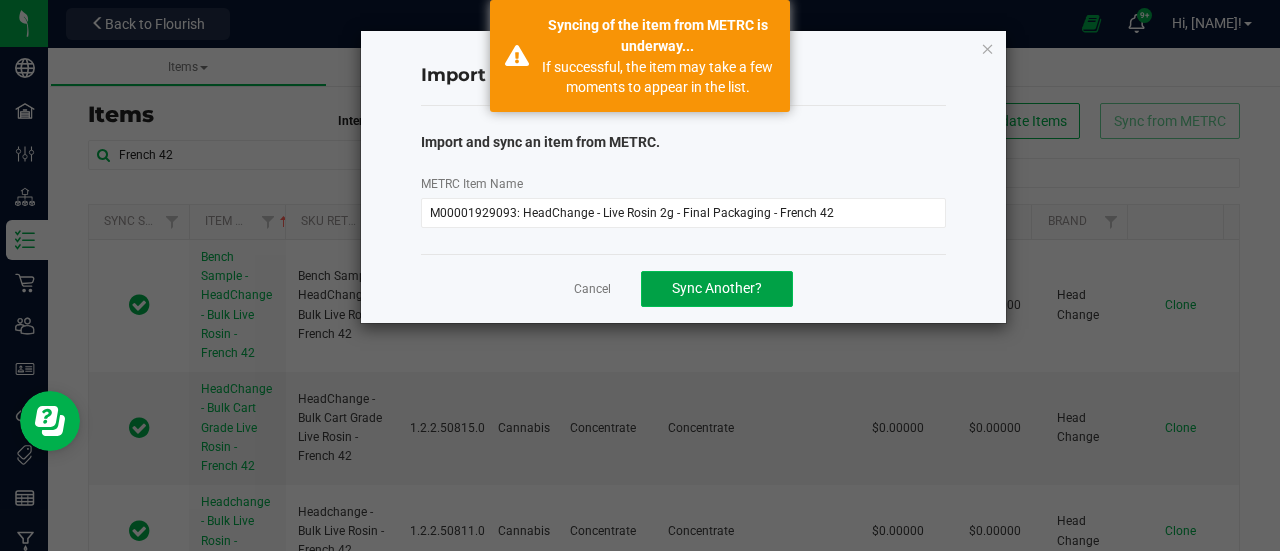 click on "Sync Another?" 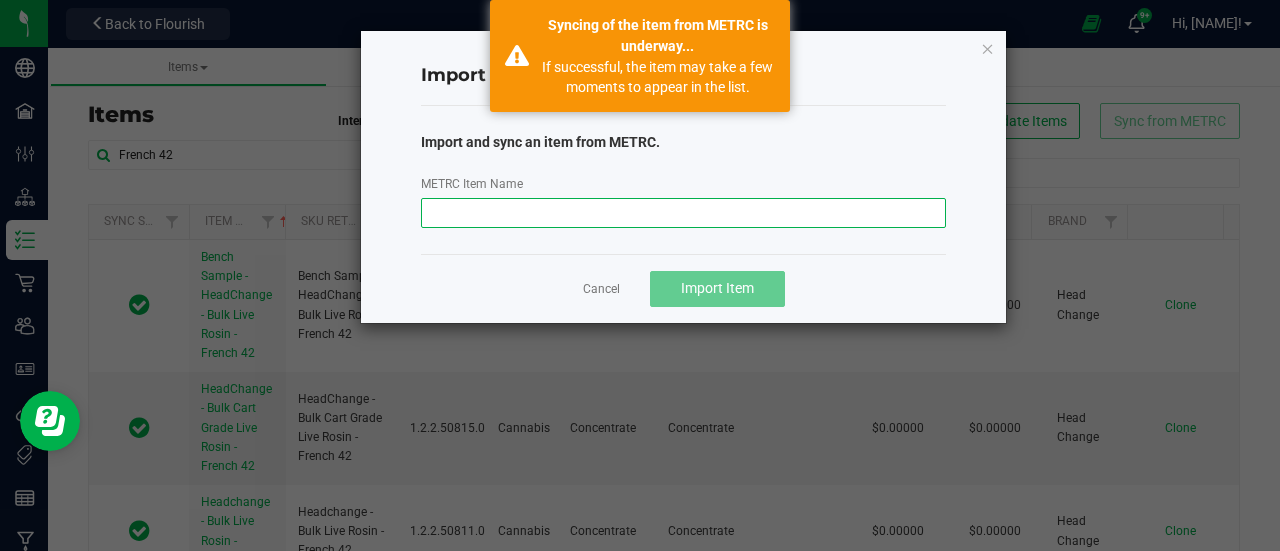 click on "METRC Item Name" at bounding box center [684, 213] 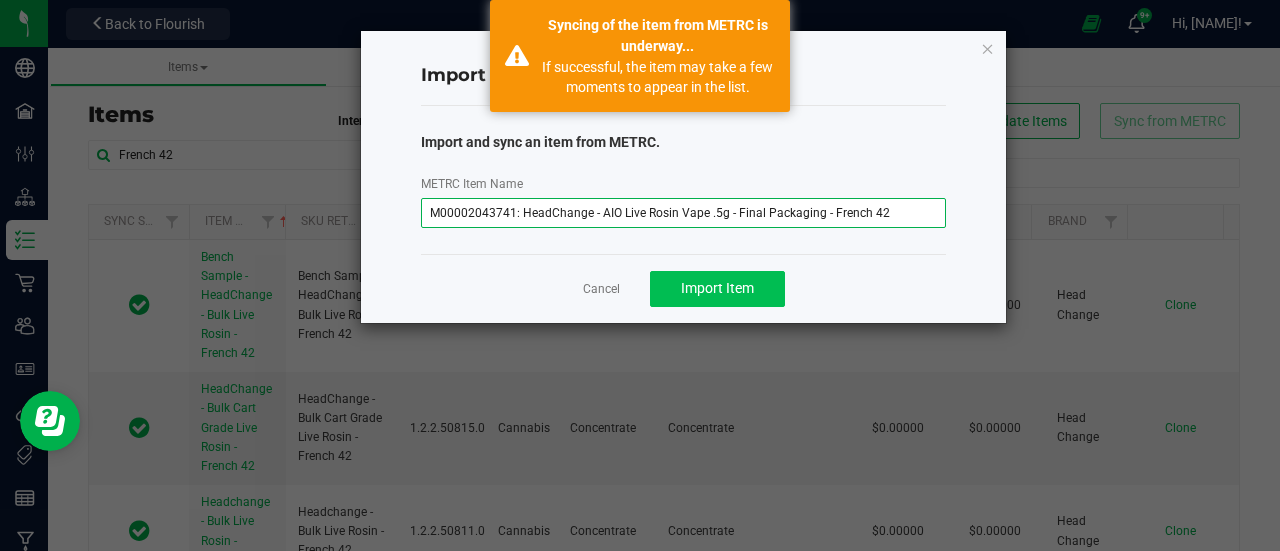type on "M00002043741: HeadChange - AIO Live Rosin Vape .5g - Final Packaging - French 42" 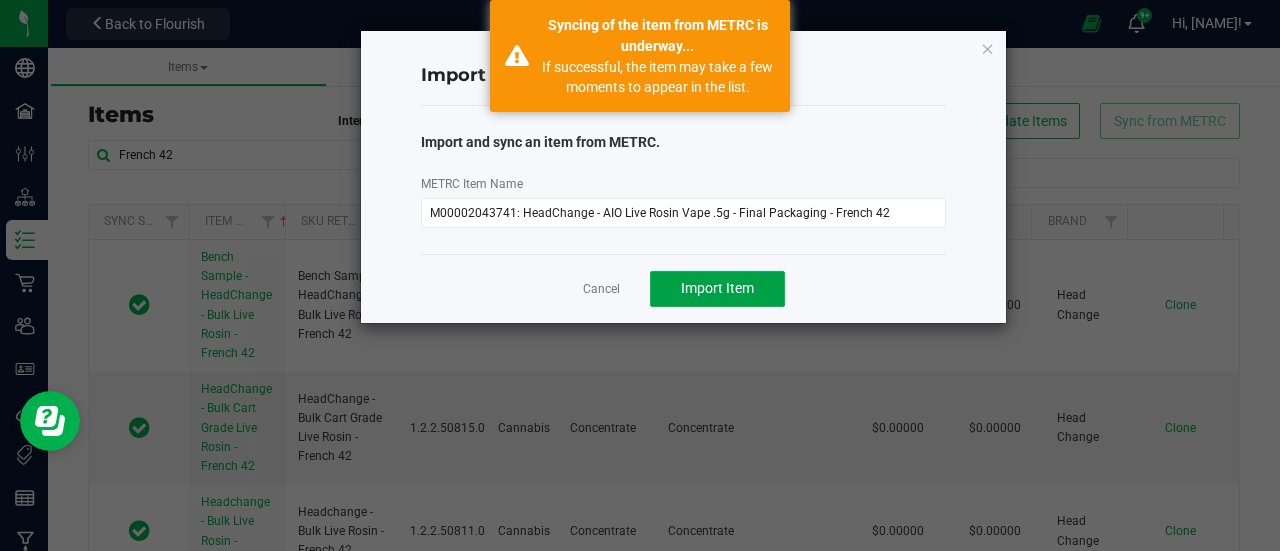 click on "Import Item" 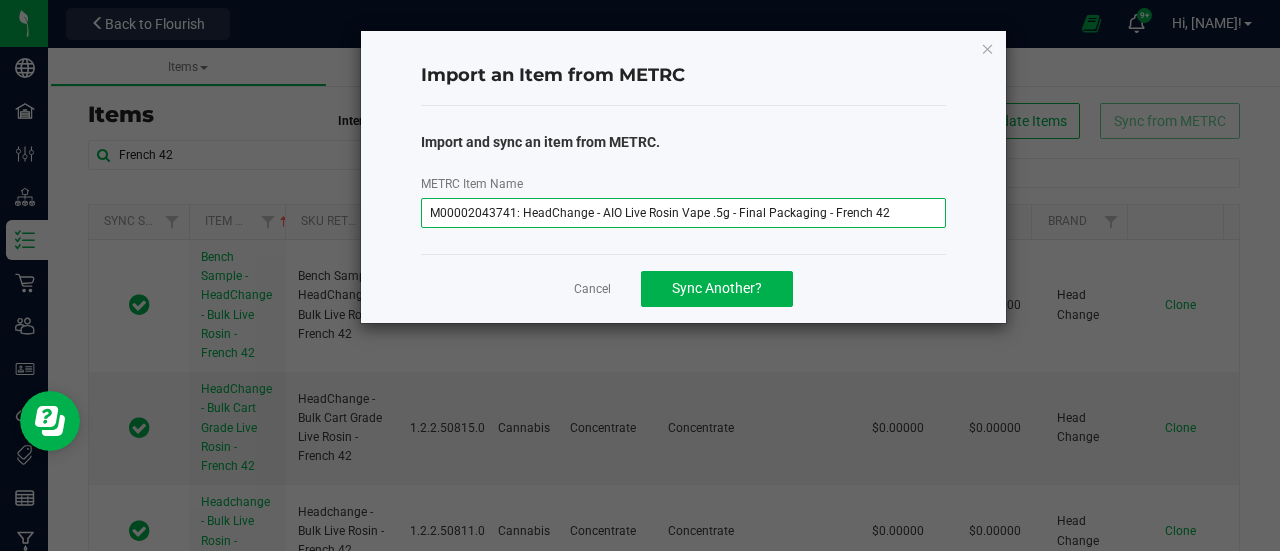 drag, startPoint x: 738, startPoint y: 211, endPoint x: 878, endPoint y: 203, distance: 140.22838 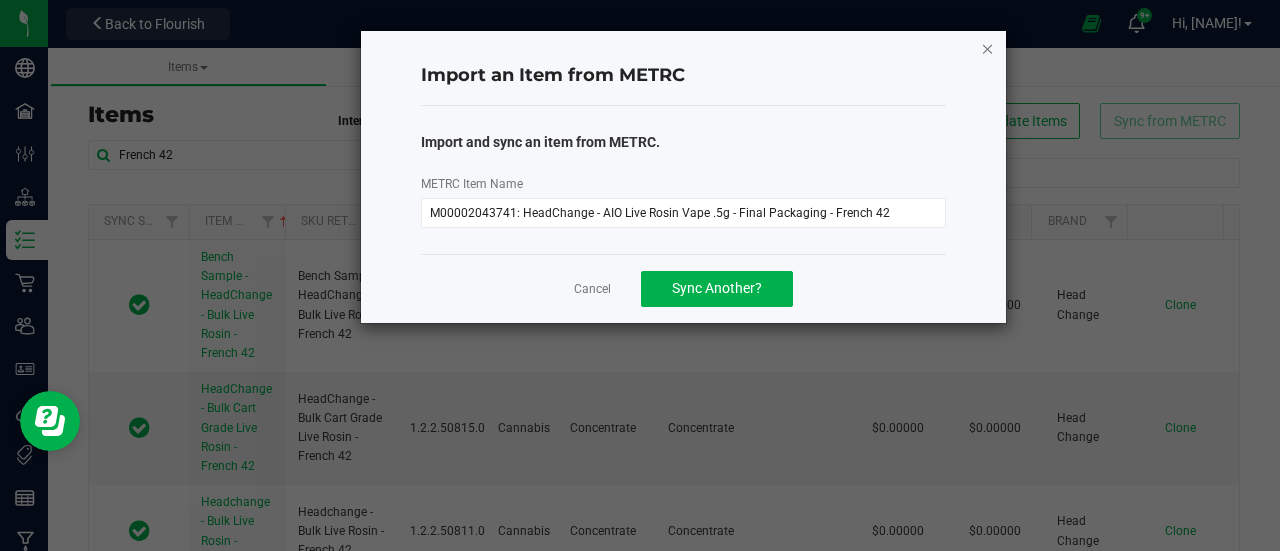click 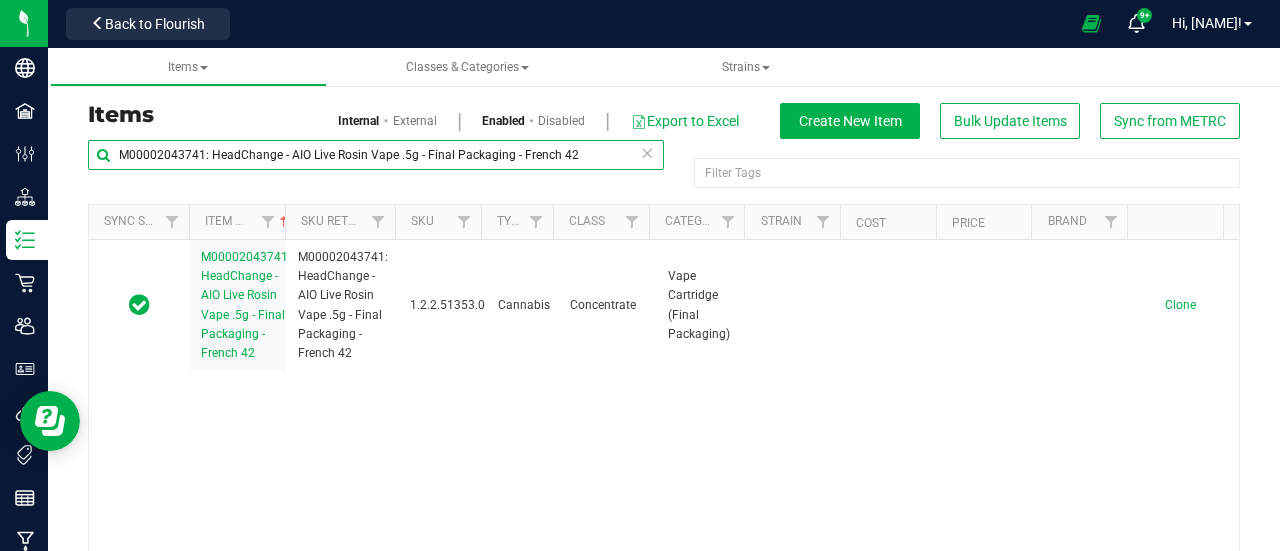 drag, startPoint x: 423, startPoint y: 153, endPoint x: 89, endPoint y: 133, distance: 334.59827 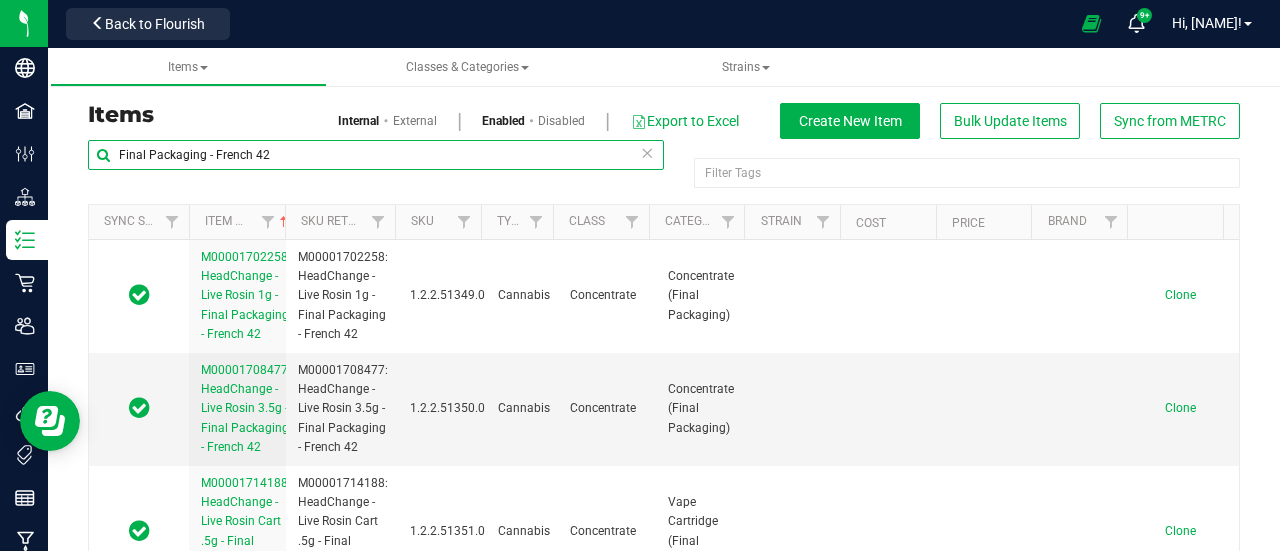 scroll, scrollTop: 42, scrollLeft: 0, axis: vertical 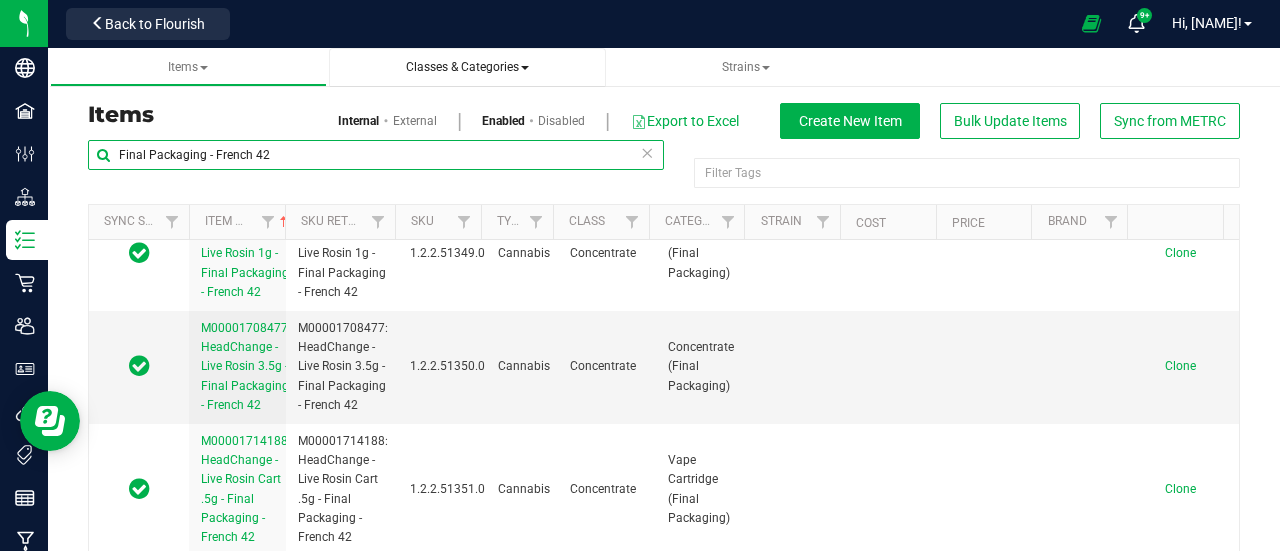 type on "Final Packaging - French 42" 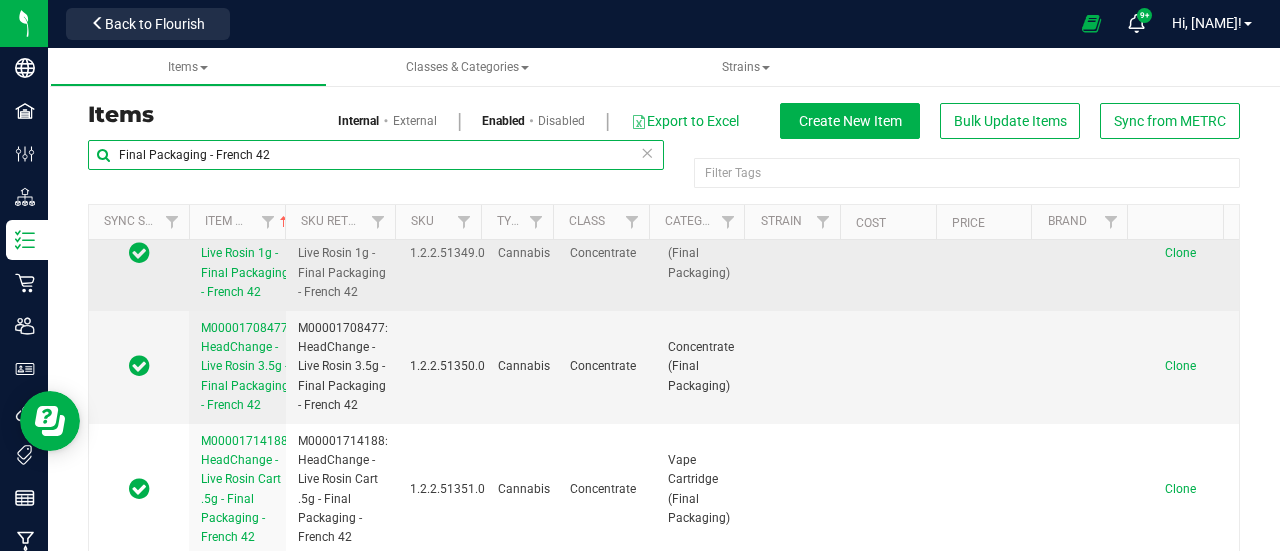 scroll, scrollTop: 0, scrollLeft: 0, axis: both 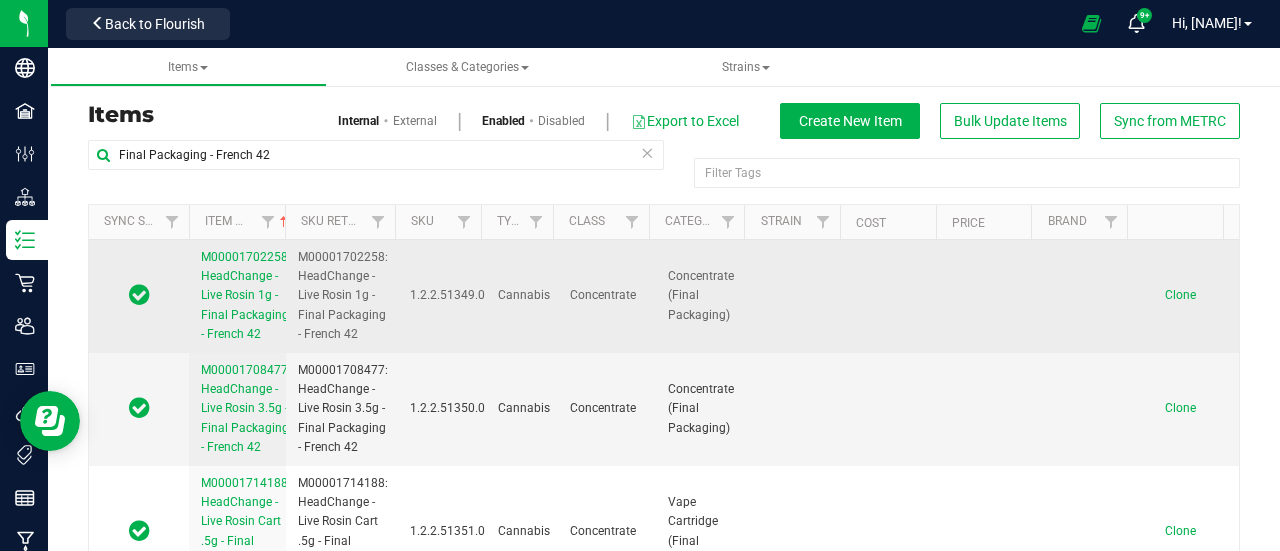 click on "[ALPHA-NUMERIC-ID]: HeadChange - Live Rosin 1g - Final Packaging - French [NUMBER]" at bounding box center [246, 295] 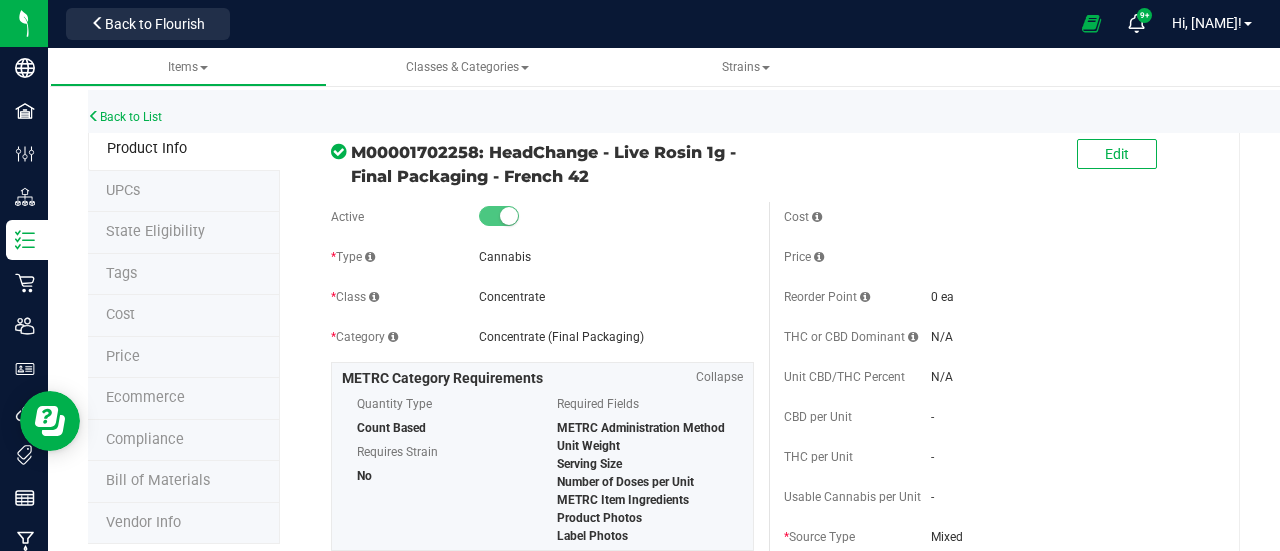 click on "Price" at bounding box center (184, 358) 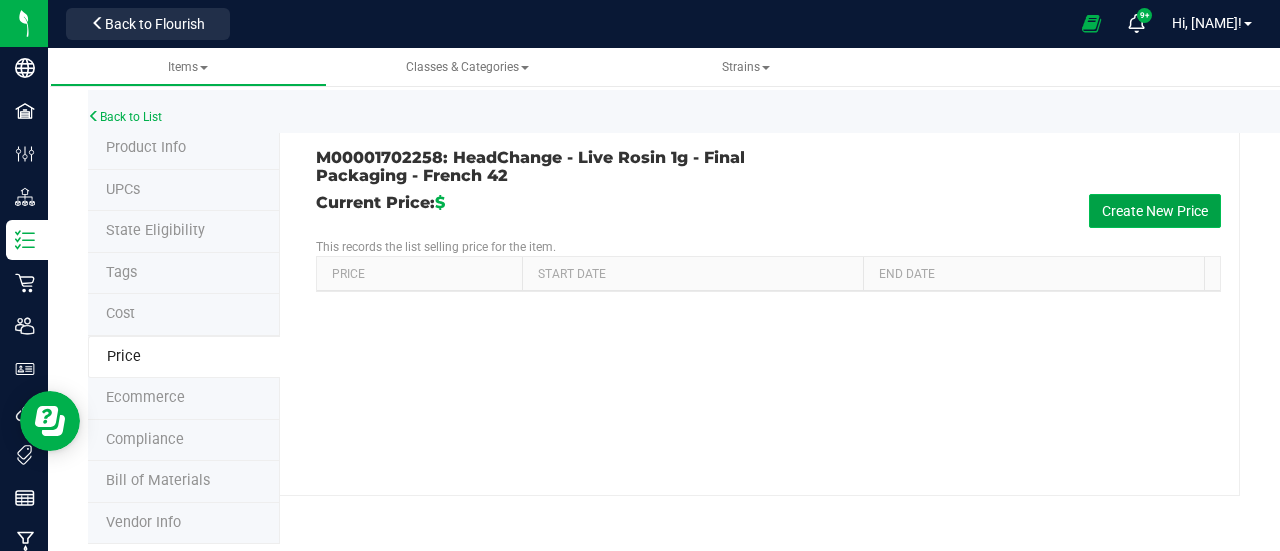 click on "Create New Price" at bounding box center [1155, 211] 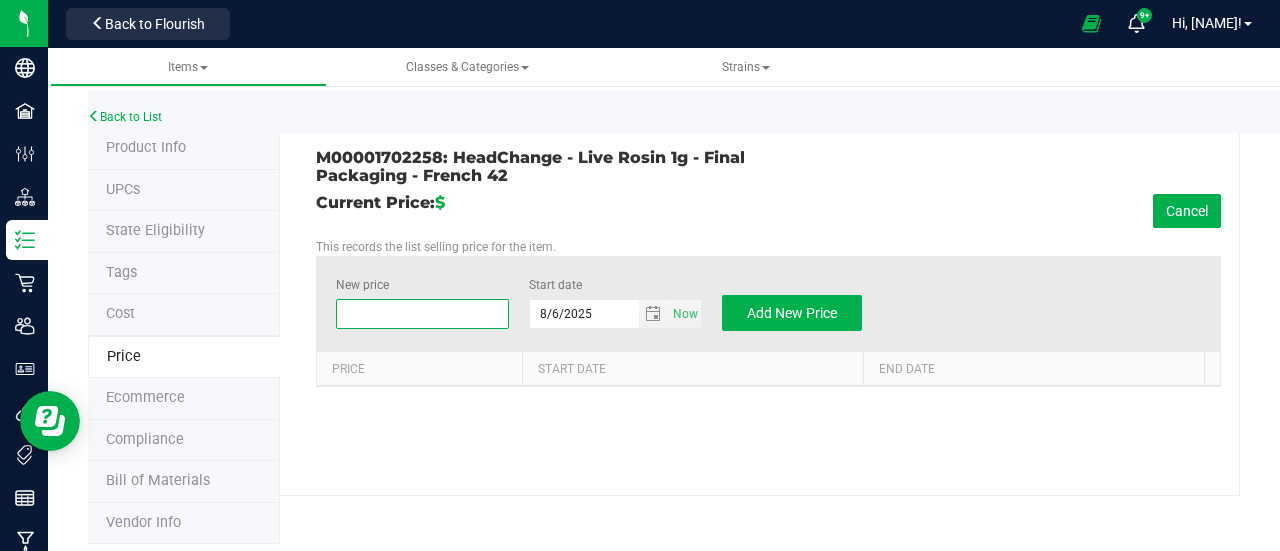 click at bounding box center (422, 314) 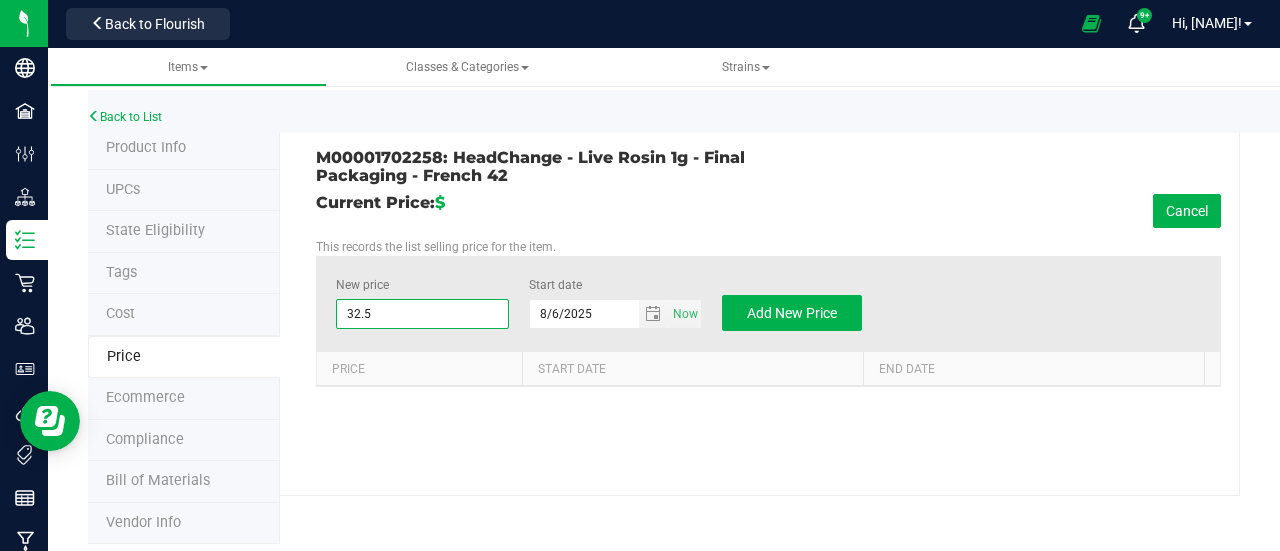 type on "32.50" 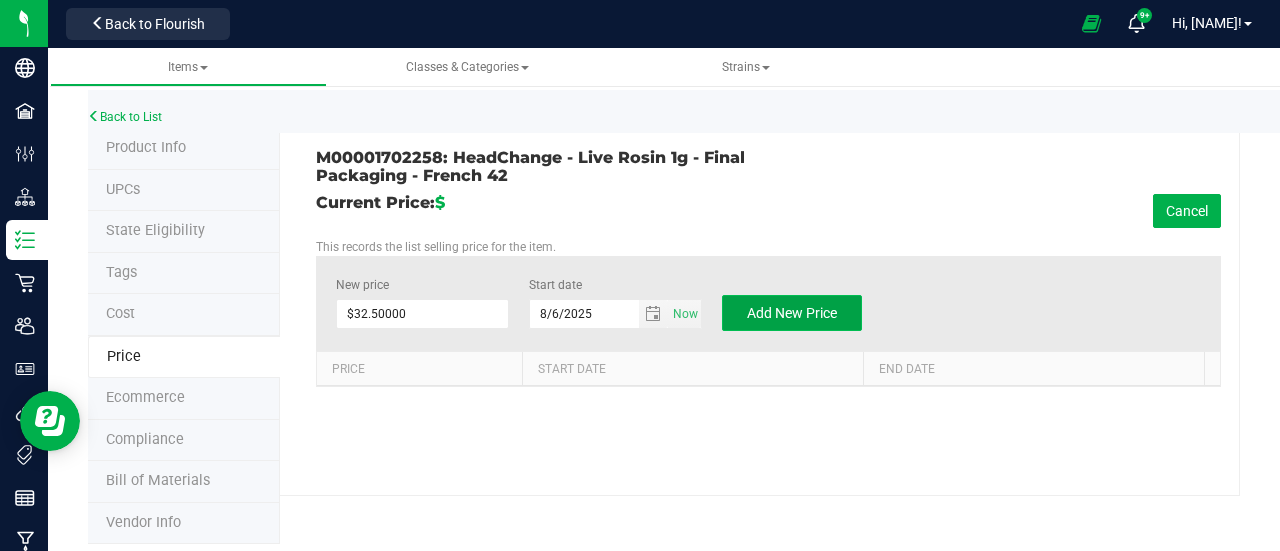 click on "Add New Price" at bounding box center [792, 313] 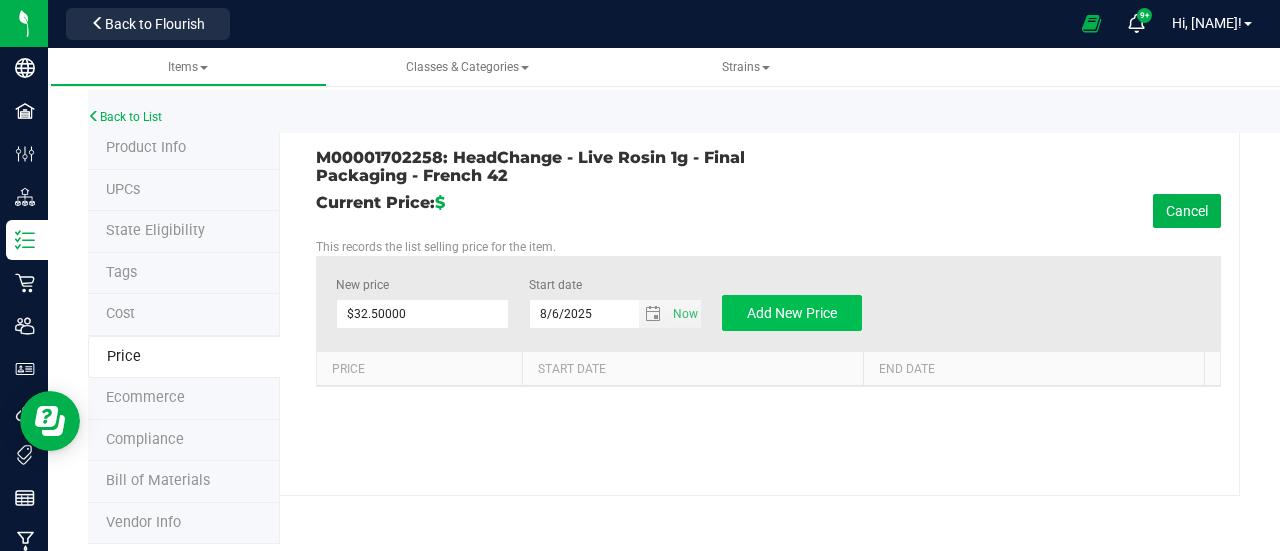 type on "$0.00000" 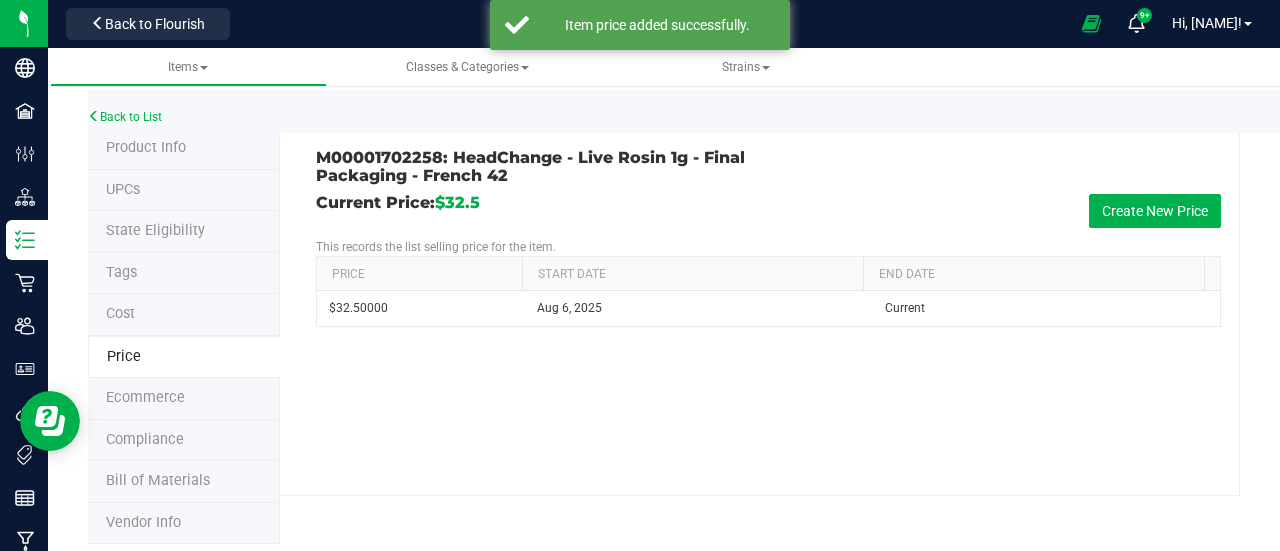 click on "Product Info" at bounding box center [146, 147] 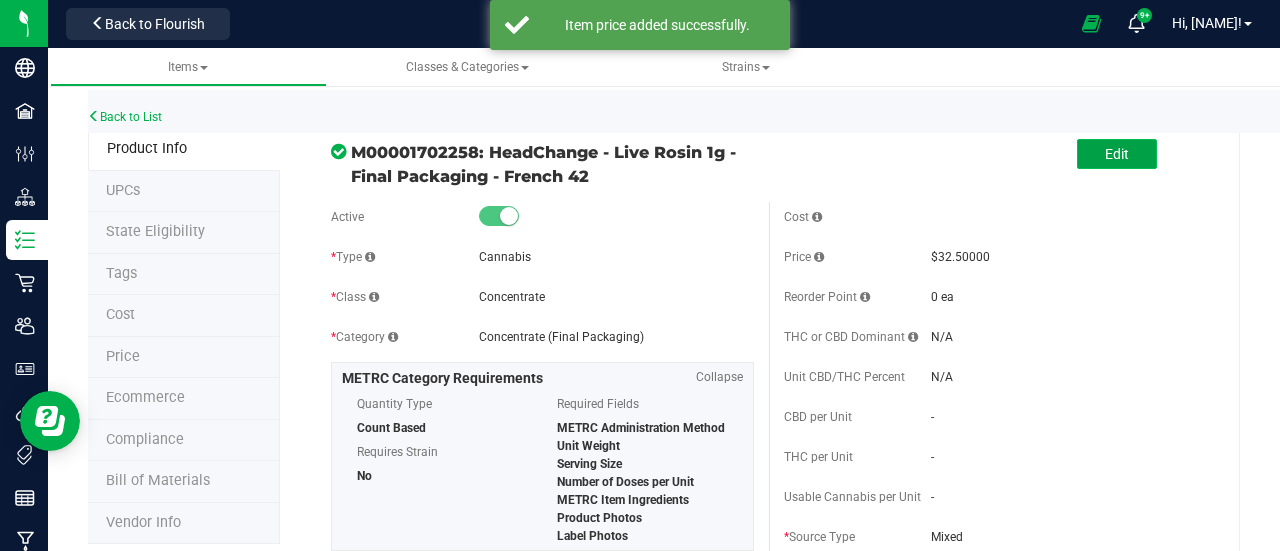 click on "Edit" at bounding box center (1117, 154) 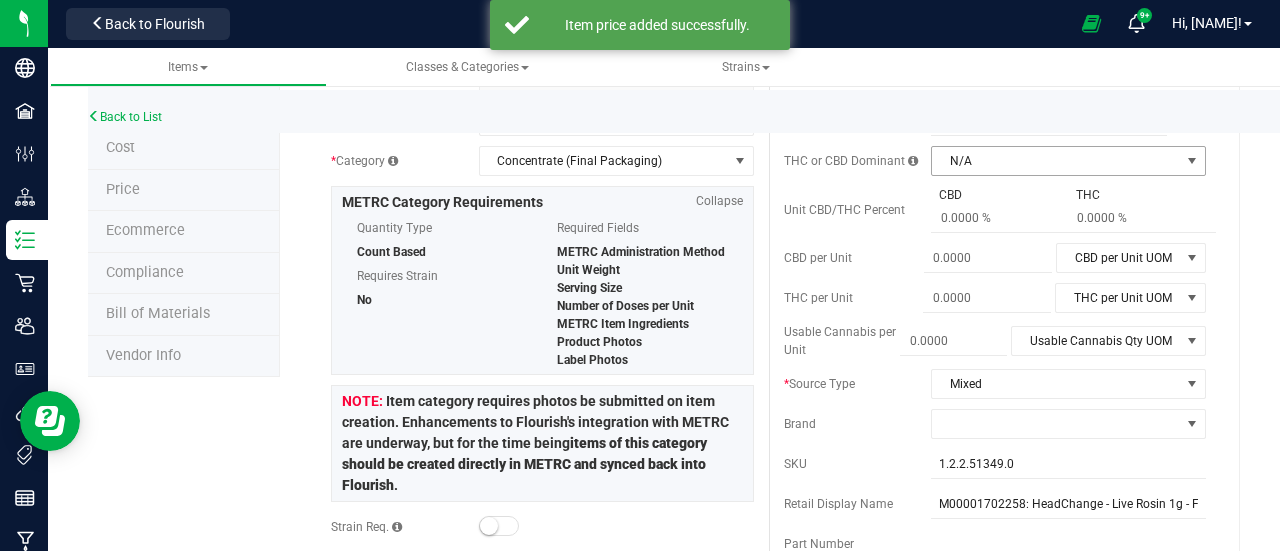 scroll, scrollTop: 168, scrollLeft: 0, axis: vertical 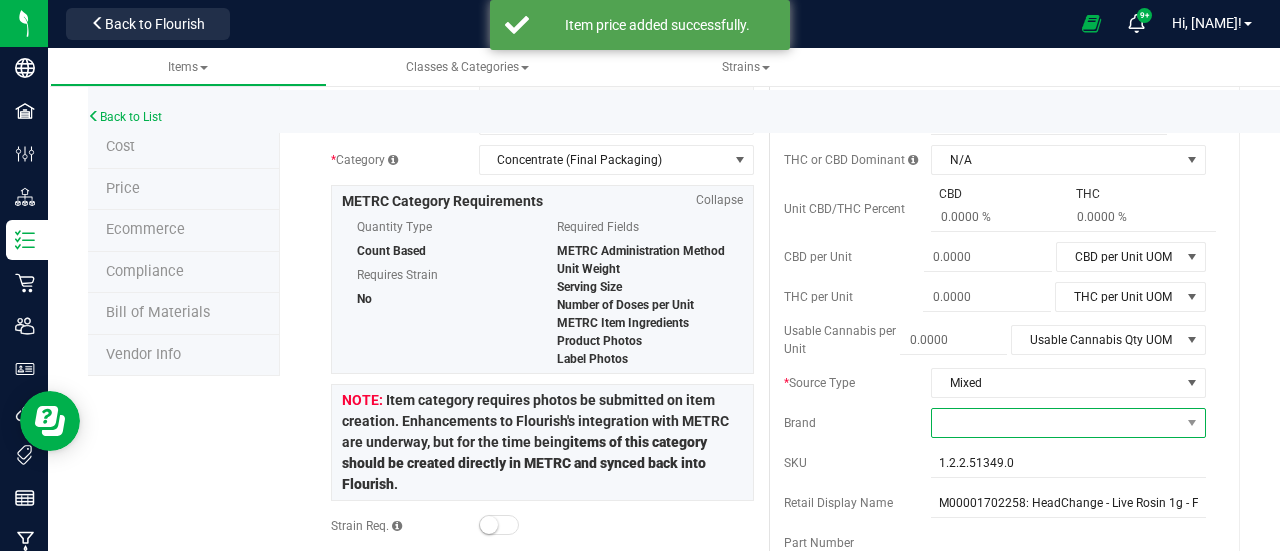click at bounding box center [1056, 423] 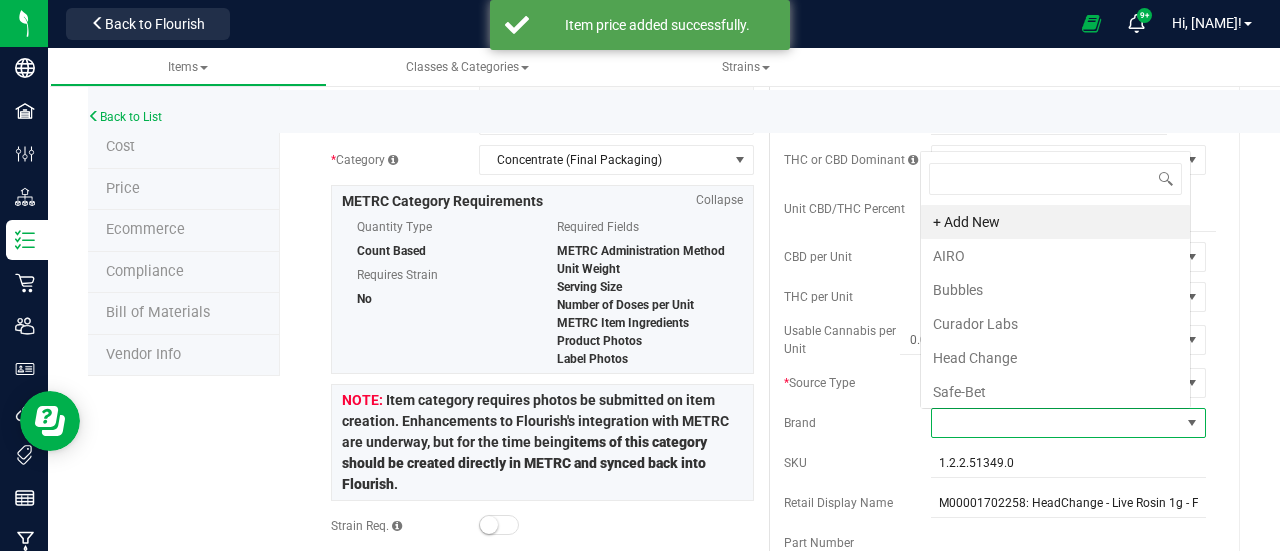 scroll, scrollTop: 0, scrollLeft: 0, axis: both 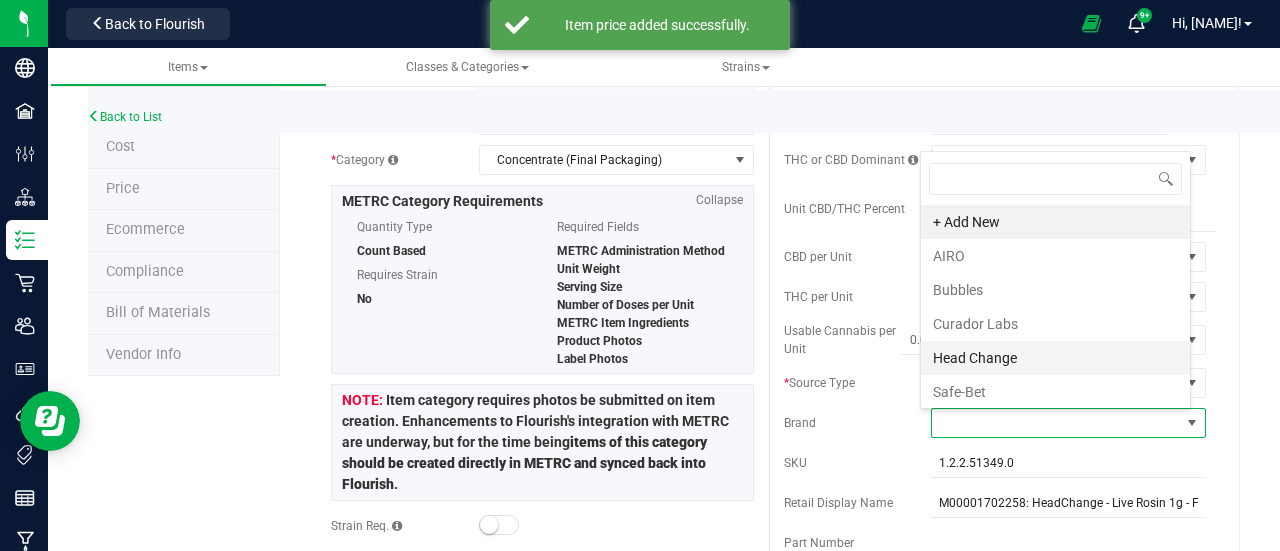 click on "Head Change" at bounding box center (1055, 358) 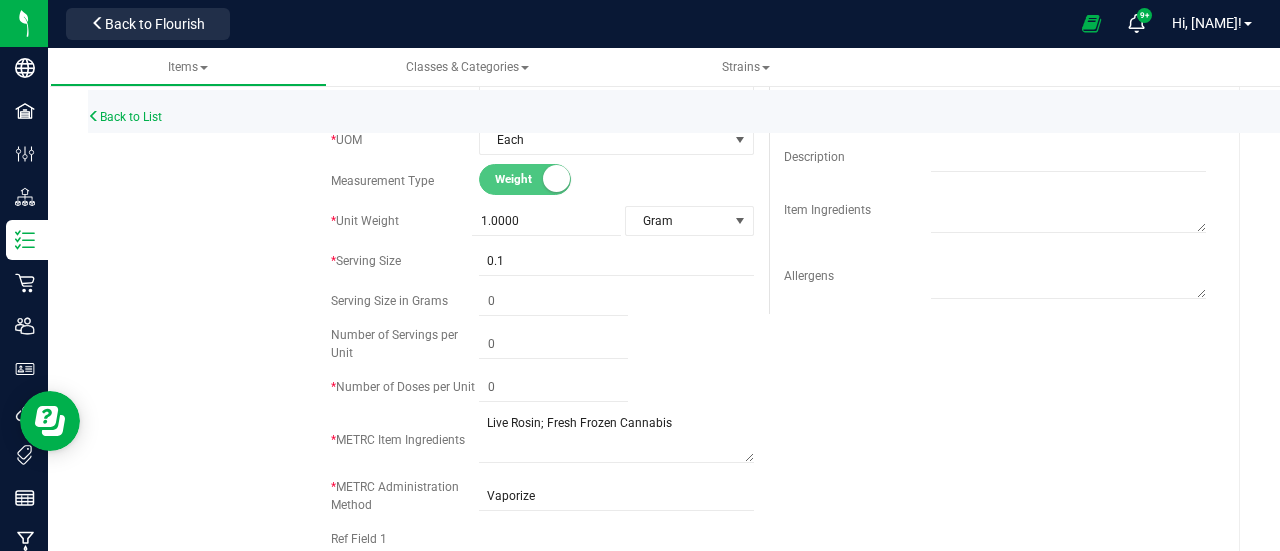 scroll, scrollTop: 675, scrollLeft: 0, axis: vertical 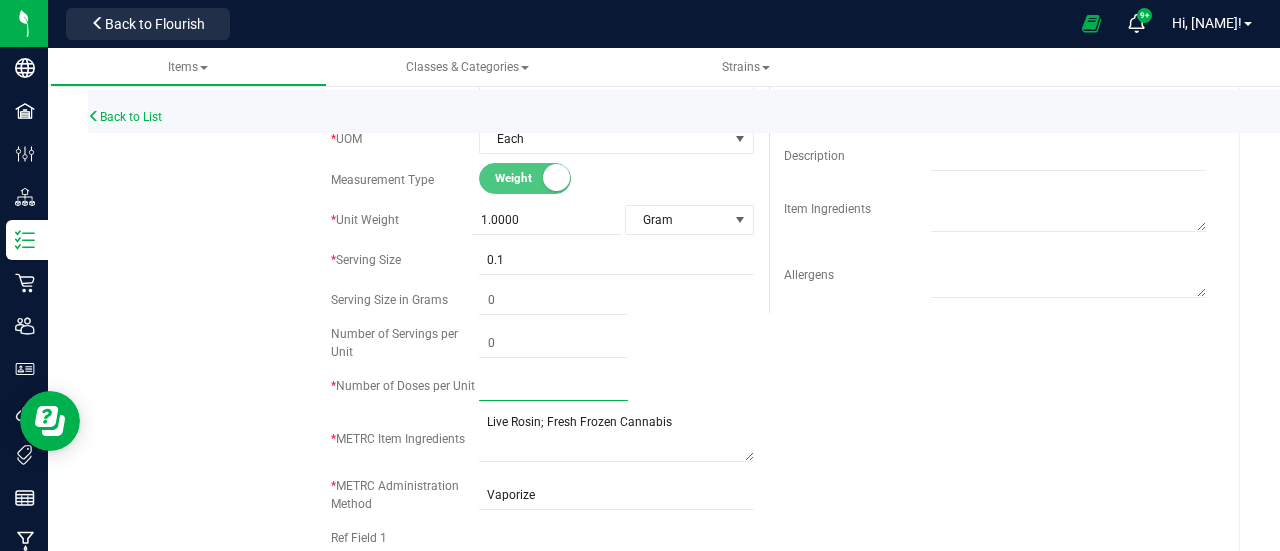 click at bounding box center [553, 386] 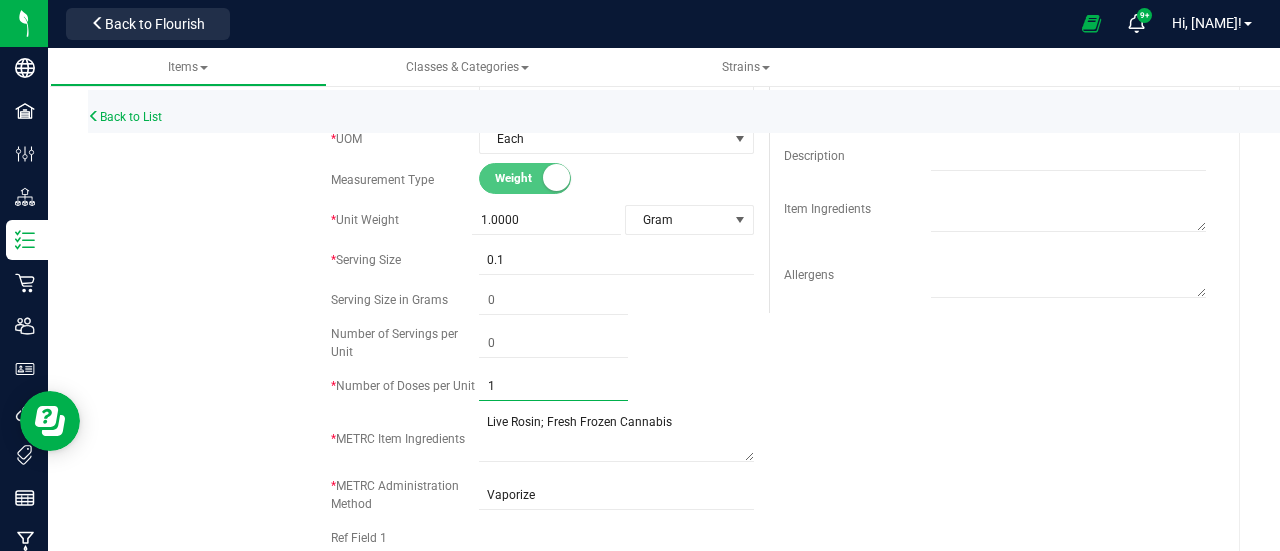 type on "10" 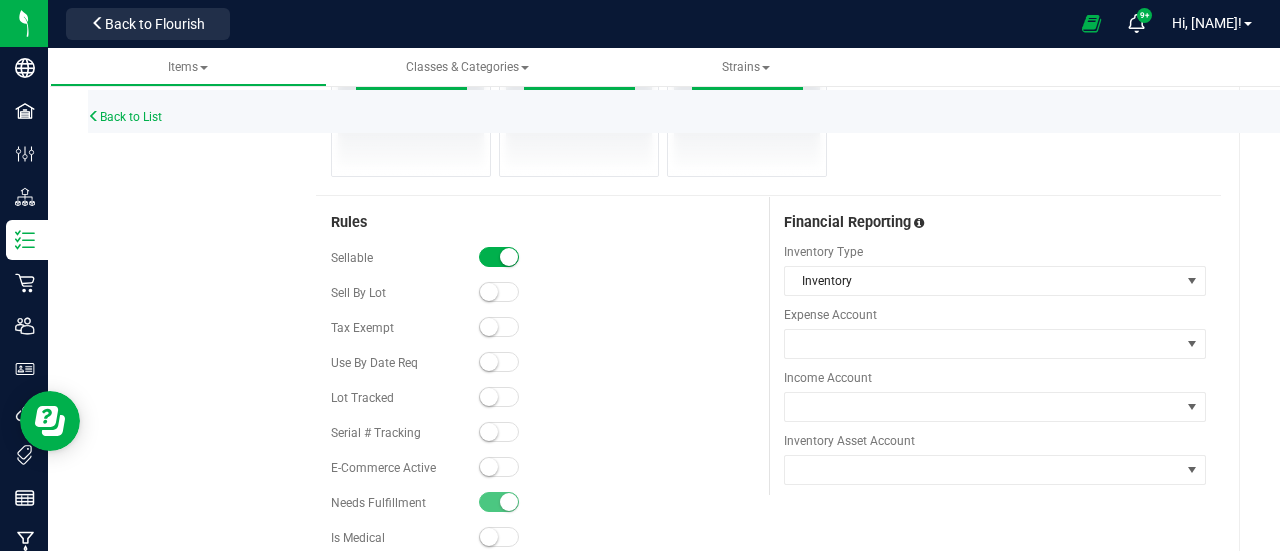 scroll, scrollTop: 1451, scrollLeft: 0, axis: vertical 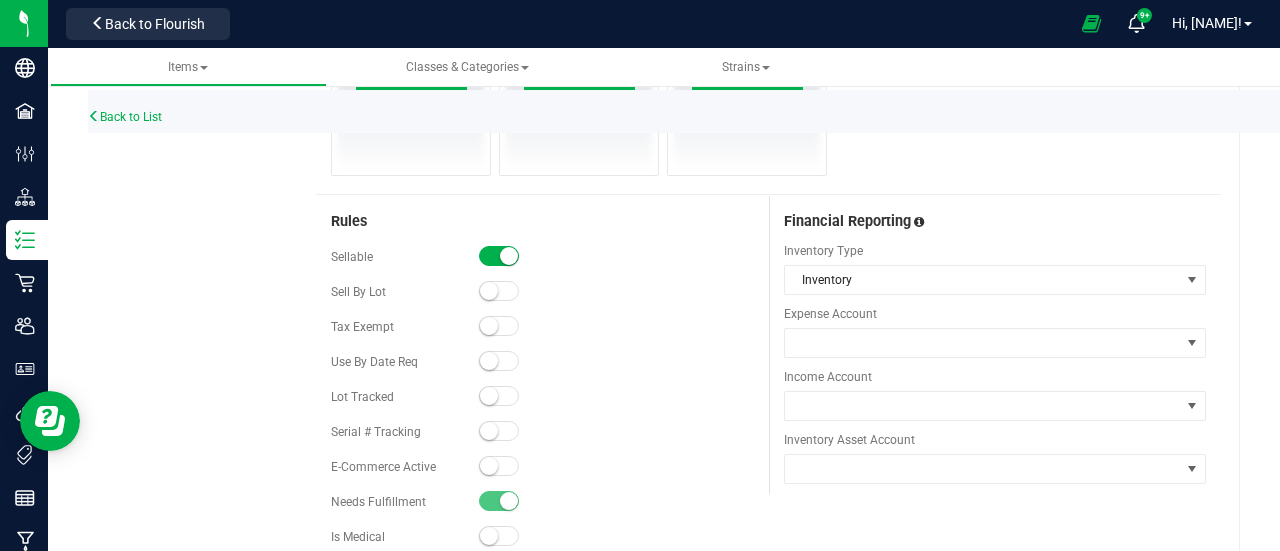 type on "10" 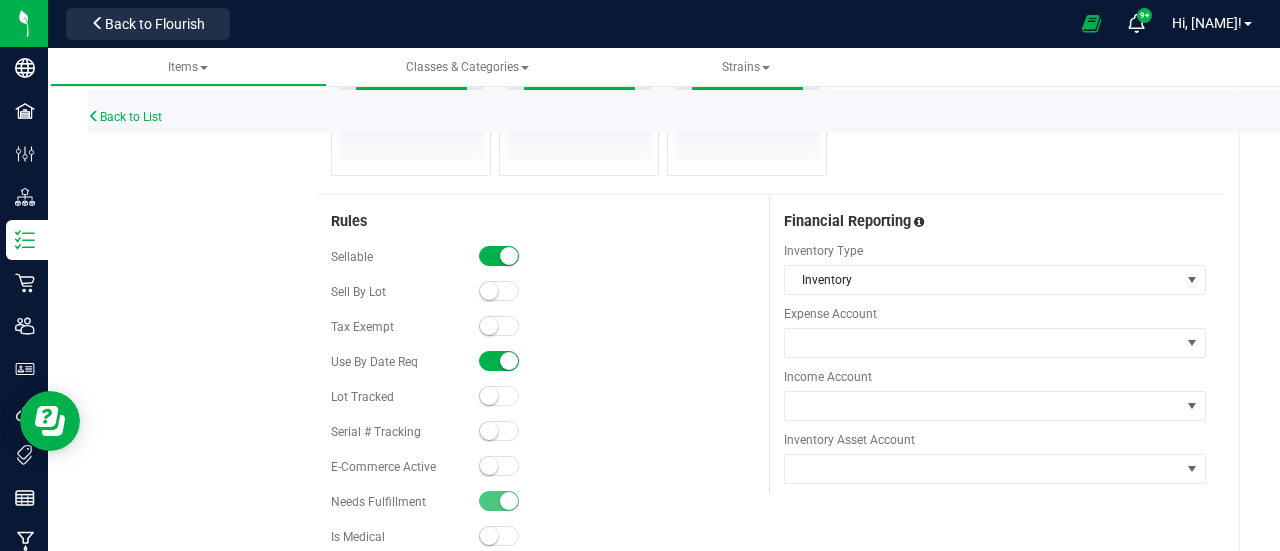 click at bounding box center [489, 396] 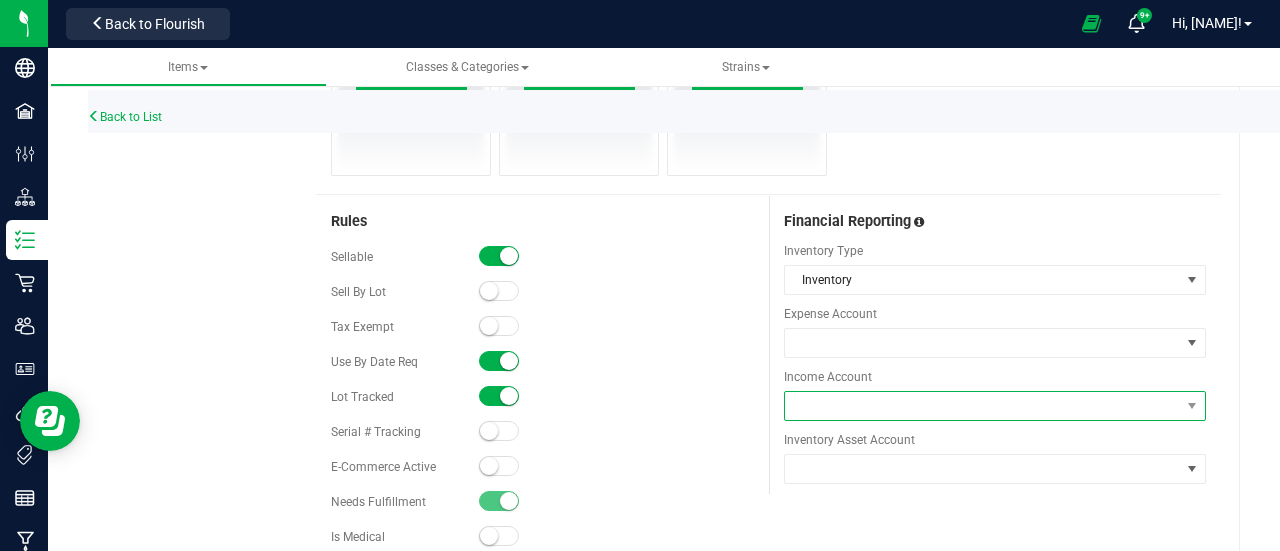 click at bounding box center (983, 406) 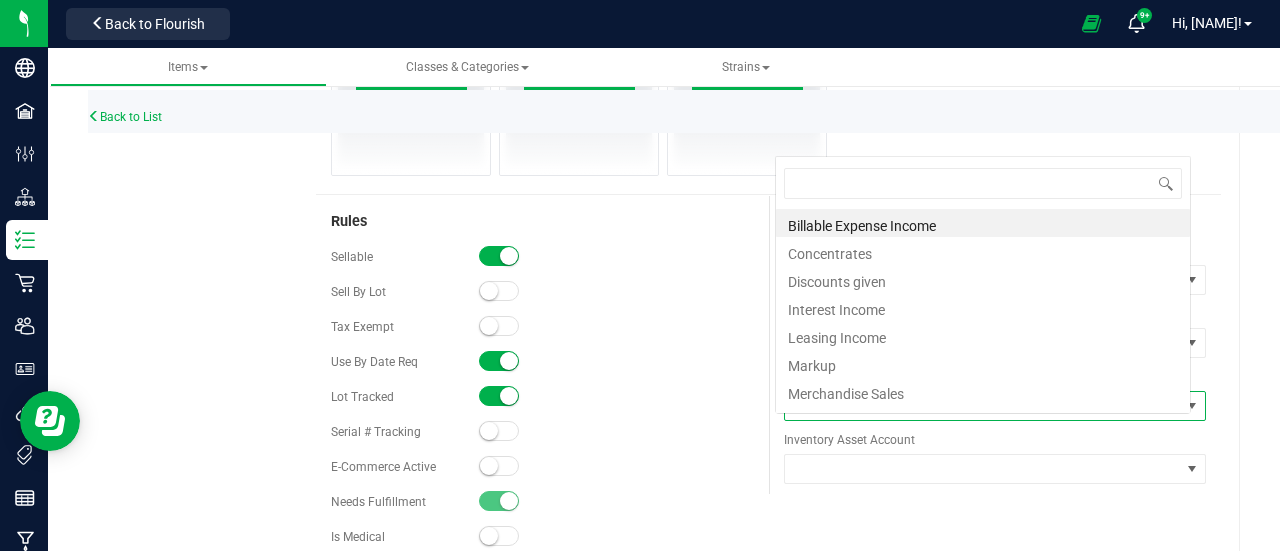scroll, scrollTop: 0, scrollLeft: 0, axis: both 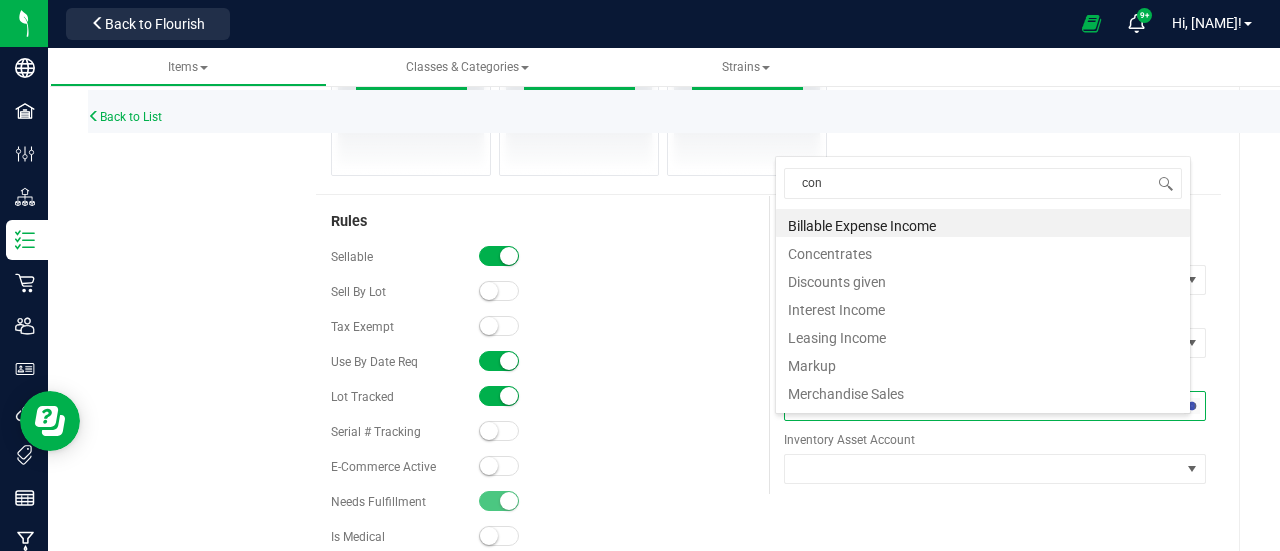 type on "conc" 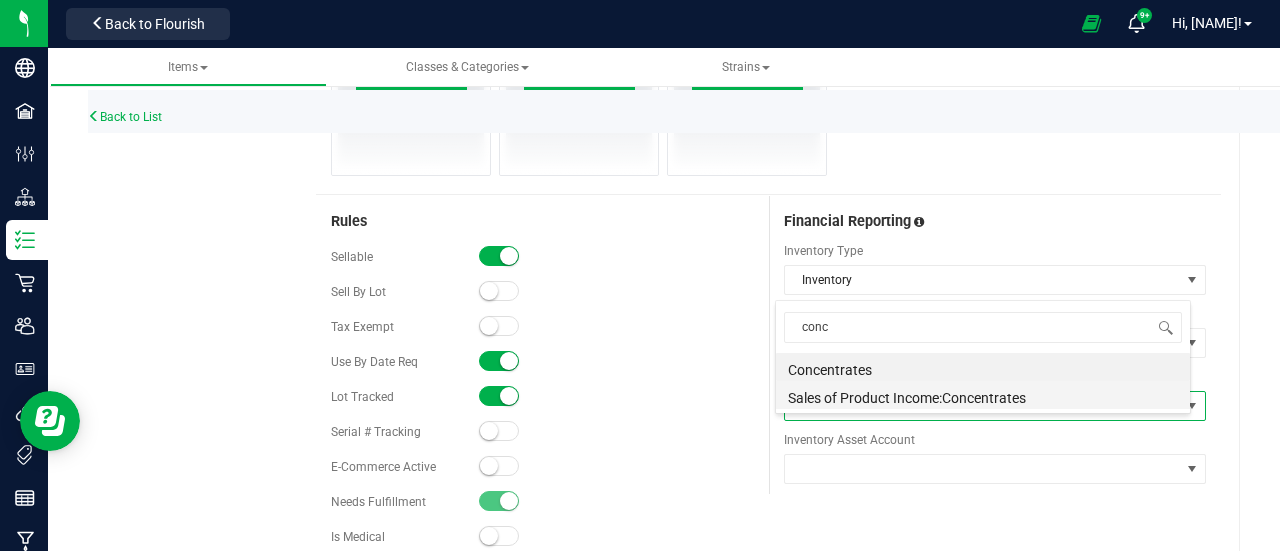 click on "Sales of Product Income:Concentrates" at bounding box center (983, 395) 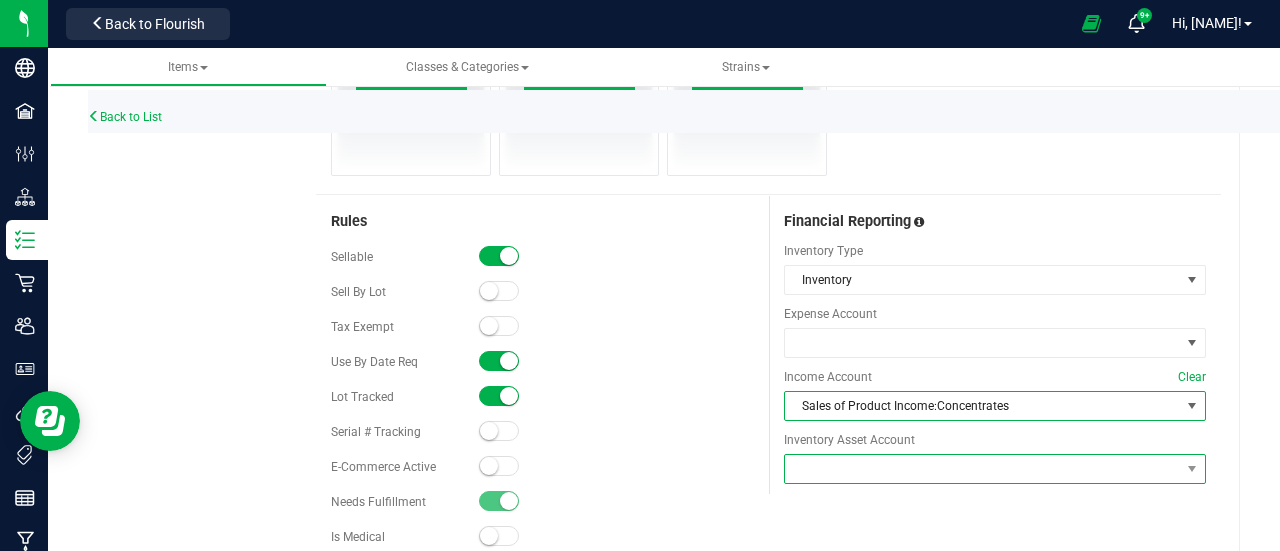 click at bounding box center (983, 469) 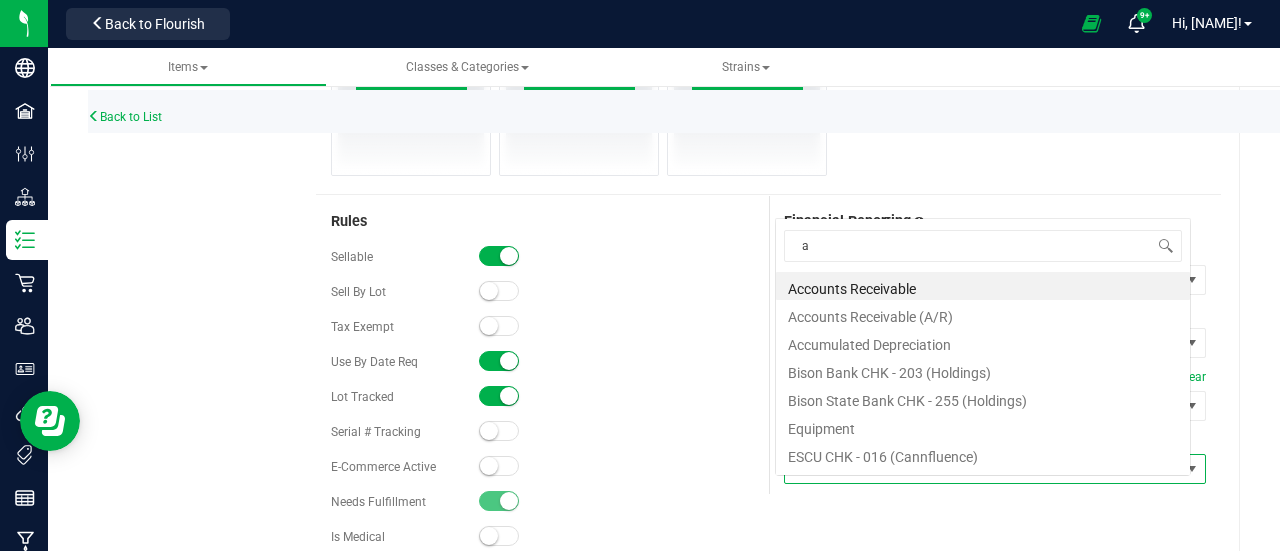 scroll, scrollTop: 0, scrollLeft: 0, axis: both 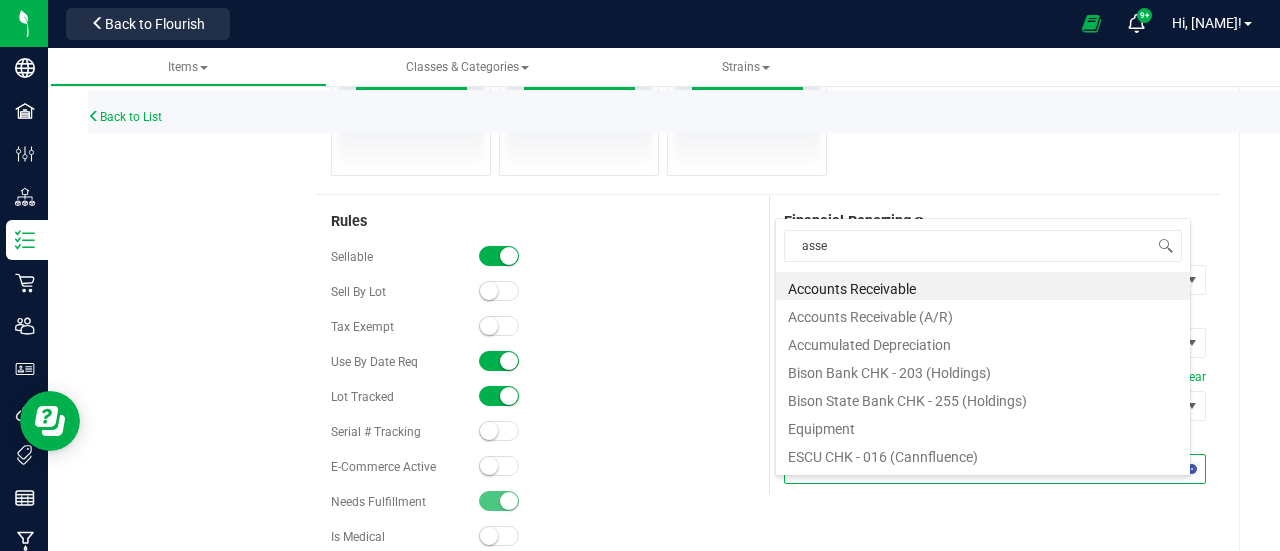 type on "asset" 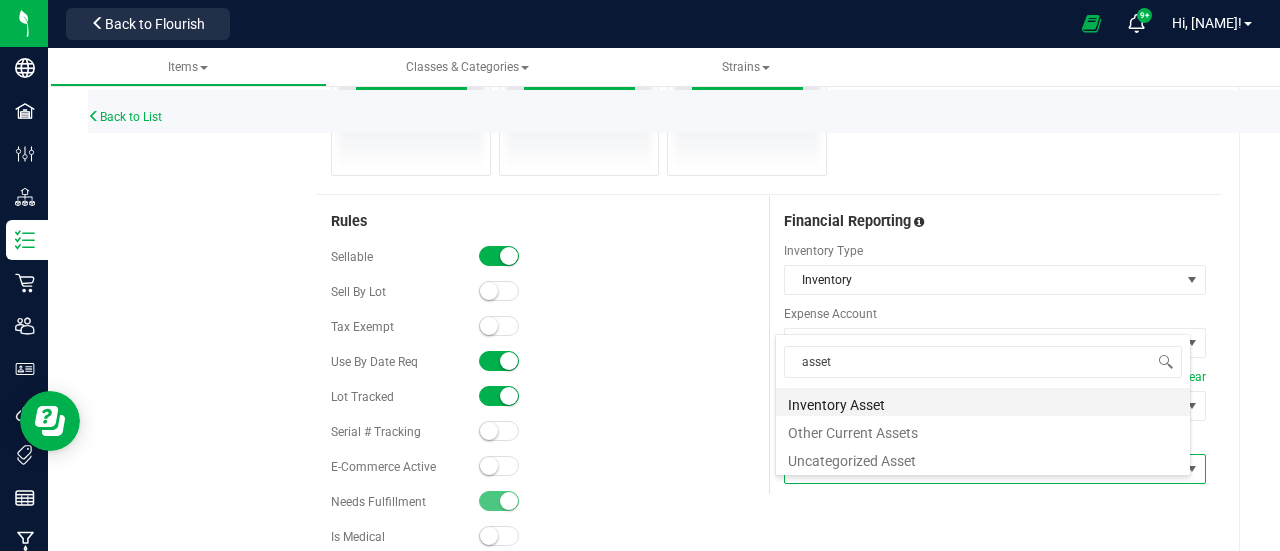 click on "Inventory Asset" at bounding box center (983, 402) 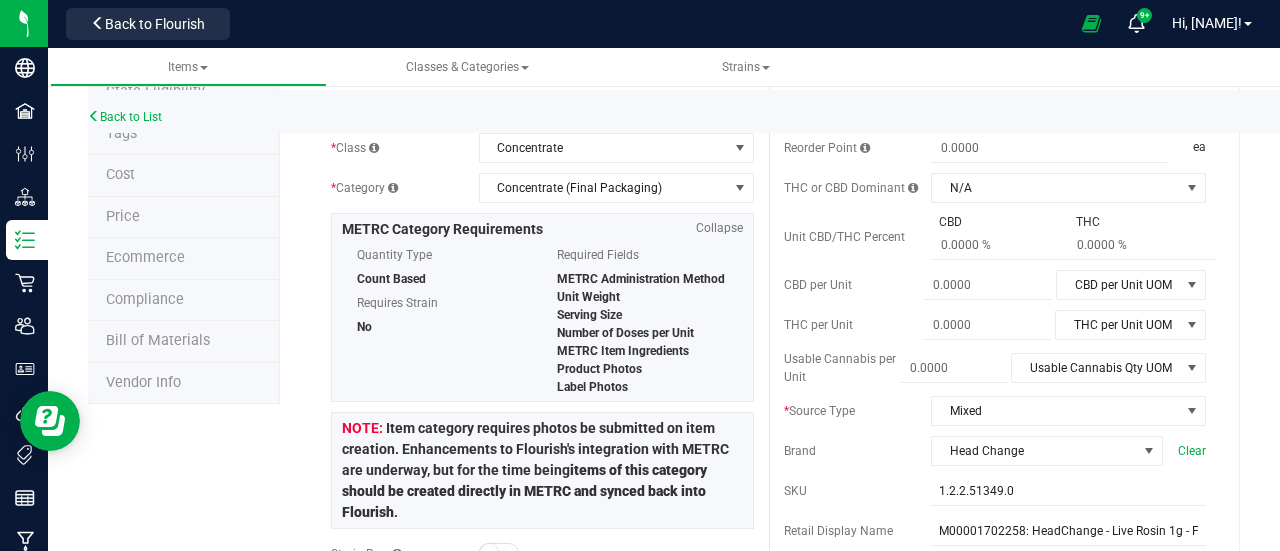 scroll, scrollTop: 0, scrollLeft: 0, axis: both 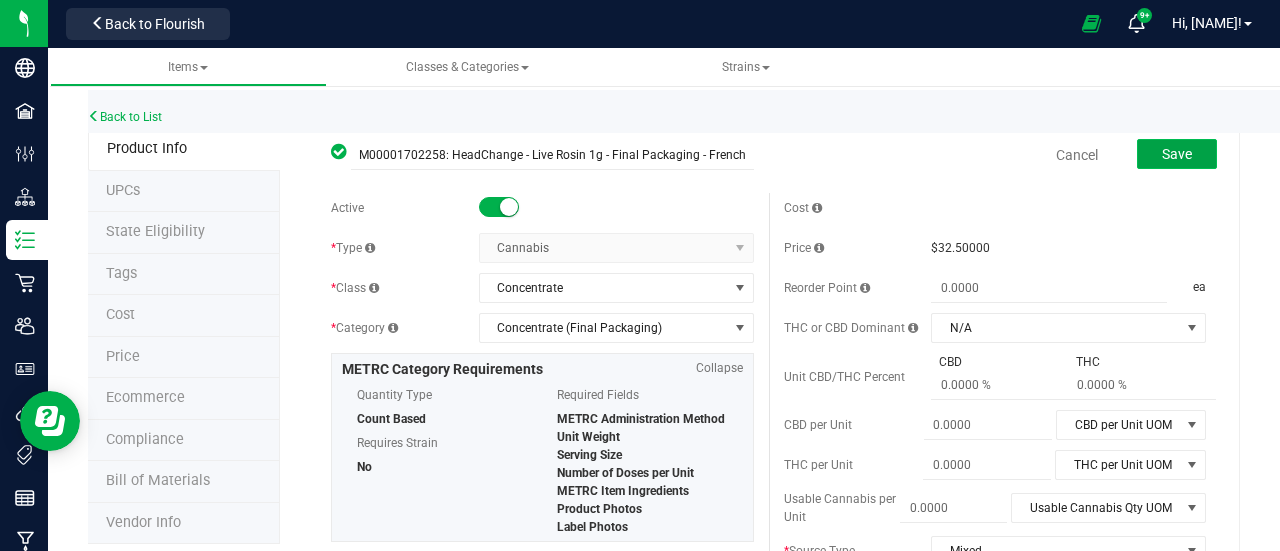 click on "Save" at bounding box center (1177, 154) 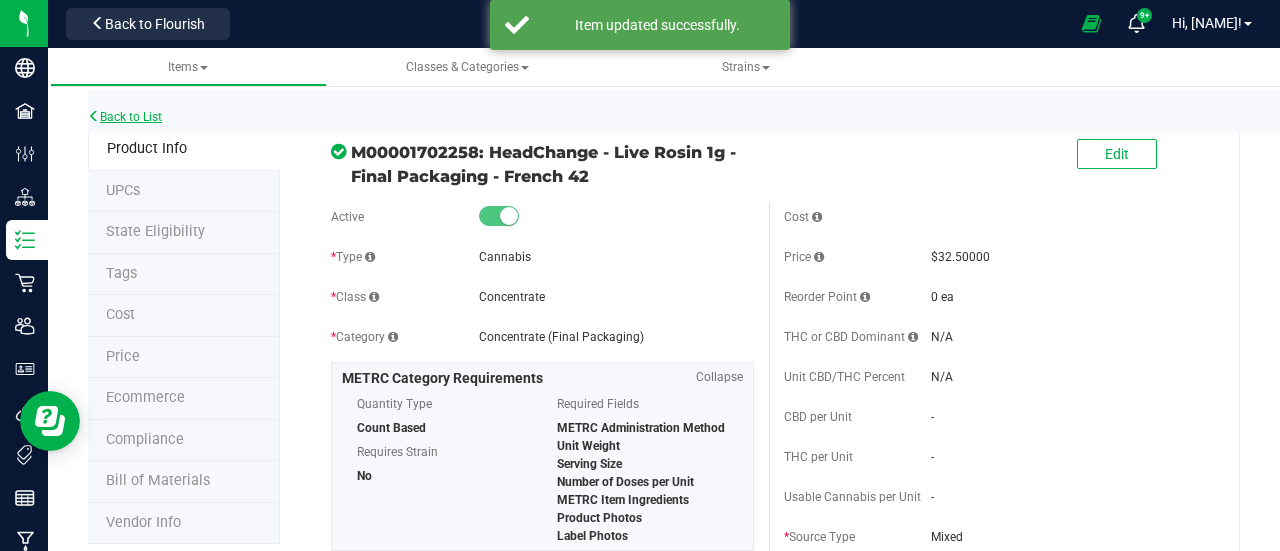 click on "Back to List" at bounding box center [125, 117] 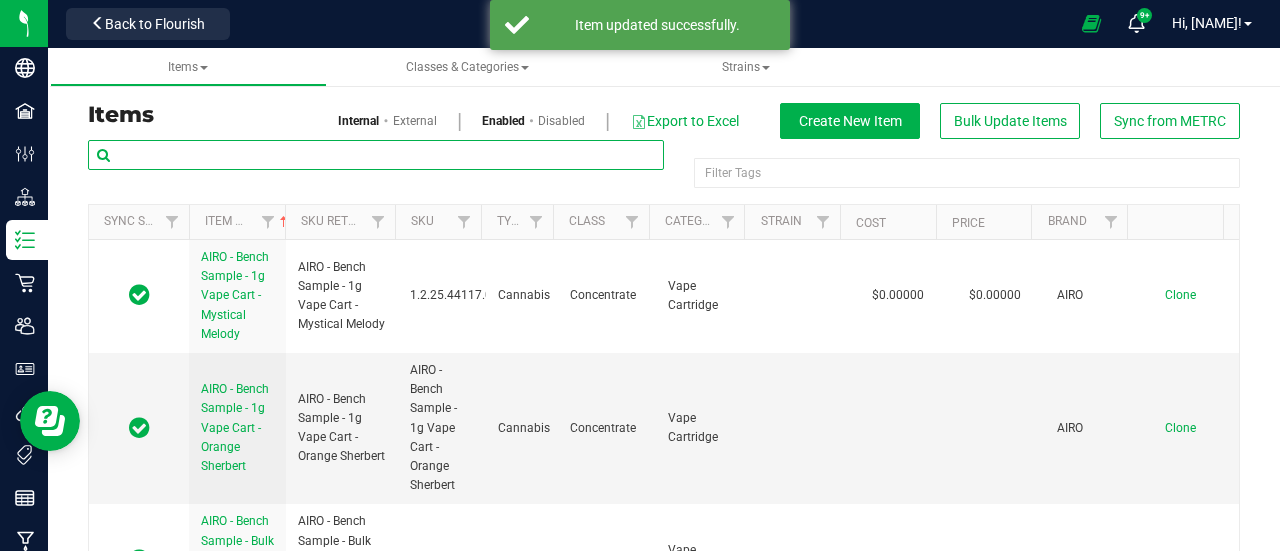click at bounding box center (376, 155) 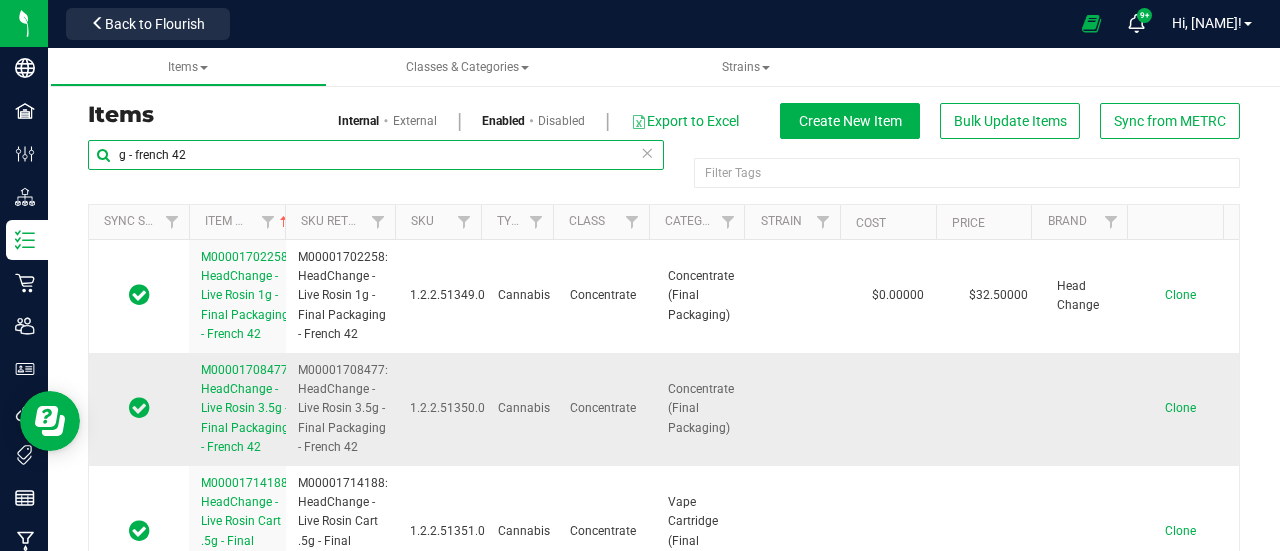 type on "g - french 42" 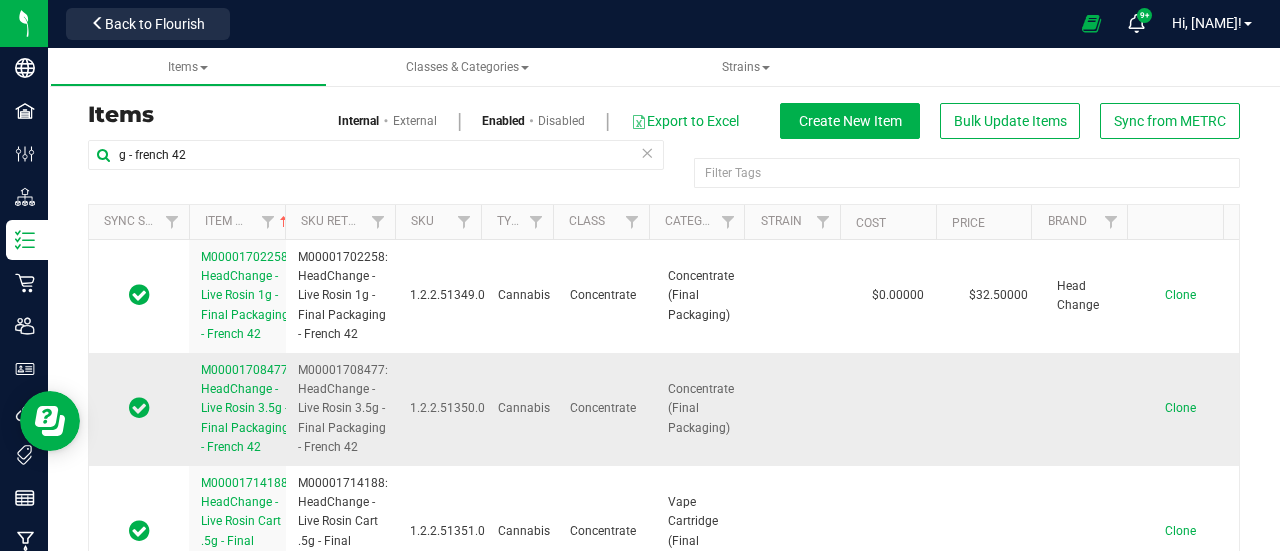 click on "M00001708477: HeadChange - Live Rosin 3.5g - Final Packaging - French 42" at bounding box center [246, 409] 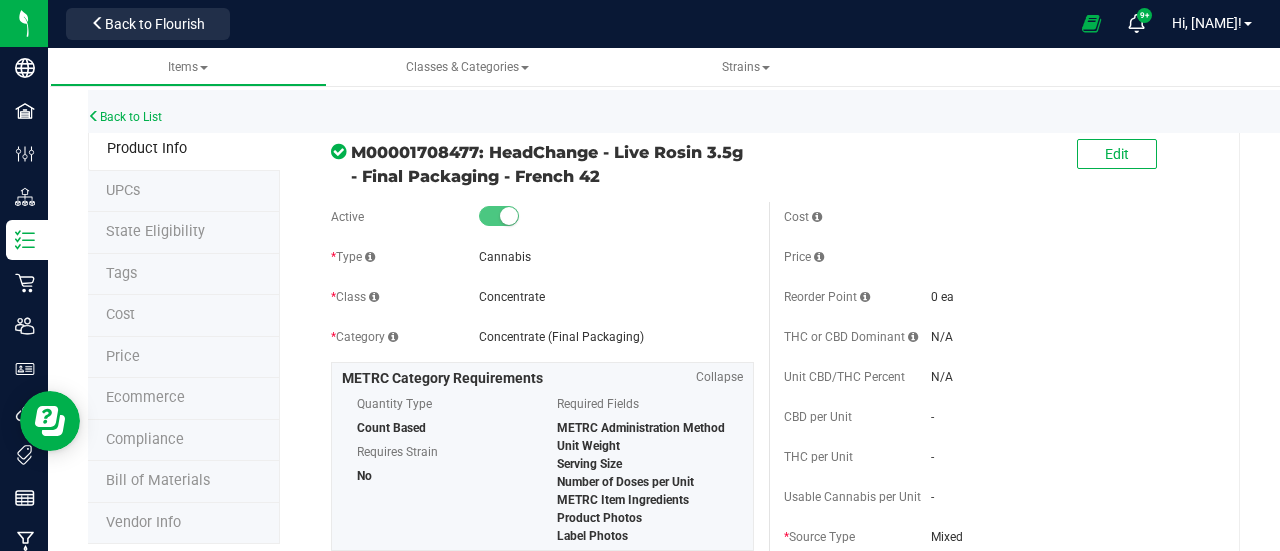 click on "Price" at bounding box center (184, 358) 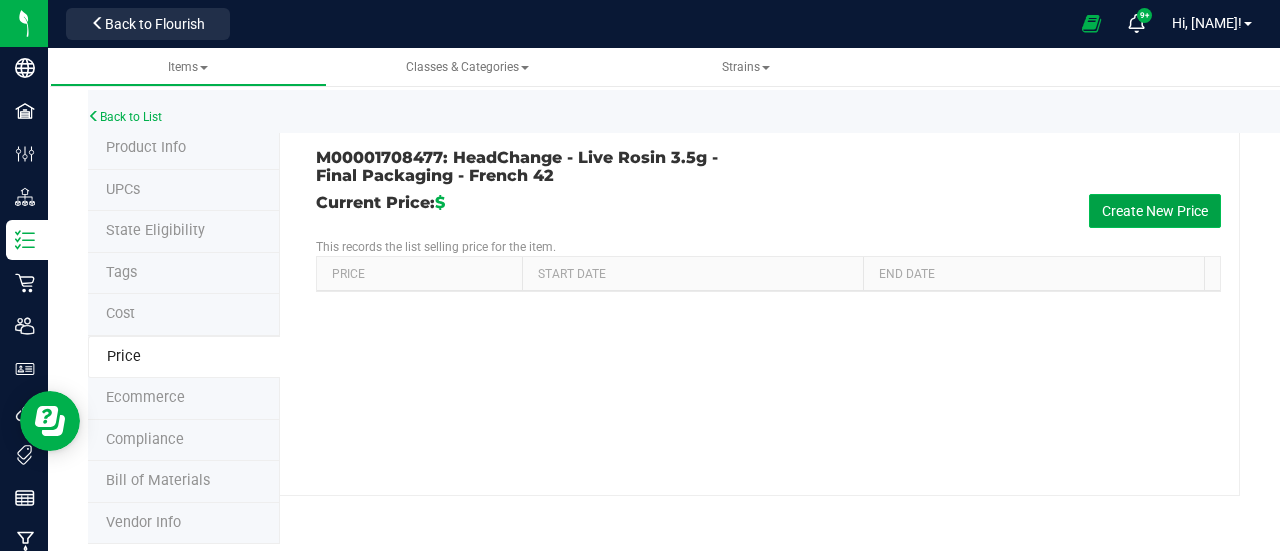click on "Create New Price" at bounding box center (1155, 211) 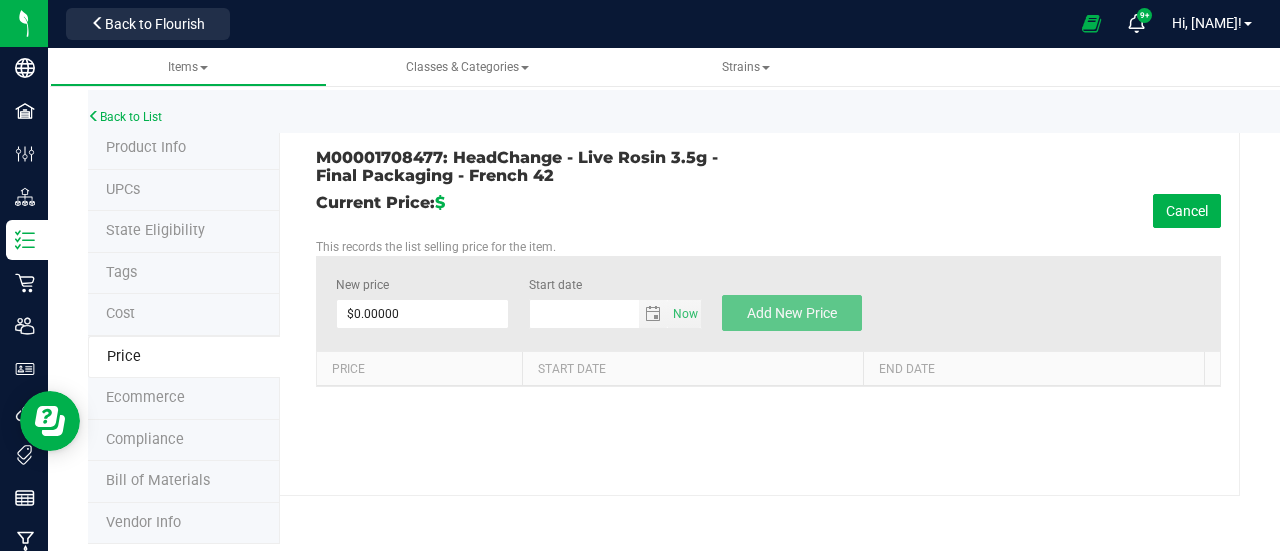 type on "8/6/2025" 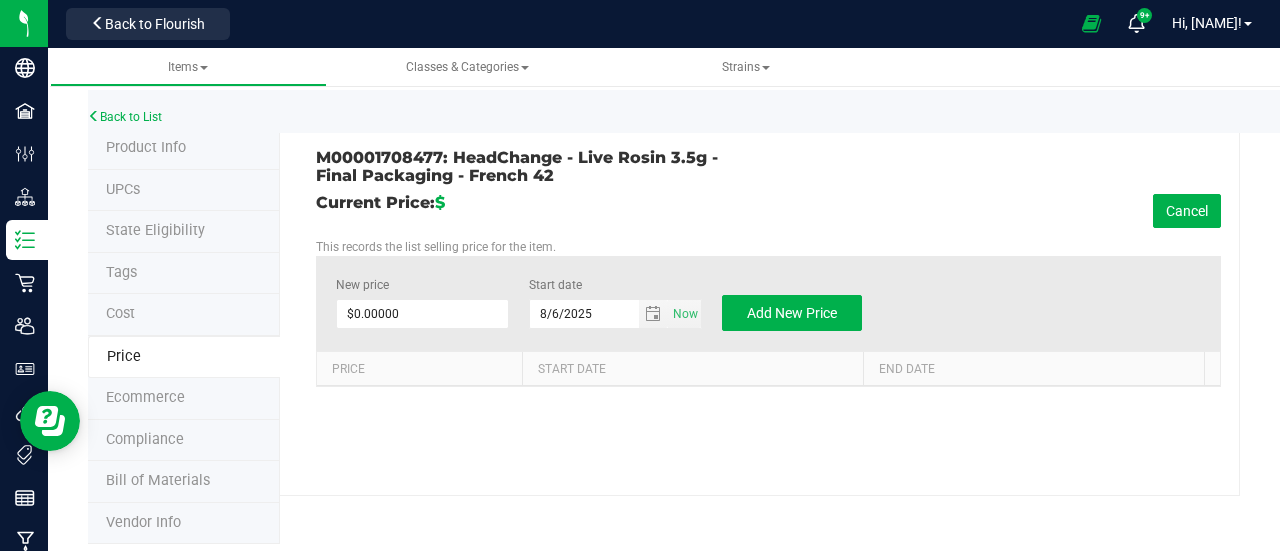 click on "New price
$0.00000 0
Start date
8/6/2025
Now
Add New Price" at bounding box center (768, 303) 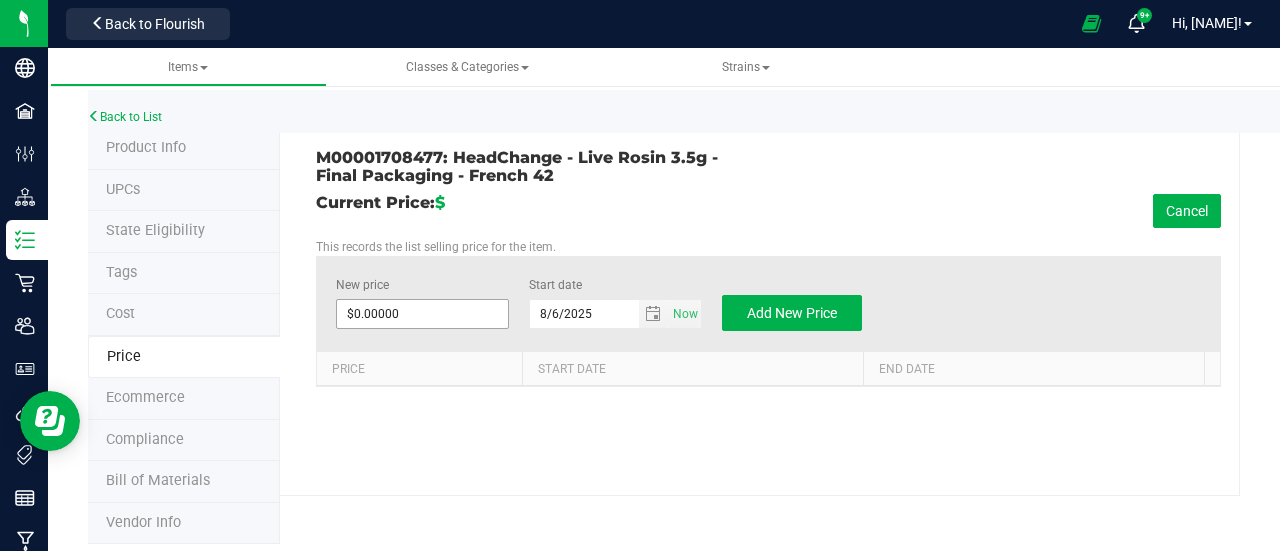 type 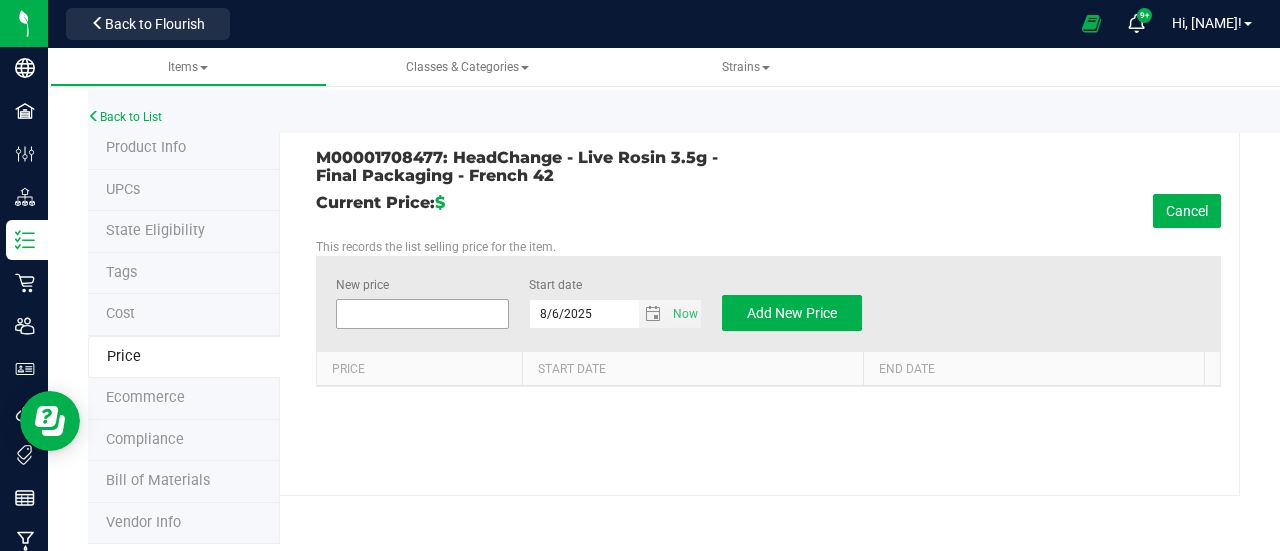 click at bounding box center (422, 314) 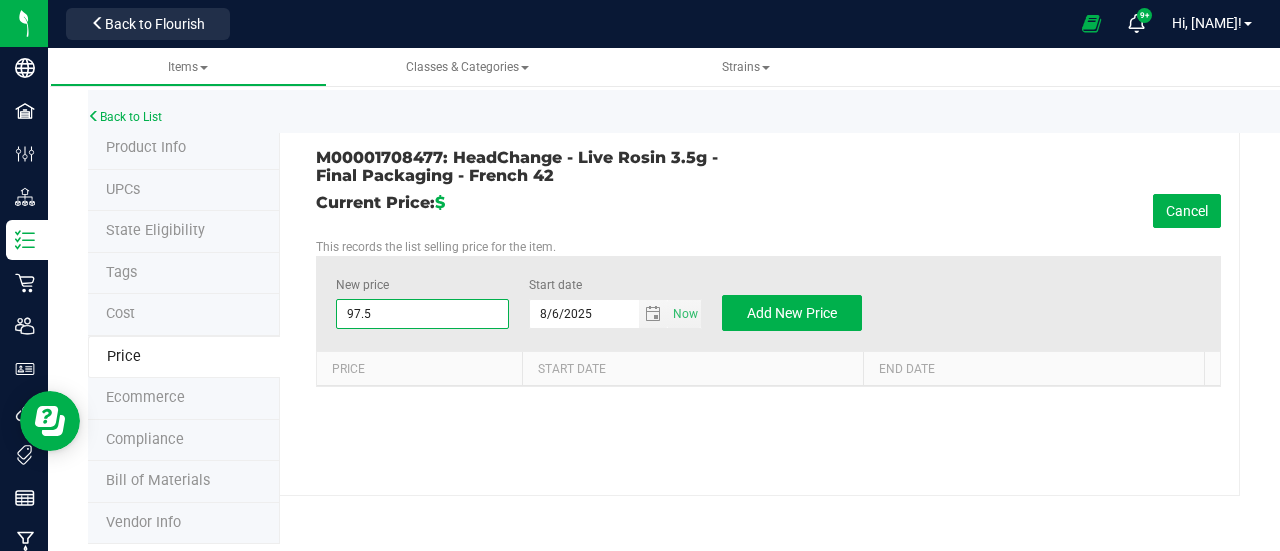 type on "97.50" 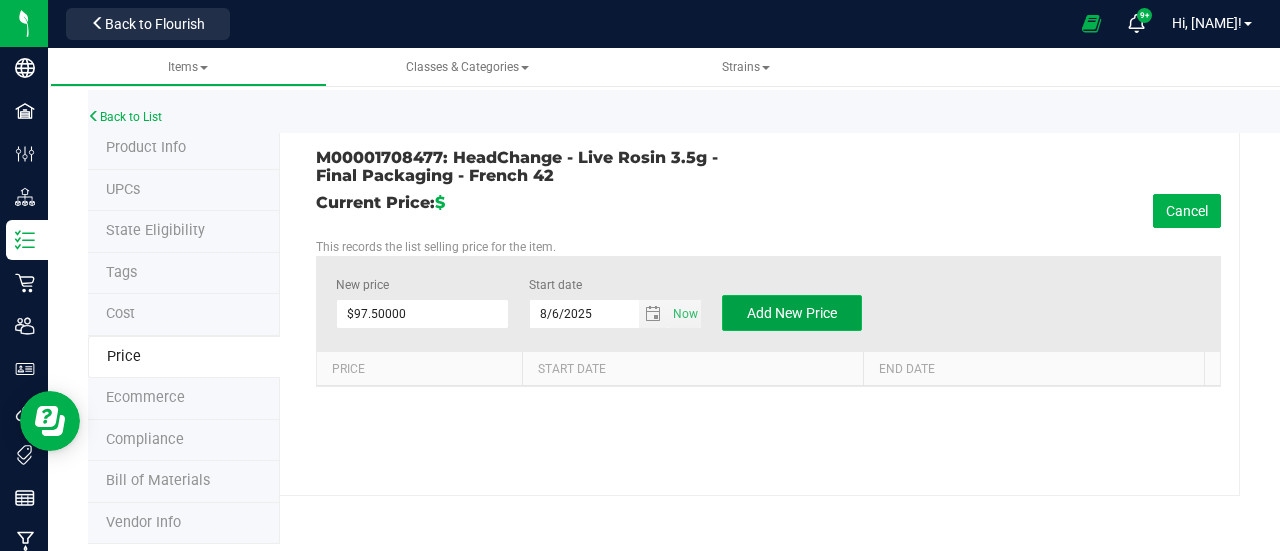 click on "Add New Price" at bounding box center (792, 313) 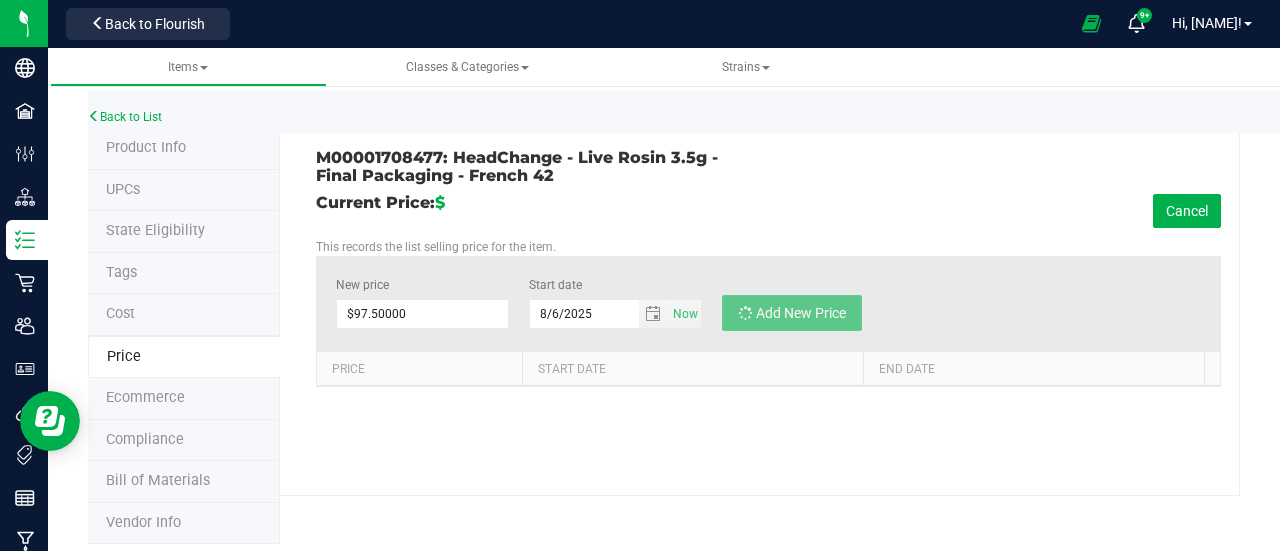 type on "$0.00000" 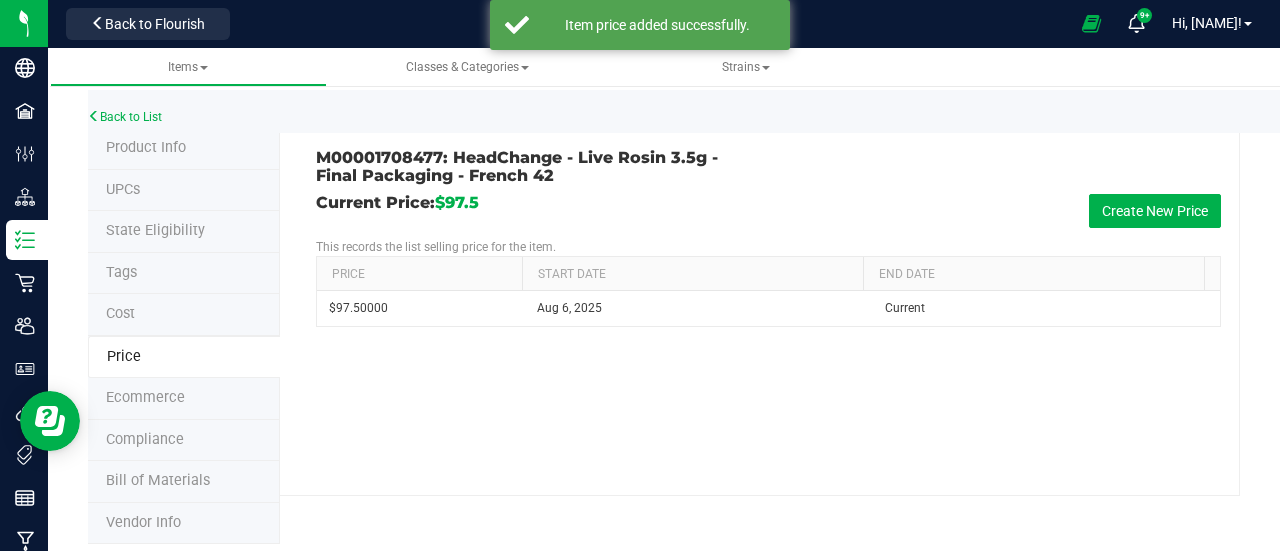 click on "Product Info" at bounding box center (184, 149) 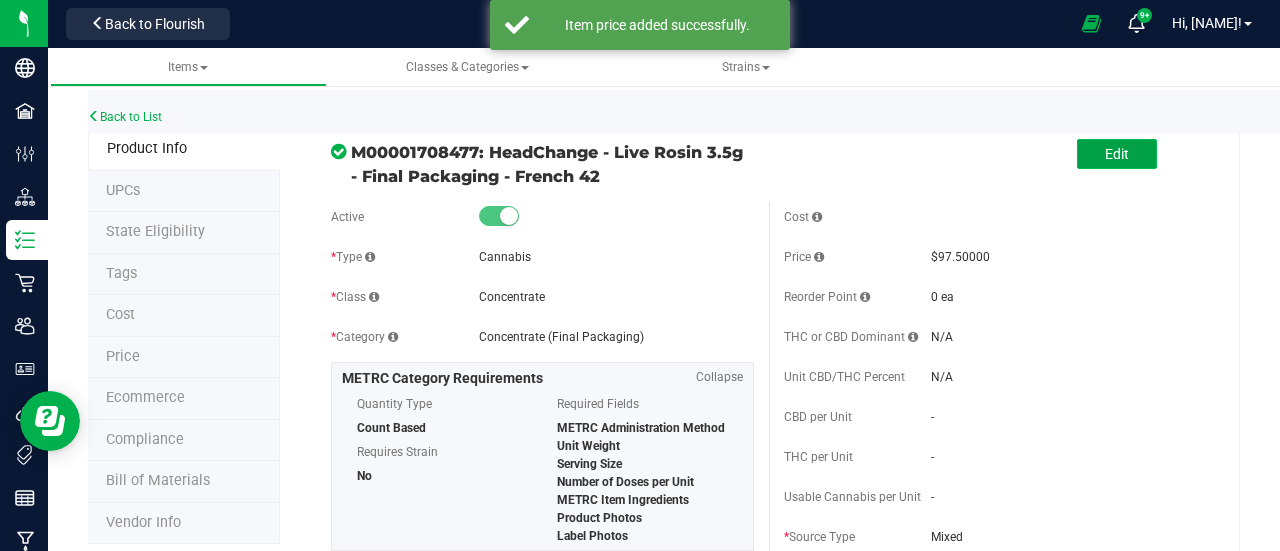 click on "Edit" at bounding box center [1117, 154] 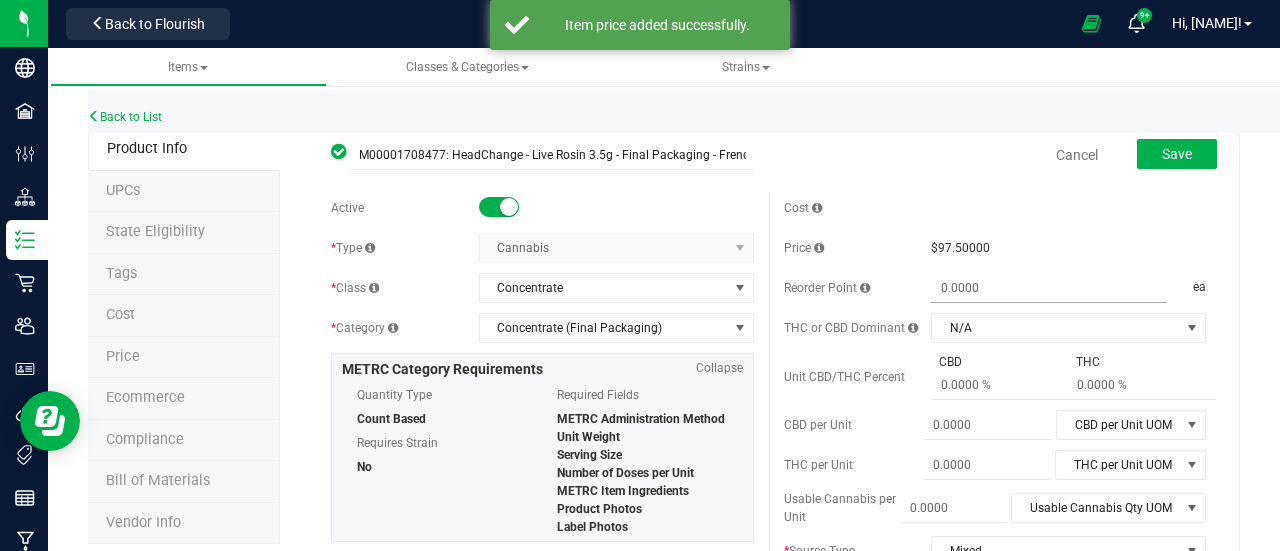 scroll, scrollTop: 256, scrollLeft: 0, axis: vertical 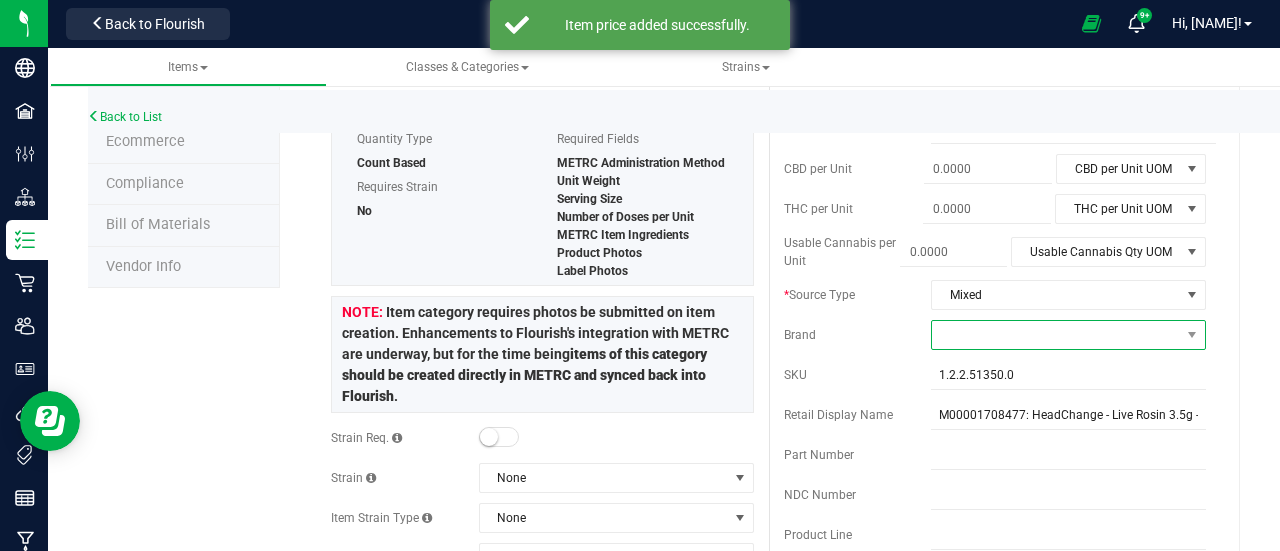 click at bounding box center [1056, 335] 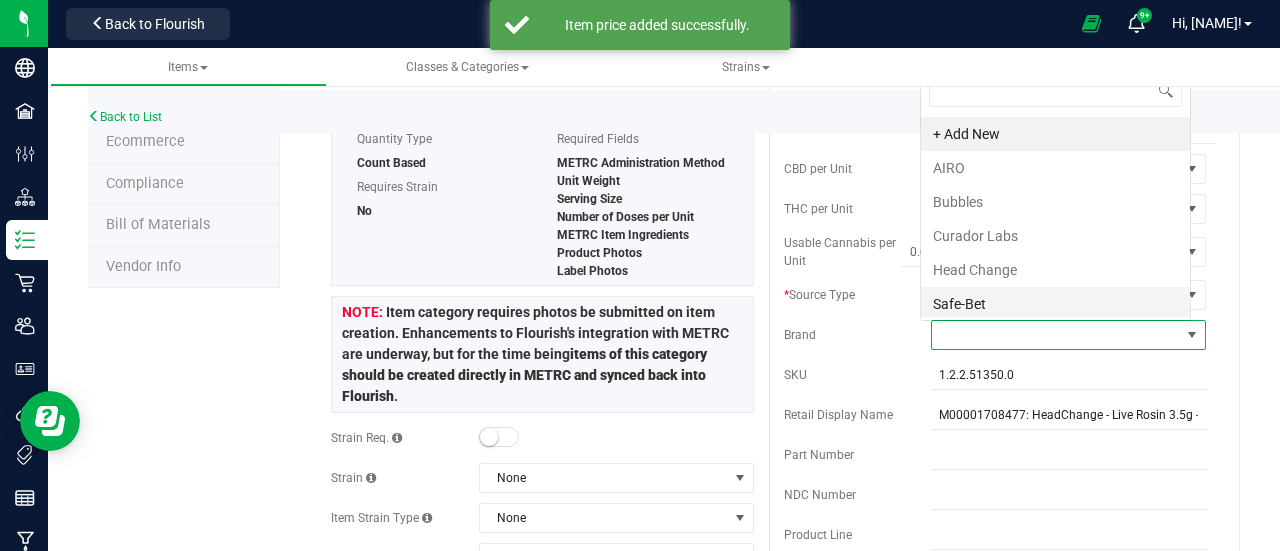 scroll, scrollTop: 0, scrollLeft: 0, axis: both 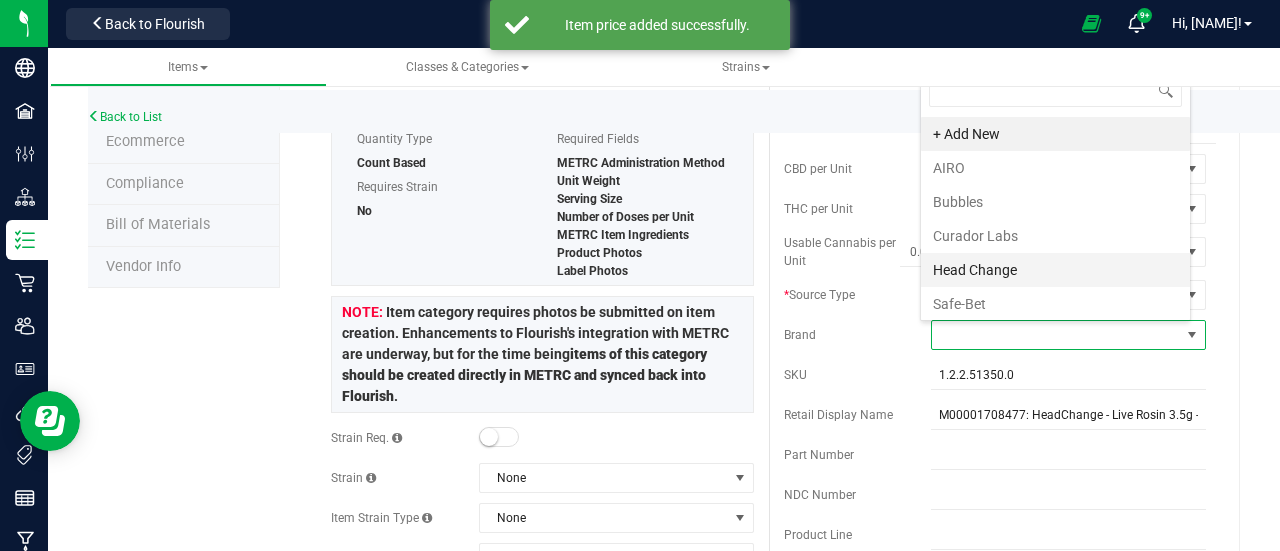 click on "Head Change" at bounding box center [1055, 270] 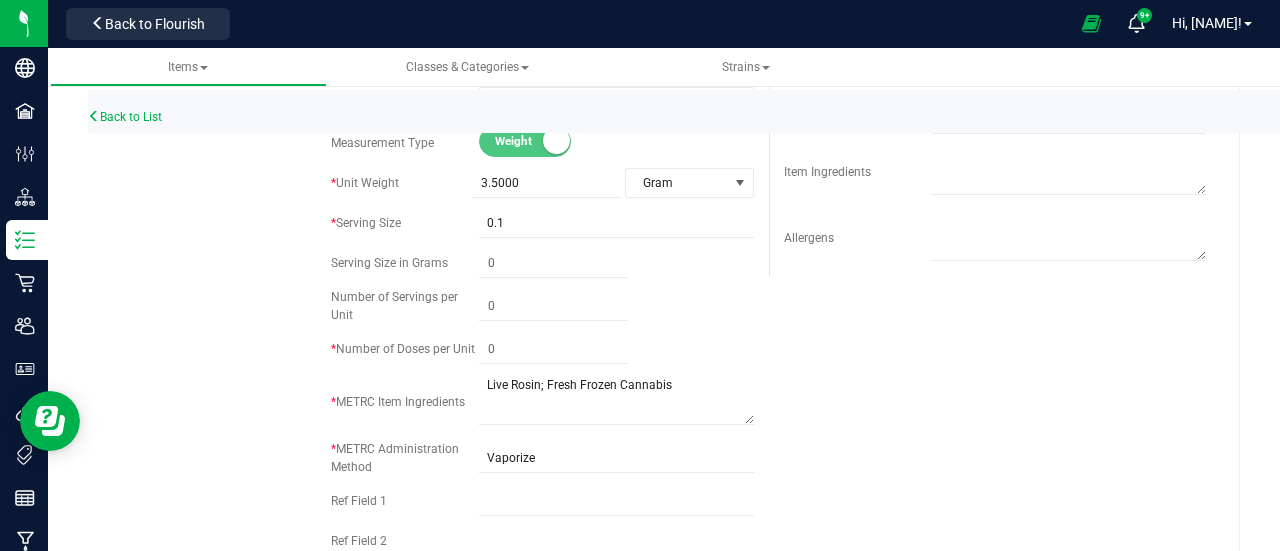 scroll, scrollTop: 713, scrollLeft: 0, axis: vertical 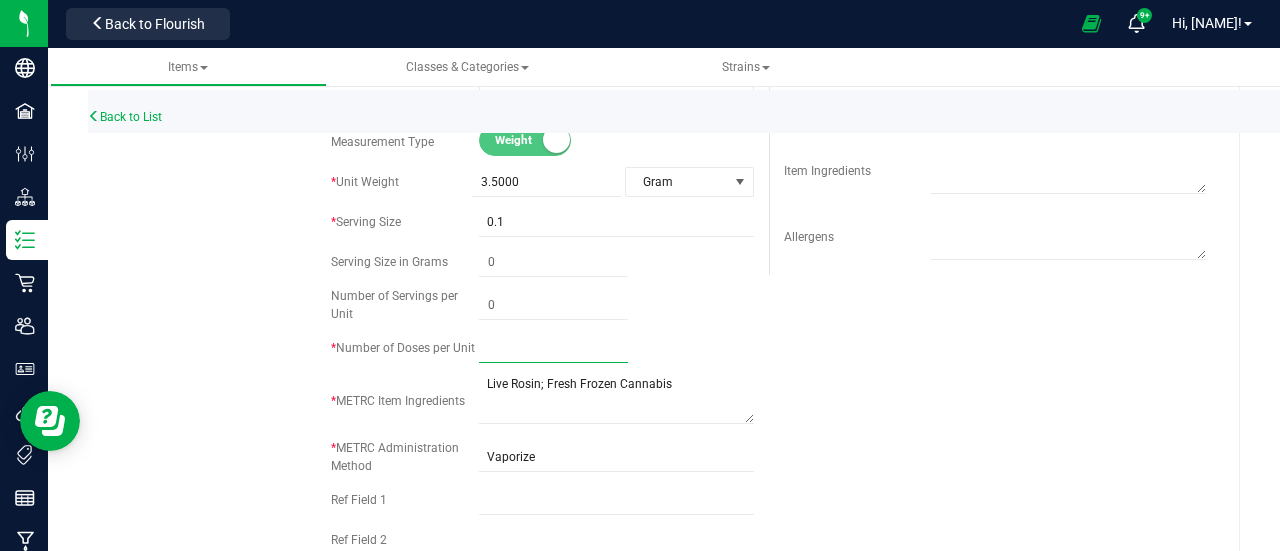 click at bounding box center [553, 348] 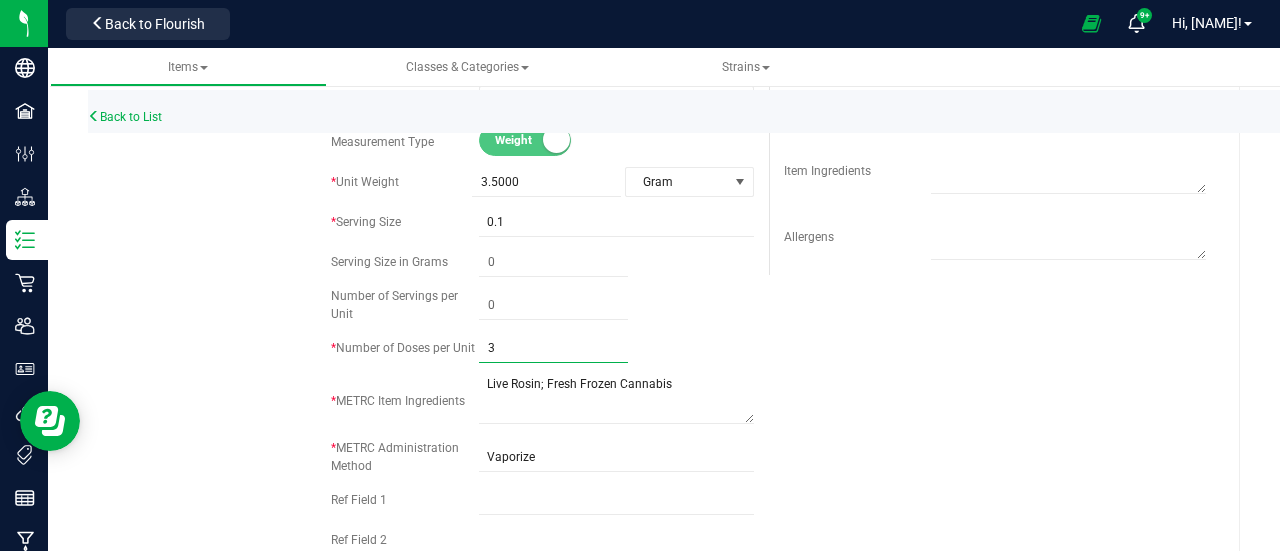 type on "35" 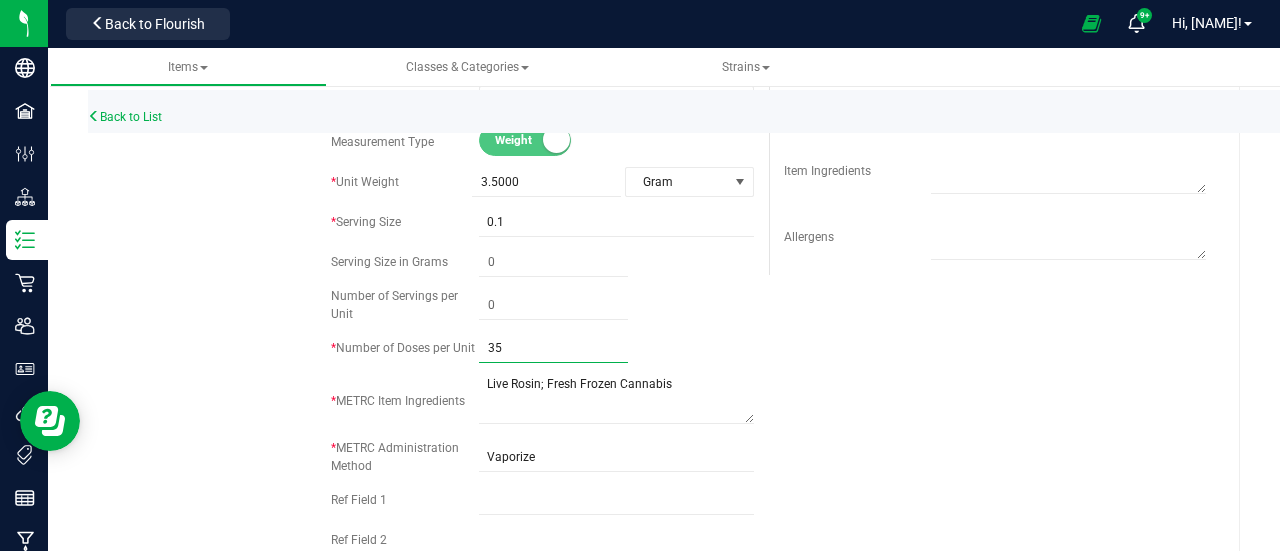 type on "35" 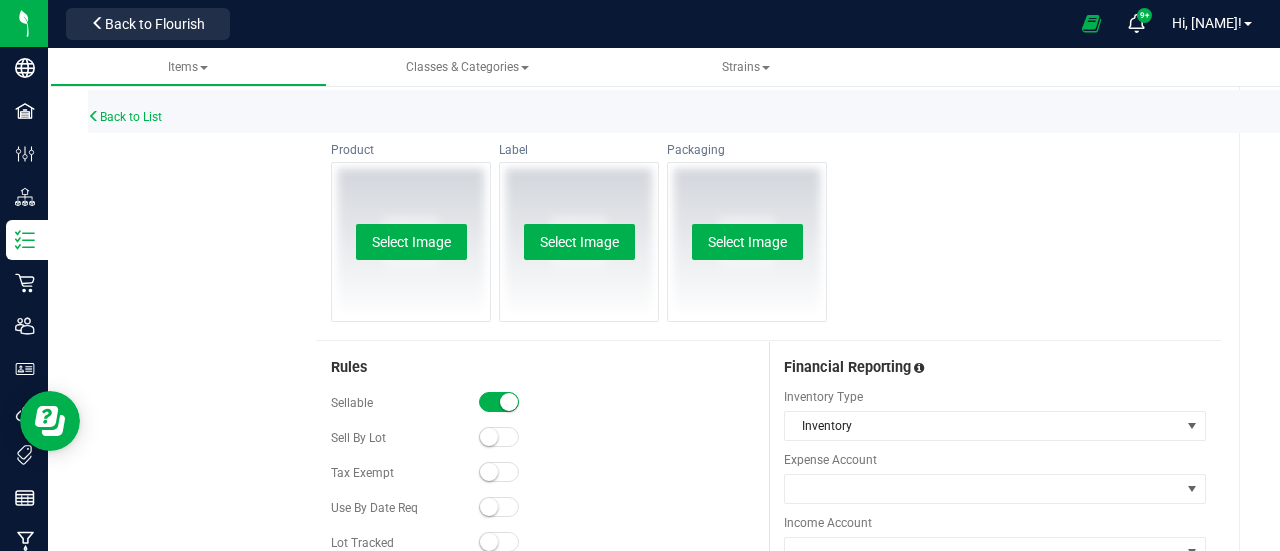 scroll, scrollTop: 1632, scrollLeft: 0, axis: vertical 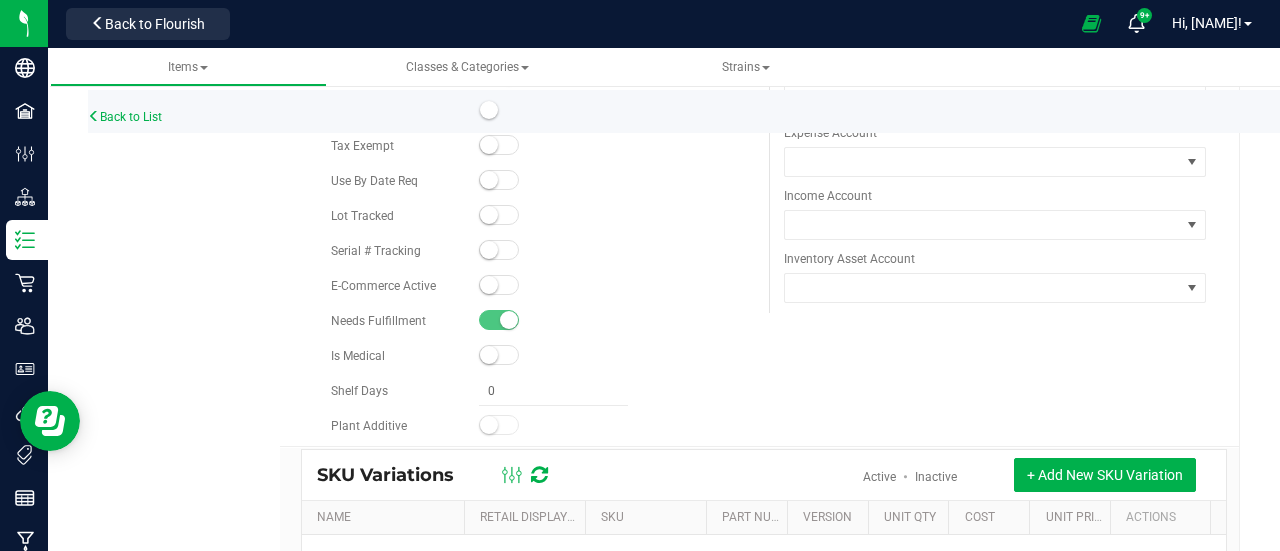 click at bounding box center [499, 180] 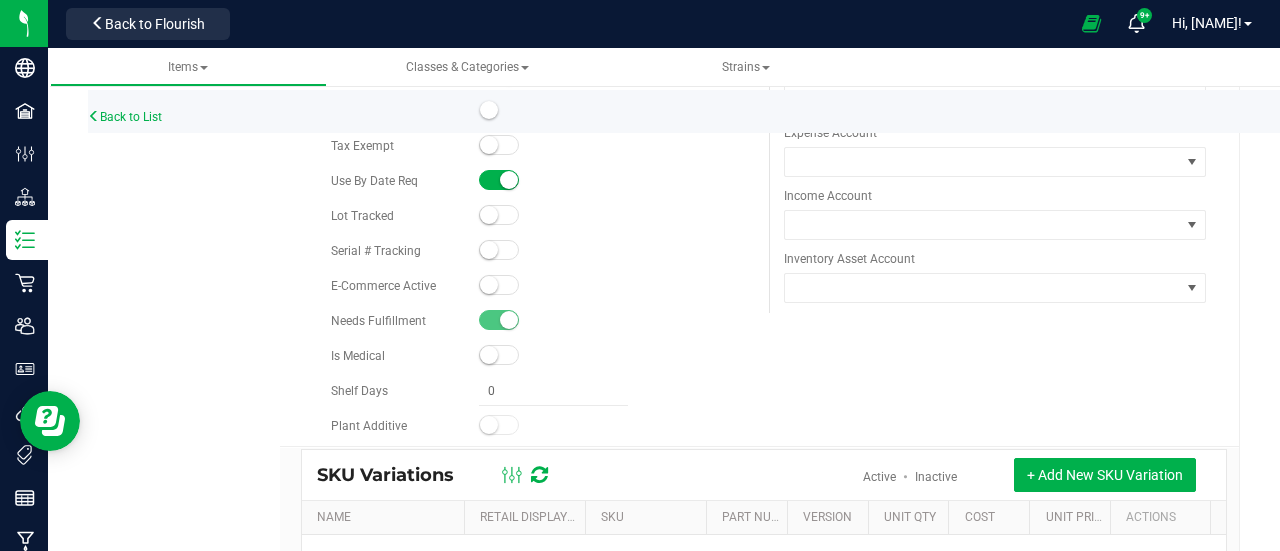 click at bounding box center [489, 215] 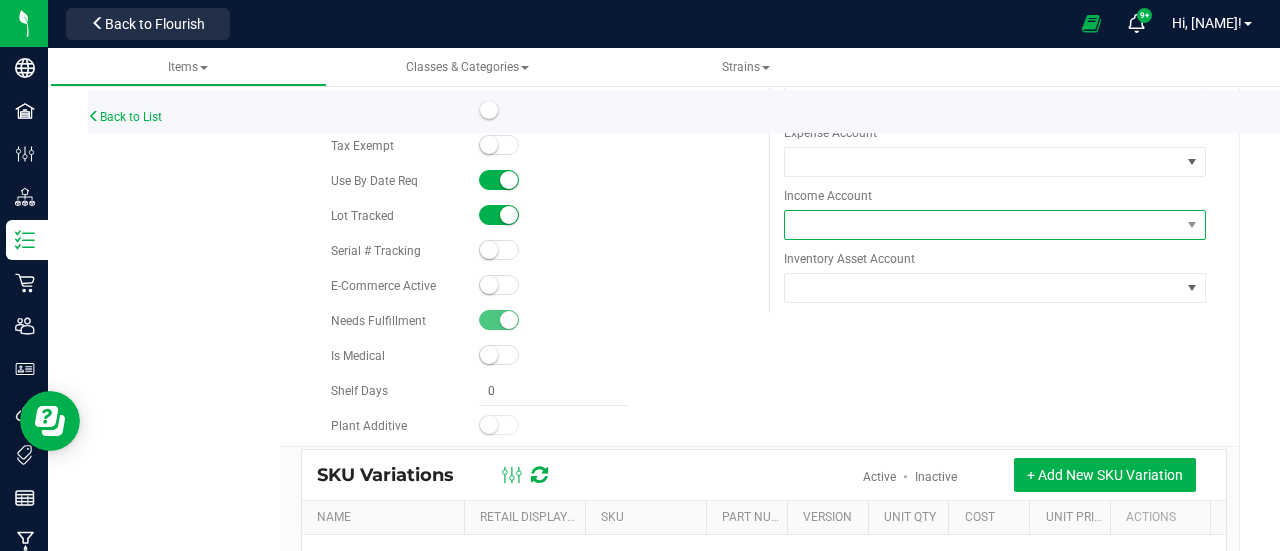 click at bounding box center [983, 225] 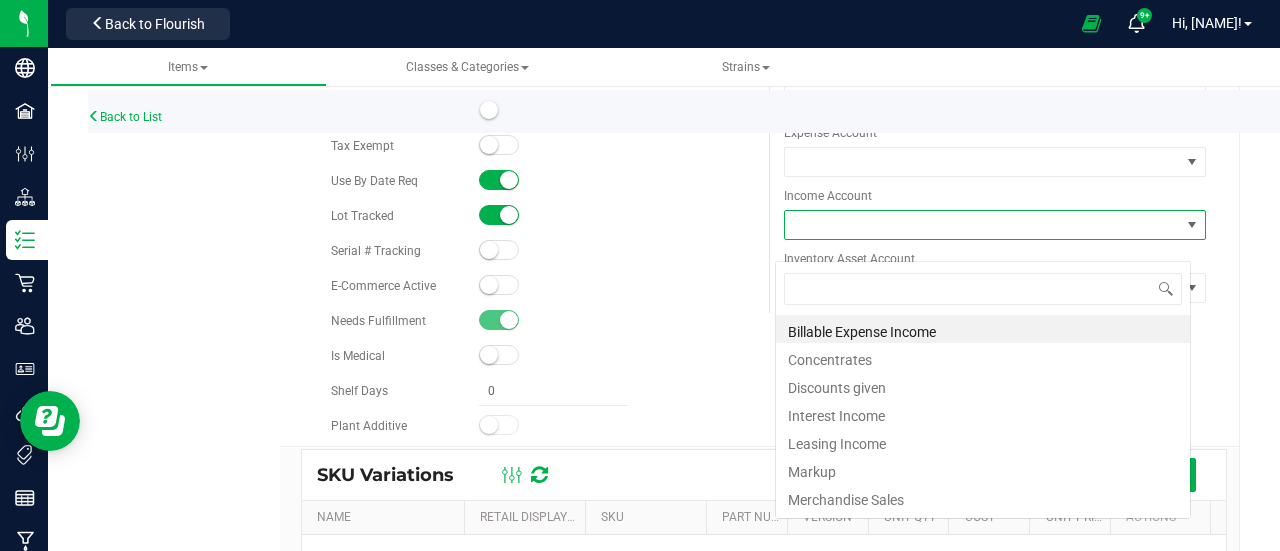 scroll, scrollTop: 99970, scrollLeft: 99584, axis: both 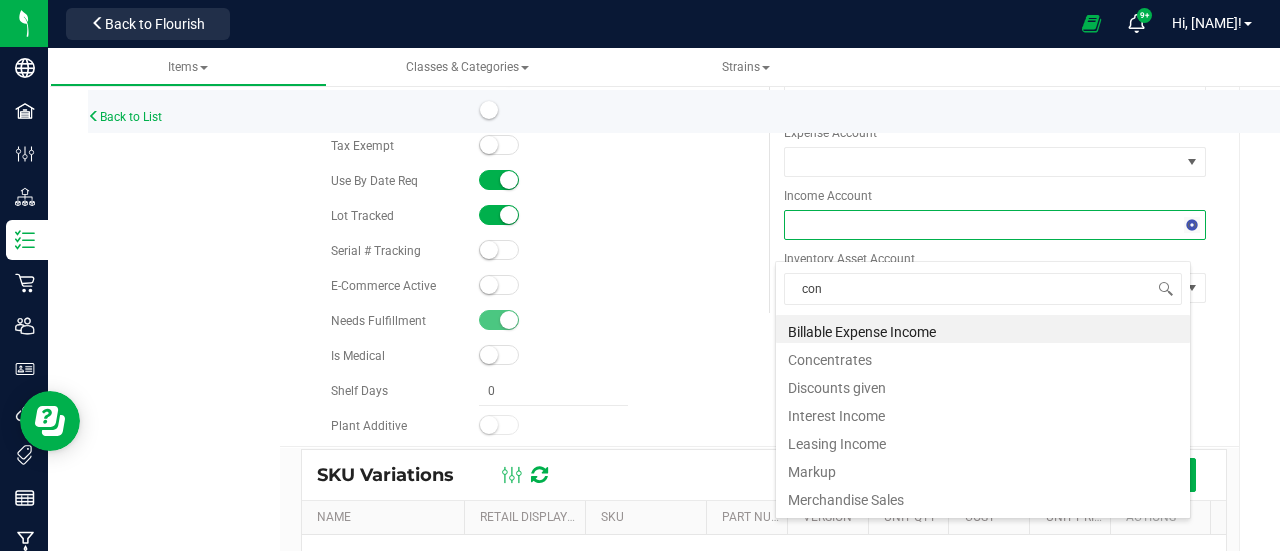 type on "conc" 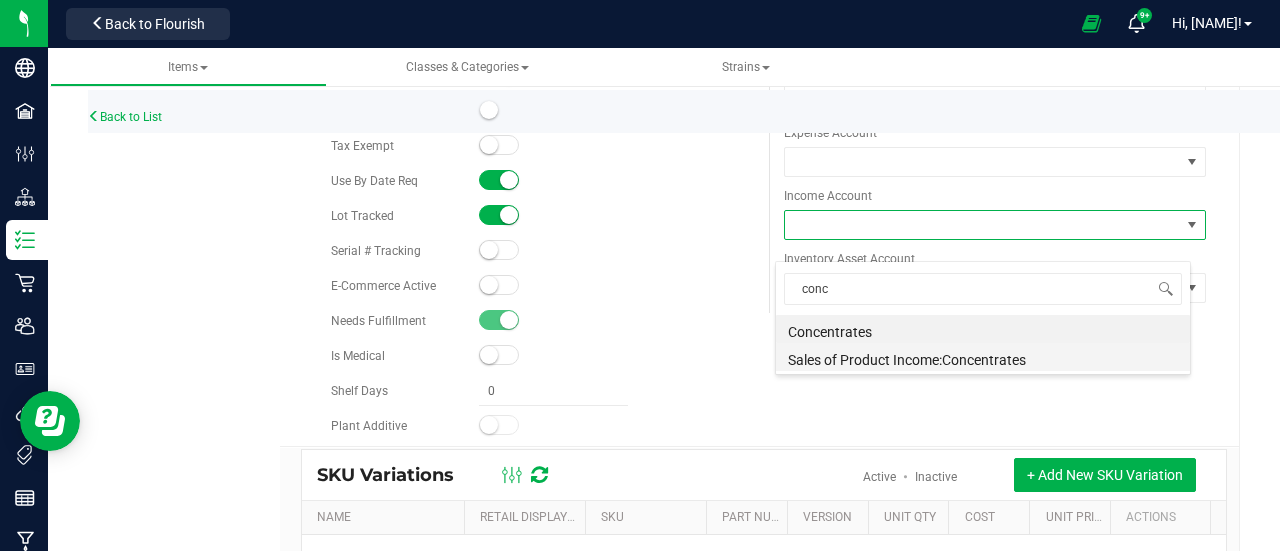 click on "Sales of Product Income:Concentrates" at bounding box center [983, 357] 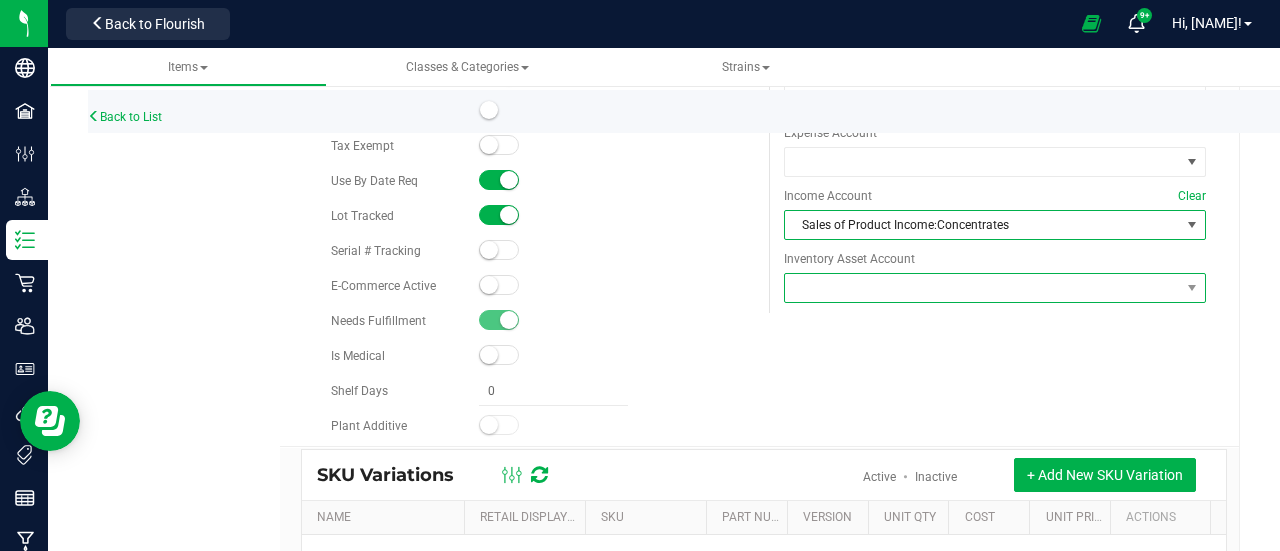 click at bounding box center [983, 288] 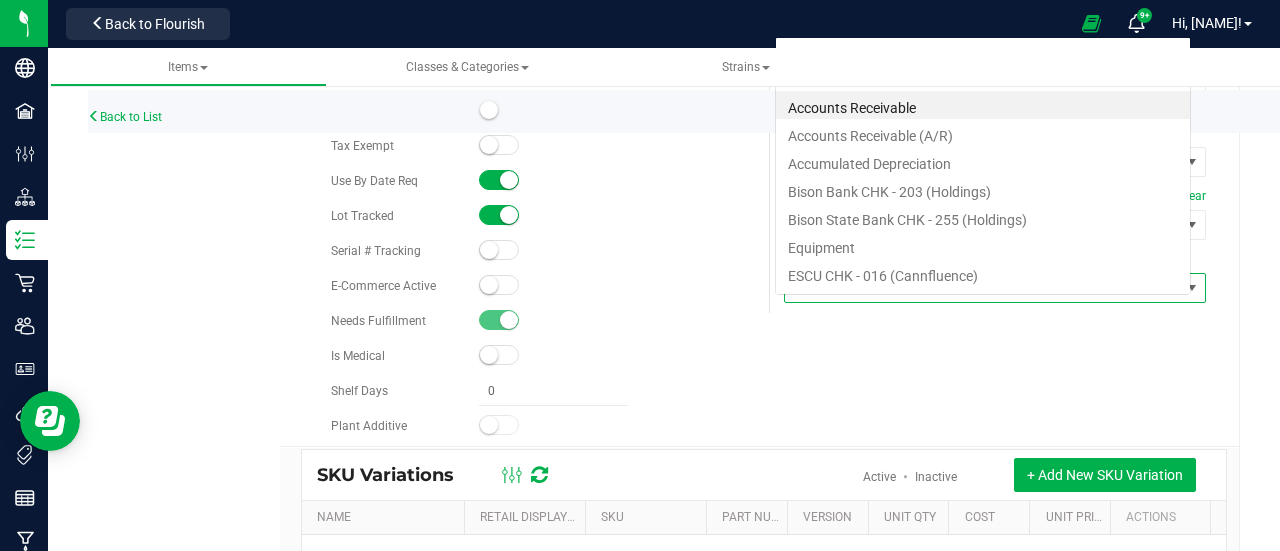 scroll, scrollTop: 0, scrollLeft: 0, axis: both 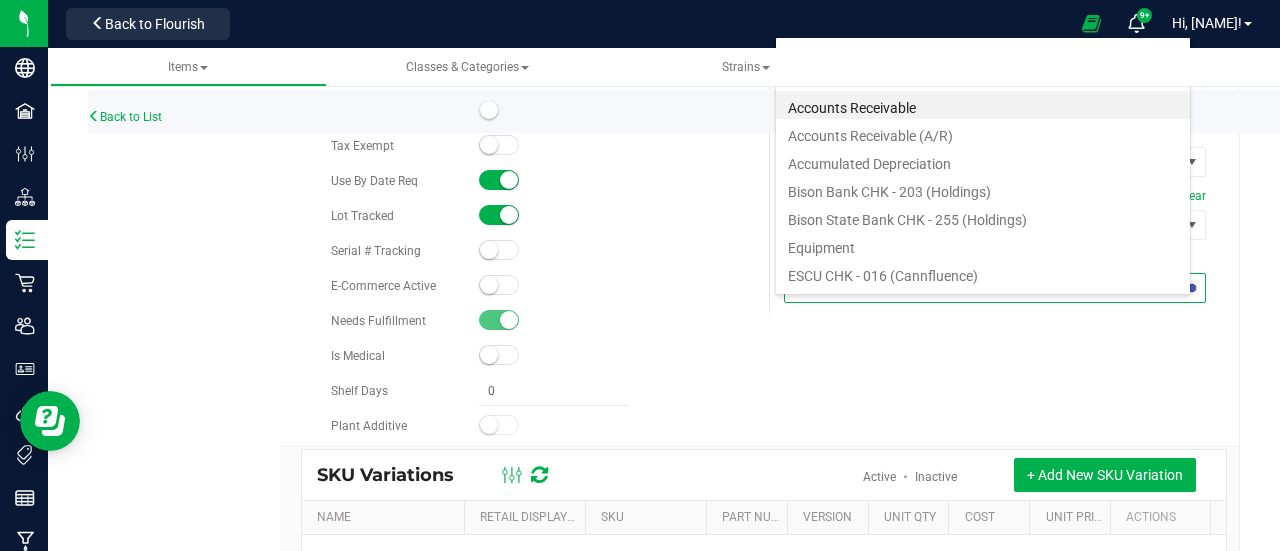 type on "asset" 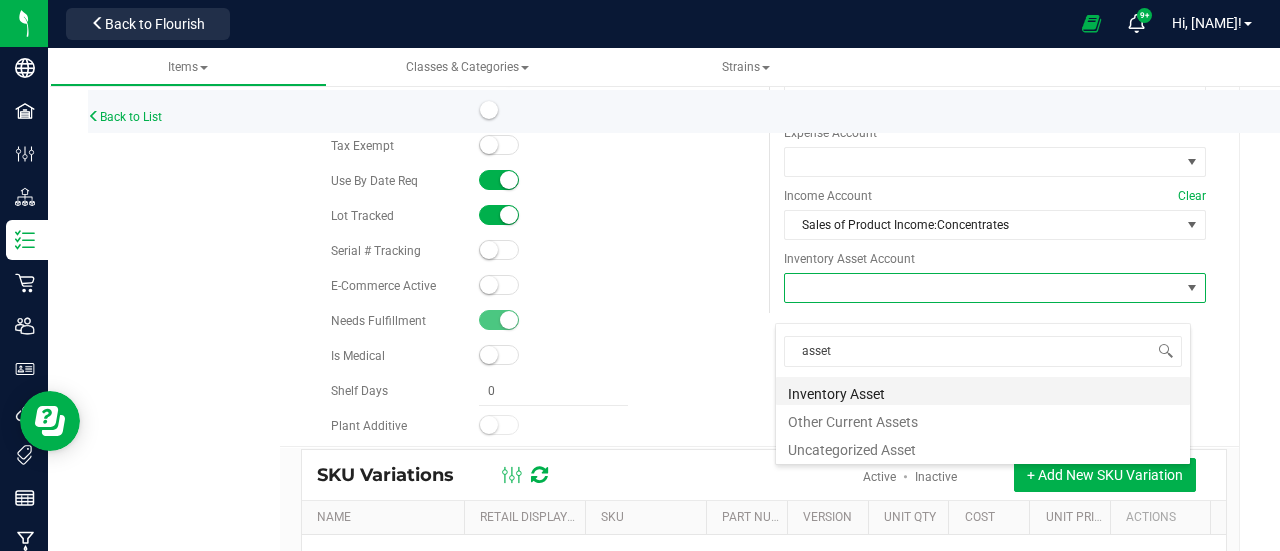 click on "Inventory Asset" at bounding box center [983, 391] 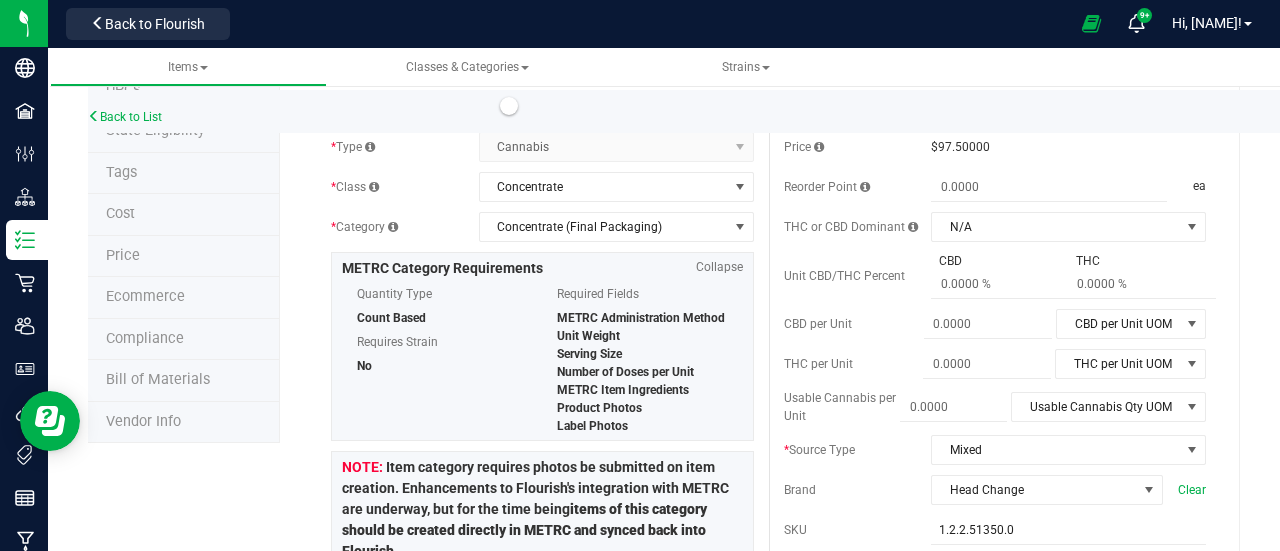 scroll, scrollTop: 0, scrollLeft: 0, axis: both 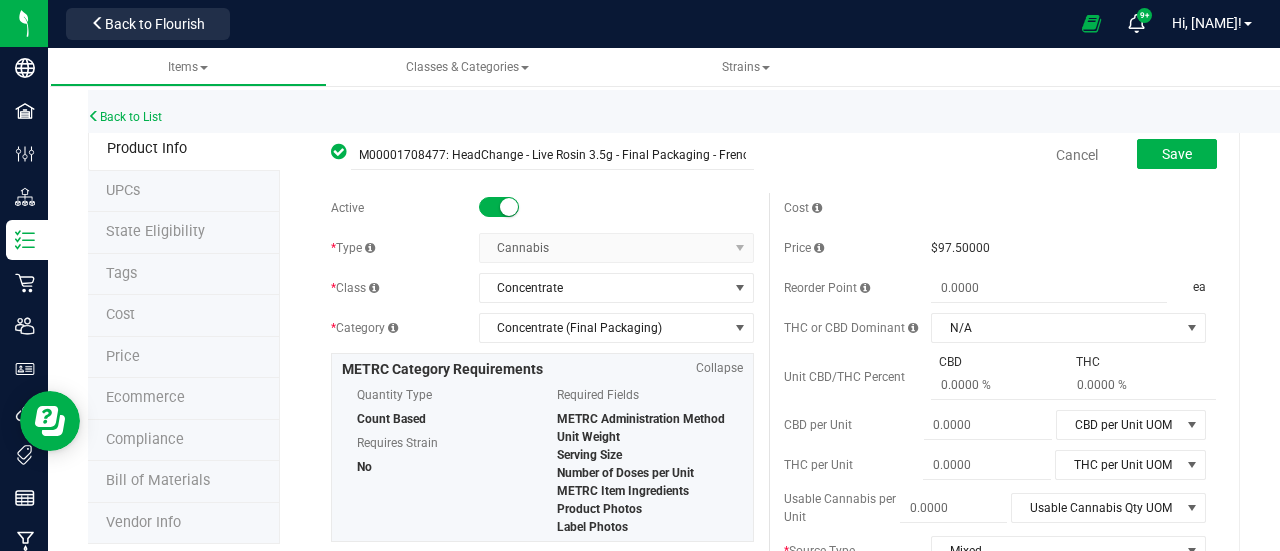 click on "Save" at bounding box center (1162, 155) 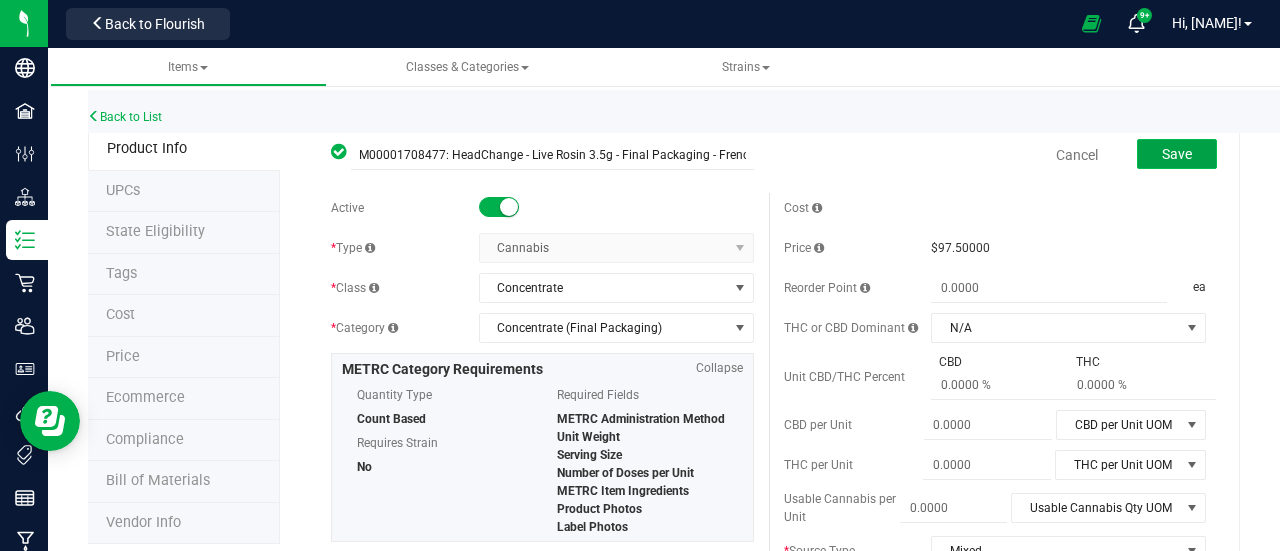 click on "Save" at bounding box center [1177, 154] 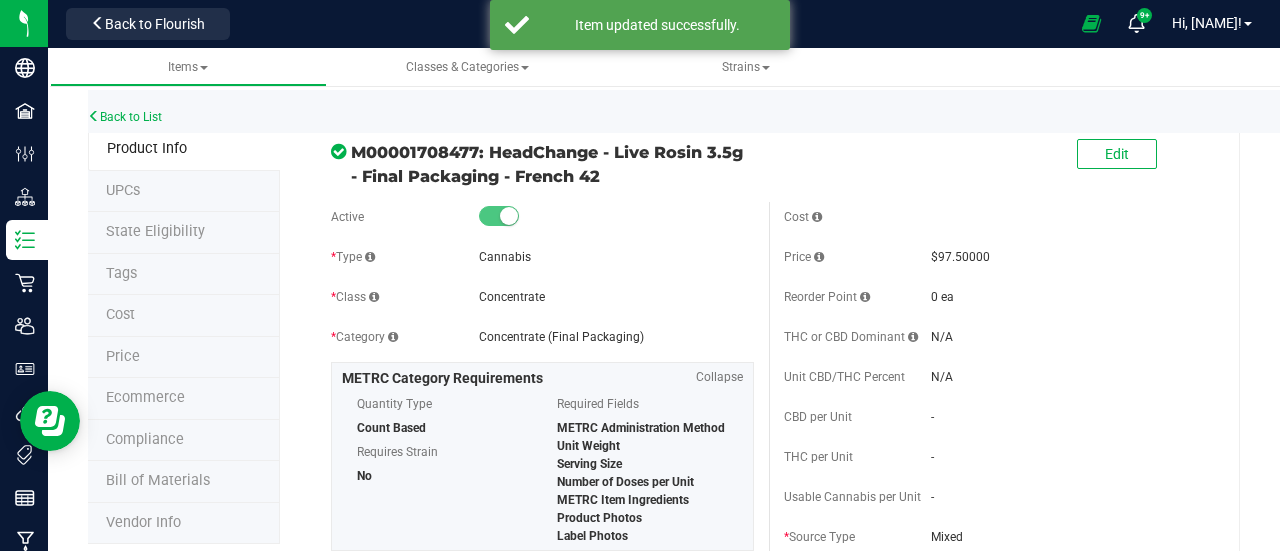 drag, startPoint x: 347, startPoint y: 173, endPoint x: 631, endPoint y: 178, distance: 284.044 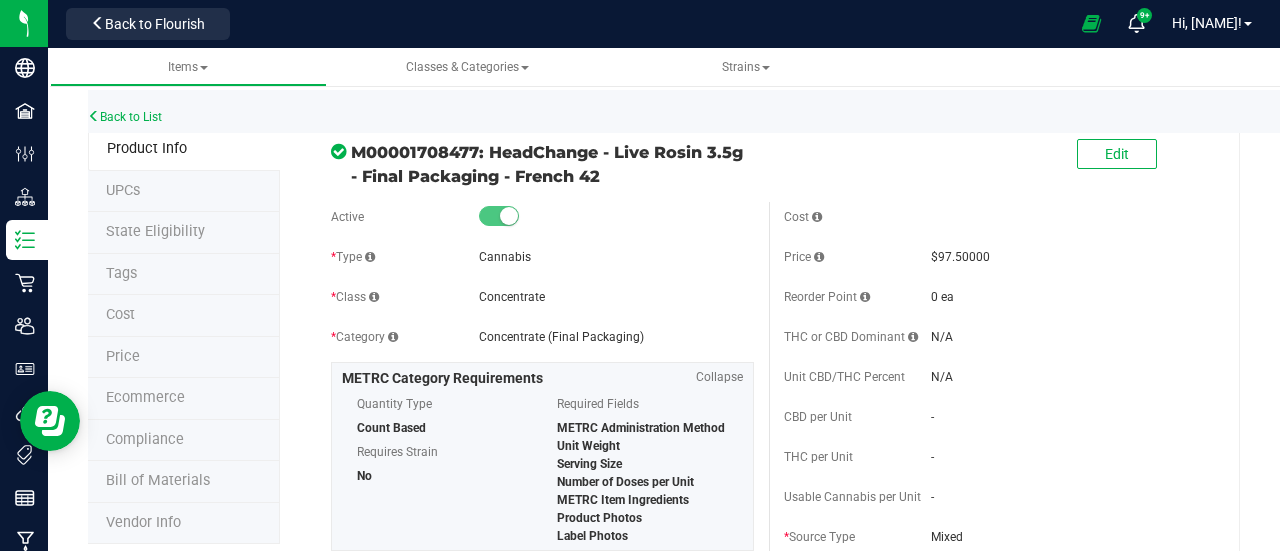 drag, startPoint x: 602, startPoint y: 181, endPoint x: 351, endPoint y: 179, distance: 251.00797 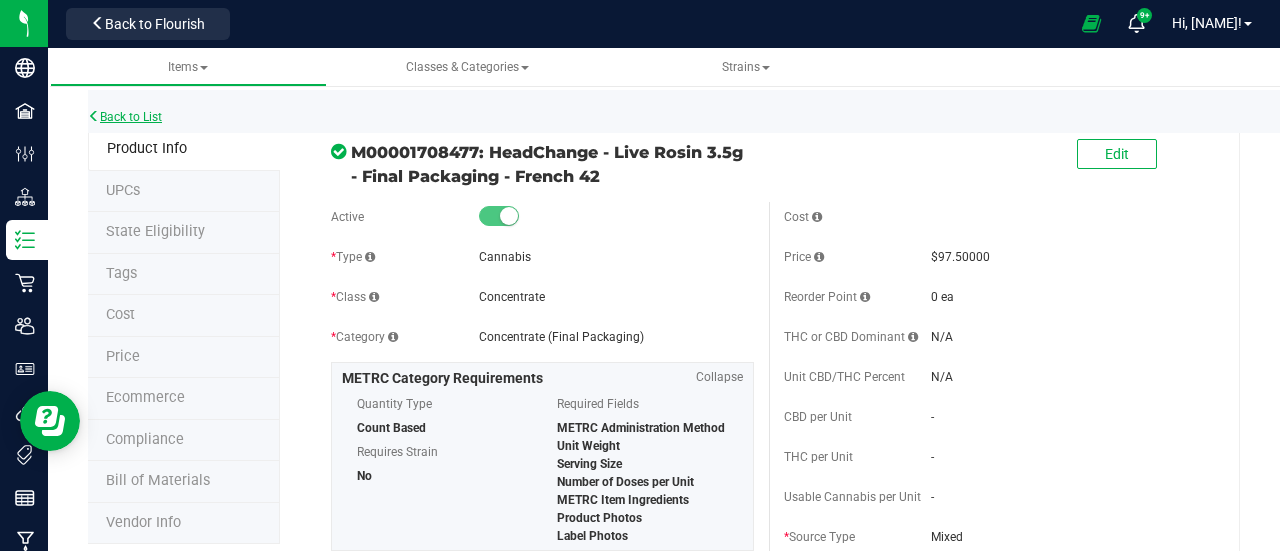 click on "Back to List" at bounding box center (125, 117) 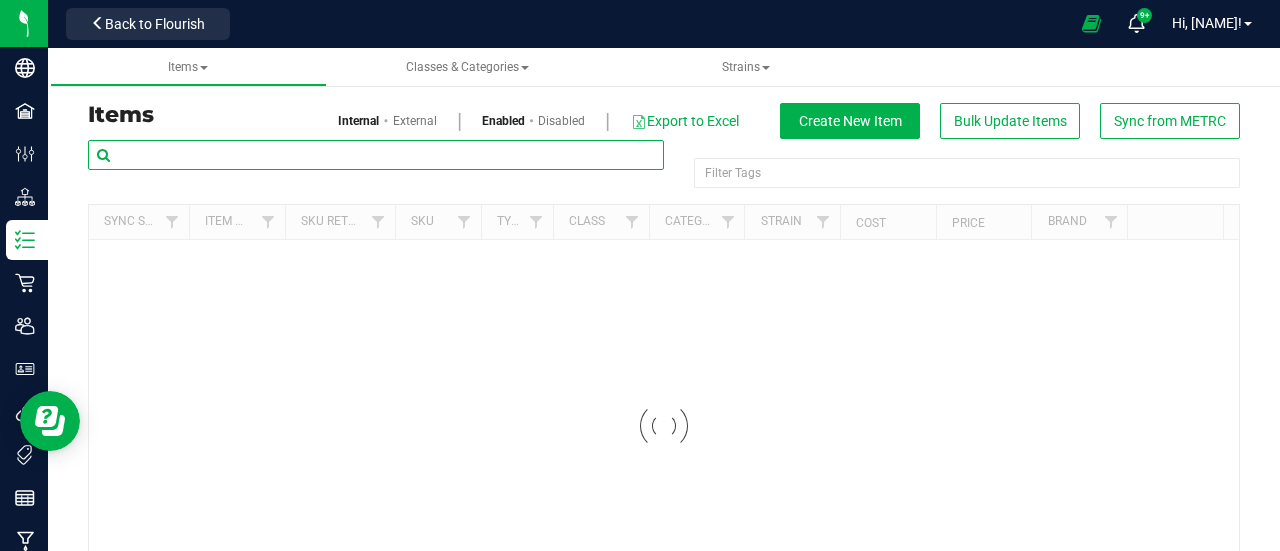click at bounding box center [376, 155] 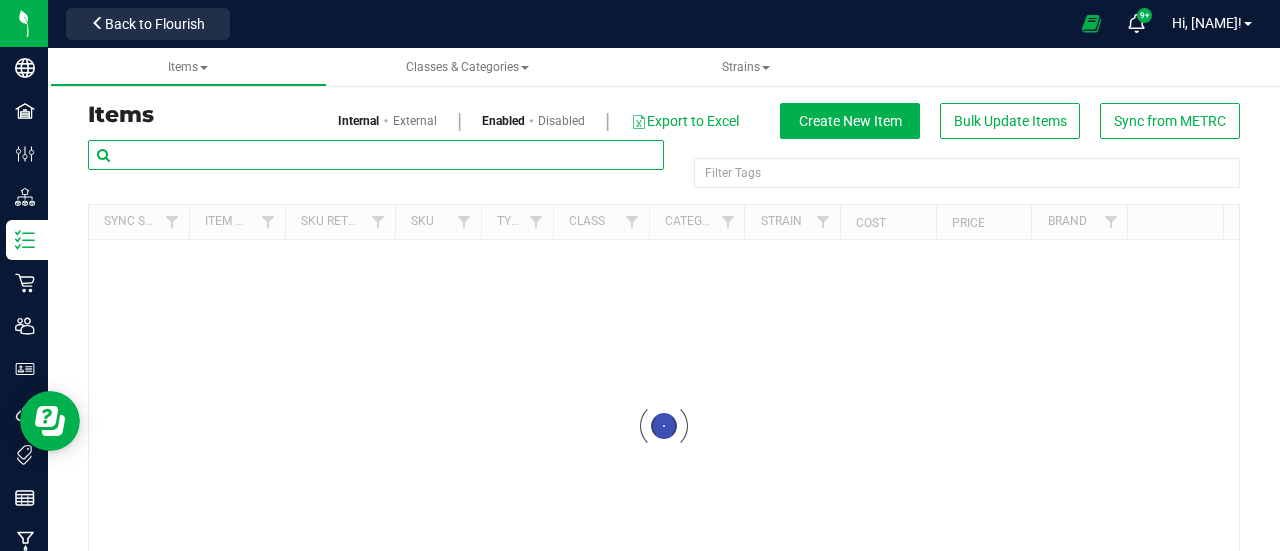 paste on "- Final Packaging - French 42" 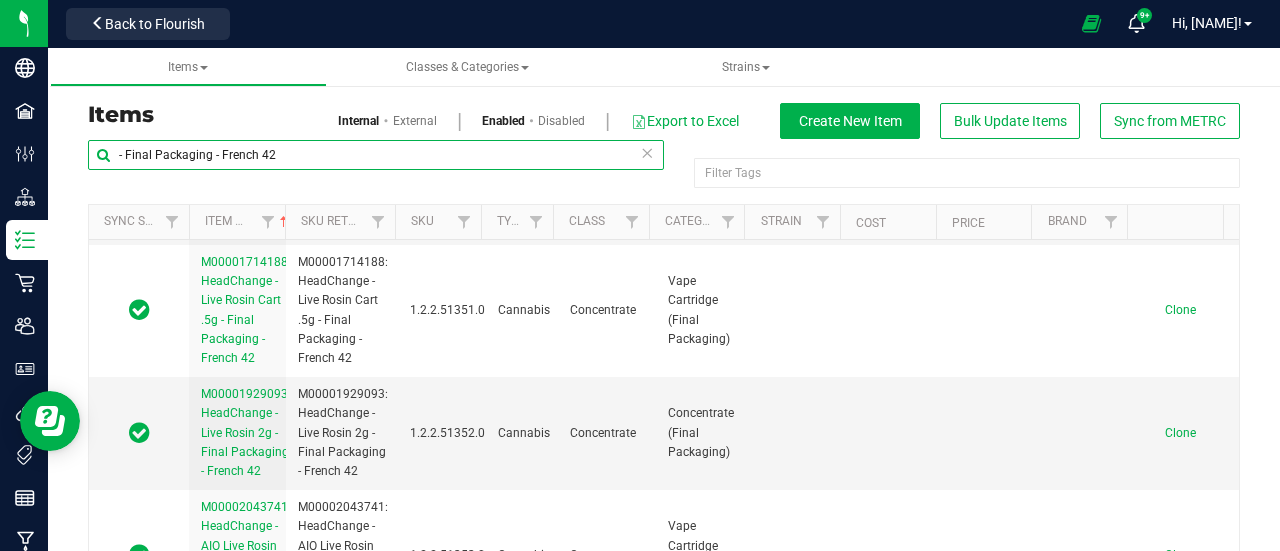scroll, scrollTop: 223, scrollLeft: 0, axis: vertical 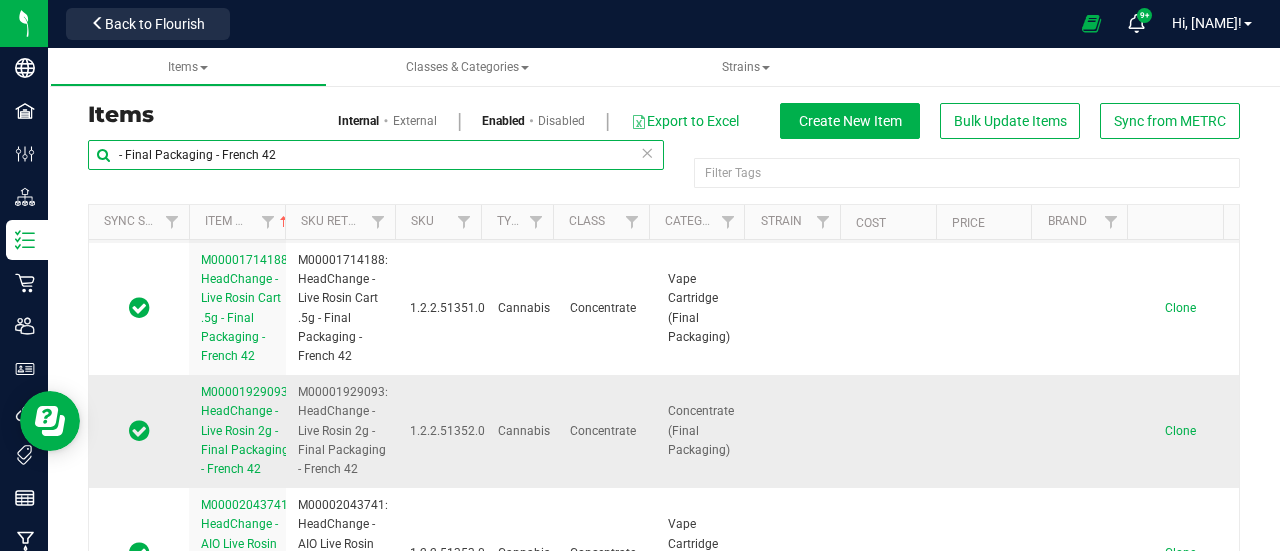 type on "- Final Packaging - French 42" 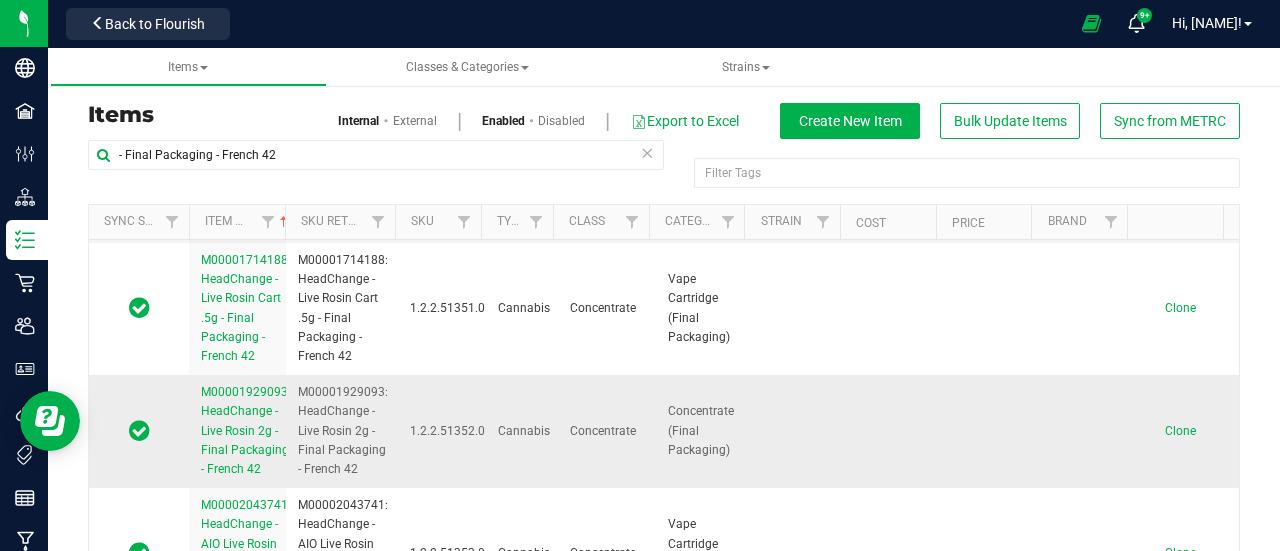 click on "M00001929093: HeadChange - Live Rosin 2g - Final Packaging - French 42" at bounding box center (246, 430) 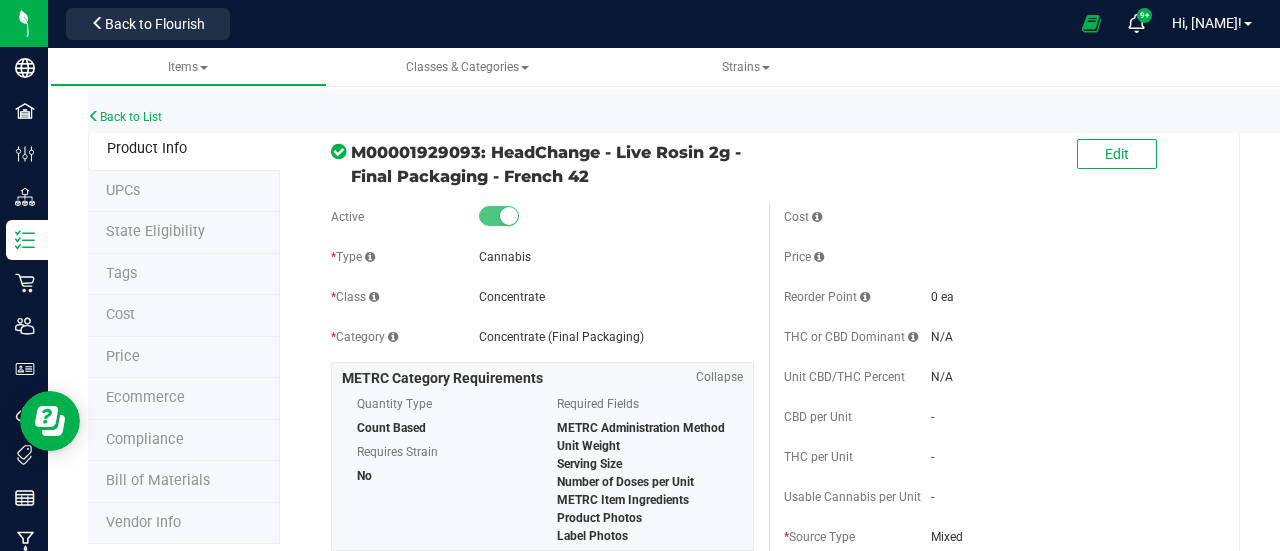 click on "Price" at bounding box center [184, 358] 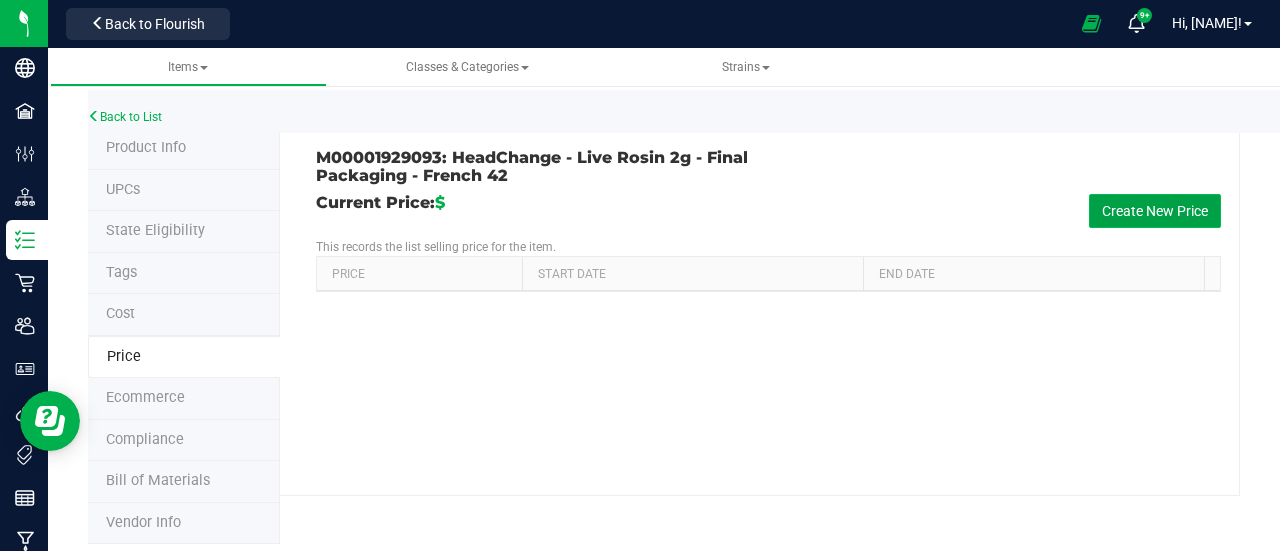 click on "Create New Price" at bounding box center (1155, 211) 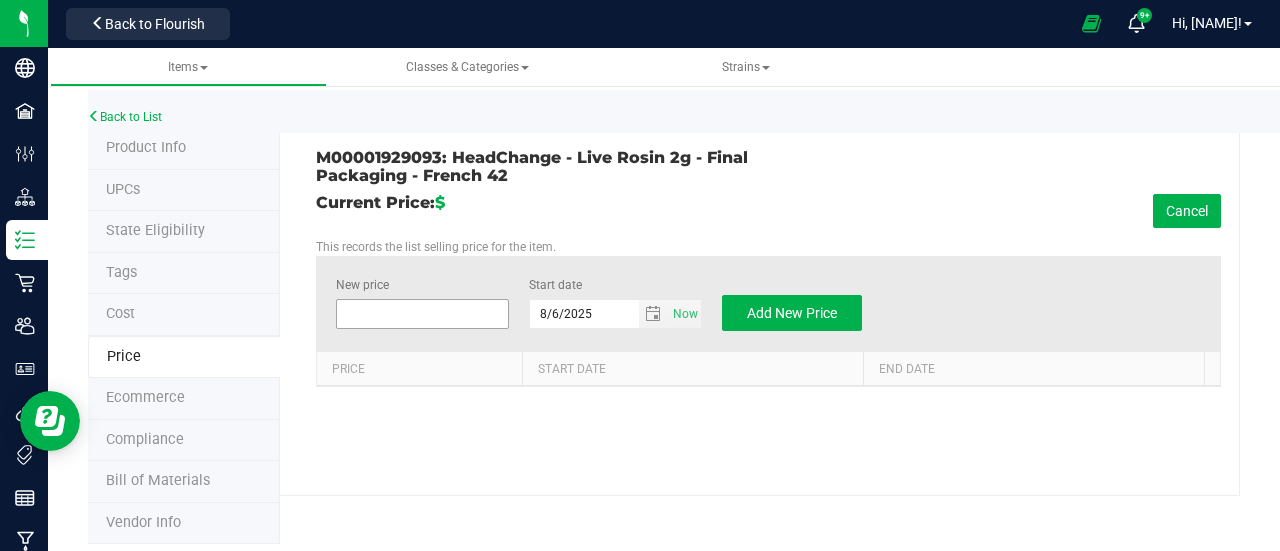 click at bounding box center [422, 314] 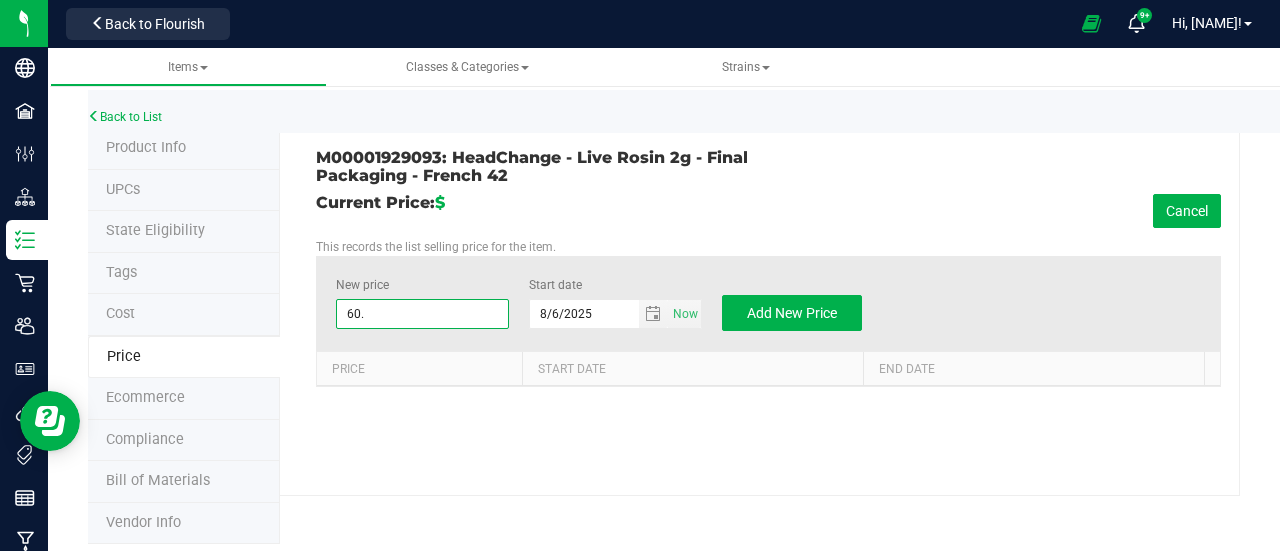 type on "60.0" 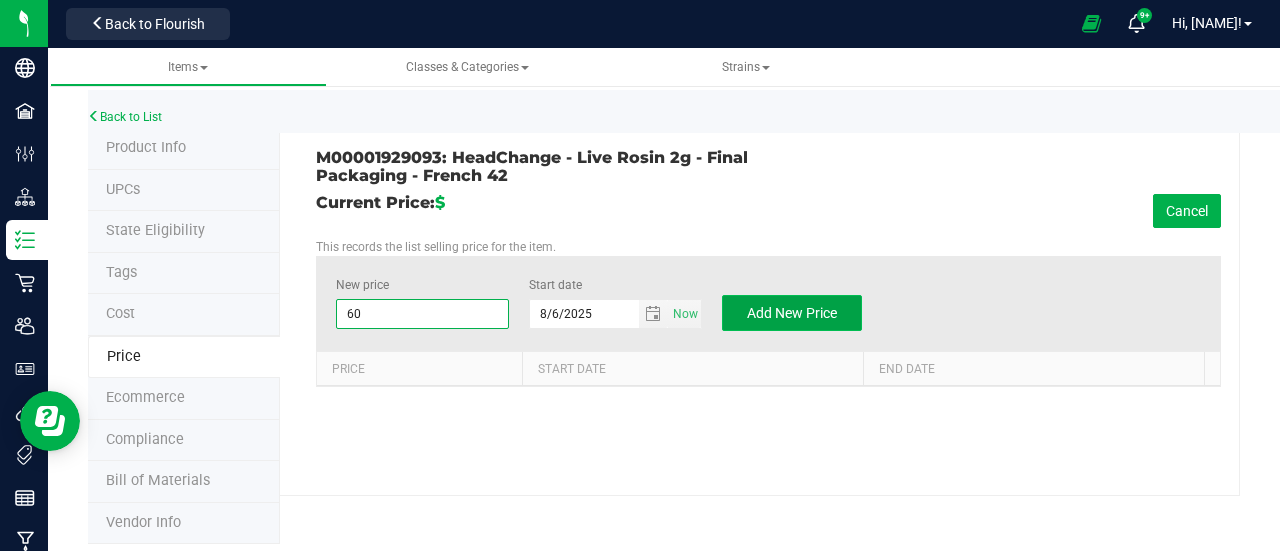 click on "Add New Price" at bounding box center (792, 313) 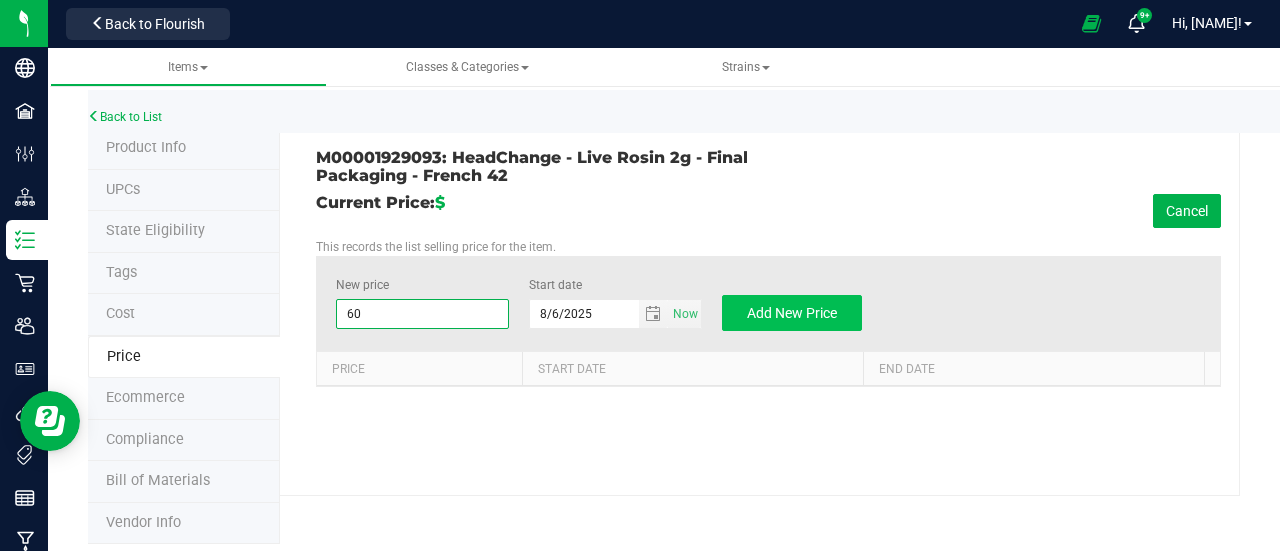 type on "$0.00000" 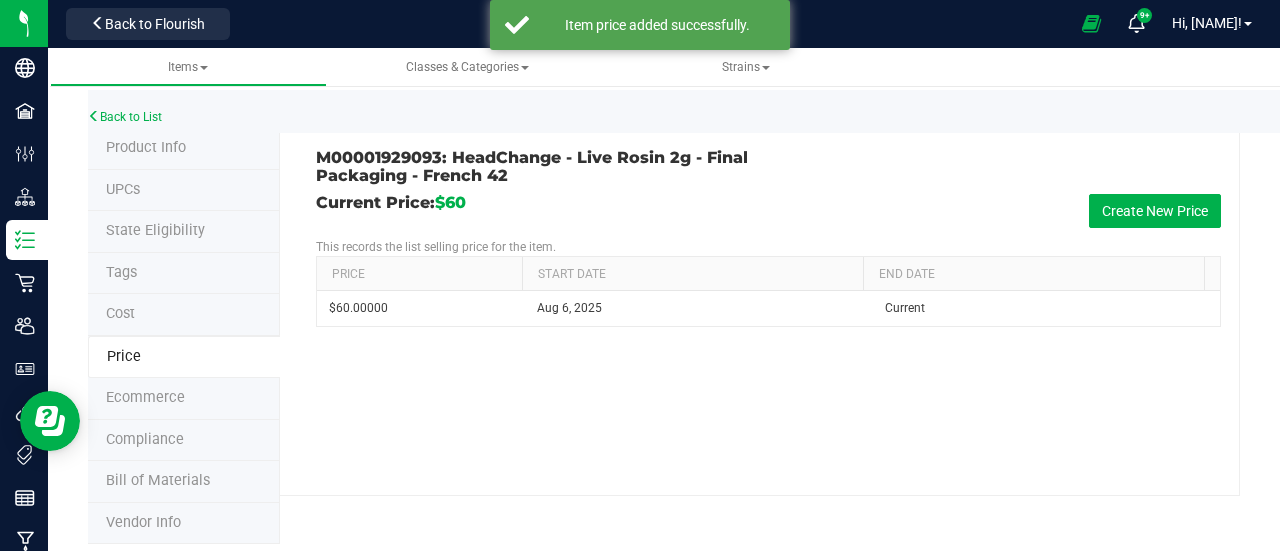 click on "Product Info" at bounding box center [146, 147] 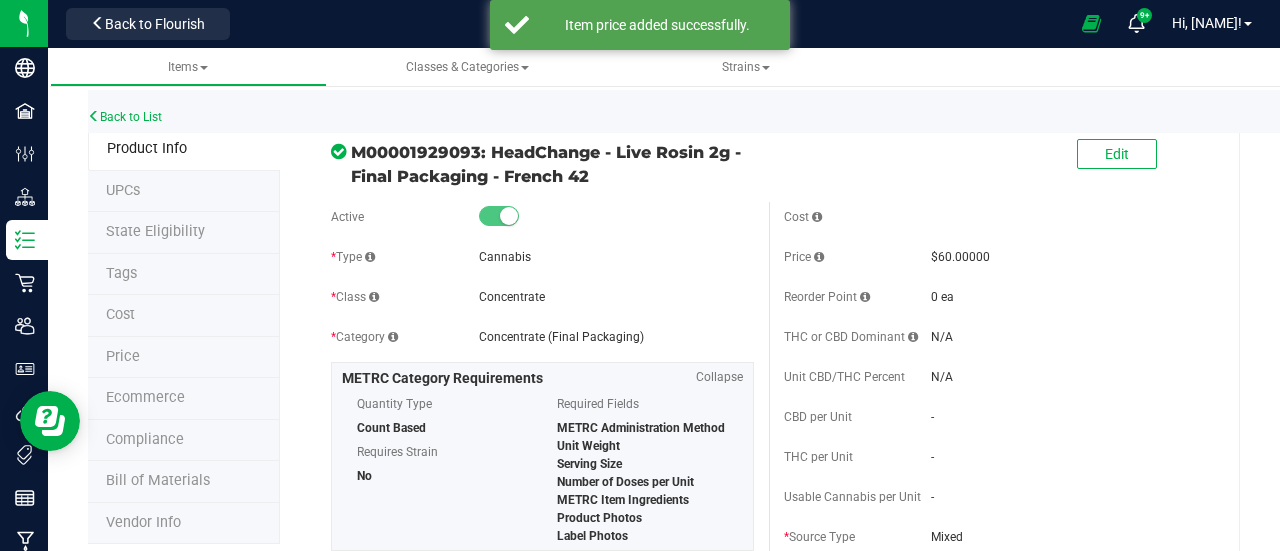 click on "Edit" at bounding box center [1117, 155] 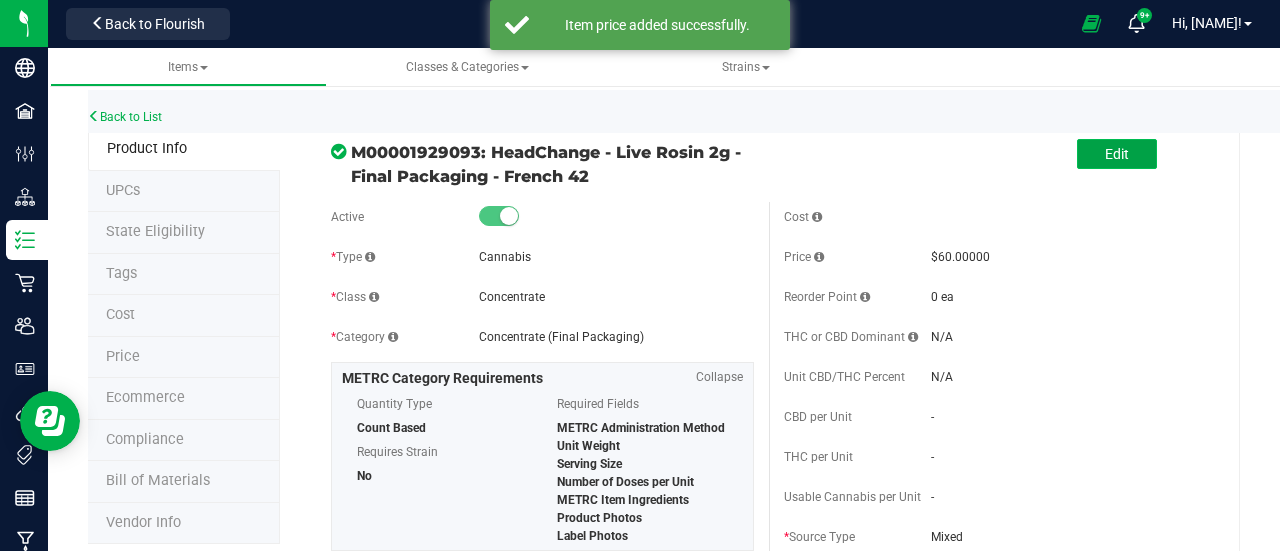 click on "Edit" at bounding box center (1117, 154) 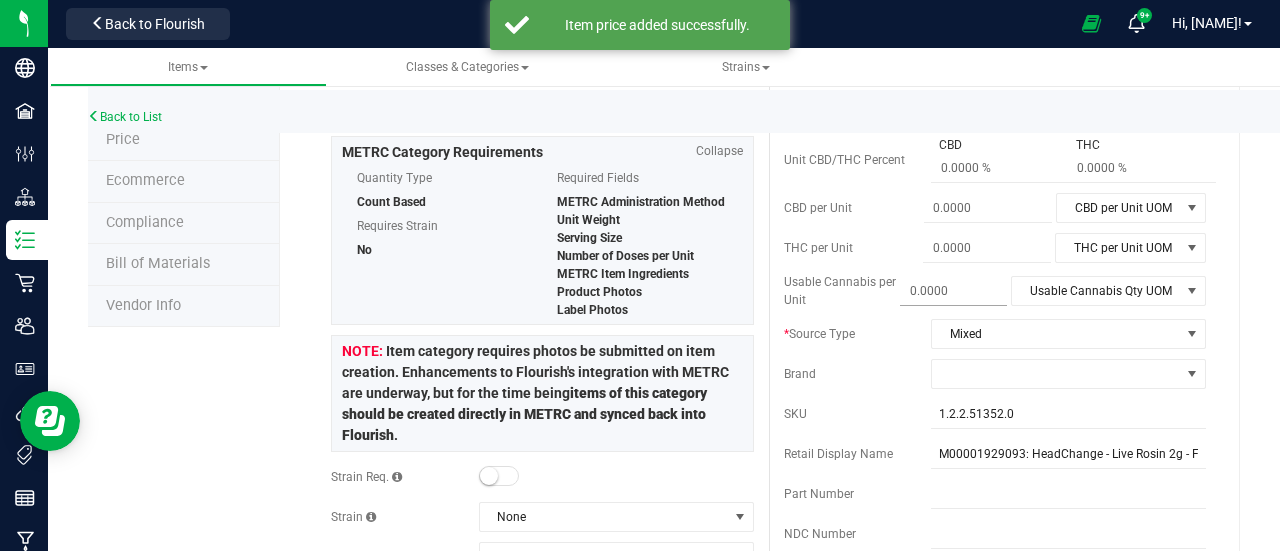 scroll, scrollTop: 218, scrollLeft: 0, axis: vertical 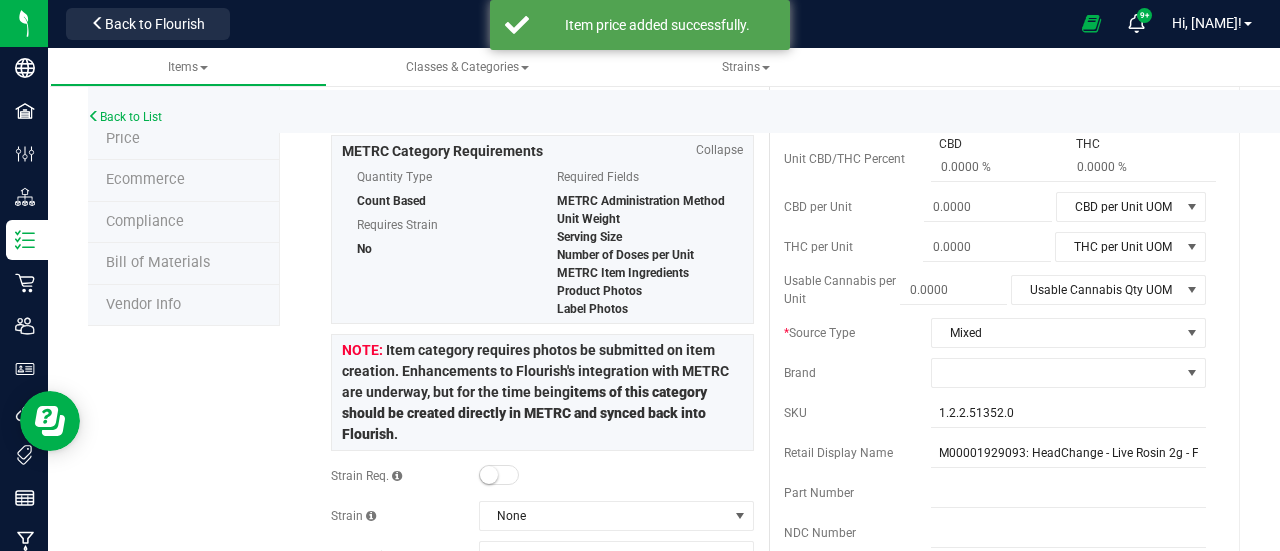 click on "Cost
Price
$60.00000
Reorder Point
ea
THC or CBD Dominant
N/A N/A" at bounding box center [995, 372] 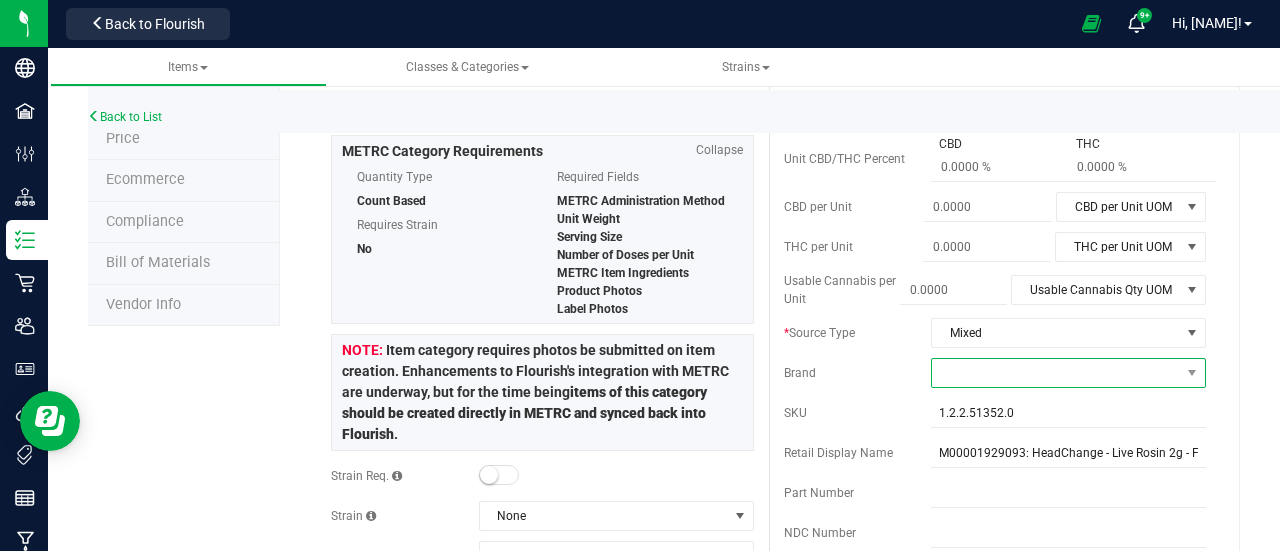 click at bounding box center [1056, 373] 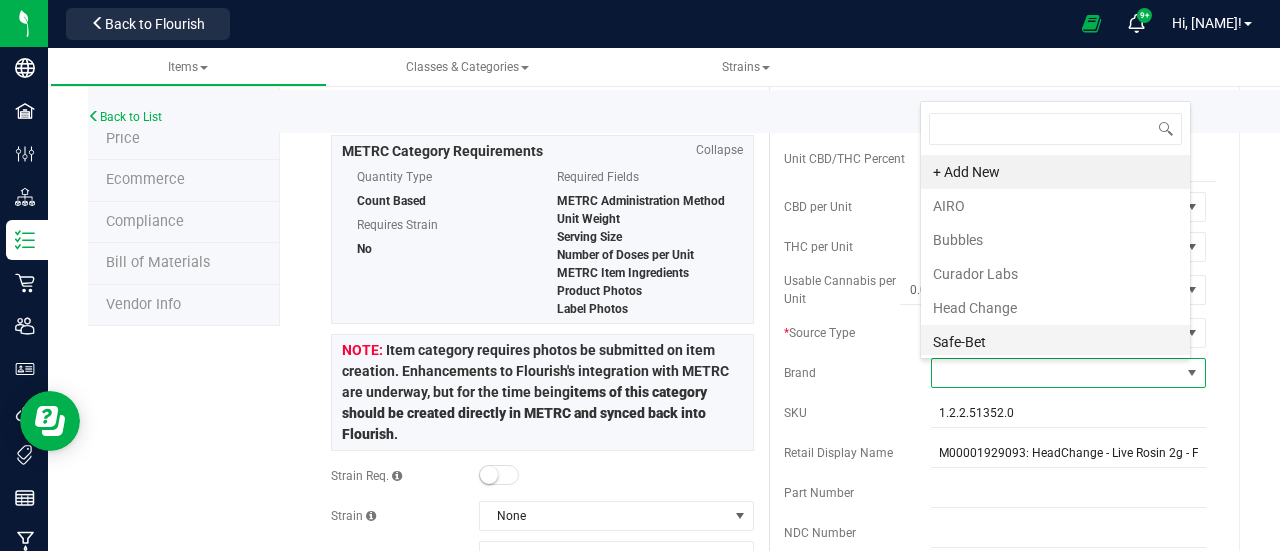 scroll, scrollTop: 0, scrollLeft: 0, axis: both 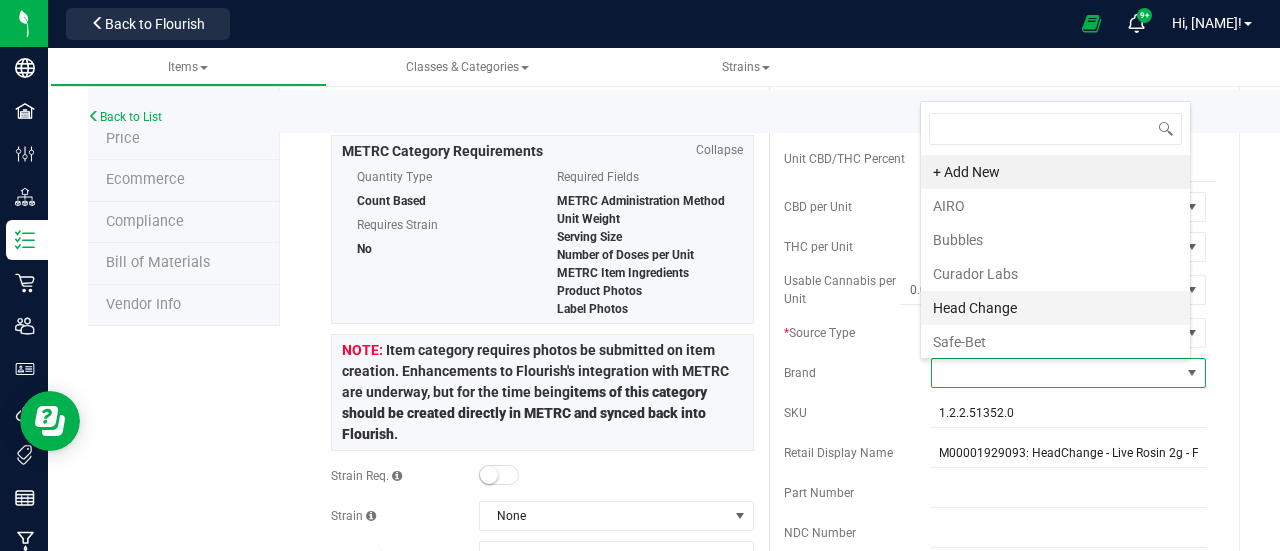 click on "Head Change" at bounding box center [1055, 308] 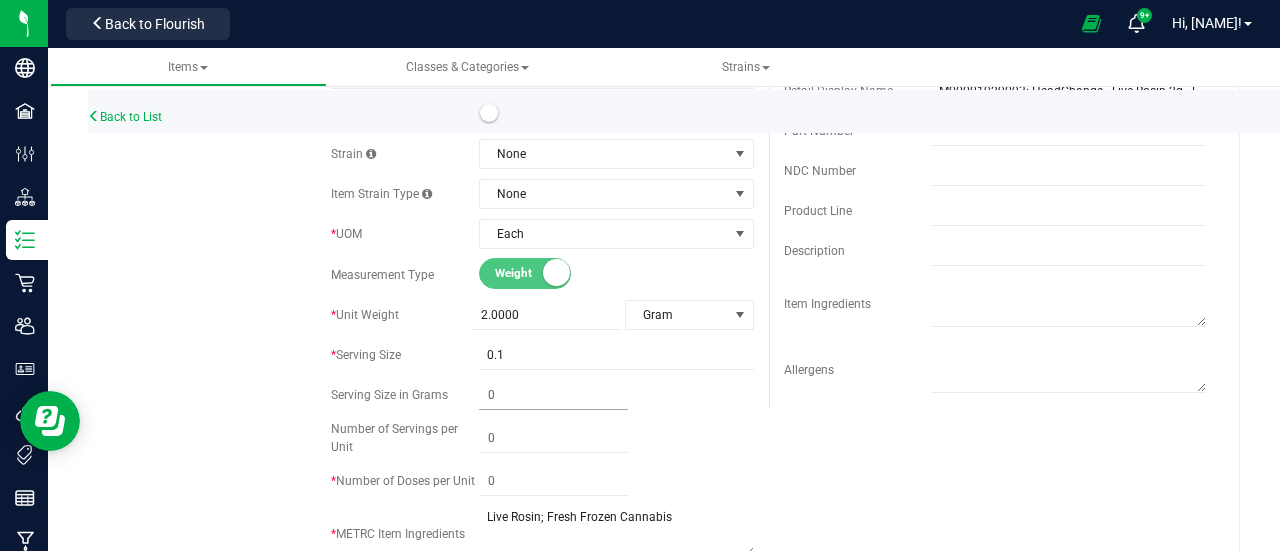scroll, scrollTop: 593, scrollLeft: 0, axis: vertical 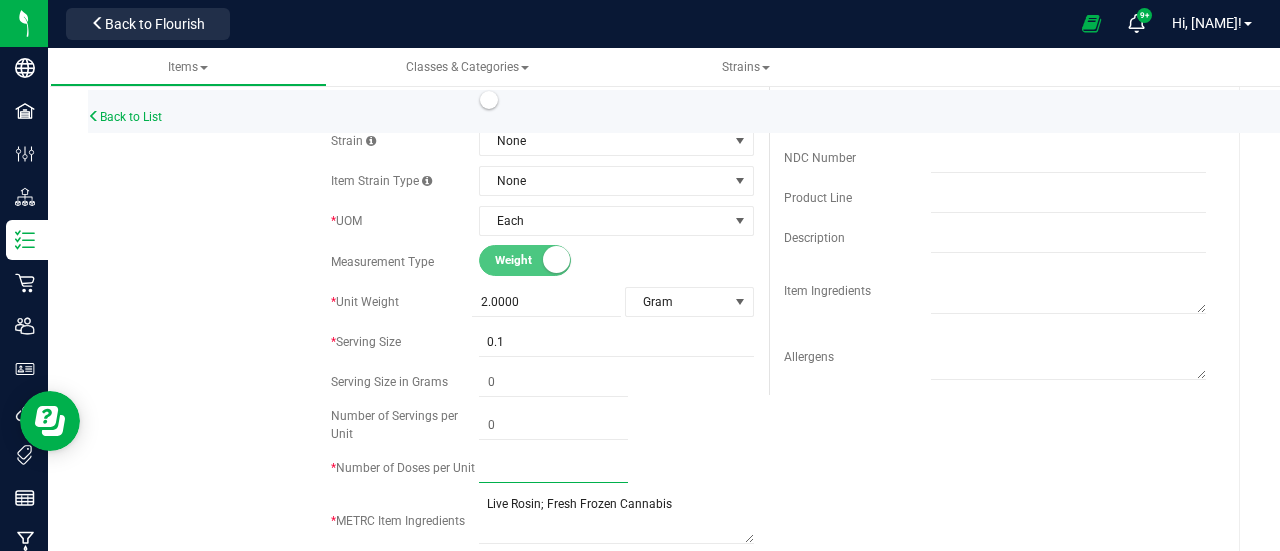 click at bounding box center (553, 468) 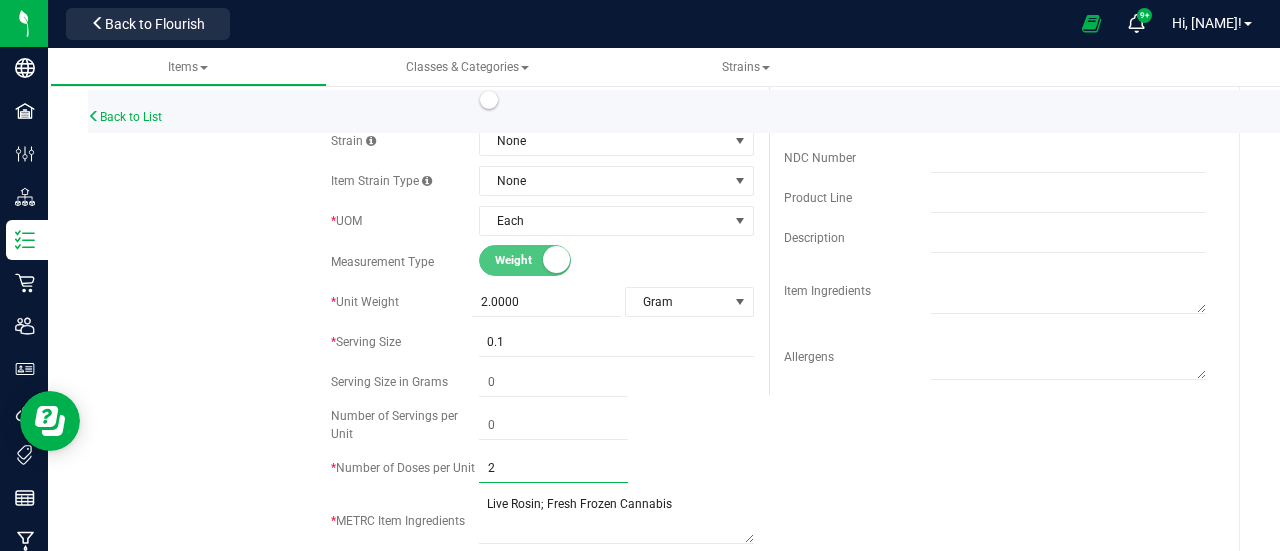 type on "20" 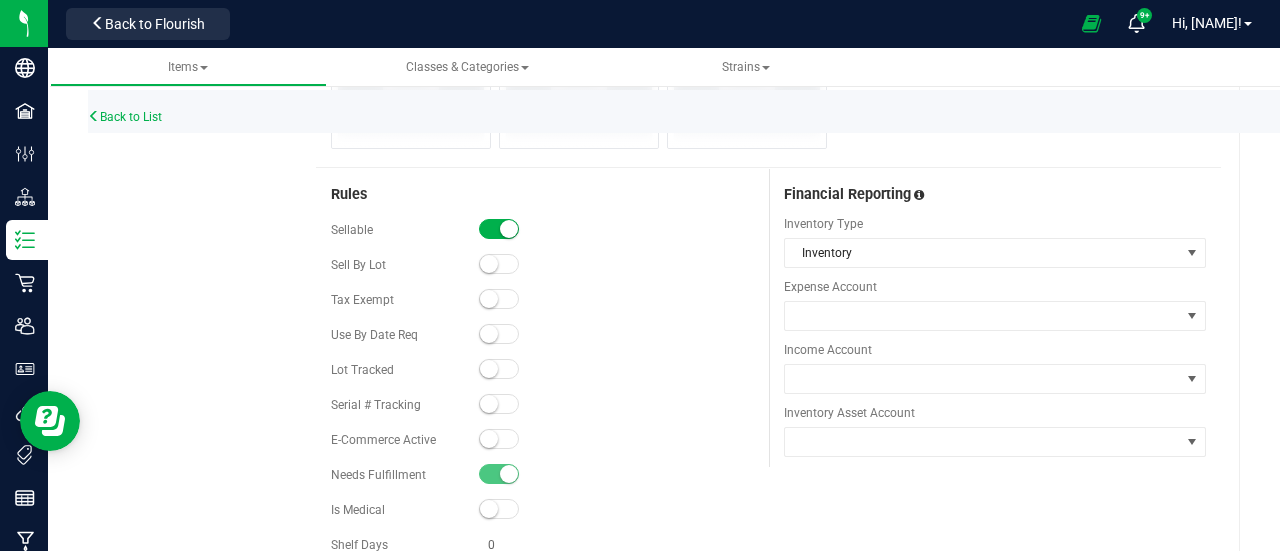 scroll, scrollTop: 1479, scrollLeft: 0, axis: vertical 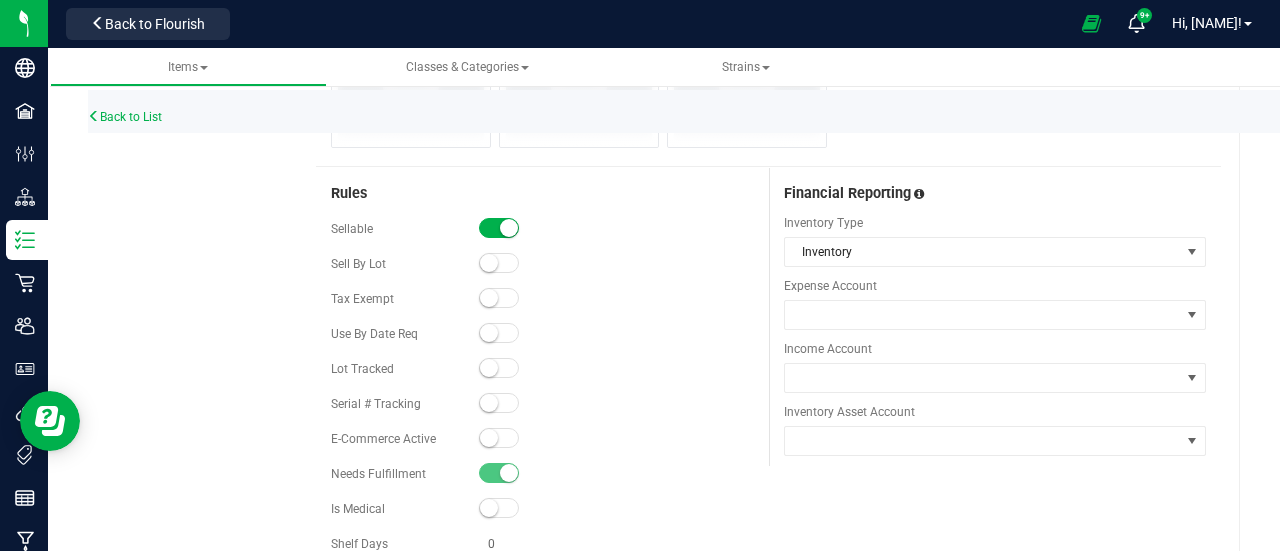 type on "20" 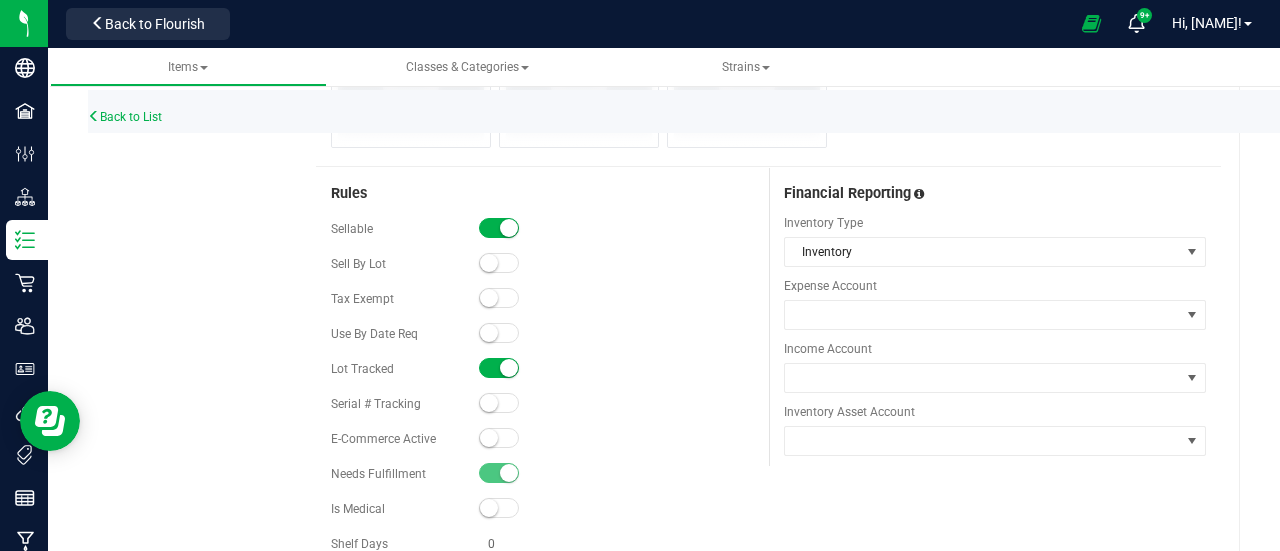 click at bounding box center (499, 333) 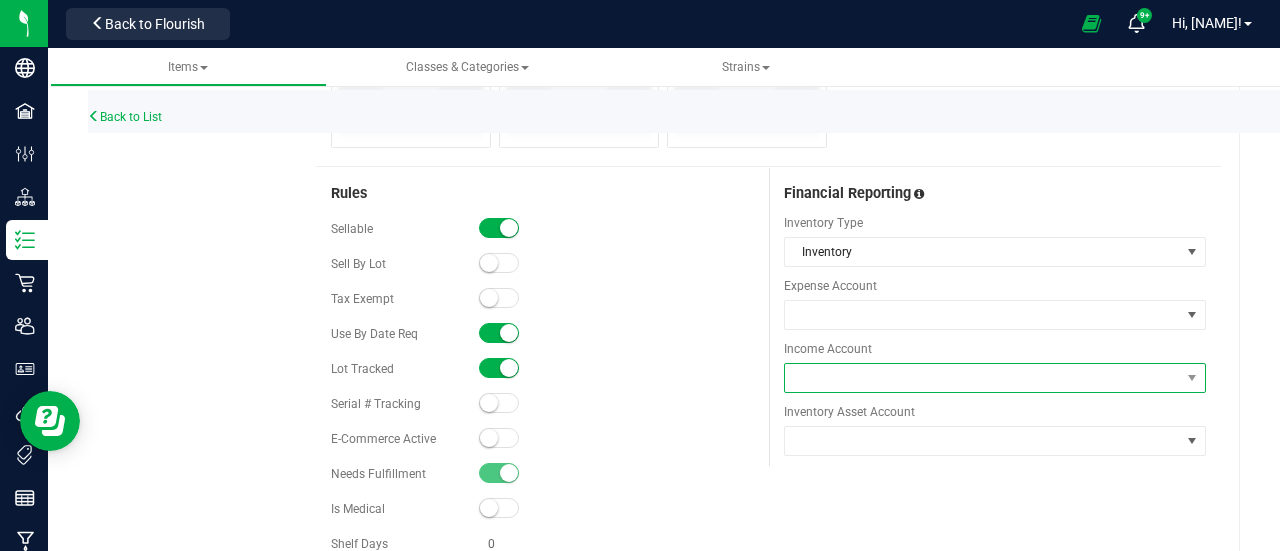 click at bounding box center (983, 378) 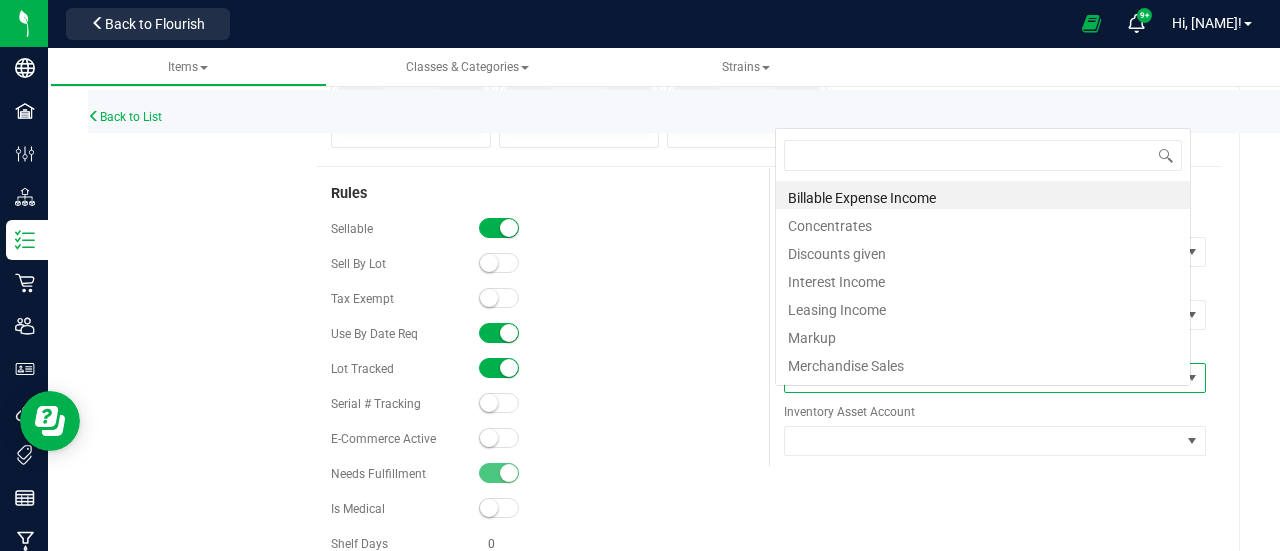 scroll, scrollTop: 0, scrollLeft: 0, axis: both 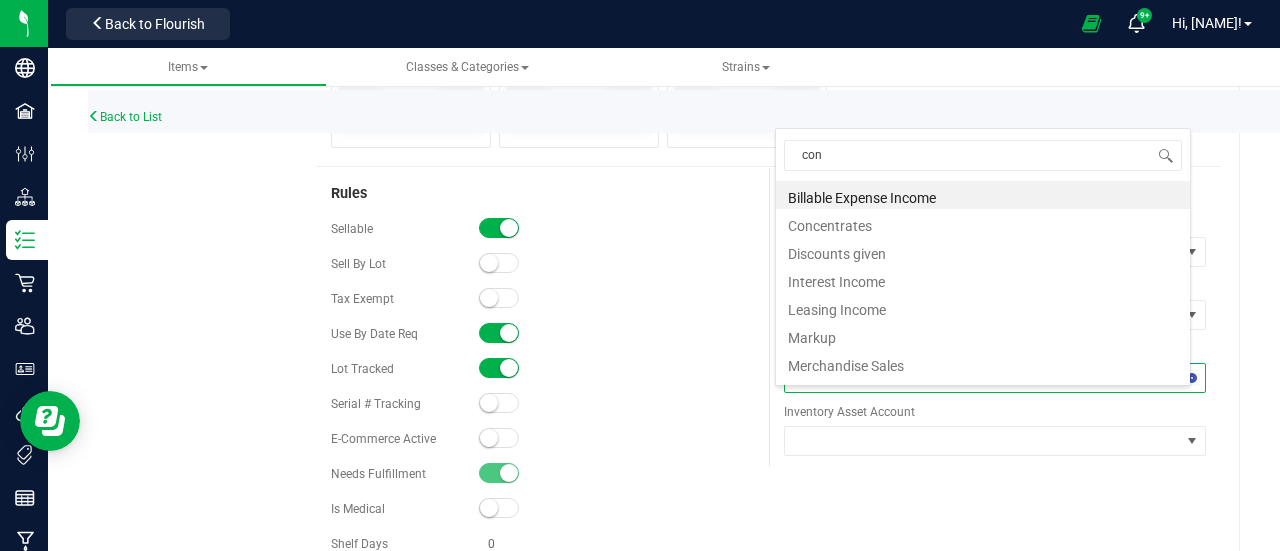 type on "conc" 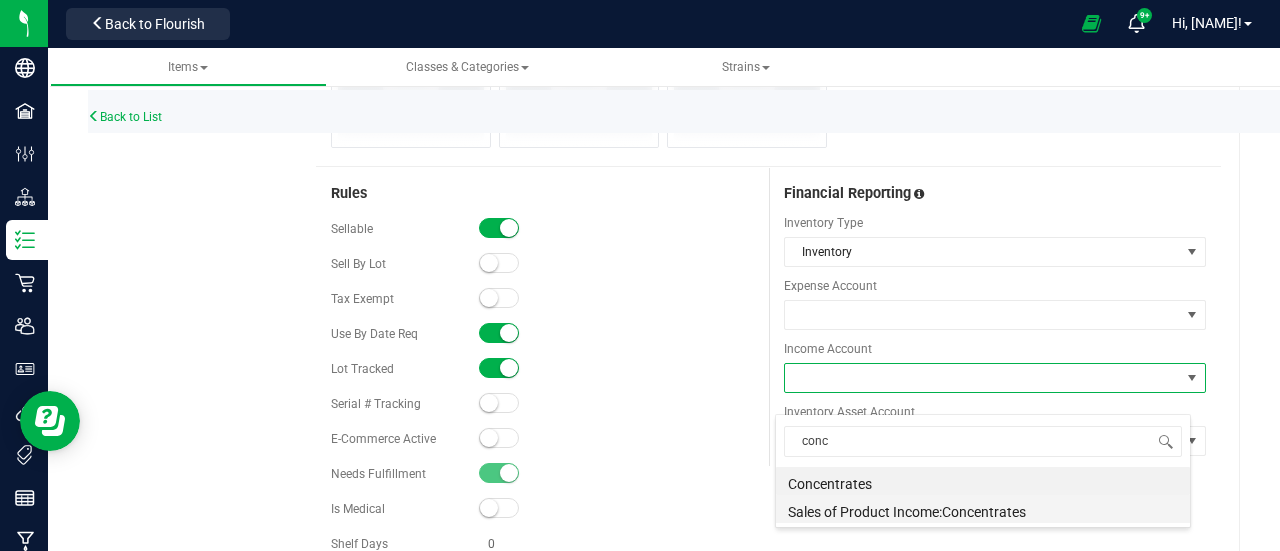 click on "Sales of Product Income:Concentrates" at bounding box center [983, 509] 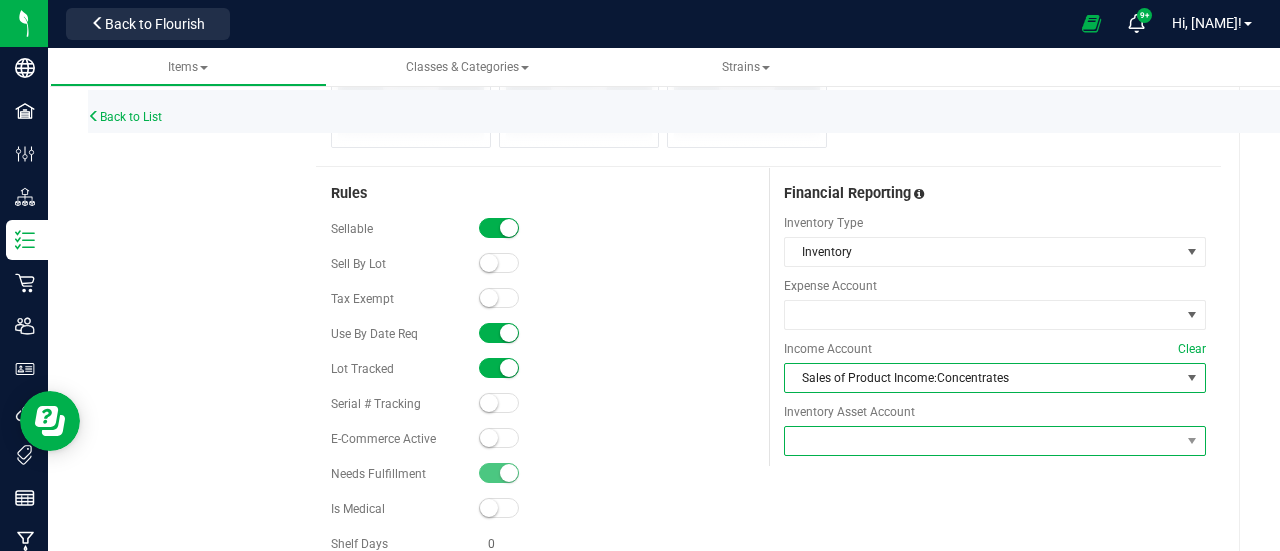 click at bounding box center [983, 441] 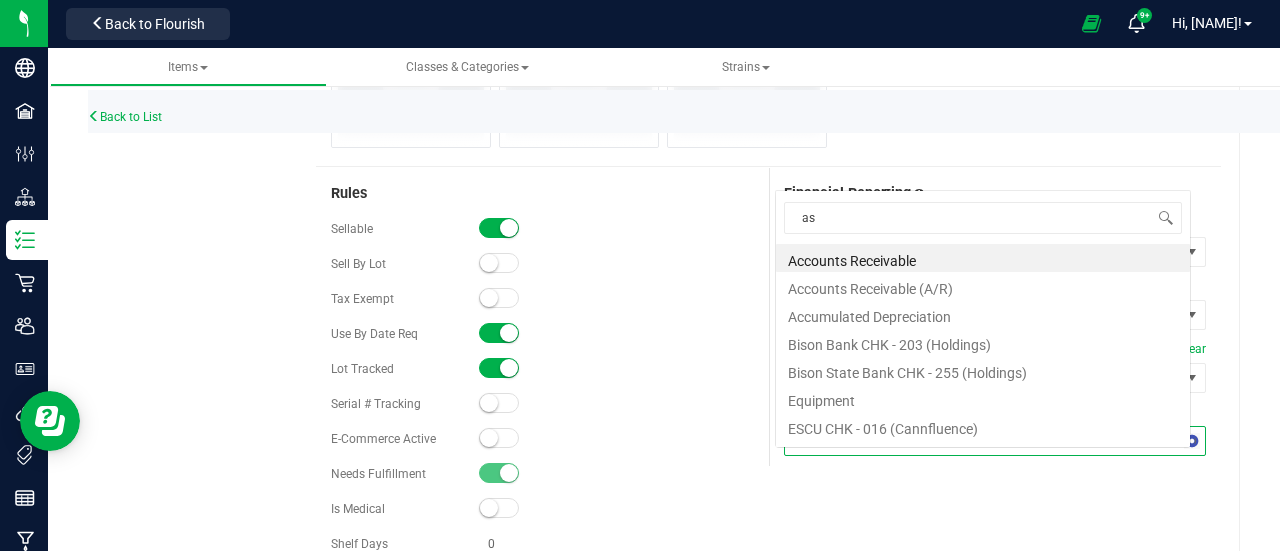 scroll, scrollTop: 0, scrollLeft: 0, axis: both 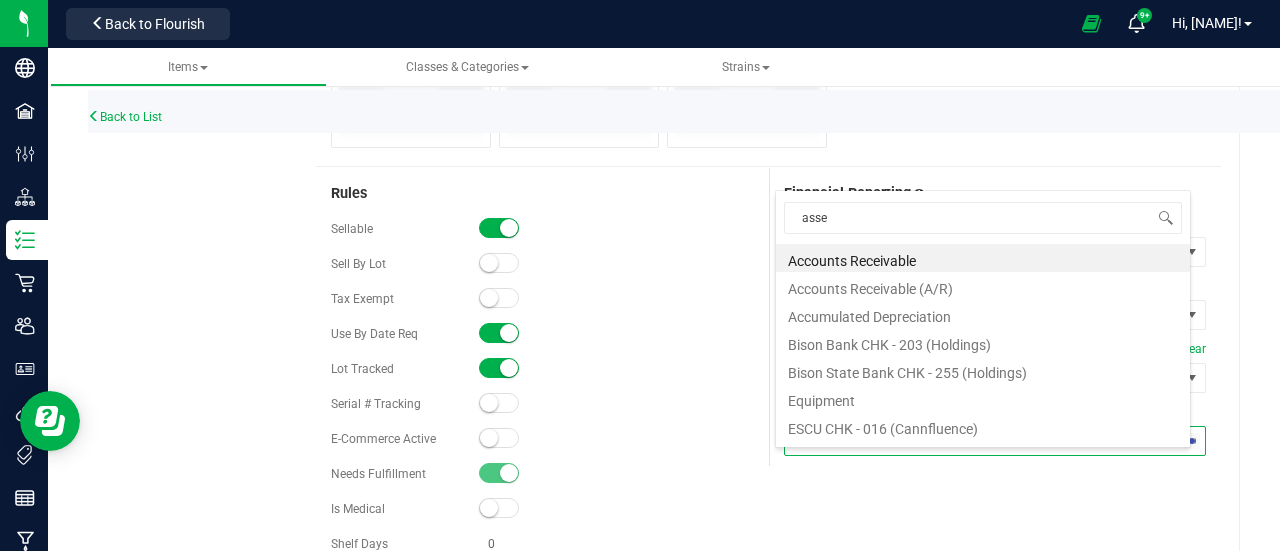 type on "asset" 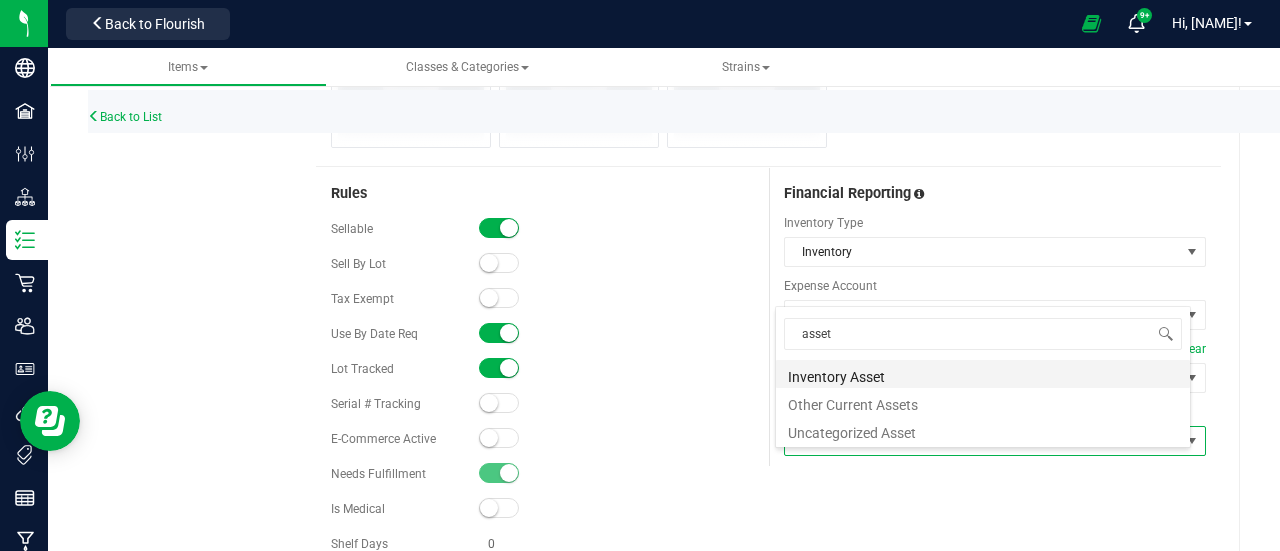 click on "Inventory Asset" at bounding box center (983, 374) 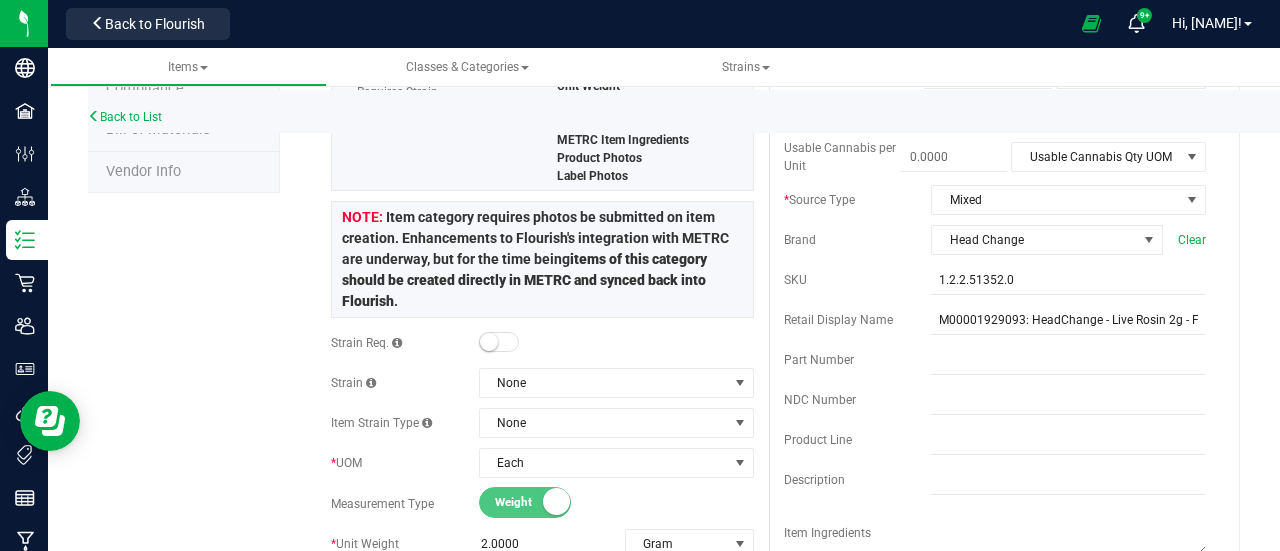 scroll, scrollTop: 0, scrollLeft: 0, axis: both 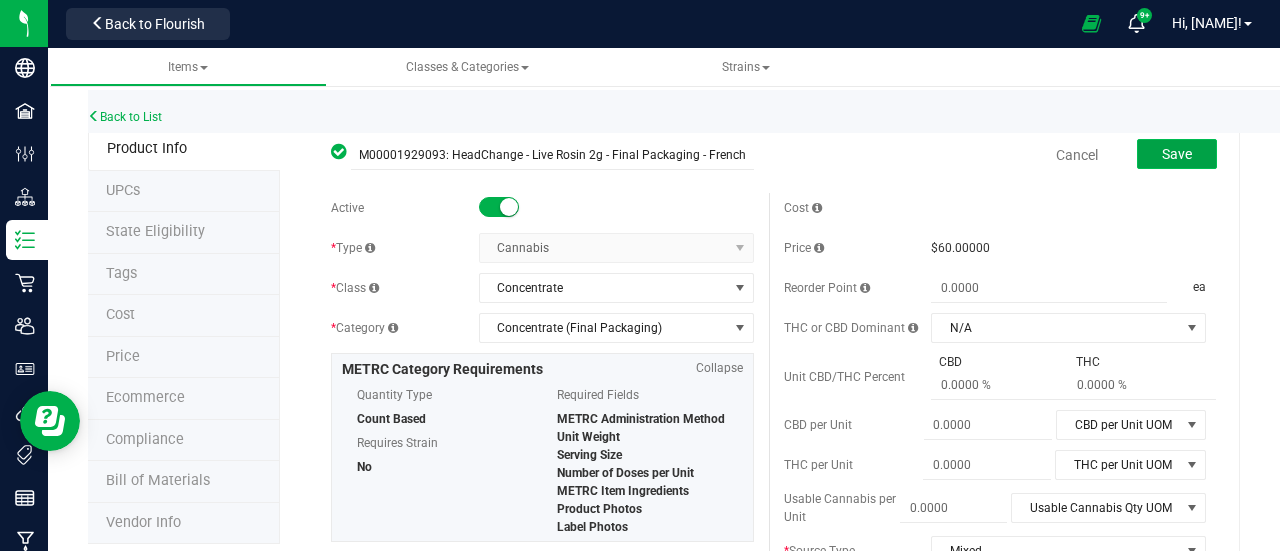 click on "Save" at bounding box center (1177, 154) 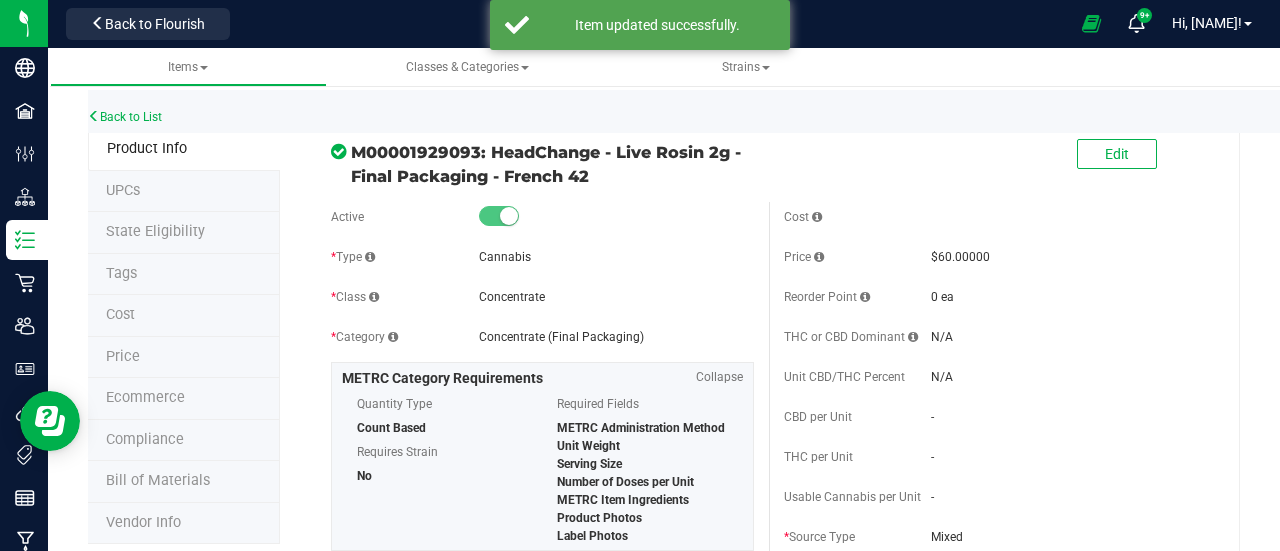click on "Price" at bounding box center (184, 358) 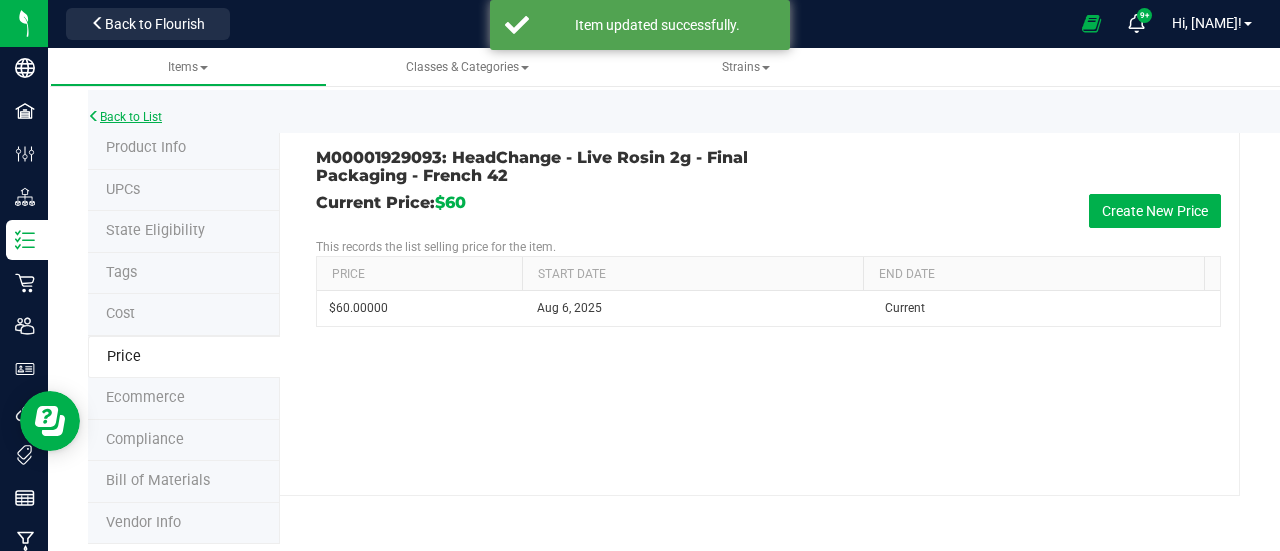 click on "Back to List" at bounding box center (125, 117) 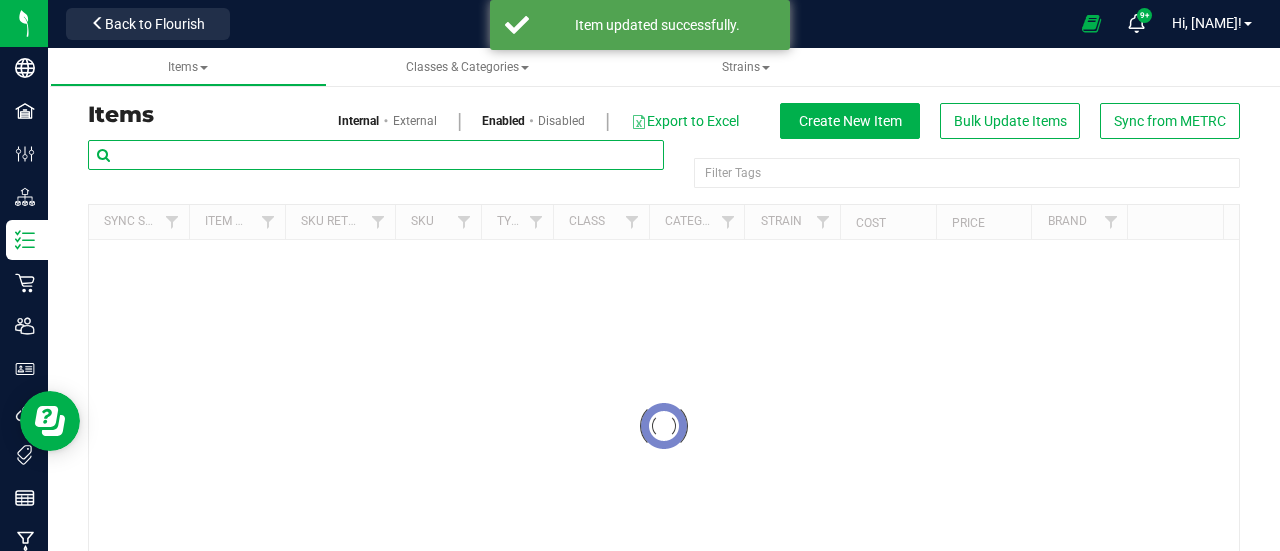 click at bounding box center (376, 155) 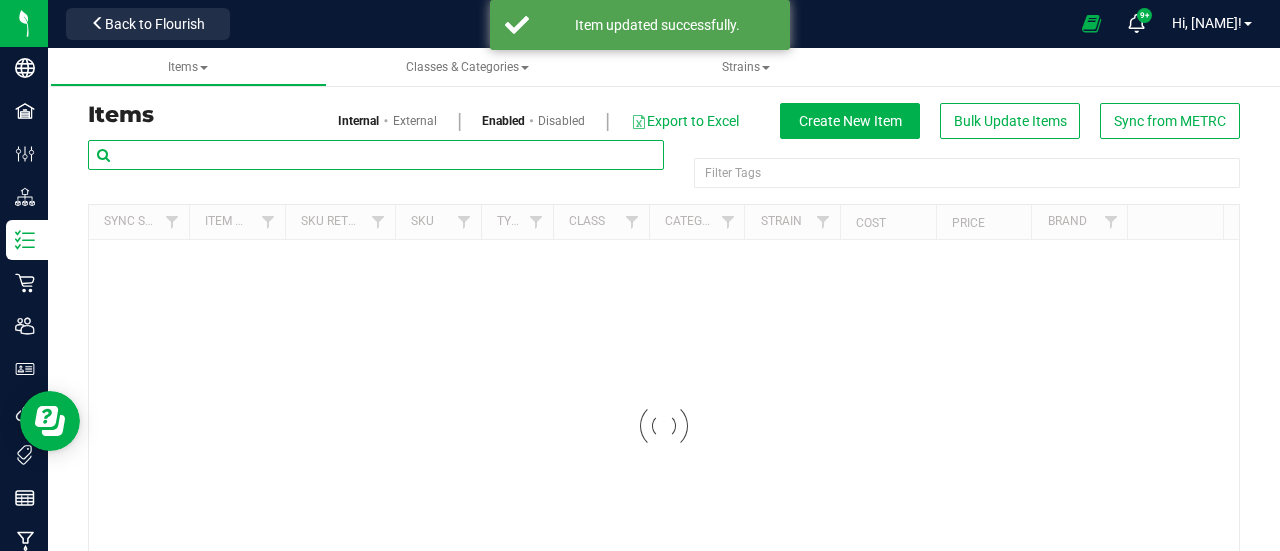paste on "- Final Packaging - French 42" 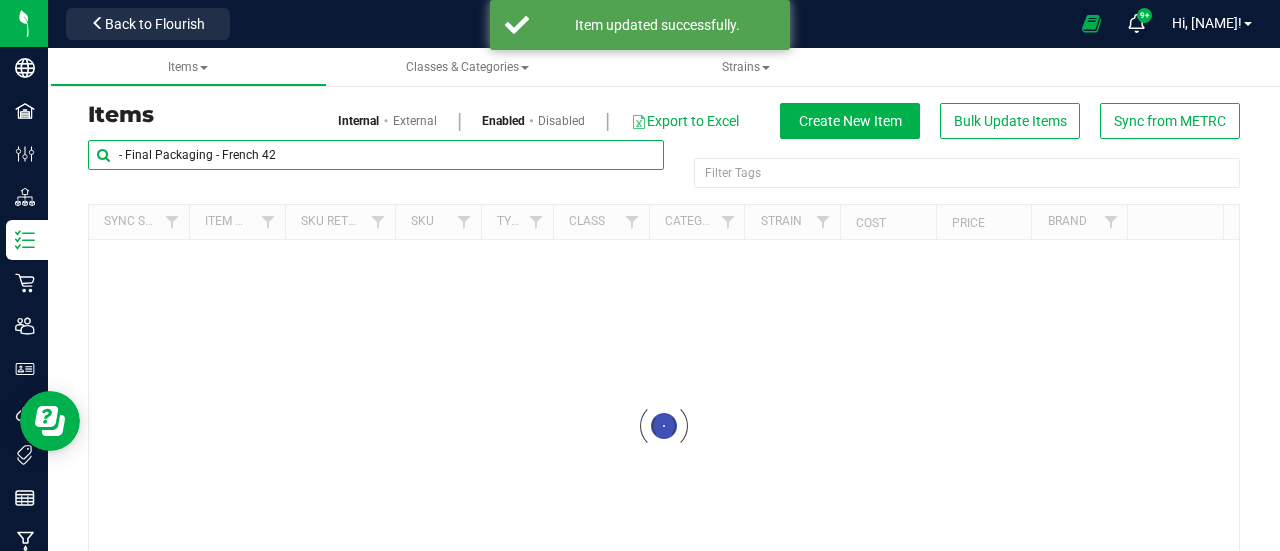 click on "- Final Packaging - French 42" at bounding box center (376, 155) 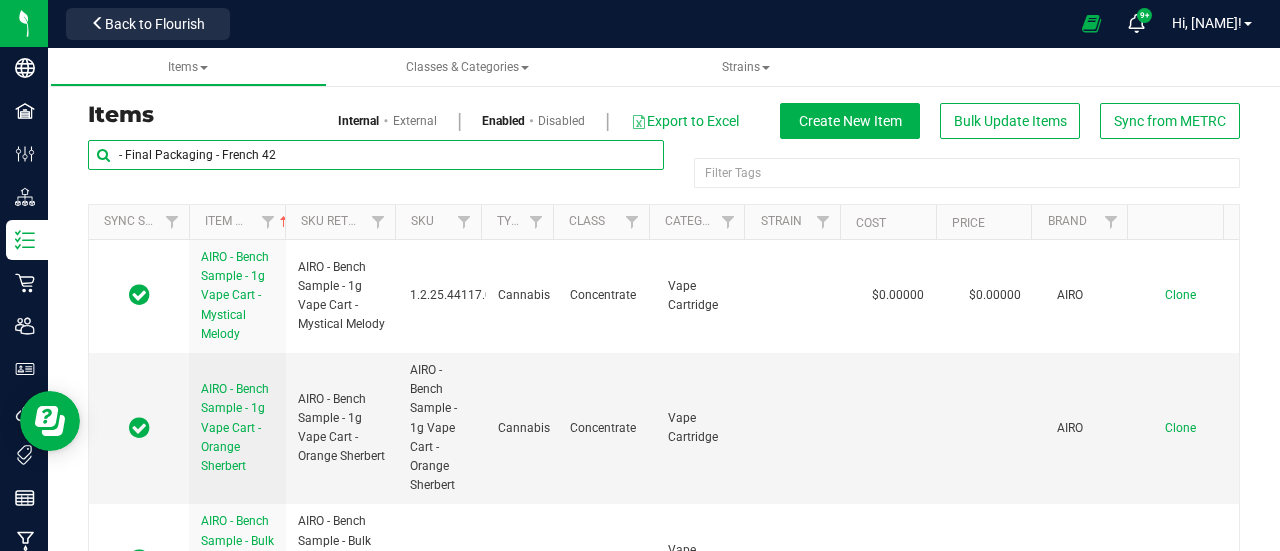 click on "- Final Packaging - French 42" at bounding box center [376, 155] 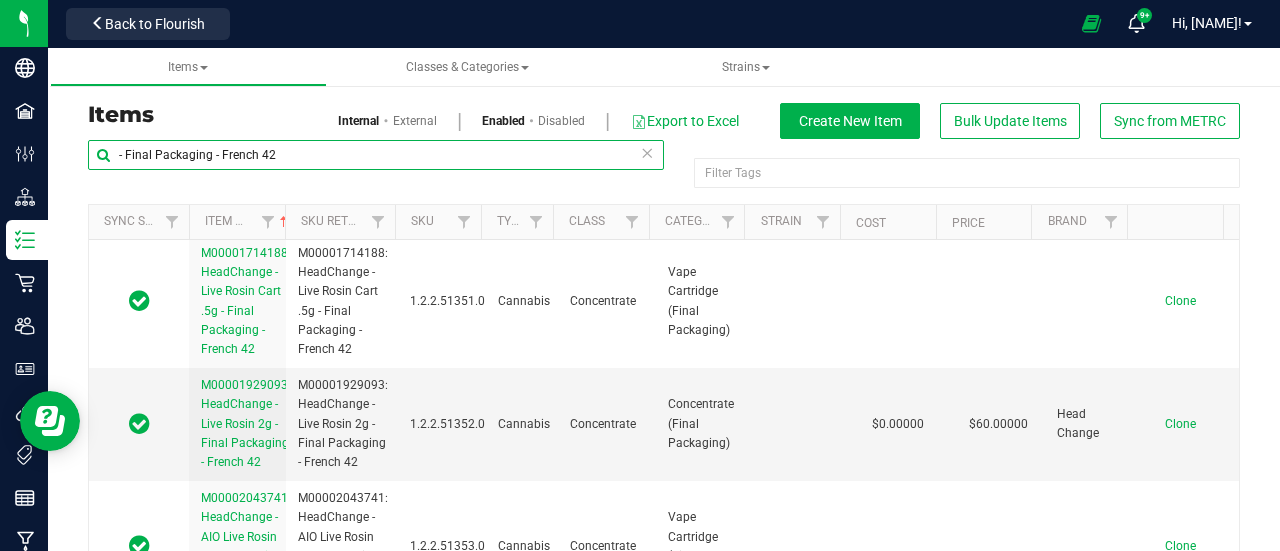 scroll, scrollTop: 253, scrollLeft: 0, axis: vertical 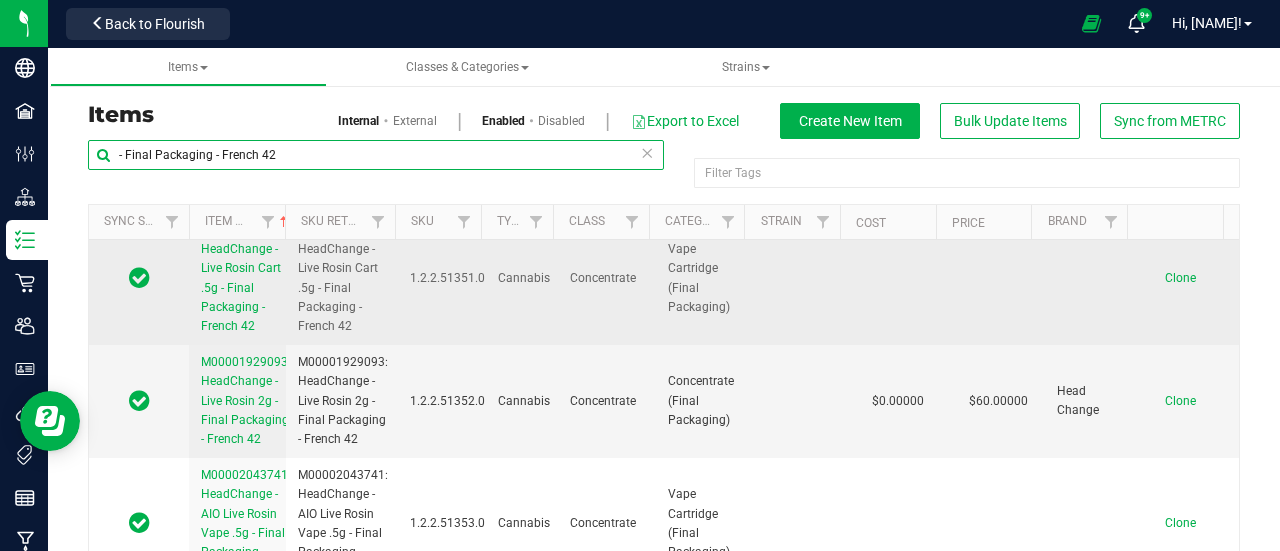 type on "- Final Packaging - French 42" 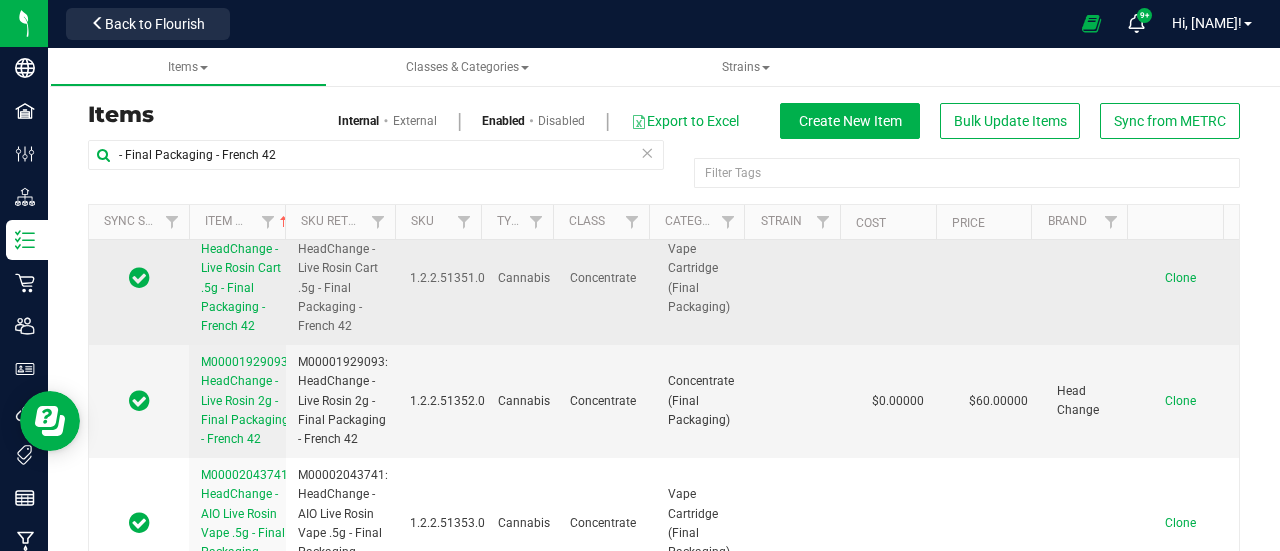 click on "M00001714188: HeadChange - Live Rosin Cart .5g - Final Packaging - French 42" at bounding box center [246, 278] 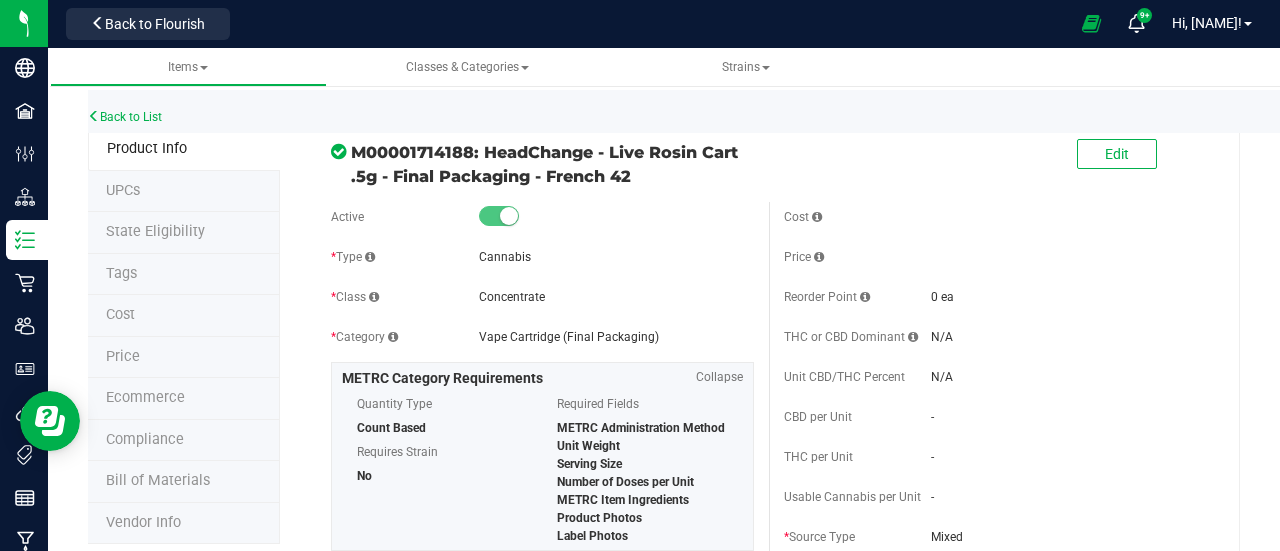 click on "Price" at bounding box center [123, 356] 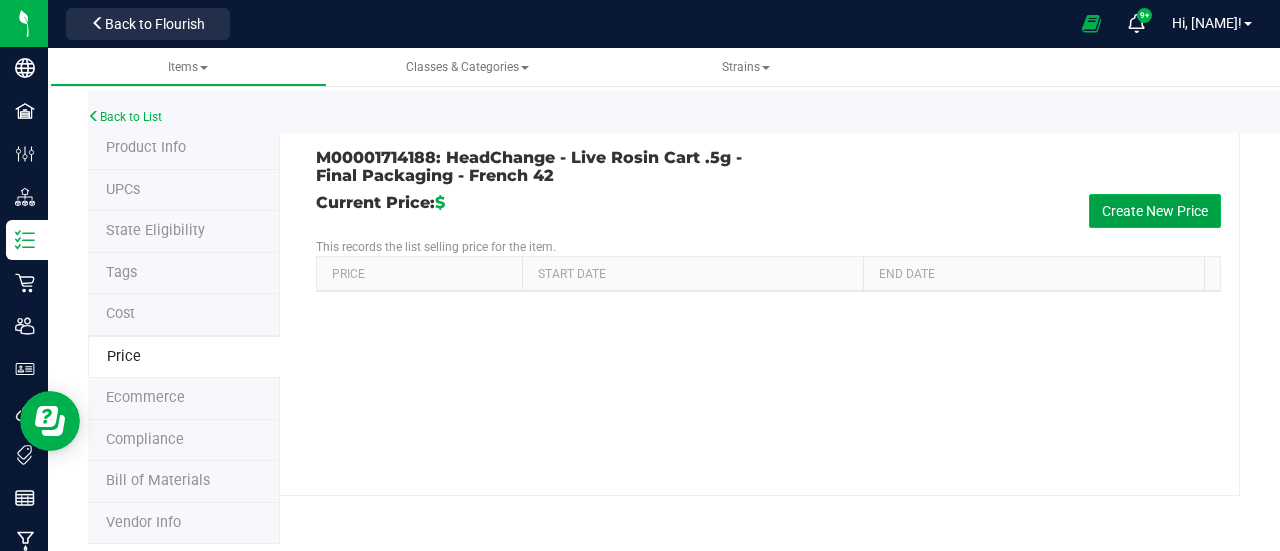 click on "Create New Price" at bounding box center [1155, 211] 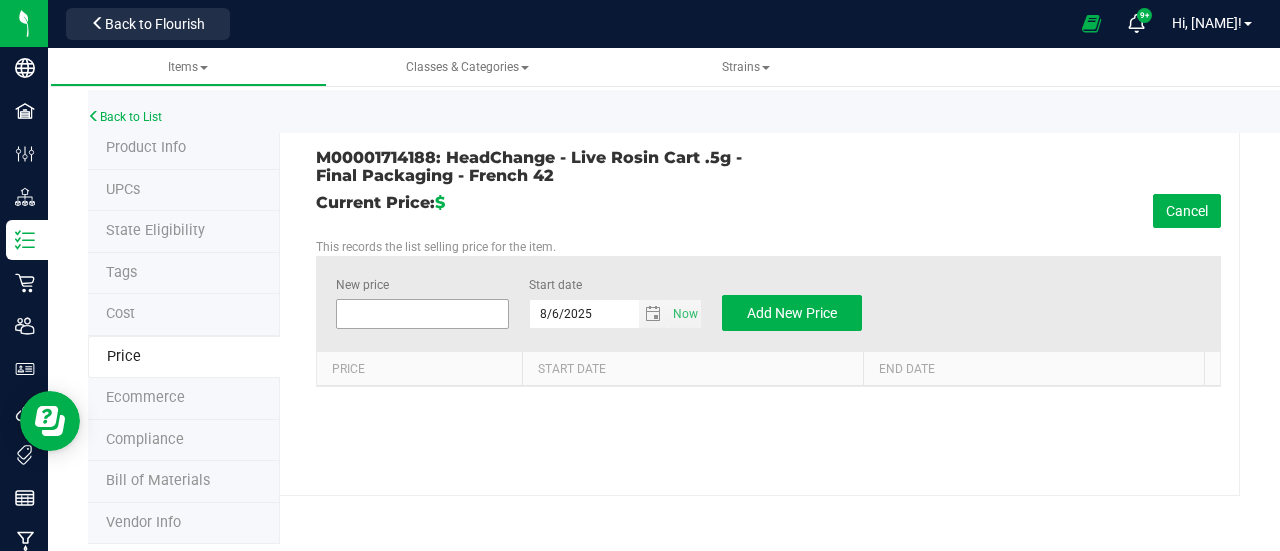 click at bounding box center [422, 314] 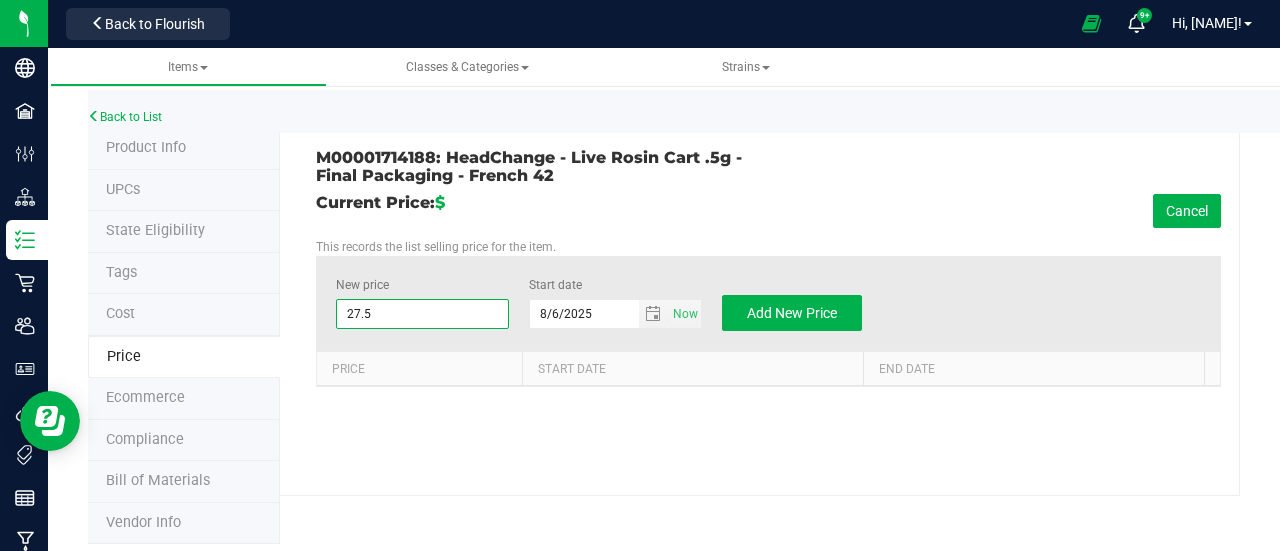 type on "27.50" 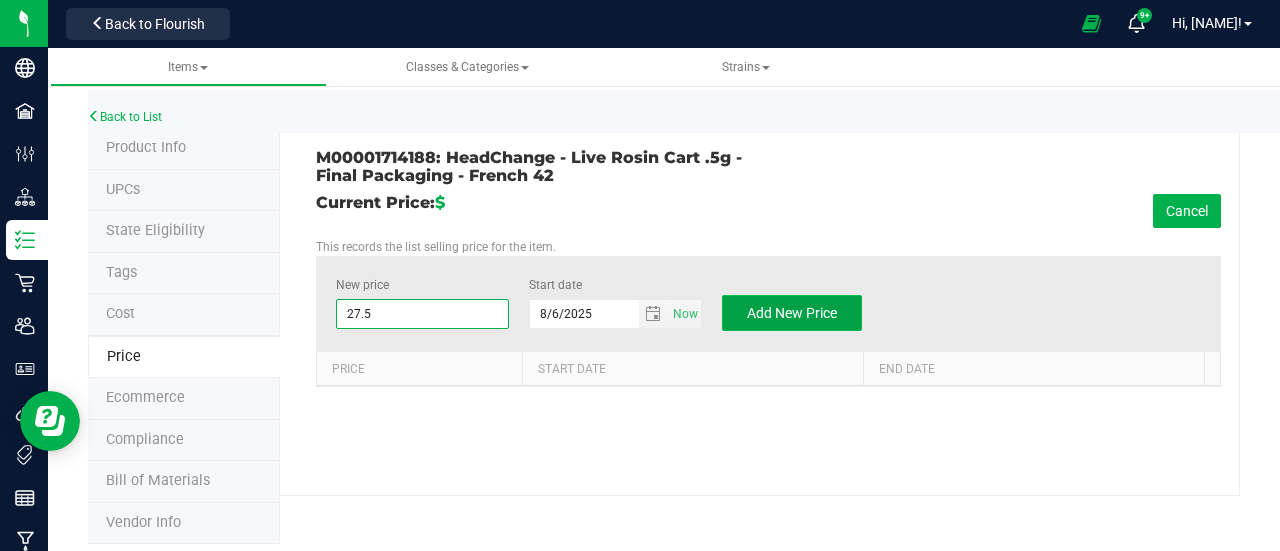 click on "Add New Price" at bounding box center (792, 313) 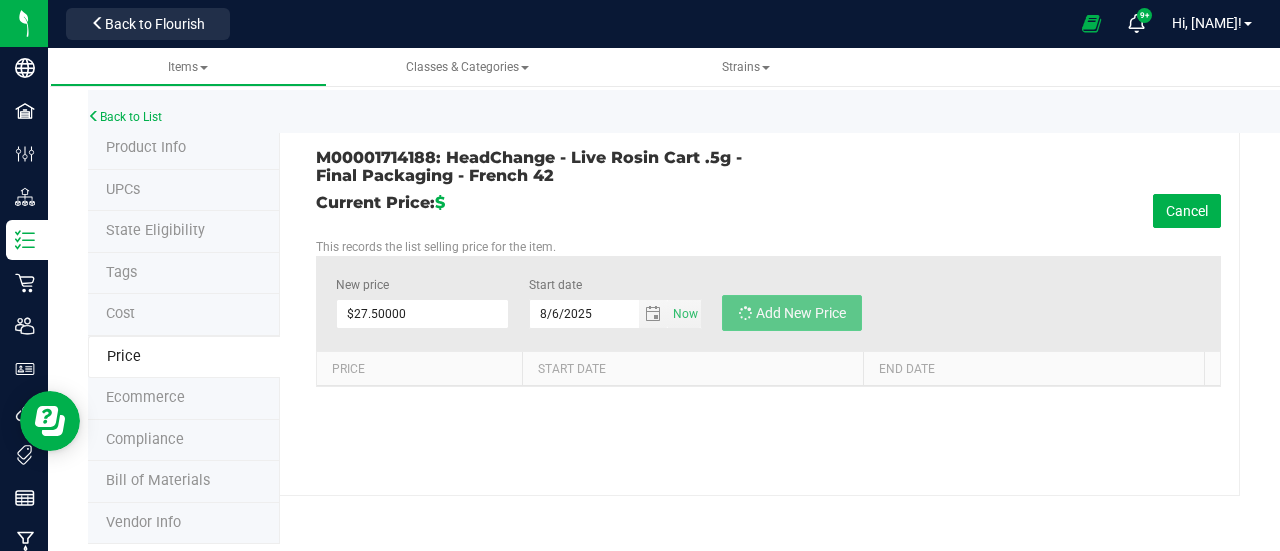 type on "$0.00000" 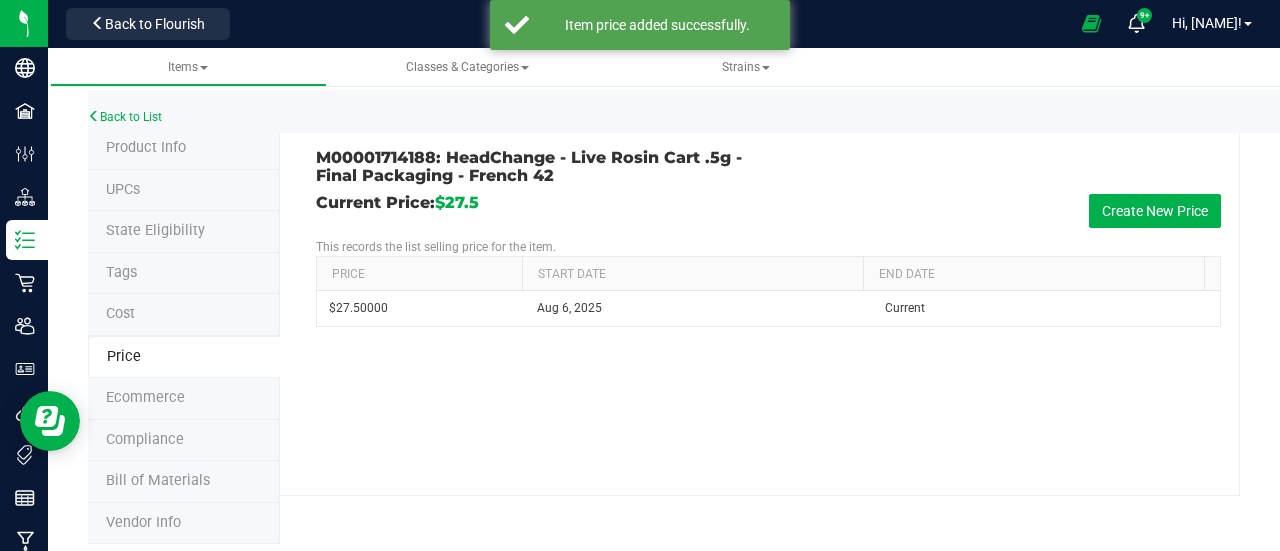 click on "Product Info" at bounding box center (184, 149) 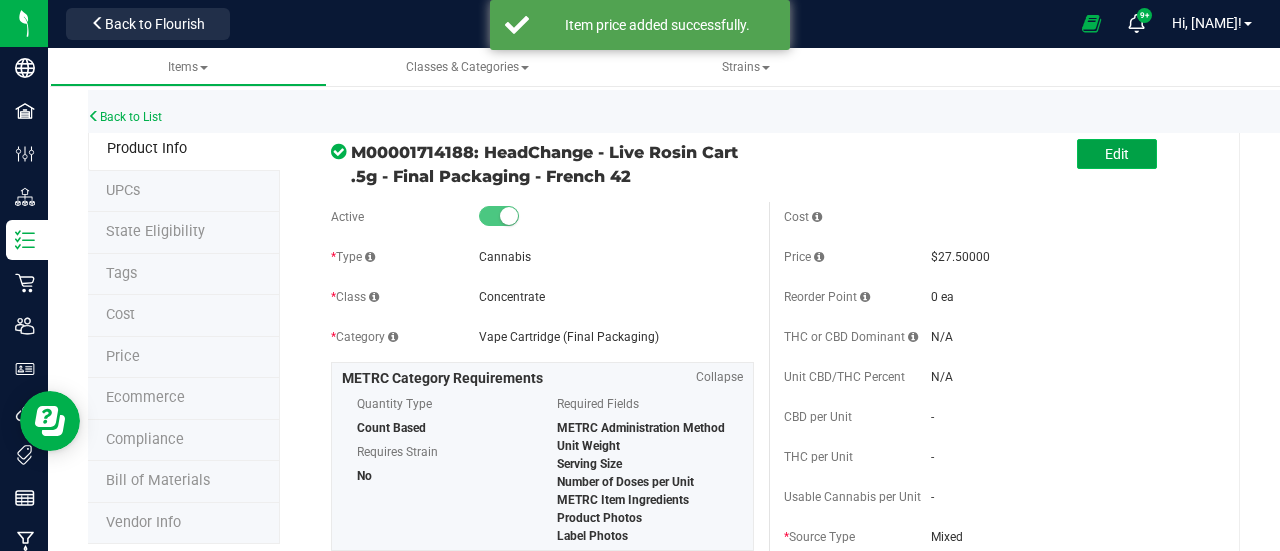 click on "Edit" at bounding box center [1117, 154] 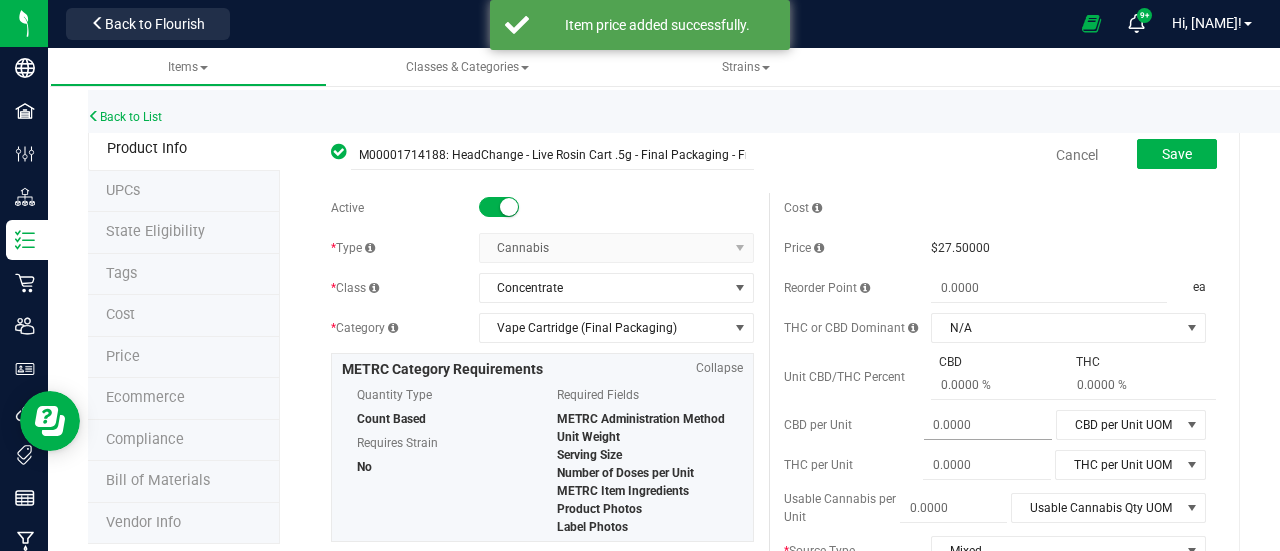 scroll, scrollTop: 158, scrollLeft: 0, axis: vertical 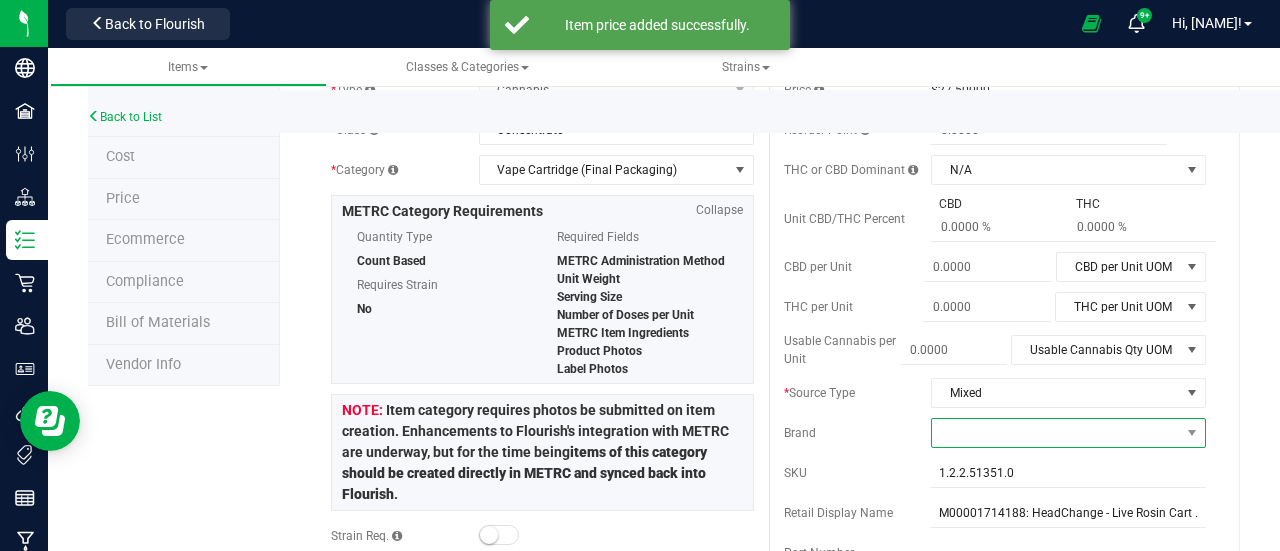click at bounding box center [1056, 433] 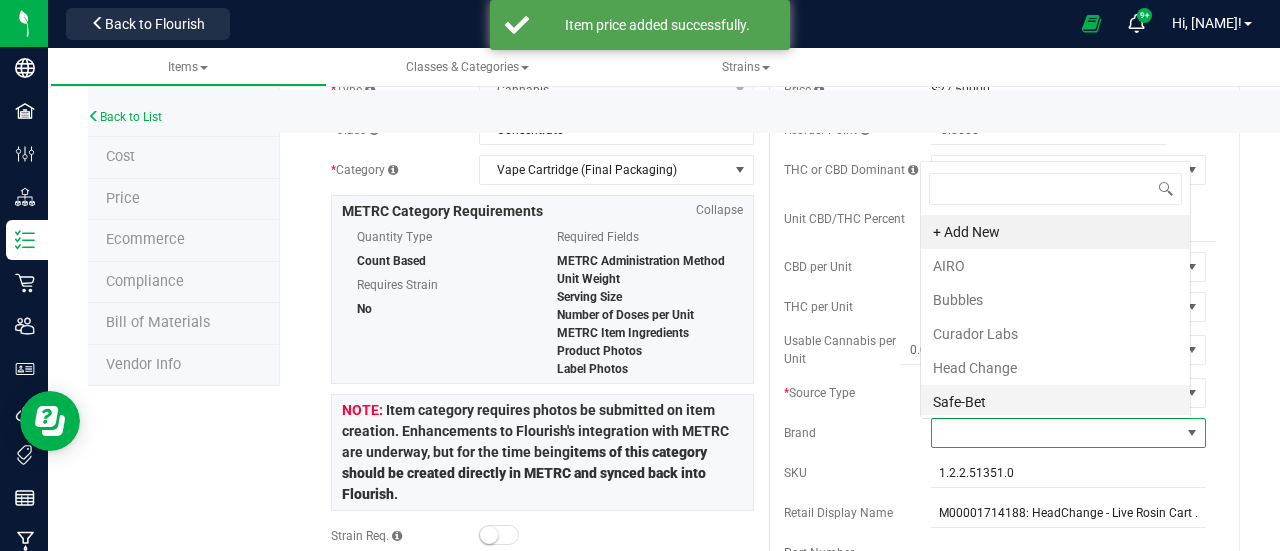 scroll, scrollTop: 0, scrollLeft: 0, axis: both 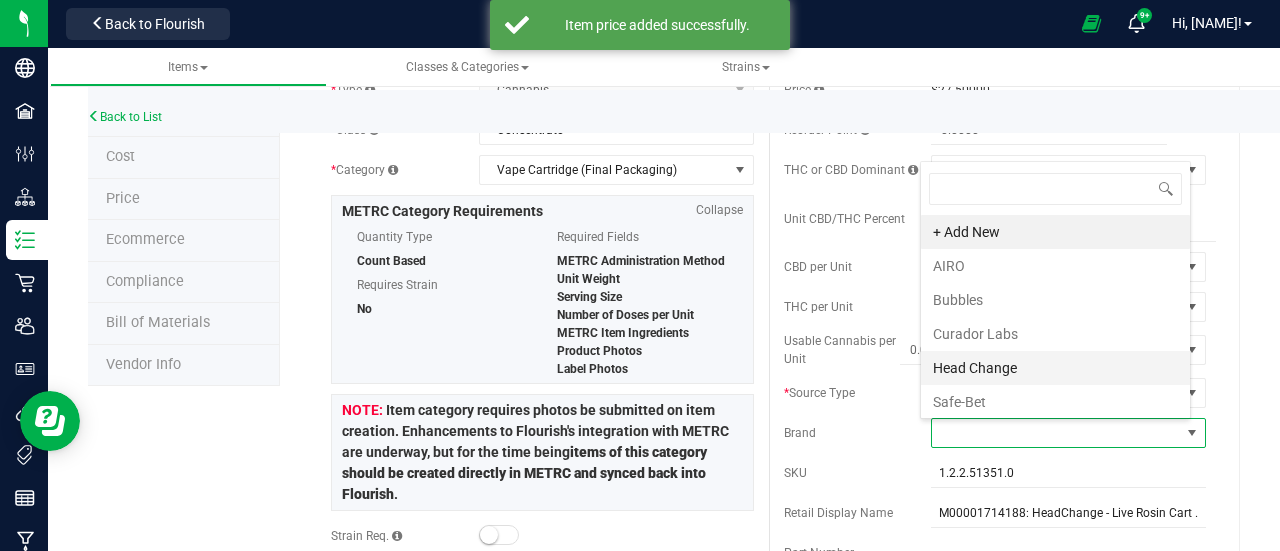 click on "Head Change" at bounding box center (1055, 368) 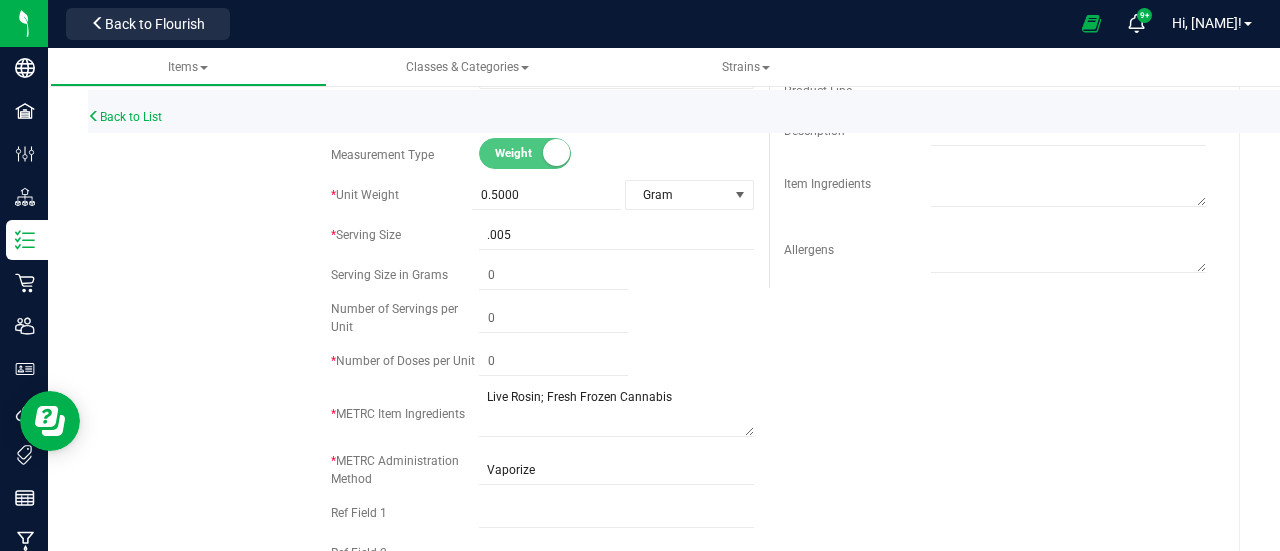 scroll, scrollTop: 701, scrollLeft: 0, axis: vertical 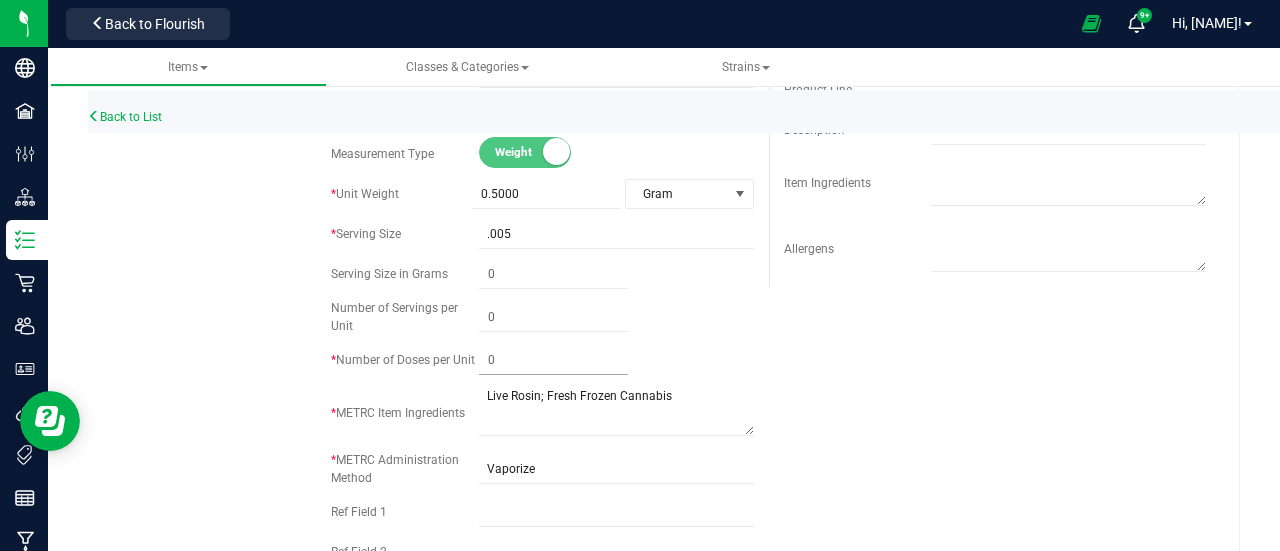 click at bounding box center [553, 360] 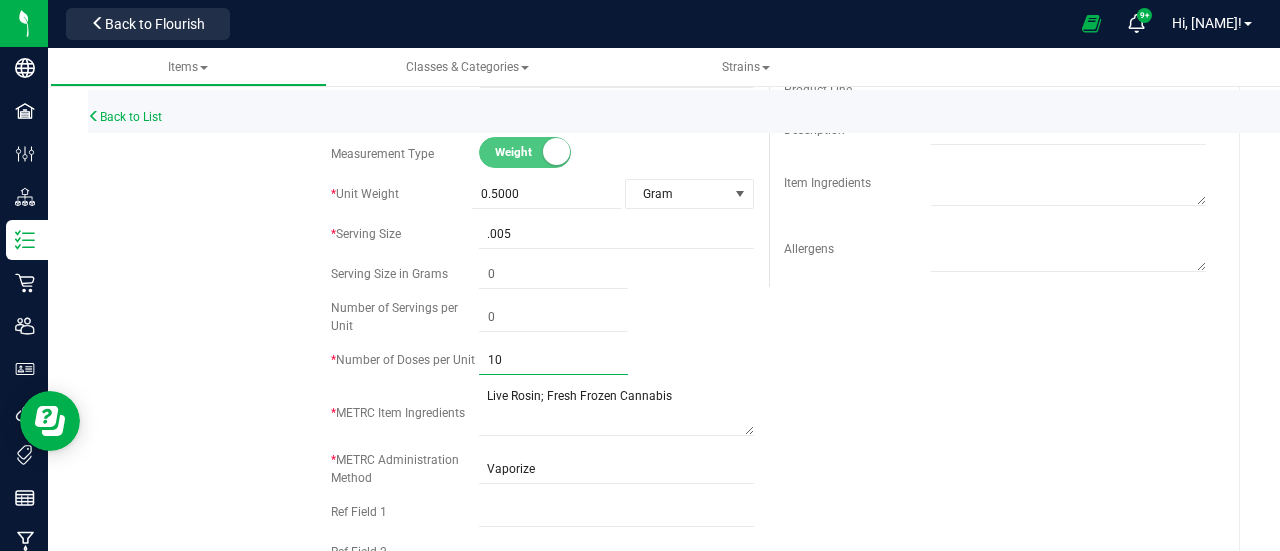 type on "100" 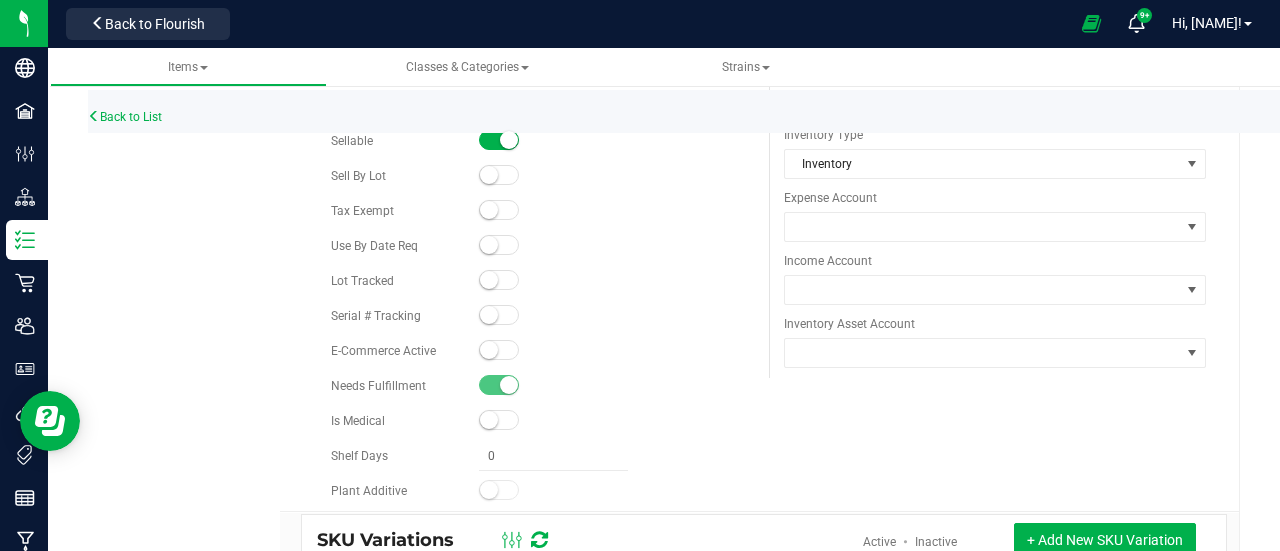 scroll, scrollTop: 1562, scrollLeft: 0, axis: vertical 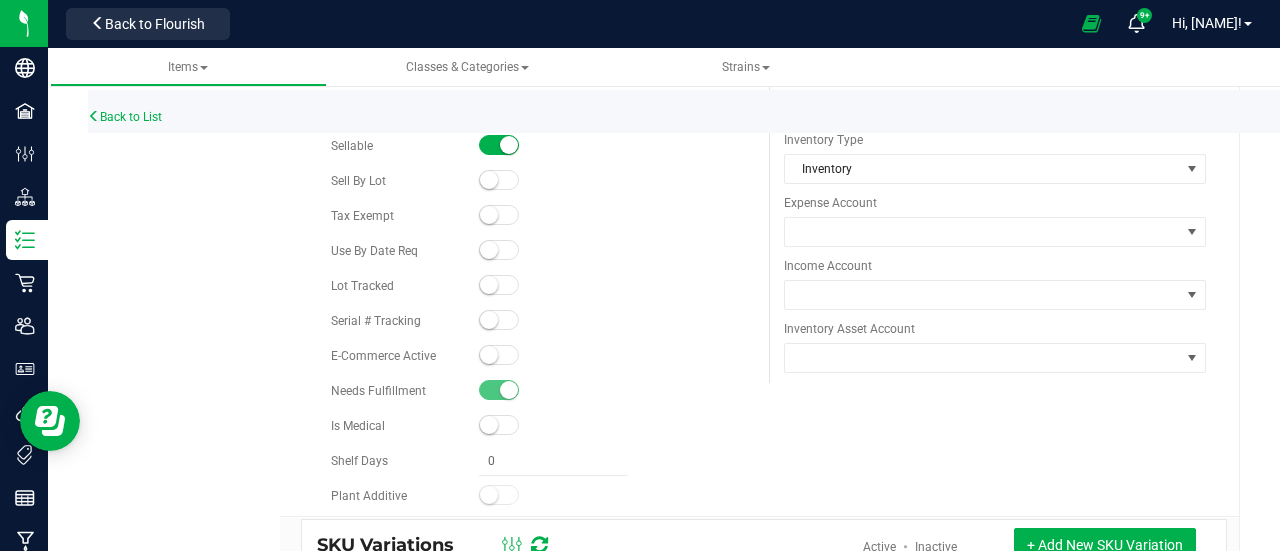 type on "100" 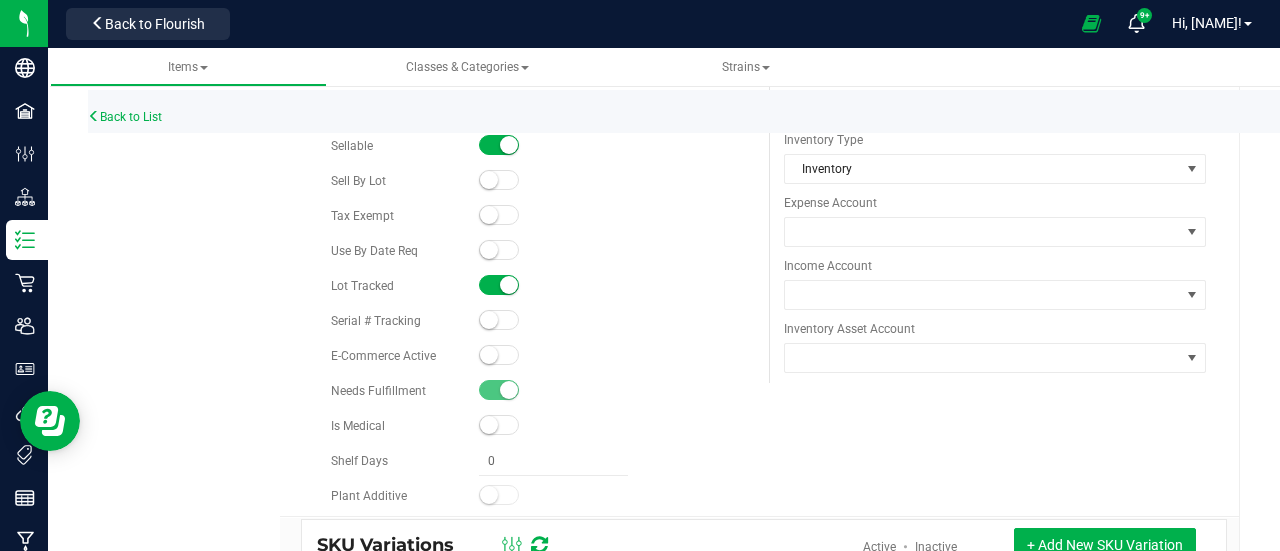 click at bounding box center [489, 250] 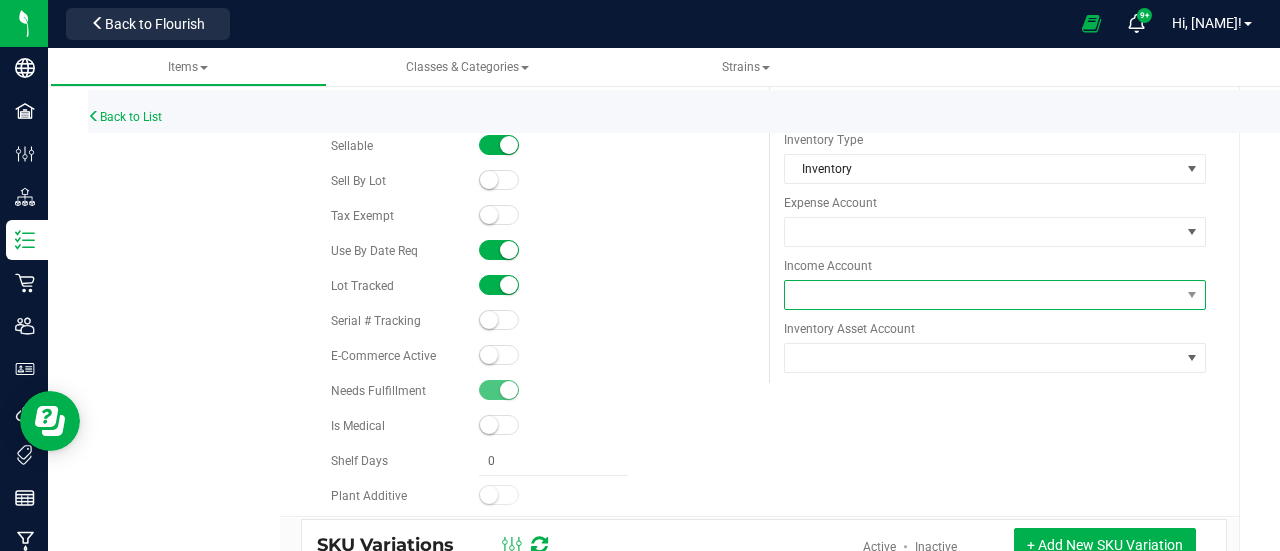 click at bounding box center (983, 295) 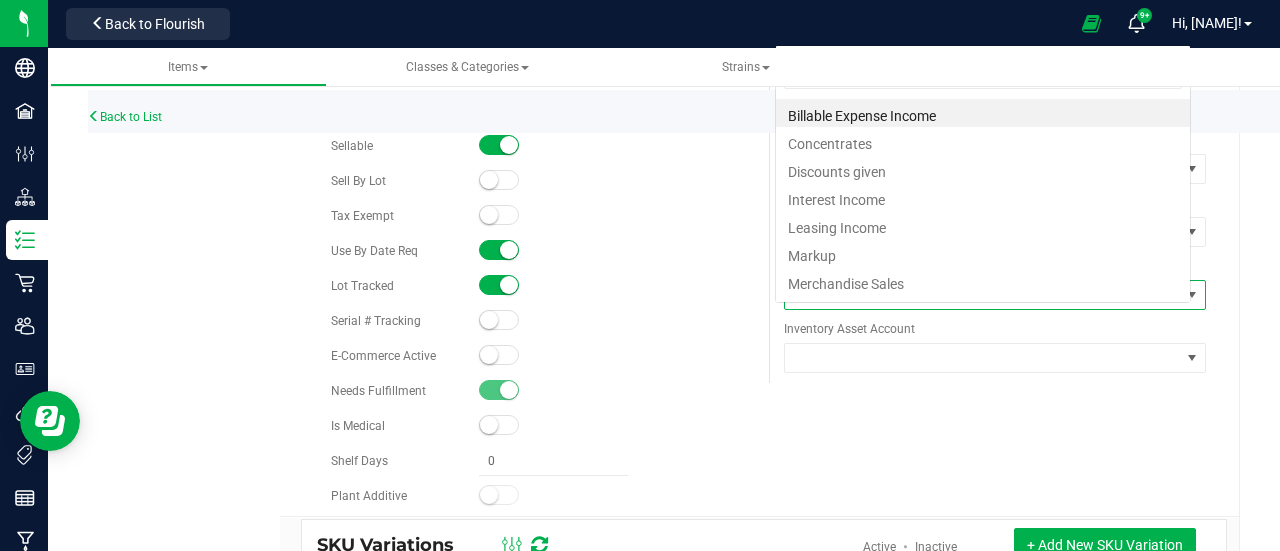 scroll, scrollTop: 0, scrollLeft: 0, axis: both 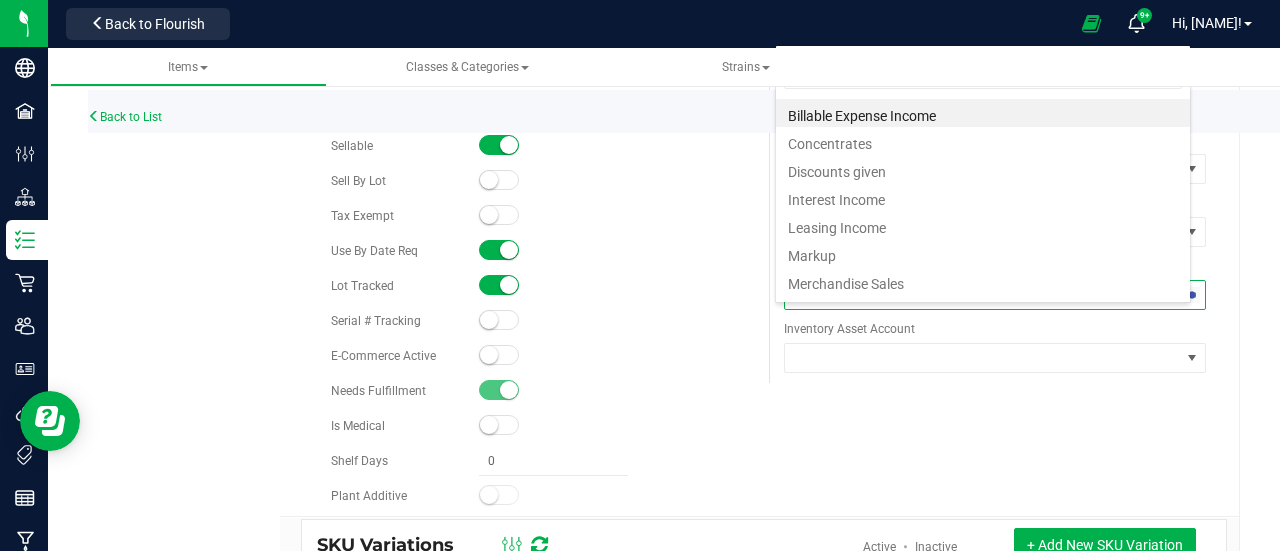 type on "conc" 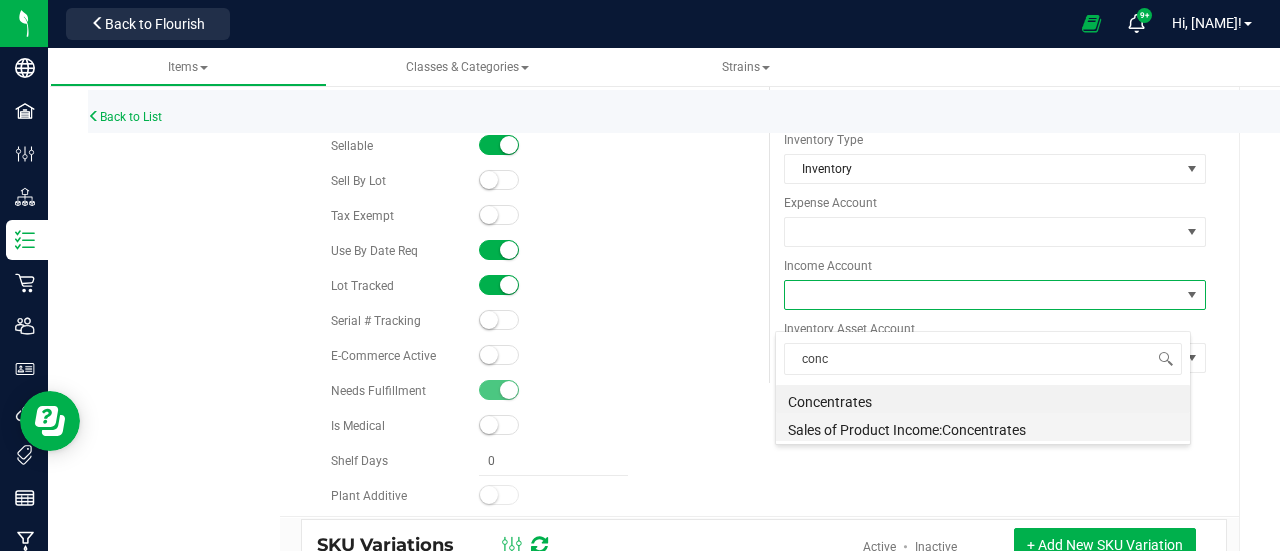 click on "Sales of Product Income:Concentrates" at bounding box center (983, 427) 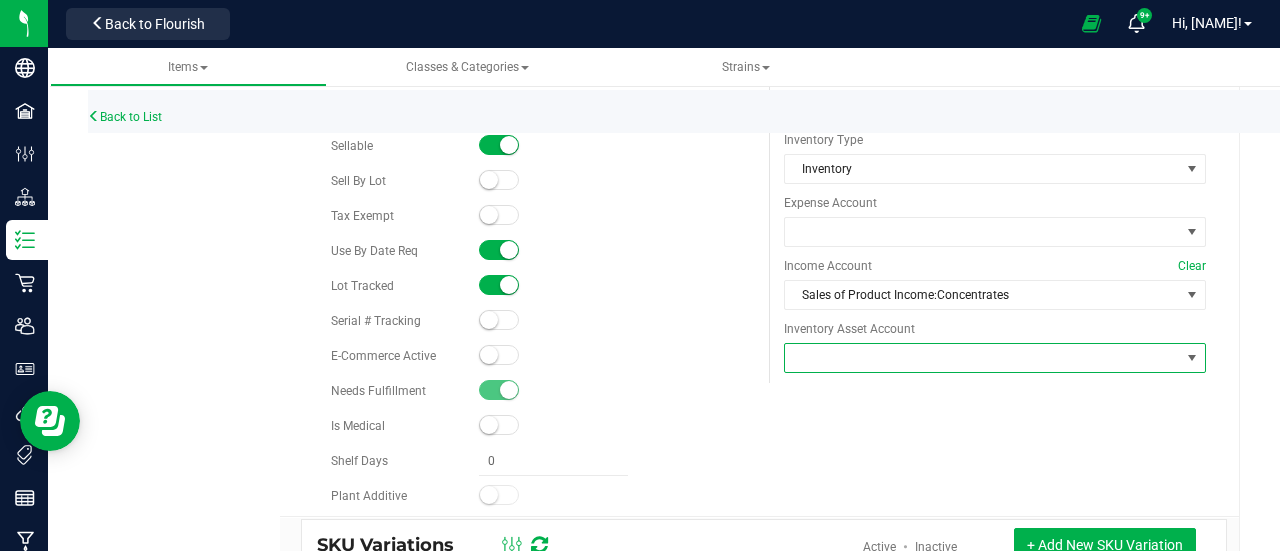 click at bounding box center [995, 358] 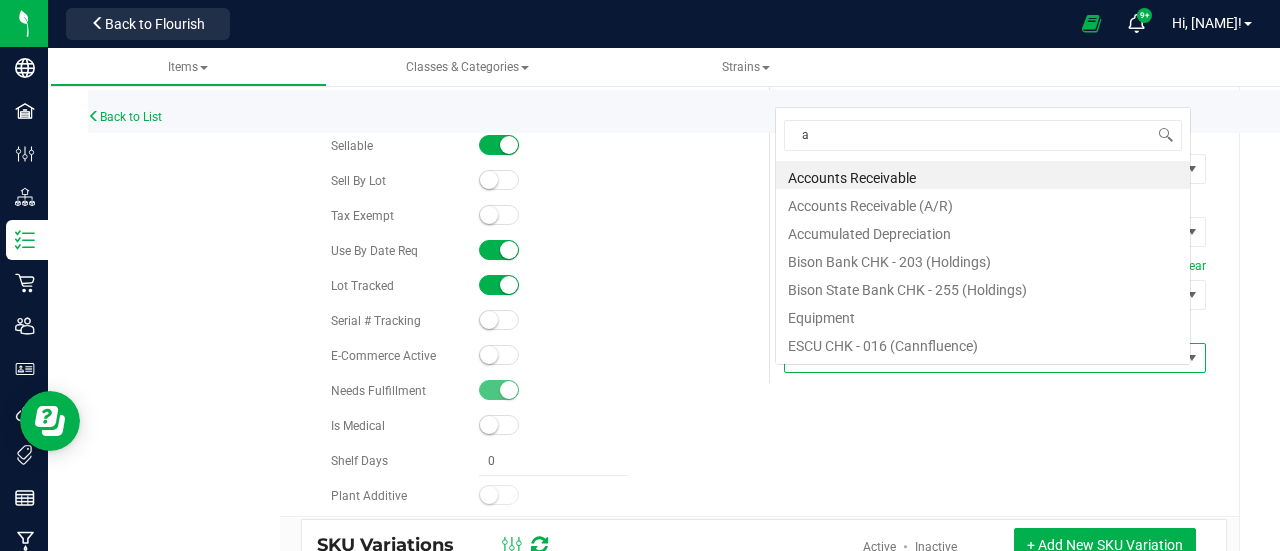 scroll, scrollTop: 0, scrollLeft: 0, axis: both 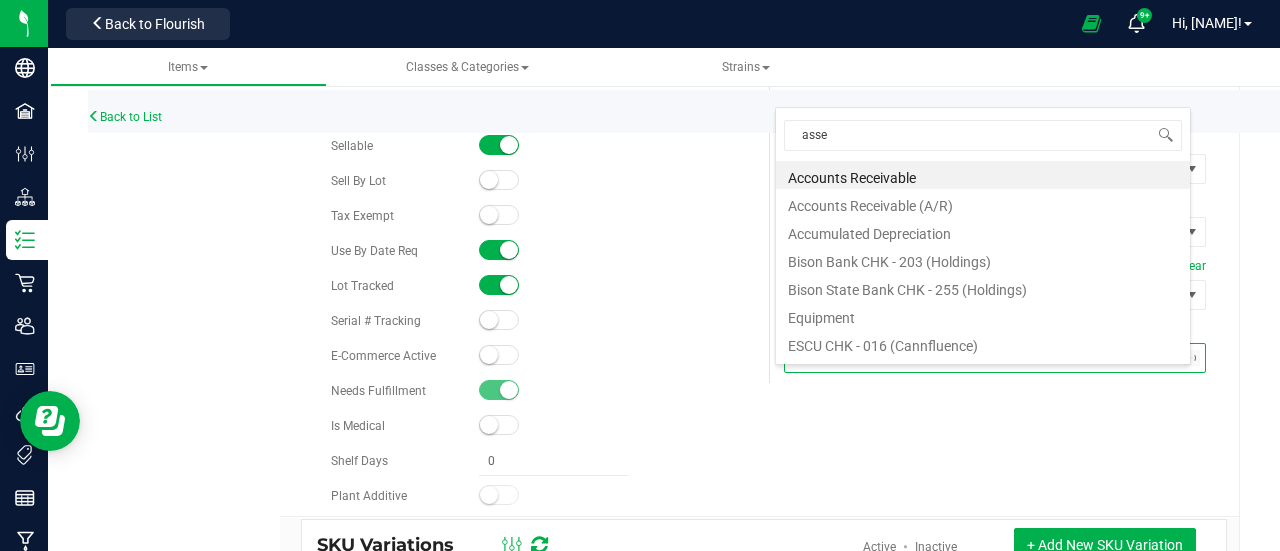 type on "asset" 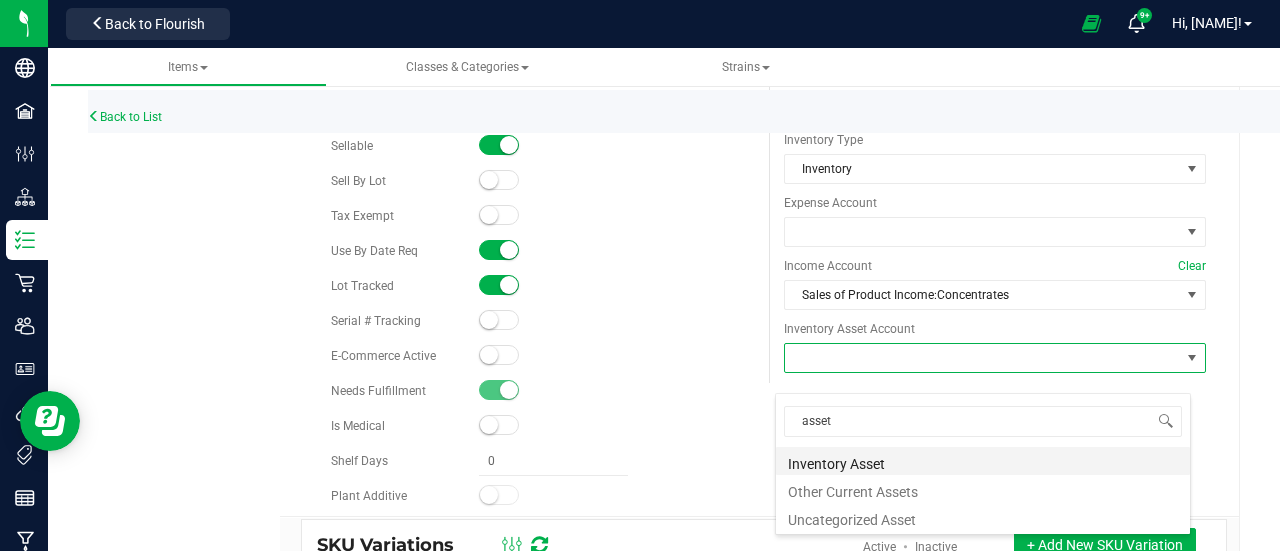click on "Inventory Asset" at bounding box center (983, 461) 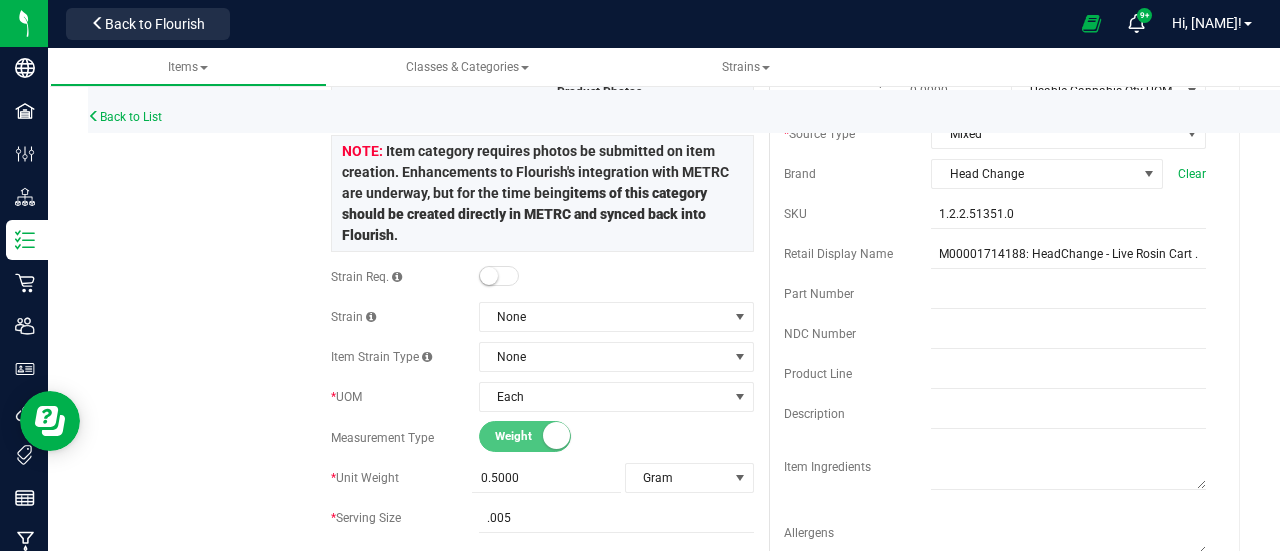 scroll, scrollTop: 0, scrollLeft: 0, axis: both 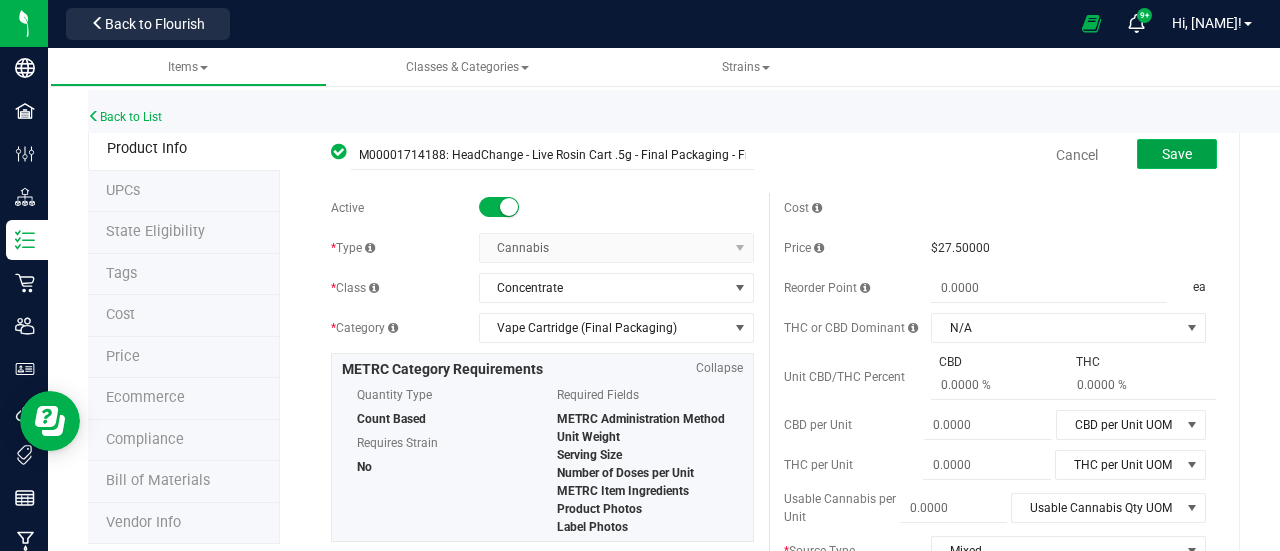 click on "Save" at bounding box center [1177, 154] 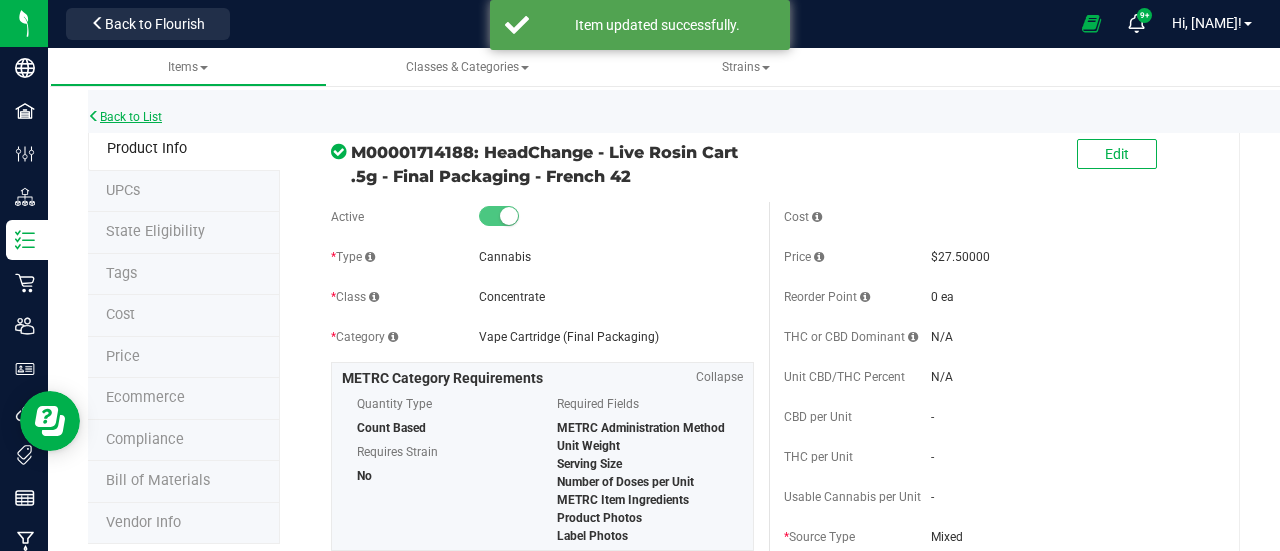 click on "Back to List" at bounding box center (125, 117) 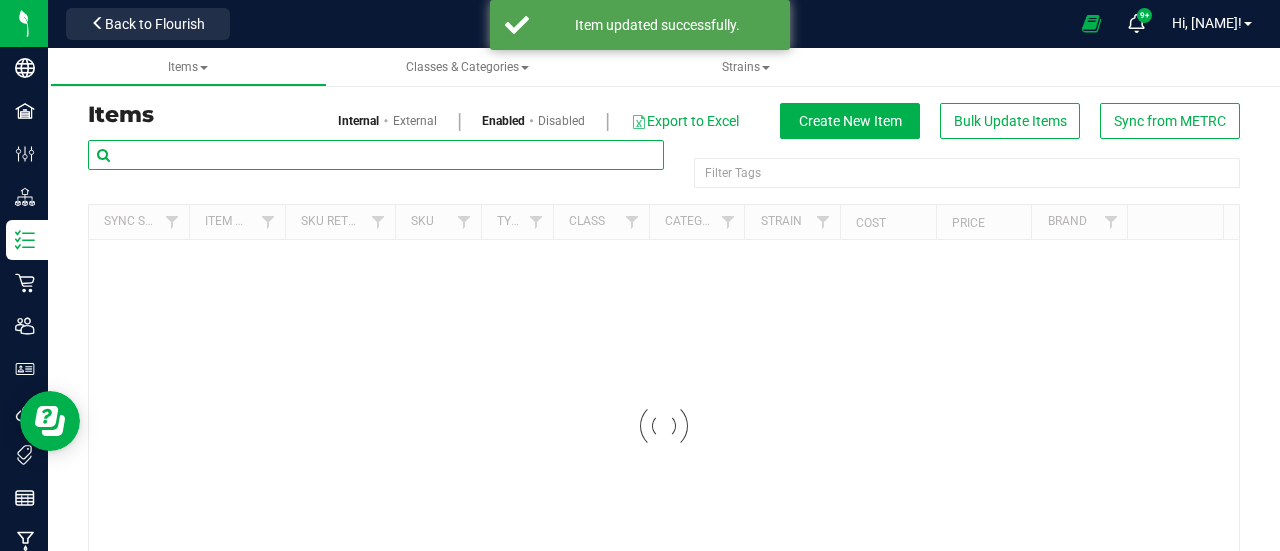 click at bounding box center [376, 155] 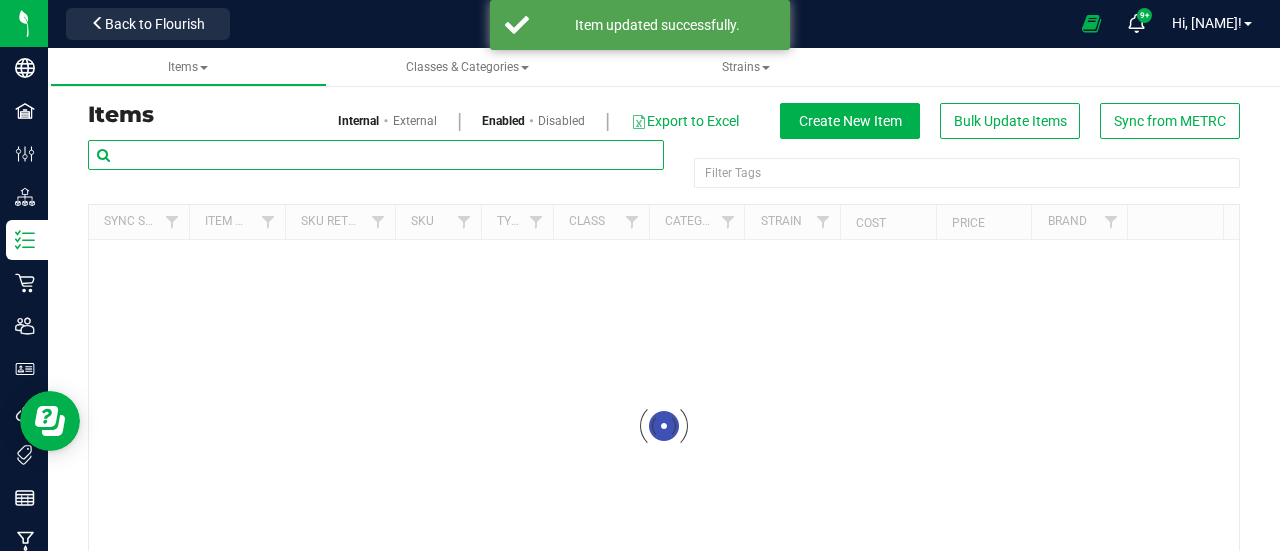 paste on "- Final Packaging - French 42" 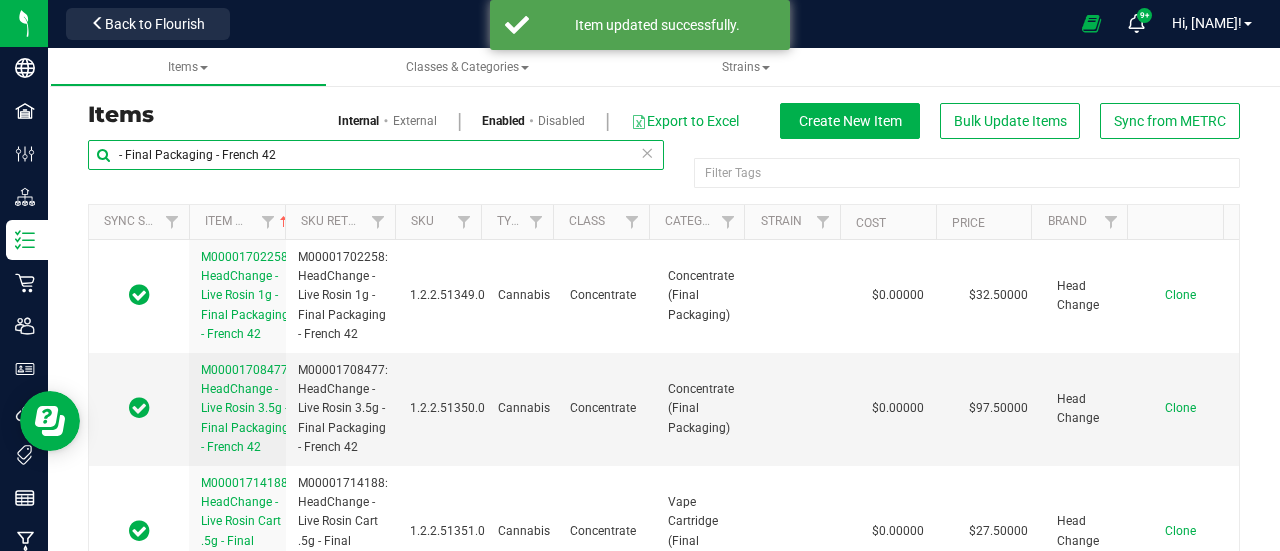 scroll, scrollTop: 253, scrollLeft: 0, axis: vertical 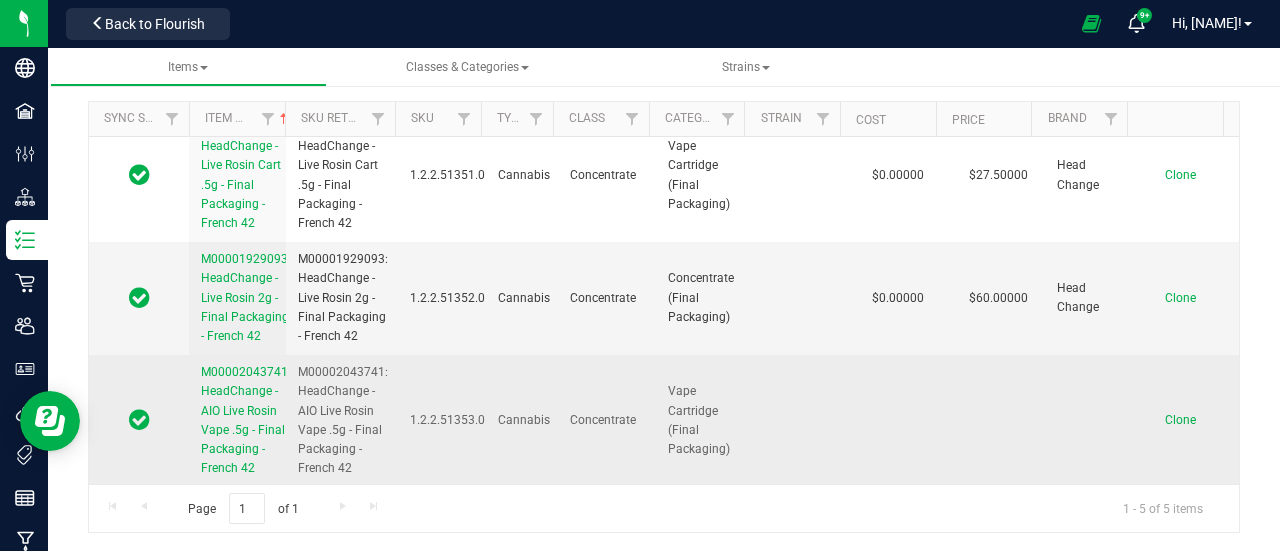 type on "- Final Packaging - French 42" 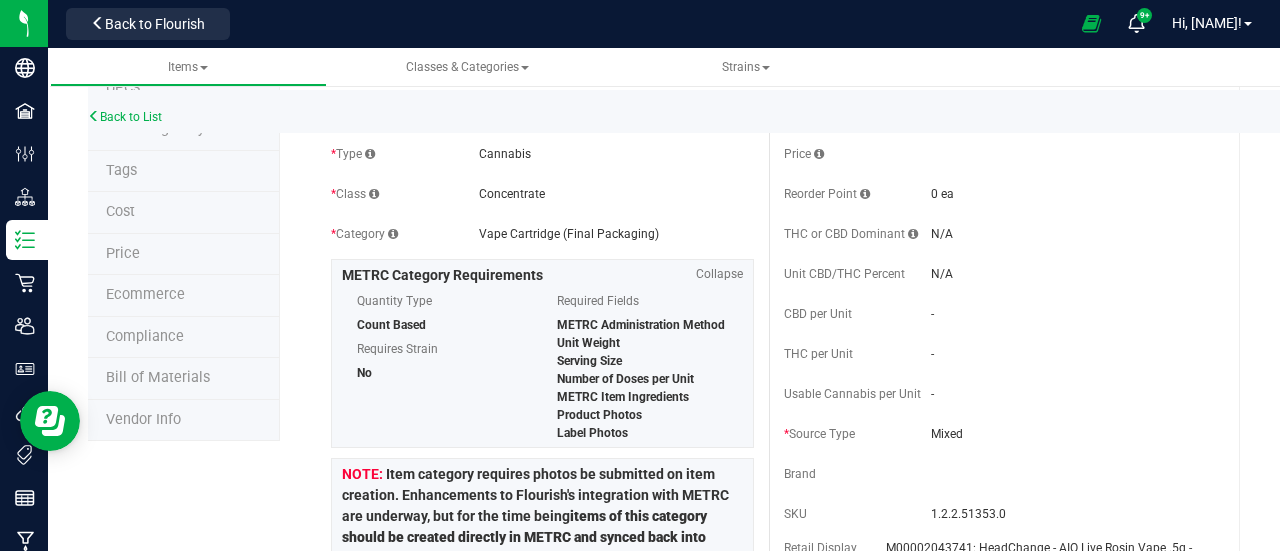 scroll, scrollTop: 0, scrollLeft: 0, axis: both 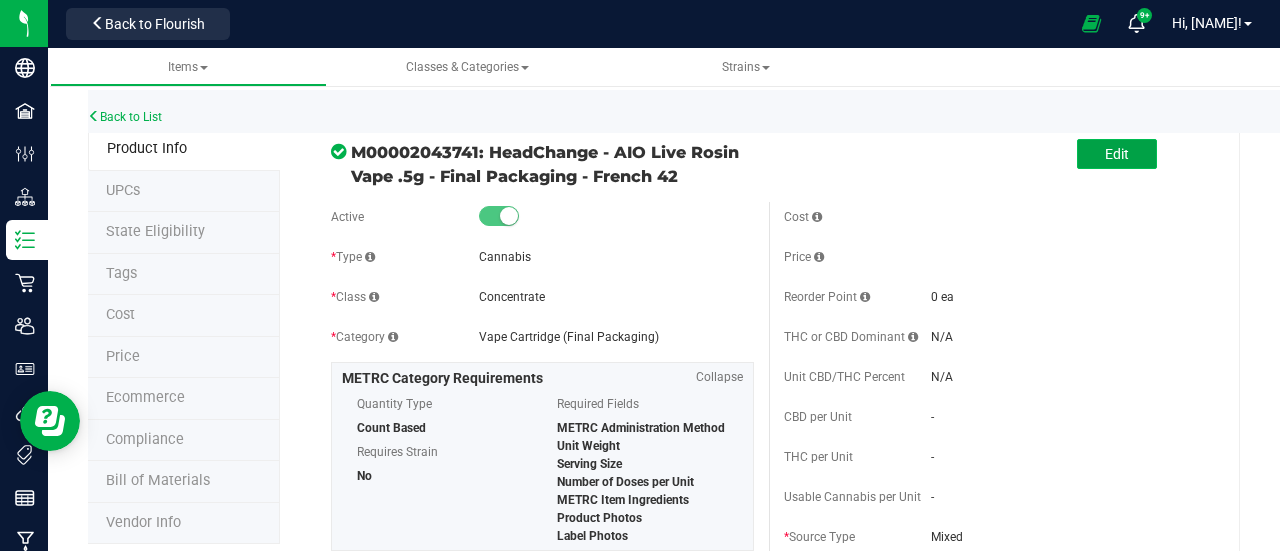 click on "Edit" at bounding box center [1117, 154] 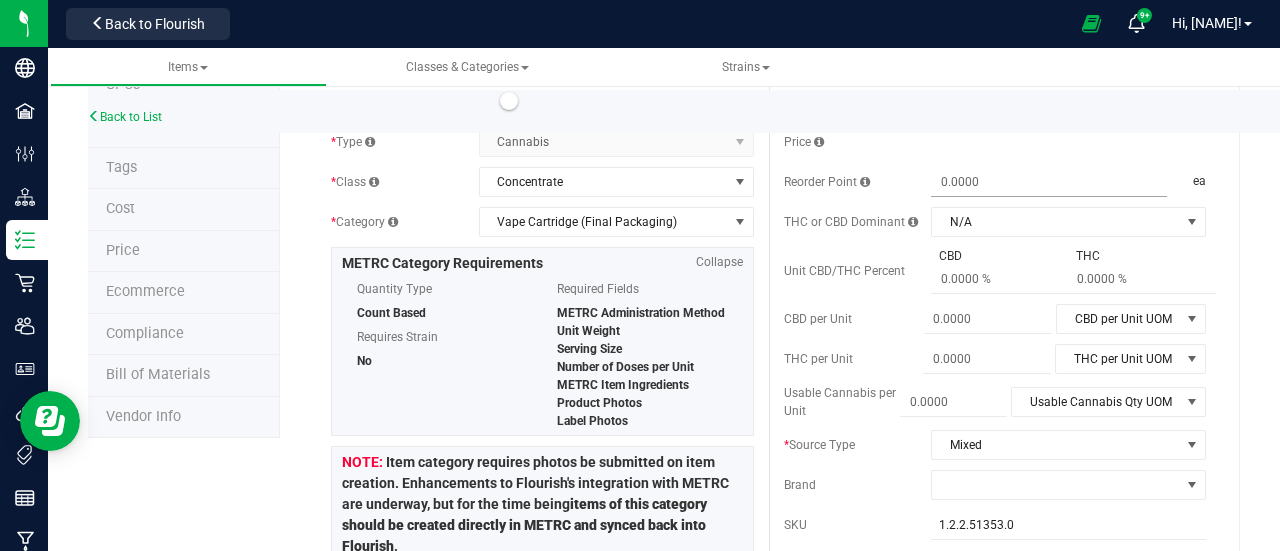 scroll, scrollTop: 195, scrollLeft: 0, axis: vertical 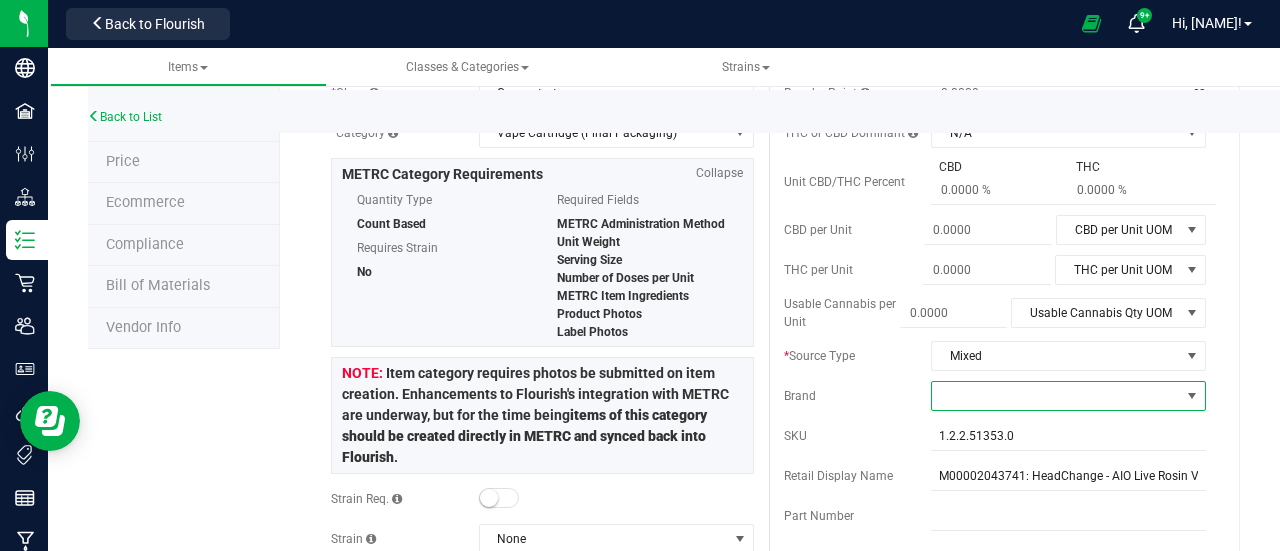 click at bounding box center (1056, 396) 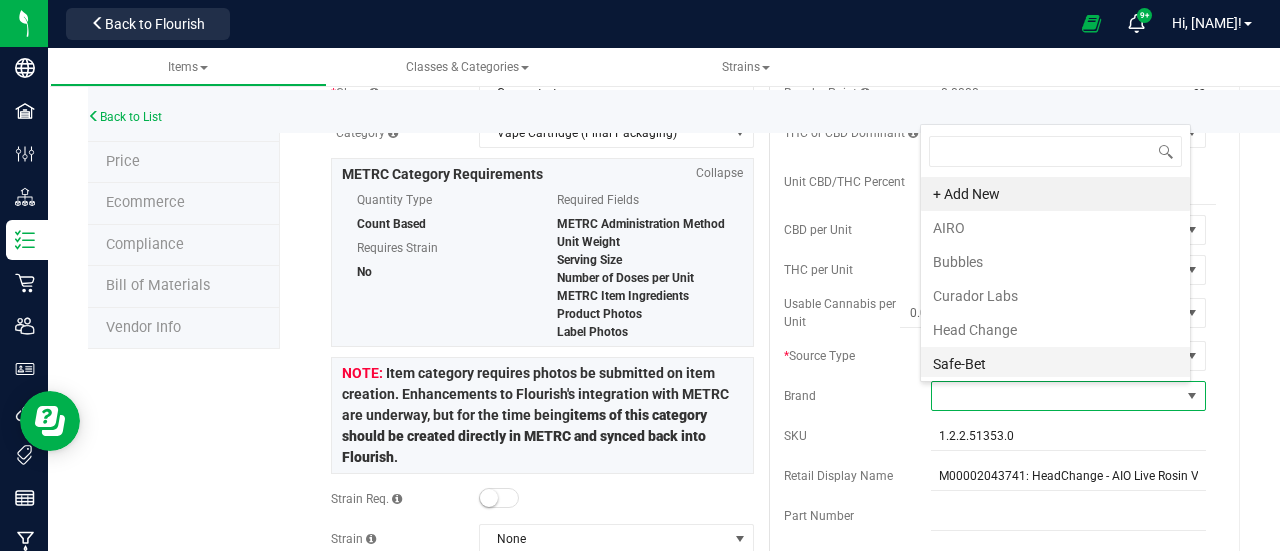 scroll, scrollTop: 99970, scrollLeft: 99729, axis: both 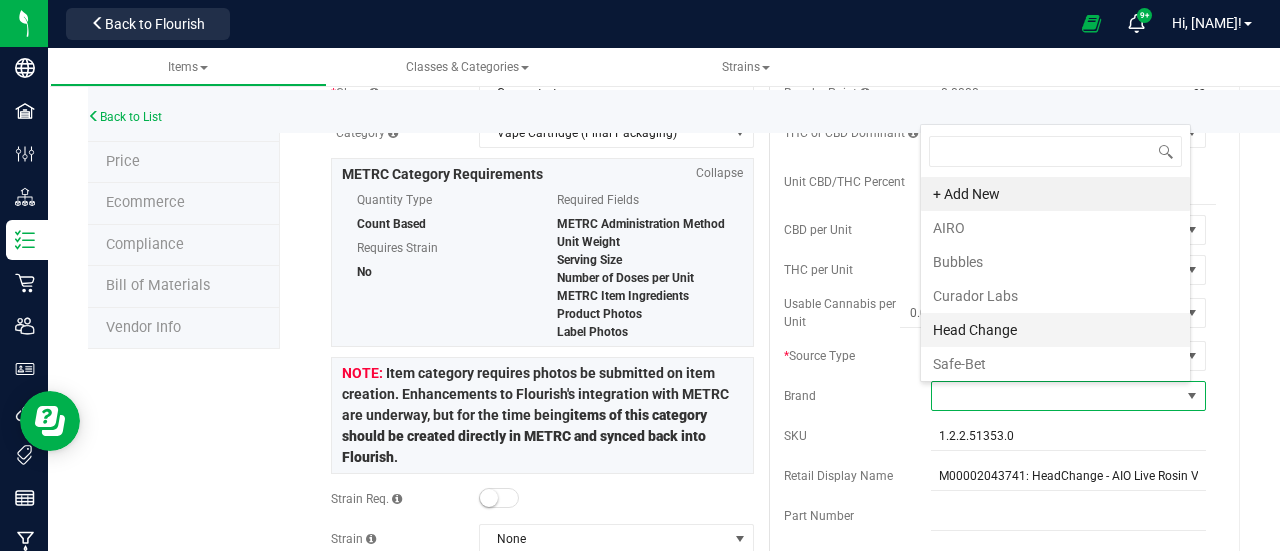 click on "Head Change" at bounding box center (1055, 330) 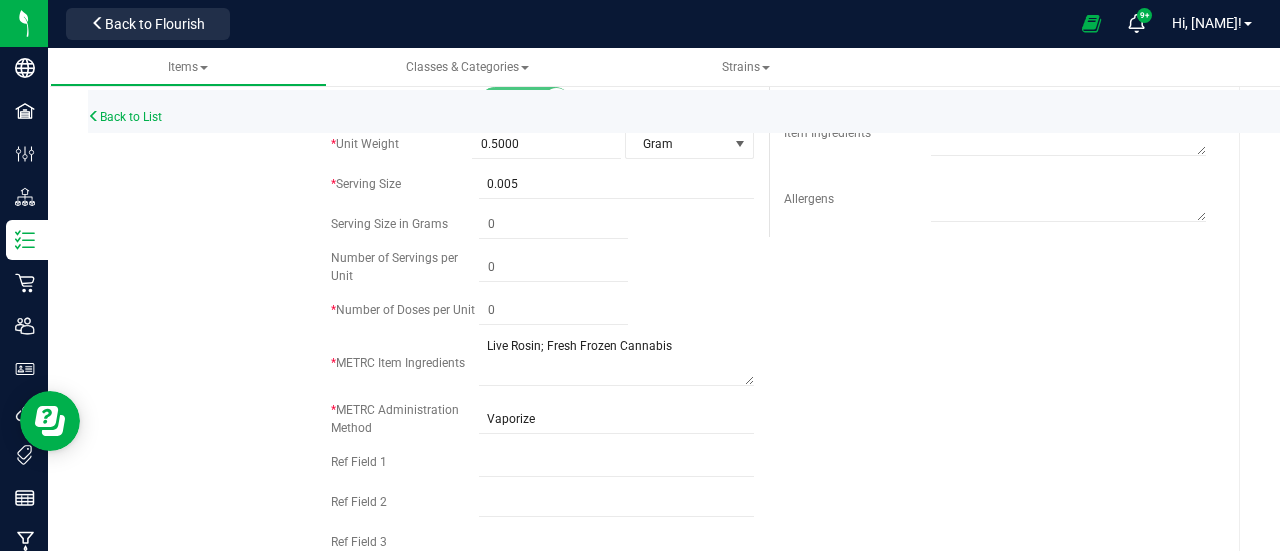 scroll, scrollTop: 664, scrollLeft: 0, axis: vertical 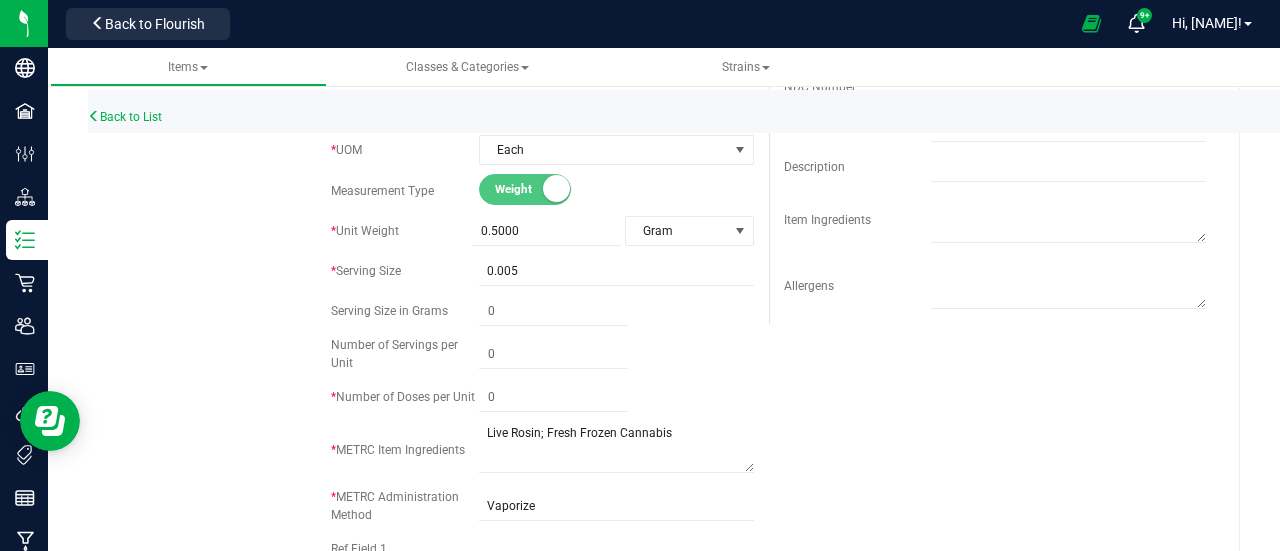 click on "Active
*
Type
Cannabis Select type Cannabis Non-Inventory Raw Materials Supplies
*
Class
Concentrate Select item class Buds Concentrate InfusedEdible InfusedNonEdible Input Material Other Plants Preroll" at bounding box center (542, 131) 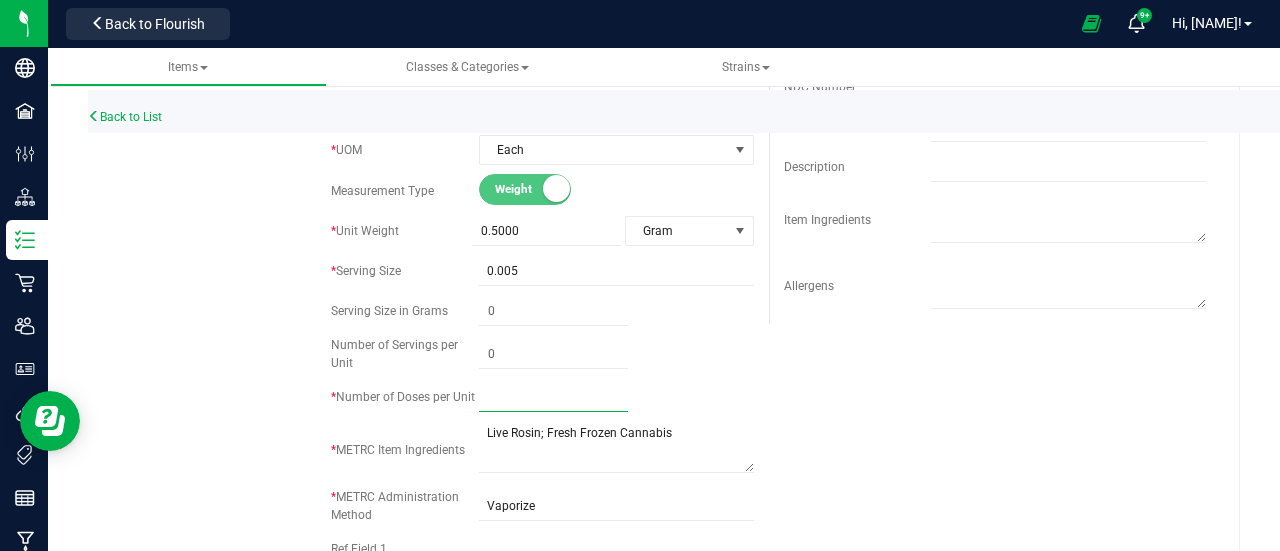 click at bounding box center (553, 397) 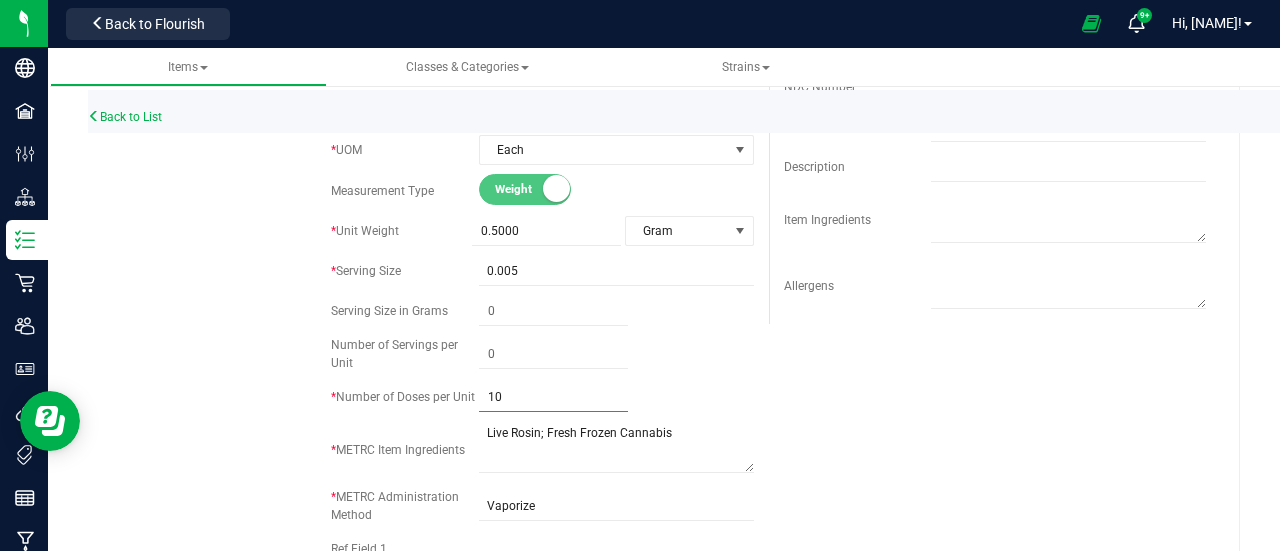 type on "100" 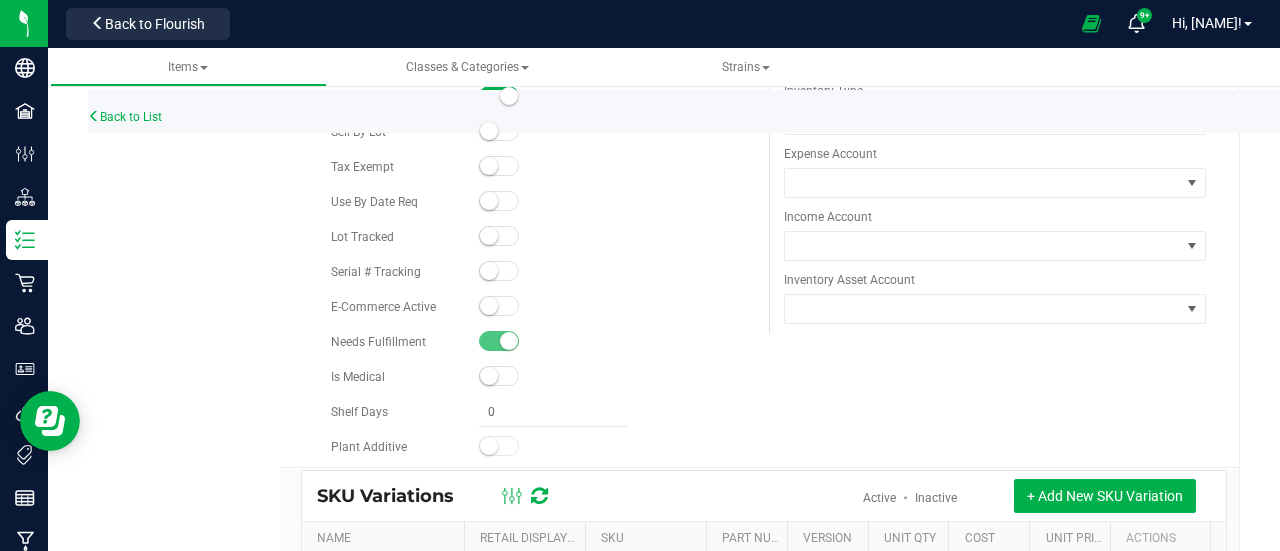 scroll, scrollTop: 1613, scrollLeft: 0, axis: vertical 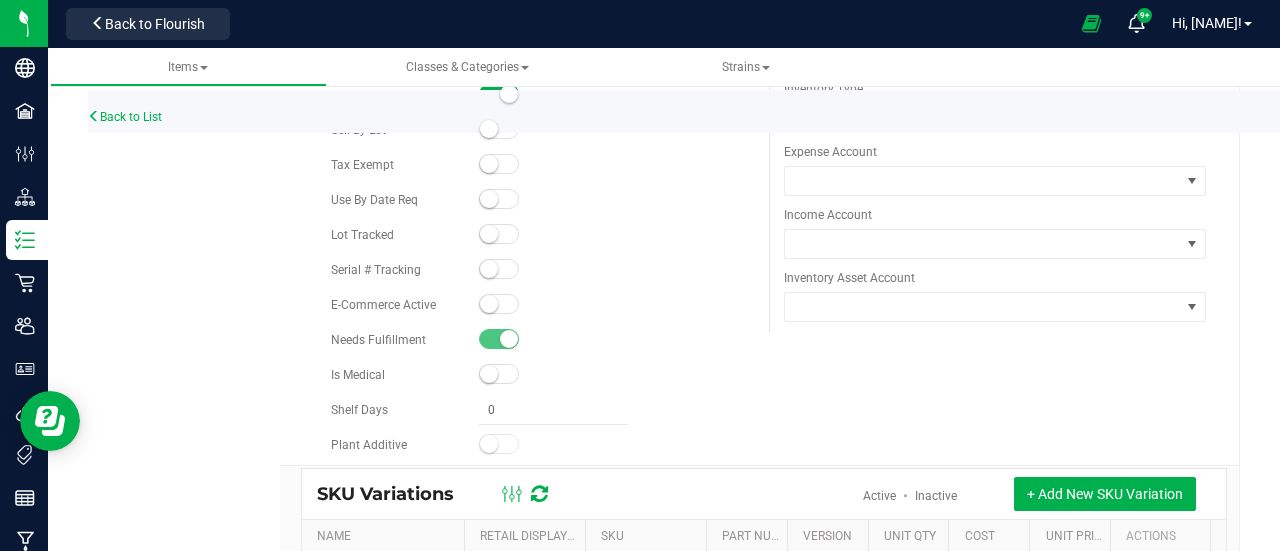 type on "100" 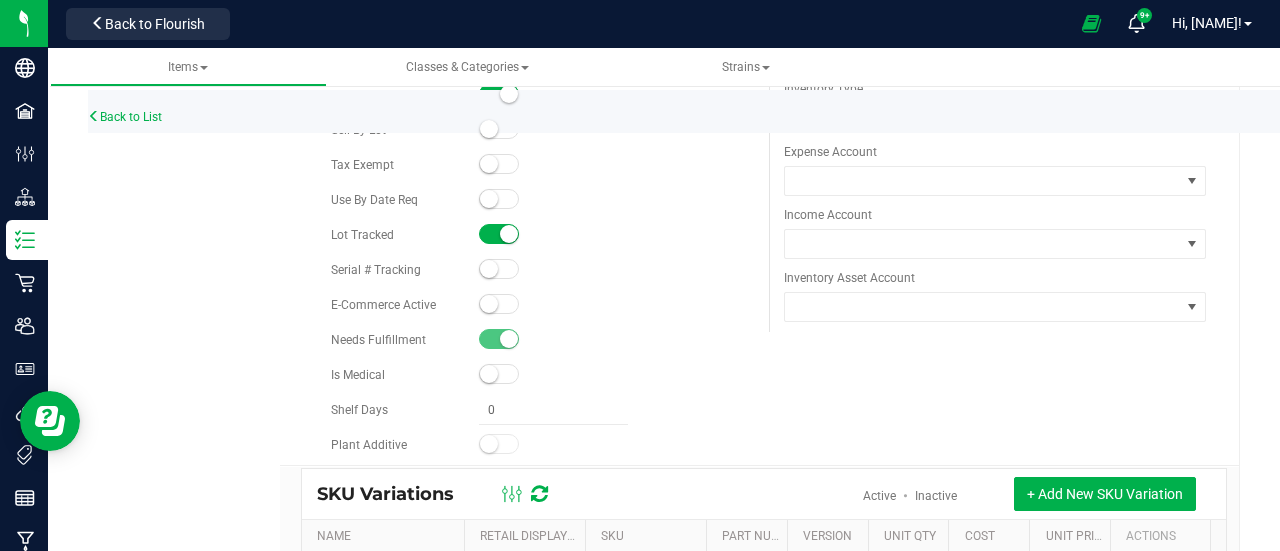 click at bounding box center (499, 199) 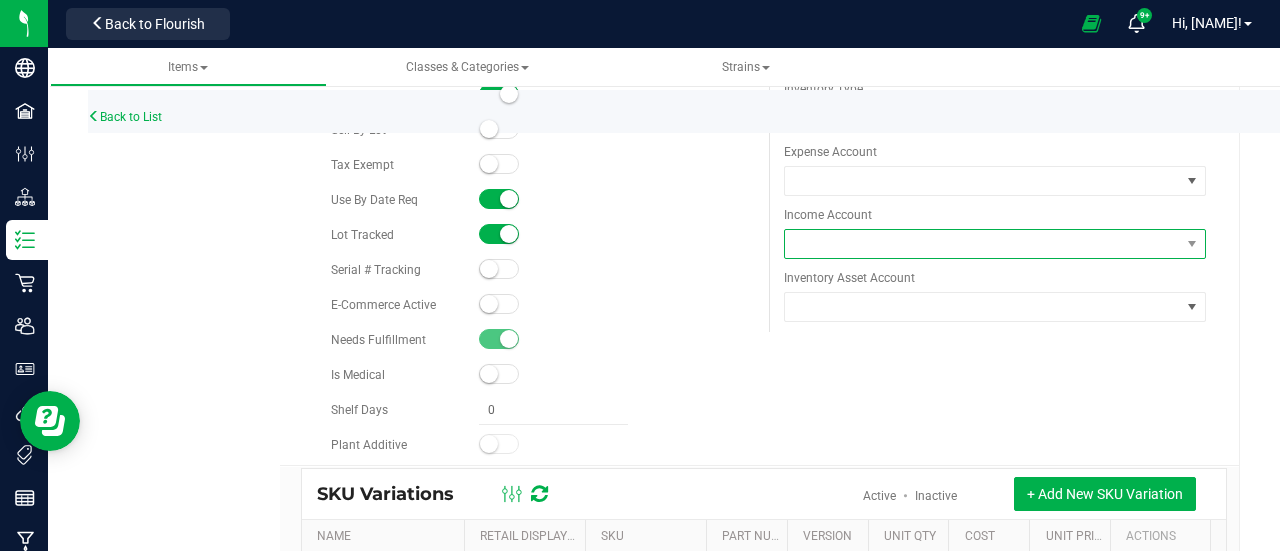 click at bounding box center [983, 244] 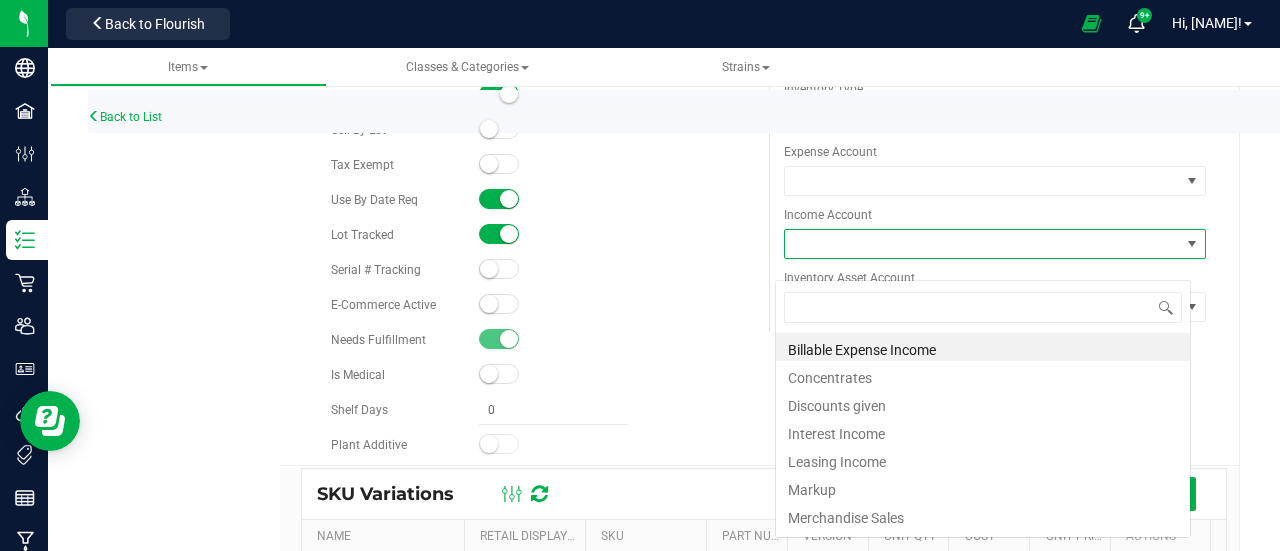 scroll, scrollTop: 99970, scrollLeft: 99584, axis: both 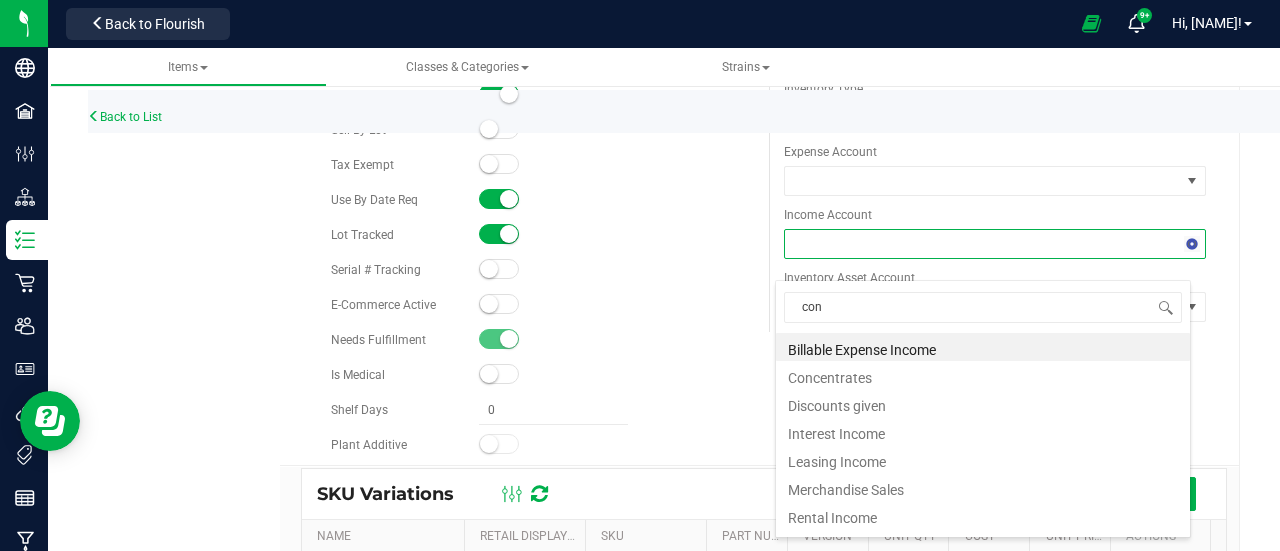type on "conc" 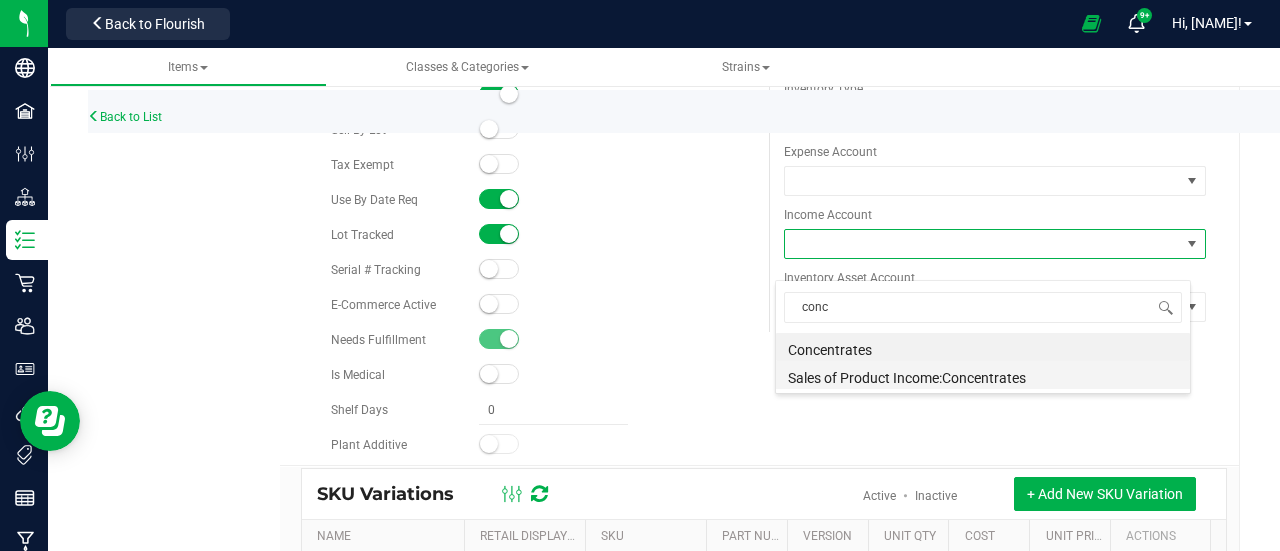 click on "Sales of Product Income:Concentrates" at bounding box center [983, 375] 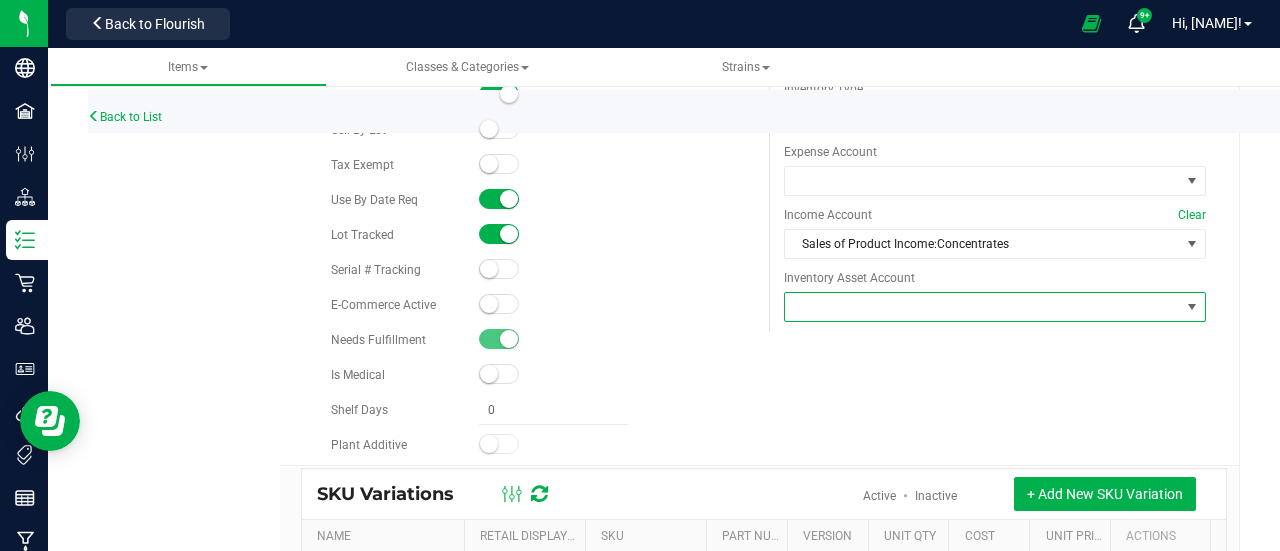 click at bounding box center (983, 307) 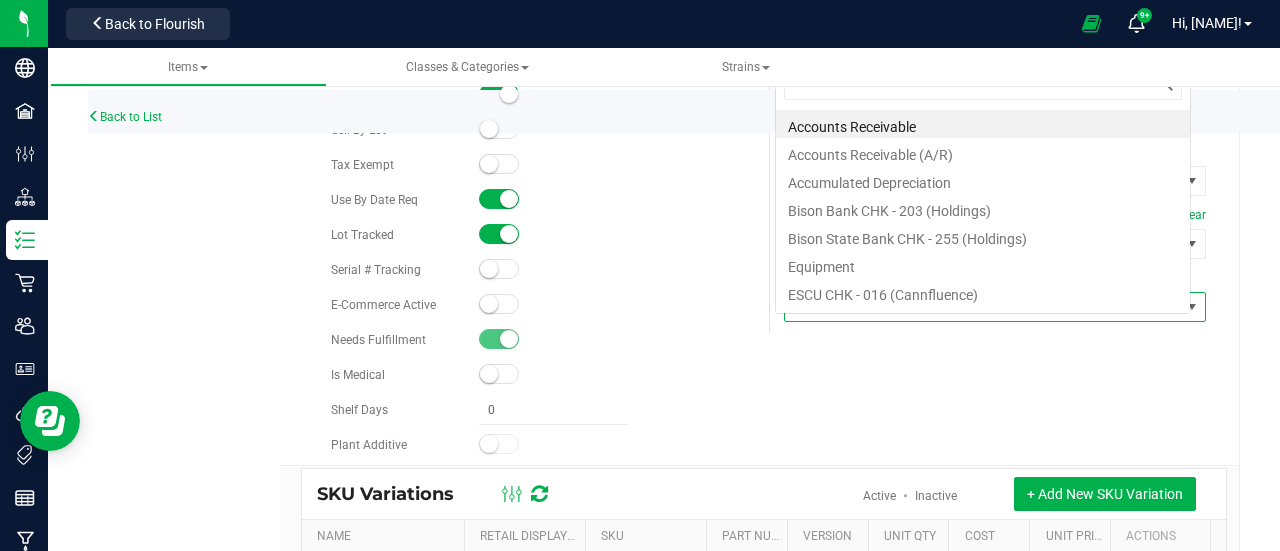 scroll, scrollTop: 0, scrollLeft: 0, axis: both 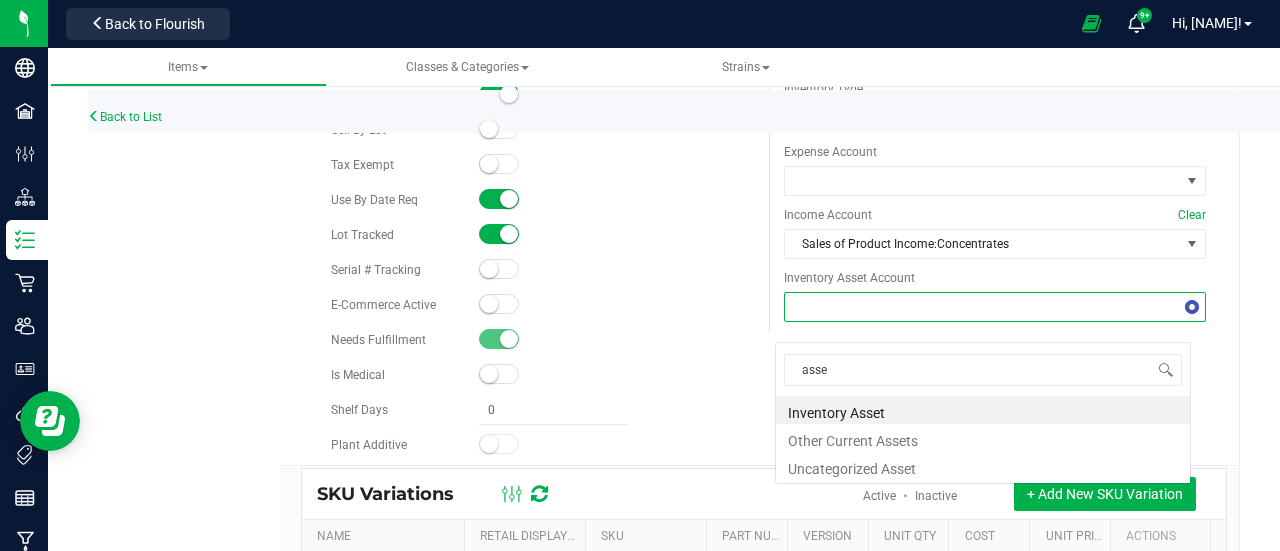 type on "asset" 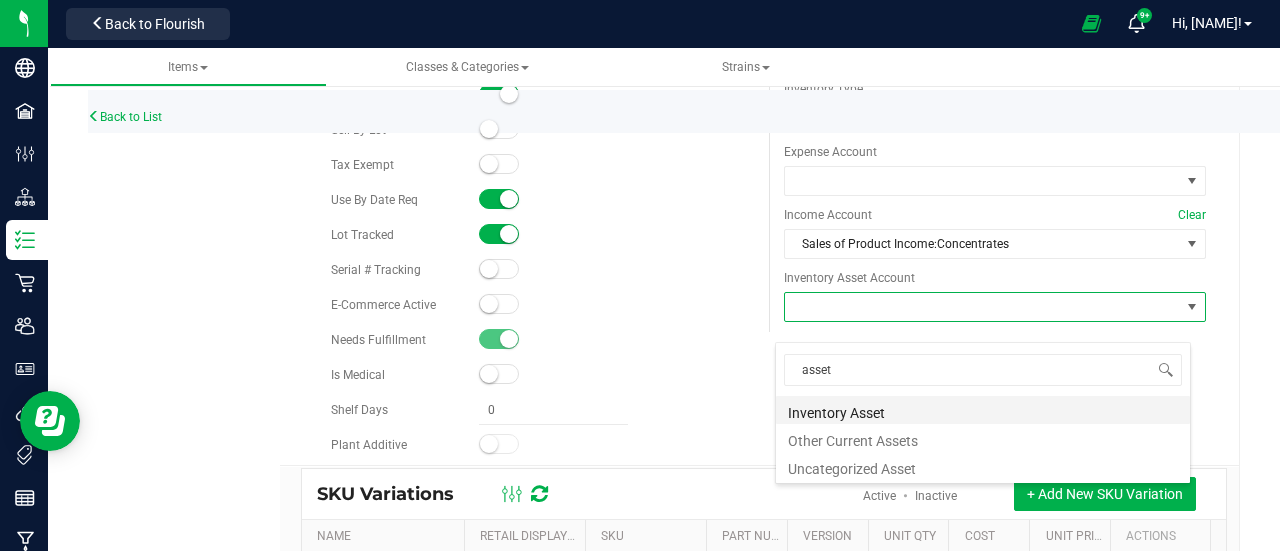click on "Inventory Asset" at bounding box center (983, 410) 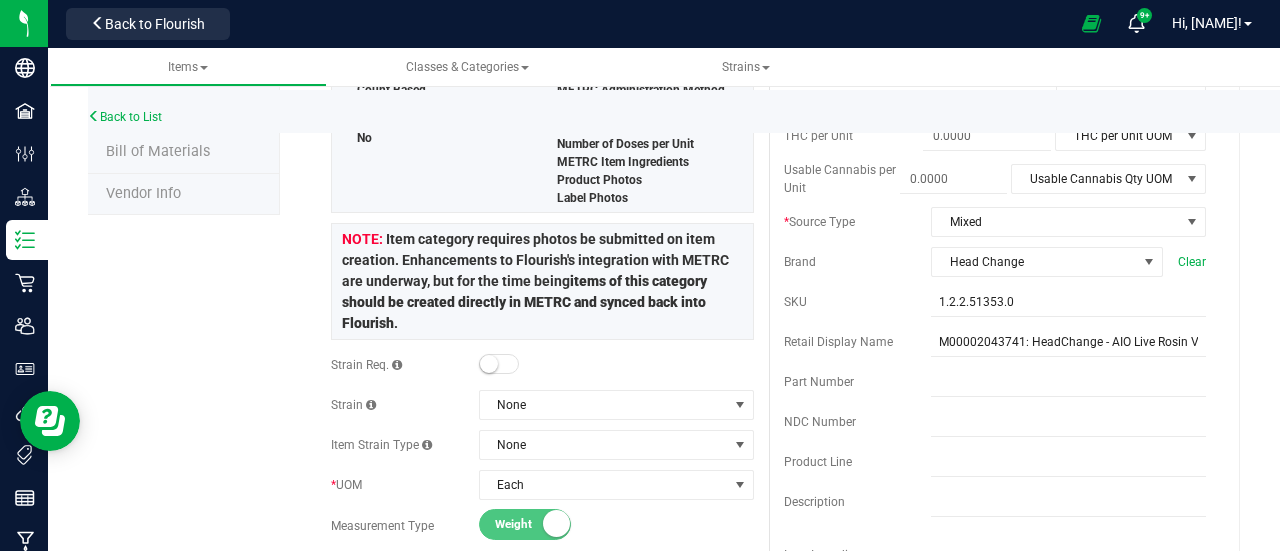 scroll, scrollTop: 0, scrollLeft: 0, axis: both 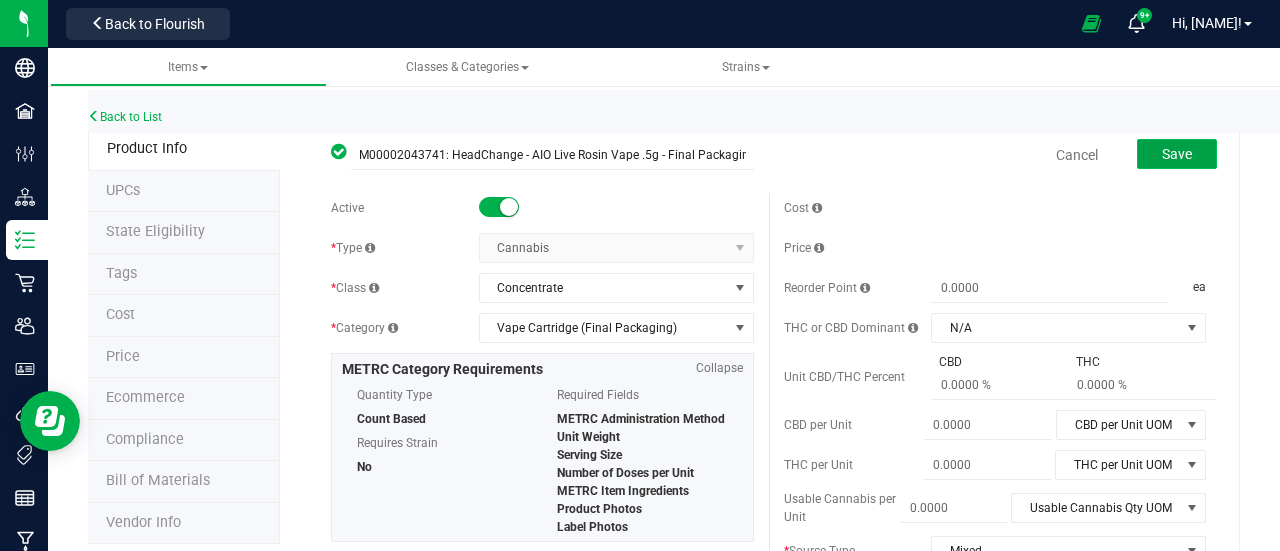 click on "Save" at bounding box center [1177, 154] 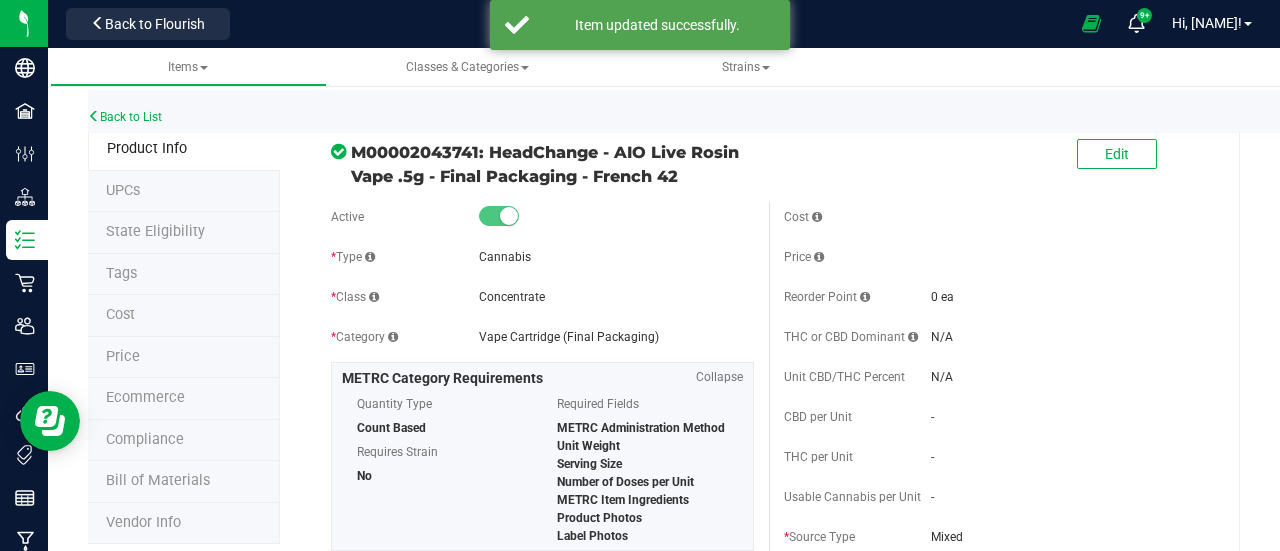 click on "Price" at bounding box center [184, 358] 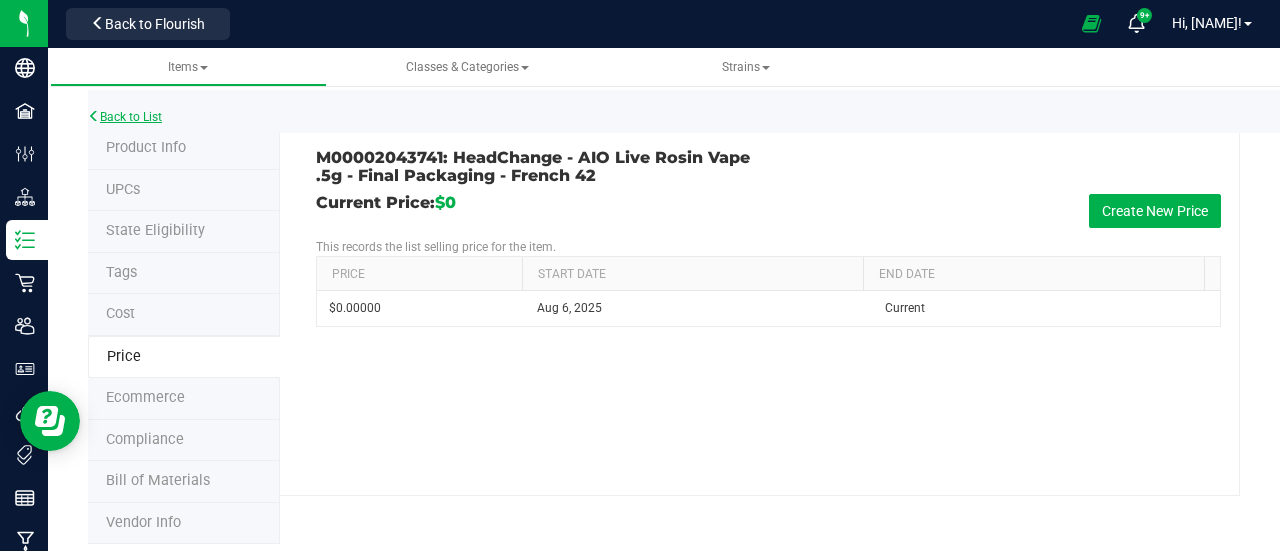click on "Back to List" at bounding box center [125, 117] 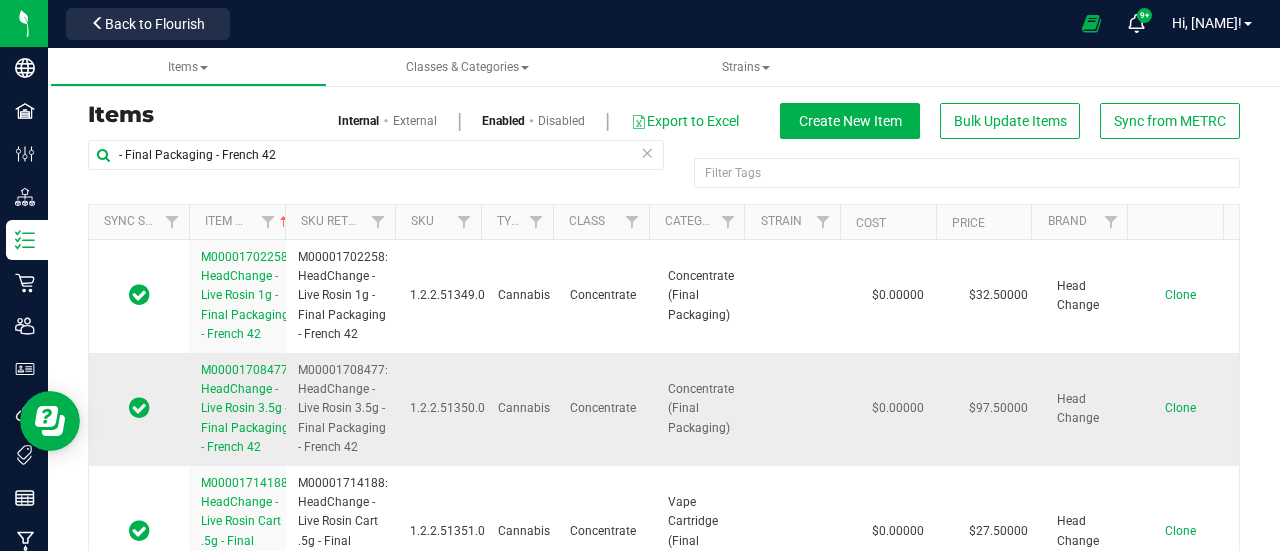 scroll, scrollTop: 253, scrollLeft: 0, axis: vertical 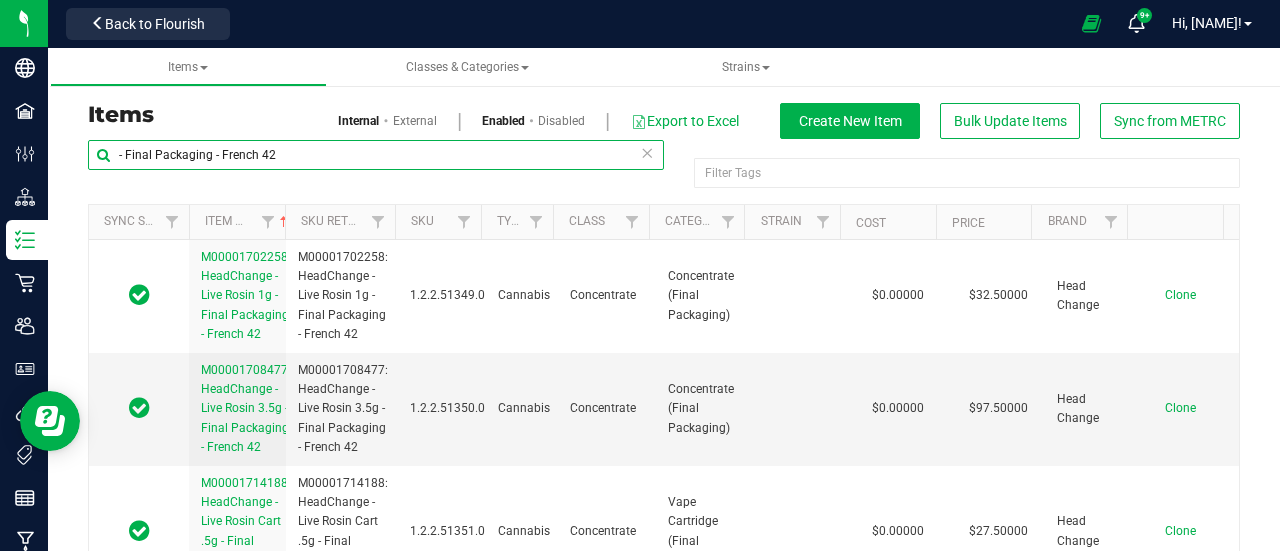 drag, startPoint x: 220, startPoint y: 153, endPoint x: 339, endPoint y: 146, distance: 119.2057 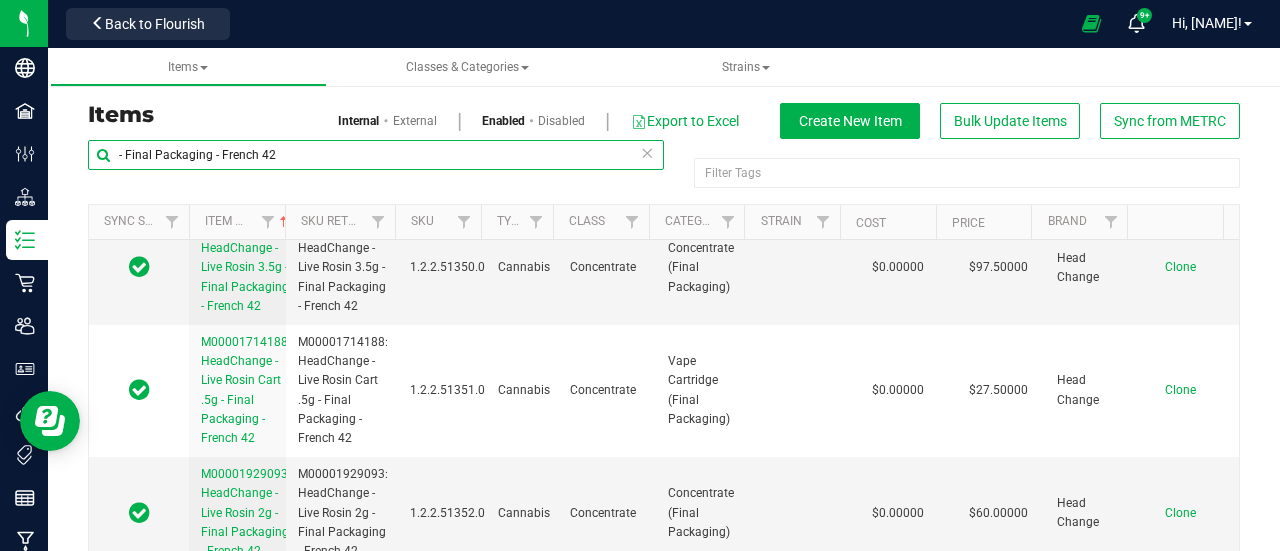 scroll, scrollTop: 133, scrollLeft: 0, axis: vertical 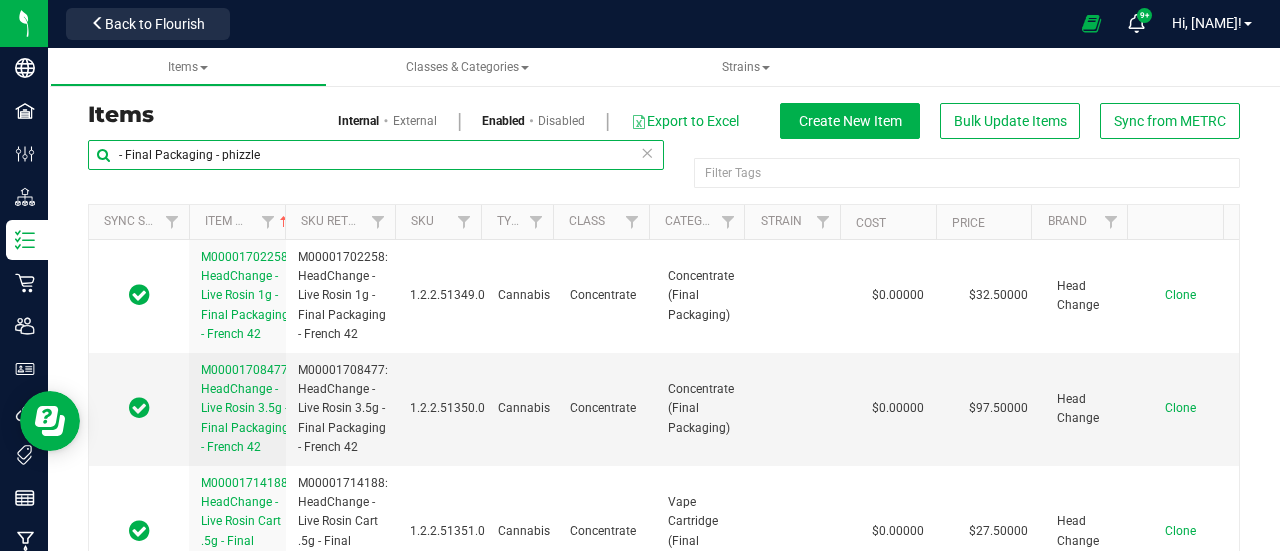 type on "- Final Packaging - phizzle" 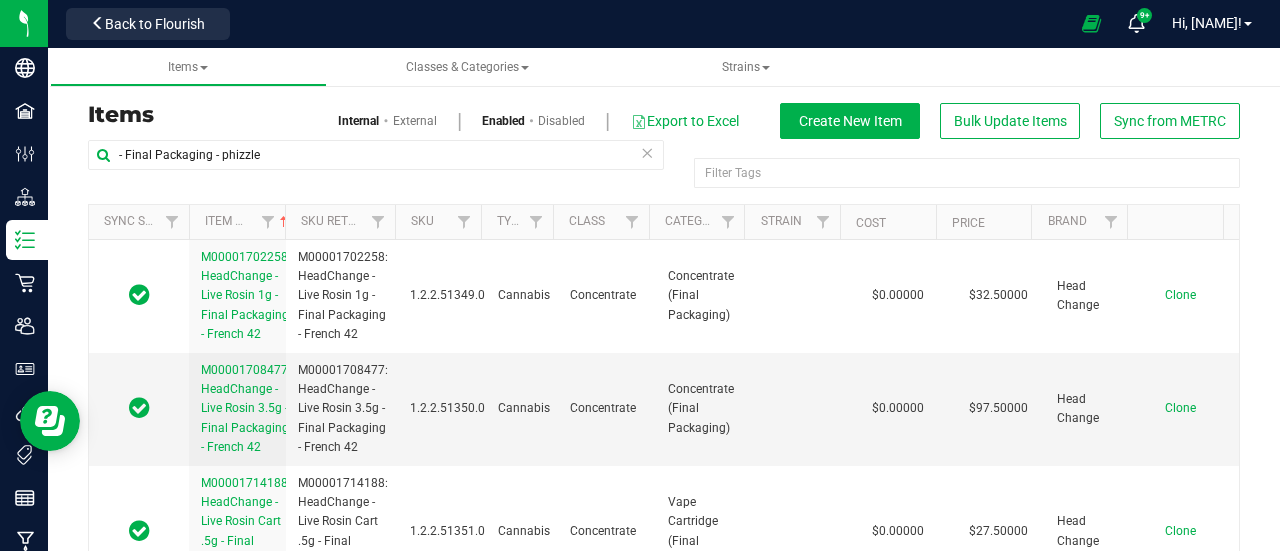 click on "- Final Packaging - phizzle
Filter Tags
Filter Tags
Sync Status Item Name Sku Retail Display Name SKU Type Class Category Strain Cost Price Brand Item ID UOM Reorder Point Thc Ratio Cbd Ratio Unit Thc Percent Unit Cbd Percent Cbd Per Unit Thc Per Unit Source Type Part Number Item Description Shelf Days Ecommerce Category Ecommerce Item Ecommerce Active Ecommerce Sub Category Ecommerce Unit Cannabinoids Ecommerce Unit Days Dose Measurement Cbd Per Unit Thc Per Unit Cbd Mg Per Day Thc Mg Per Day Cbd Per Dose Thc Per Dose Onset Time Low Minutes Onset Time High Minutes Duration Low Minutes Duration High Minutes Standard Daily Use Description Helpful Tips Warning Storage Instructions Created By Created At Last Updated By Updated At" at bounding box center (664, 387) 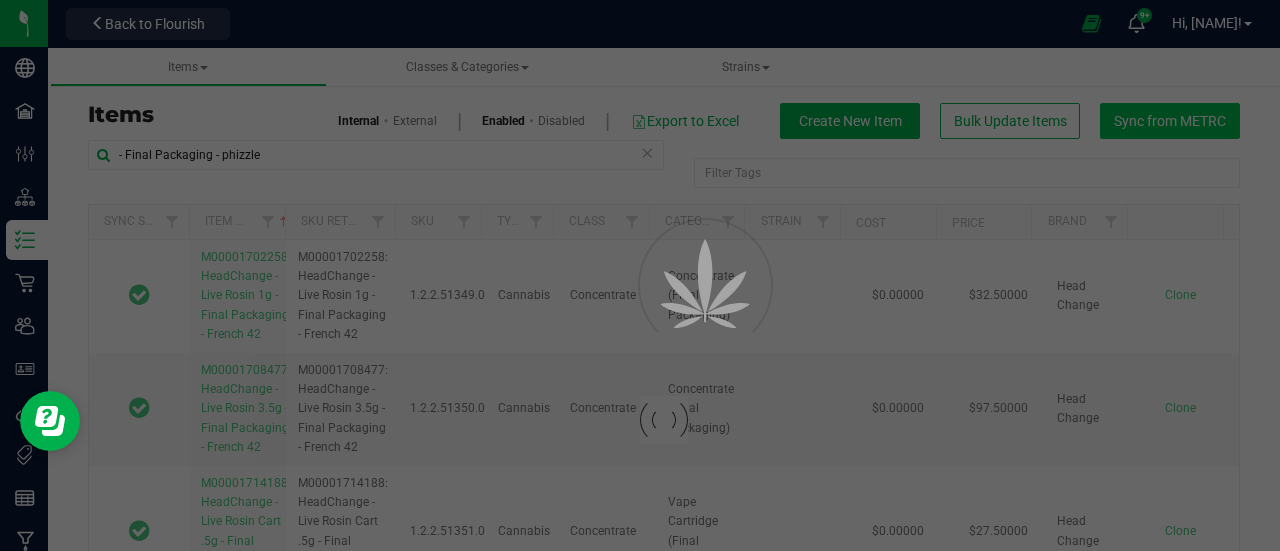 click at bounding box center [640, 275] 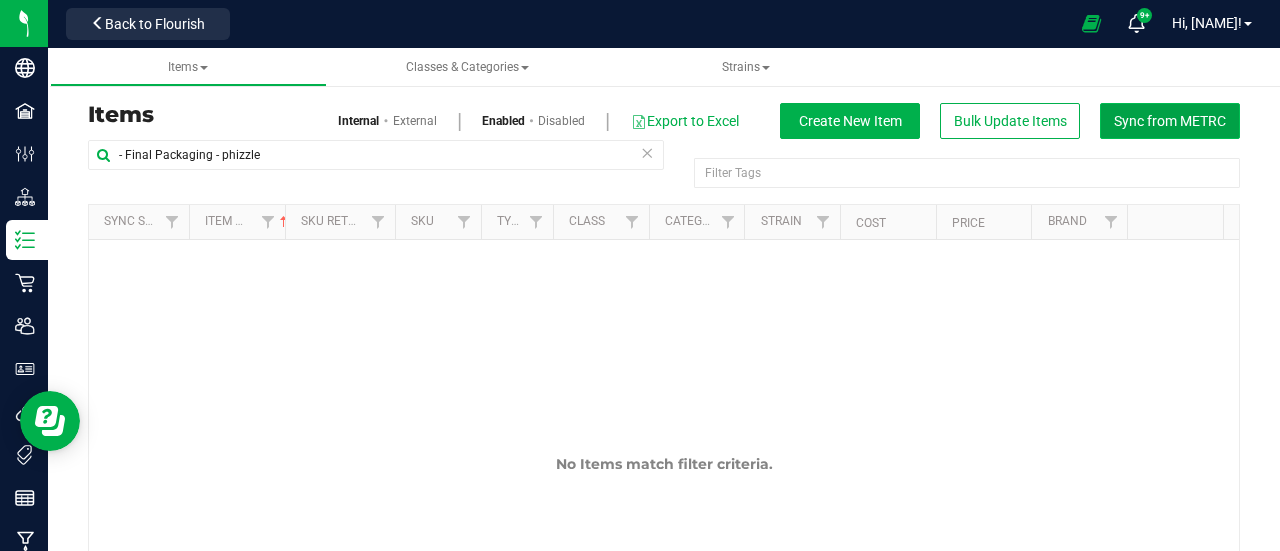 click on "Sync from METRC" at bounding box center [1170, 121] 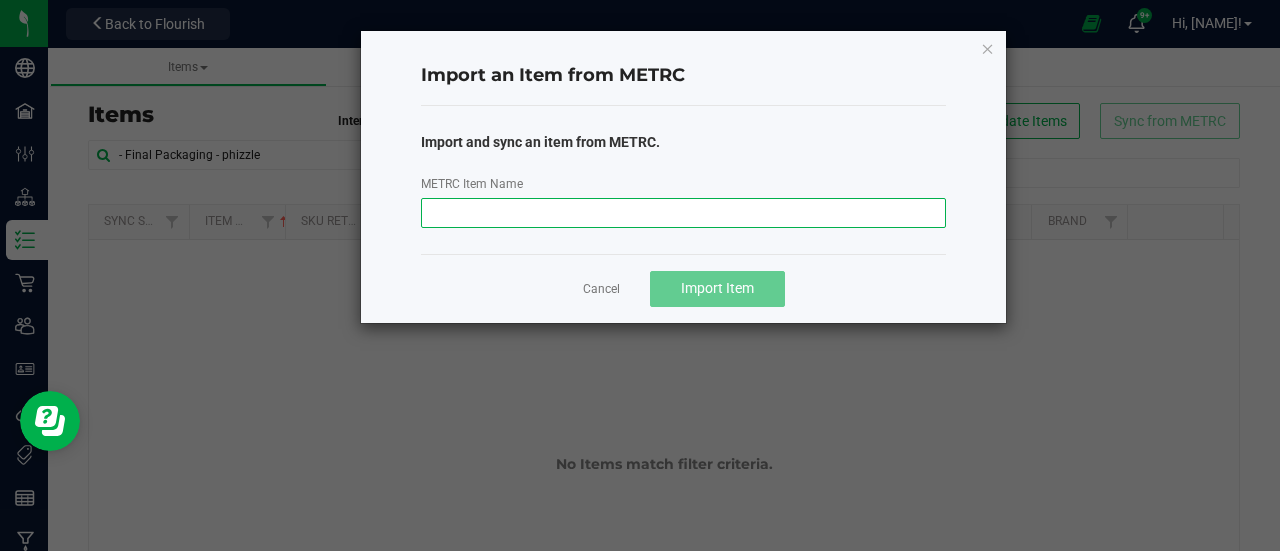 click on "METRC Item Name" at bounding box center [684, 213] 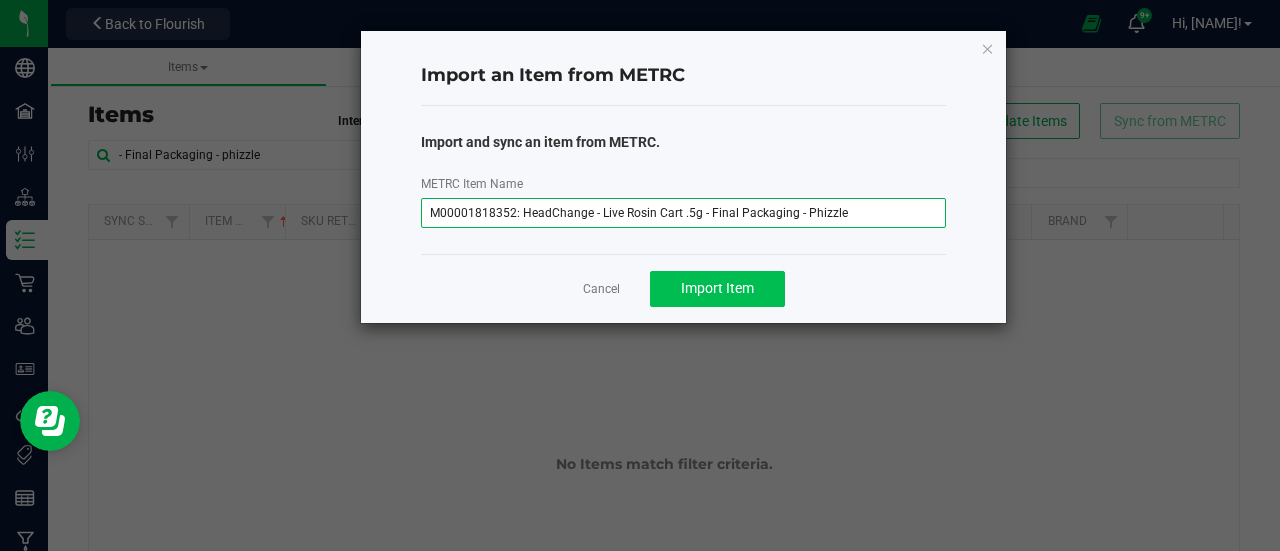 type on "M00001818352: HeadChange - Live Rosin Cart .5g - Final Packaging - Phizzle" 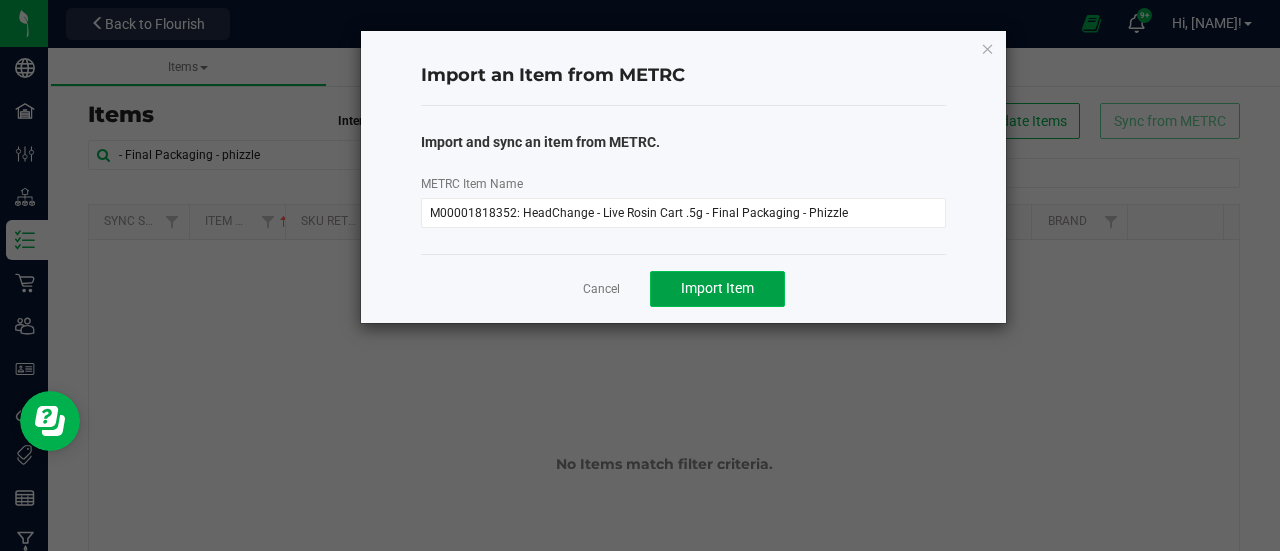 click on "Import Item" 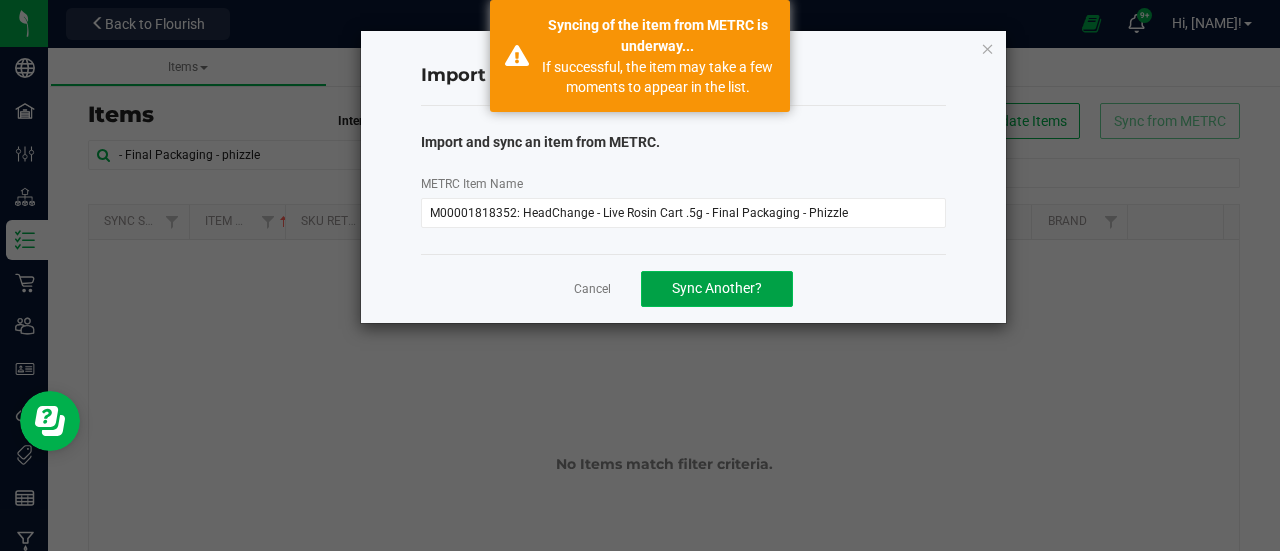 click on "Sync Another?" 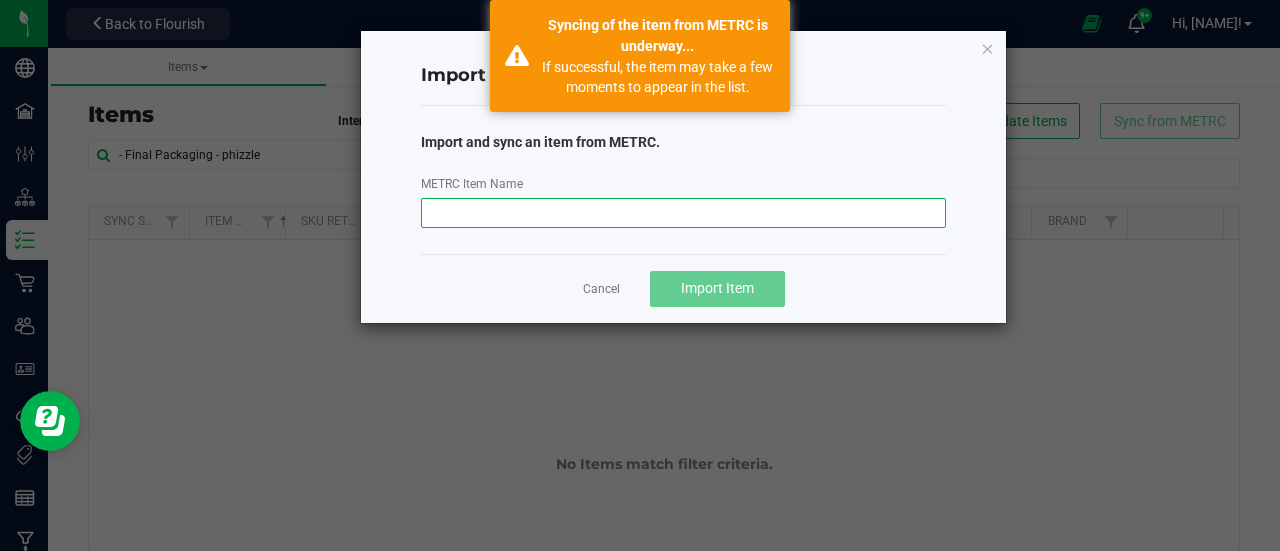 click on "METRC Item Name" at bounding box center [684, 213] 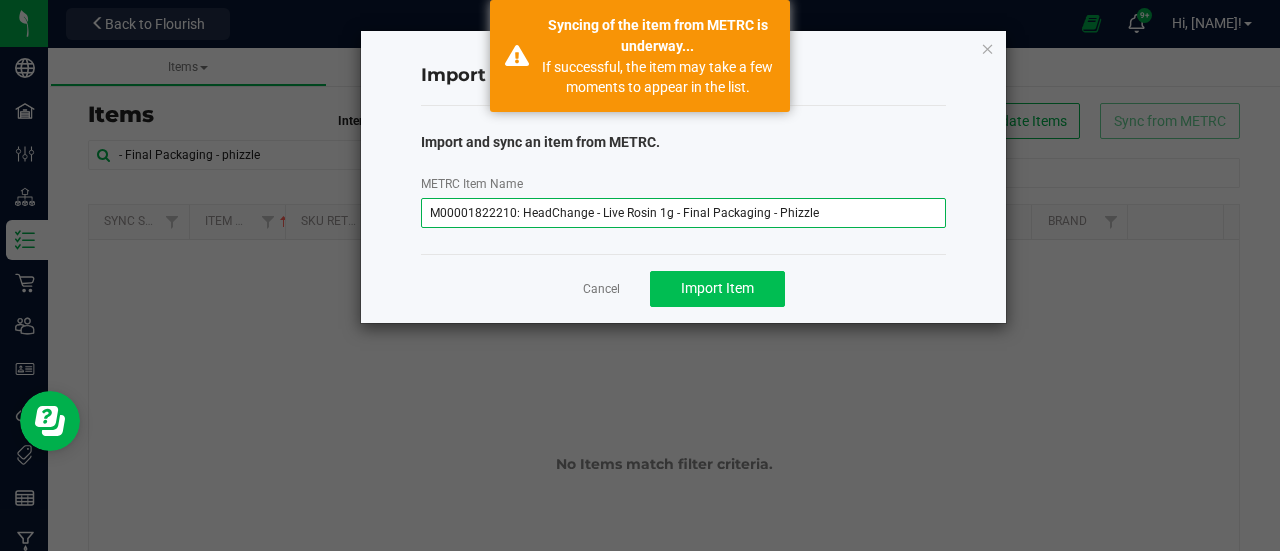 type on "M00001822210: HeadChange - Live Rosin 1g - Final Packaging - Phizzle" 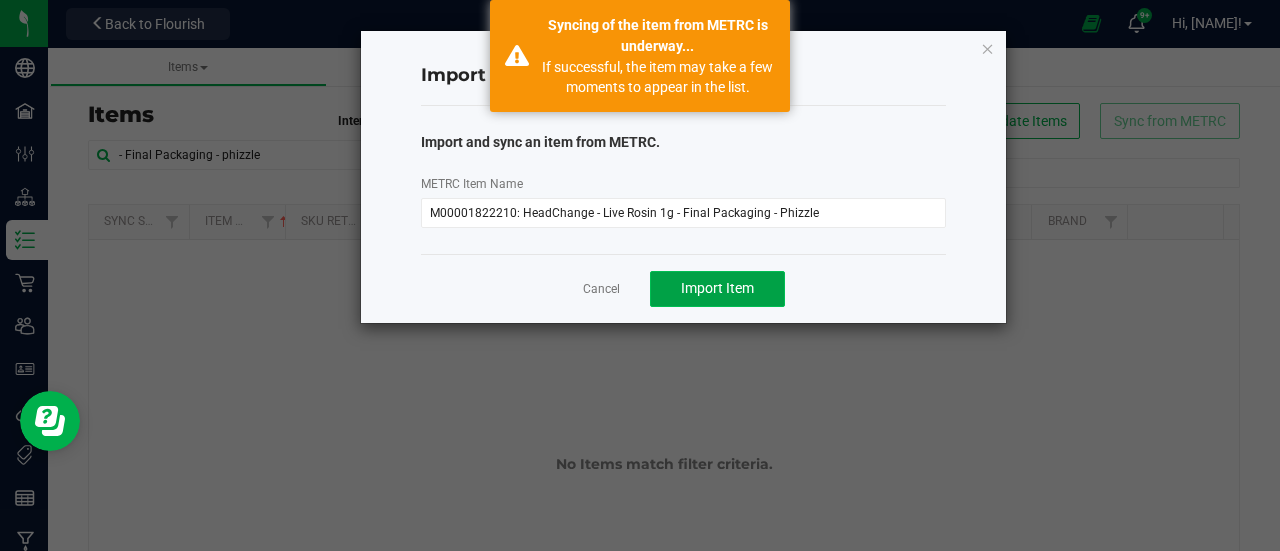 click on "Import Item" 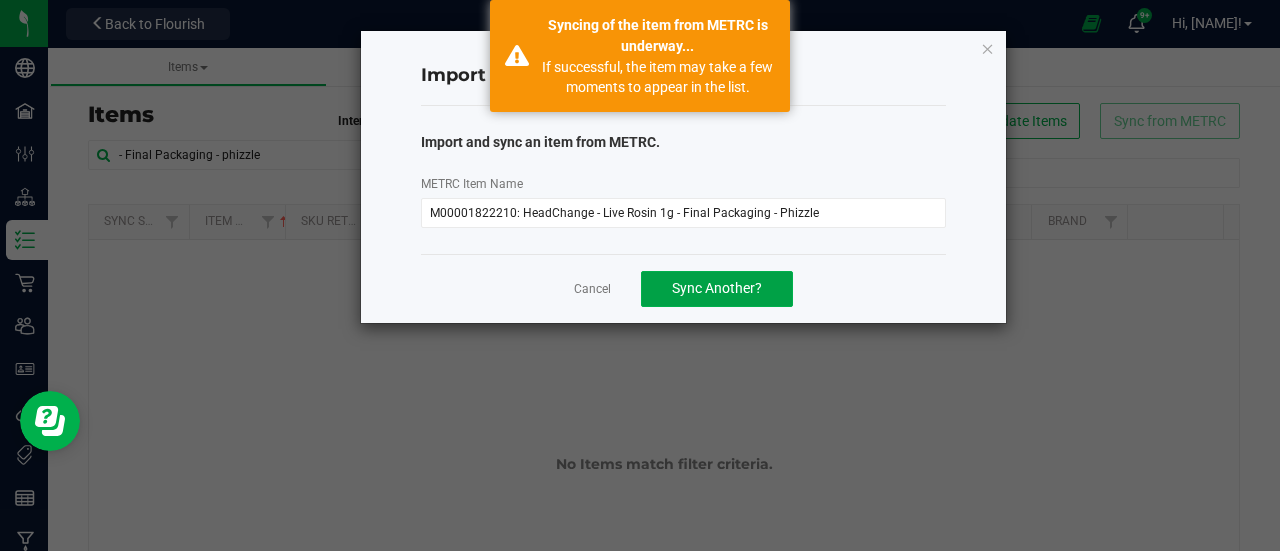 click on "Sync Another?" 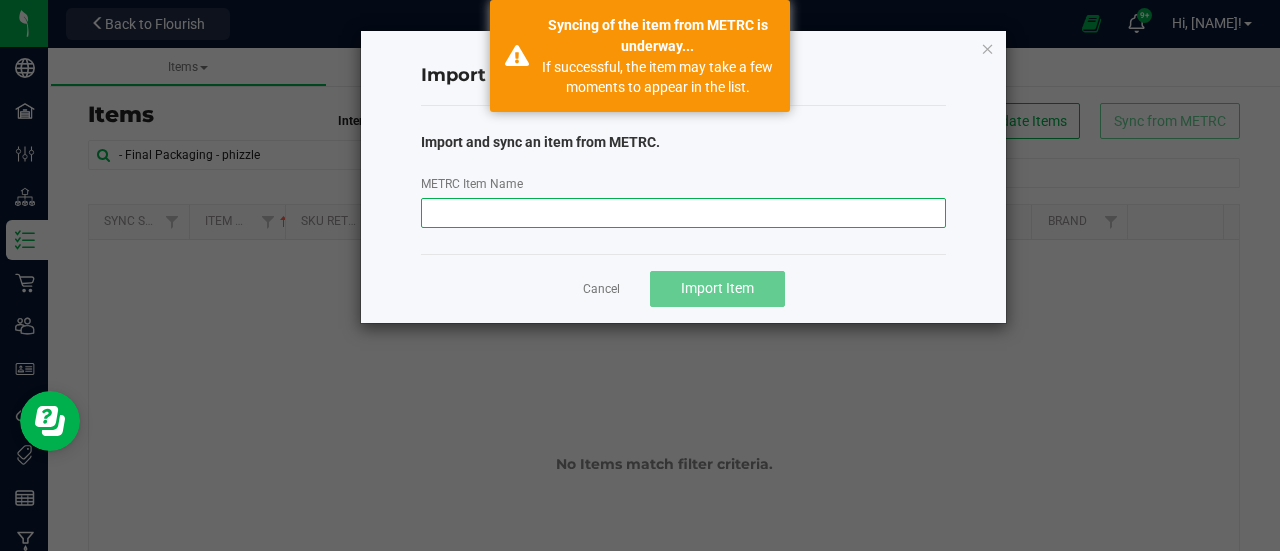 click on "METRC Item Name" at bounding box center [684, 213] 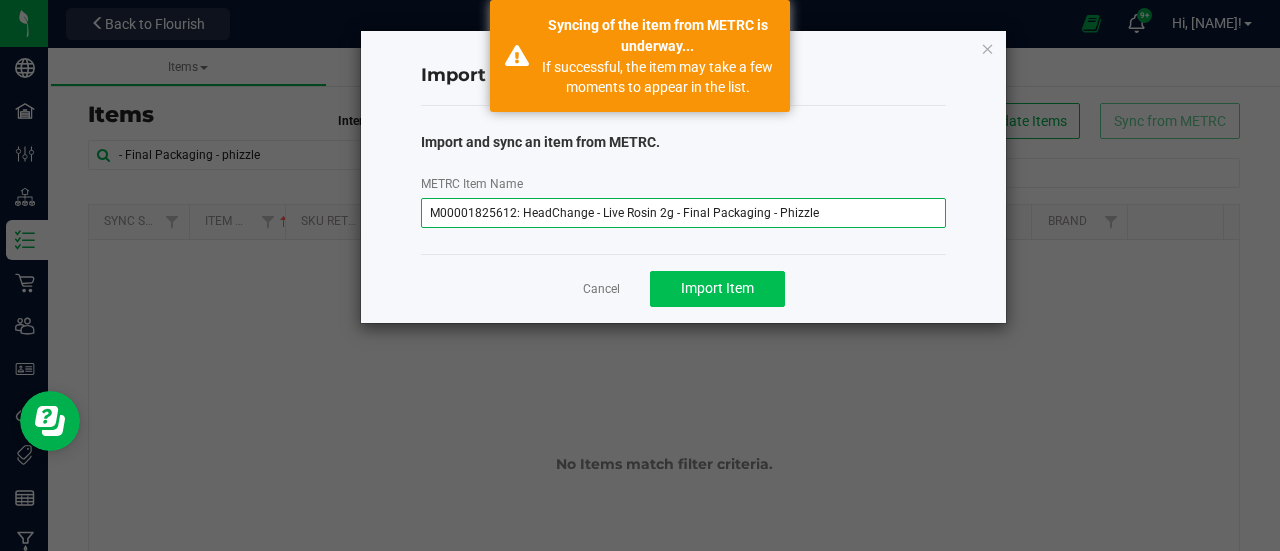 type on "M00001825612: HeadChange - Live Rosin 2g - Final Packaging - Phizzle" 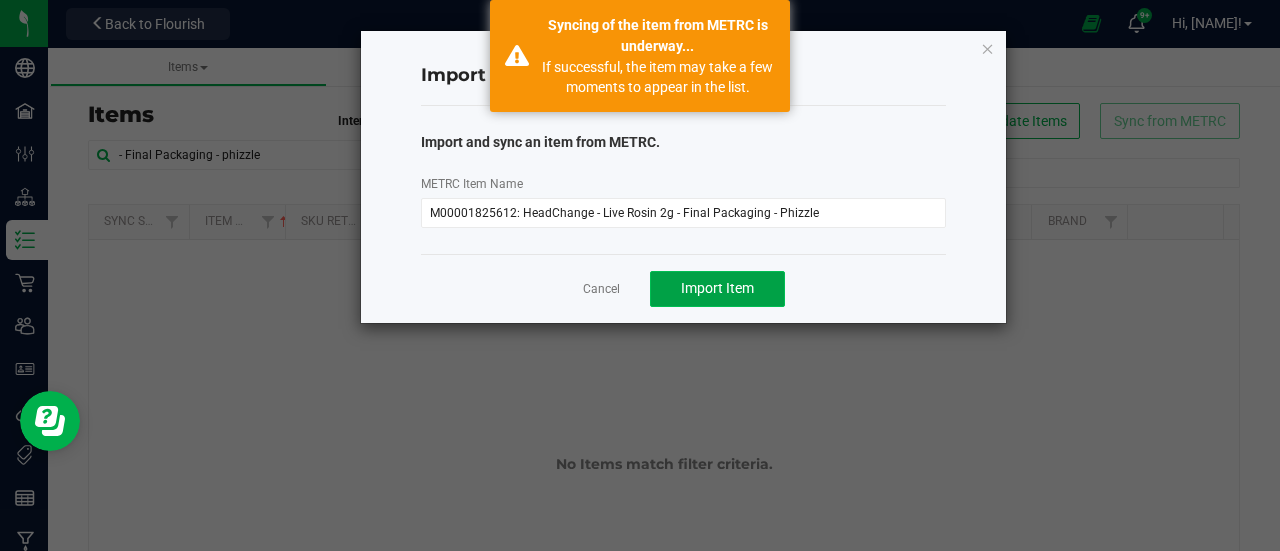 click on "Import Item" 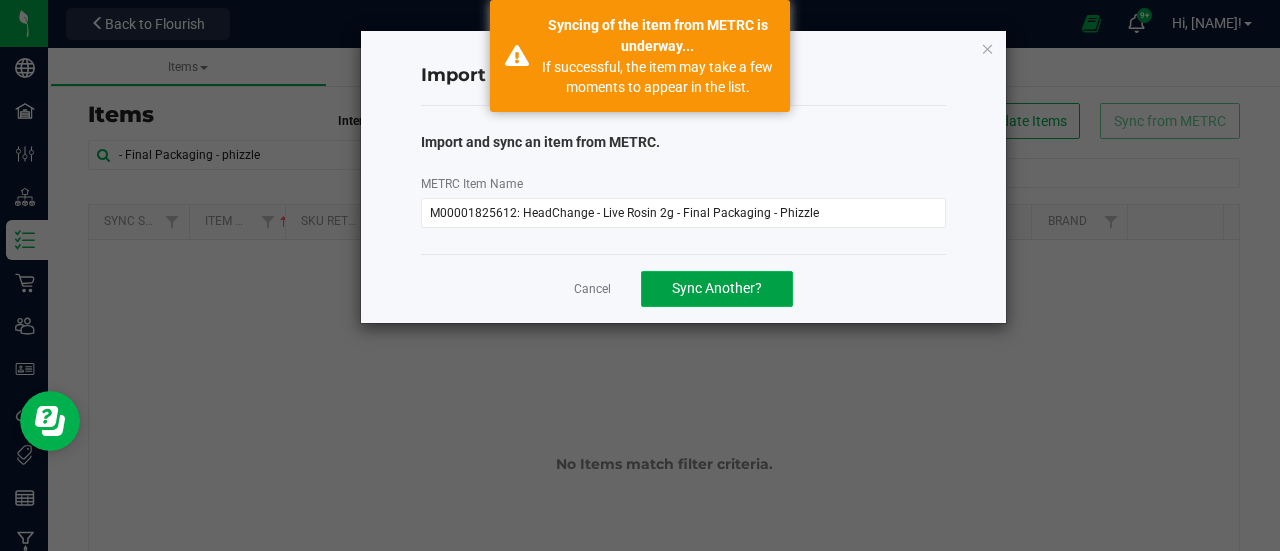 click on "Sync Another?" 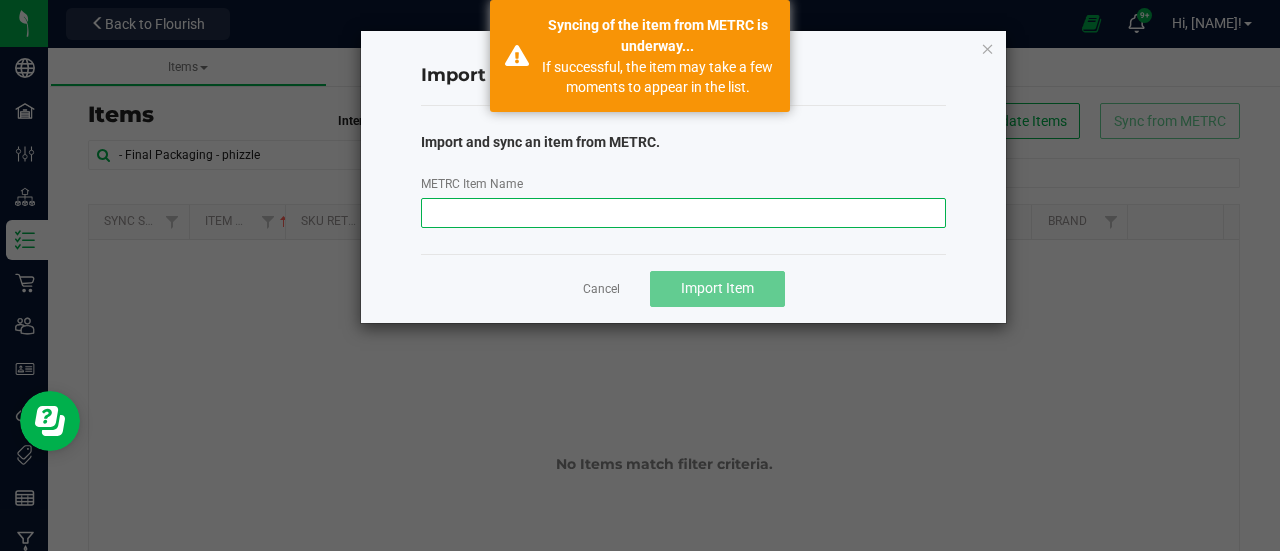 click on "METRC Item Name" at bounding box center (684, 213) 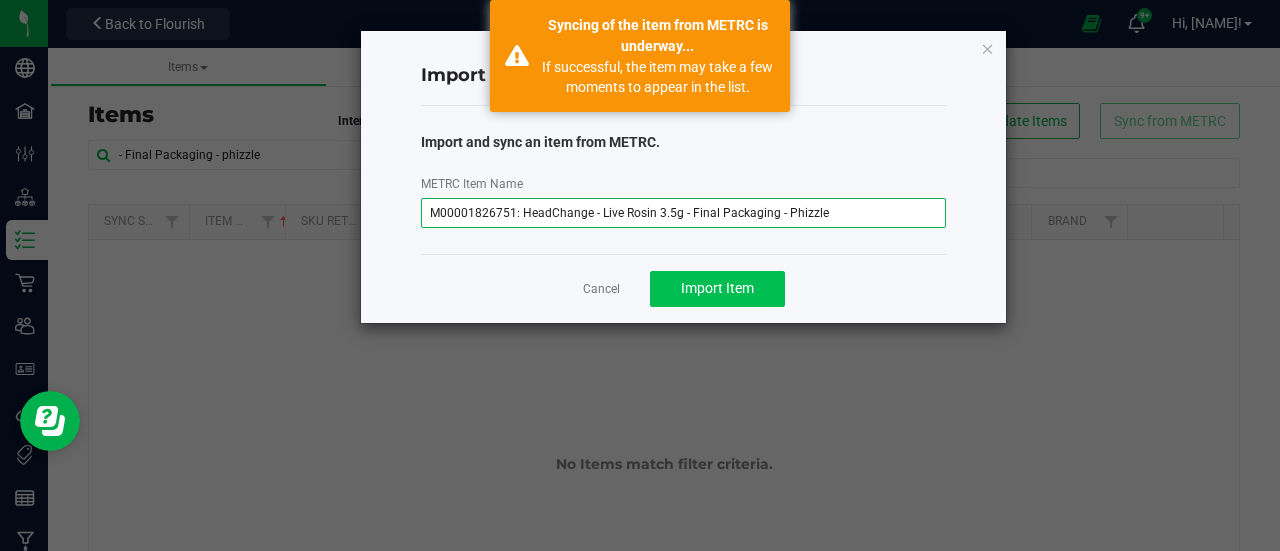 type on "M00001826751: HeadChange - Live Rosin 3.5g - Final Packaging - Phizzle" 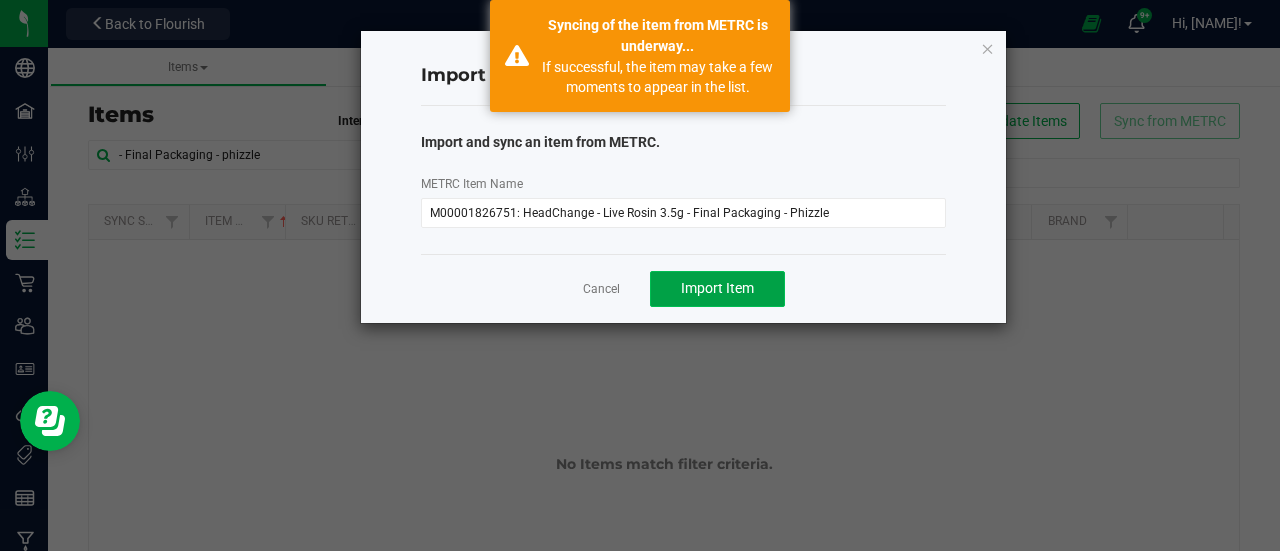 click on "Import Item" 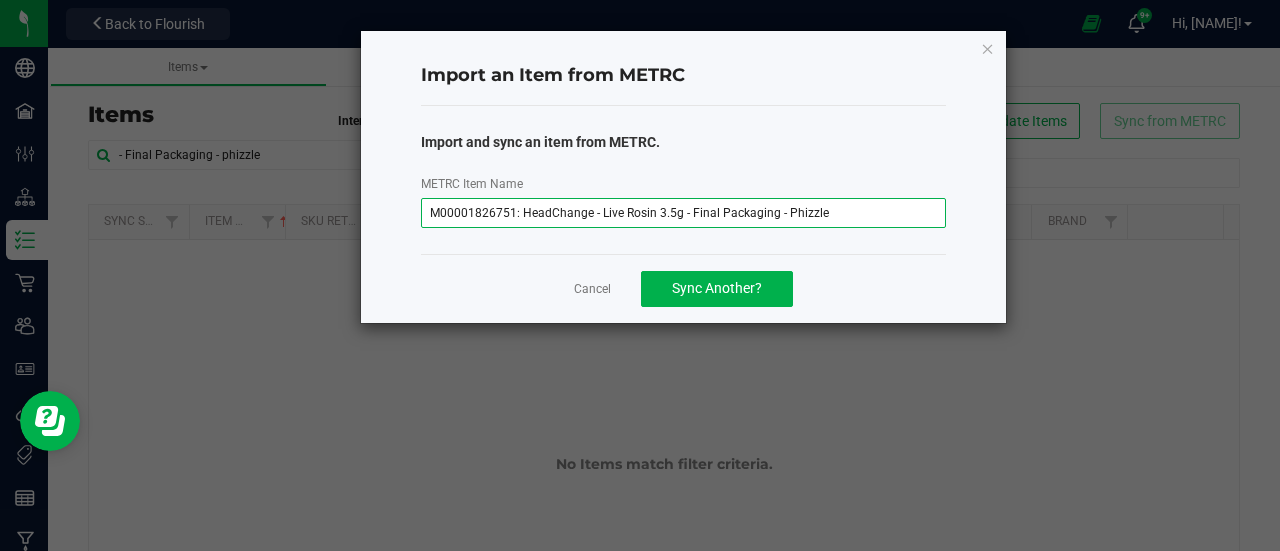 click on "M00001826751: HeadChange - Live Rosin 3.5g - Final Packaging - Phizzle" at bounding box center (684, 213) 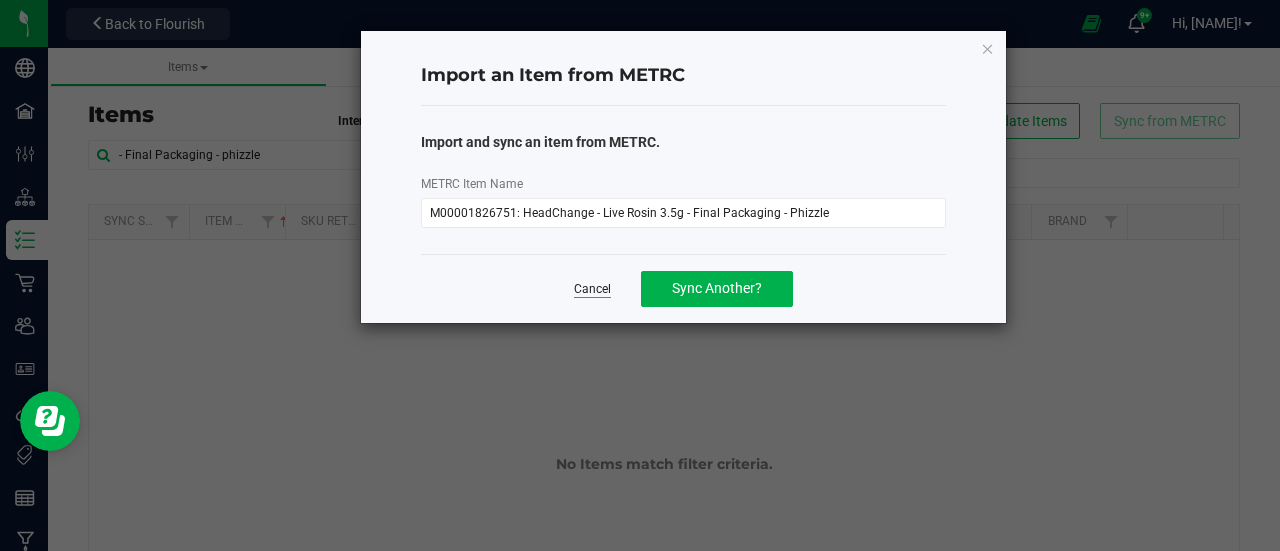 click on "Cancel" 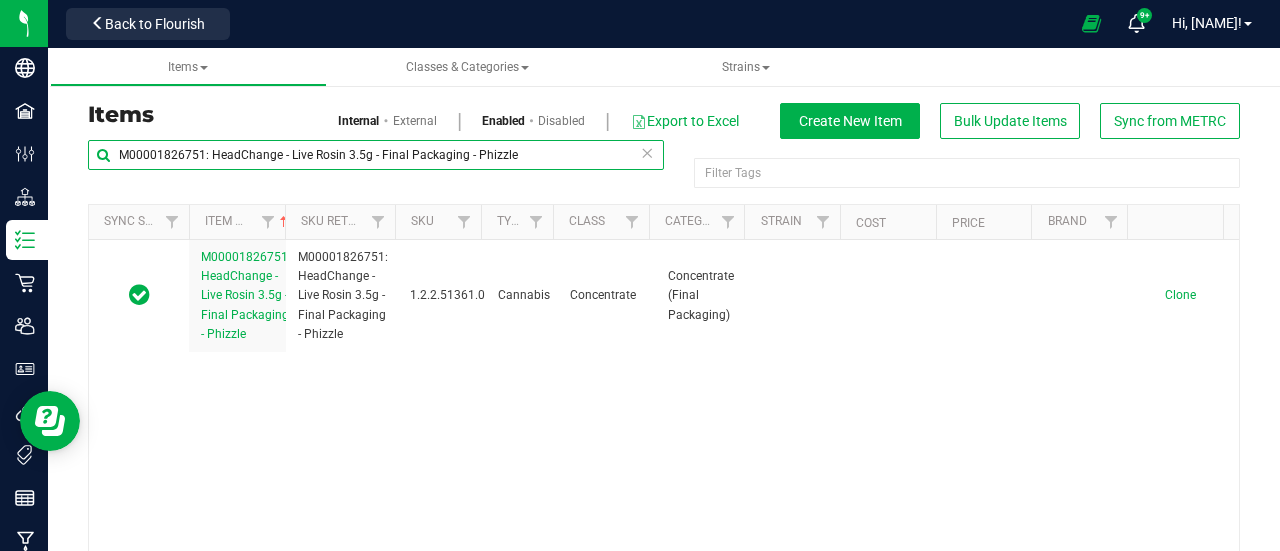 drag, startPoint x: 376, startPoint y: 151, endPoint x: 77, endPoint y: 130, distance: 299.73654 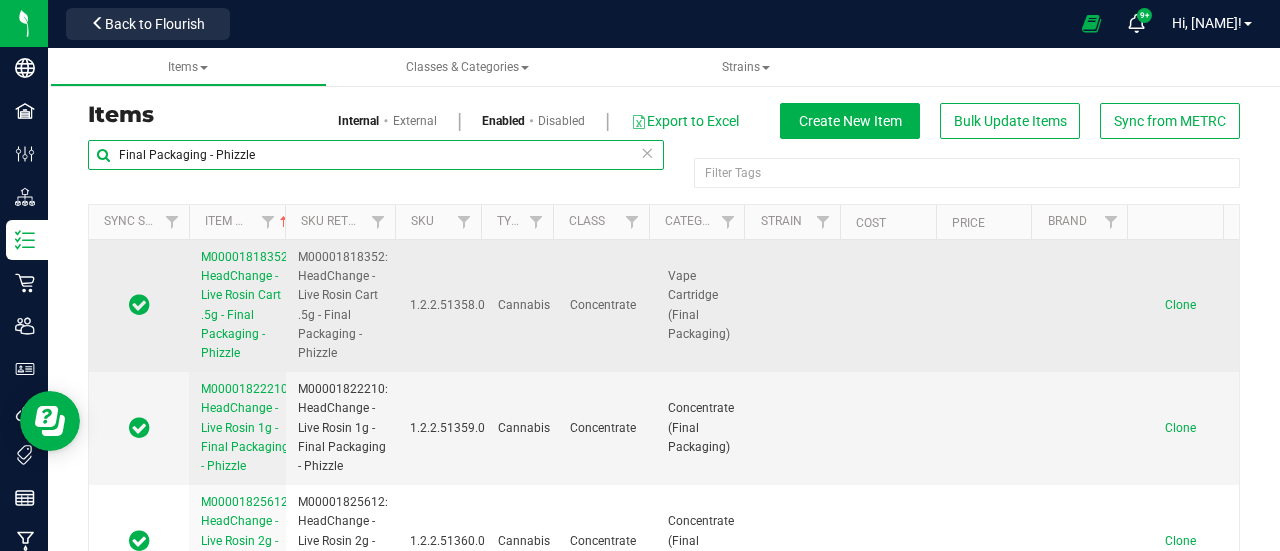 scroll, scrollTop: 121, scrollLeft: 0, axis: vertical 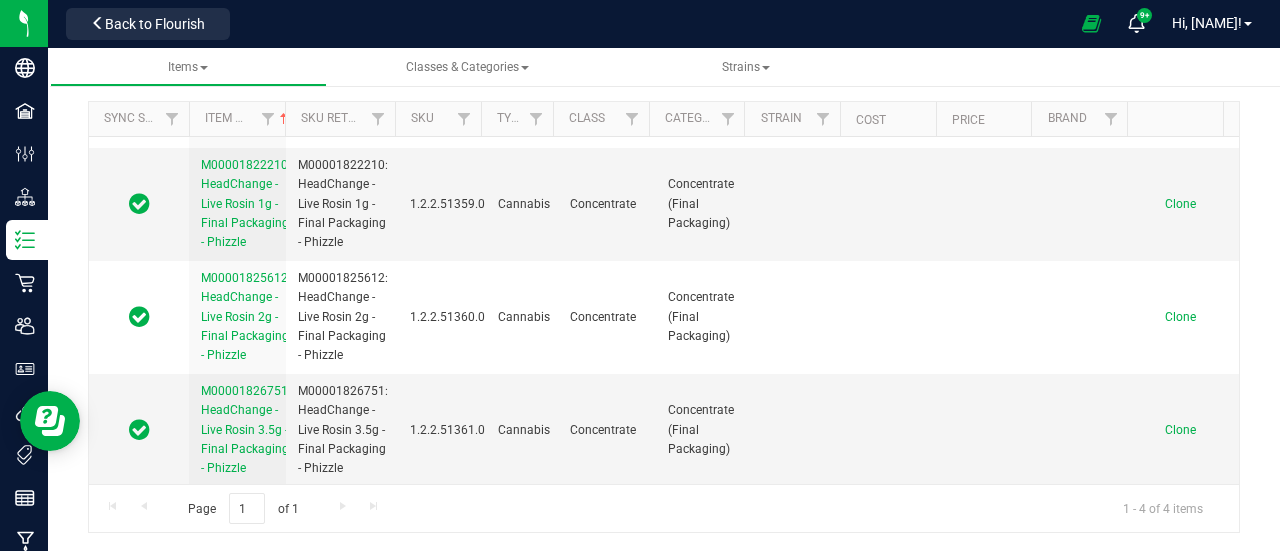 type on "Final Packaging - Phizzle" 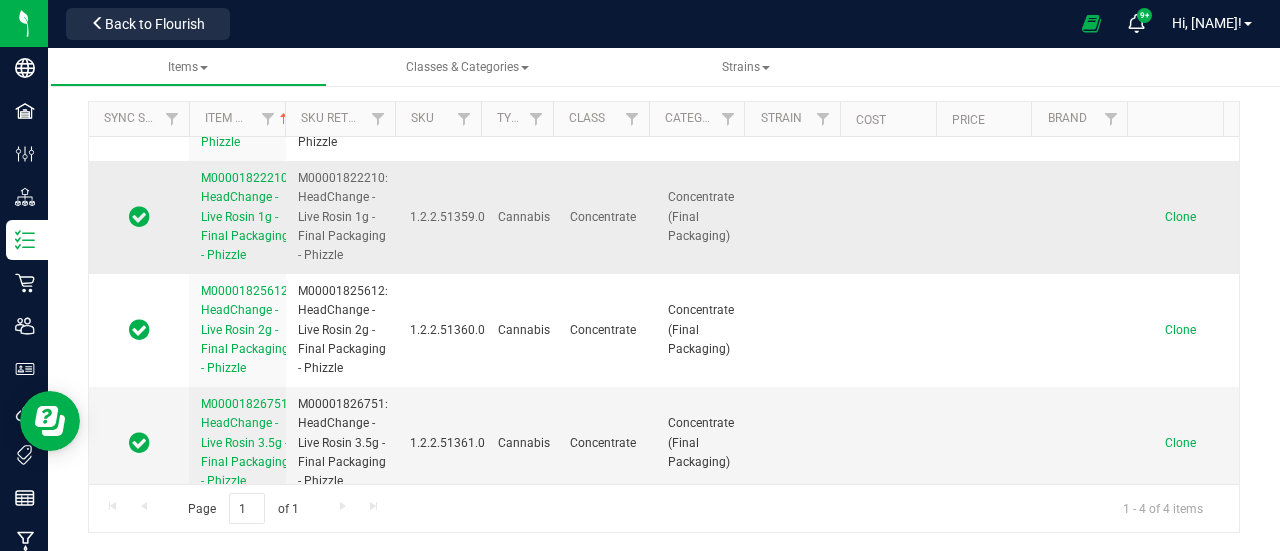 scroll, scrollTop: 121, scrollLeft: 0, axis: vertical 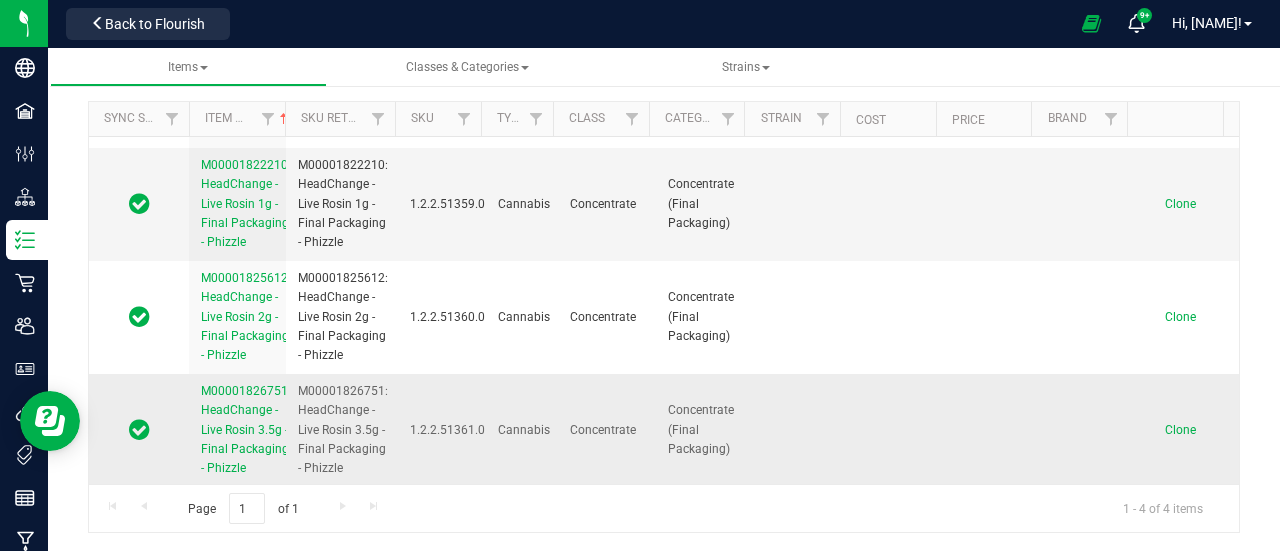 click on "M00001826751: HeadChange - Live Rosin 3.5g - Final Packaging - Phizzle" at bounding box center (246, 429) 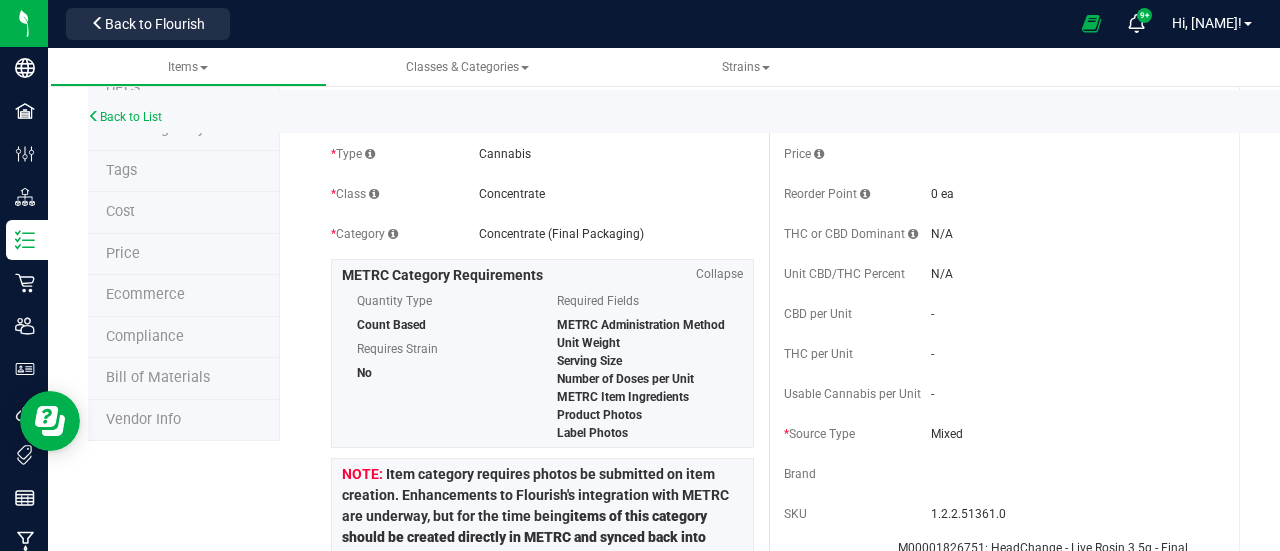 click on "Price" at bounding box center (184, 255) 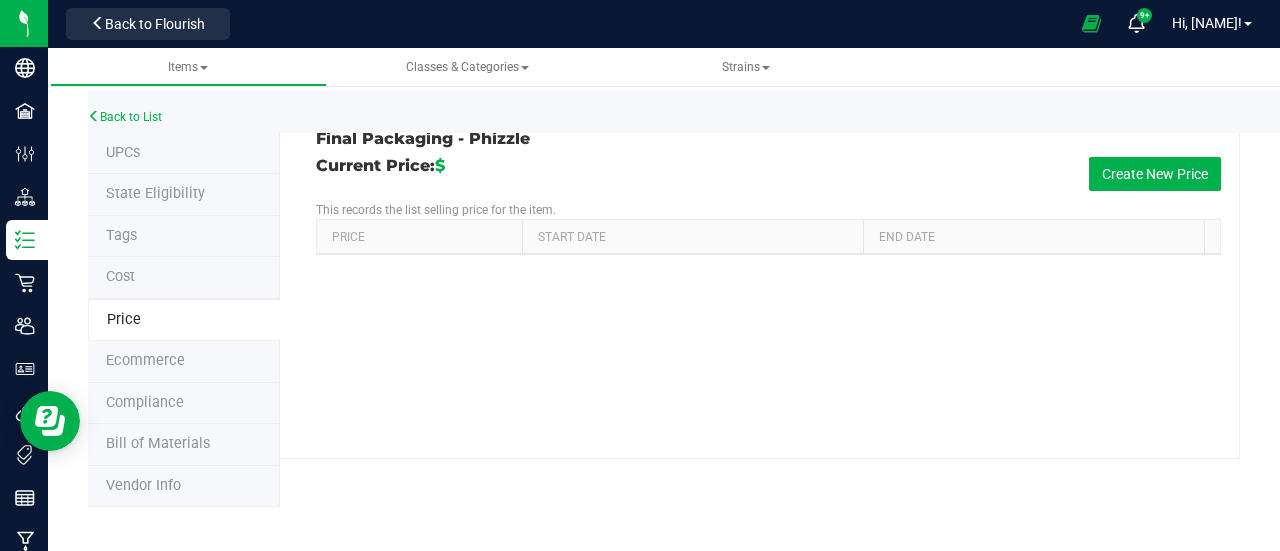 scroll, scrollTop: 36, scrollLeft: 0, axis: vertical 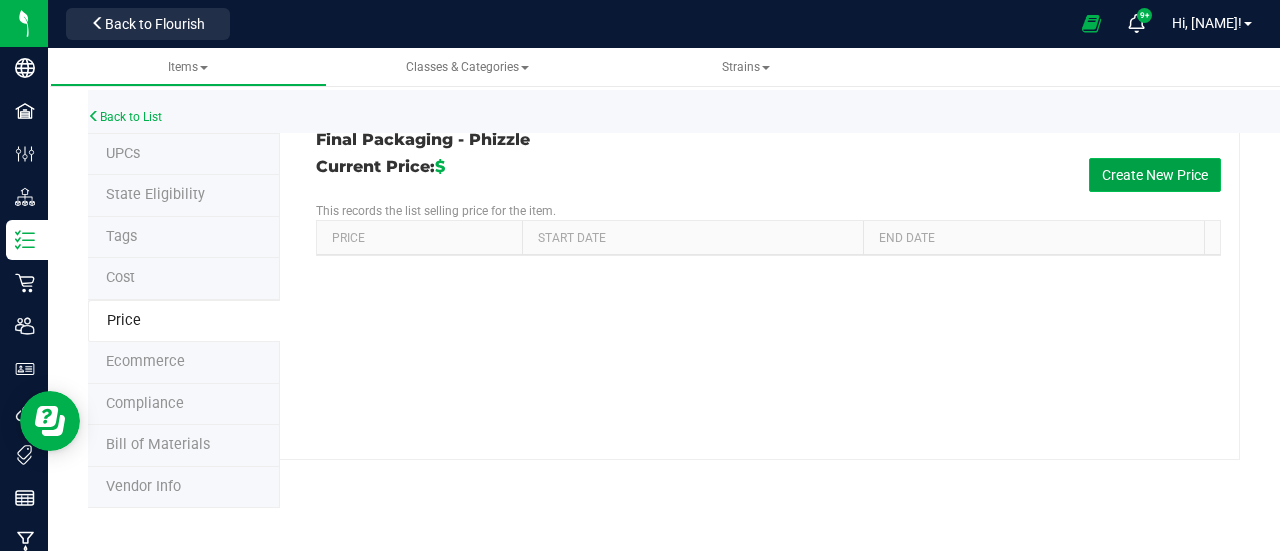 click on "Create New Price" at bounding box center [1155, 175] 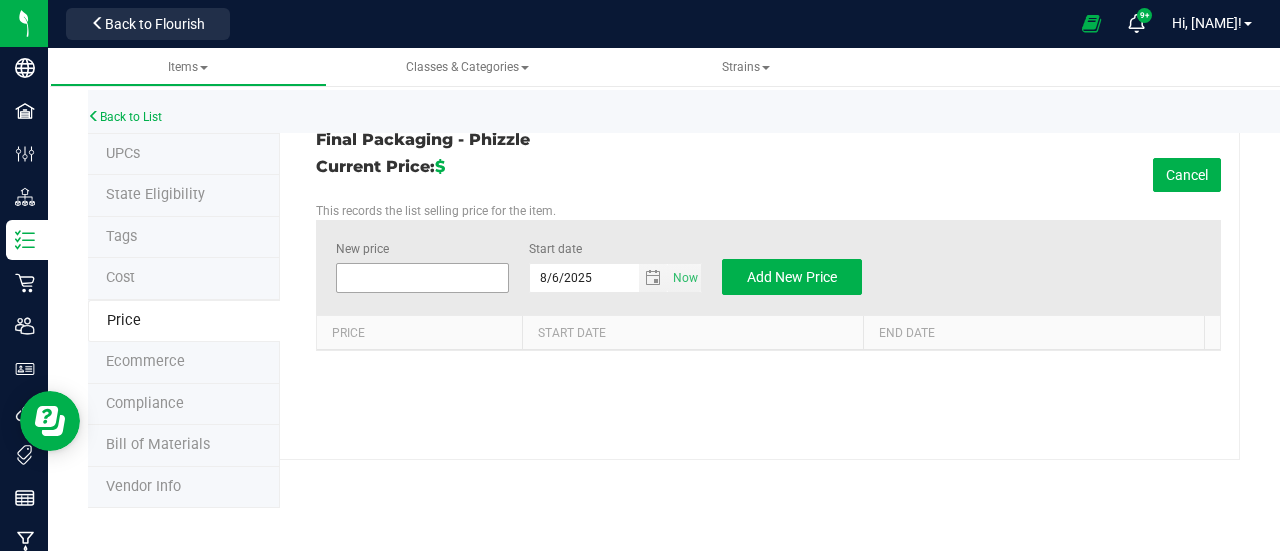 click at bounding box center [422, 278] 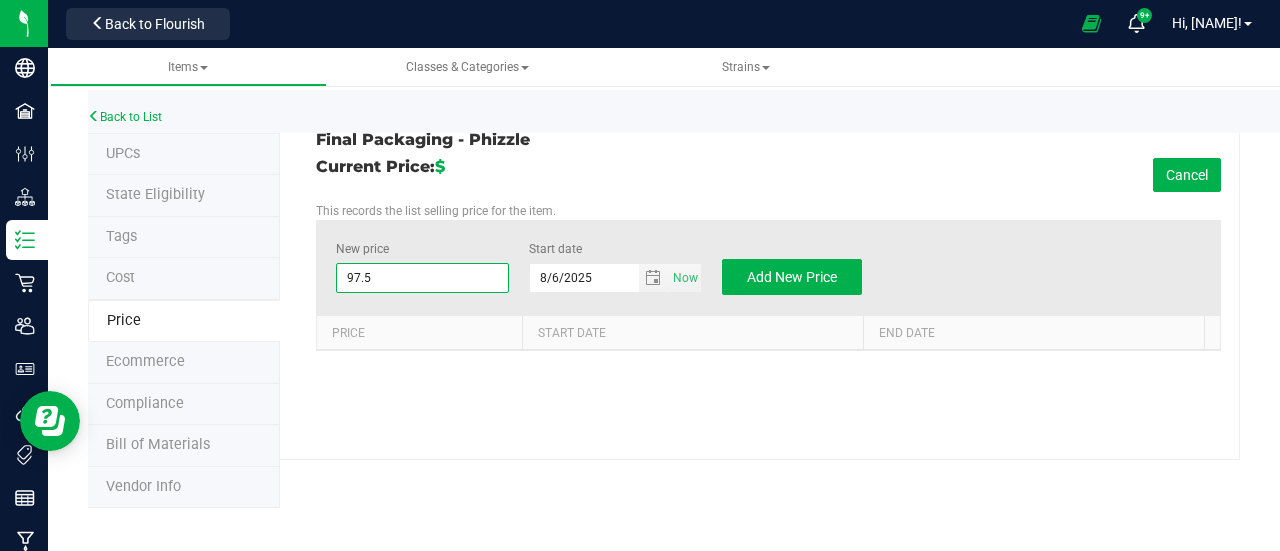 type on "97.50" 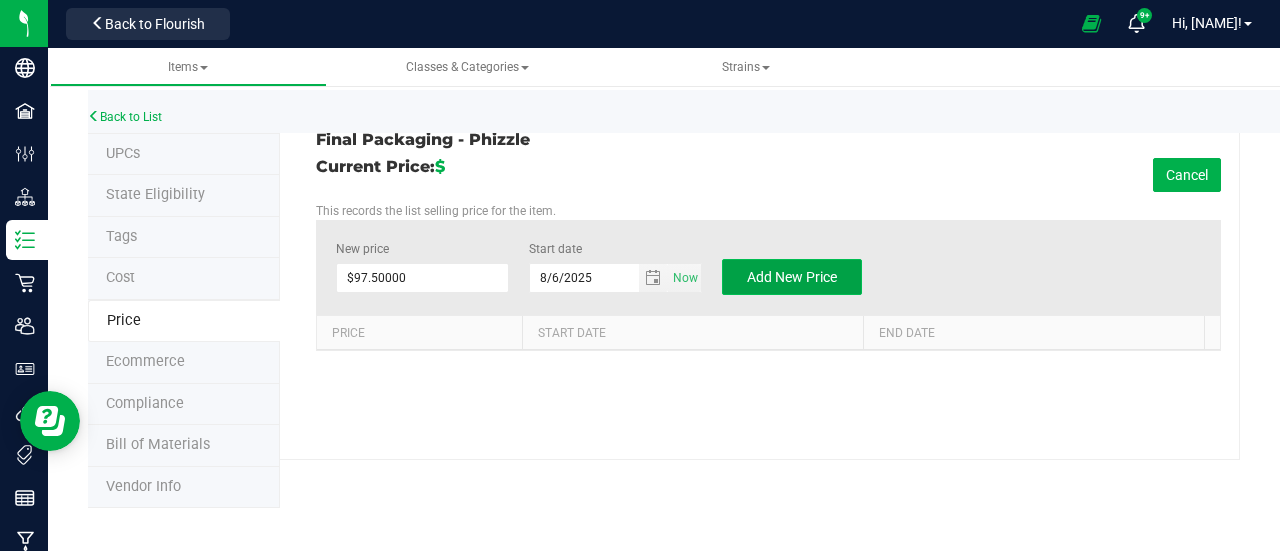 click on "Add New Price" at bounding box center [792, 277] 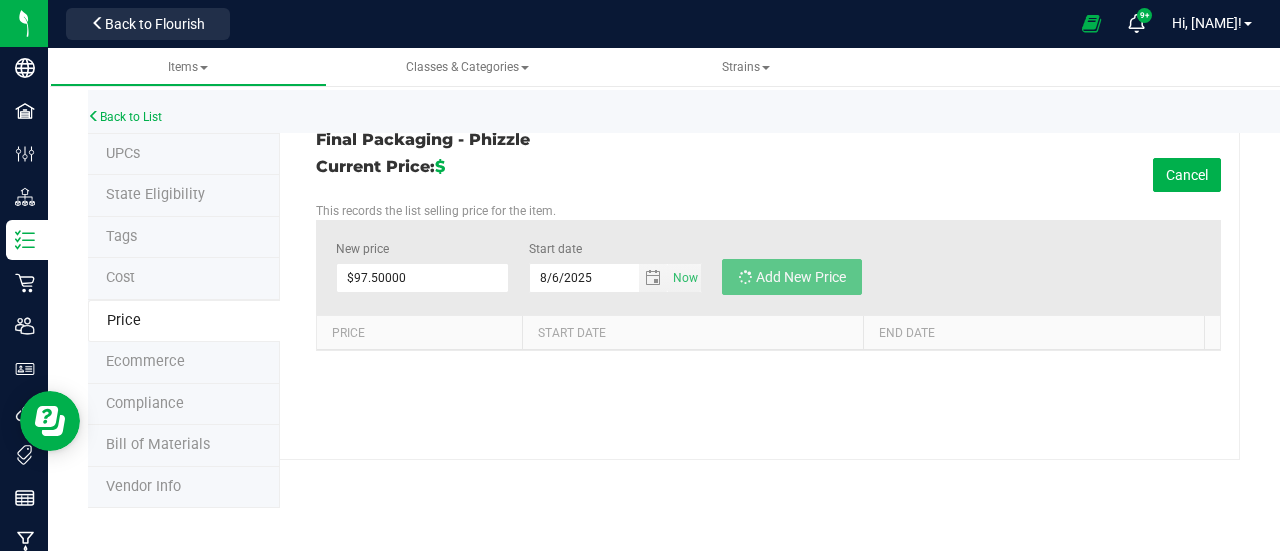 type on "$0.00000" 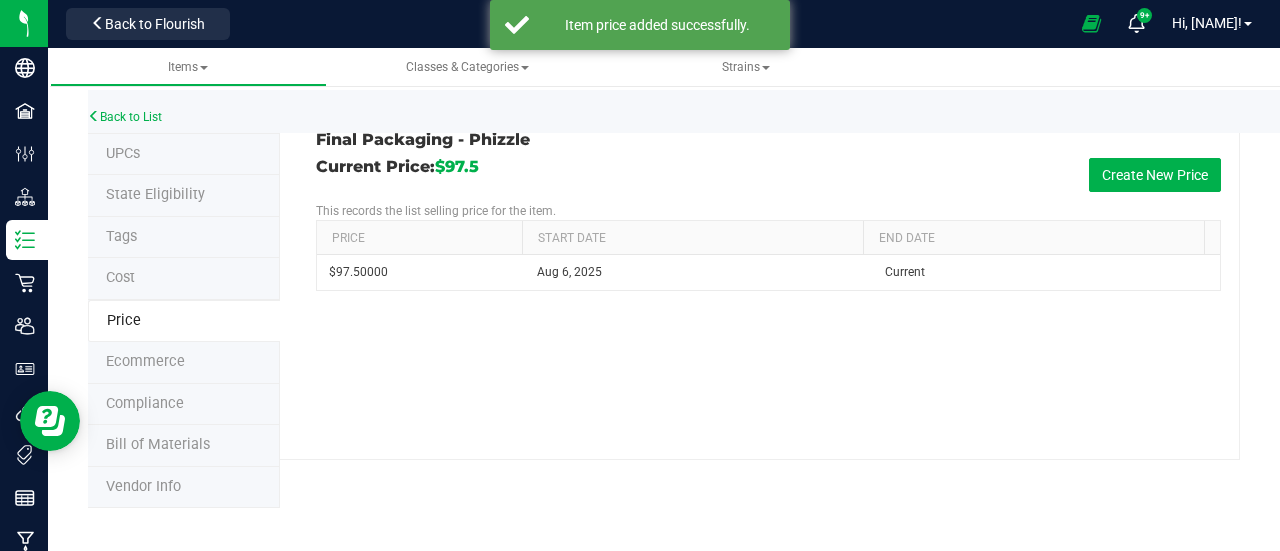 scroll, scrollTop: 0, scrollLeft: 0, axis: both 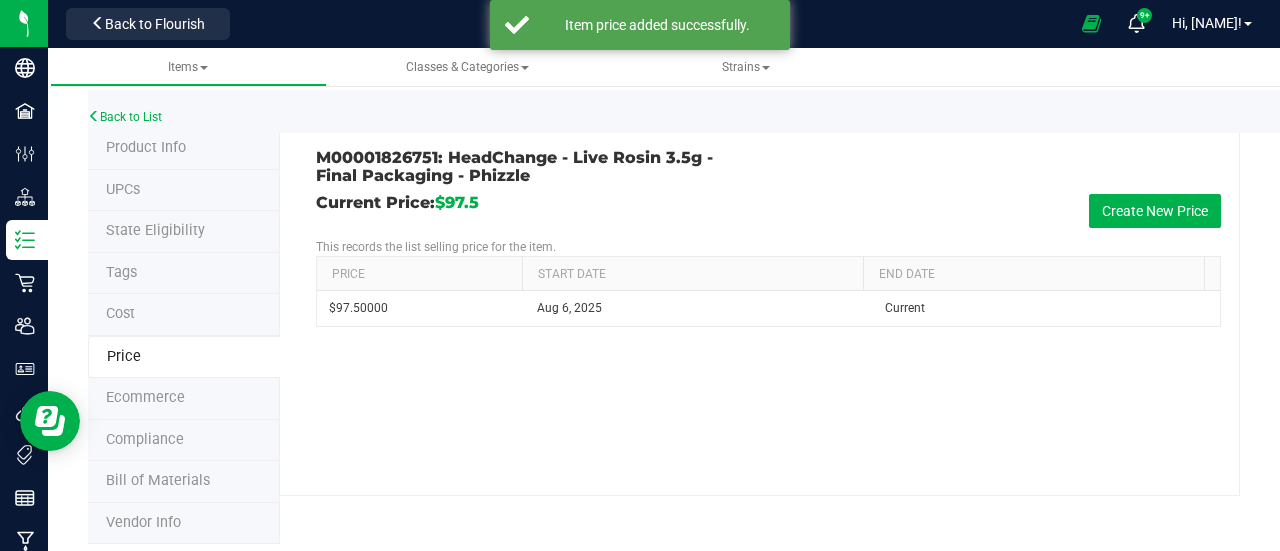 click on "Product Info" at bounding box center [184, 149] 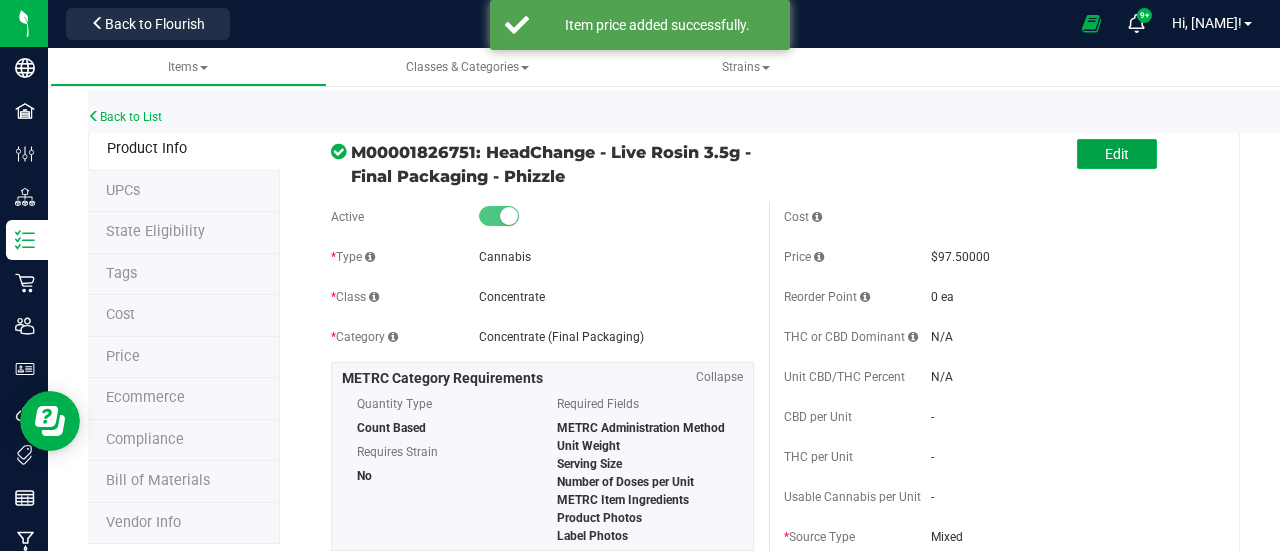 click on "Edit" at bounding box center (1117, 154) 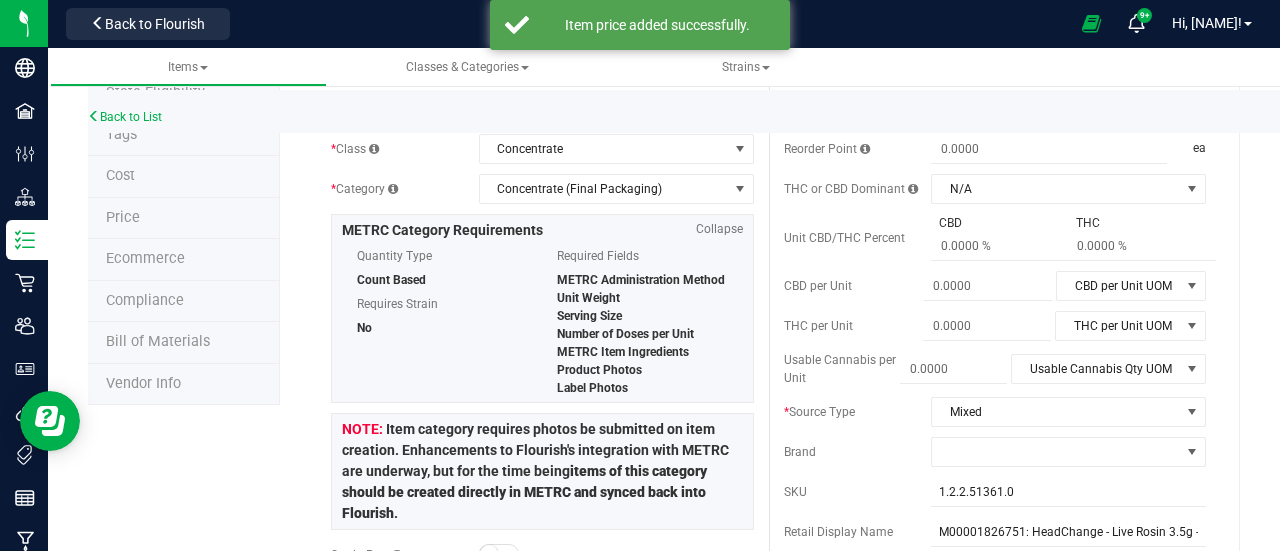scroll, scrollTop: 140, scrollLeft: 0, axis: vertical 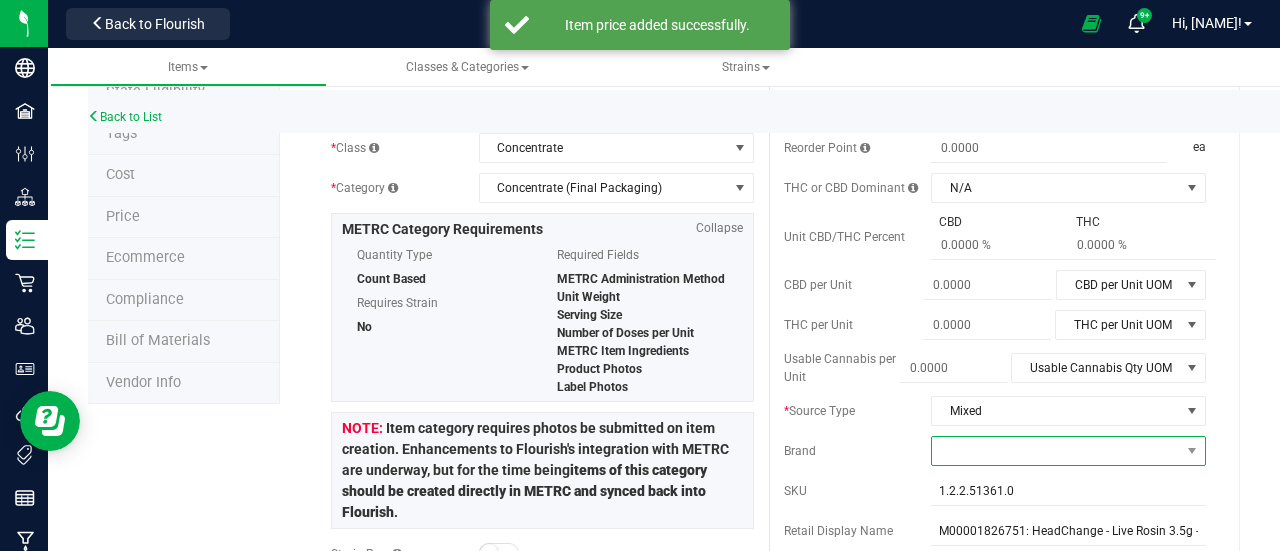 click at bounding box center [1056, 451] 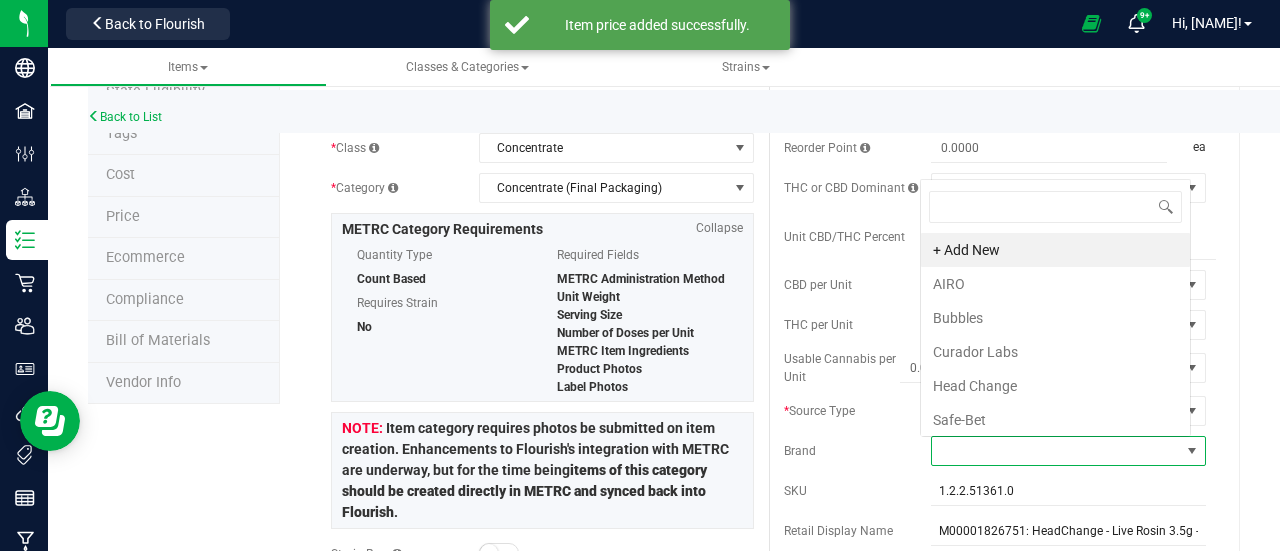 scroll, scrollTop: 0, scrollLeft: 0, axis: both 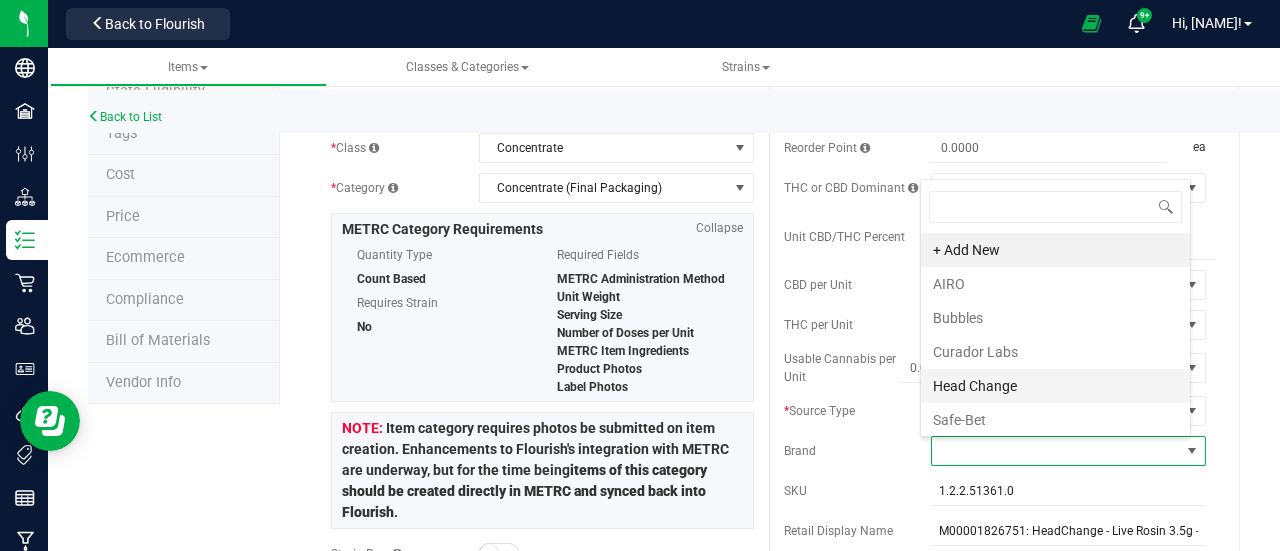 click on "Head Change" at bounding box center [1055, 386] 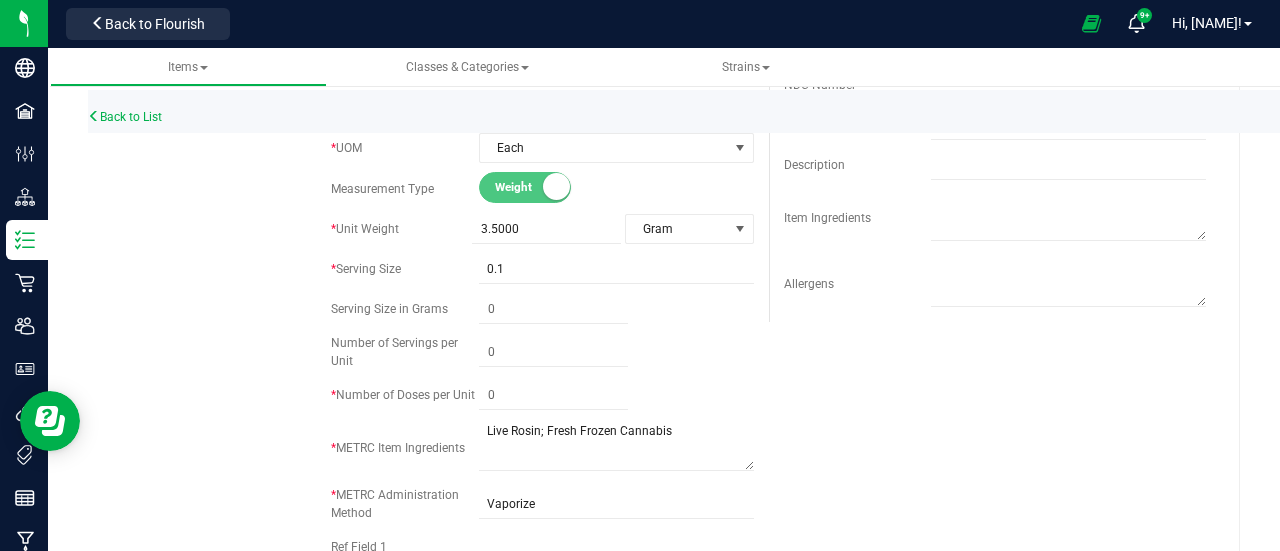 scroll, scrollTop: 671, scrollLeft: 0, axis: vertical 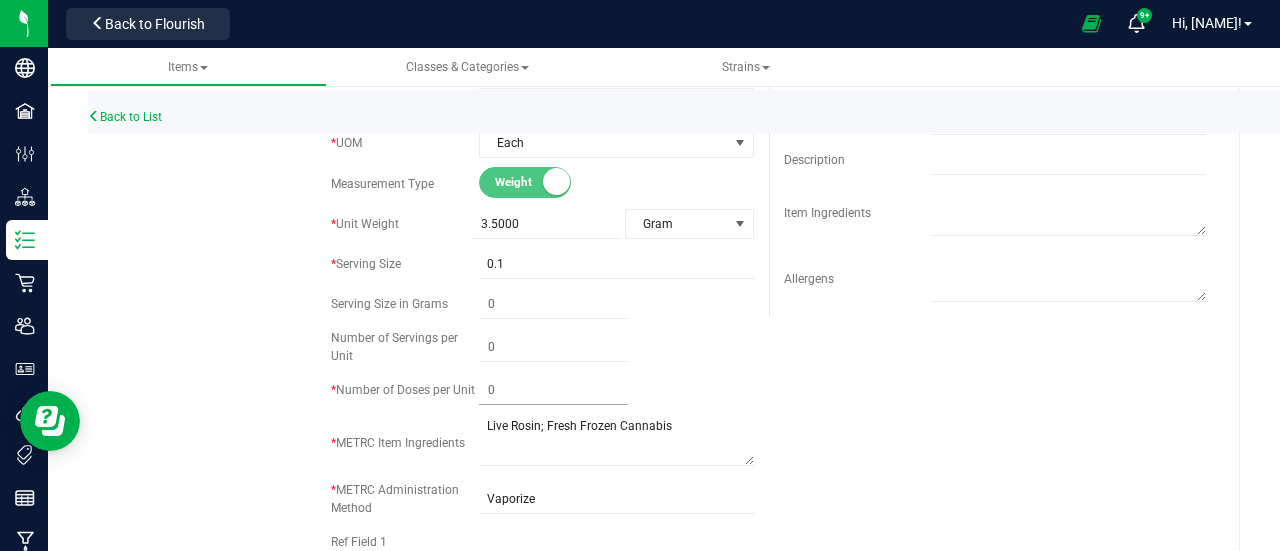 click at bounding box center [553, 390] 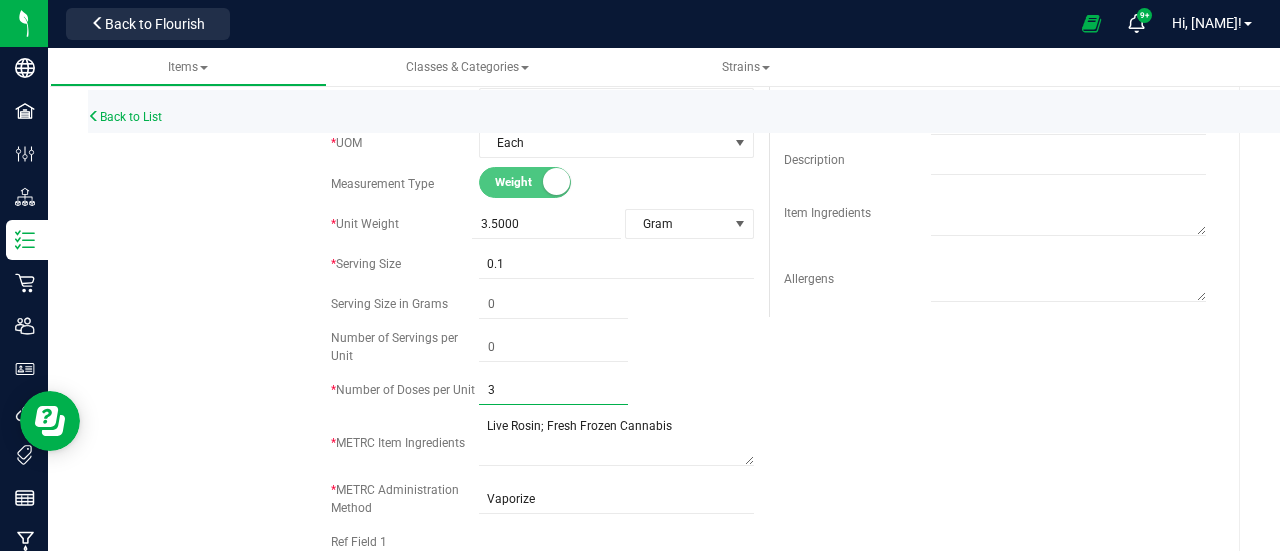 type on "35" 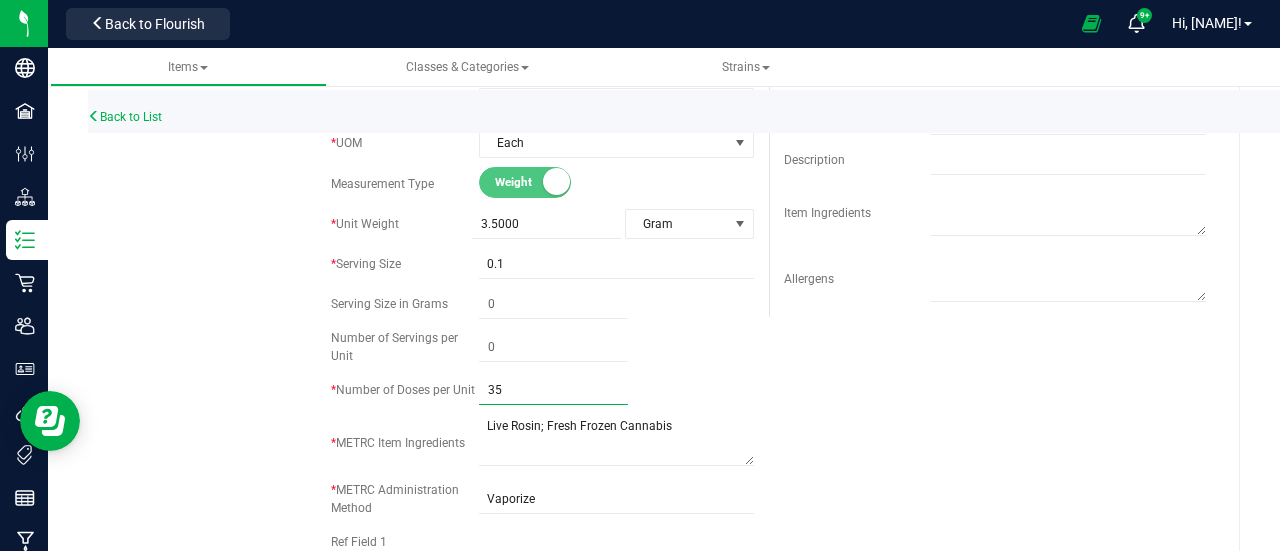 type on "35" 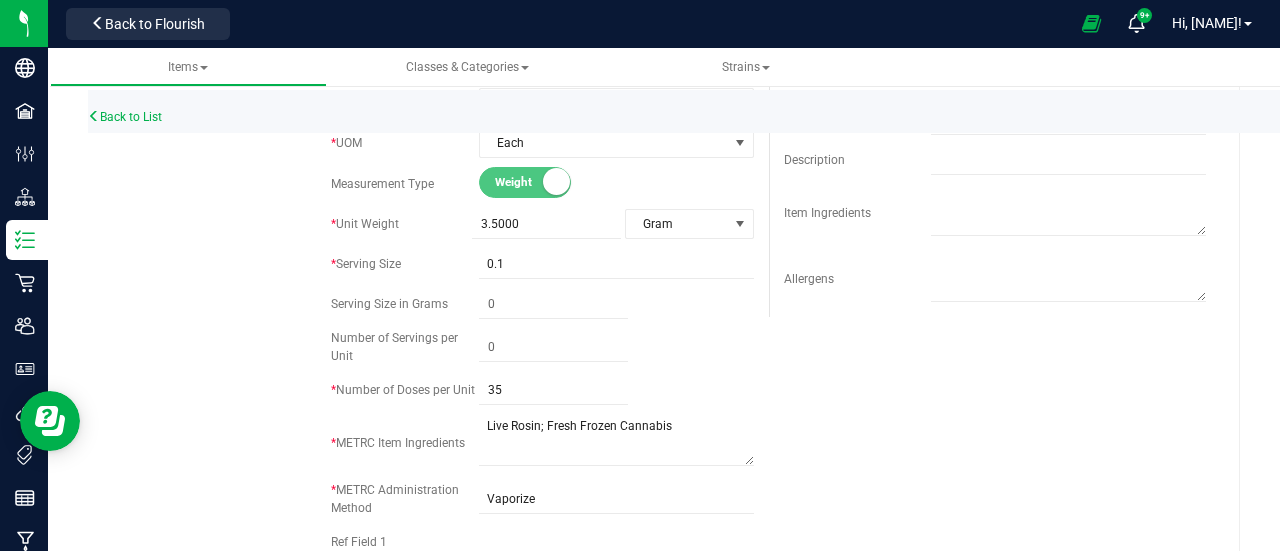 click on "Active
*
Type
Cannabis Select type Cannabis Non-Inventory Raw Materials Supplies
*
Class
Concentrate Select item class Buds Concentrate InfusedEdible InfusedNonEdible Input Material Other" at bounding box center (768, 124) 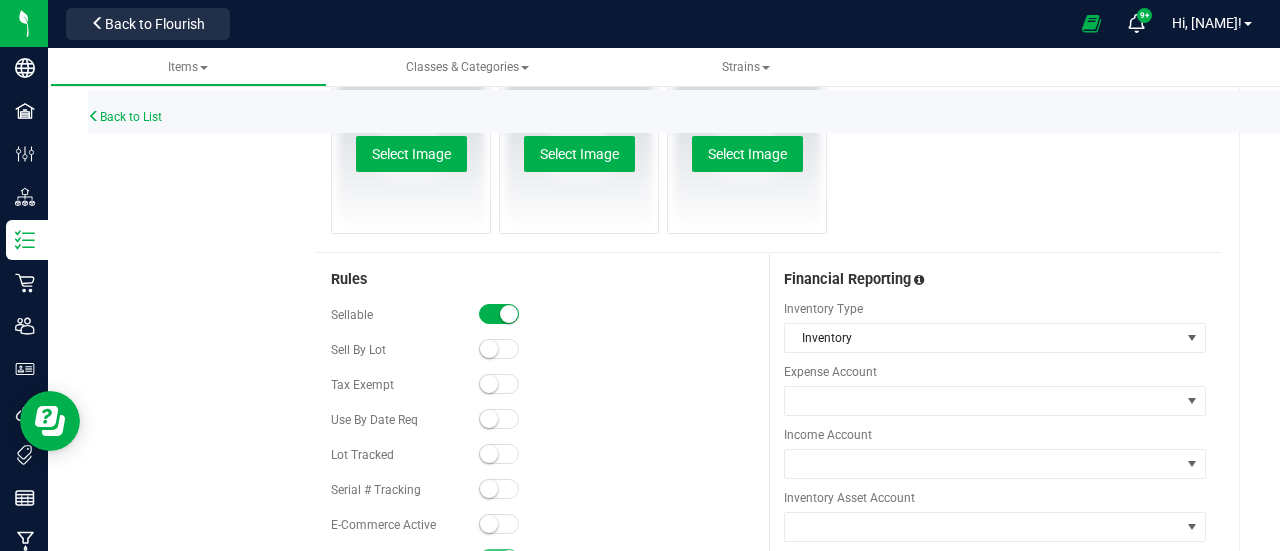 scroll, scrollTop: 1406, scrollLeft: 0, axis: vertical 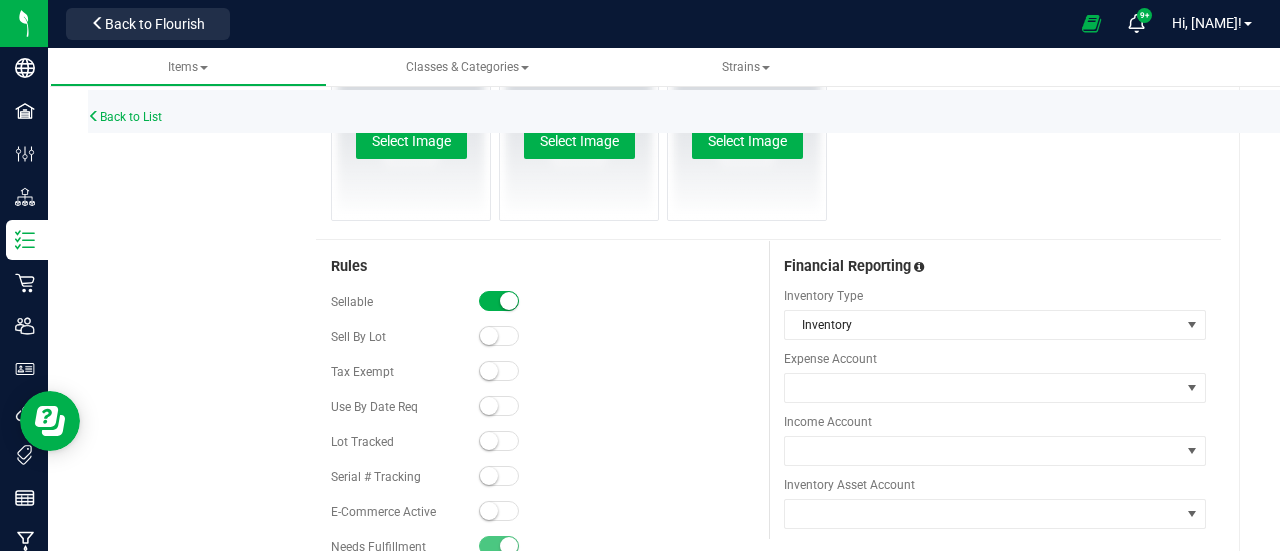 click at bounding box center [499, 406] 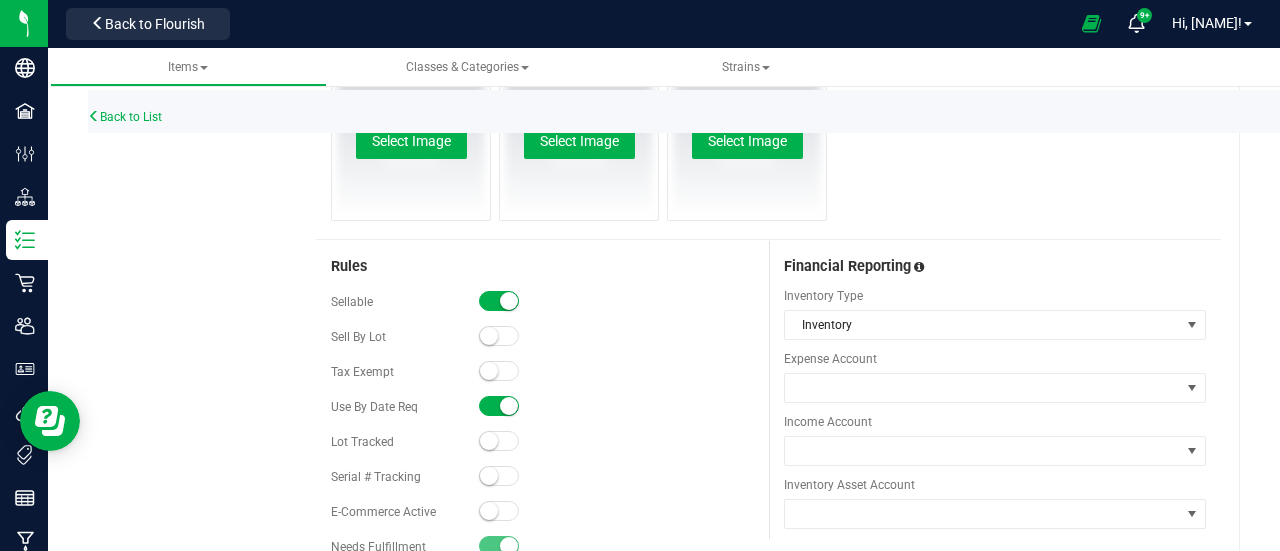 click at bounding box center (499, 441) 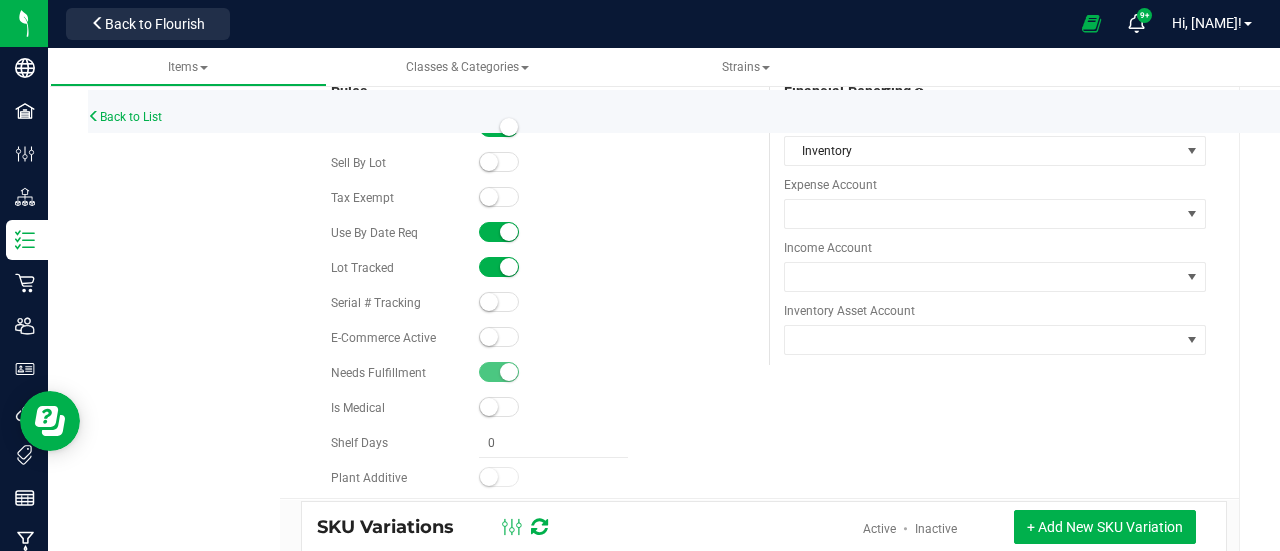 scroll, scrollTop: 1578, scrollLeft: 0, axis: vertical 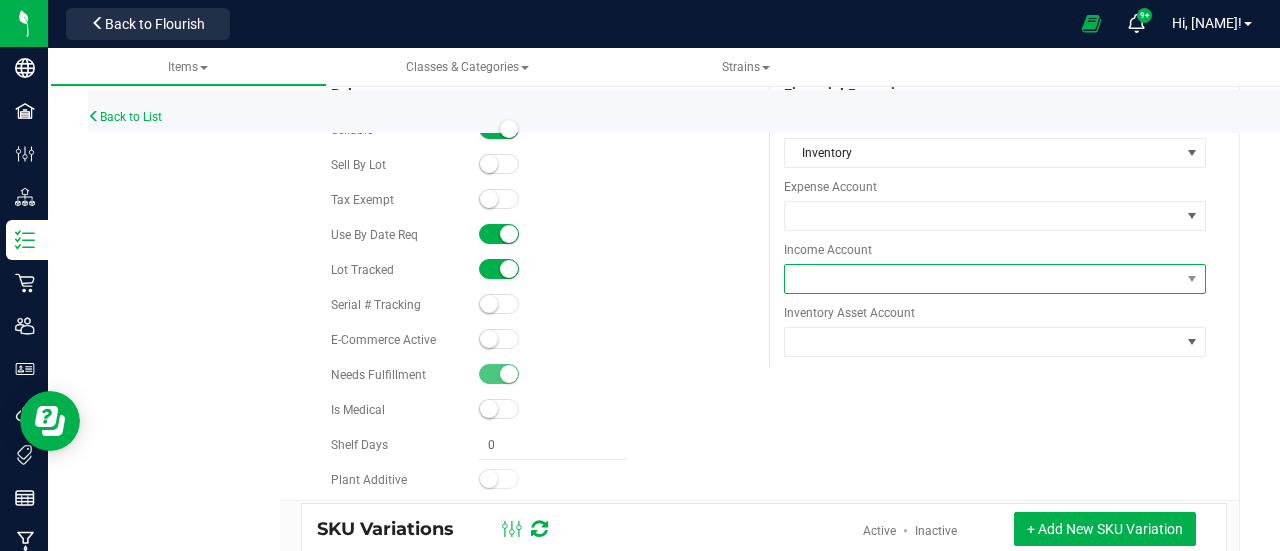 click at bounding box center [983, 279] 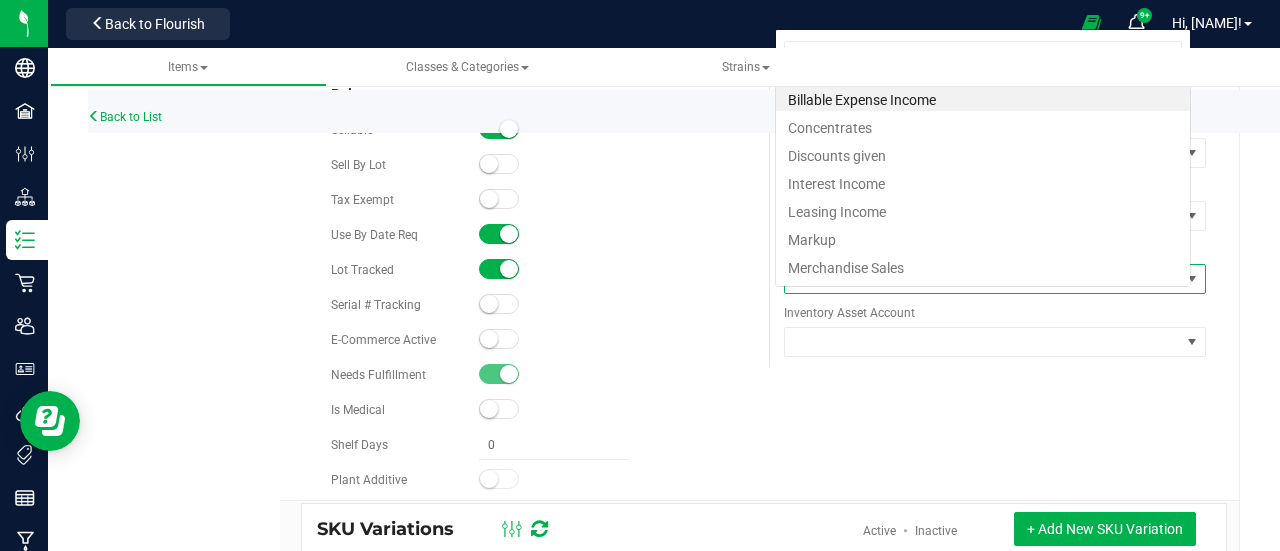 scroll, scrollTop: 0, scrollLeft: 0, axis: both 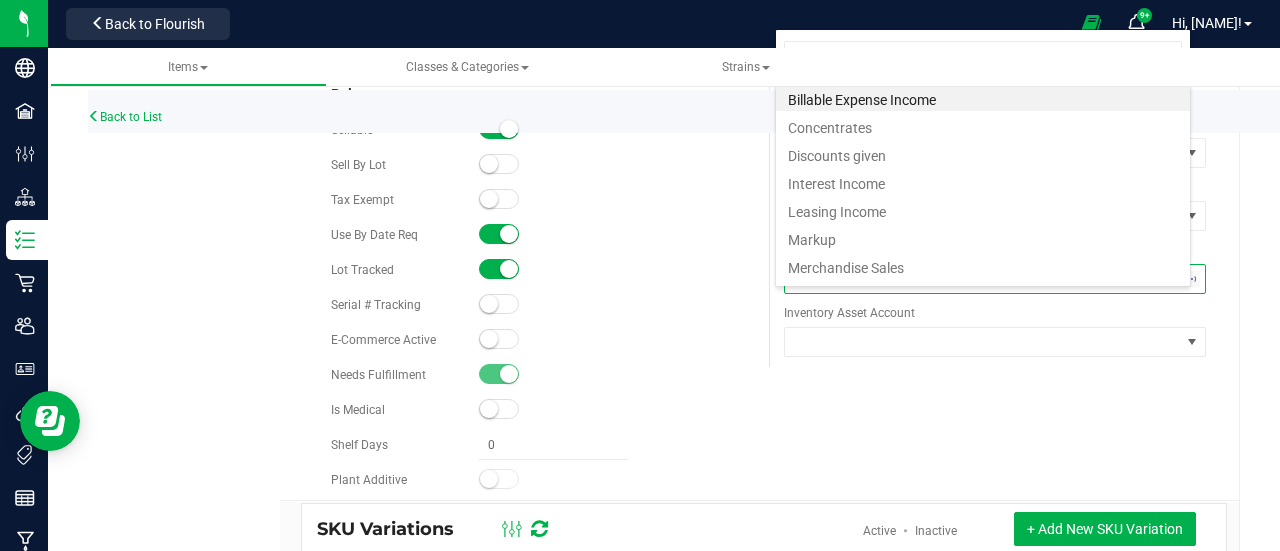 type on "conc" 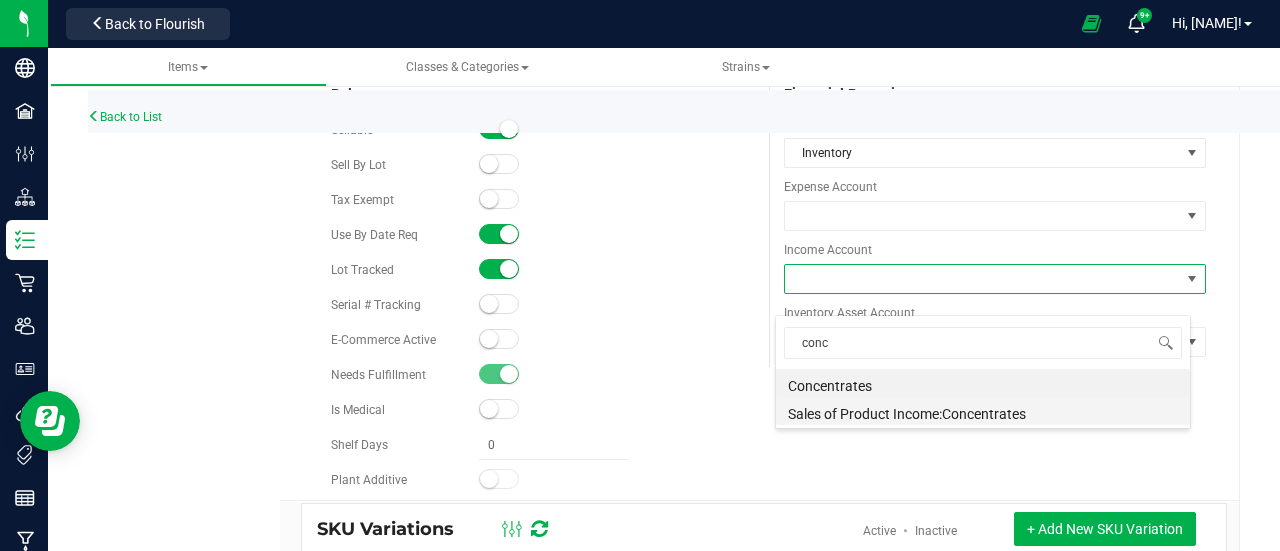 click on "Sales of Product Income:Concentrates" at bounding box center (983, 411) 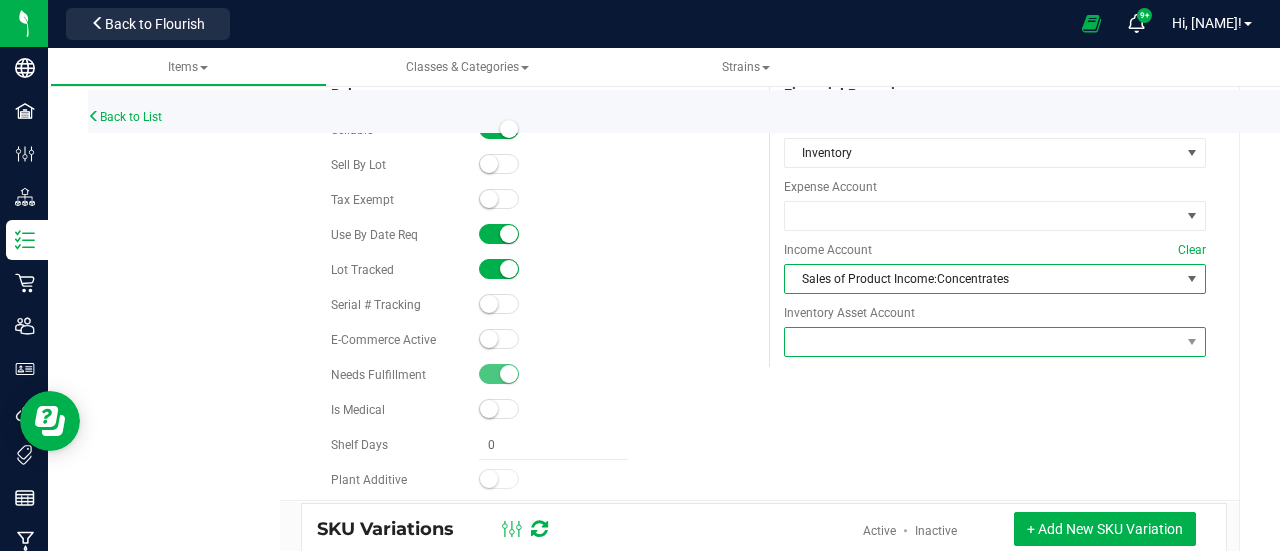 click at bounding box center (983, 342) 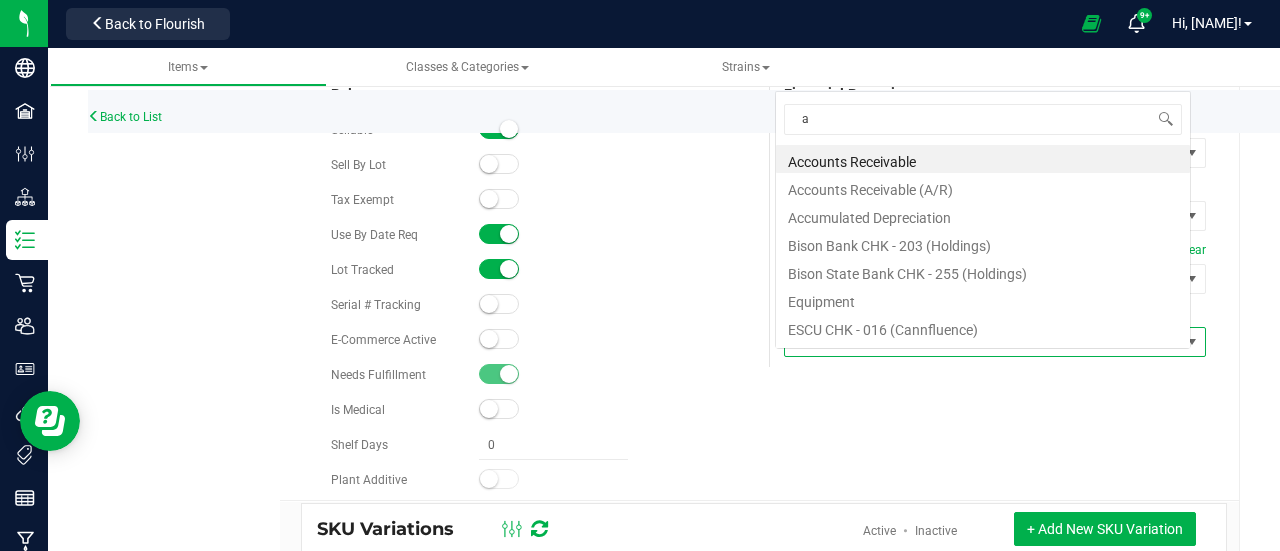 scroll, scrollTop: 99970, scrollLeft: 99584, axis: both 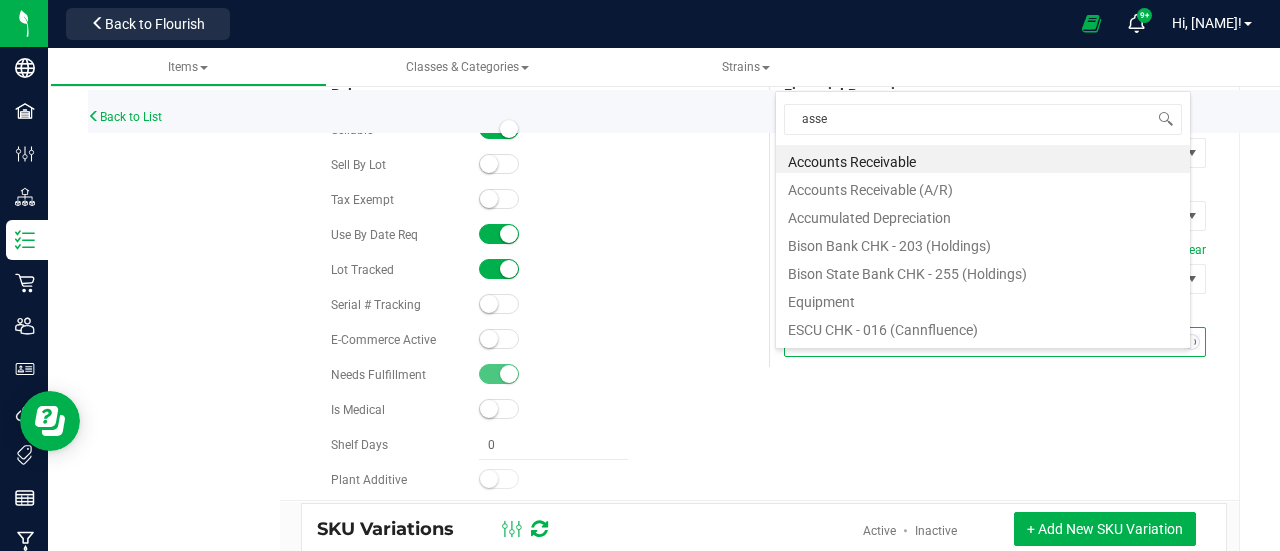type on "asset" 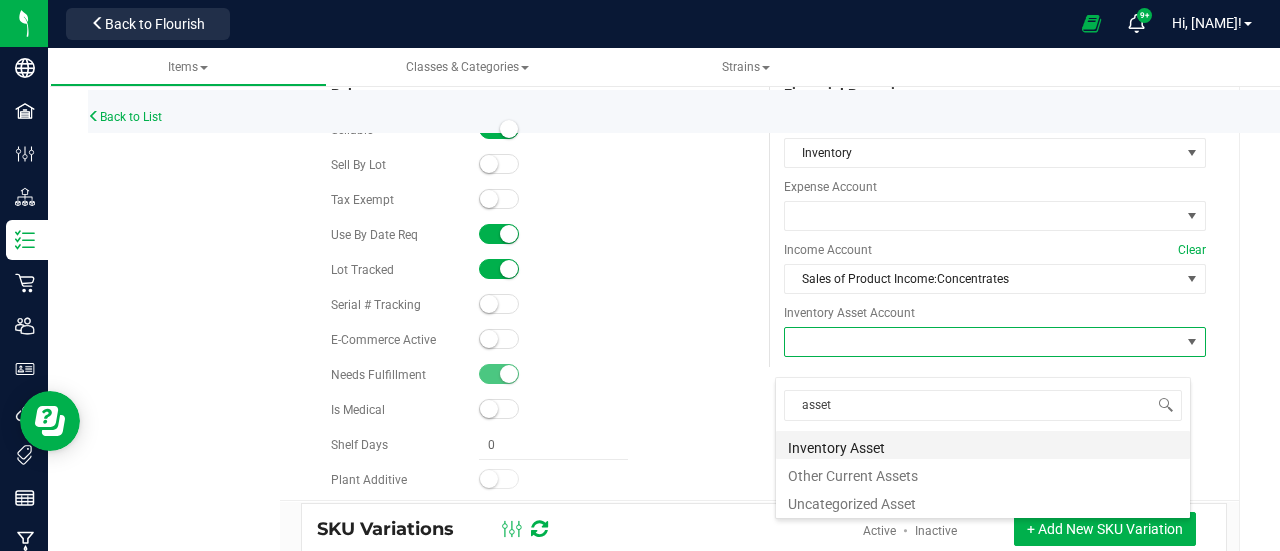 click on "Inventory Asset" at bounding box center (983, 445) 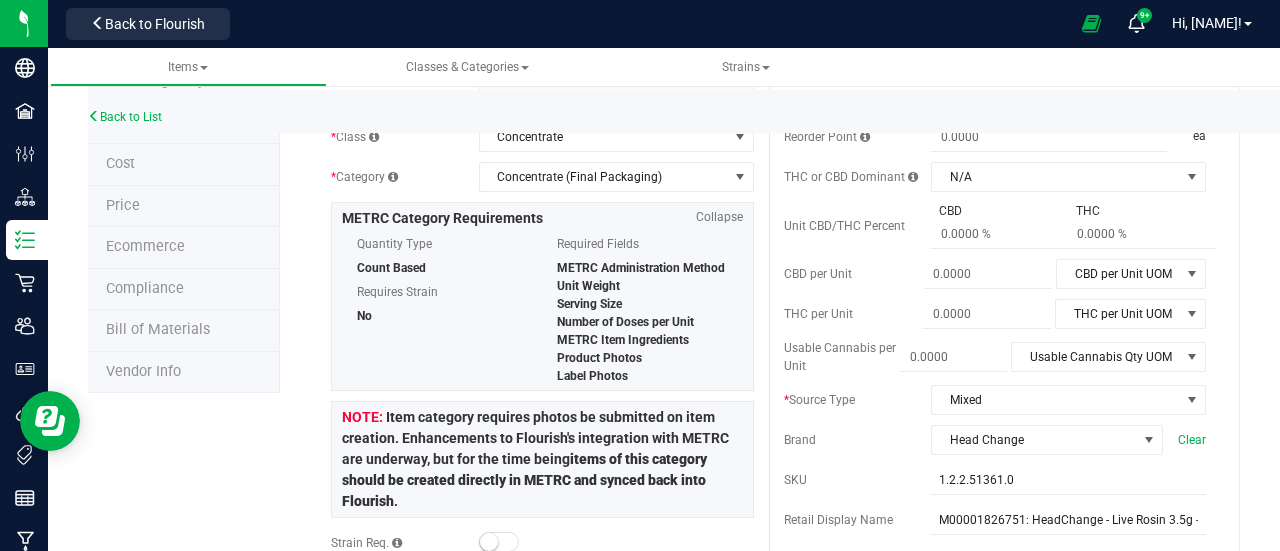 scroll, scrollTop: 0, scrollLeft: 0, axis: both 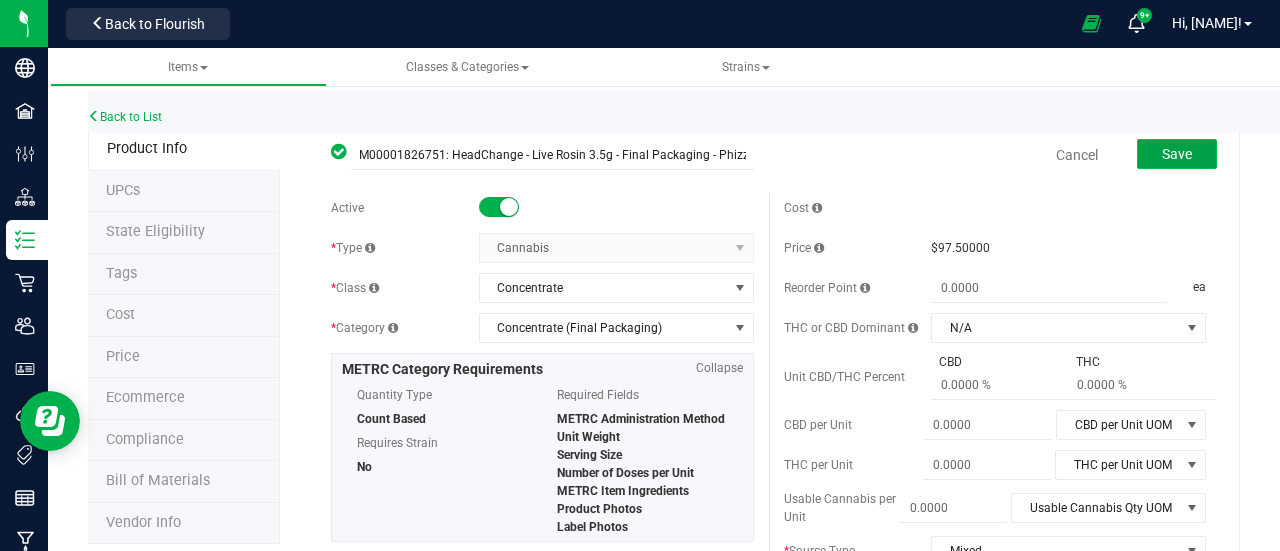 click on "Save" at bounding box center (1177, 154) 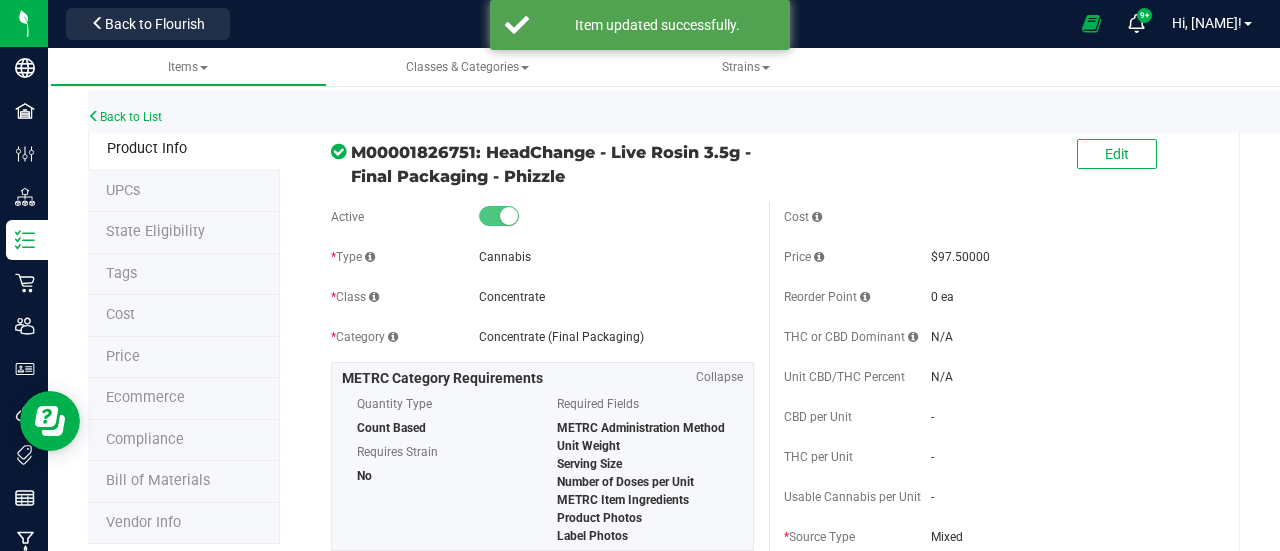 drag, startPoint x: 350, startPoint y: 174, endPoint x: 597, endPoint y: 168, distance: 247.07286 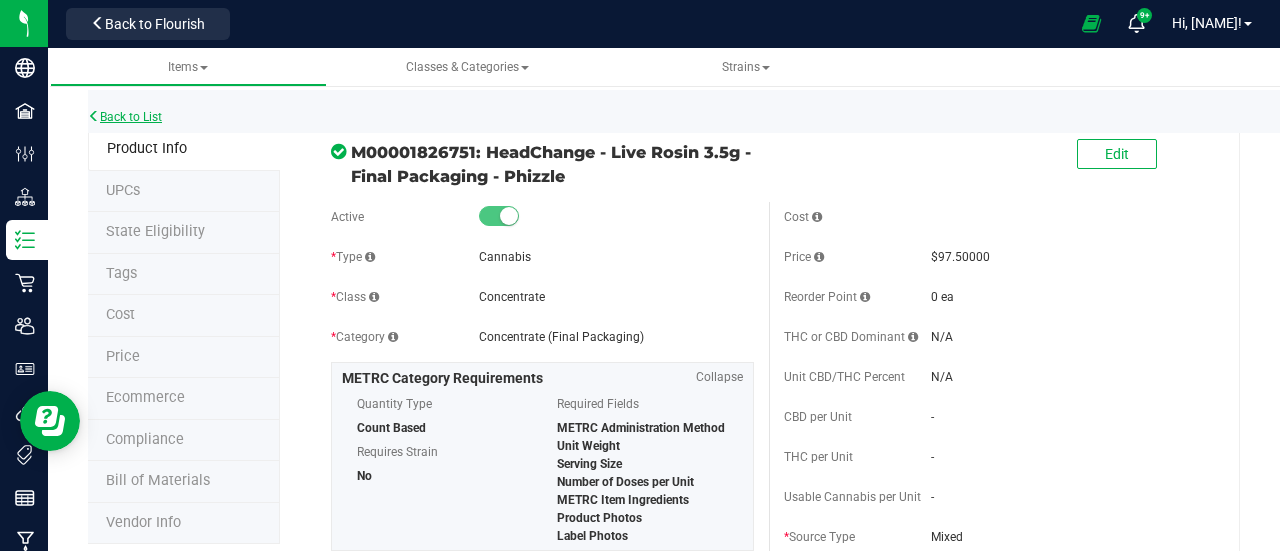 click on "Back to List" at bounding box center [125, 117] 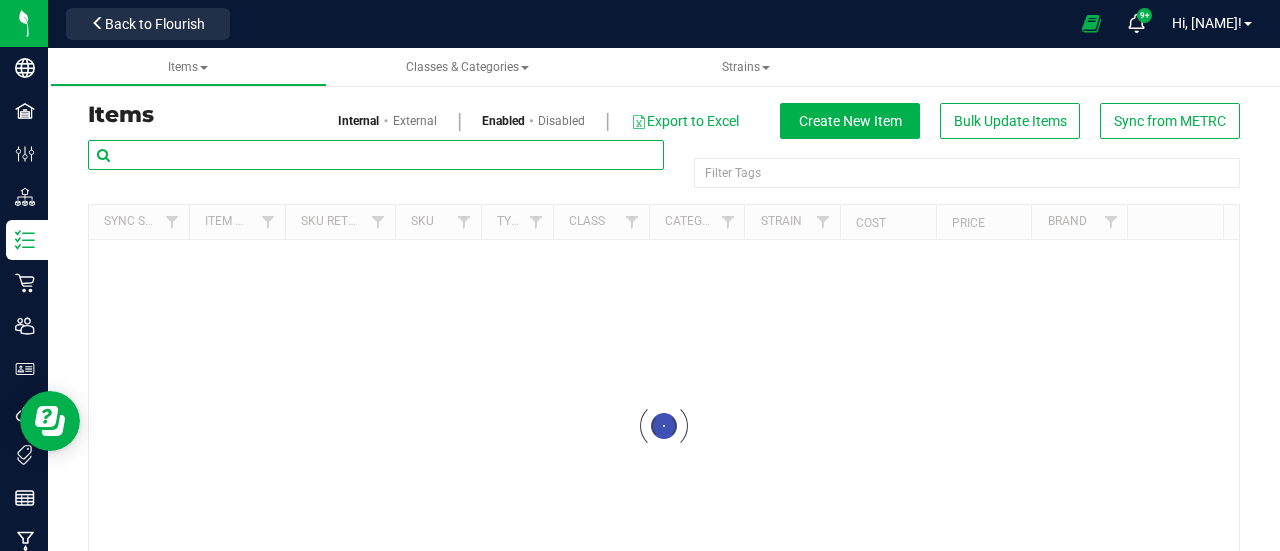 click at bounding box center [376, 155] 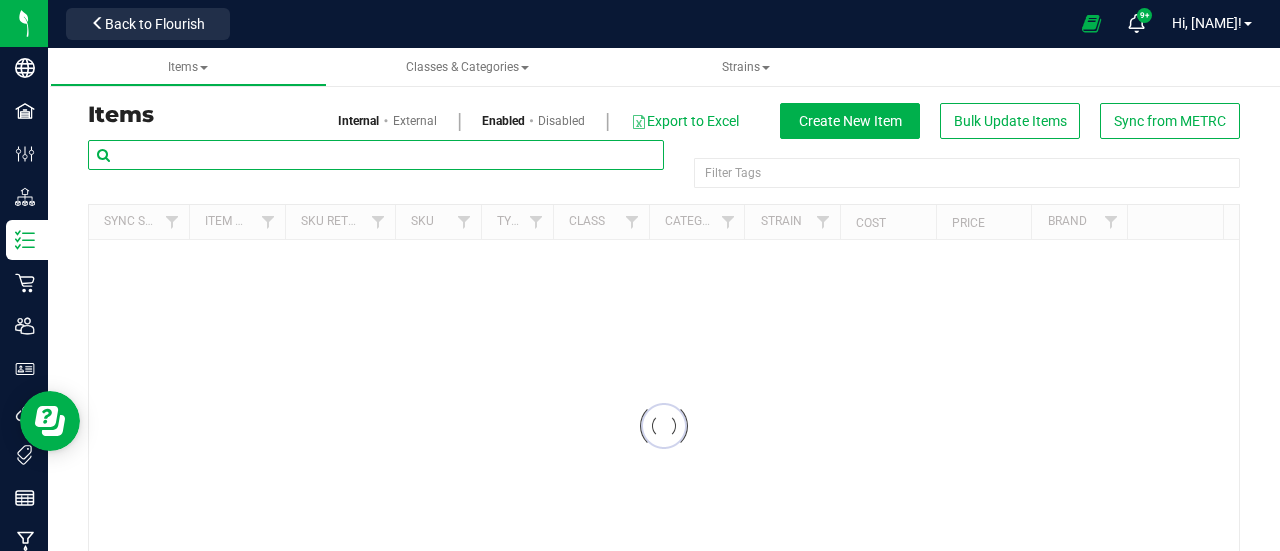paste on "- Final Packaging - Phizzle" 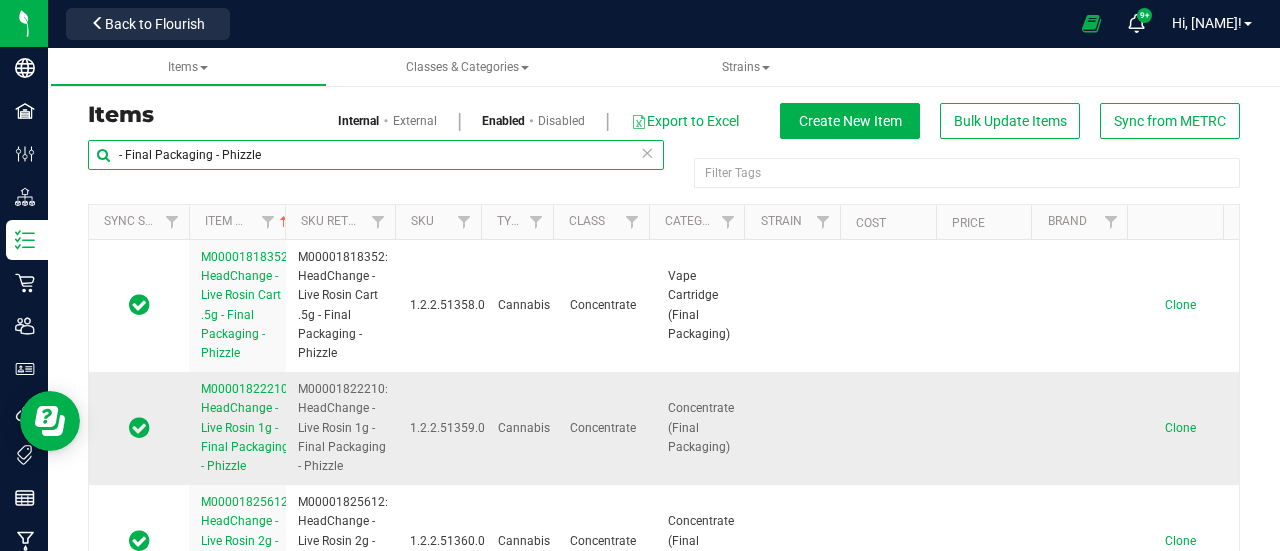 scroll, scrollTop: 121, scrollLeft: 0, axis: vertical 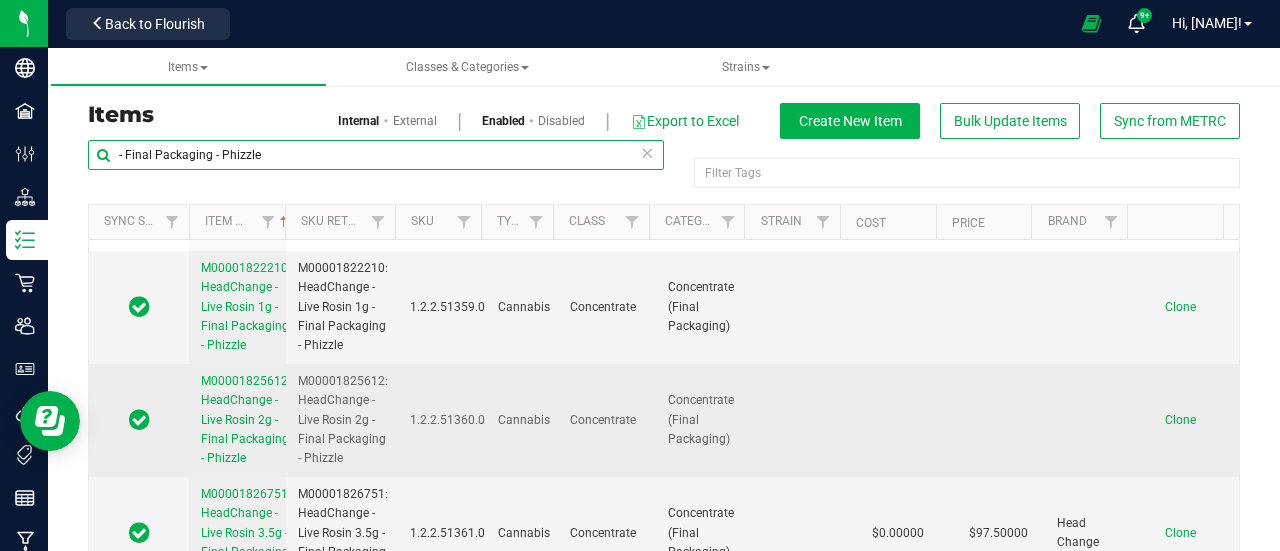 type on "- Final Packaging - Phizzle" 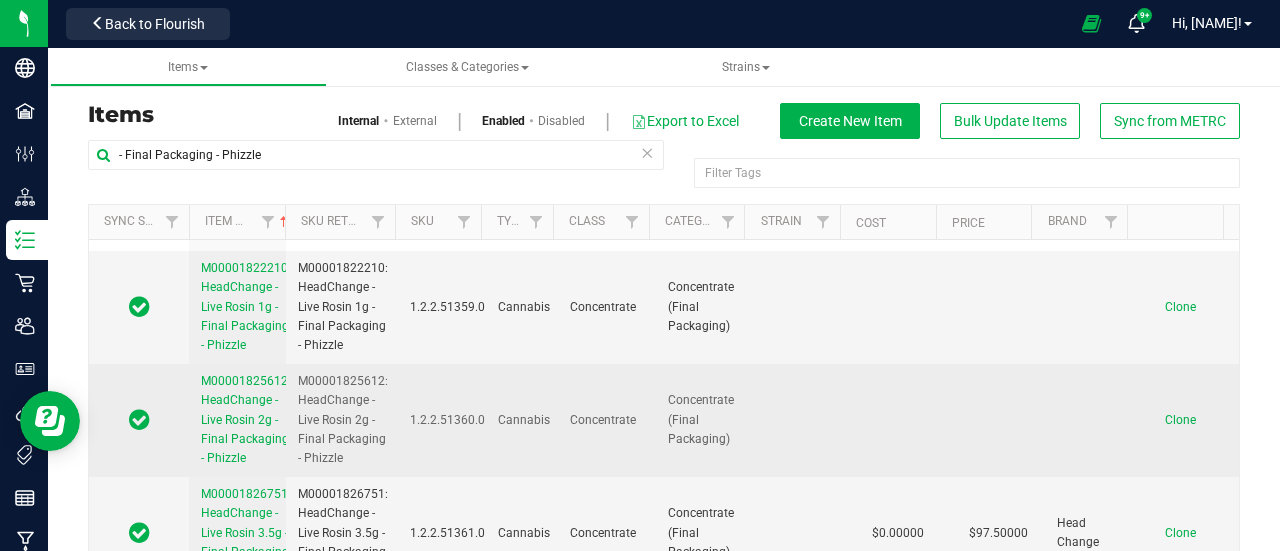 click on "M00001825612: HeadChange - Live Rosin 2g - Final Packaging - Phizzle" at bounding box center (246, 419) 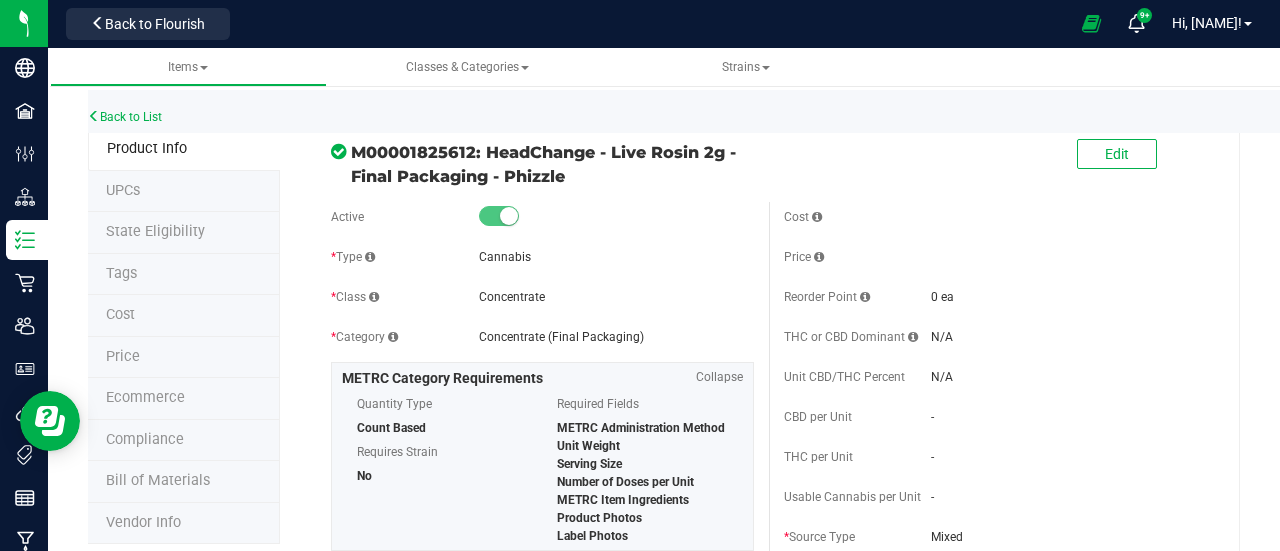 click on "Price" at bounding box center [184, 358] 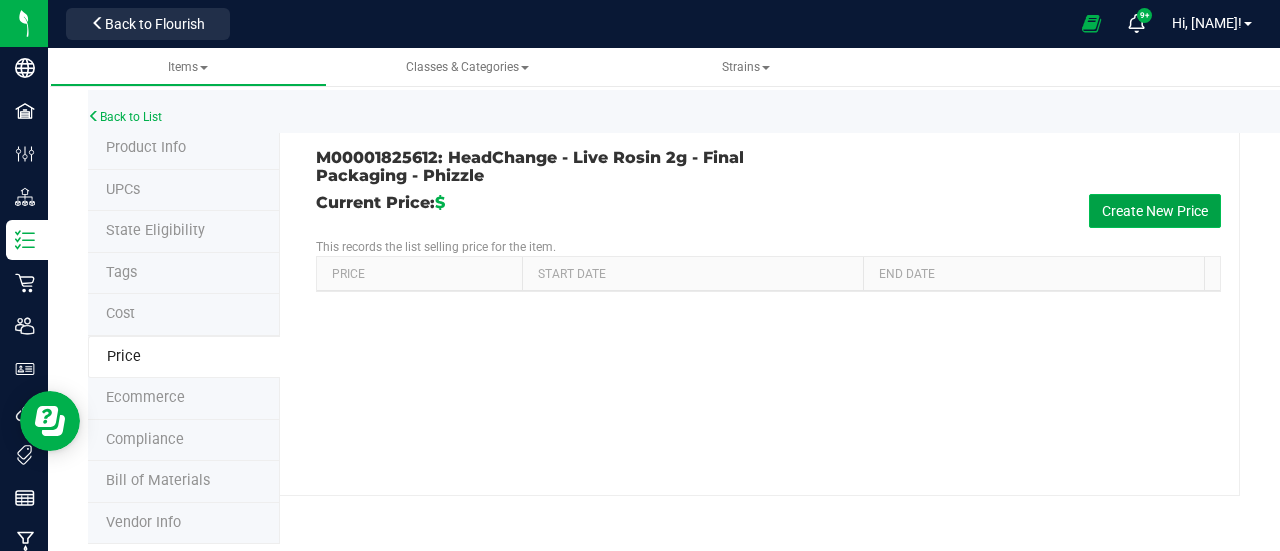 click on "Create New Price" at bounding box center (1155, 211) 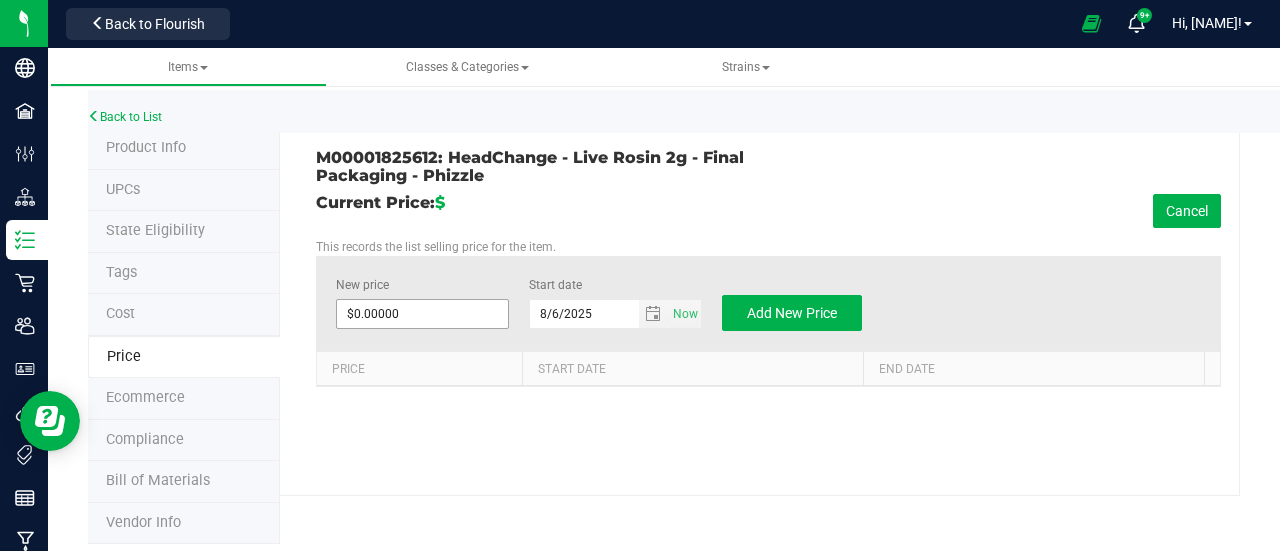 type 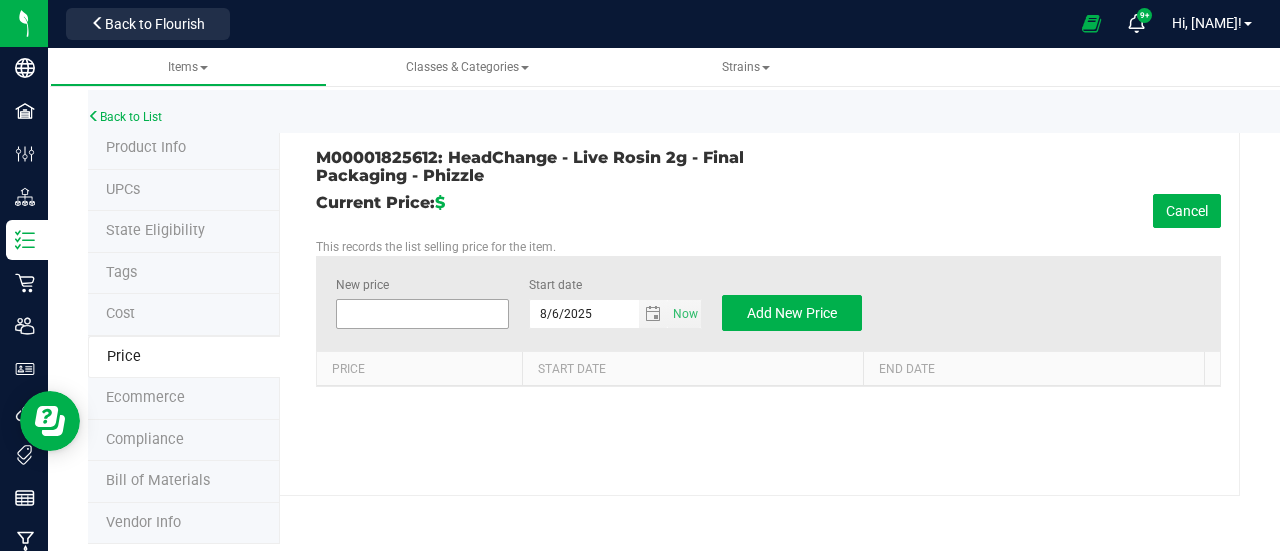 click at bounding box center (422, 314) 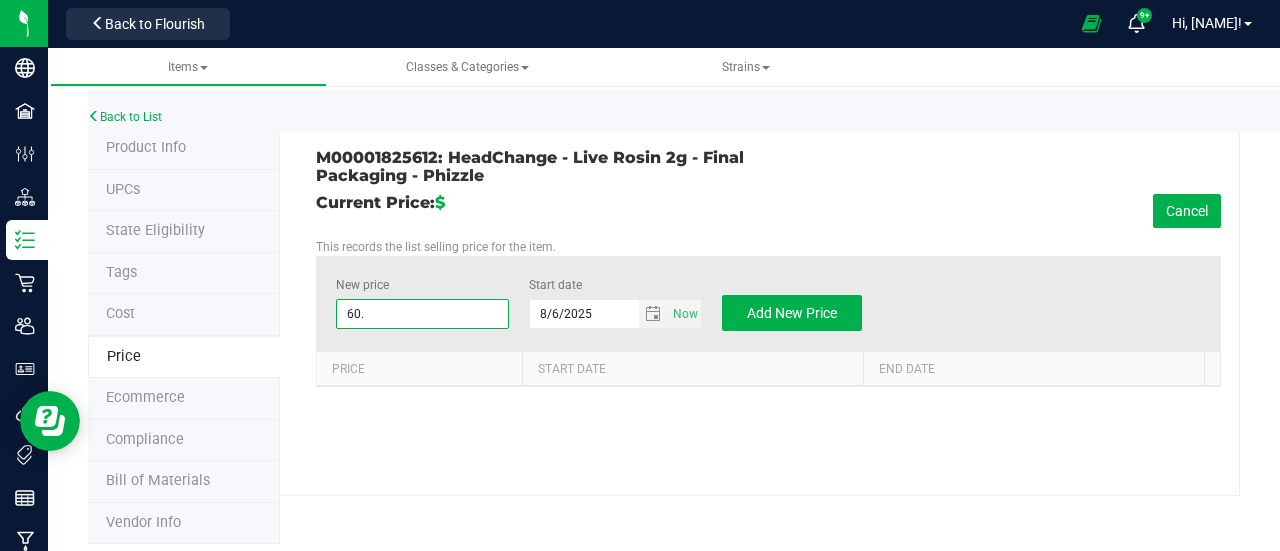 type on "60.0" 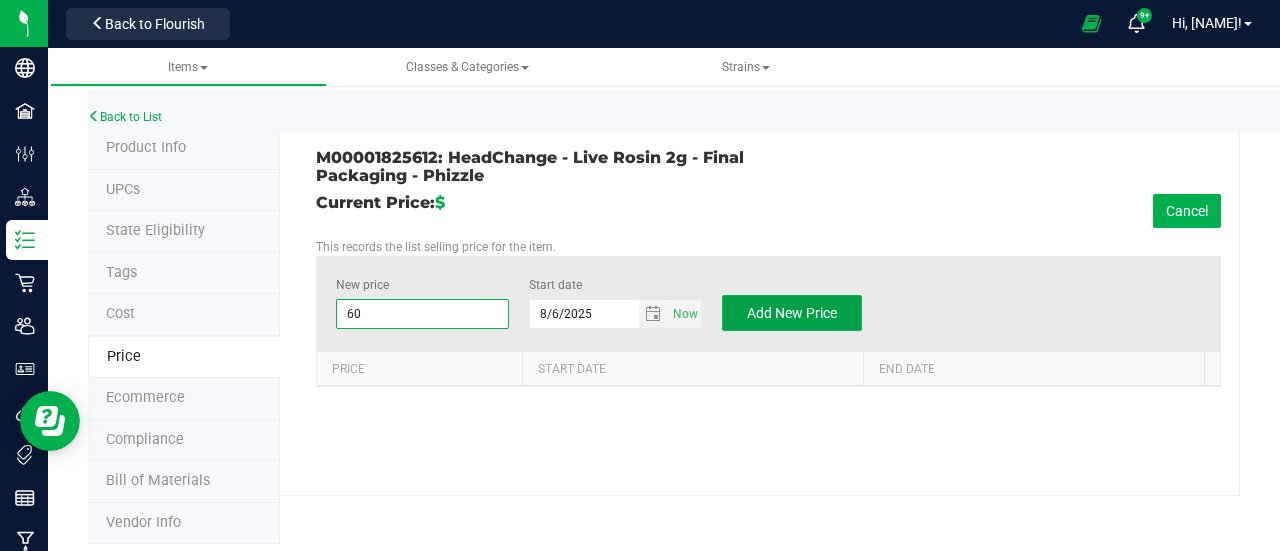 click on "Add New Price" at bounding box center (792, 313) 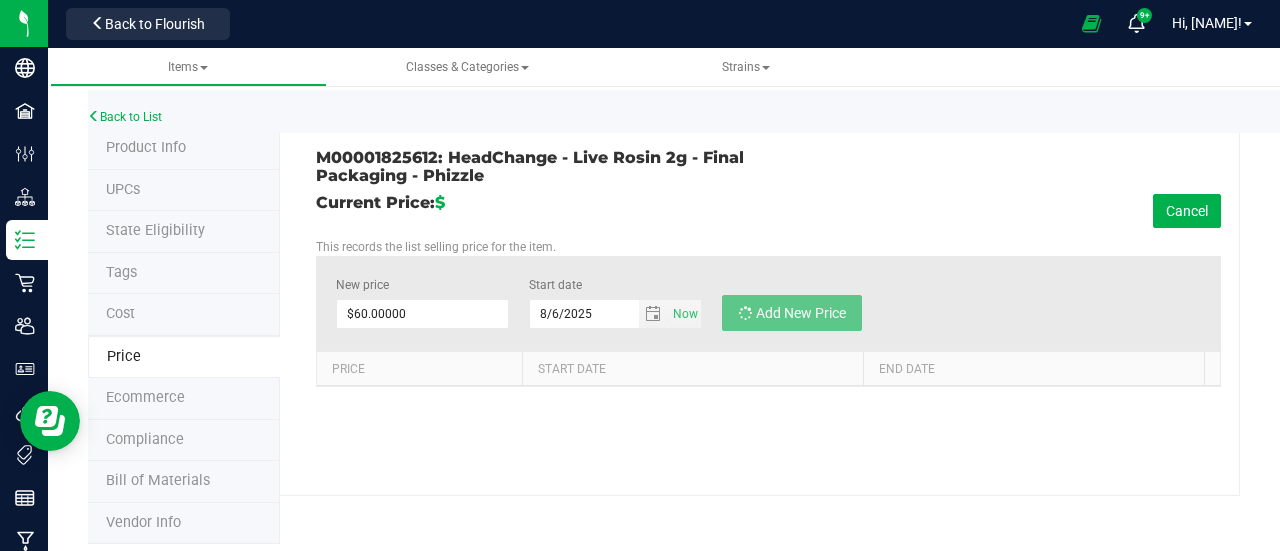 type on "$0.00000" 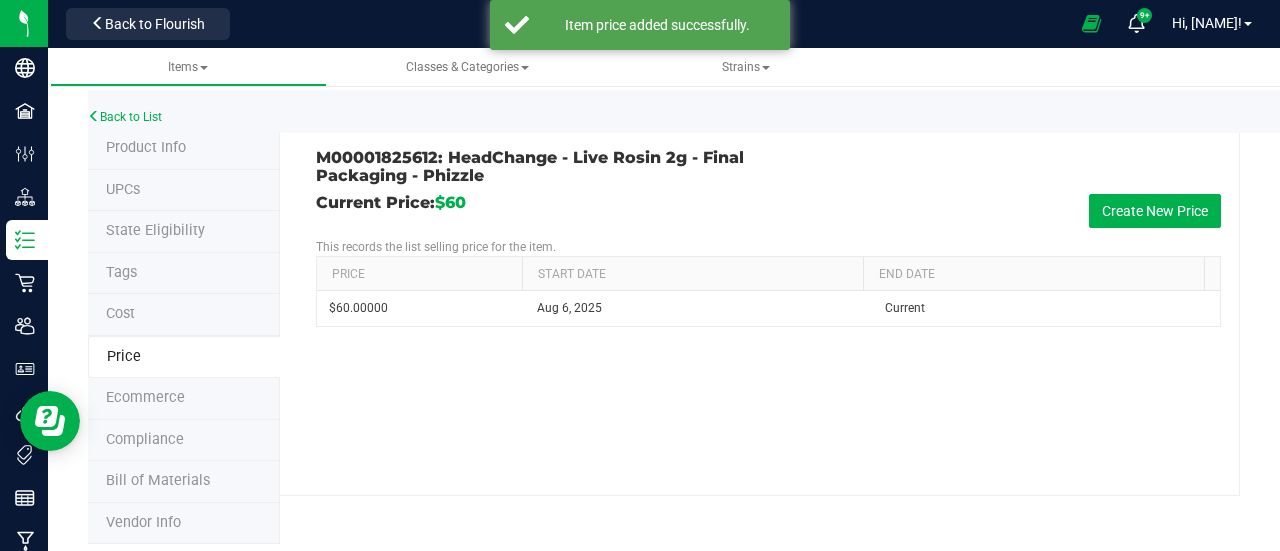 click on "Product Info" at bounding box center (184, 149) 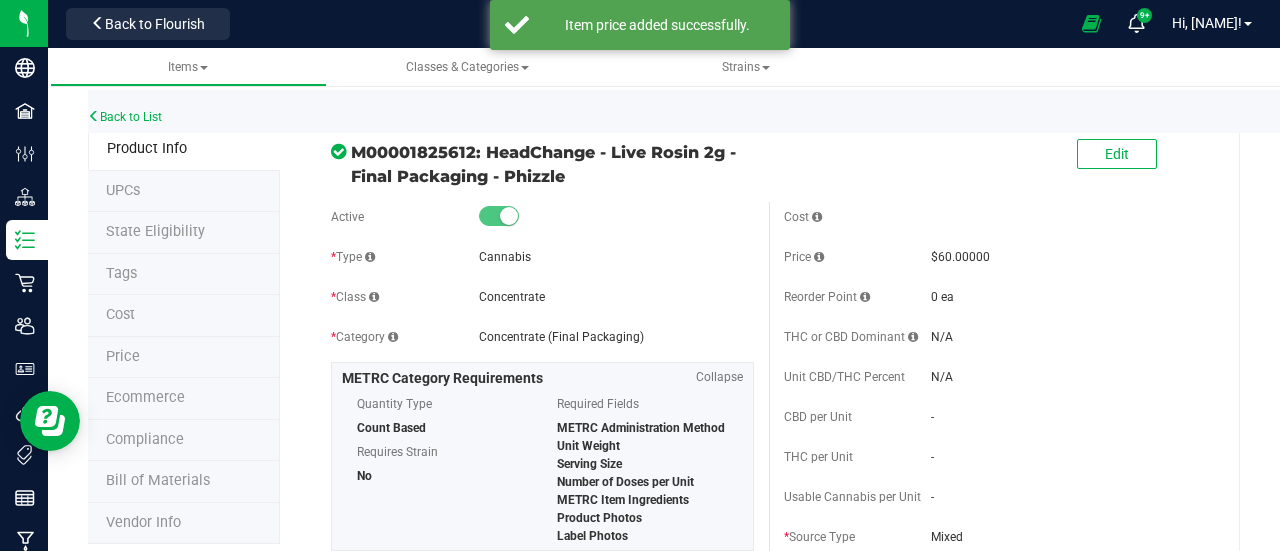click on "Edit" at bounding box center (1117, 155) 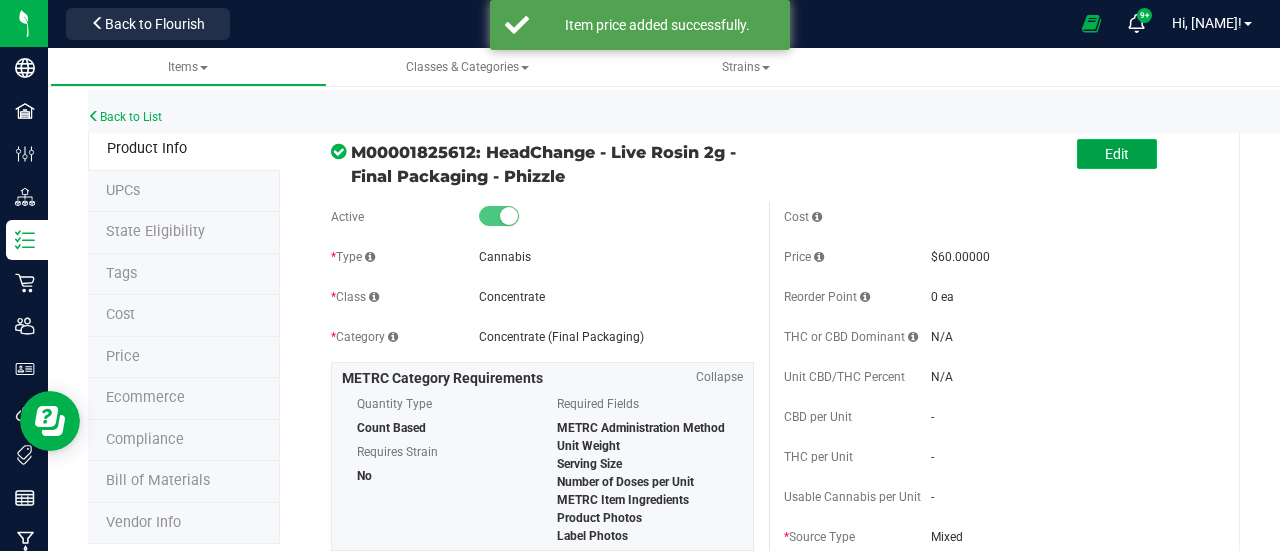 click on "Edit" at bounding box center (1117, 154) 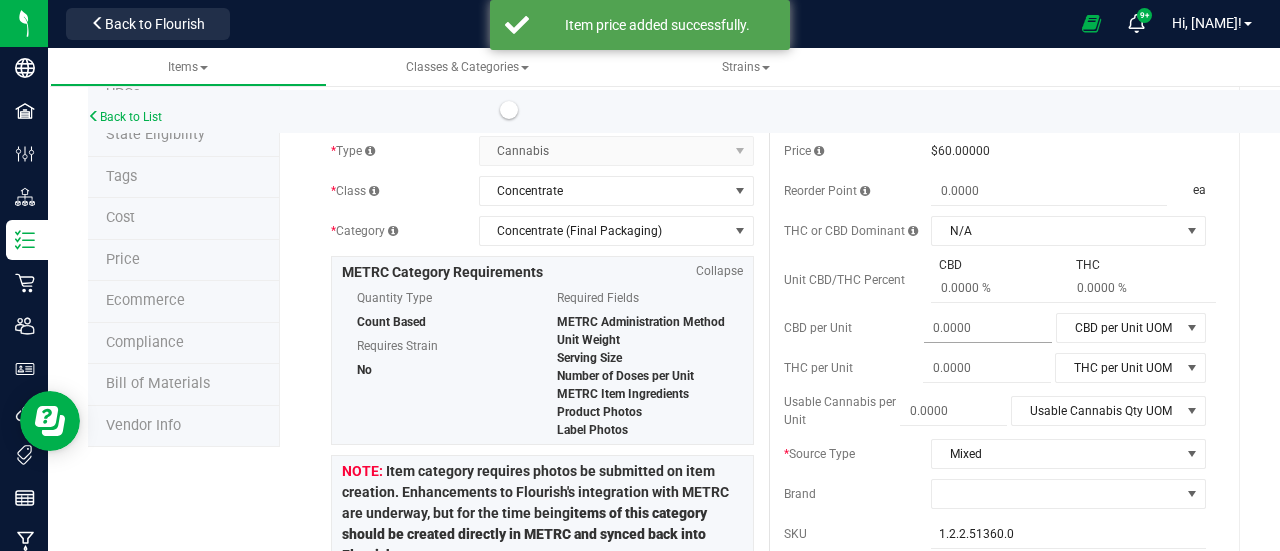 scroll, scrollTop: 101, scrollLeft: 0, axis: vertical 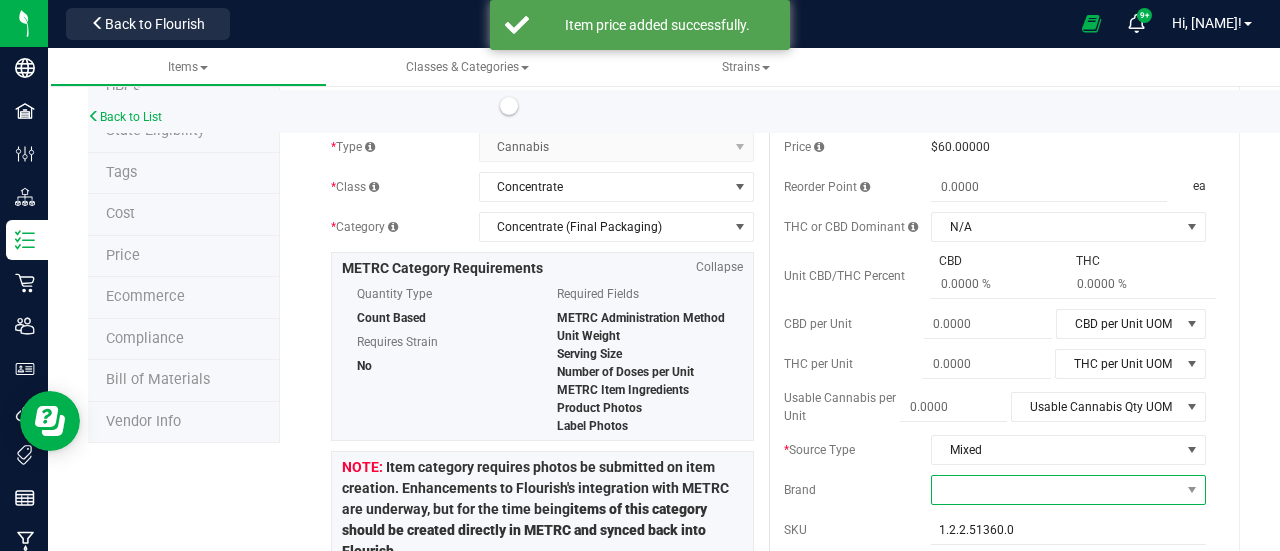 click at bounding box center [1056, 490] 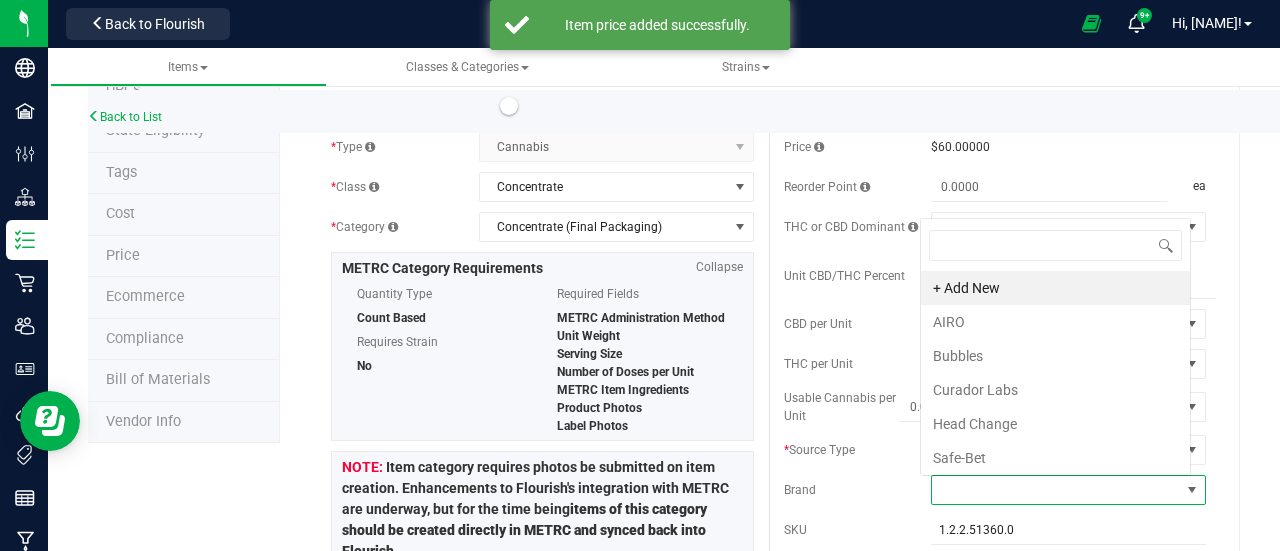 scroll, scrollTop: 0, scrollLeft: 0, axis: both 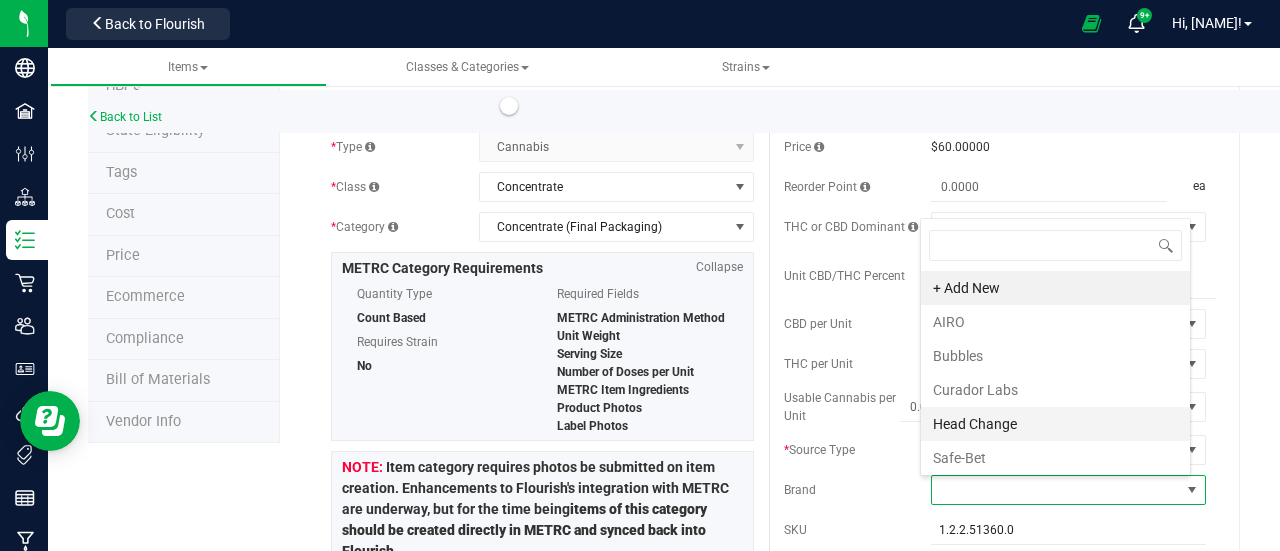 click on "Head Change" at bounding box center (1055, 424) 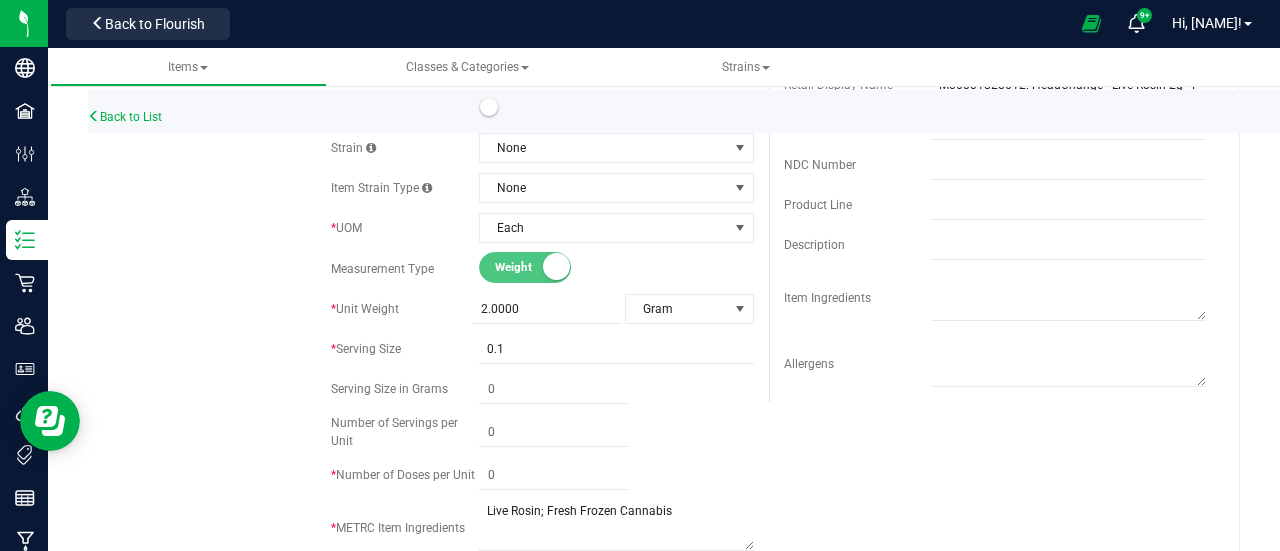 scroll, scrollTop: 588, scrollLeft: 0, axis: vertical 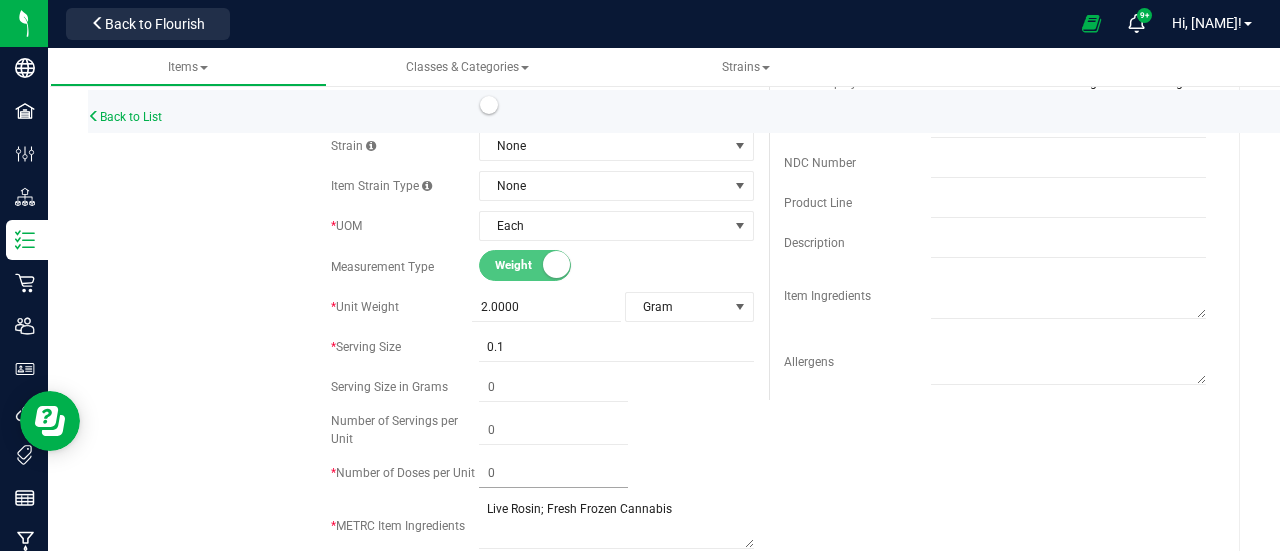 click at bounding box center (553, 473) 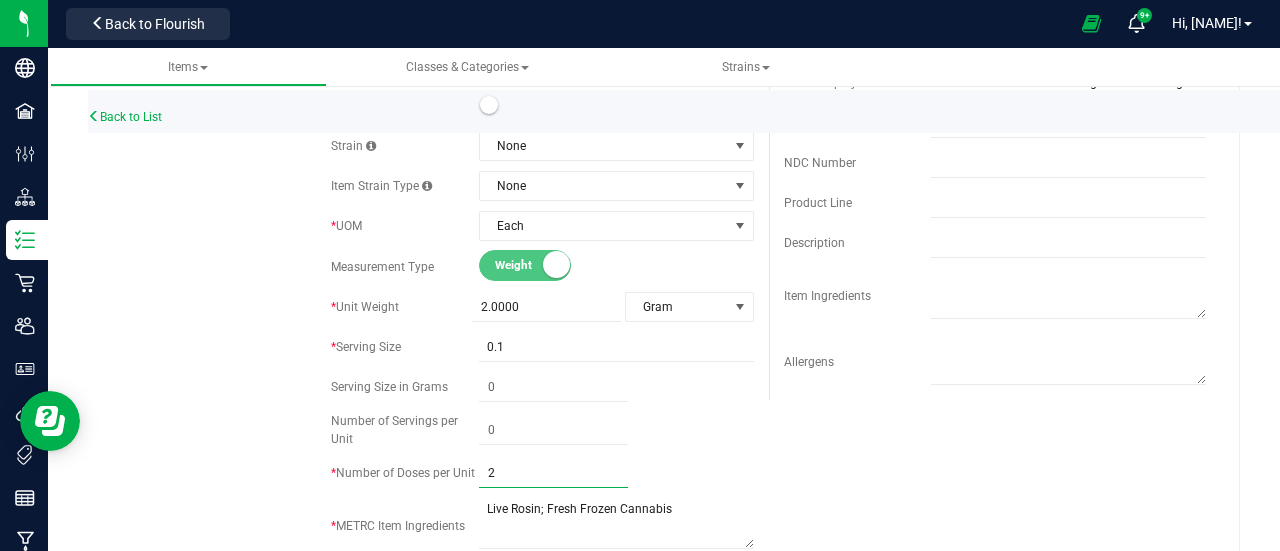 type on "20" 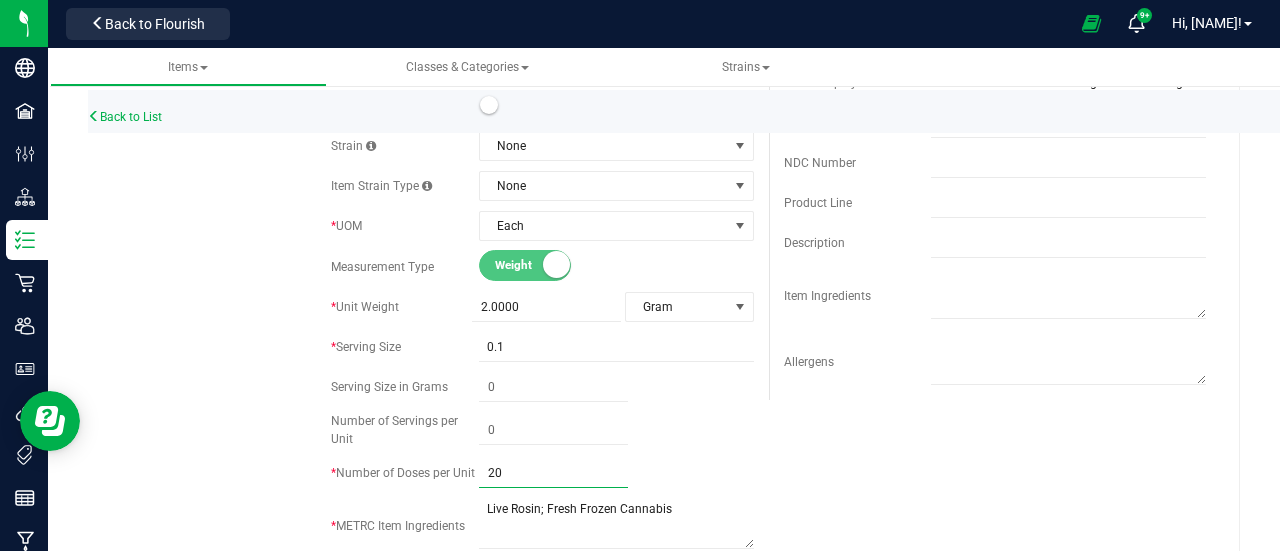type on "20" 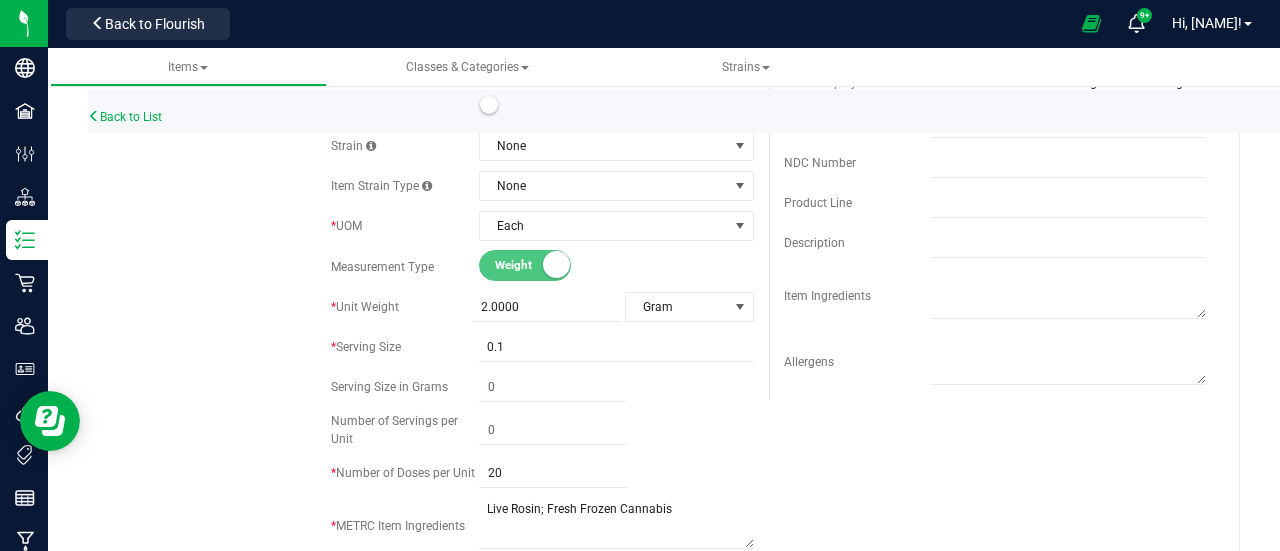 click on "Active
*
Type
Cannabis Select type Cannabis Non-Inventory Raw Materials Supplies
*
Class
Concentrate Select item class Buds Concentrate InfusedEdible InfusedNonEdible Input Material Other" at bounding box center [768, 207] 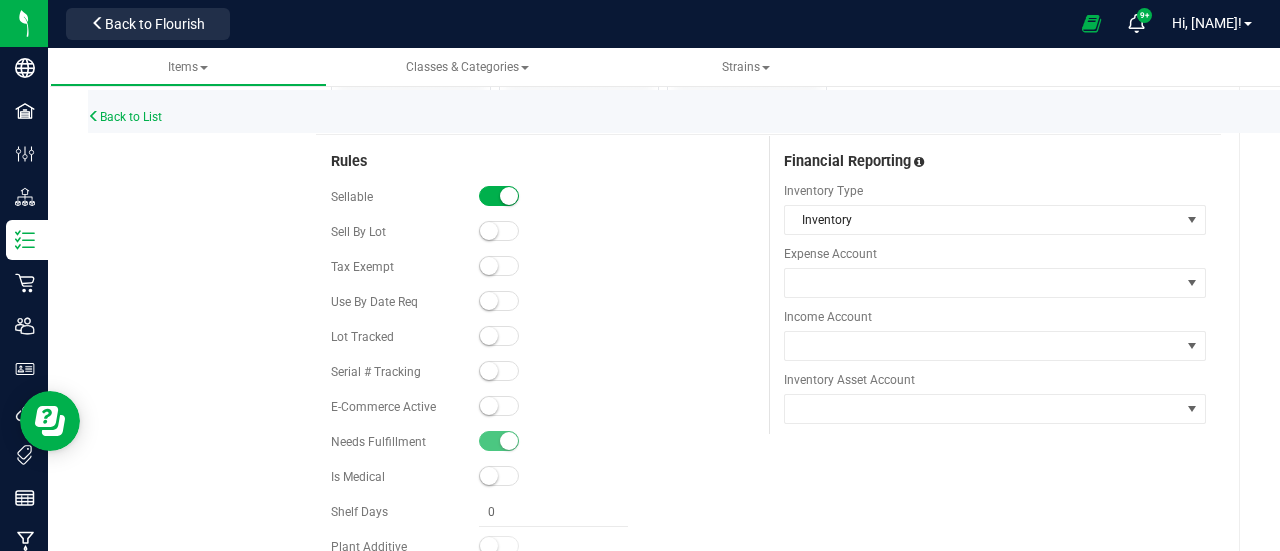 scroll, scrollTop: 1514, scrollLeft: 0, axis: vertical 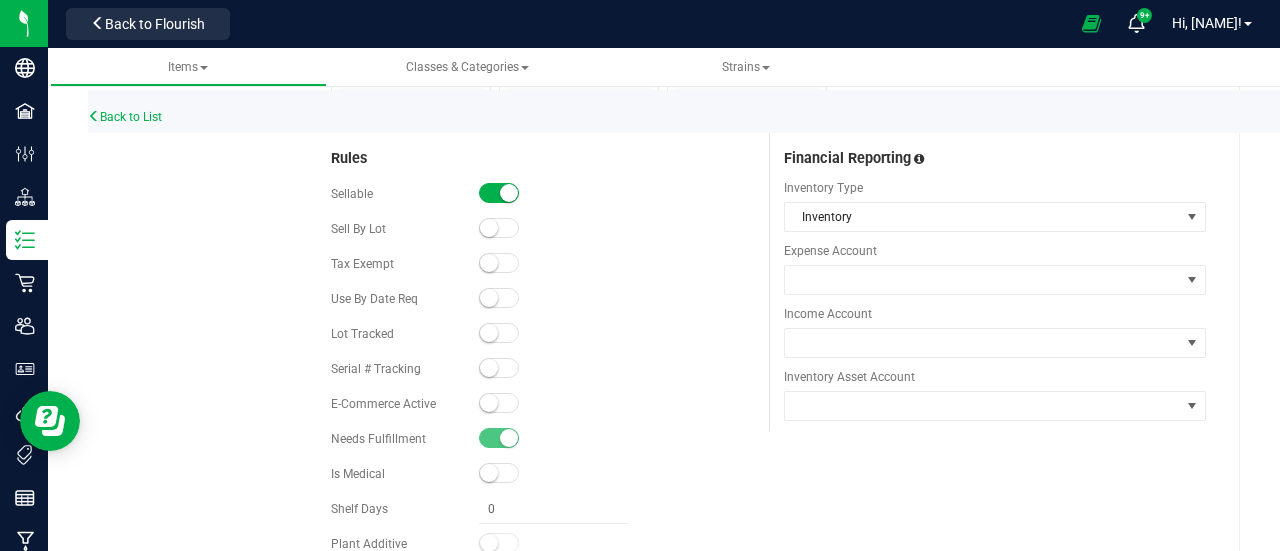 click at bounding box center [499, 298] 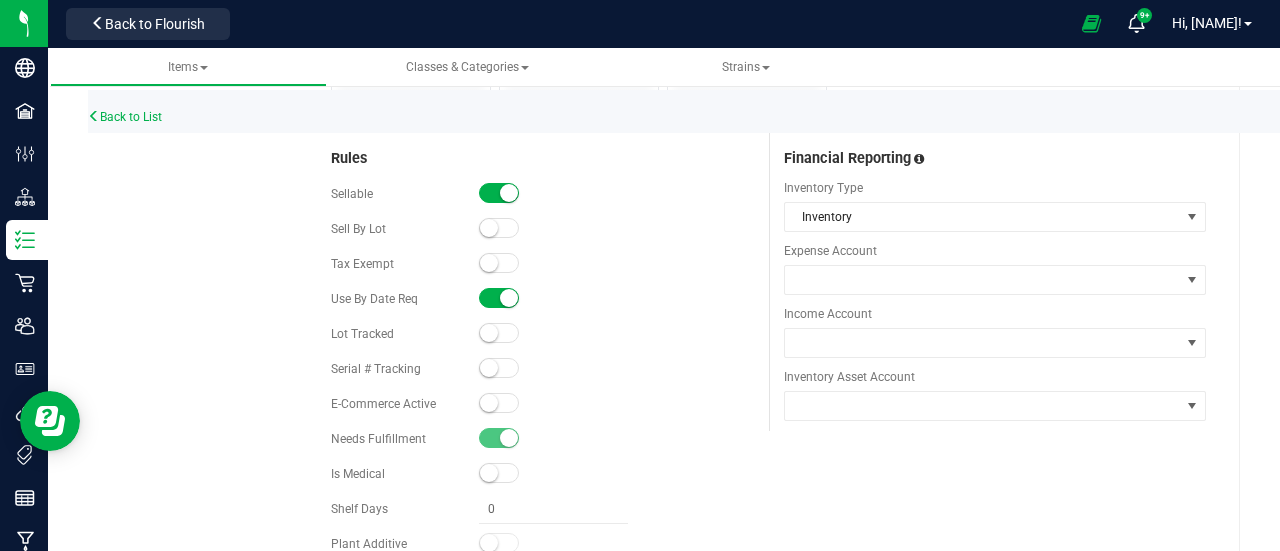 click at bounding box center [499, 333] 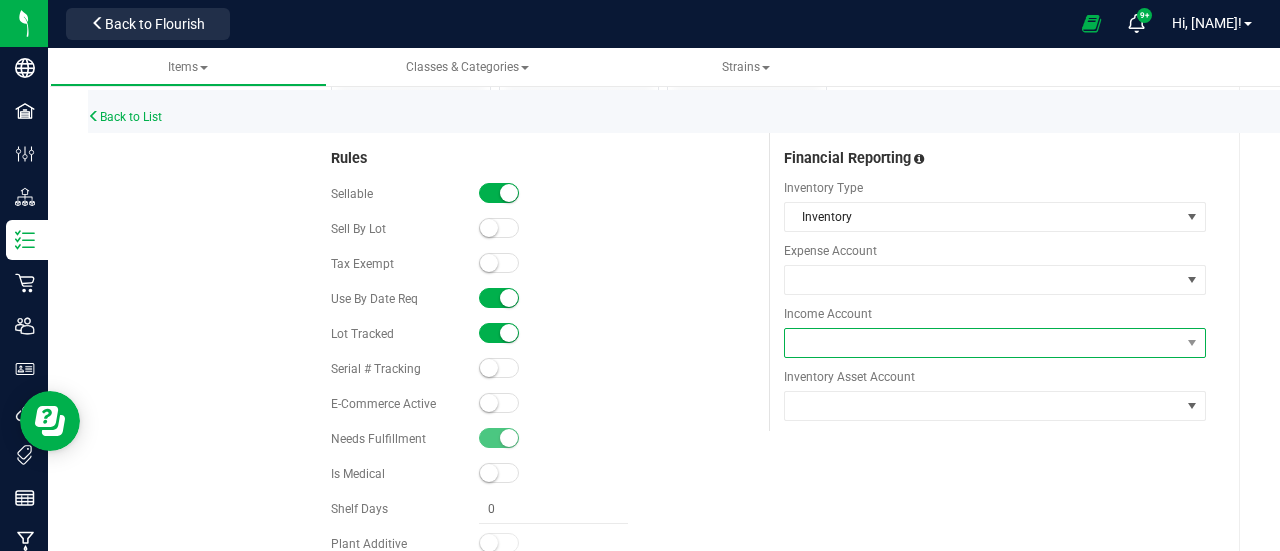 click at bounding box center (983, 343) 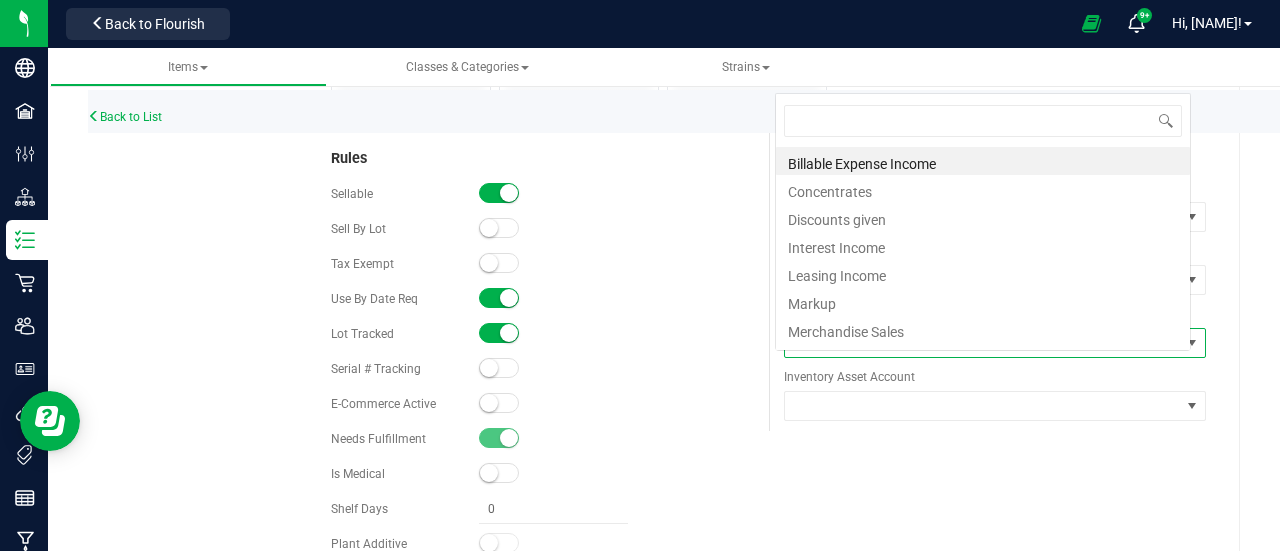 scroll, scrollTop: 0, scrollLeft: 0, axis: both 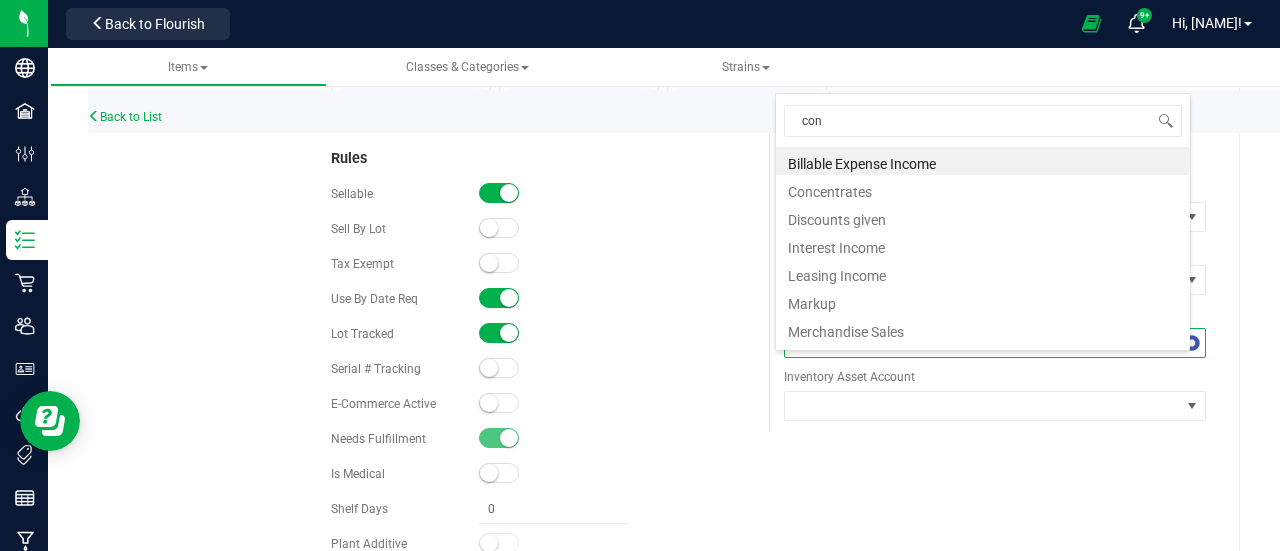 type on "conc" 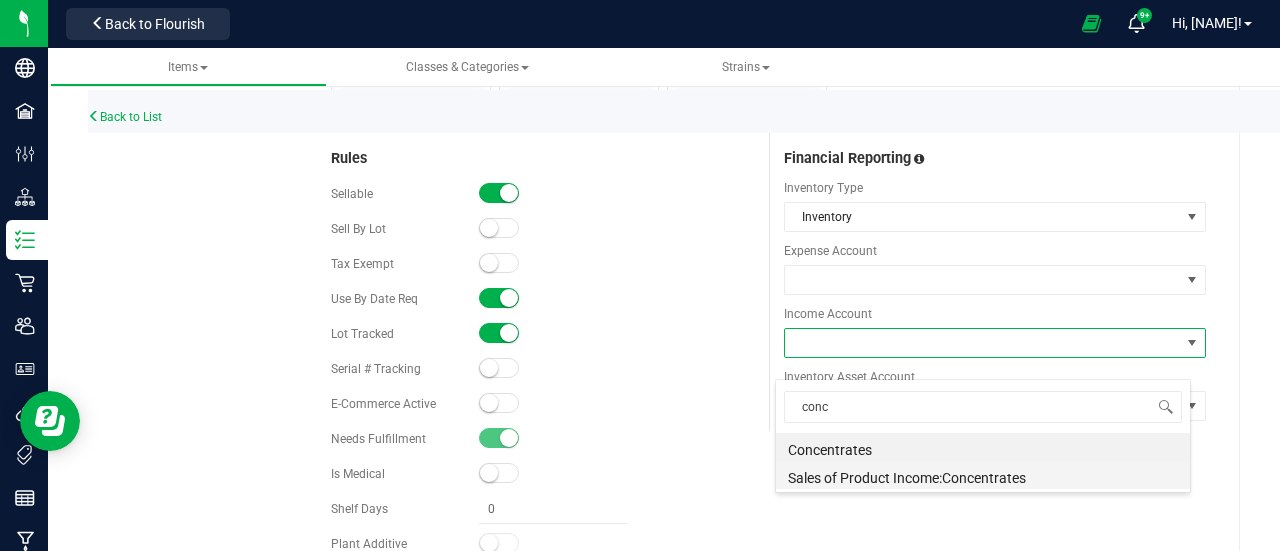 click on "Sales of Product Income:Concentrates" at bounding box center [983, 475] 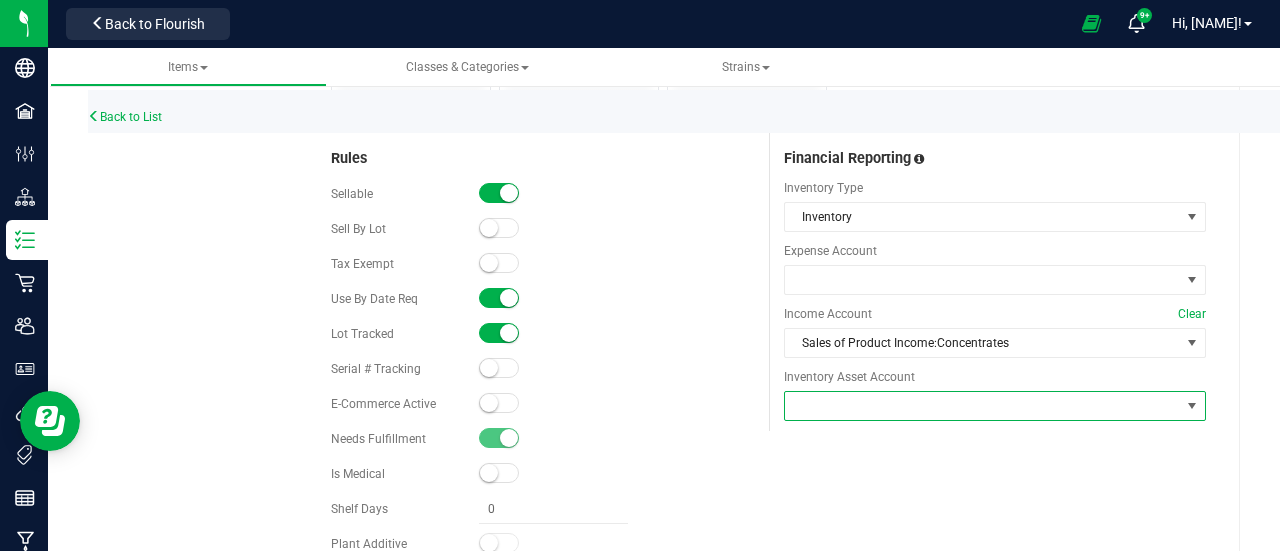 click at bounding box center (983, 406) 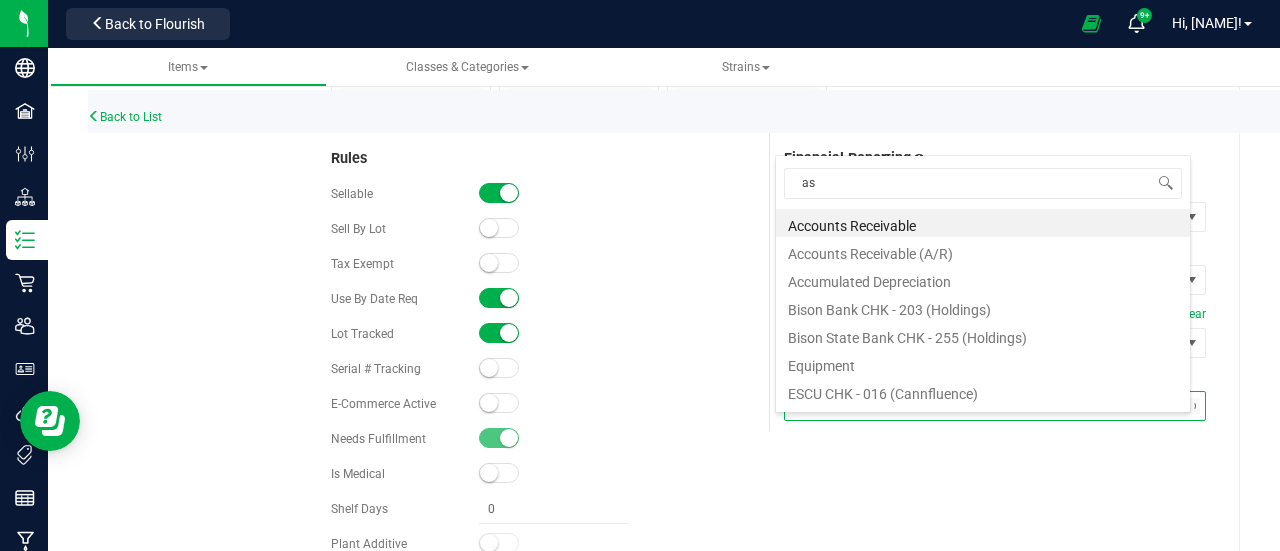 scroll, scrollTop: 99970, scrollLeft: 99584, axis: both 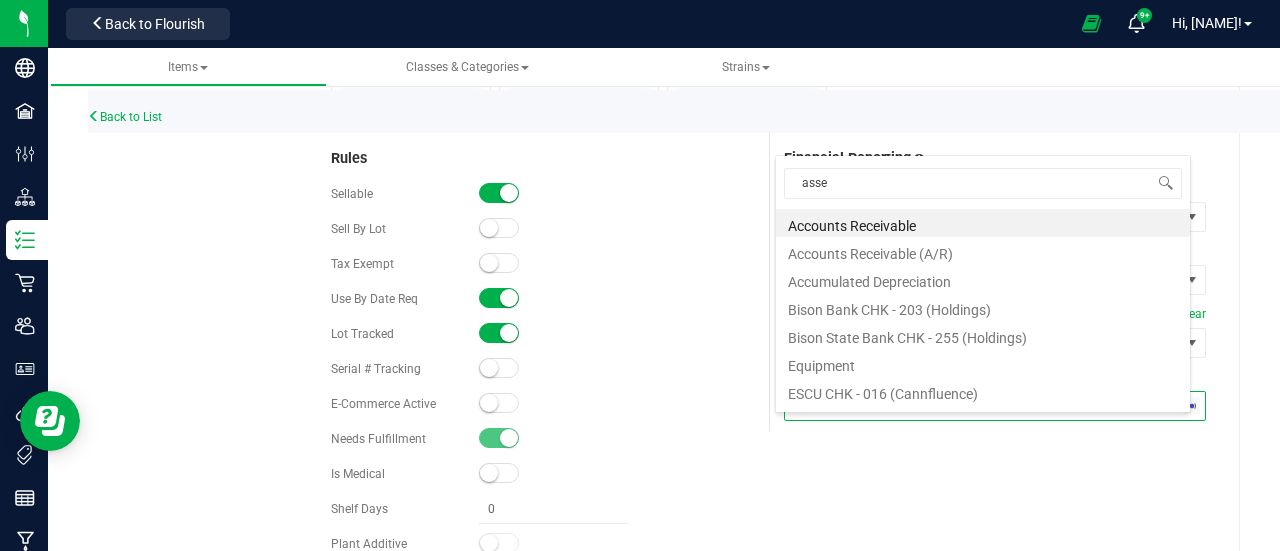 type on "asset" 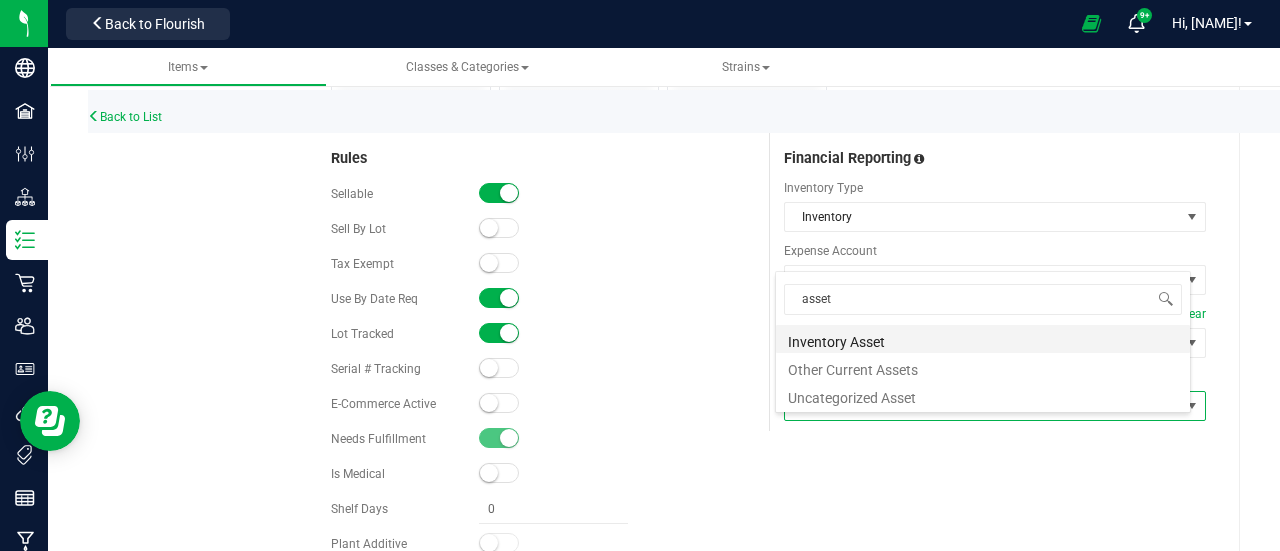 click on "Inventory Asset" at bounding box center (983, 339) 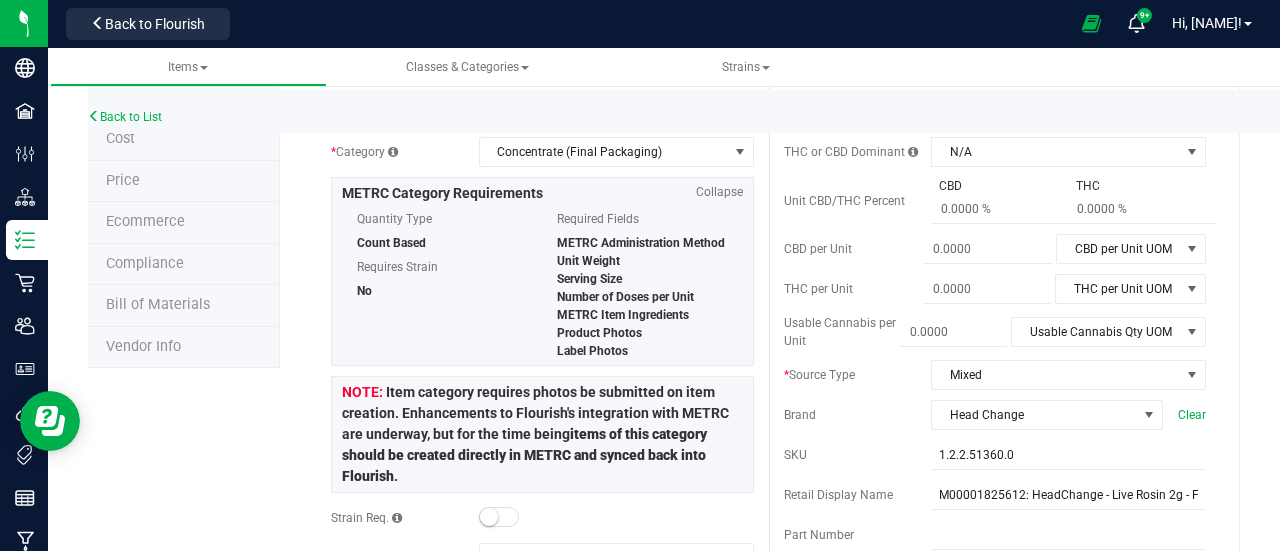 scroll, scrollTop: 0, scrollLeft: 0, axis: both 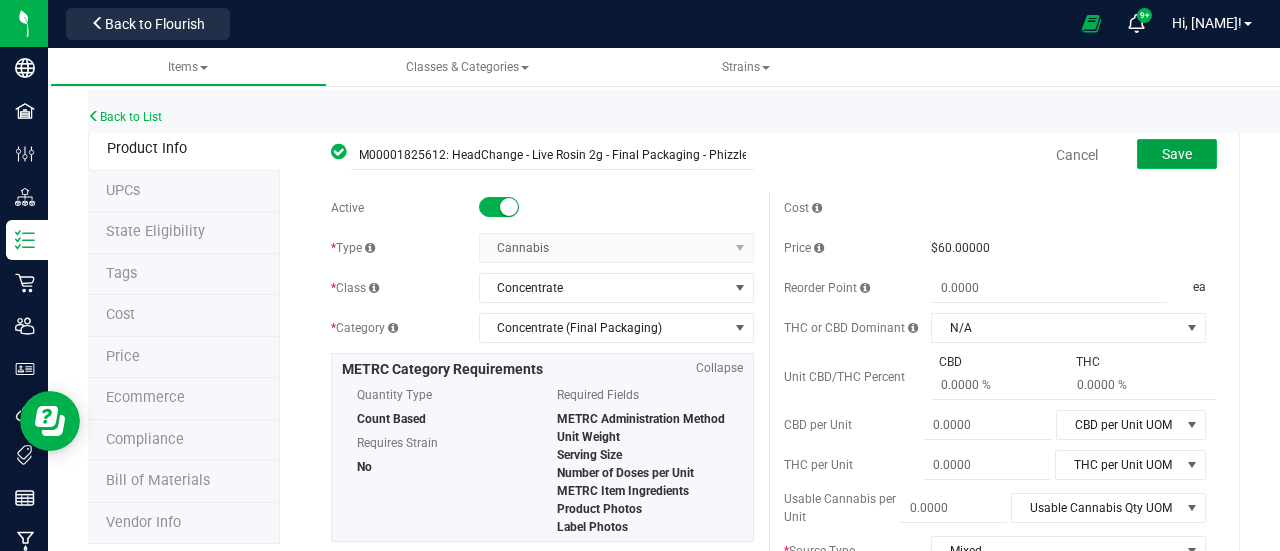 click on "Save" at bounding box center [1177, 154] 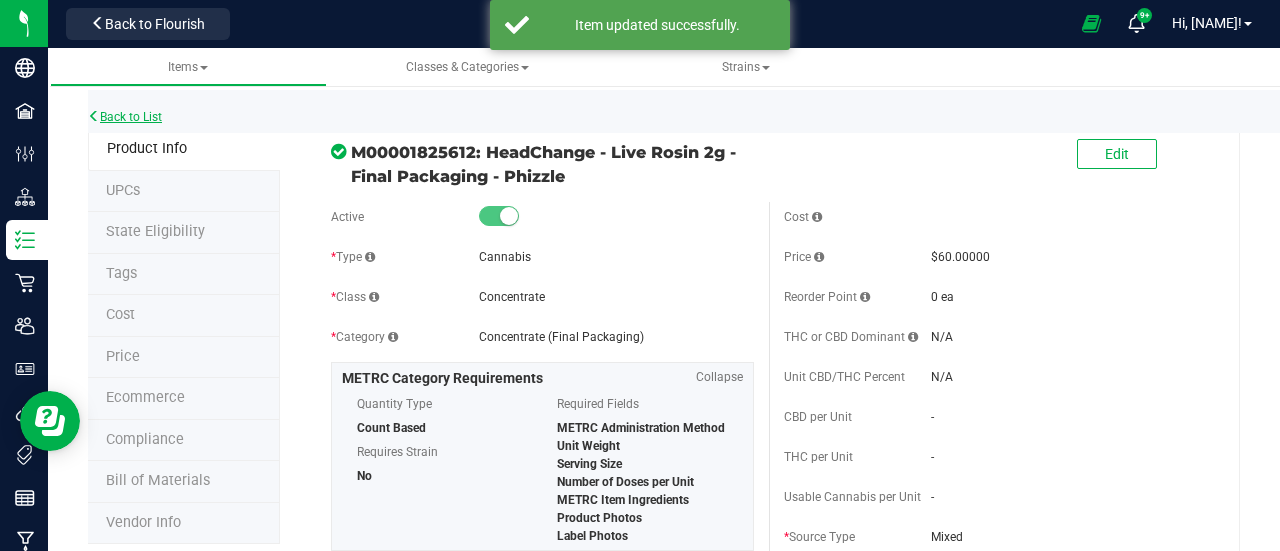 click on "Back to List" at bounding box center (125, 117) 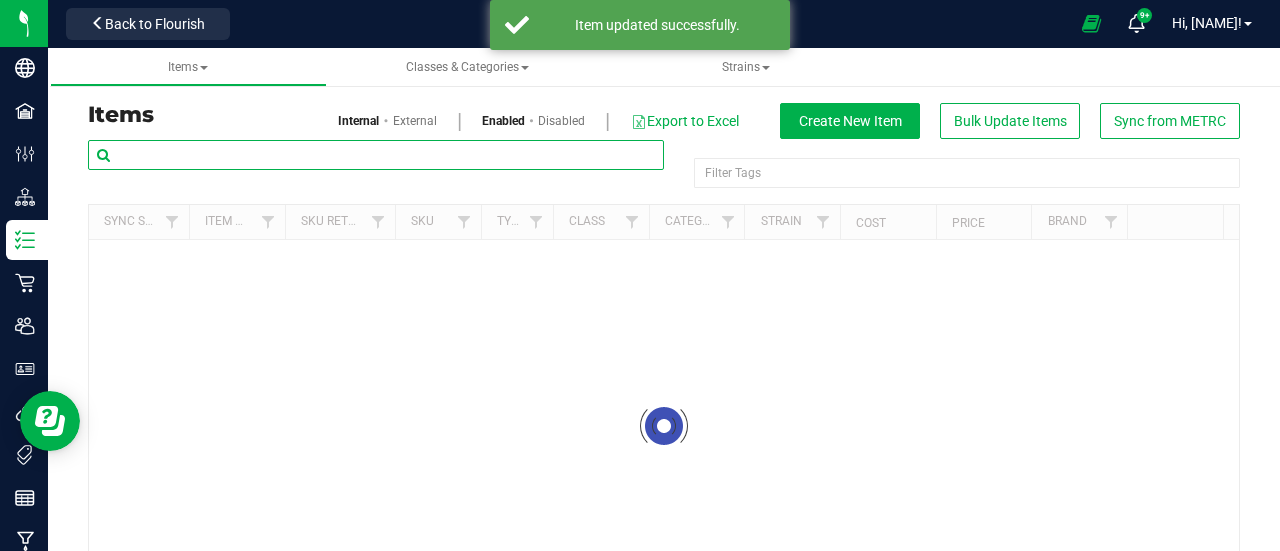 click at bounding box center (376, 155) 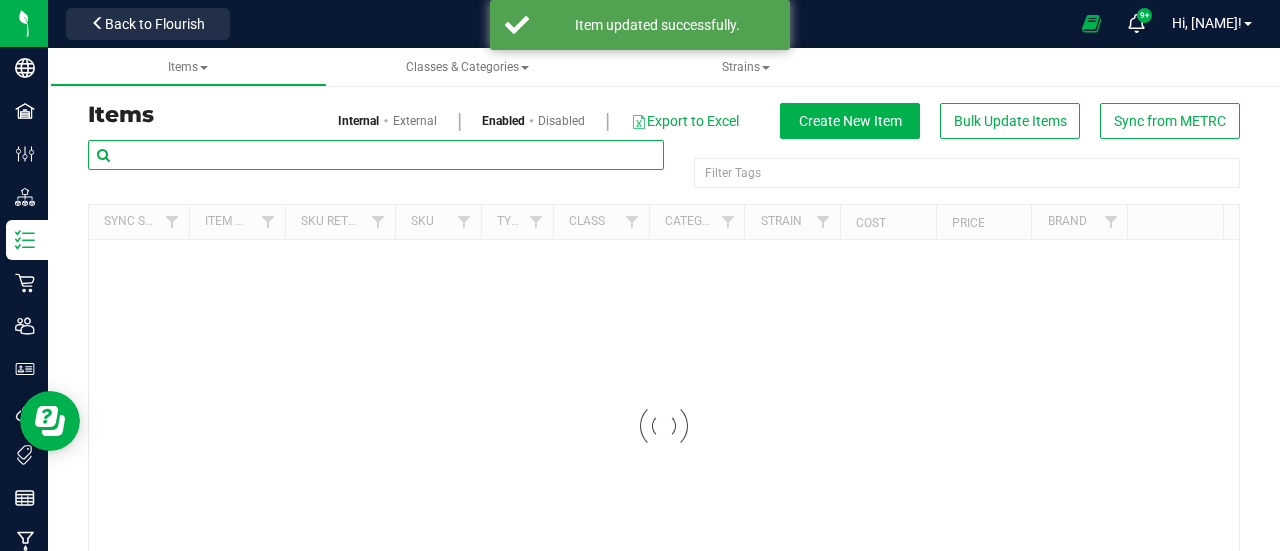 paste on "- Final Packaging - Phizzle" 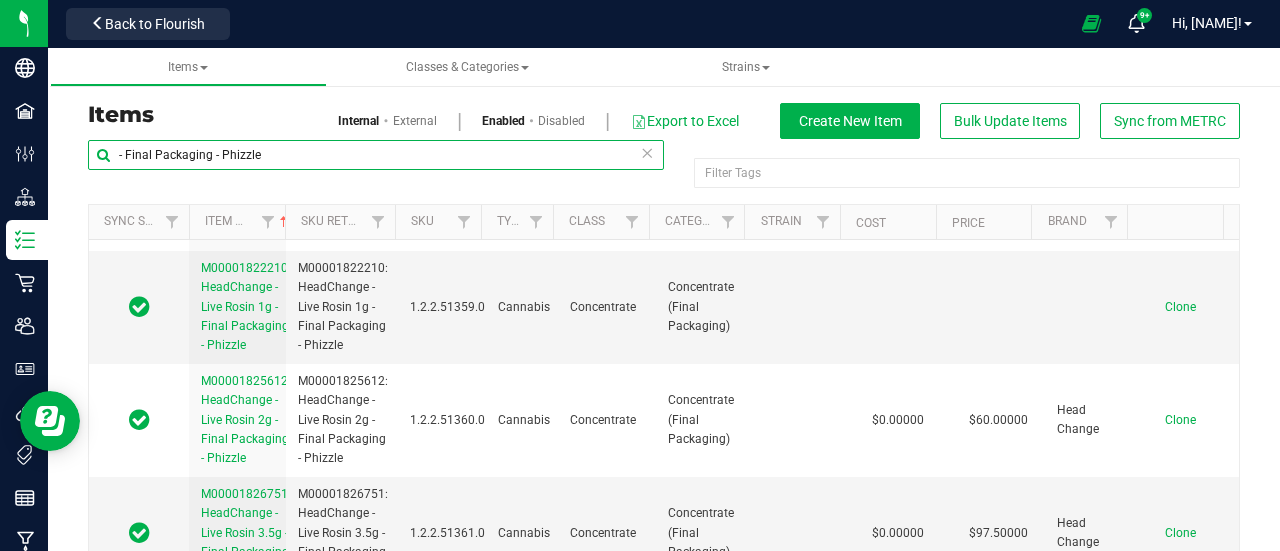 scroll, scrollTop: 0, scrollLeft: 0, axis: both 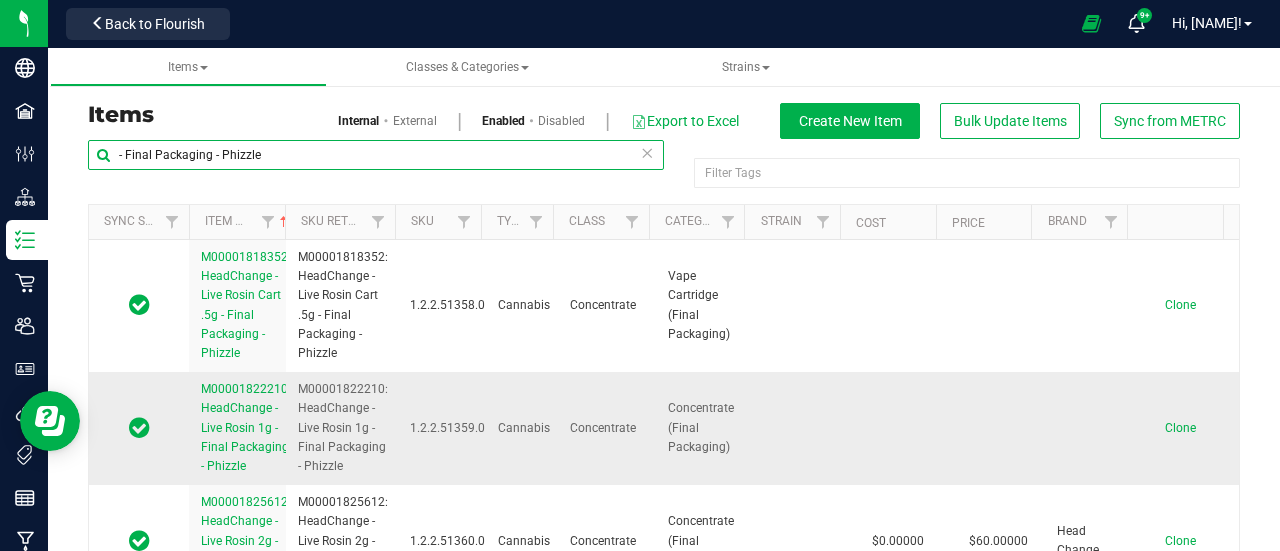 type on "- Final Packaging - Phizzle" 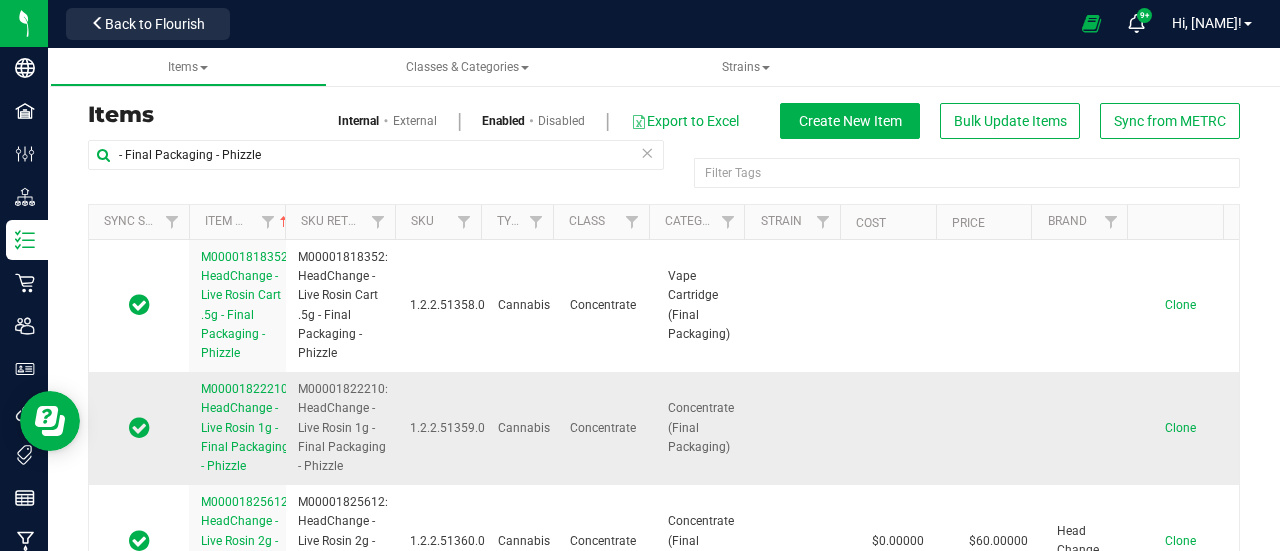 click on "M00001822210: HeadChange - Live Rosin 1g - Final Packaging - Phizzle" at bounding box center [246, 427] 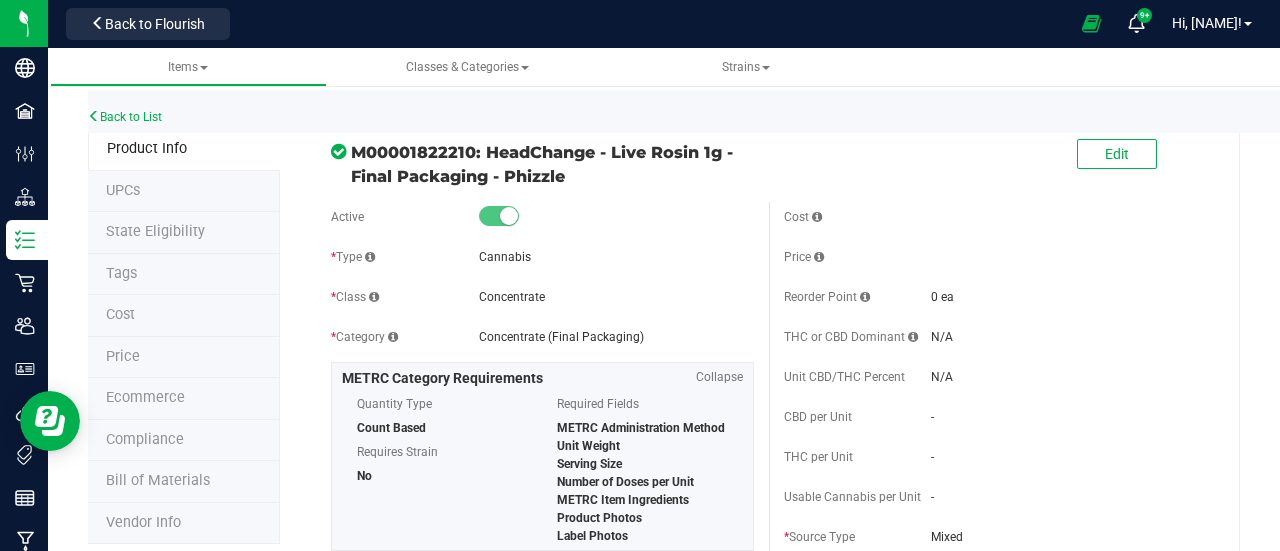 click on "Price" at bounding box center (184, 358) 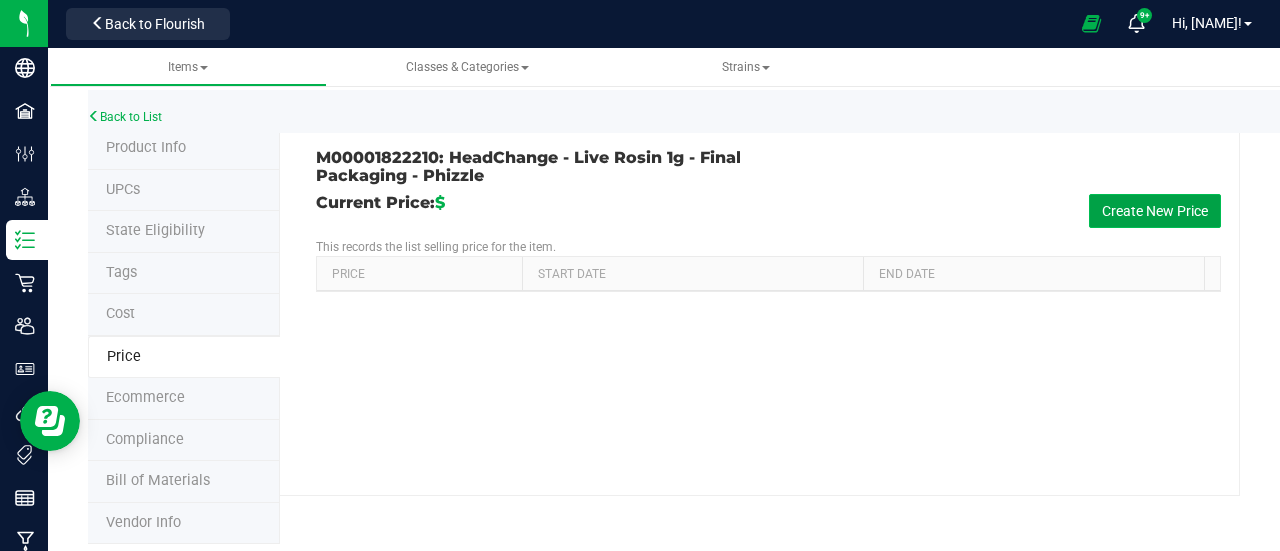 click on "Create New Price" at bounding box center (1155, 211) 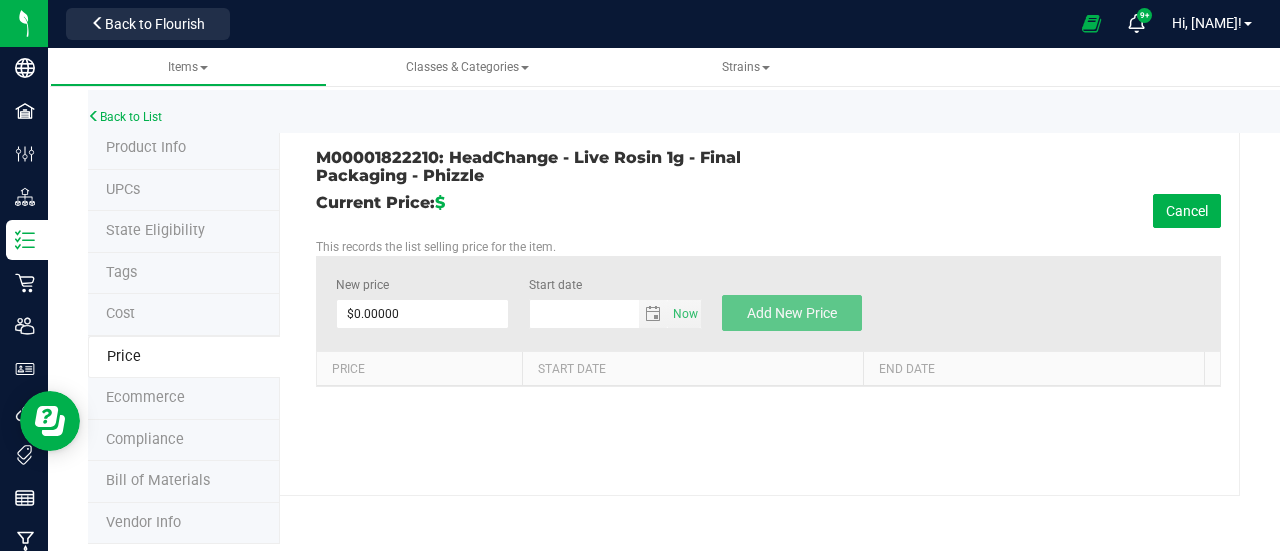 type on "8/6/2025" 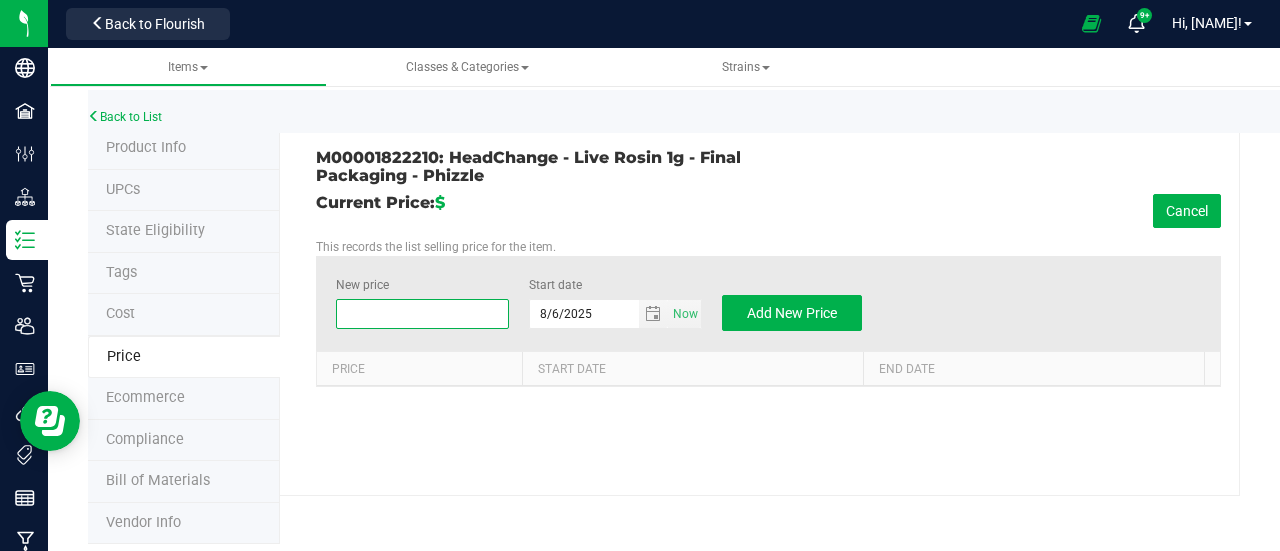 click at bounding box center [422, 314] 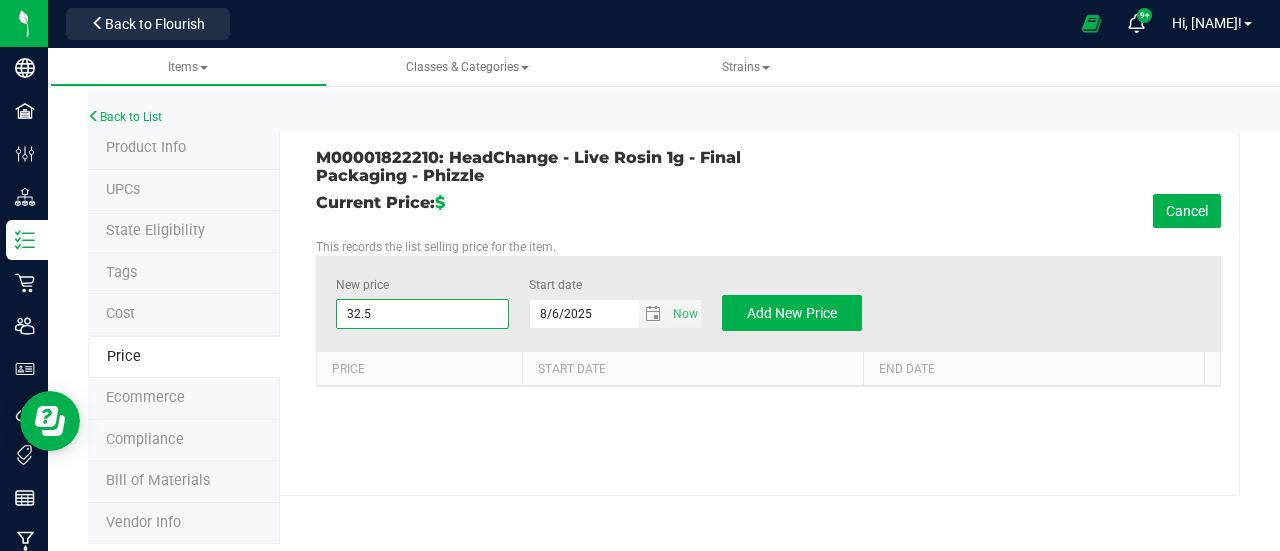 type on "32.50" 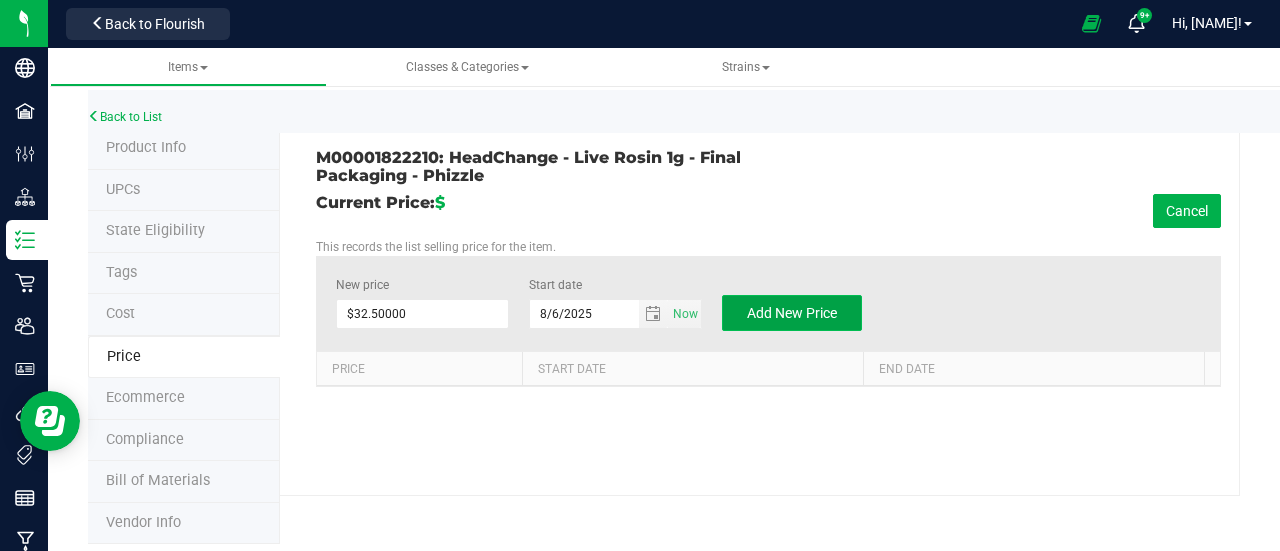 click on "Add New Price" at bounding box center [792, 313] 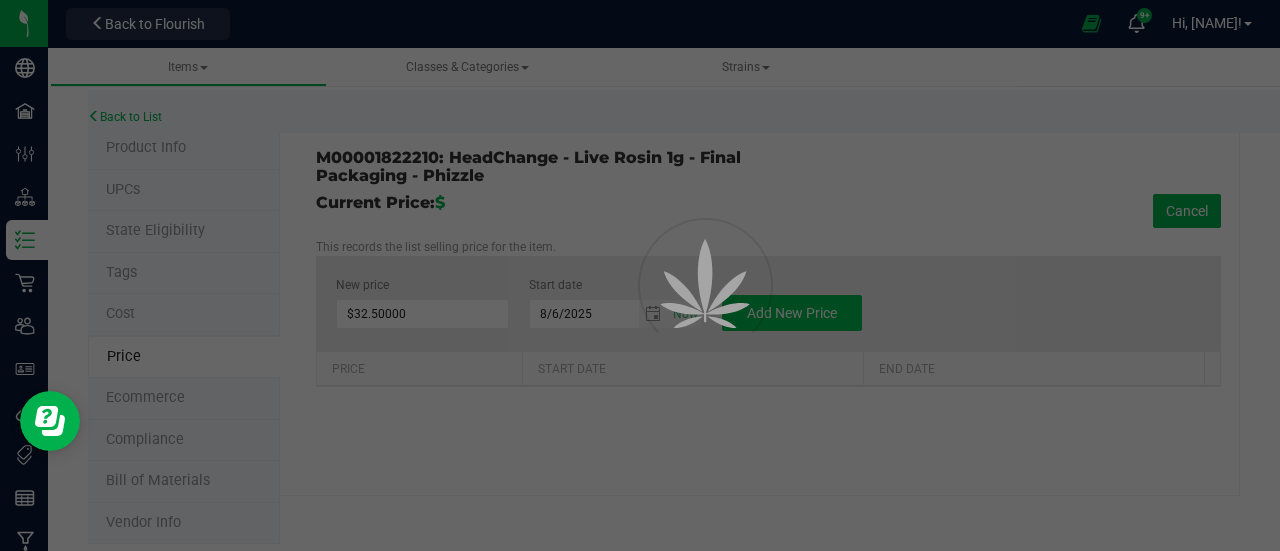 type on "$0.00000" 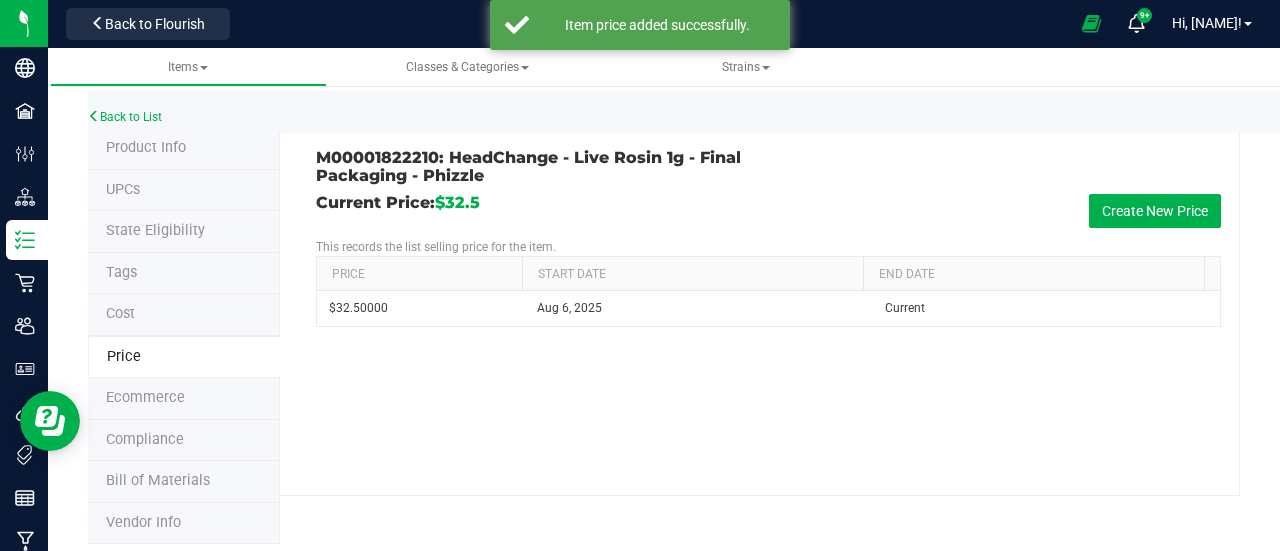 click on "Product Info" at bounding box center (184, 149) 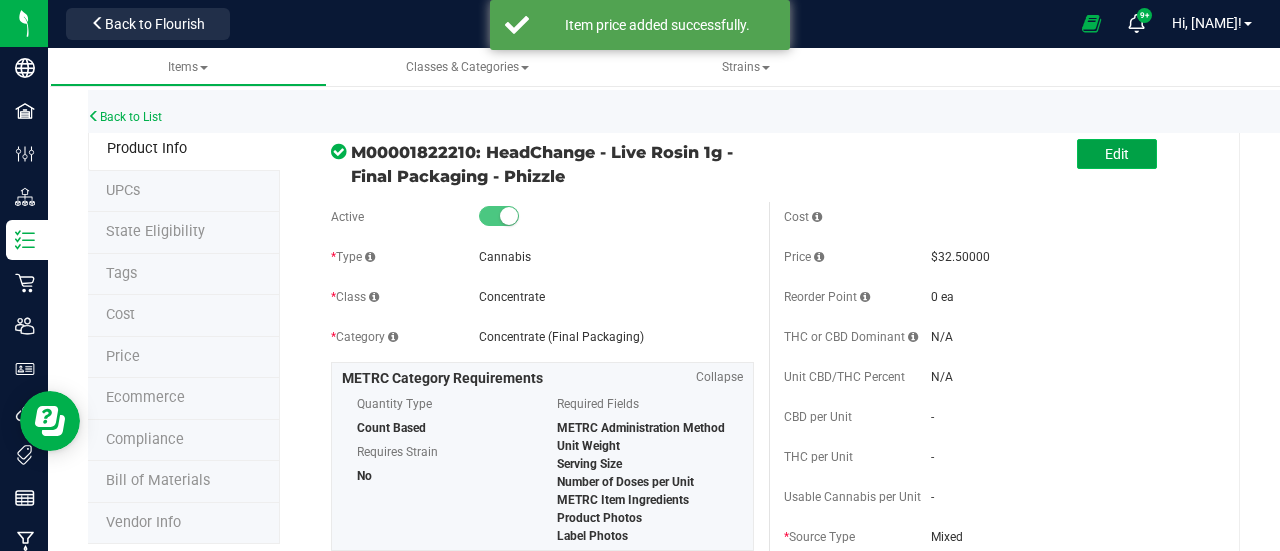 click on "Edit" at bounding box center [1117, 154] 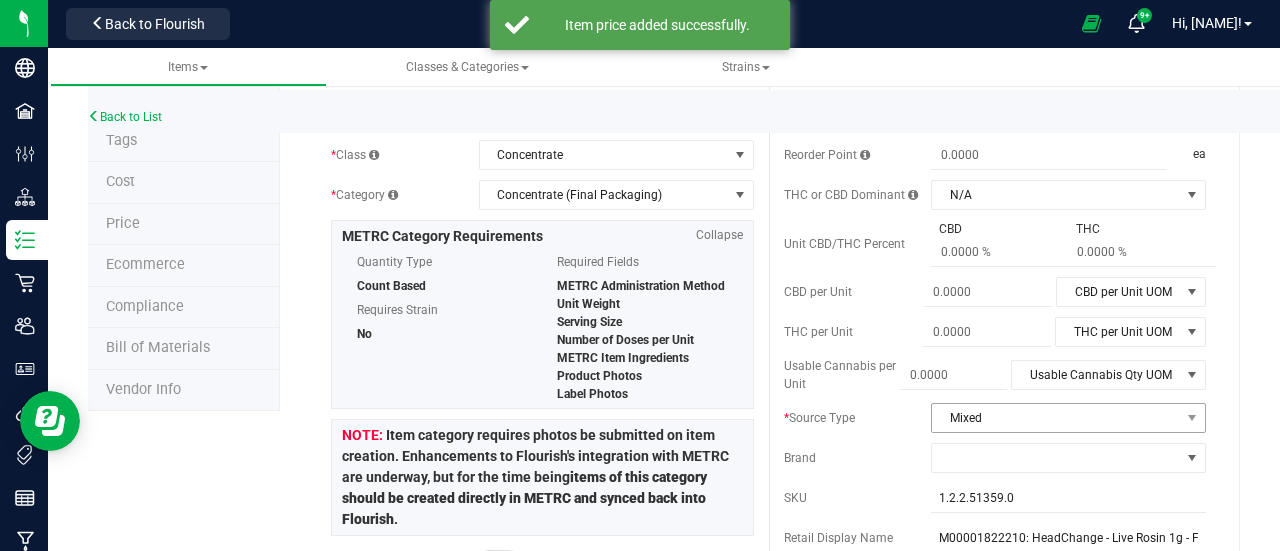 scroll, scrollTop: 134, scrollLeft: 0, axis: vertical 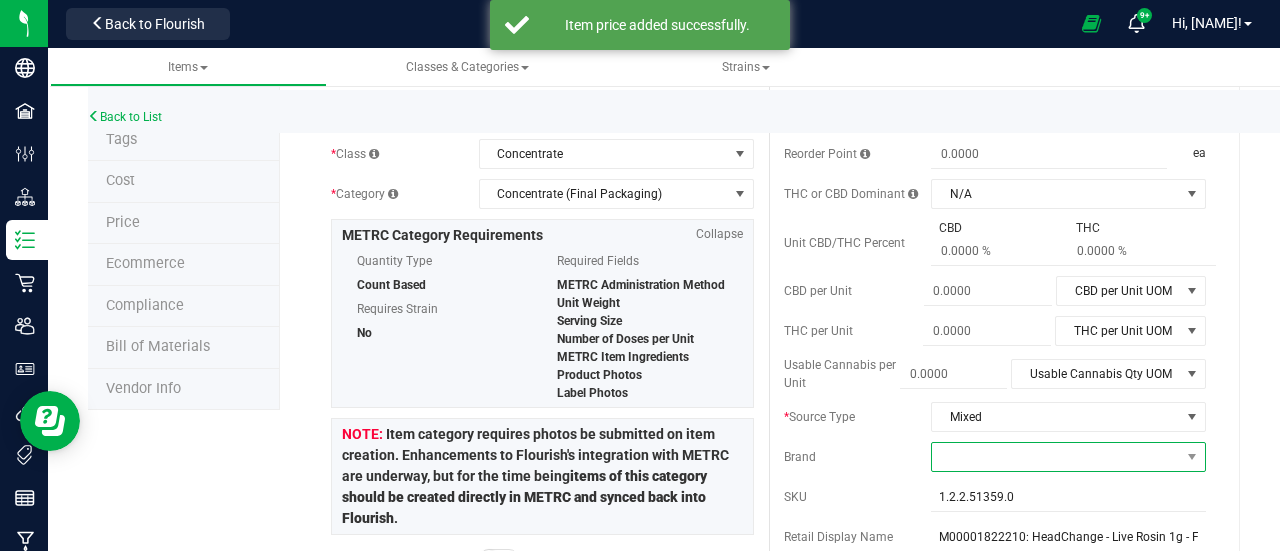 click at bounding box center [1056, 457] 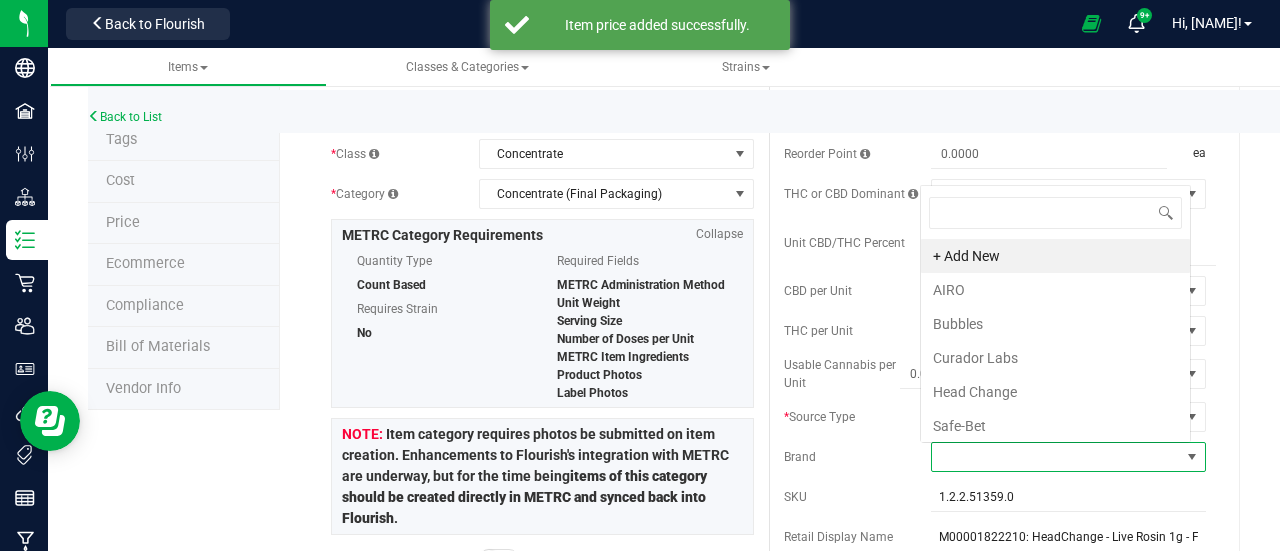 scroll, scrollTop: 0, scrollLeft: 0, axis: both 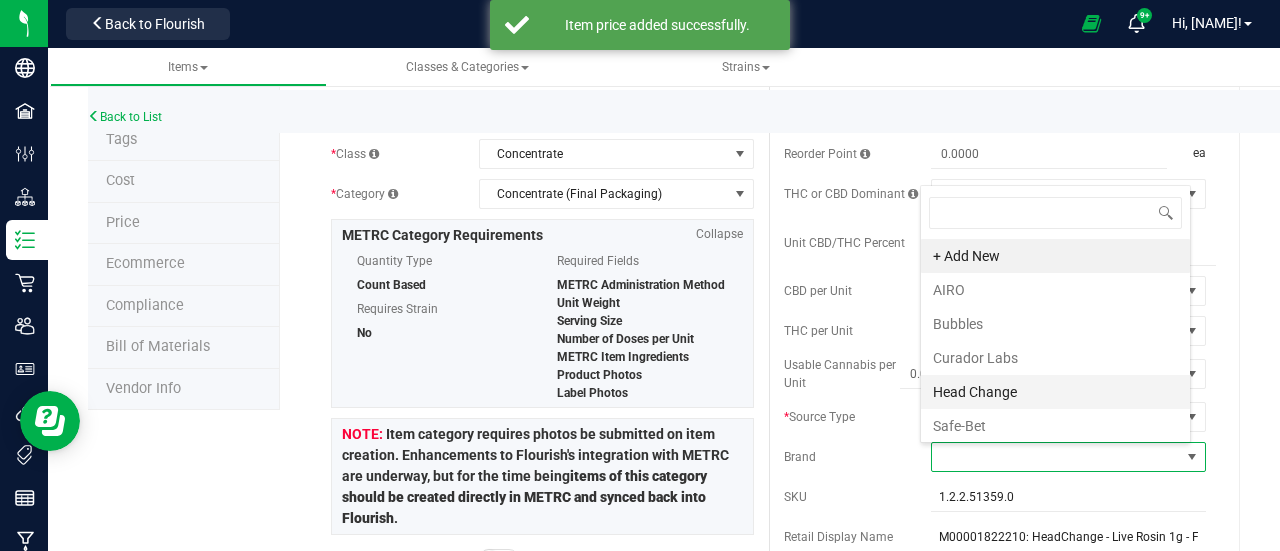 click on "Head Change" at bounding box center [1055, 392] 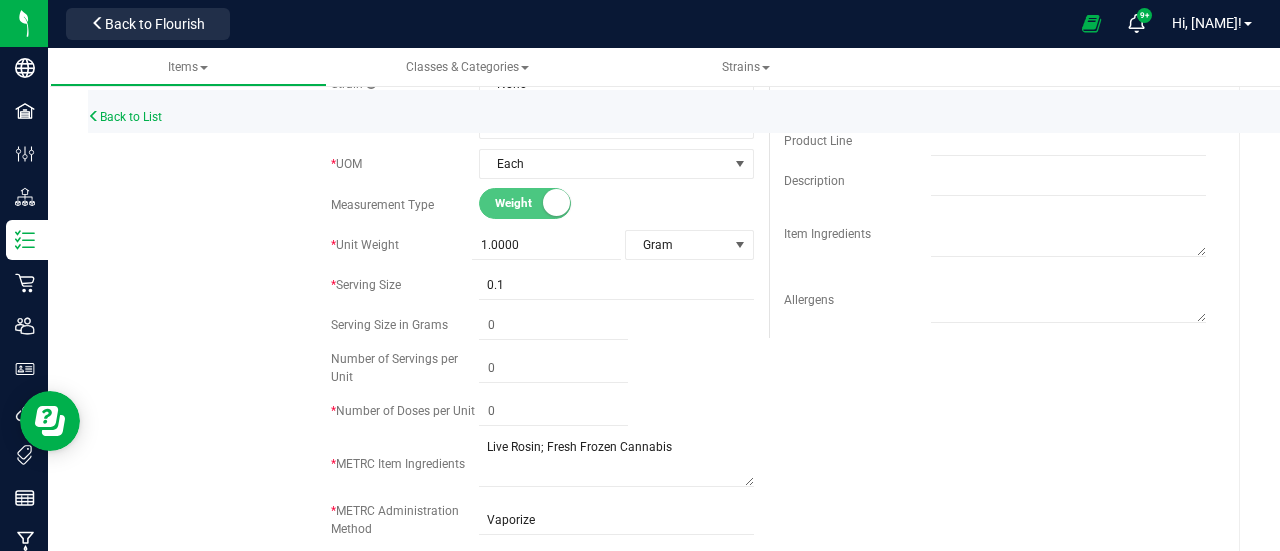 scroll, scrollTop: 652, scrollLeft: 0, axis: vertical 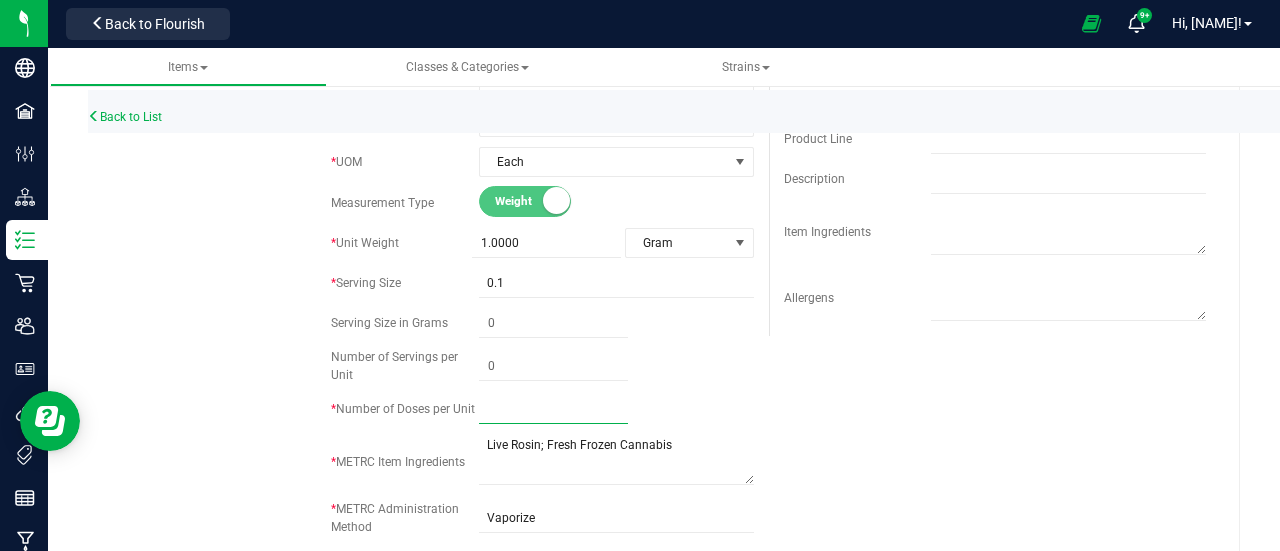 click at bounding box center [553, 409] 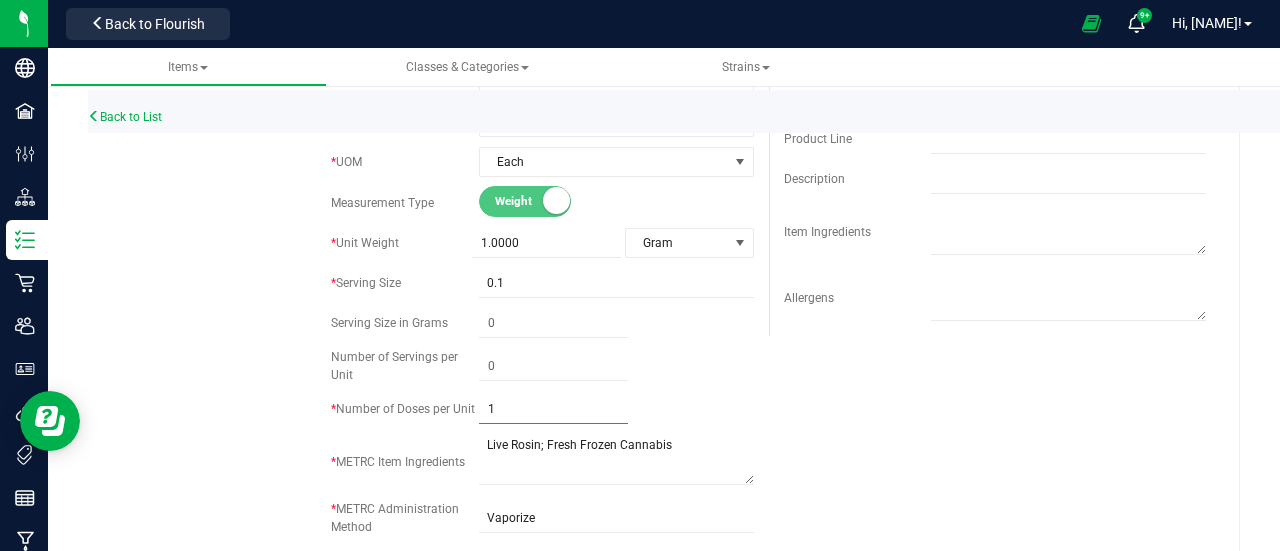 type on "10" 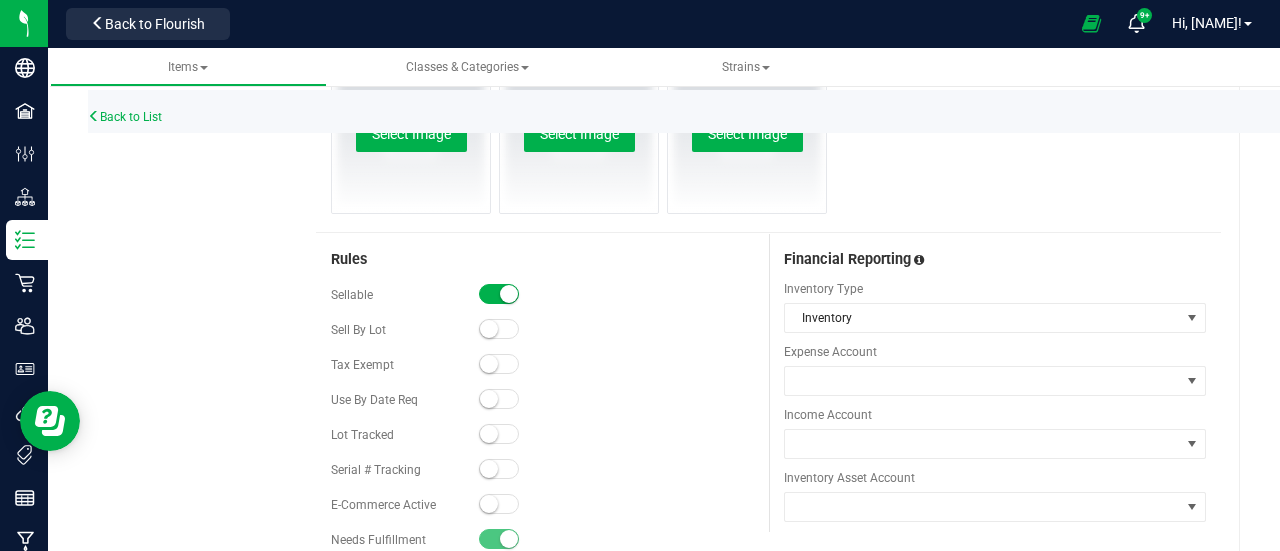 scroll, scrollTop: 1516, scrollLeft: 0, axis: vertical 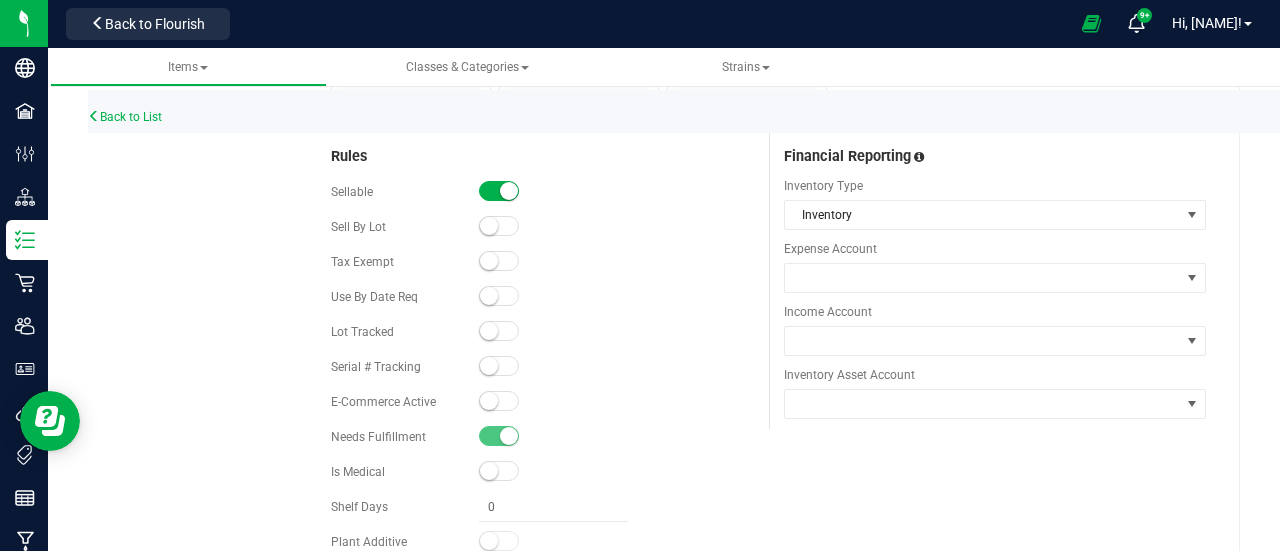 type on "10" 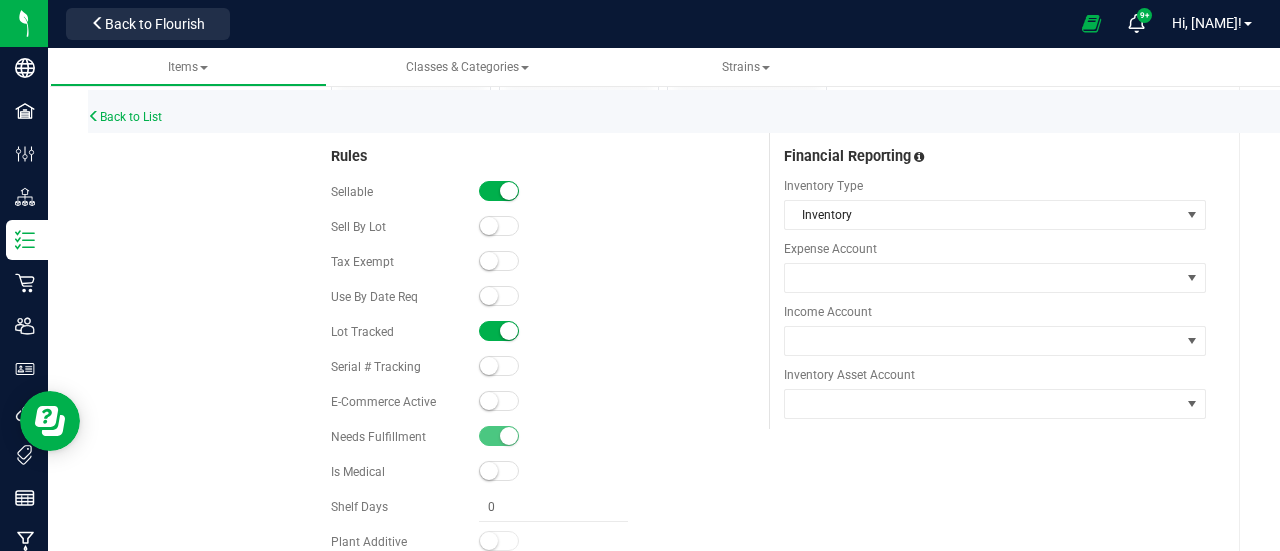 click at bounding box center [499, 296] 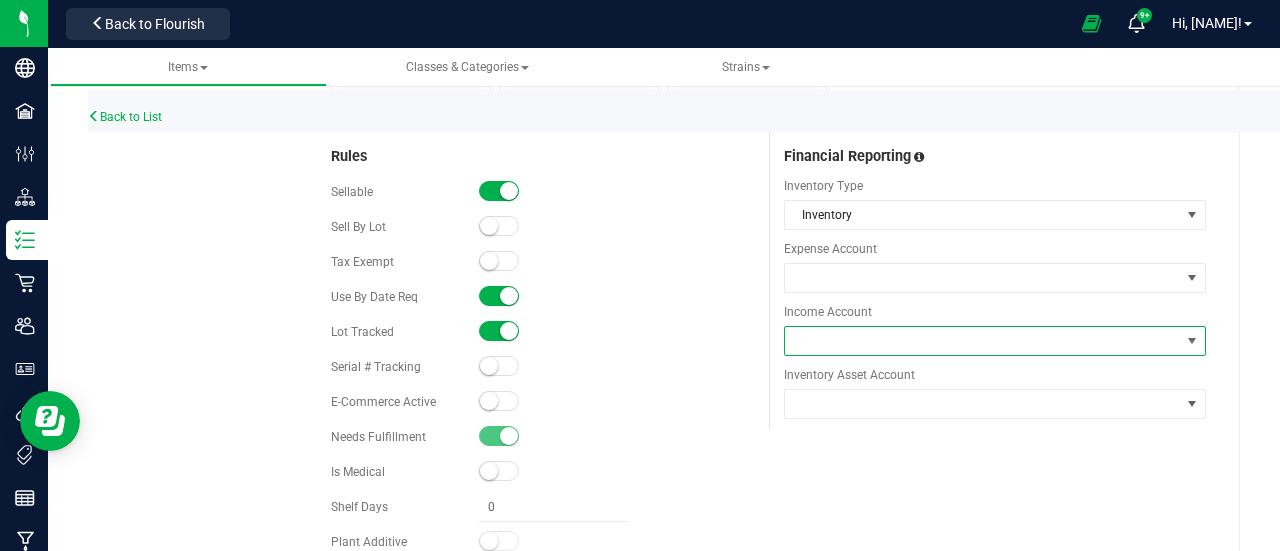 click at bounding box center (983, 341) 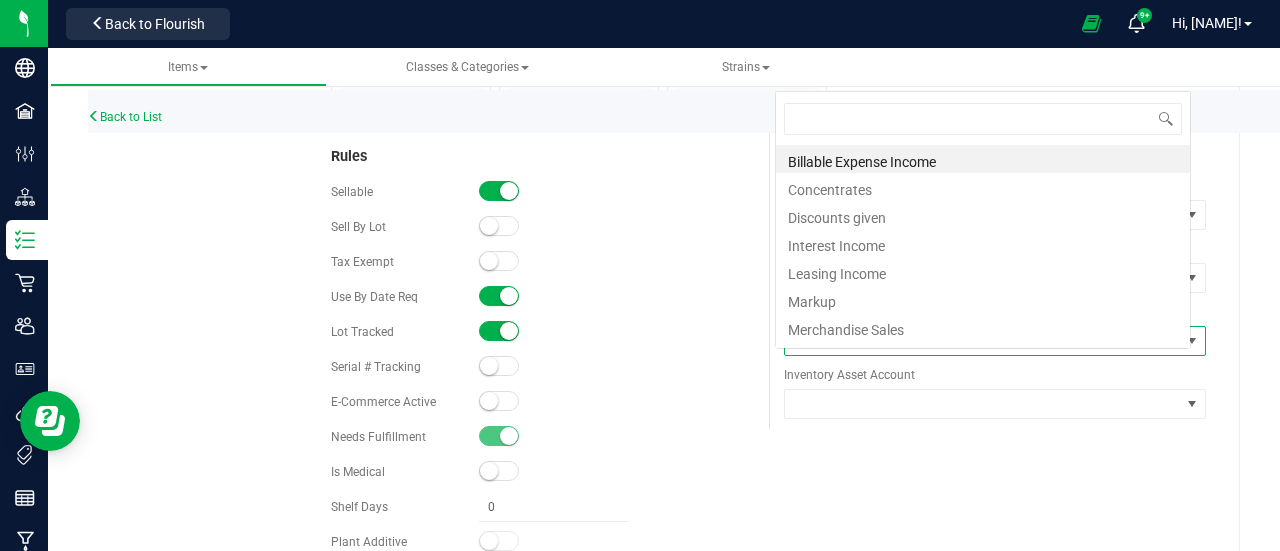scroll, scrollTop: 0, scrollLeft: 0, axis: both 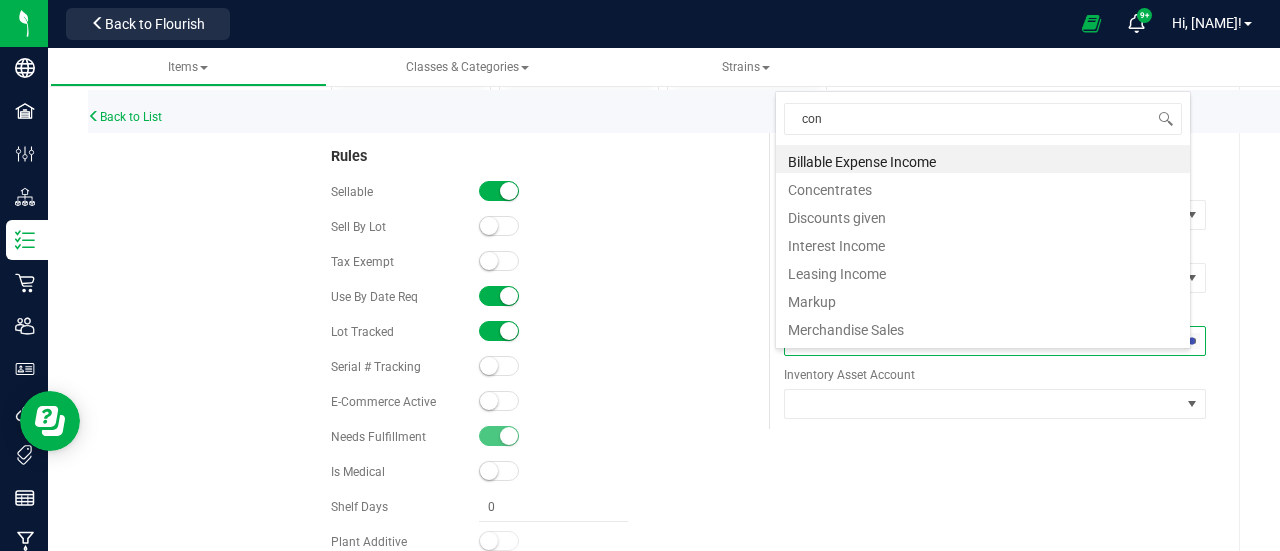 type on "conc" 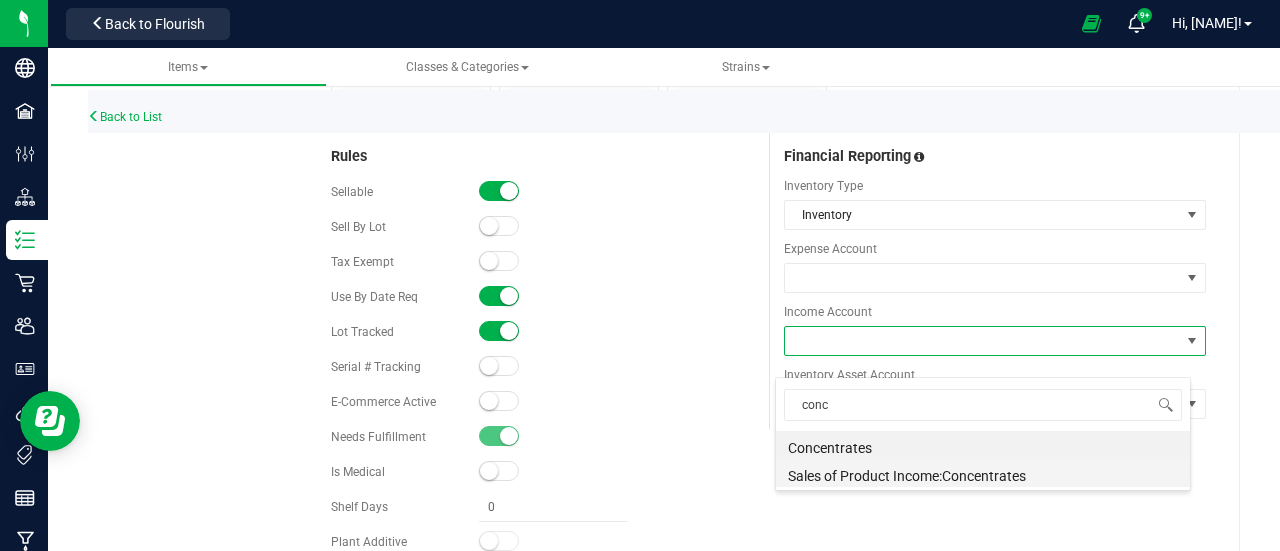 click on "Sales of Product Income:Concentrates" at bounding box center (983, 473) 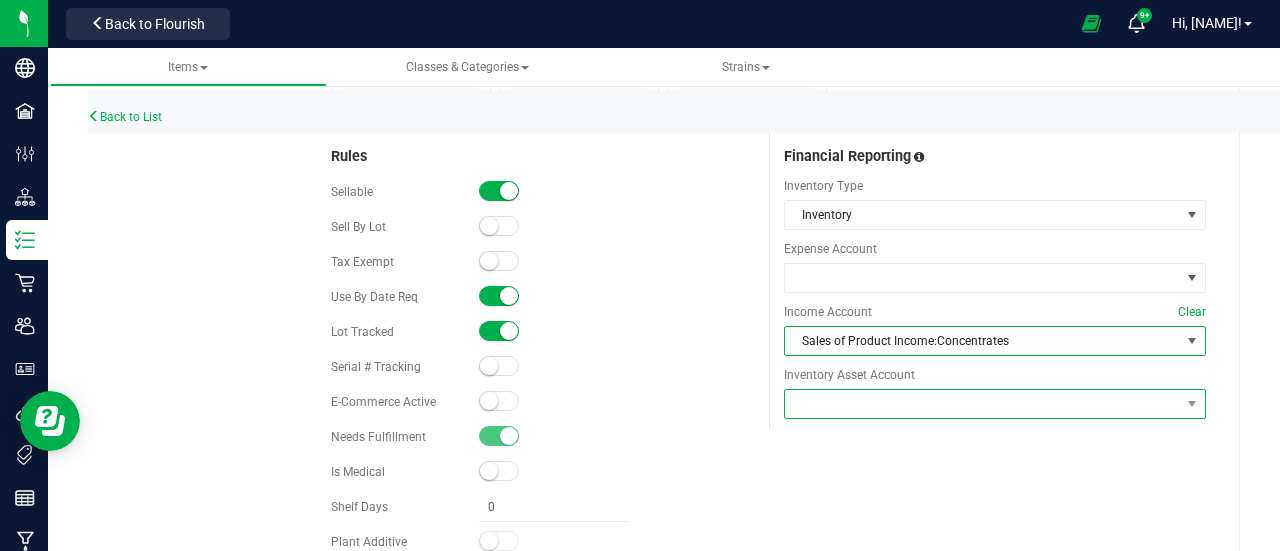 click at bounding box center (983, 404) 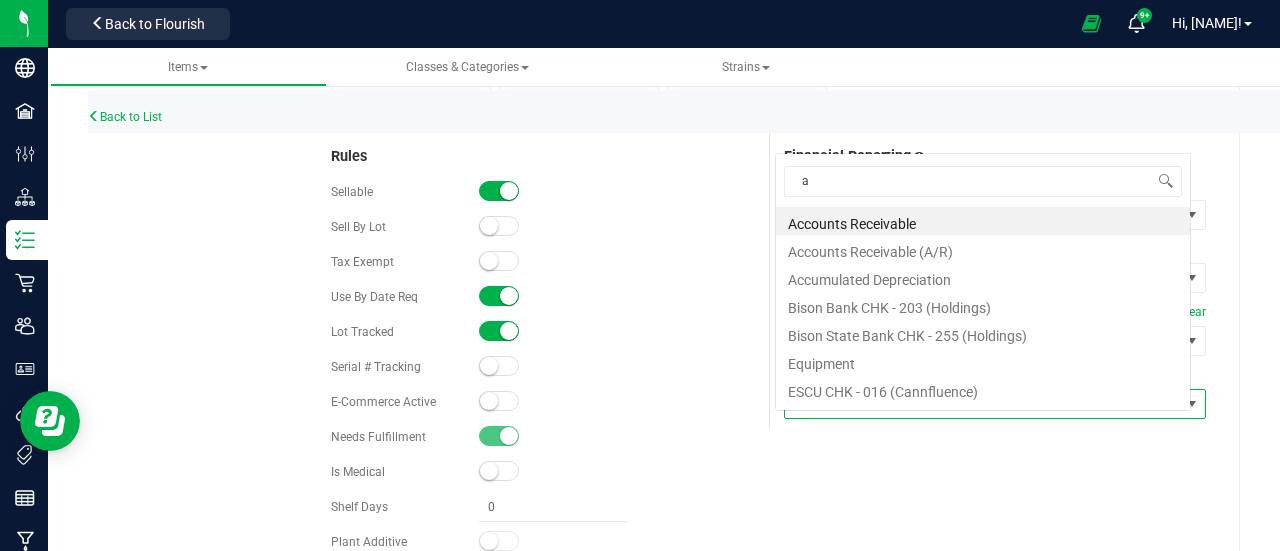 scroll, scrollTop: 0, scrollLeft: 0, axis: both 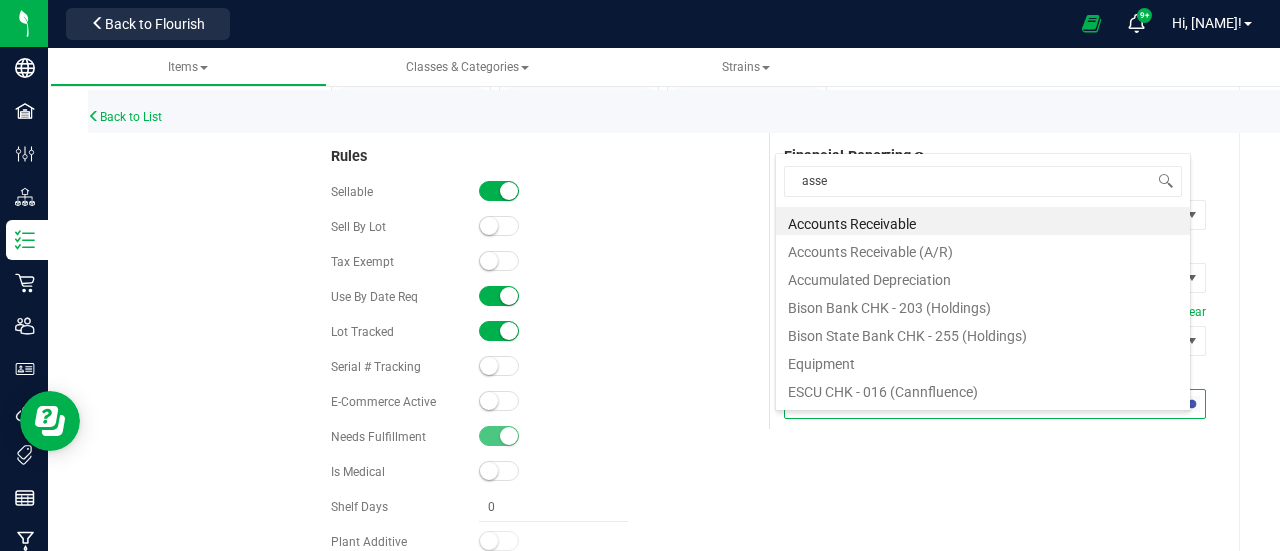 type on "asset" 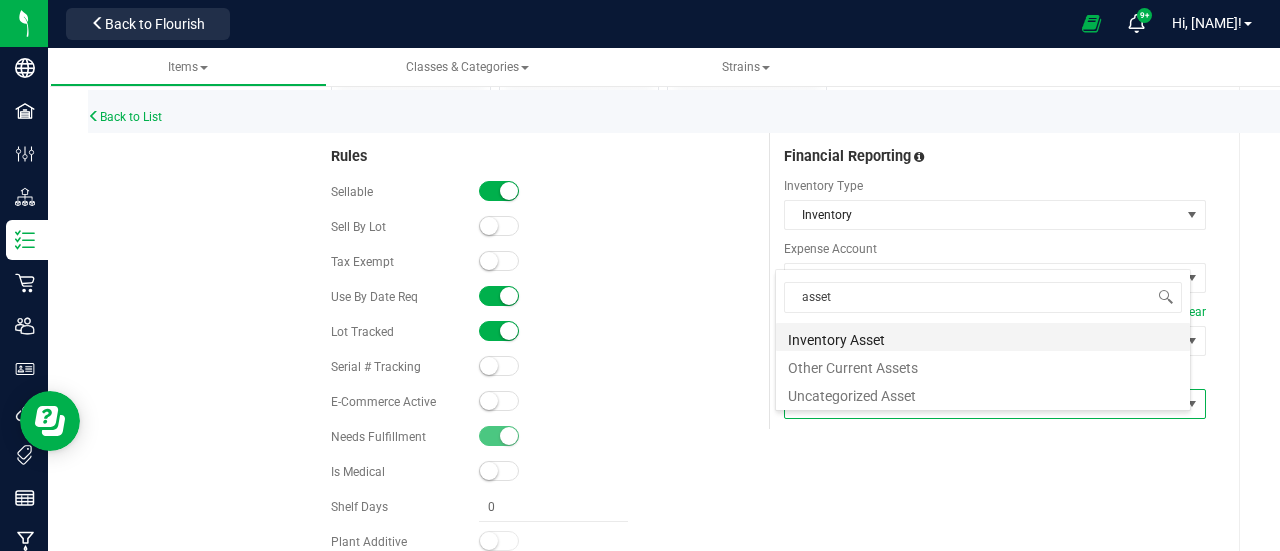 click on "Inventory Asset" at bounding box center (983, 337) 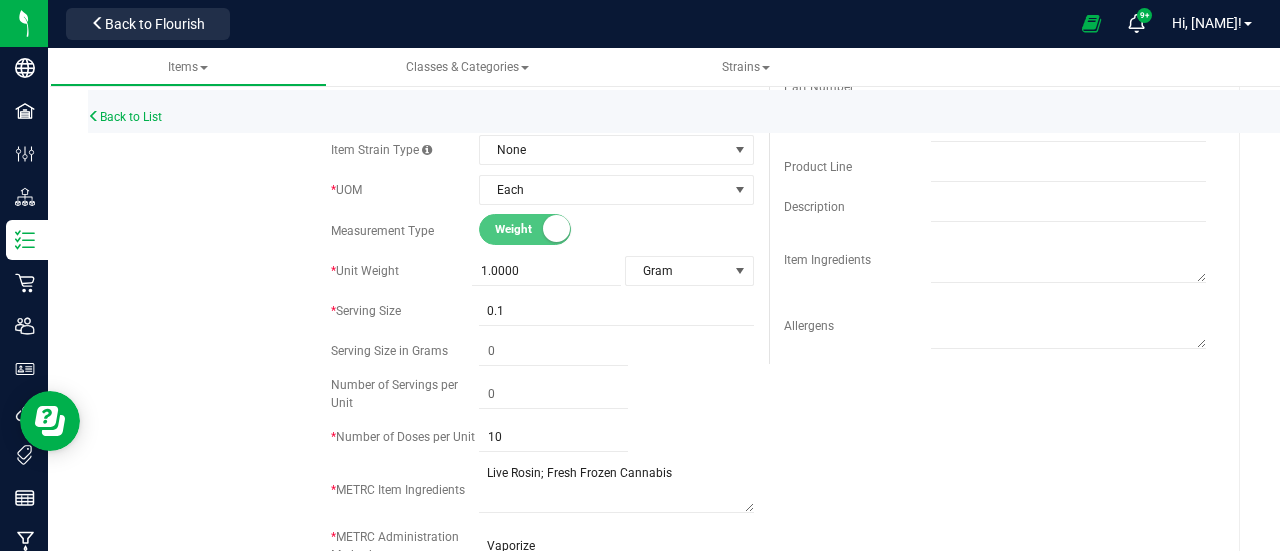 scroll, scrollTop: 0, scrollLeft: 0, axis: both 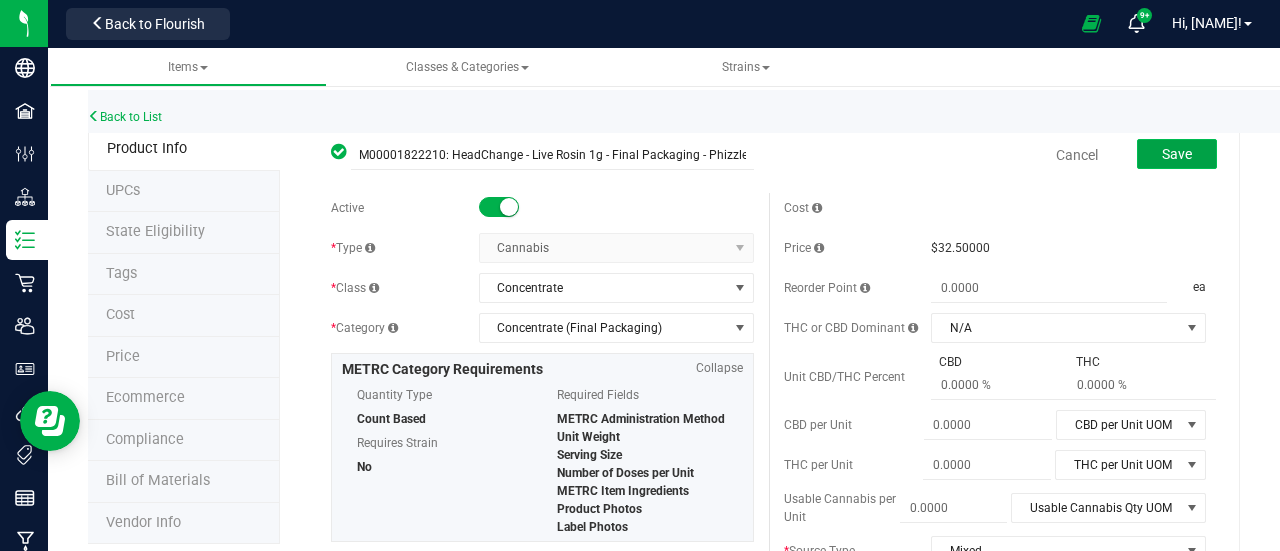 click on "Save" at bounding box center [1177, 154] 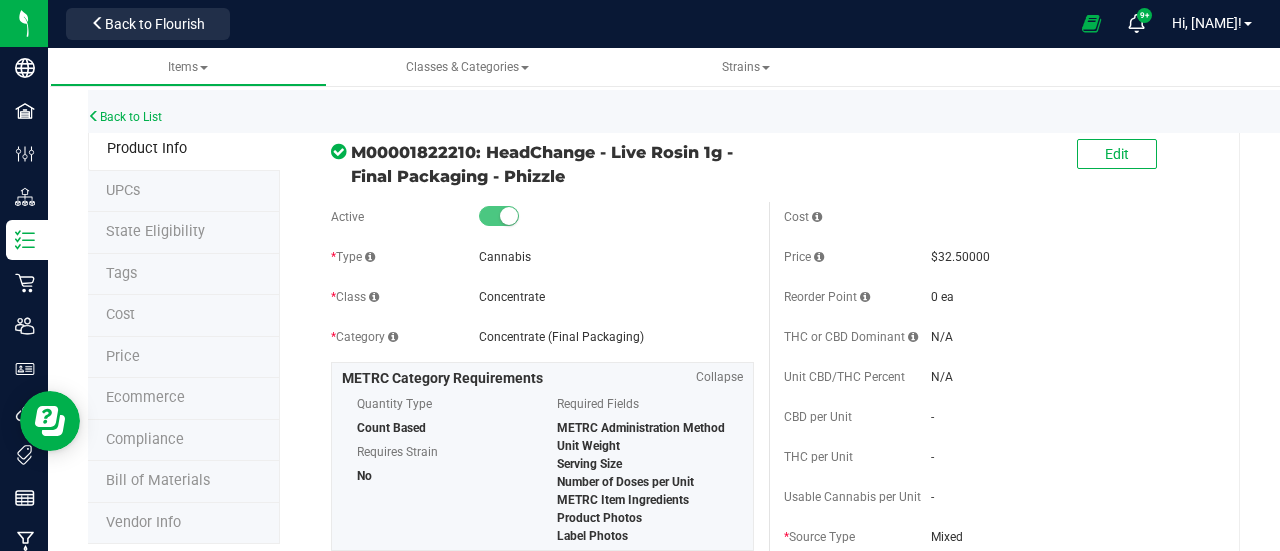 click on "Price" at bounding box center (184, 358) 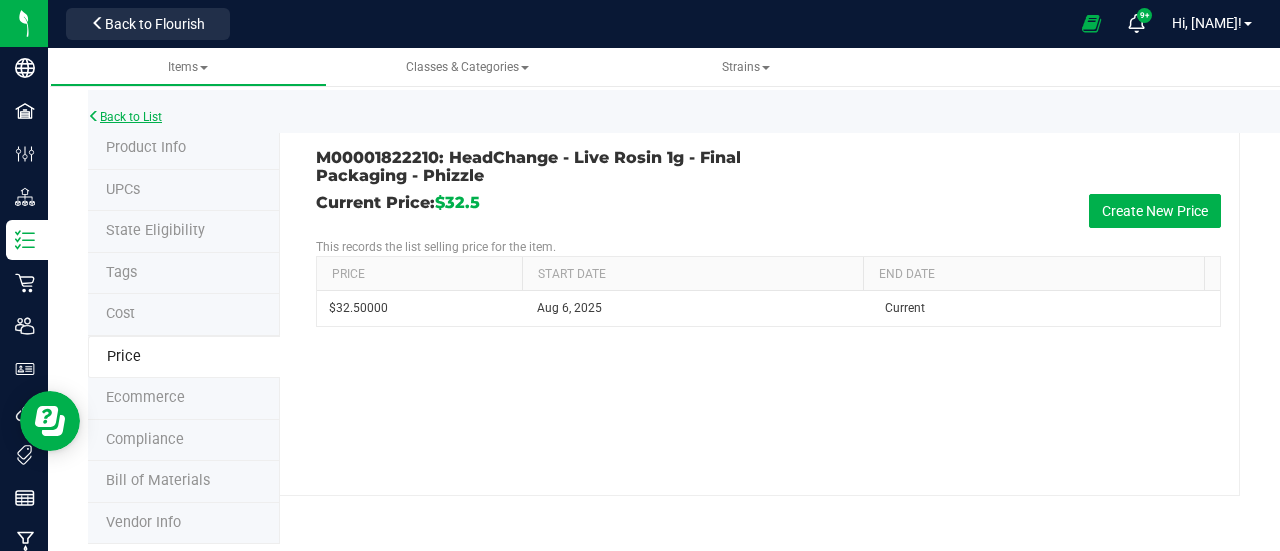 click on "Back to List" at bounding box center (125, 117) 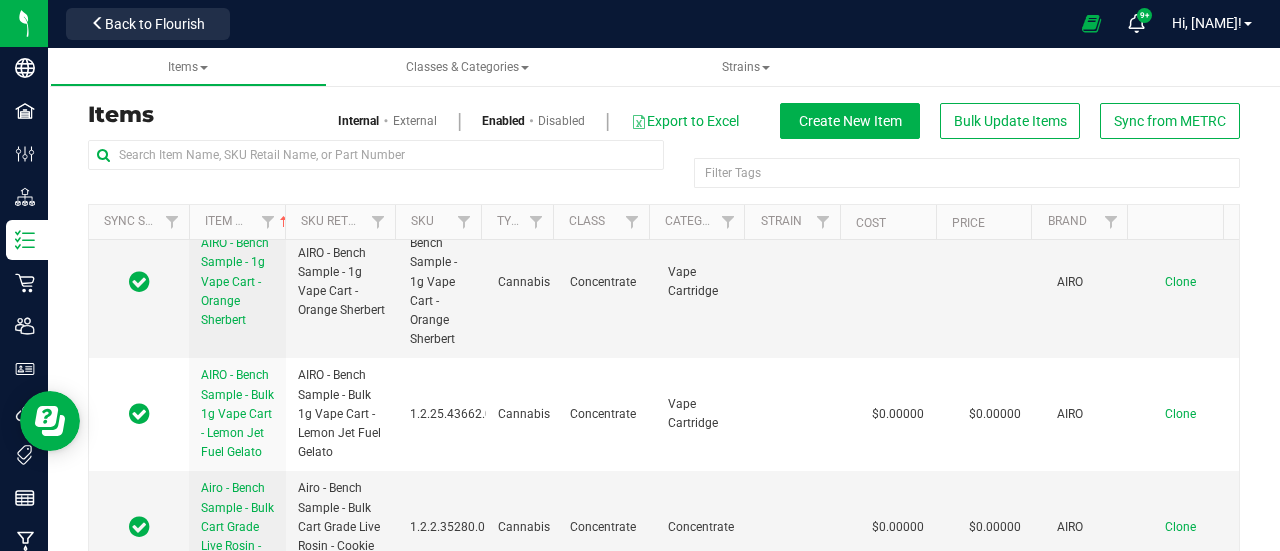 scroll, scrollTop: 141, scrollLeft: 0, axis: vertical 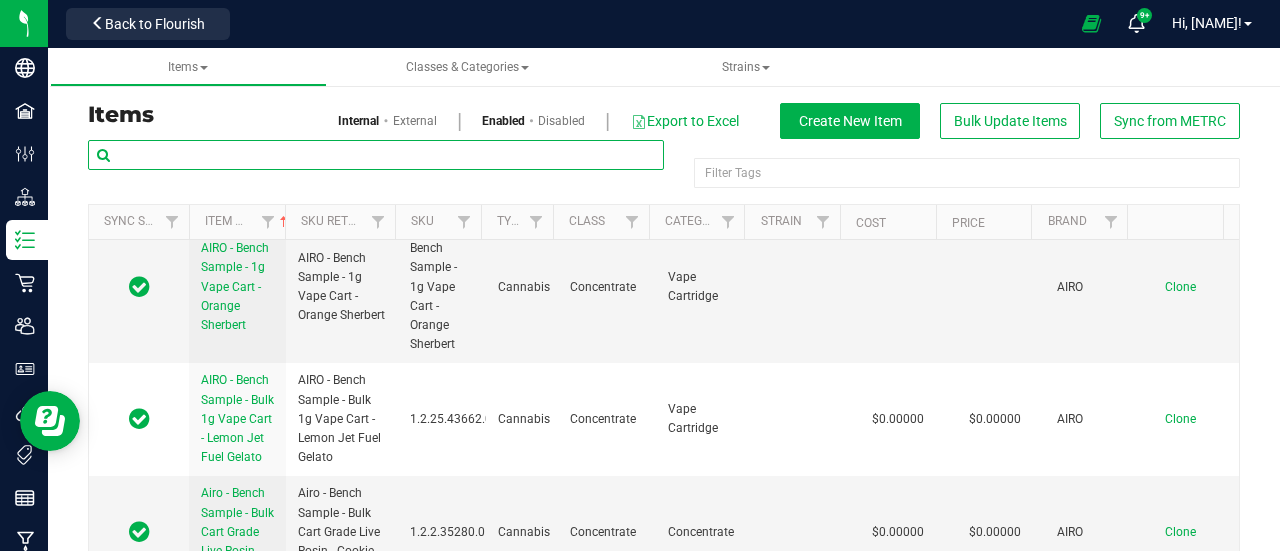 click at bounding box center (376, 155) 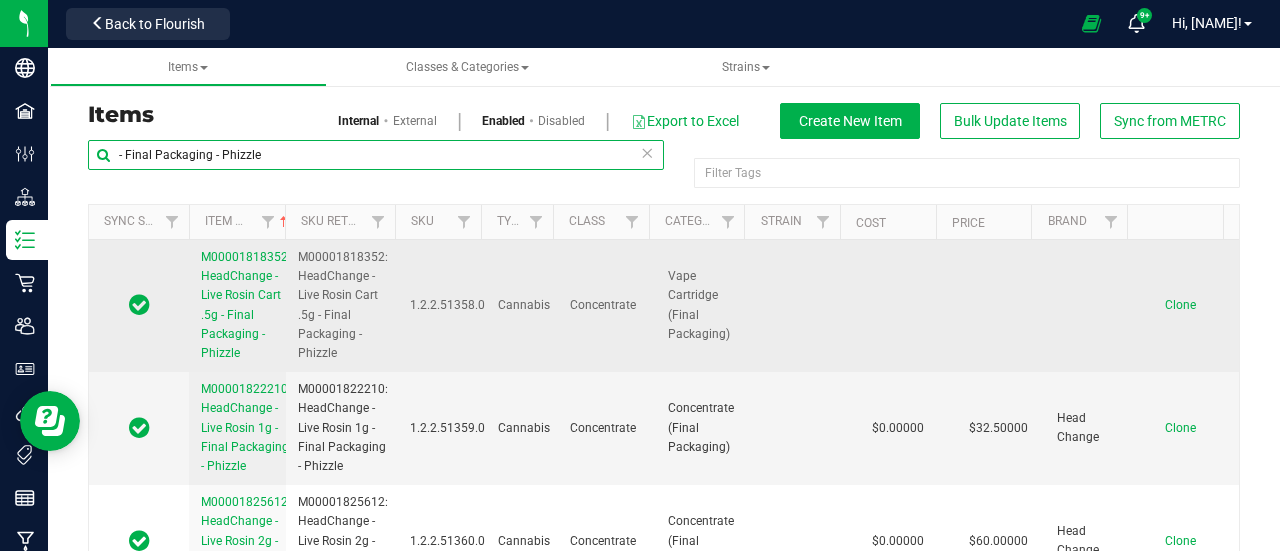 scroll, scrollTop: 0, scrollLeft: 0, axis: both 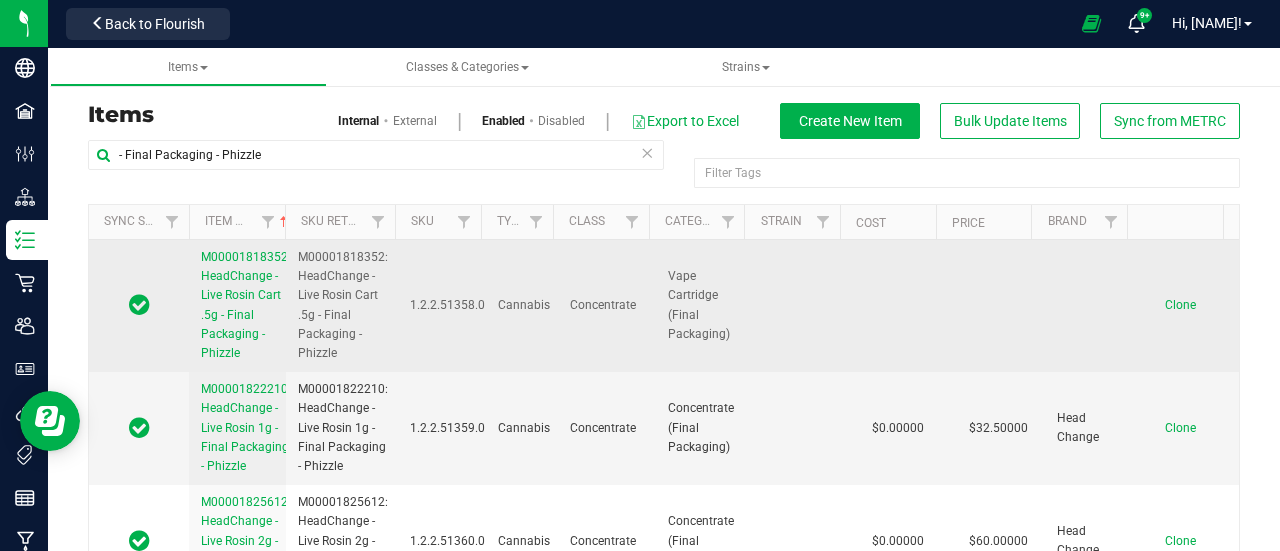 click on "M00001818352: HeadChange - Live Rosin Cart .5g - Final Packaging - Phizzle" at bounding box center (246, 305) 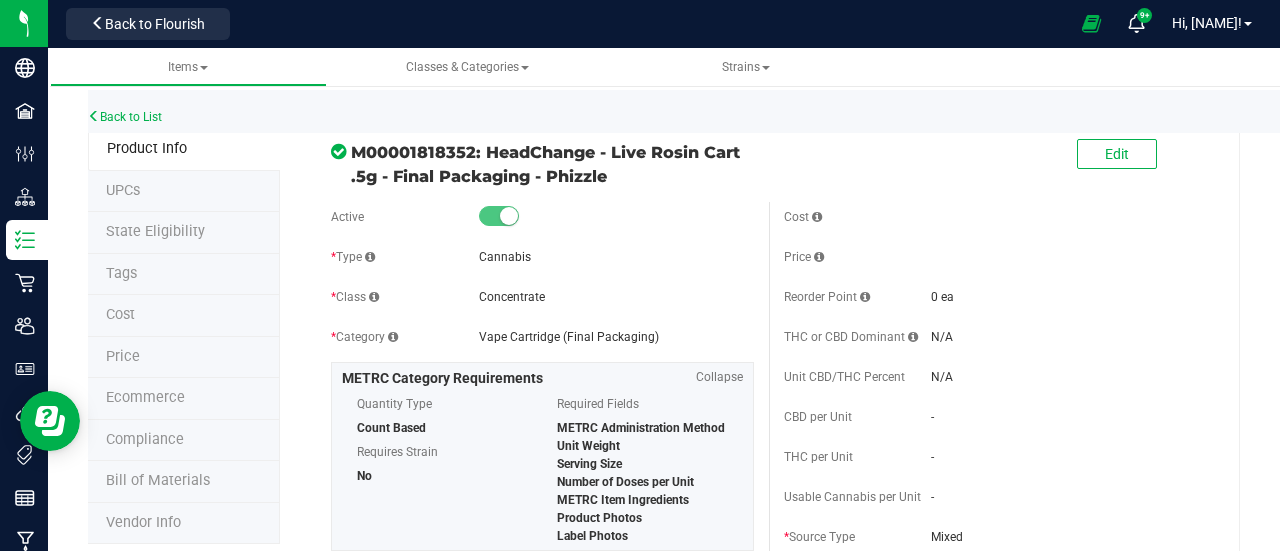 click on "Price" at bounding box center (184, 358) 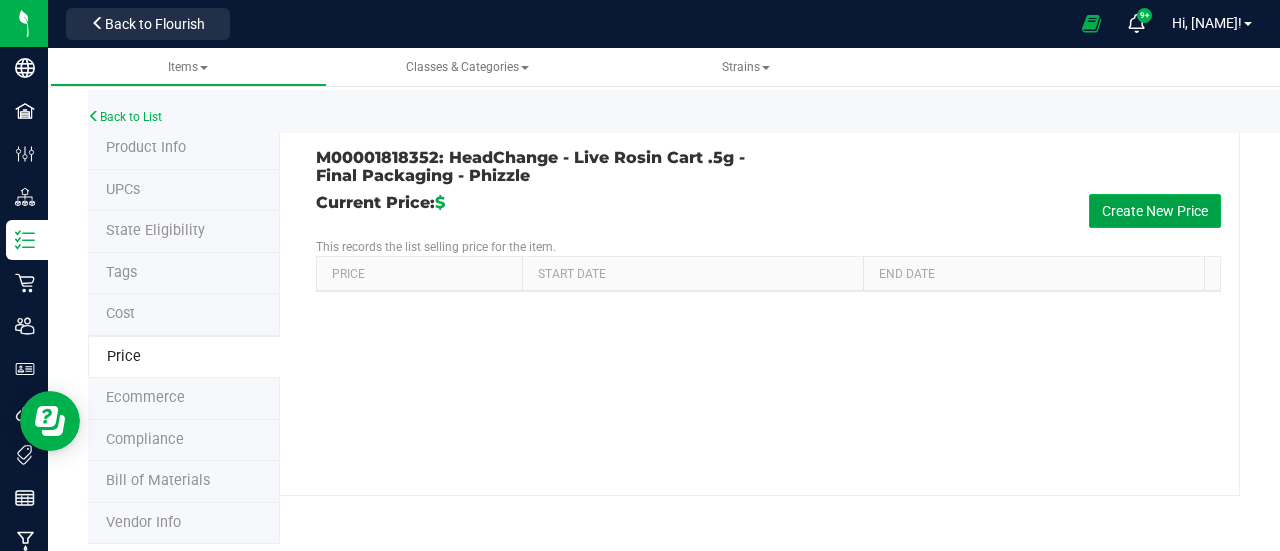 click on "Create New Price" at bounding box center (1155, 211) 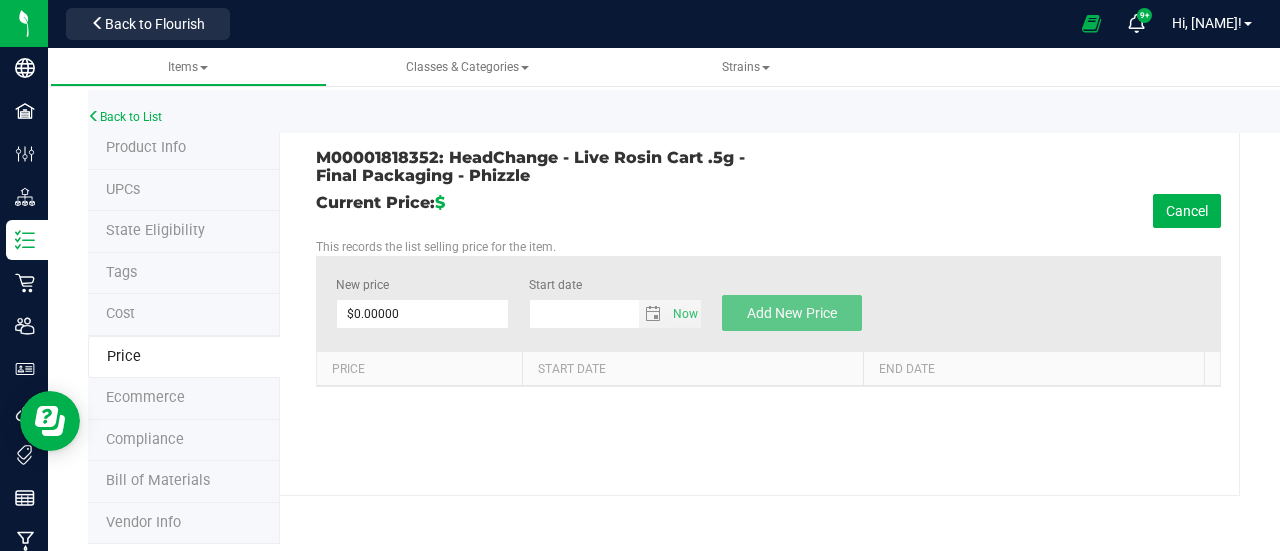 type on "8/6/2025" 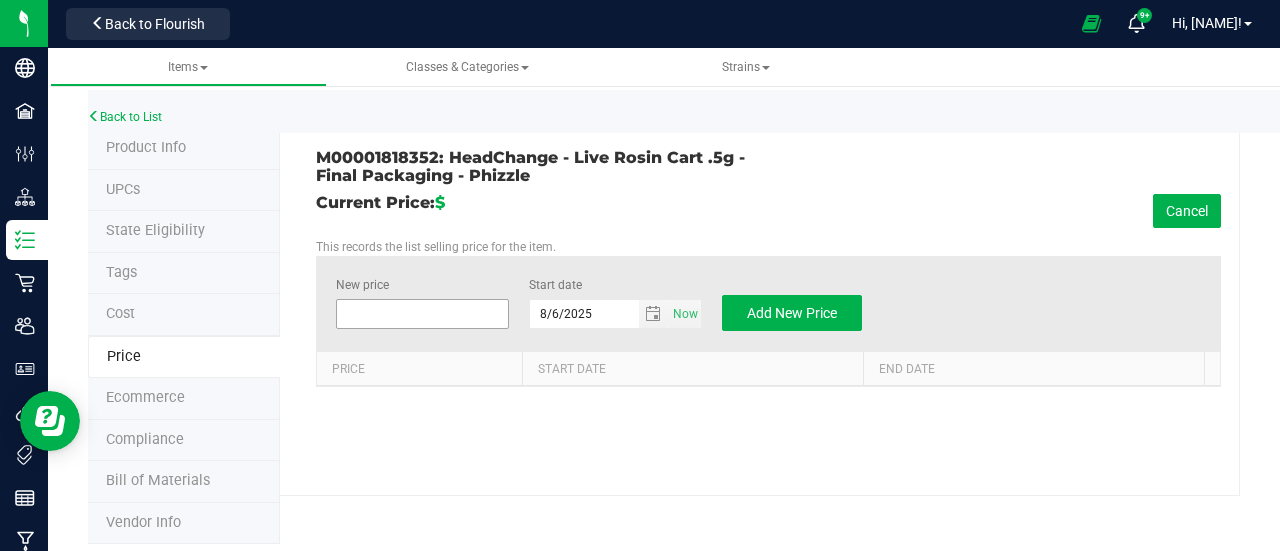 click at bounding box center (422, 314) 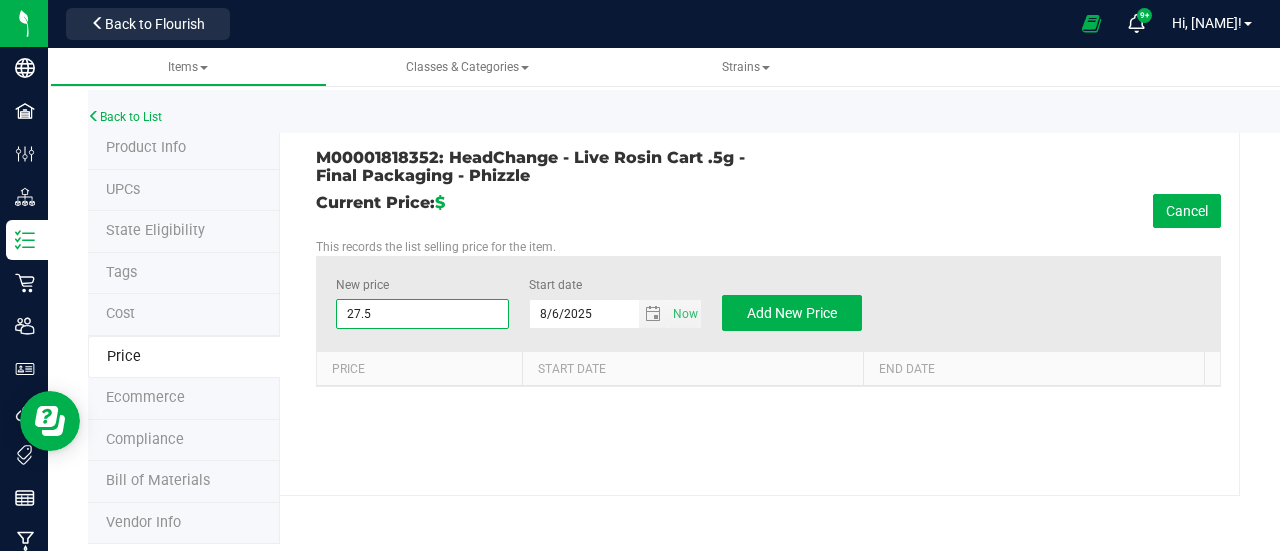 type on "27.50" 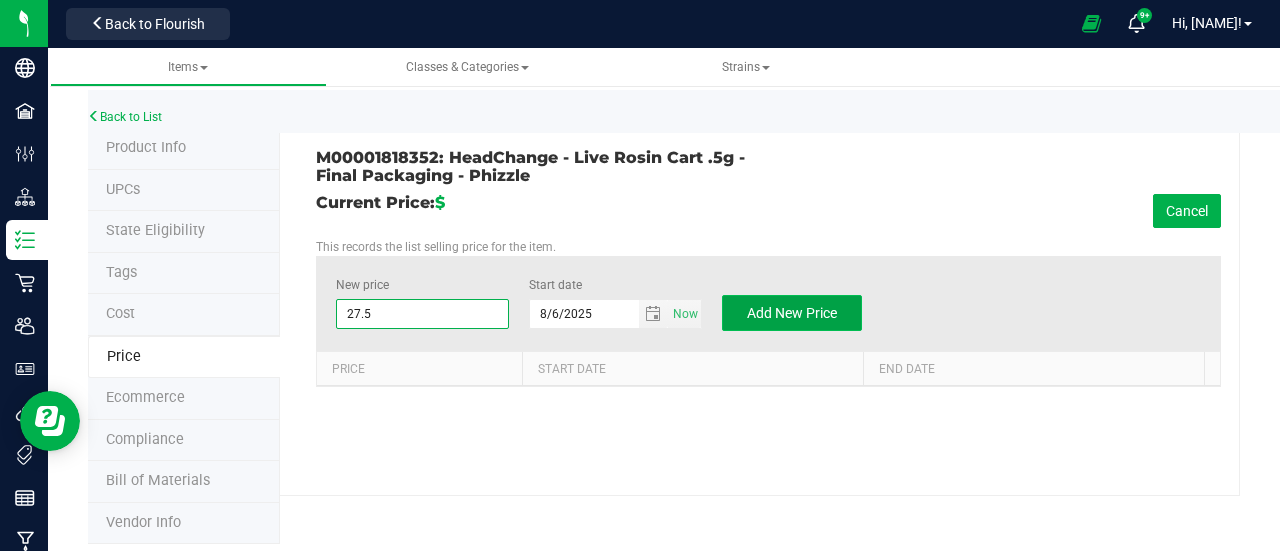 click on "Add New Price" at bounding box center [792, 313] 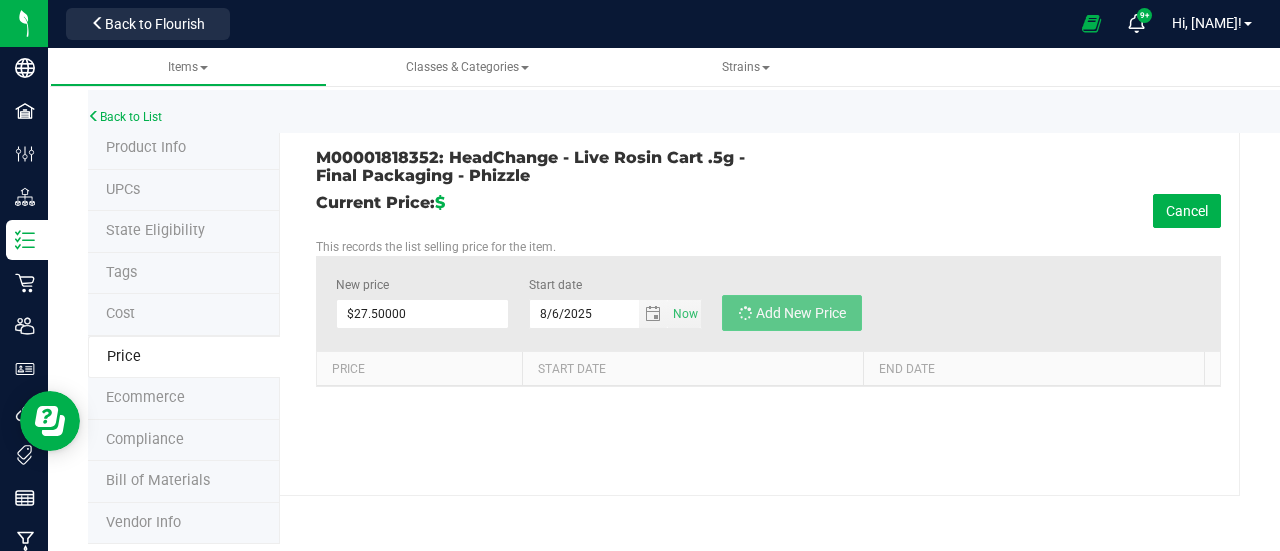 type on "$0.00000" 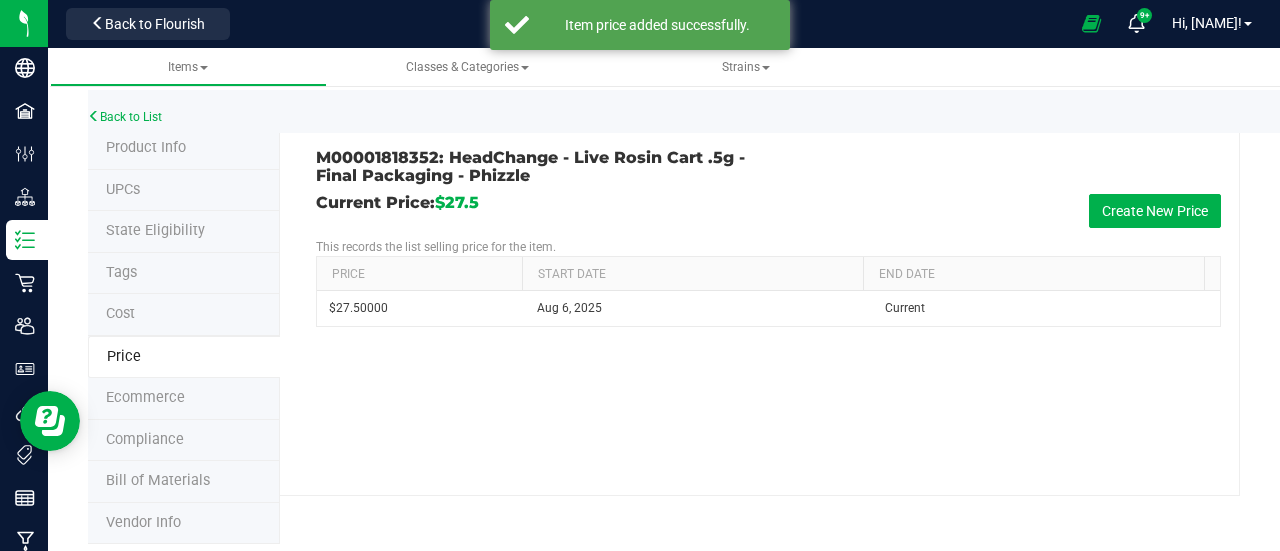 click on "Product Info" at bounding box center (184, 149) 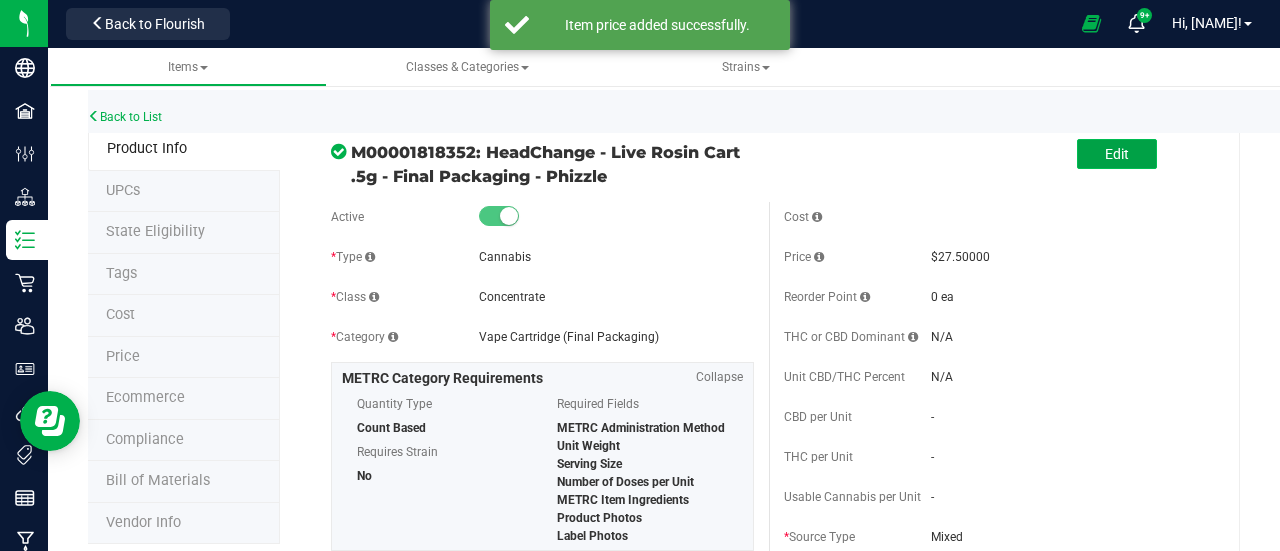 click on "Edit" at bounding box center [1117, 154] 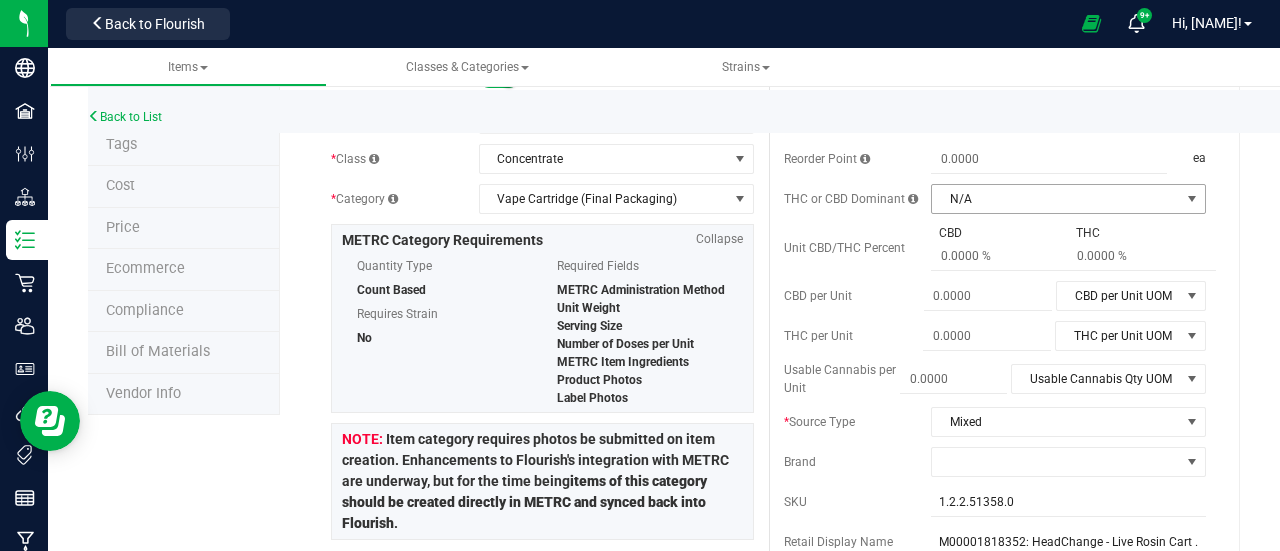 scroll, scrollTop: 130, scrollLeft: 0, axis: vertical 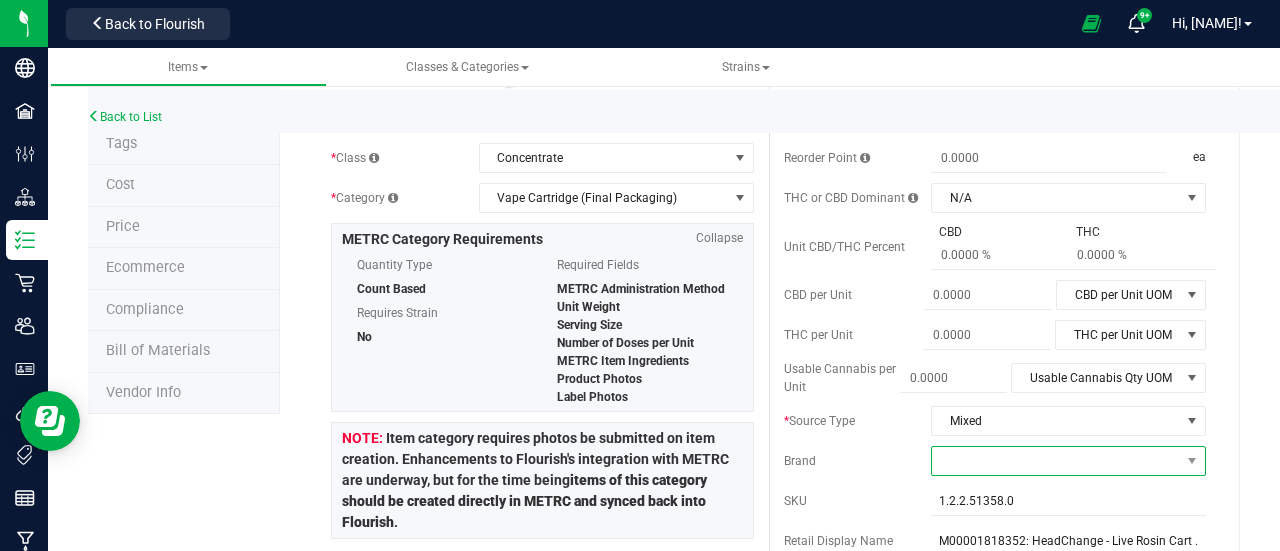 click at bounding box center (1056, 461) 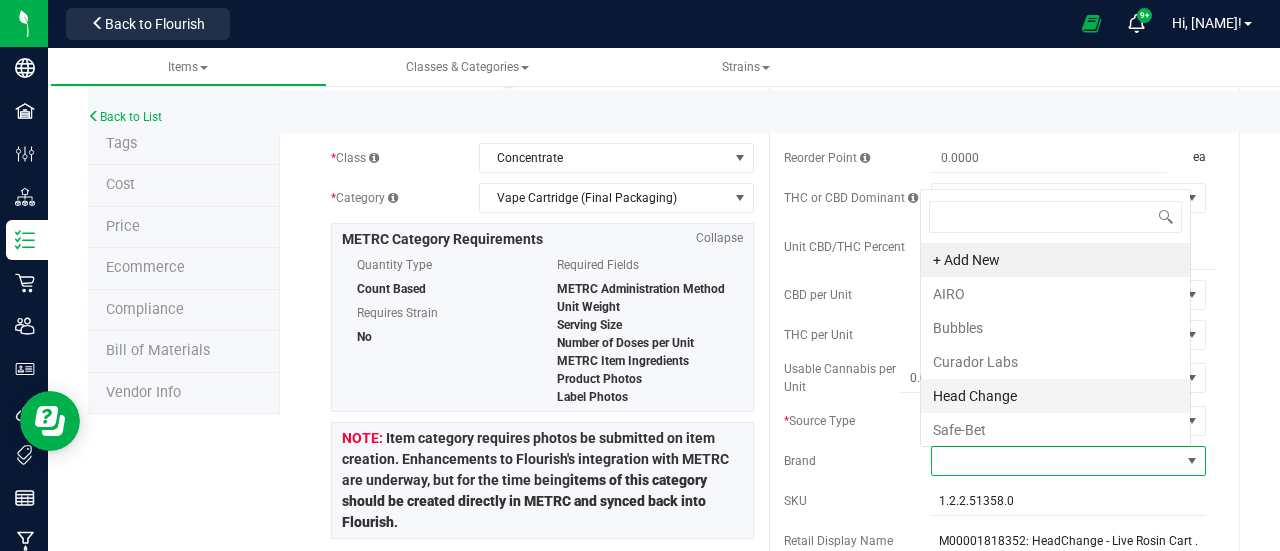 scroll, scrollTop: 0, scrollLeft: 0, axis: both 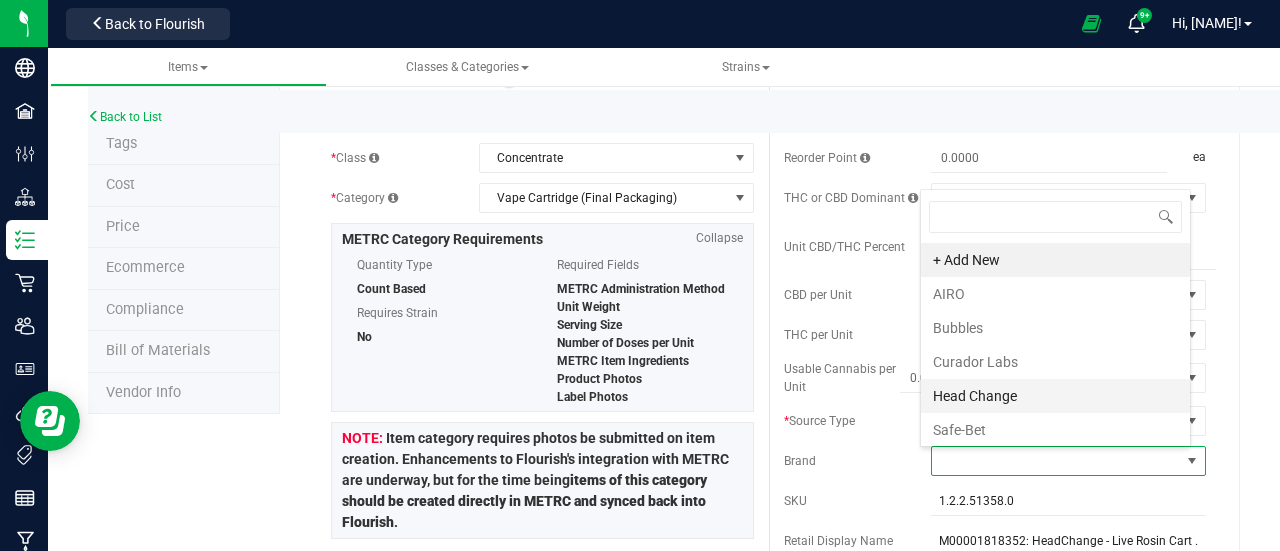 click on "Head Change" at bounding box center [1055, 396] 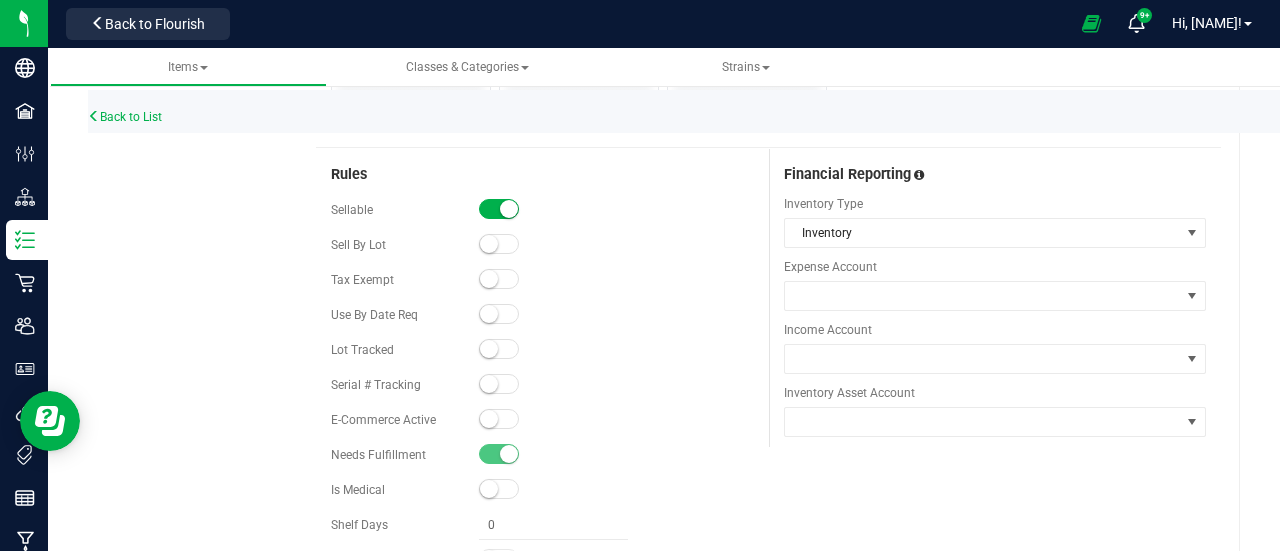 scroll, scrollTop: 1547, scrollLeft: 0, axis: vertical 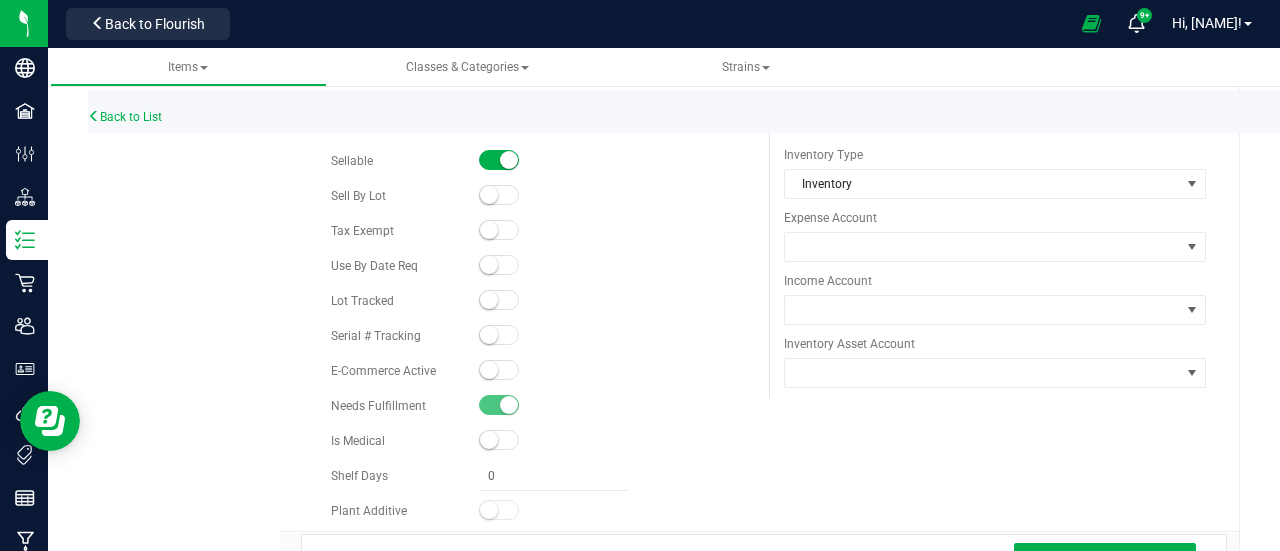 click at bounding box center (489, 300) 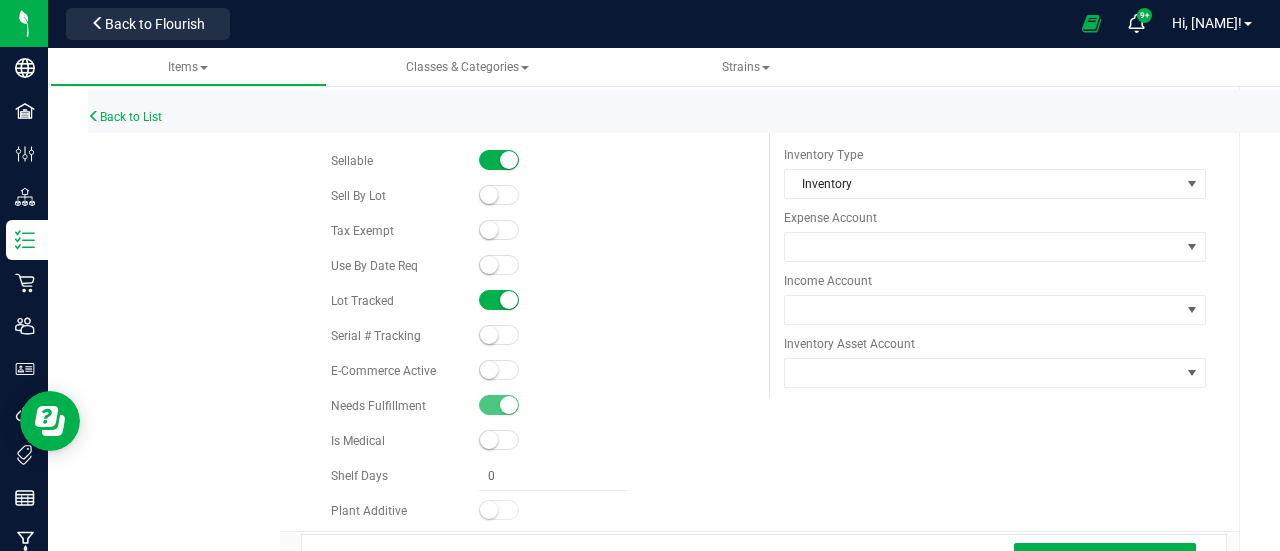 click at bounding box center [499, 265] 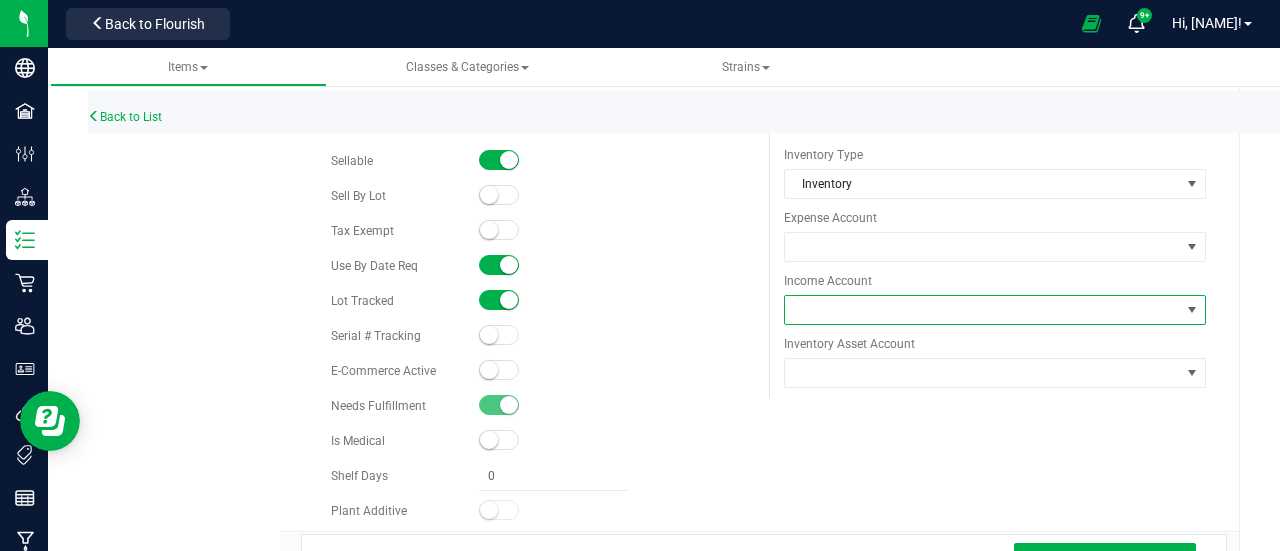 click at bounding box center (983, 310) 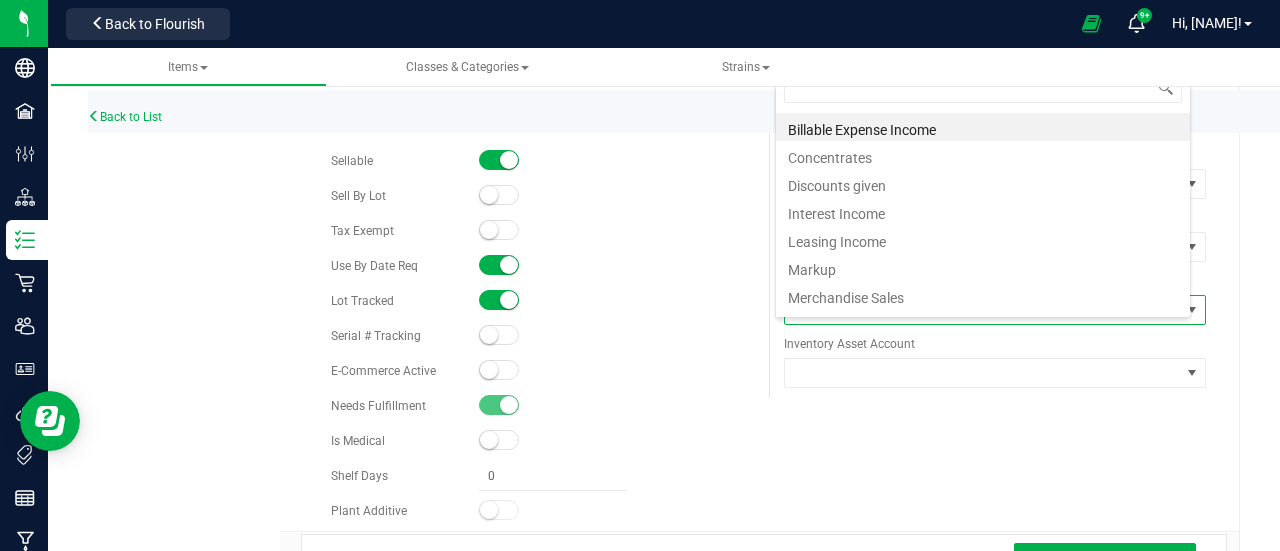 scroll, scrollTop: 99970, scrollLeft: 99584, axis: both 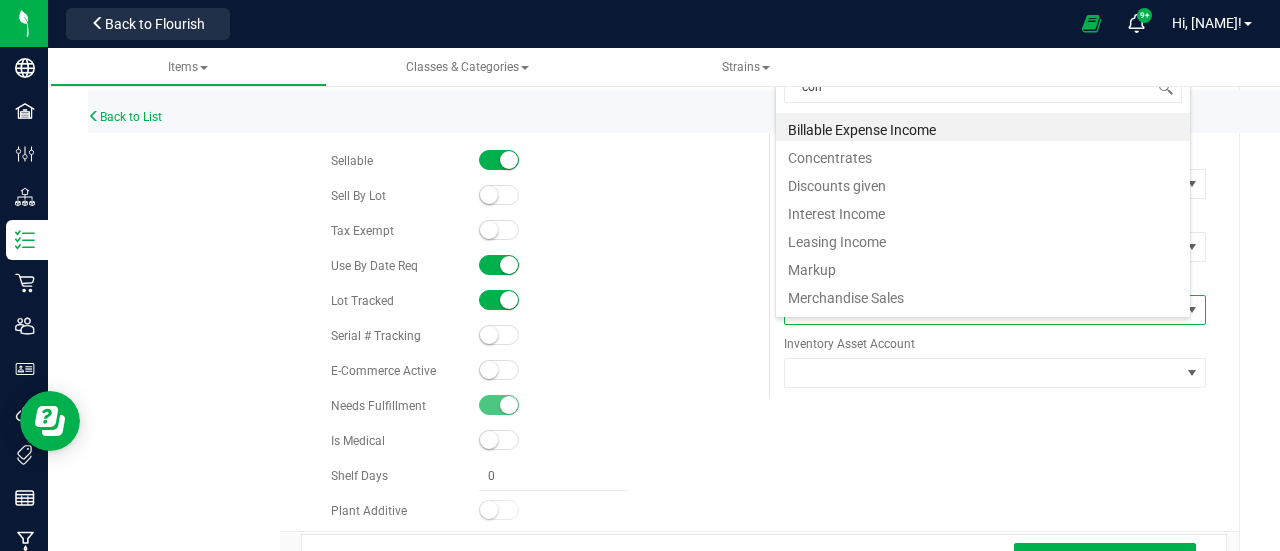 type on "conc" 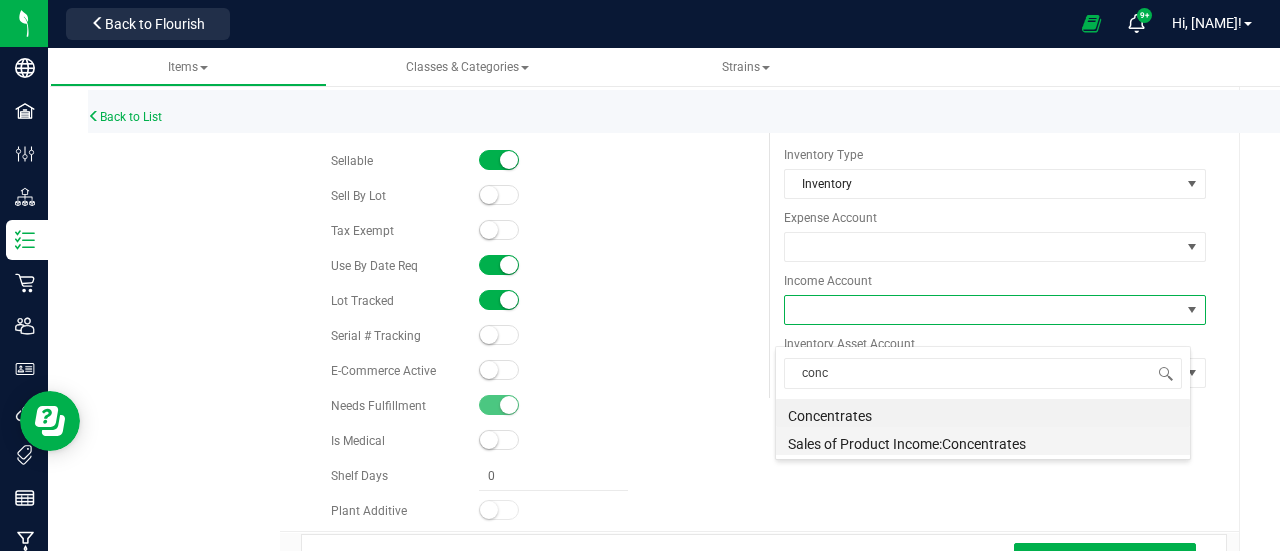 click on "Sales of Product Income:Concentrates" at bounding box center (983, 441) 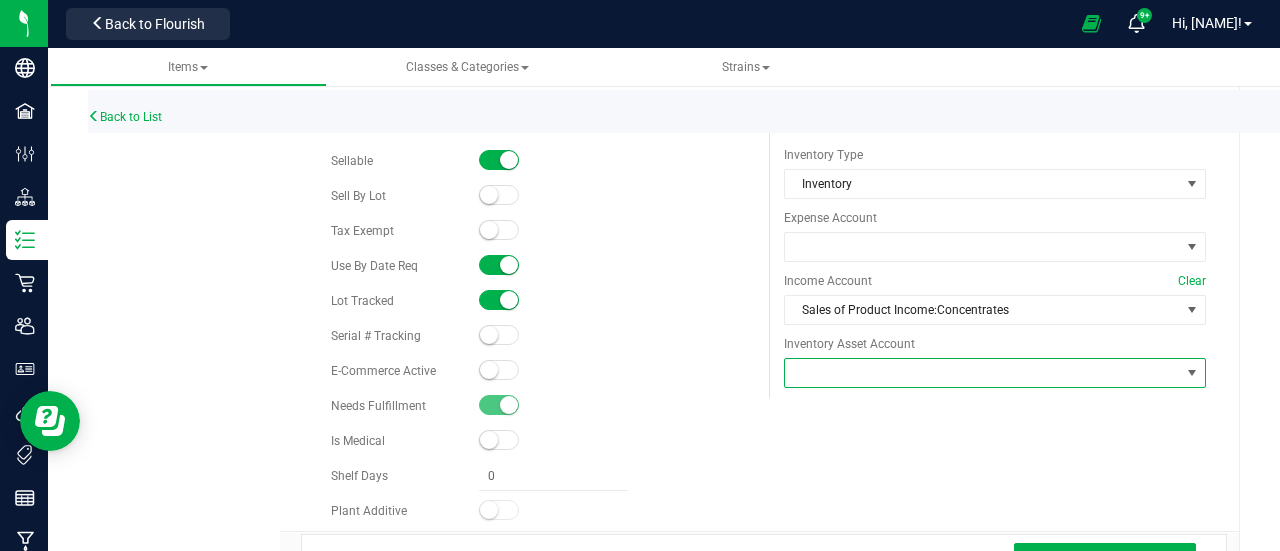 click at bounding box center [983, 373] 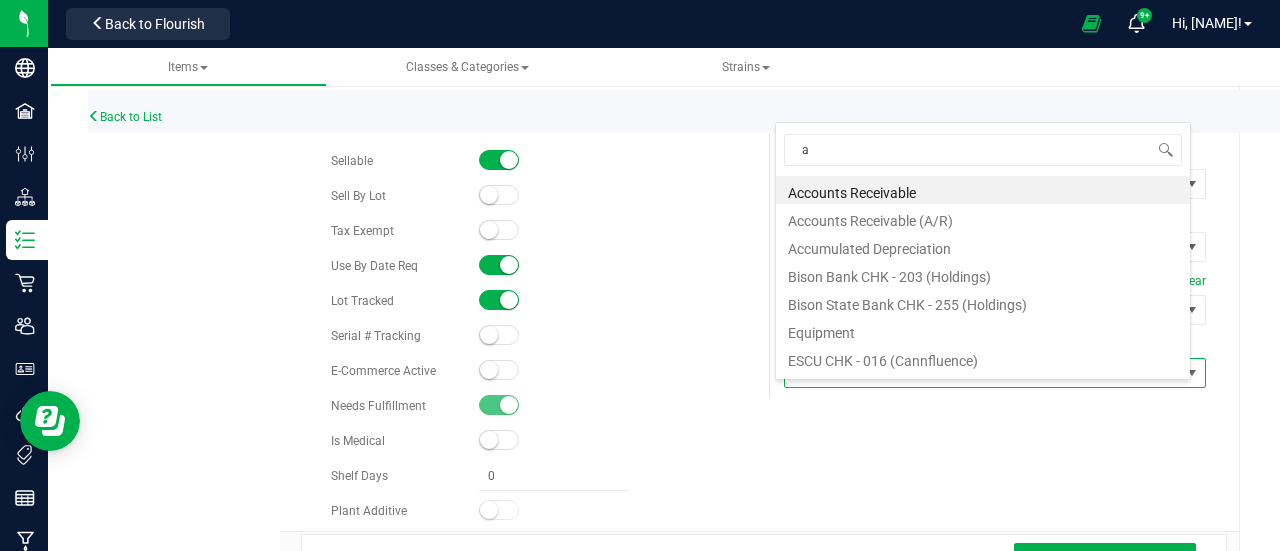 scroll, scrollTop: 99970, scrollLeft: 99584, axis: both 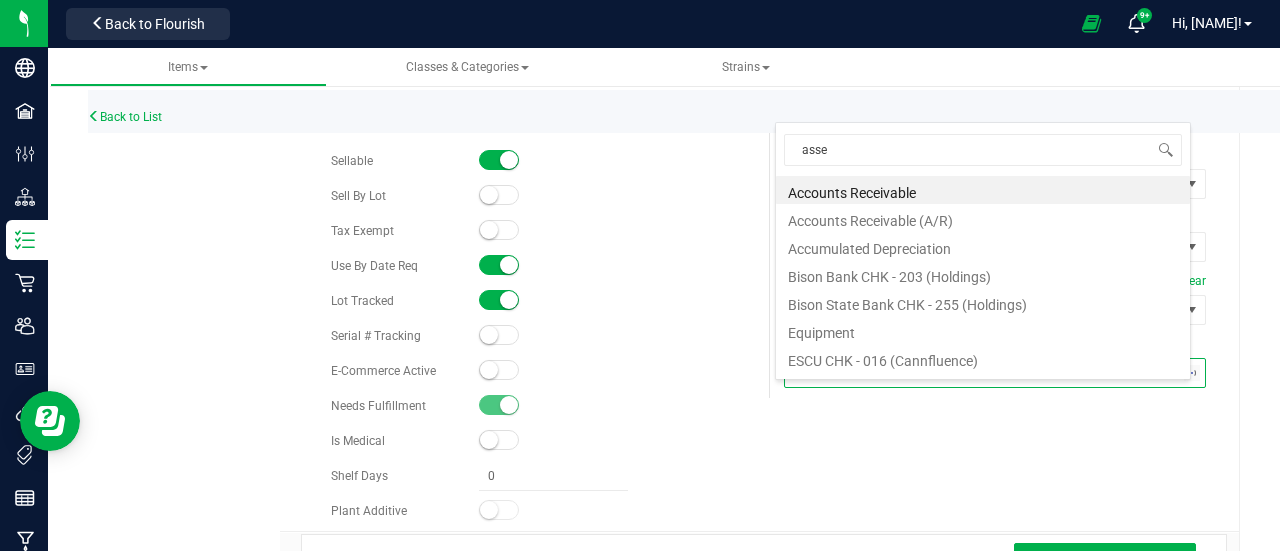 type on "asset" 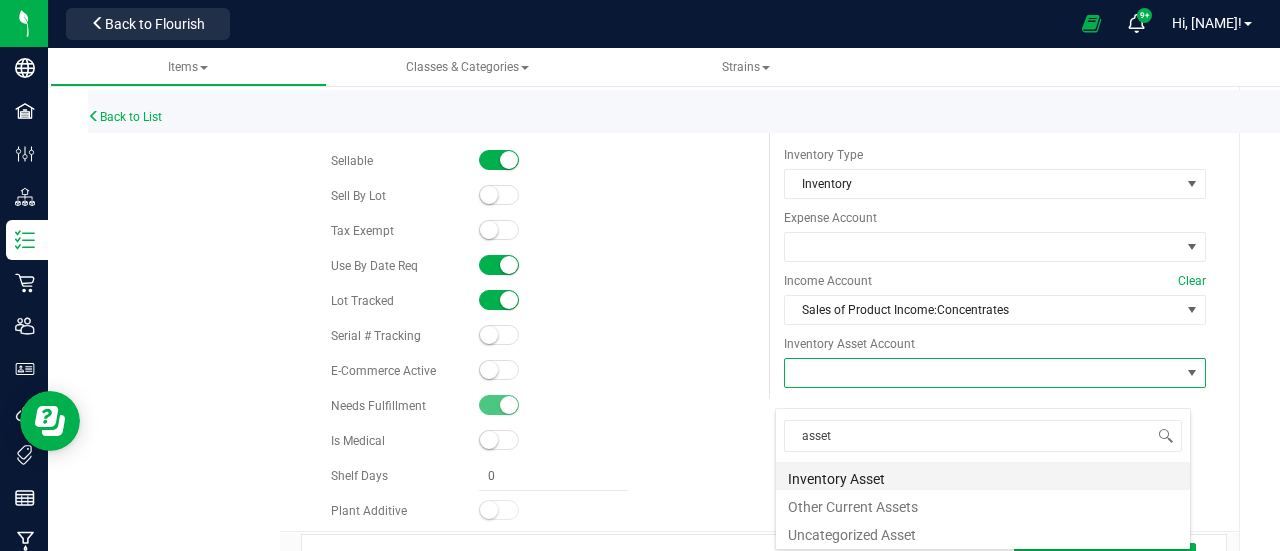 click on "Inventory Asset" at bounding box center [983, 476] 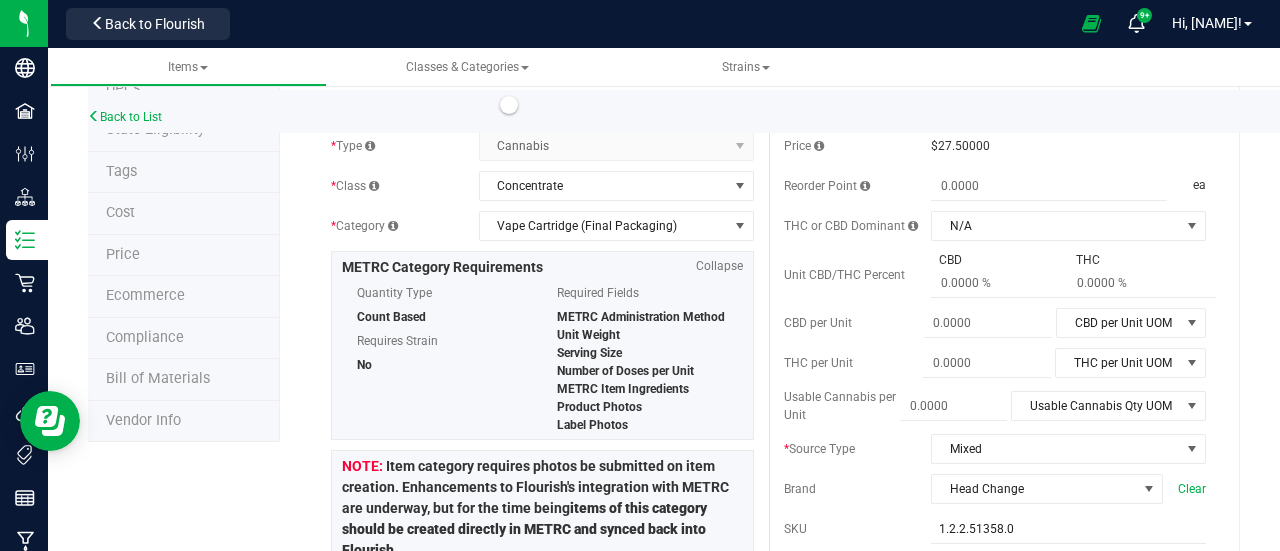 scroll, scrollTop: 0, scrollLeft: 0, axis: both 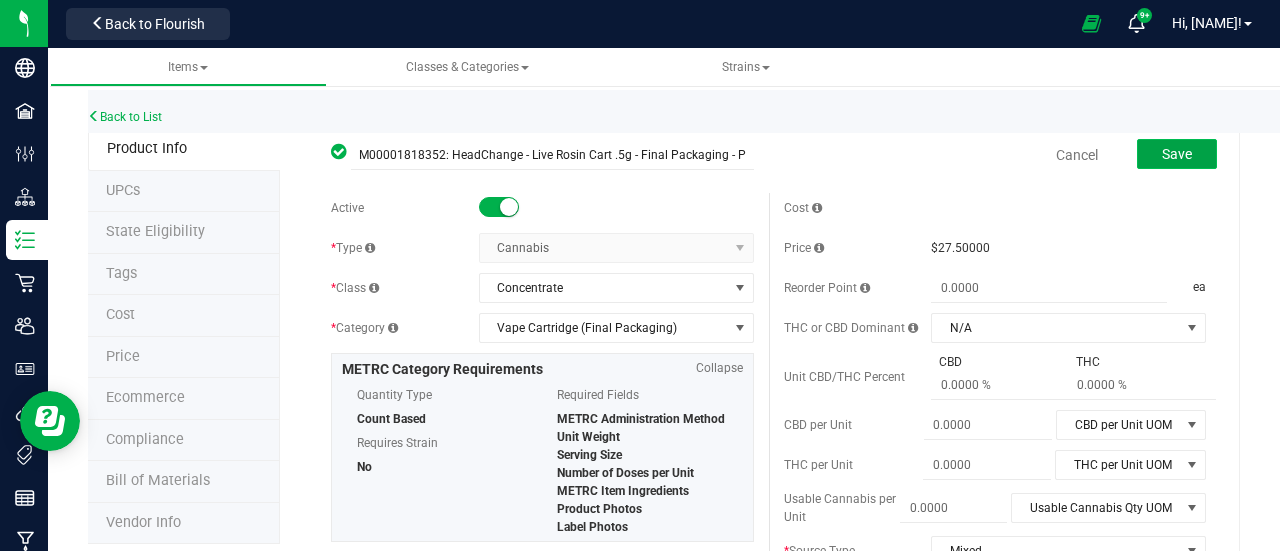 click on "Save" at bounding box center (1177, 154) 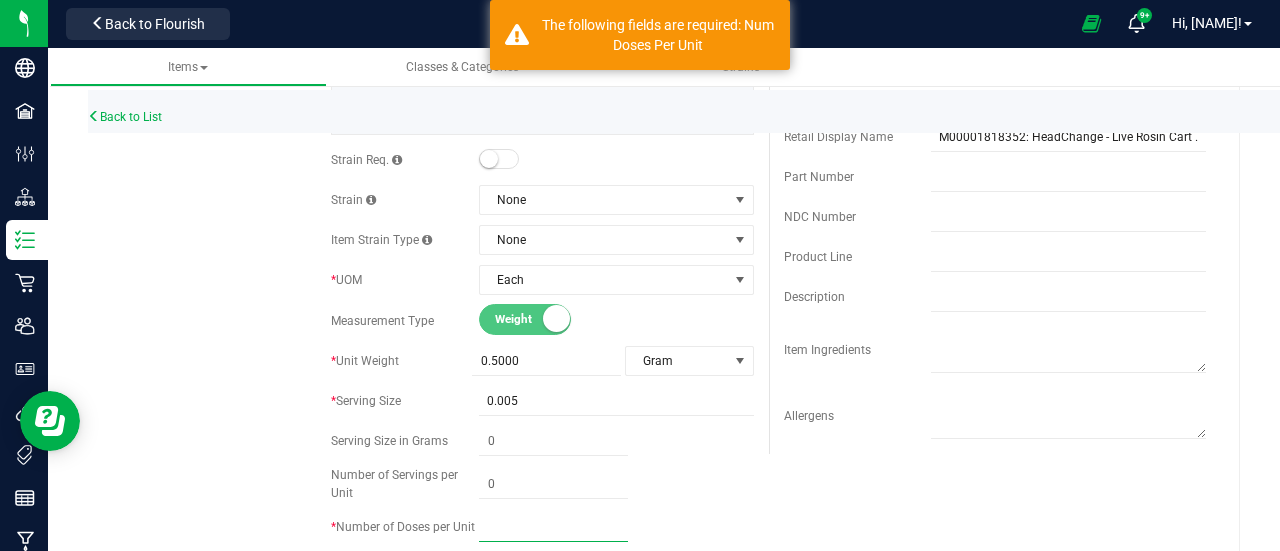 click at bounding box center [553, 527] 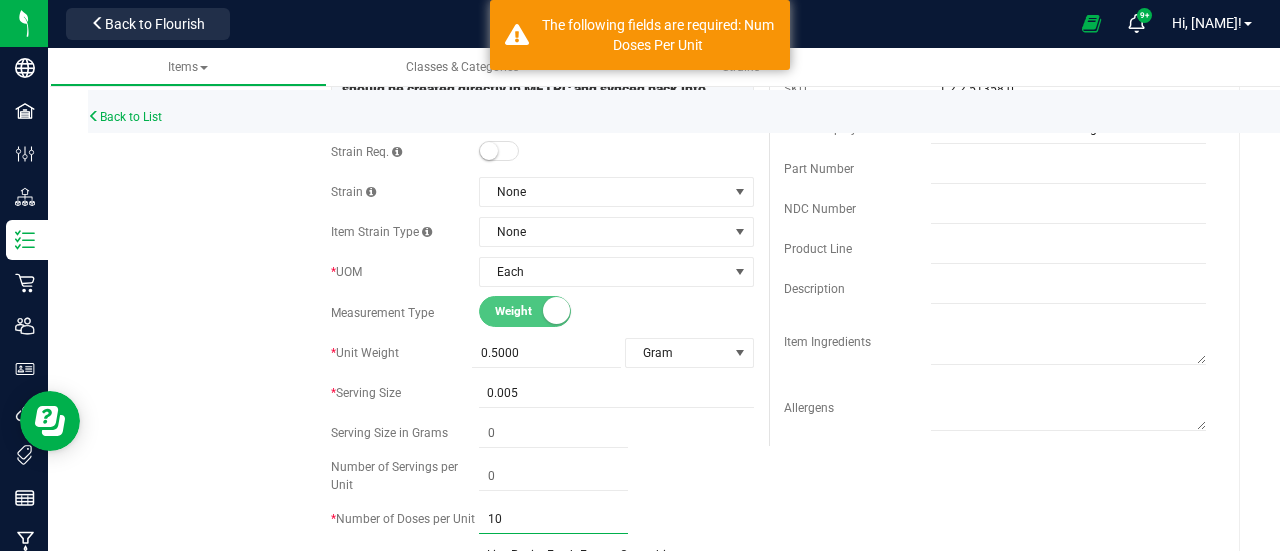 type on "100" 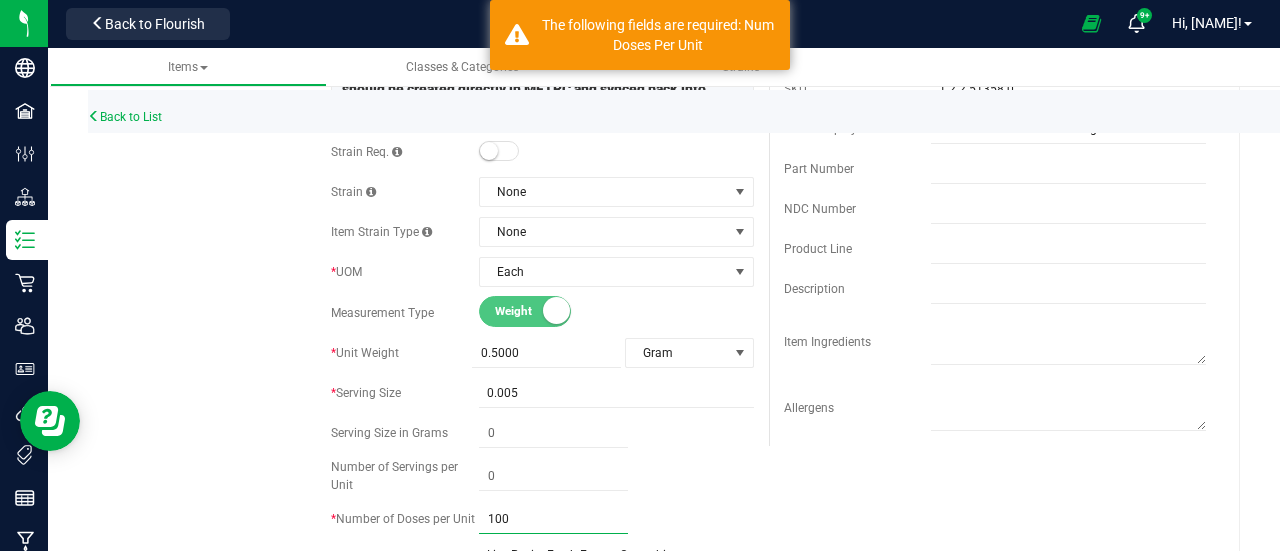 scroll, scrollTop: 0, scrollLeft: 0, axis: both 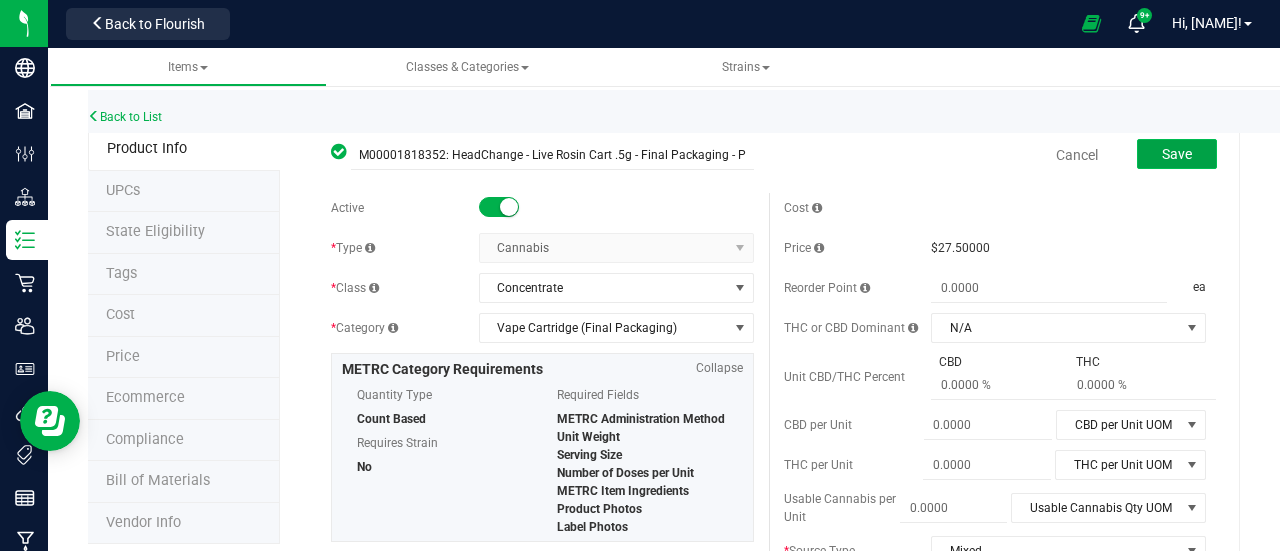 type on "100" 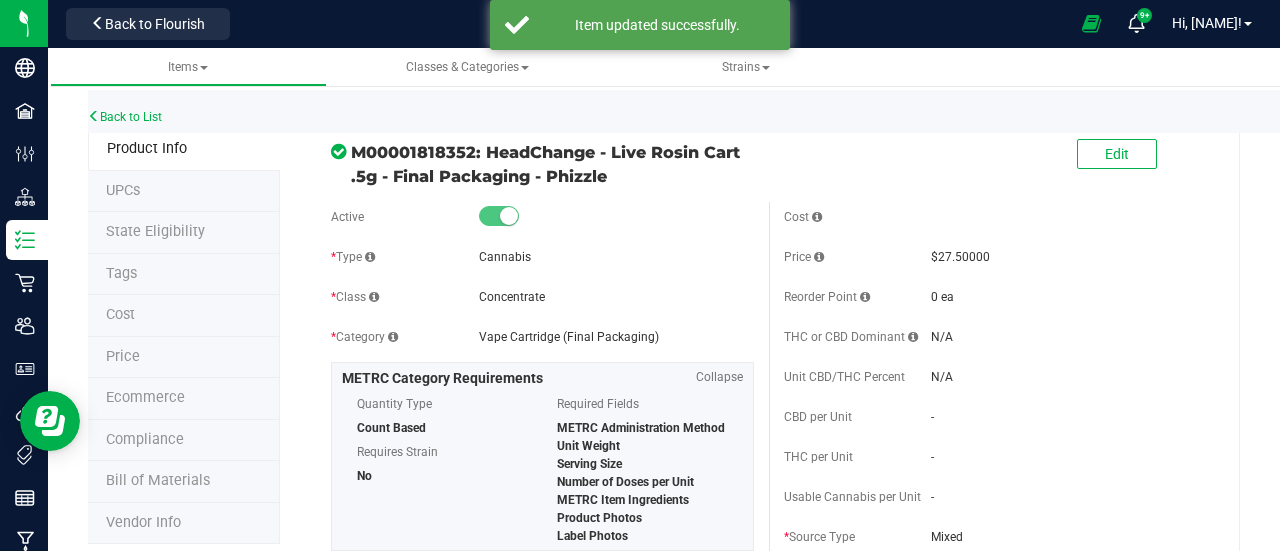 drag, startPoint x: 534, startPoint y: 171, endPoint x: 628, endPoint y: 176, distance: 94.13288 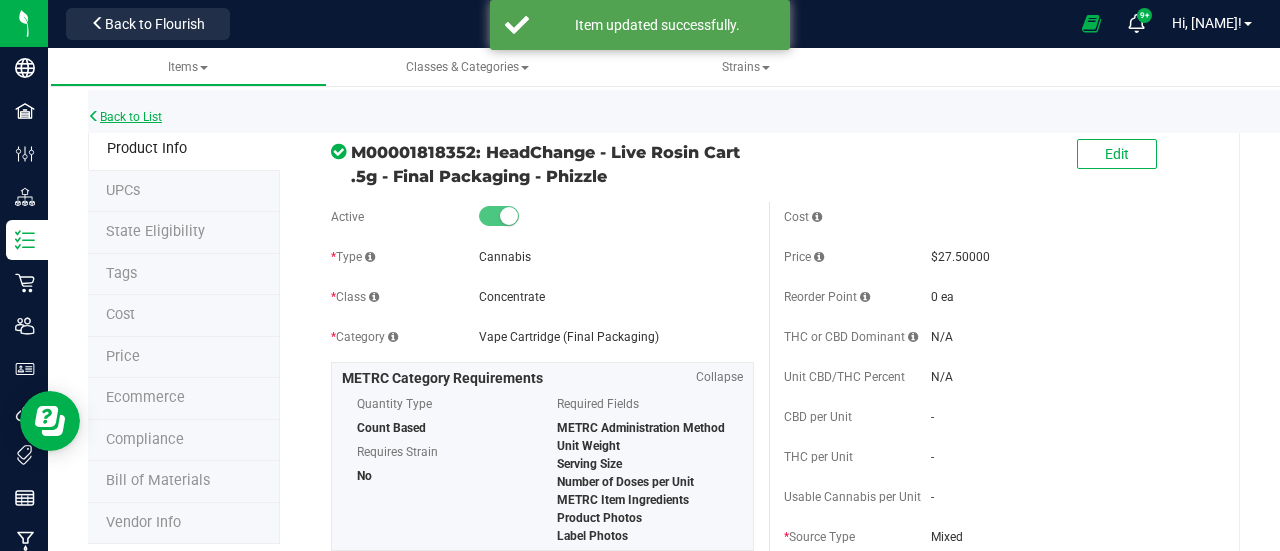 copy on "- Phizzle" 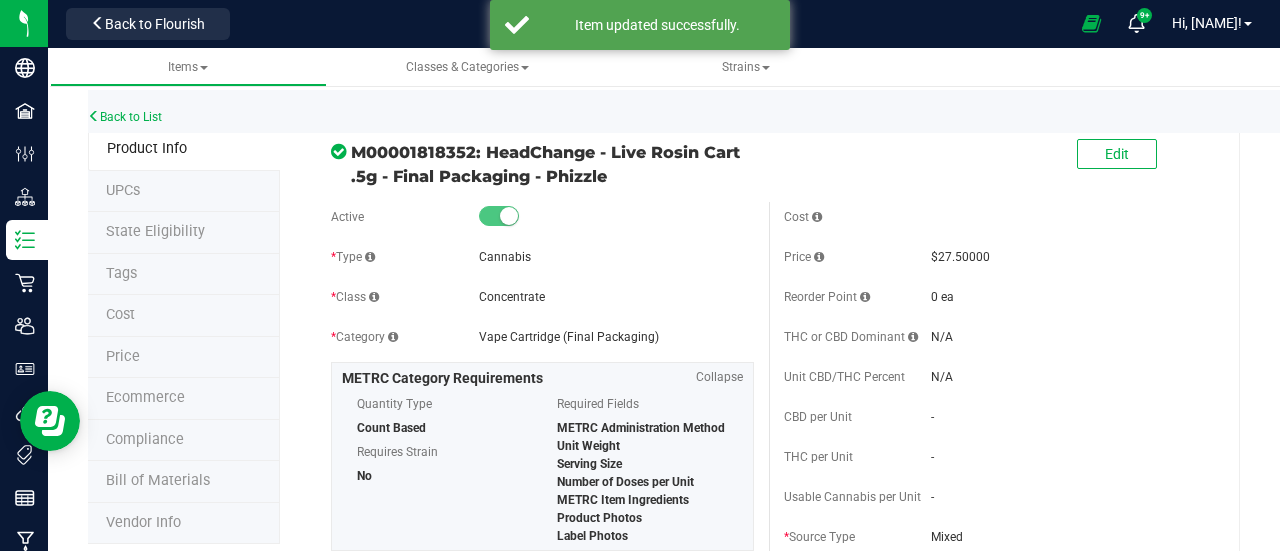 click on "Back to List" at bounding box center [728, 111] 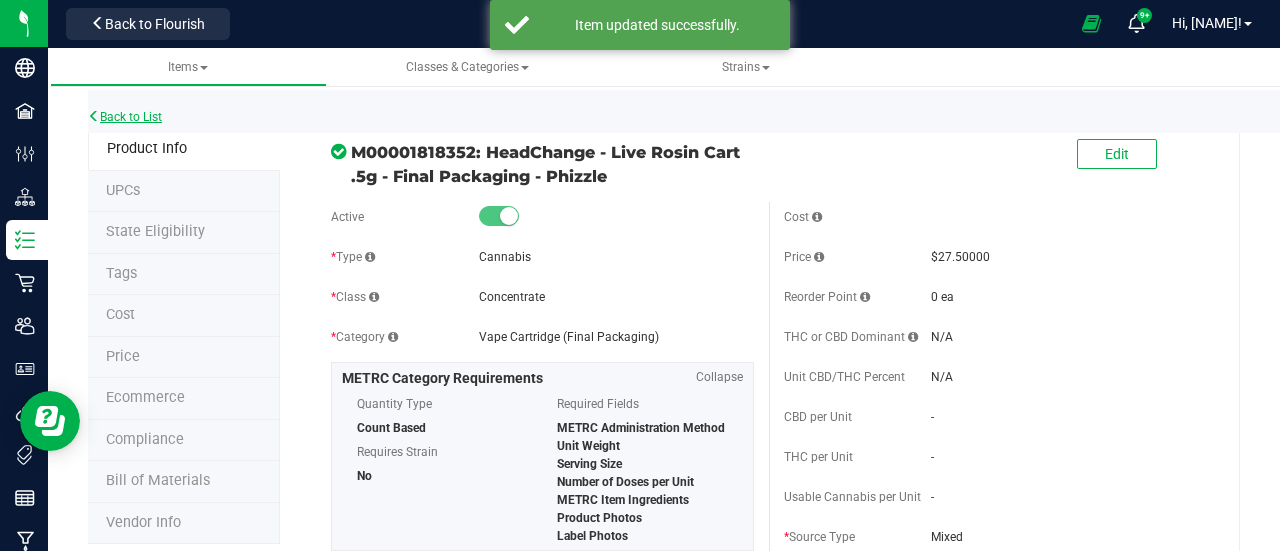 click on "Back to List" at bounding box center [125, 117] 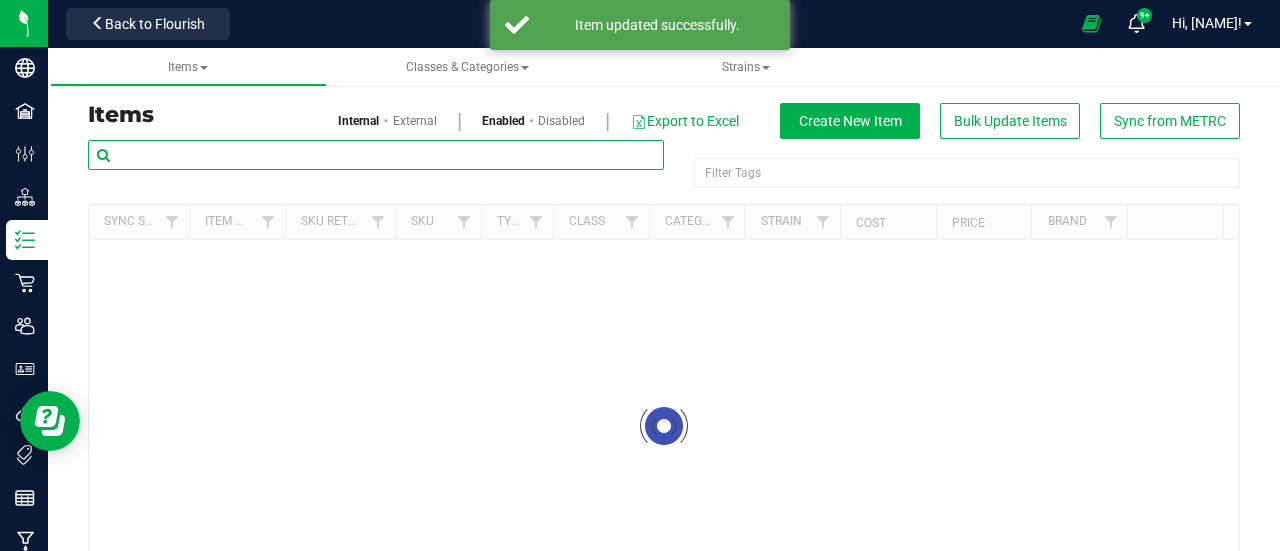 click at bounding box center [376, 155] 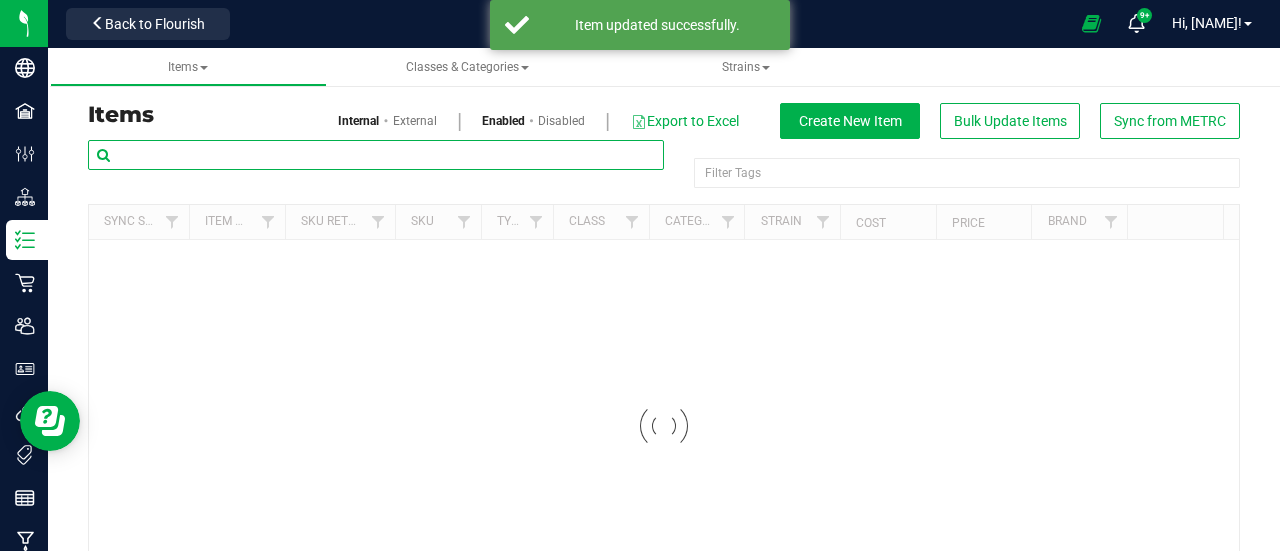 paste on "- Phizzle" 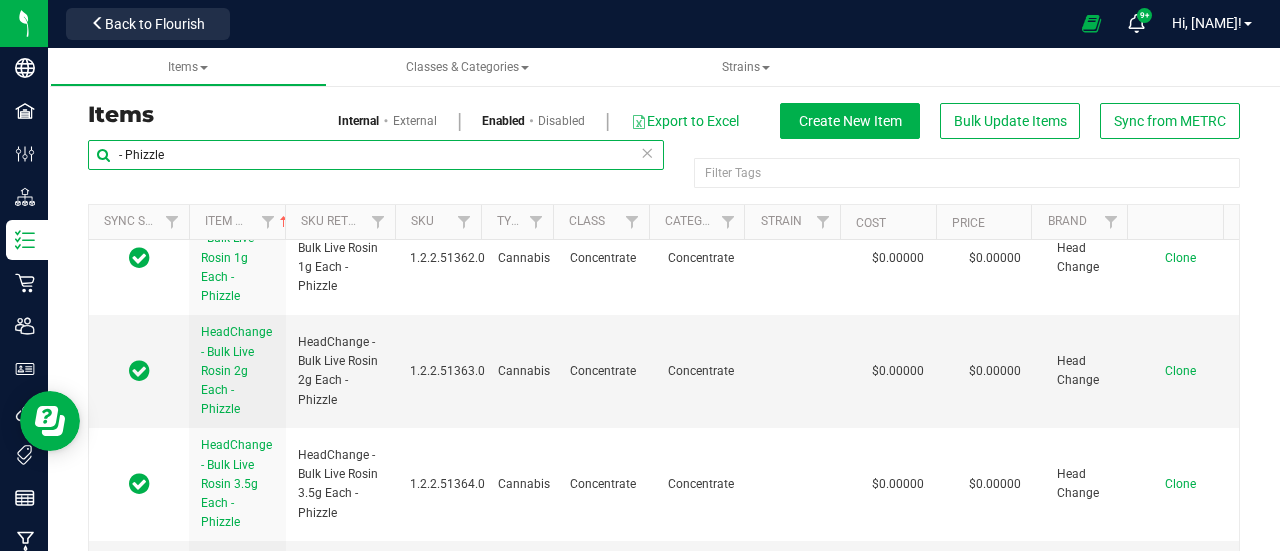scroll, scrollTop: 1042, scrollLeft: 0, axis: vertical 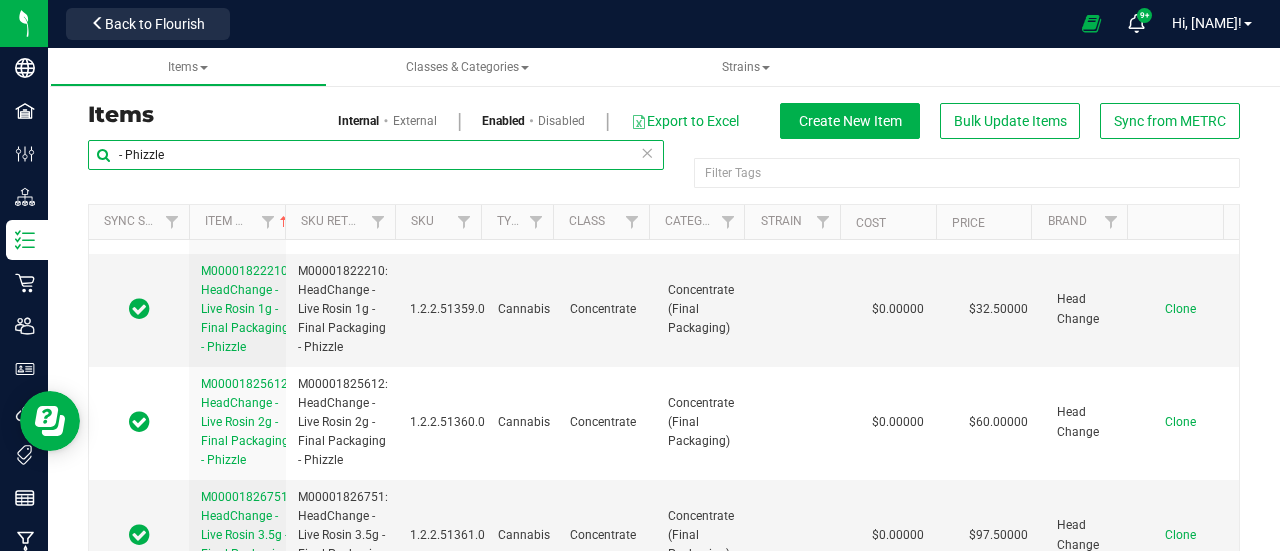 click on "- Phizzle" at bounding box center [376, 155] 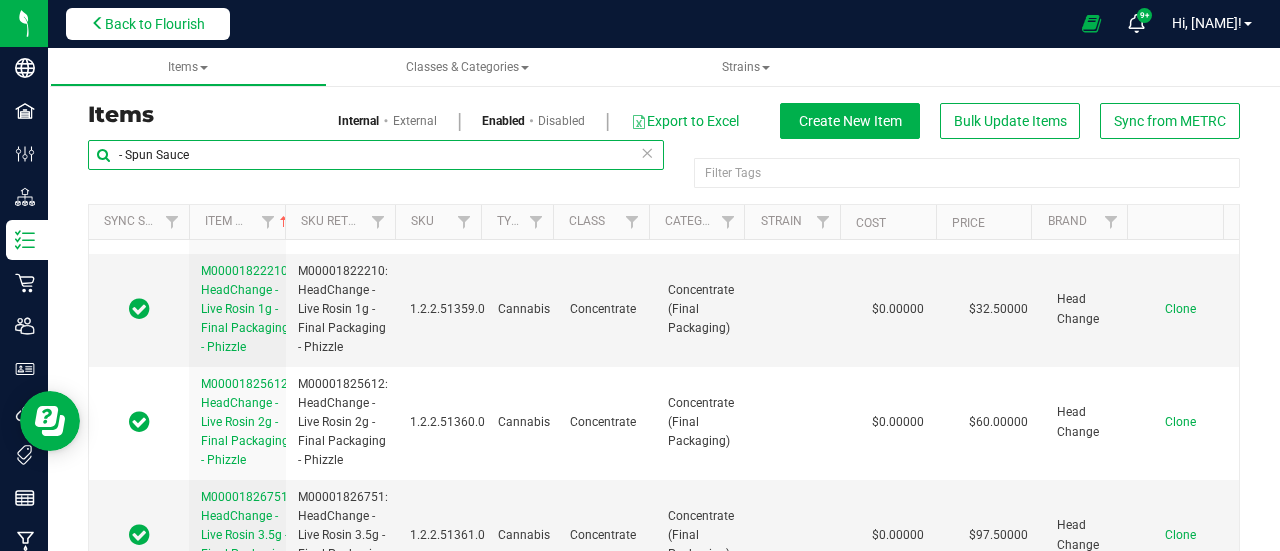 type on "- Spun Sauce" 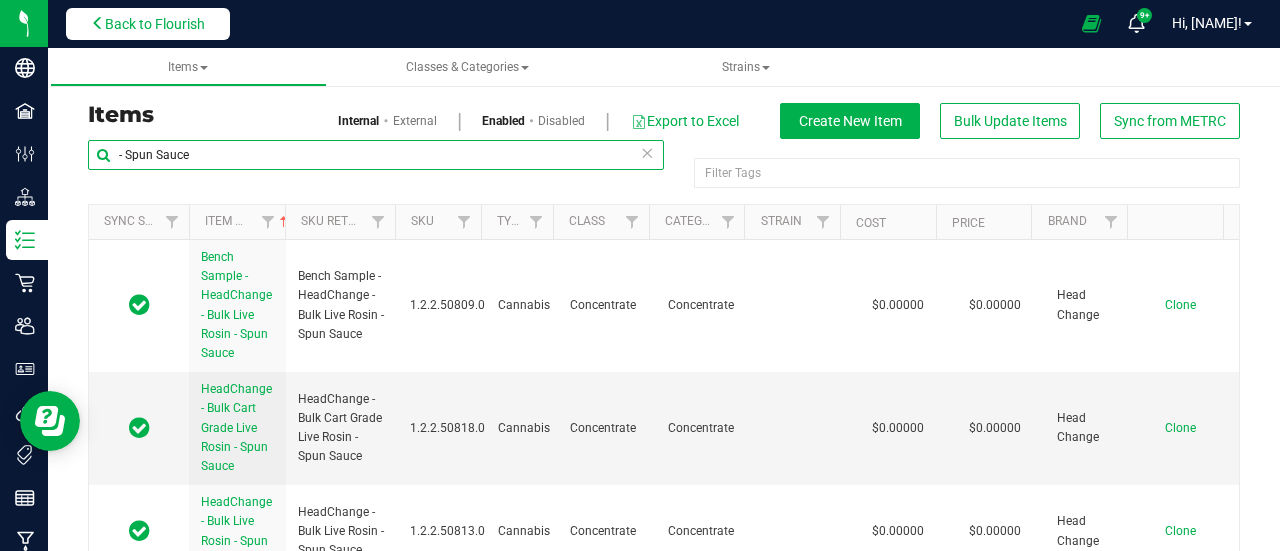 scroll, scrollTop: 0, scrollLeft: 0, axis: both 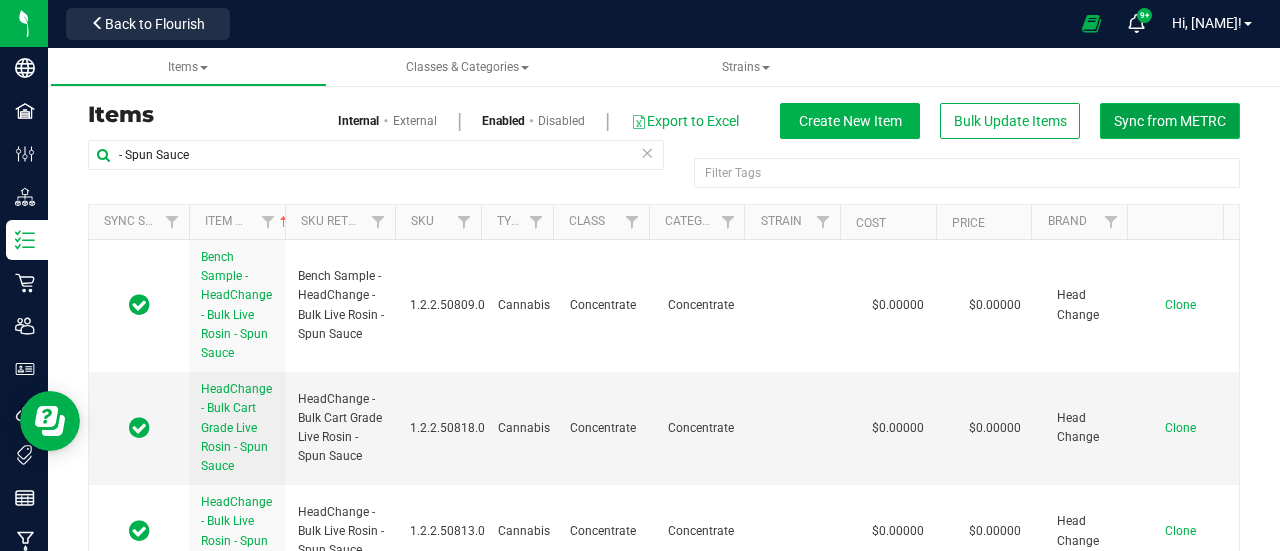 click on "Sync from METRC" at bounding box center (1170, 121) 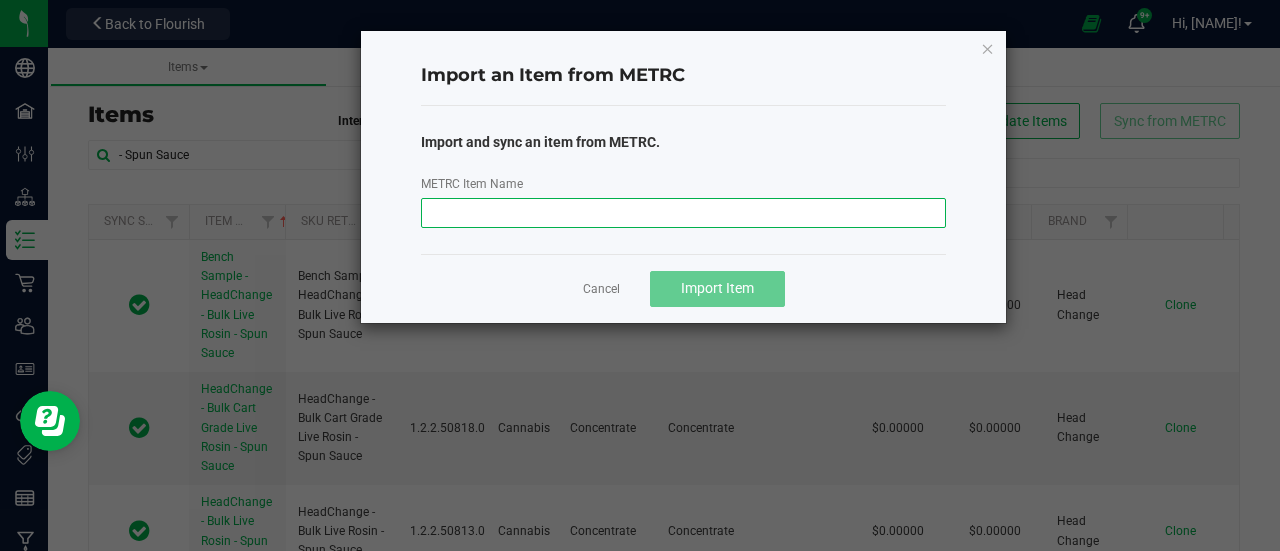 click on "METRC Item Name" at bounding box center [684, 213] 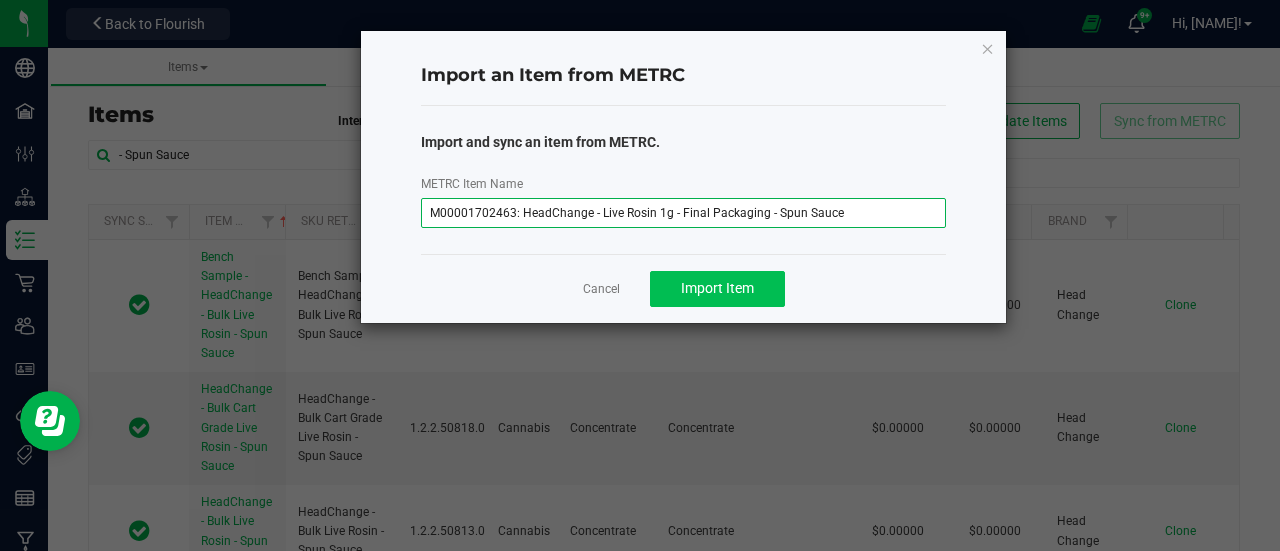 type on "M00001702463: HeadChange - Live Rosin 1g - Final Packaging - Spun Sauce" 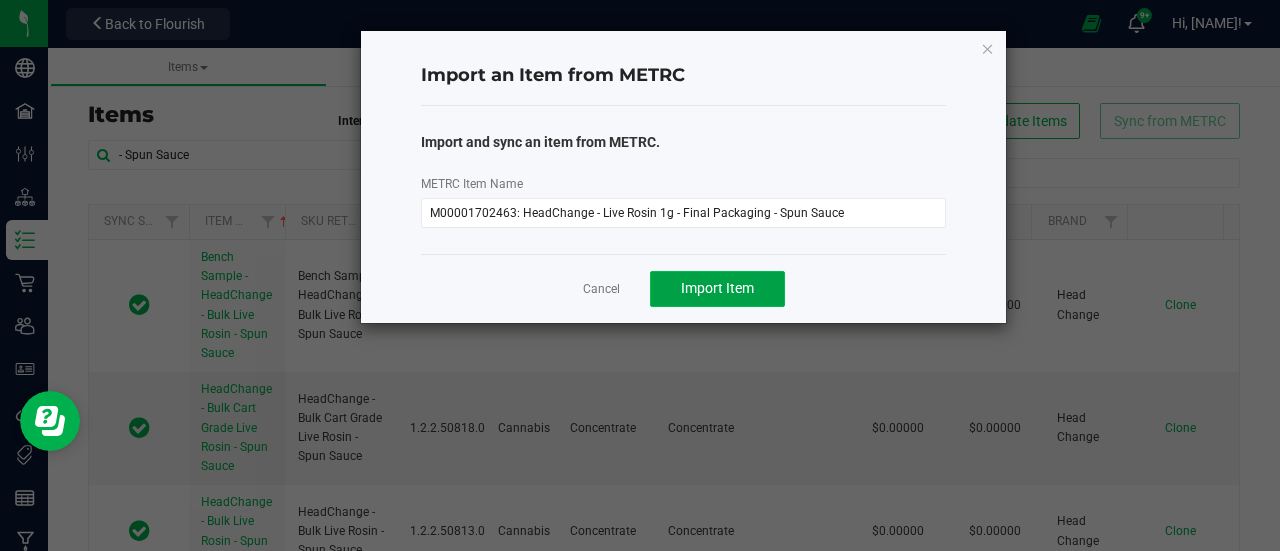 click on "Import Item" 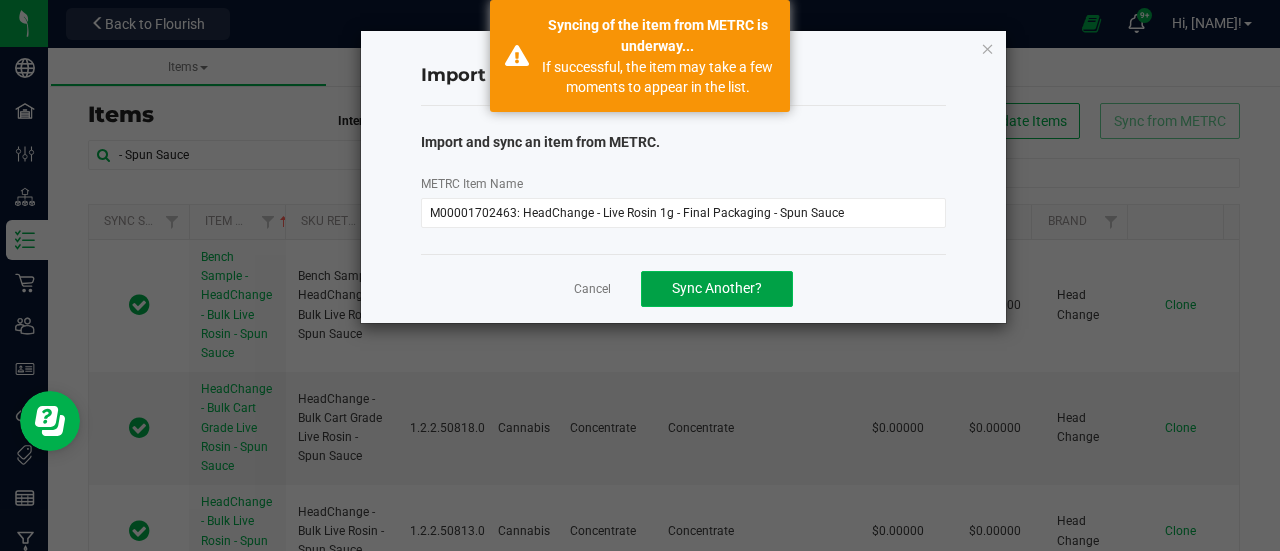 click on "Sync Another?" 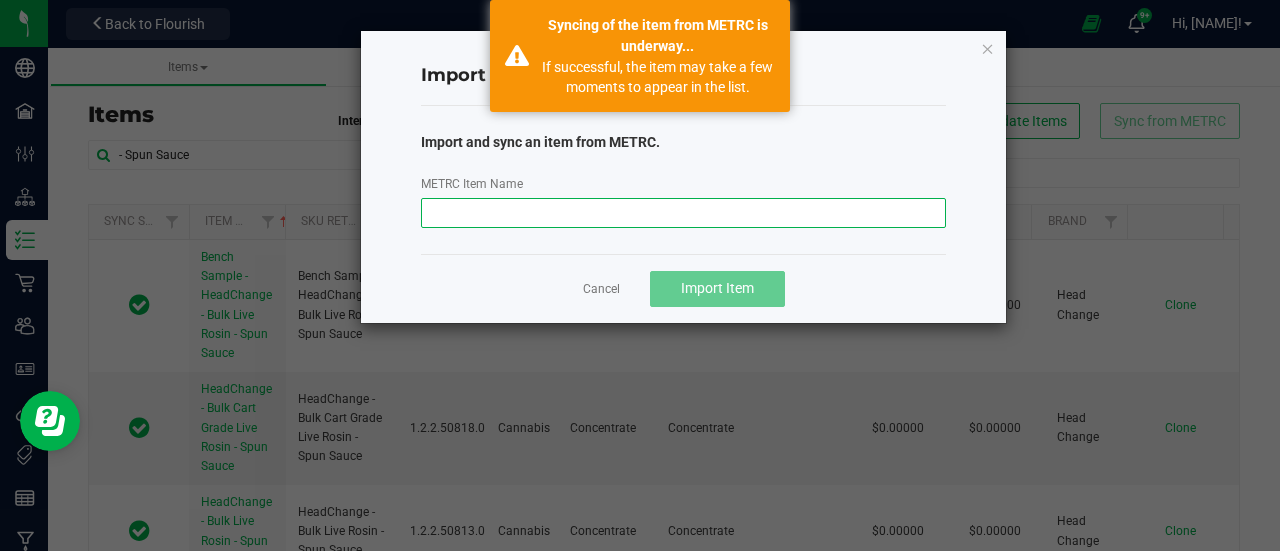 click on "METRC Item Name" at bounding box center [684, 213] 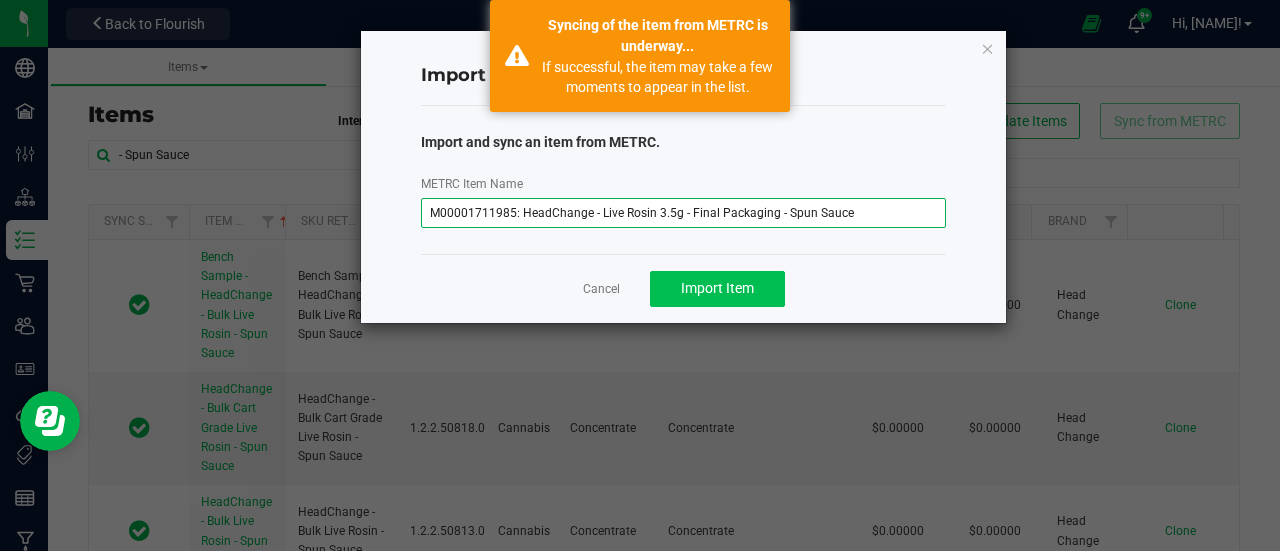 type on "M00001711985: HeadChange - Live Rosin 3.5g - Final Packaging - Spun Sauce" 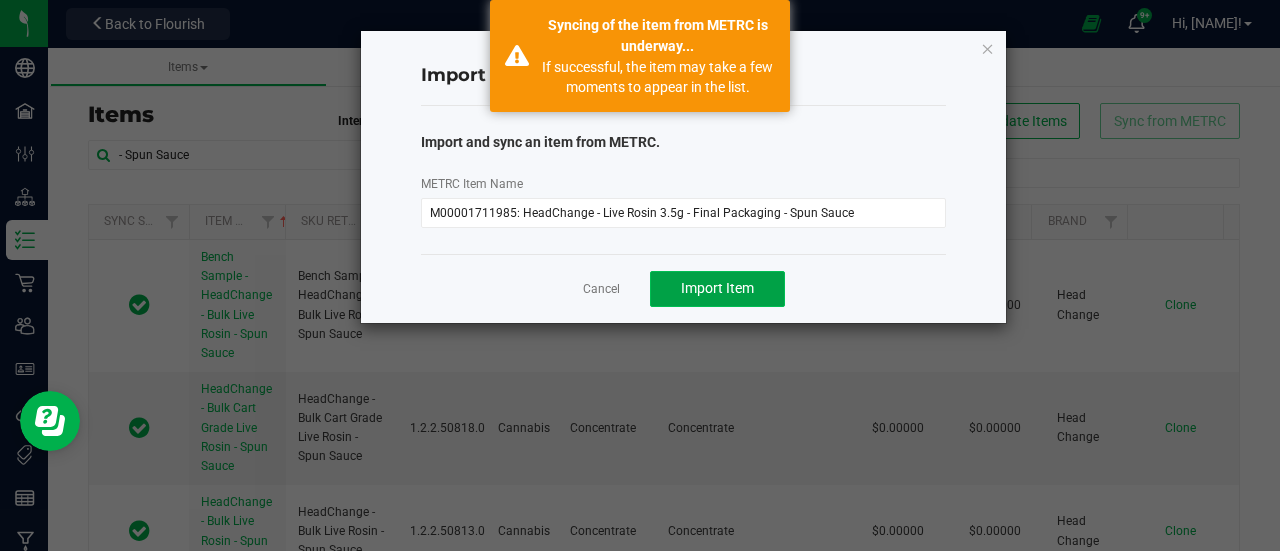 click on "Import Item" 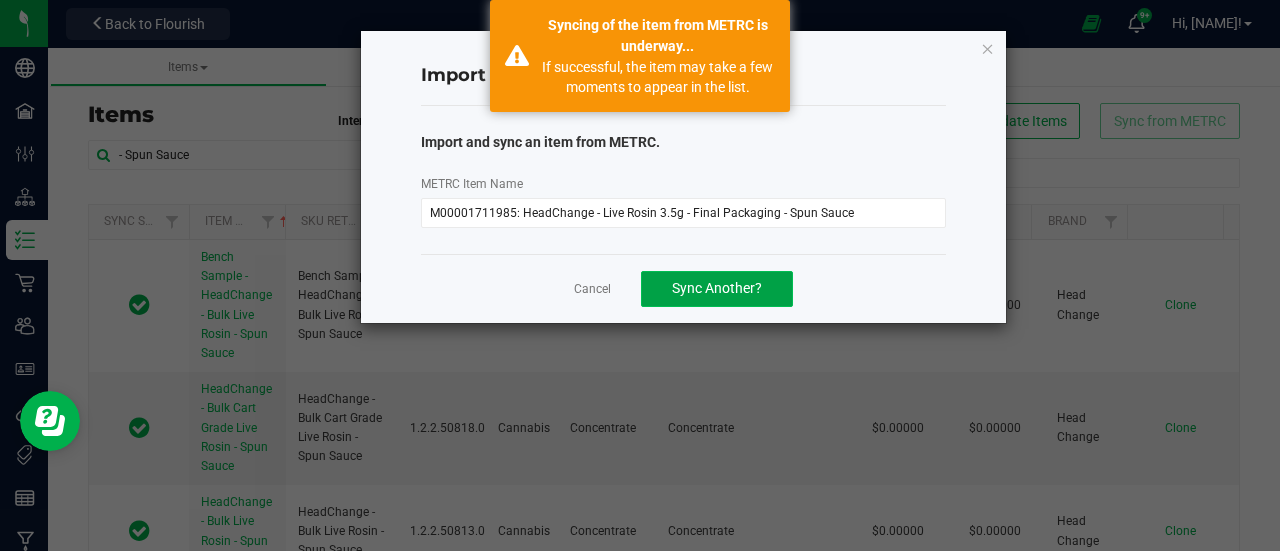 click on "Sync Another?" 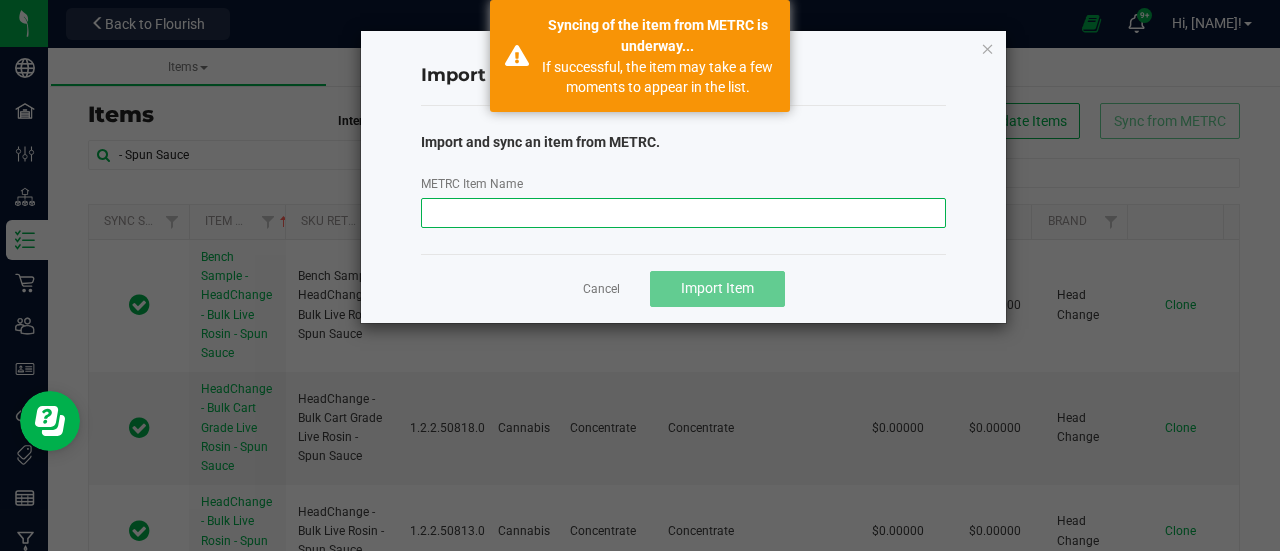 click on "METRC Item Name" at bounding box center [684, 213] 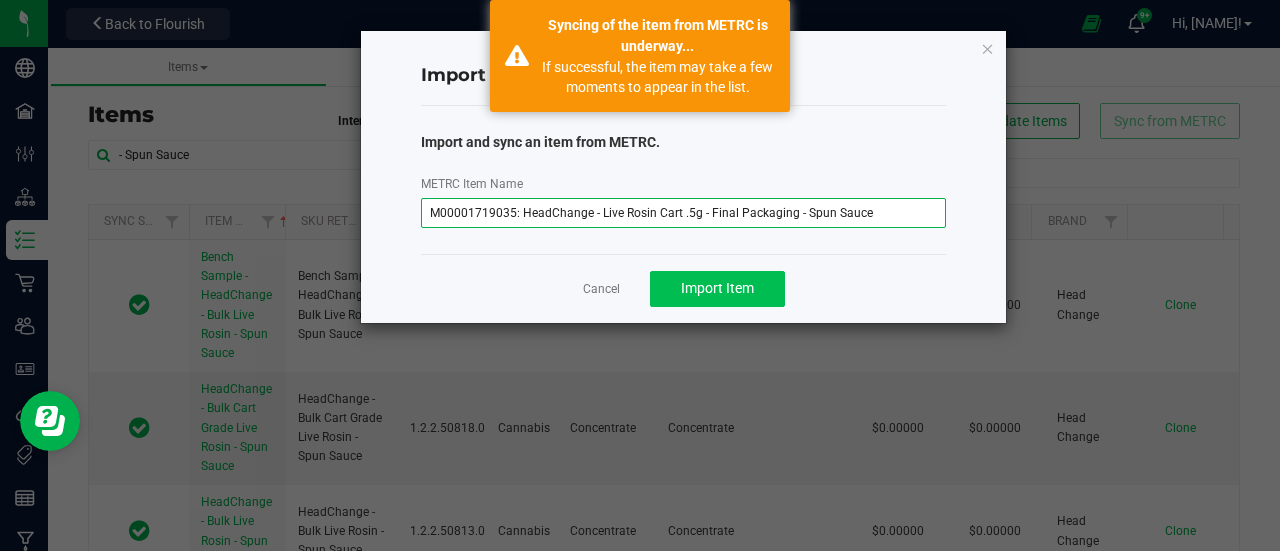 type on "M00001719035: HeadChange - Live Rosin Cart .5g - Final Packaging - Spun Sauce" 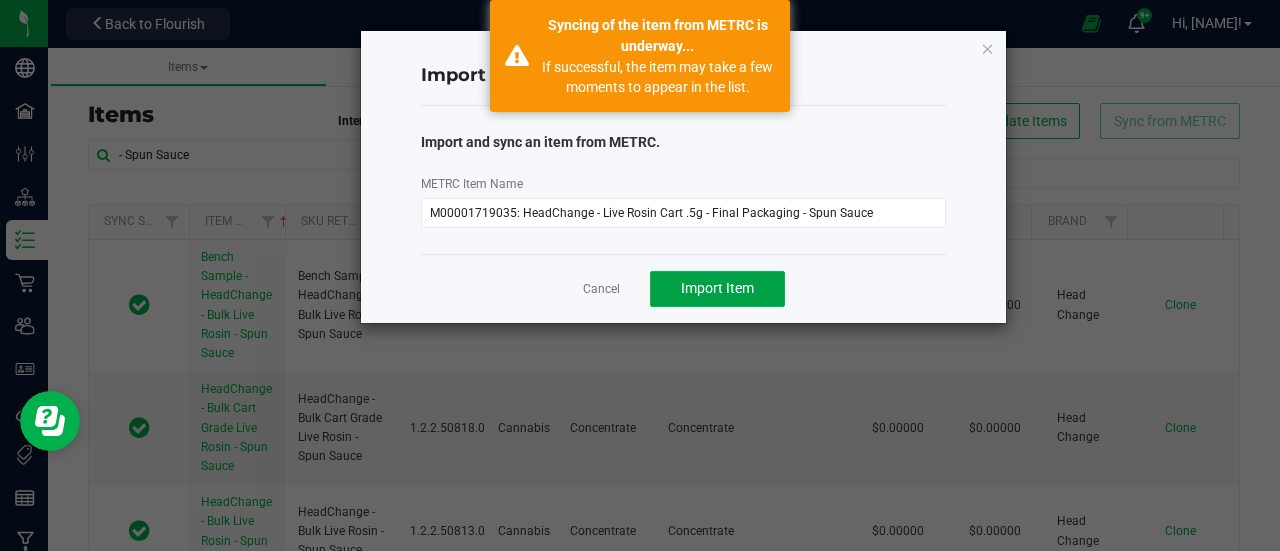 click on "Import Item" 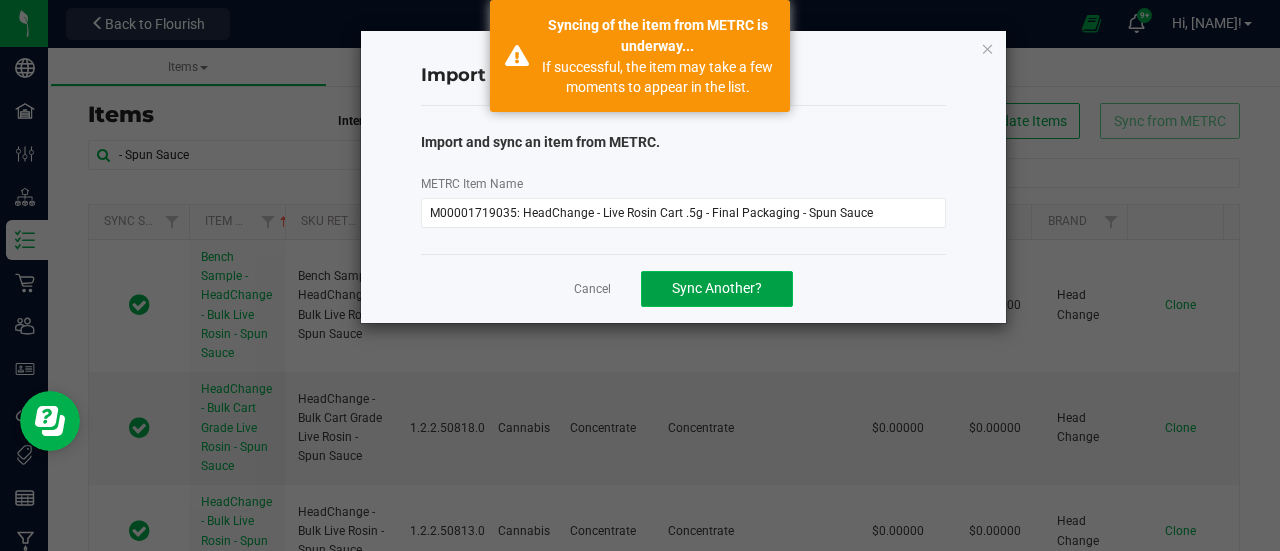 click on "Sync Another?" 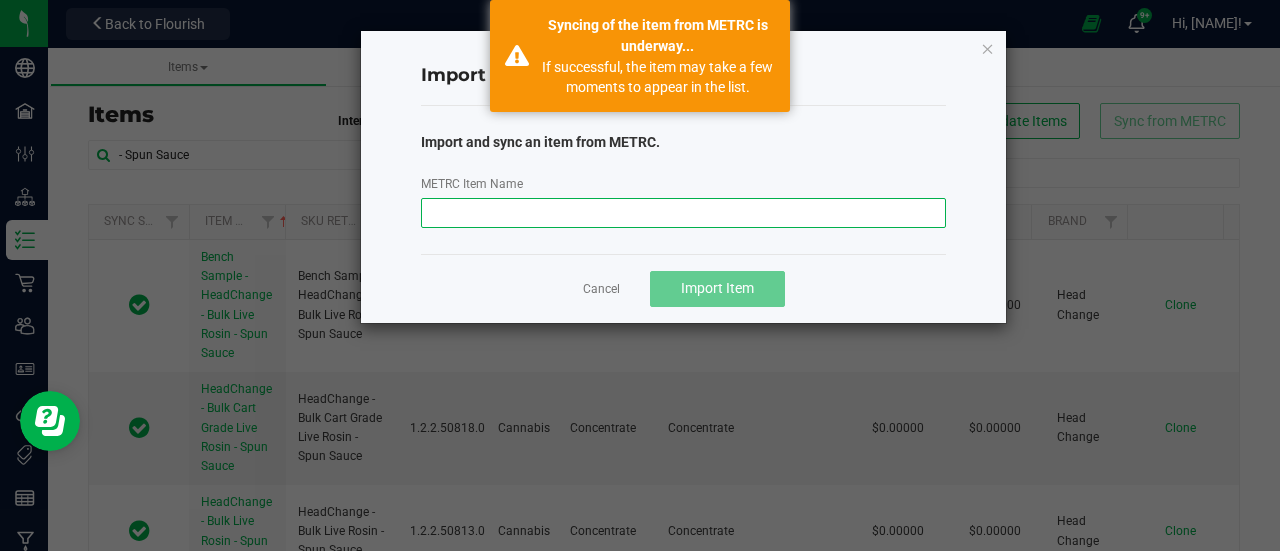 click on "METRC Item Name" at bounding box center [684, 213] 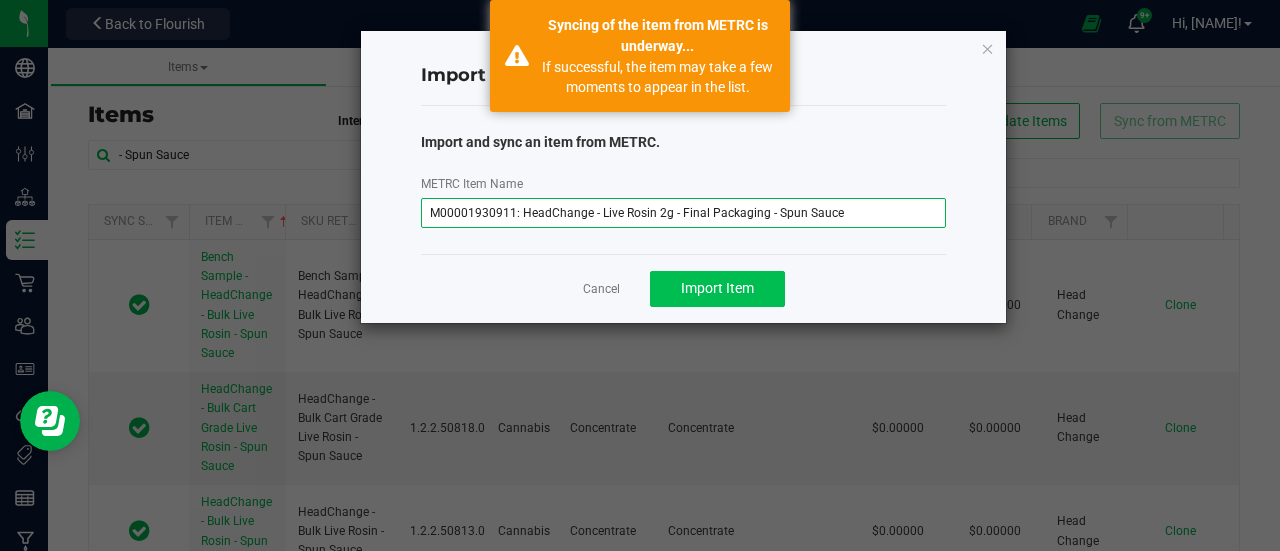 type on "M00001930911: HeadChange - Live Rosin 2g - Final Packaging - Spun Sauce" 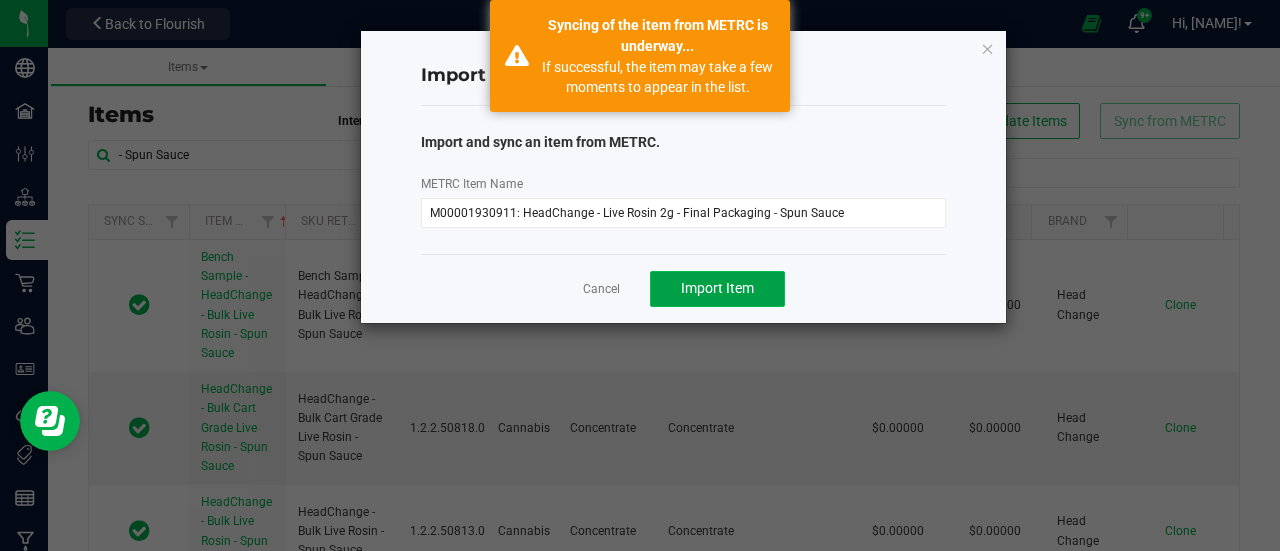 click on "Import Item" 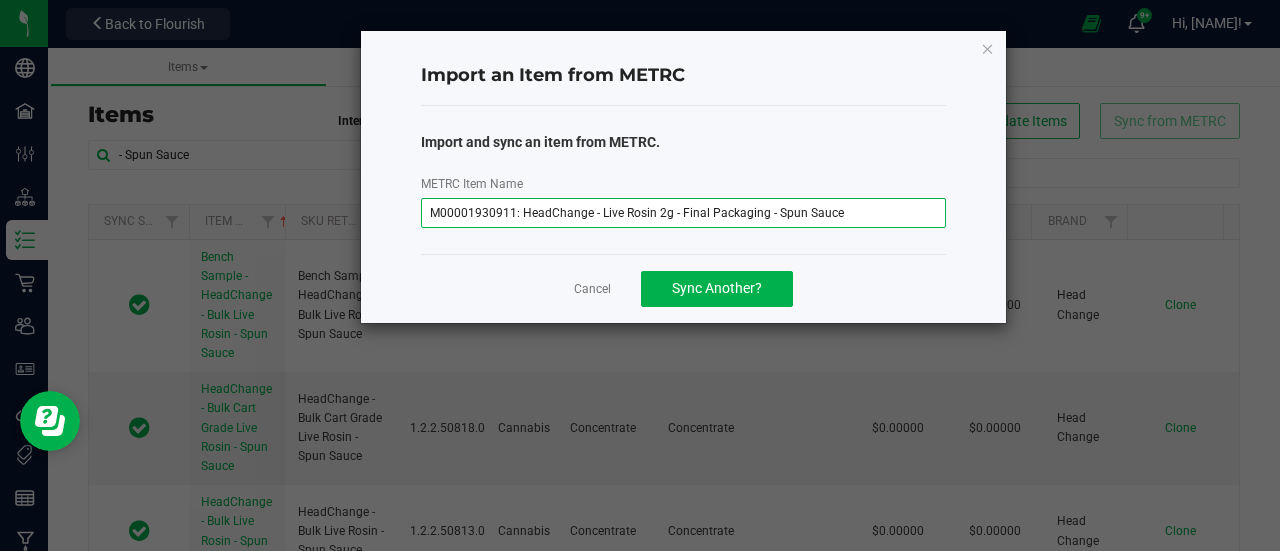 drag, startPoint x: 671, startPoint y: 214, endPoint x: 899, endPoint y: 198, distance: 228.56071 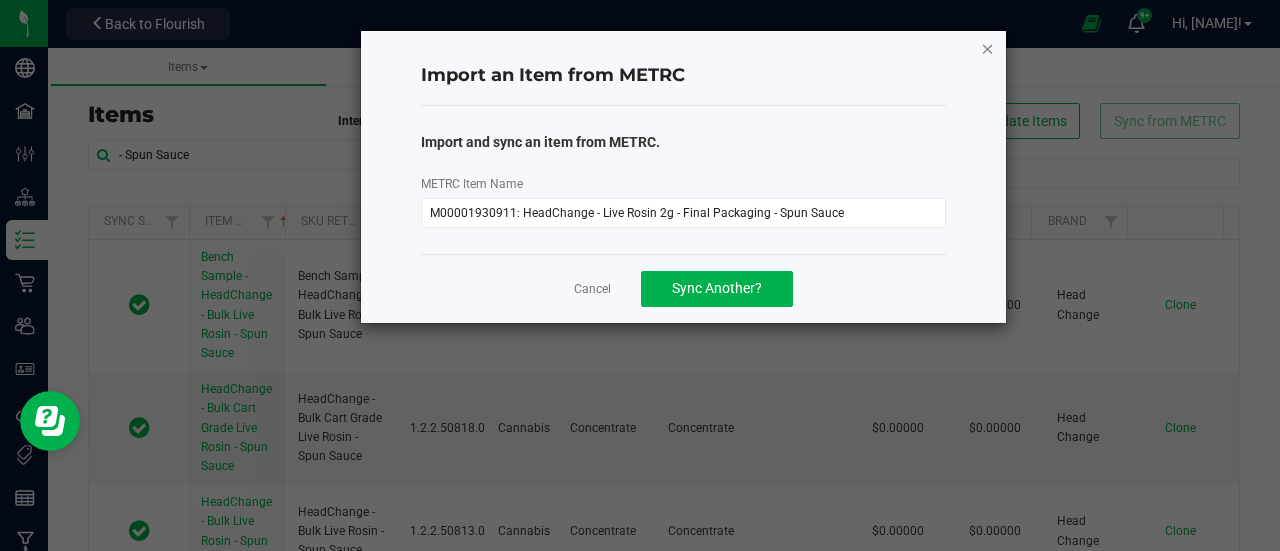 click 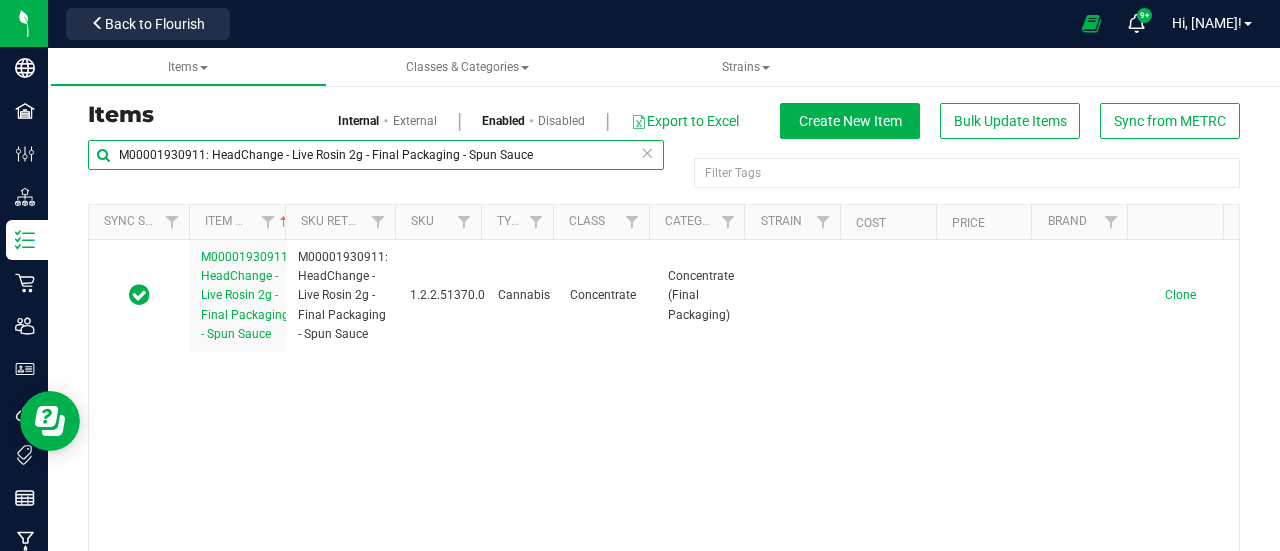 drag, startPoint x: 366, startPoint y: 160, endPoint x: 101, endPoint y: 161, distance: 265.0019 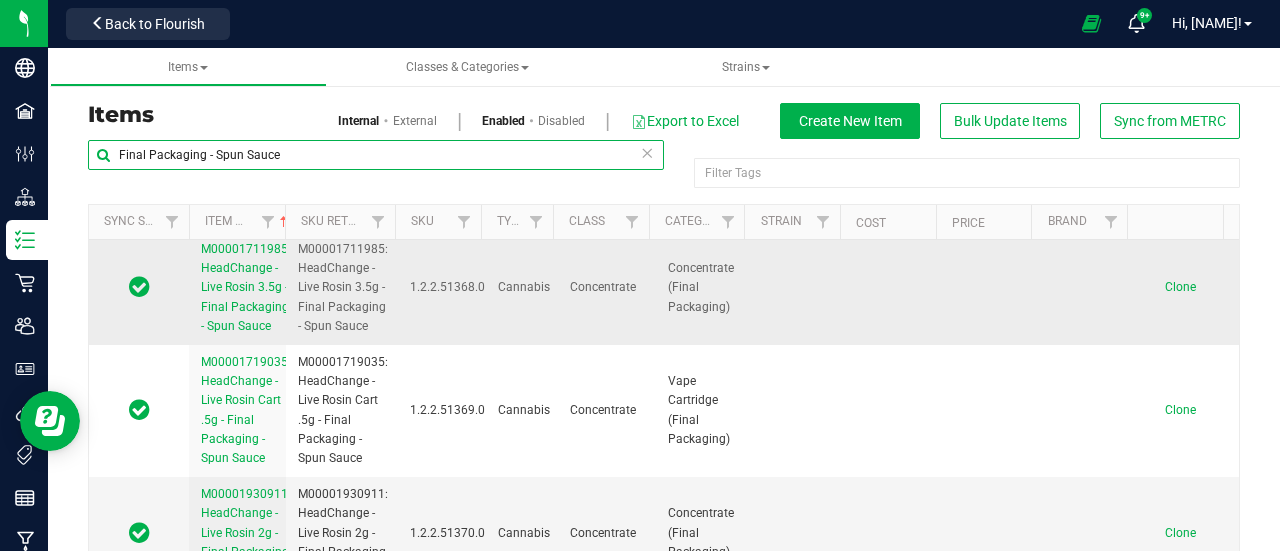 scroll, scrollTop: 0, scrollLeft: 0, axis: both 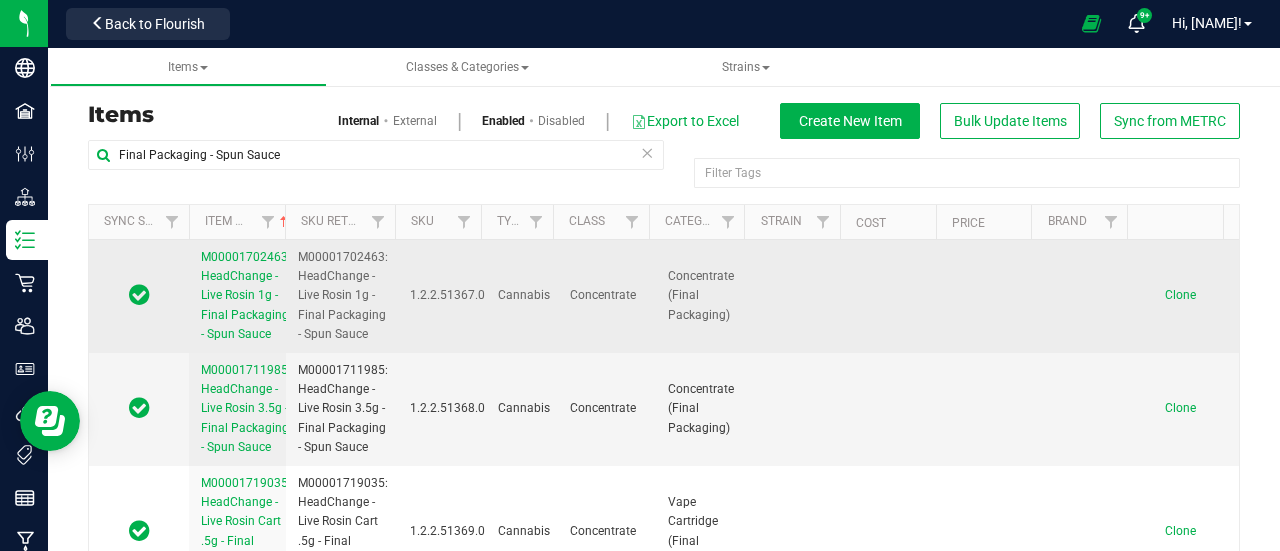 click on "M00001702463: HeadChange - Live Rosin 1g - Final Packaging - Spun Sauce" at bounding box center (246, 295) 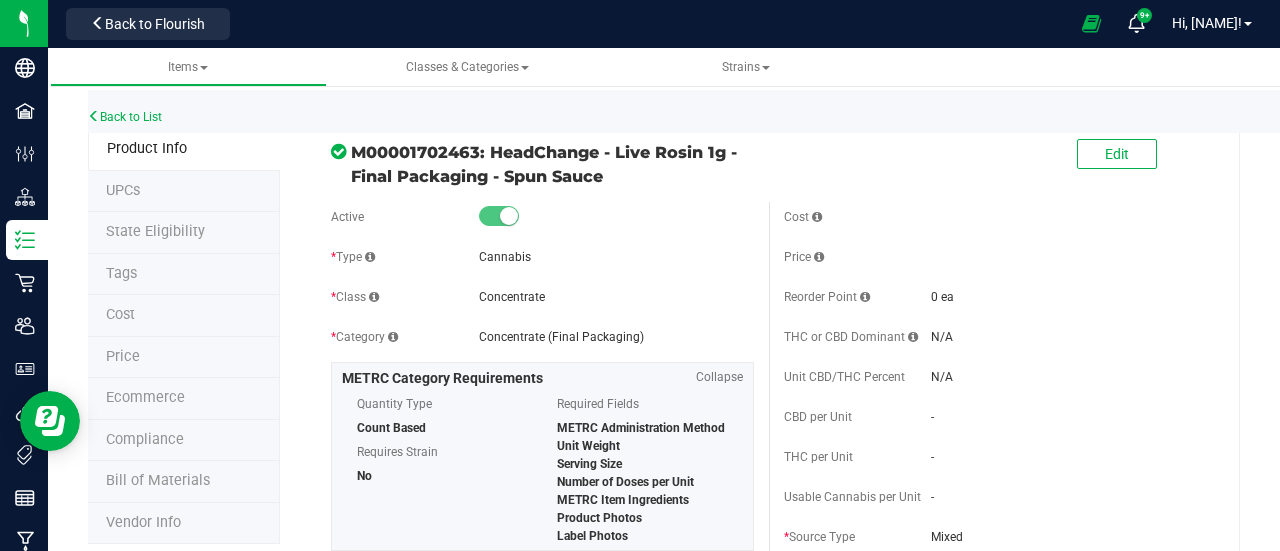click on "Price" at bounding box center (184, 358) 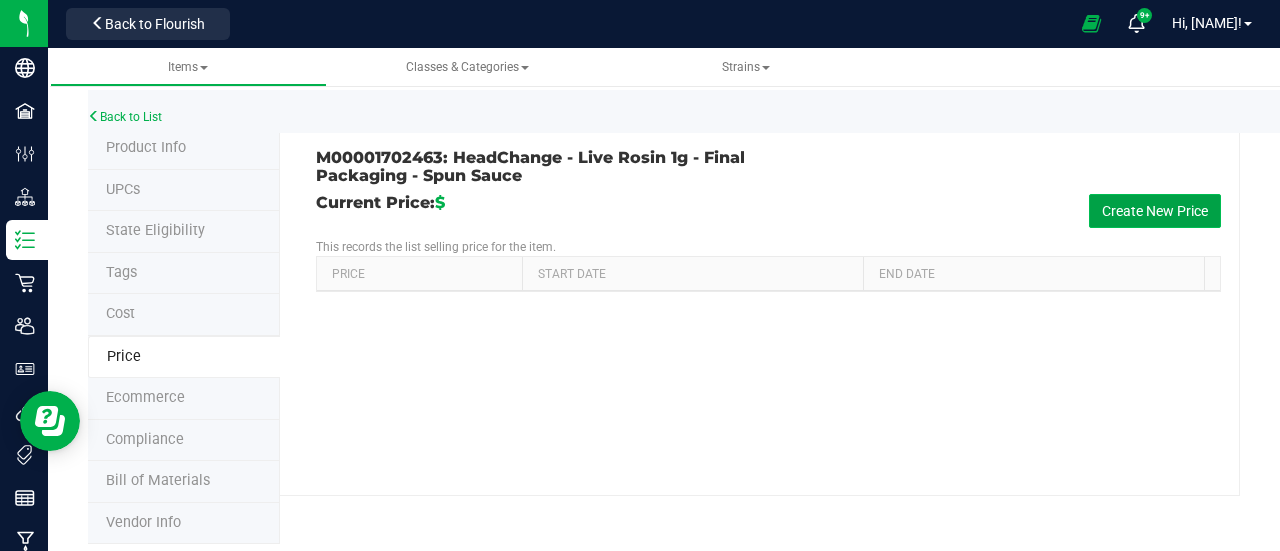 click on "Create New Price" at bounding box center [1155, 211] 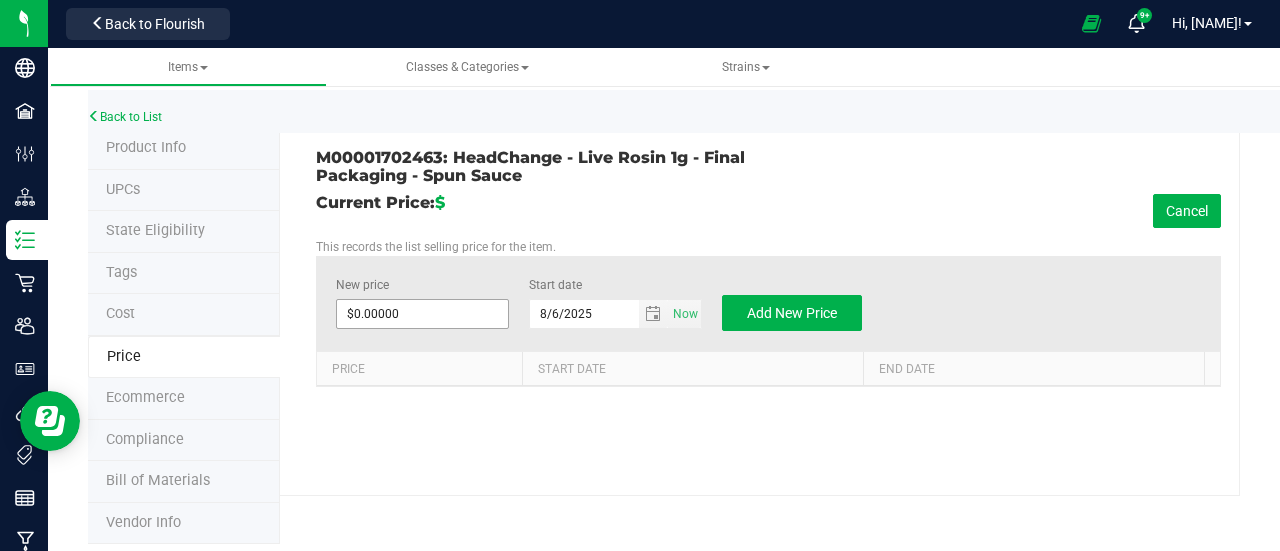 type 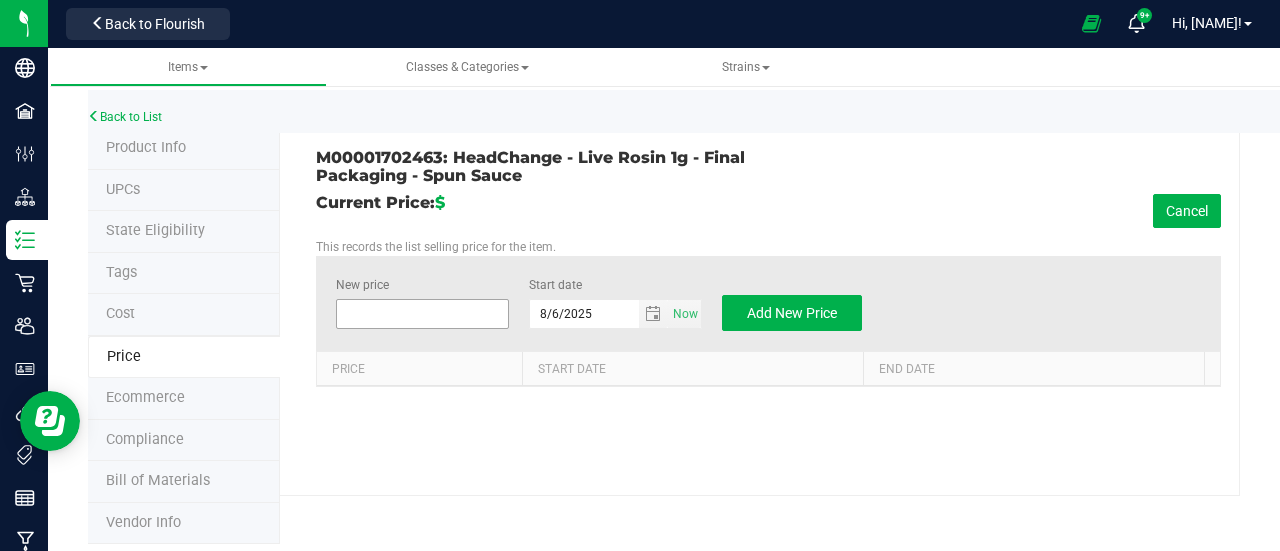 click at bounding box center (422, 314) 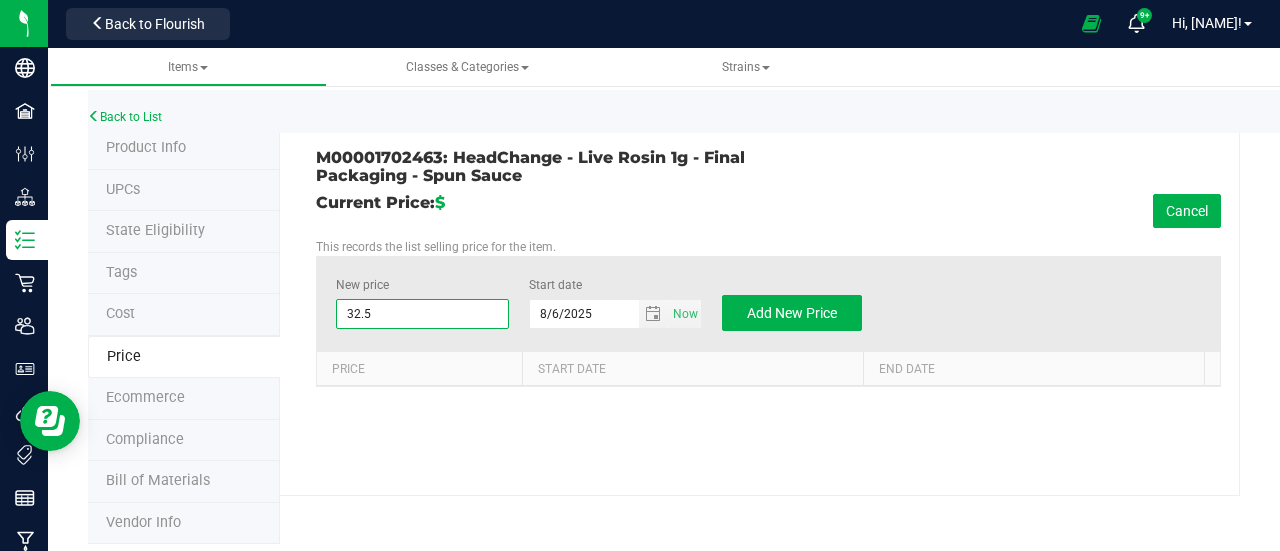 type on "32.50" 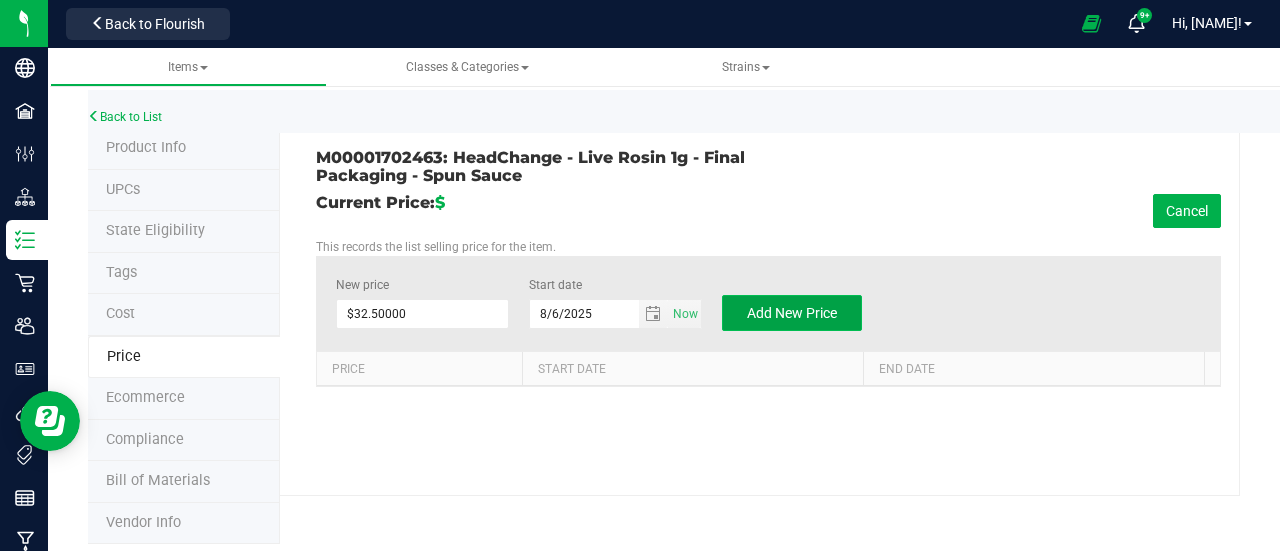 click on "Add New Price" at bounding box center (792, 313) 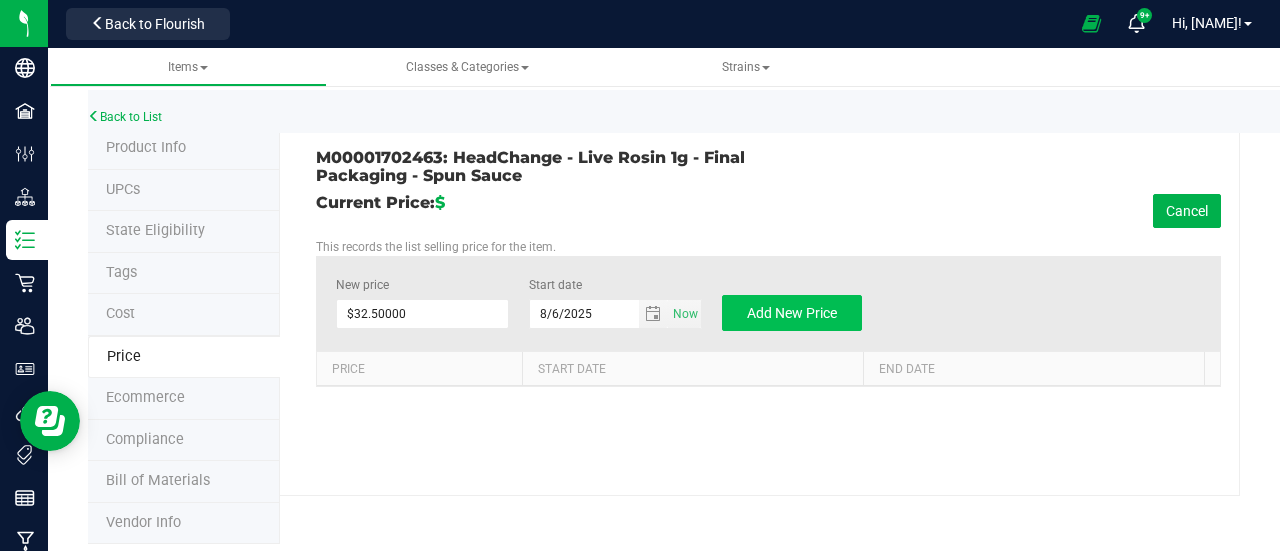 type on "$0.00000" 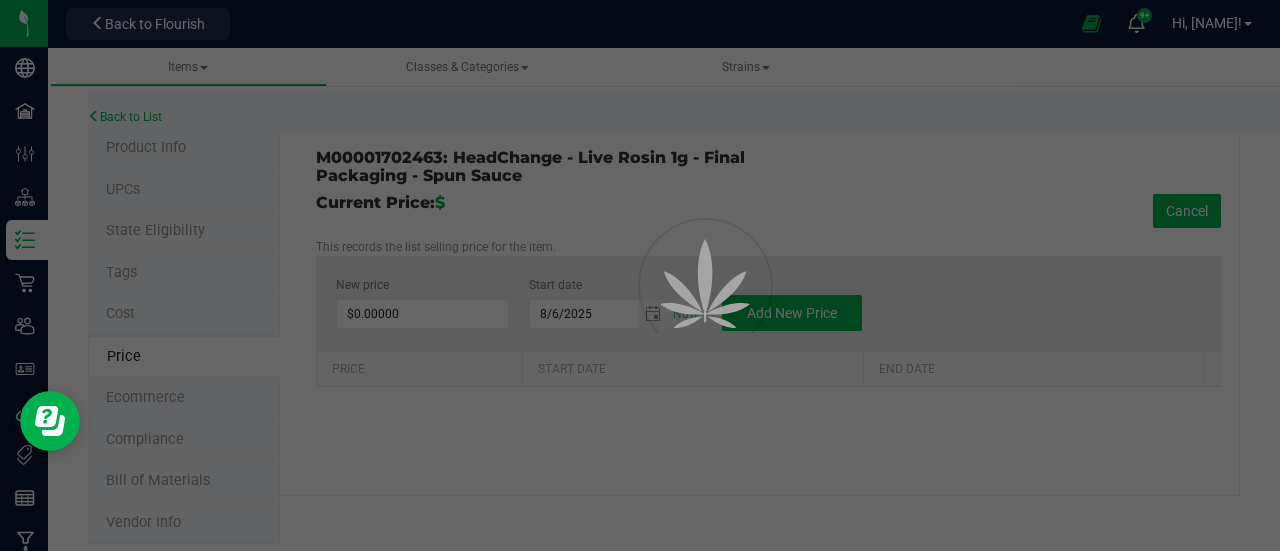 click at bounding box center [640, 275] 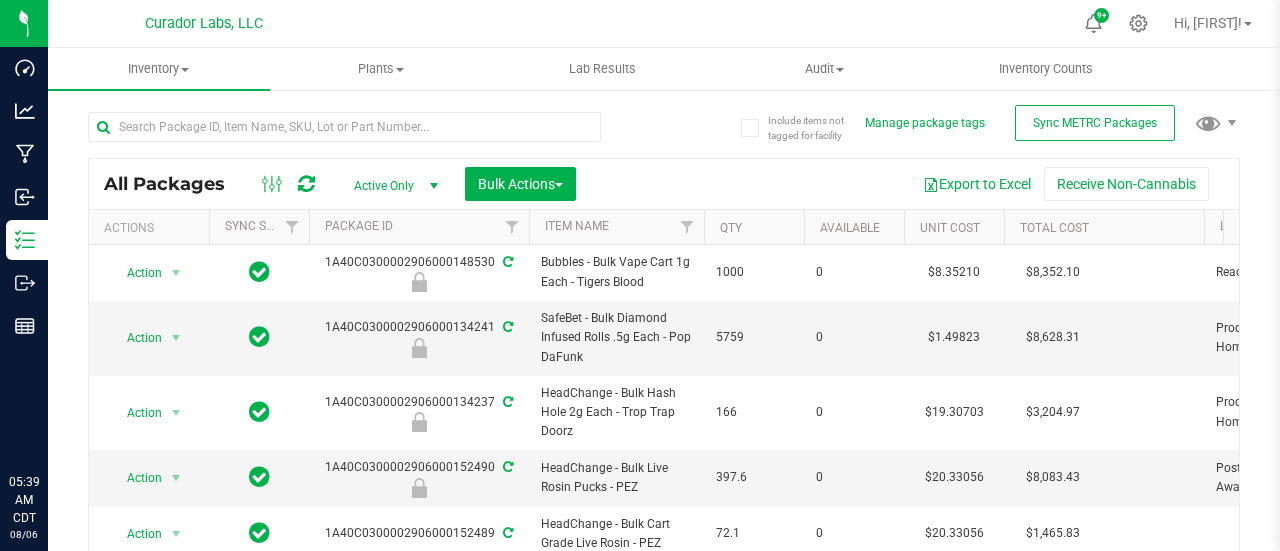 scroll, scrollTop: 0, scrollLeft: 0, axis: both 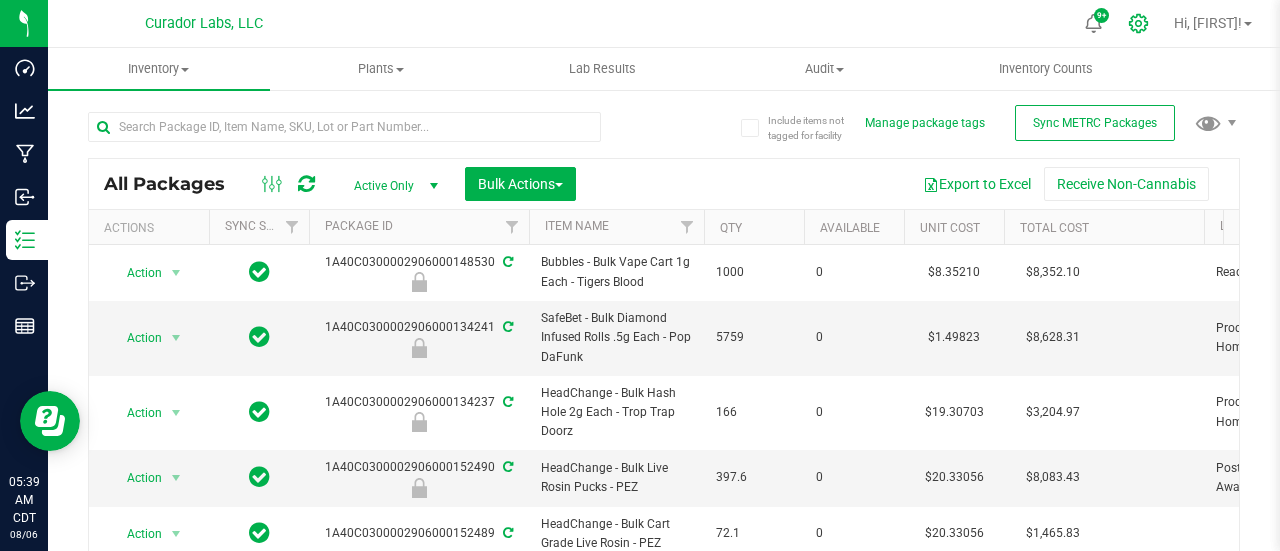 click 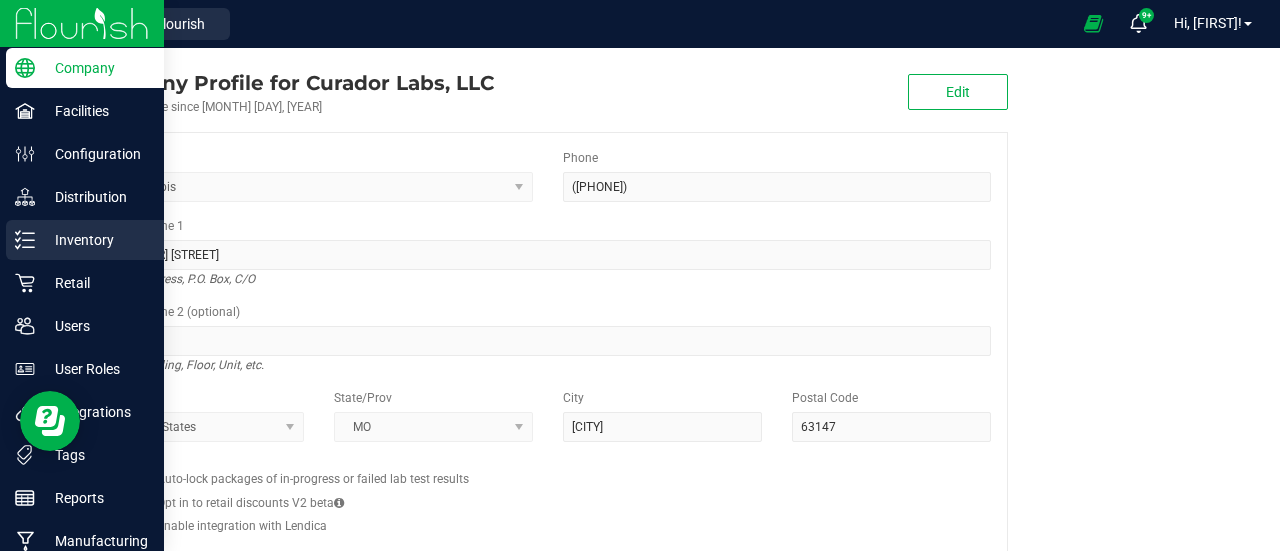 click on "Inventory" at bounding box center [95, 240] 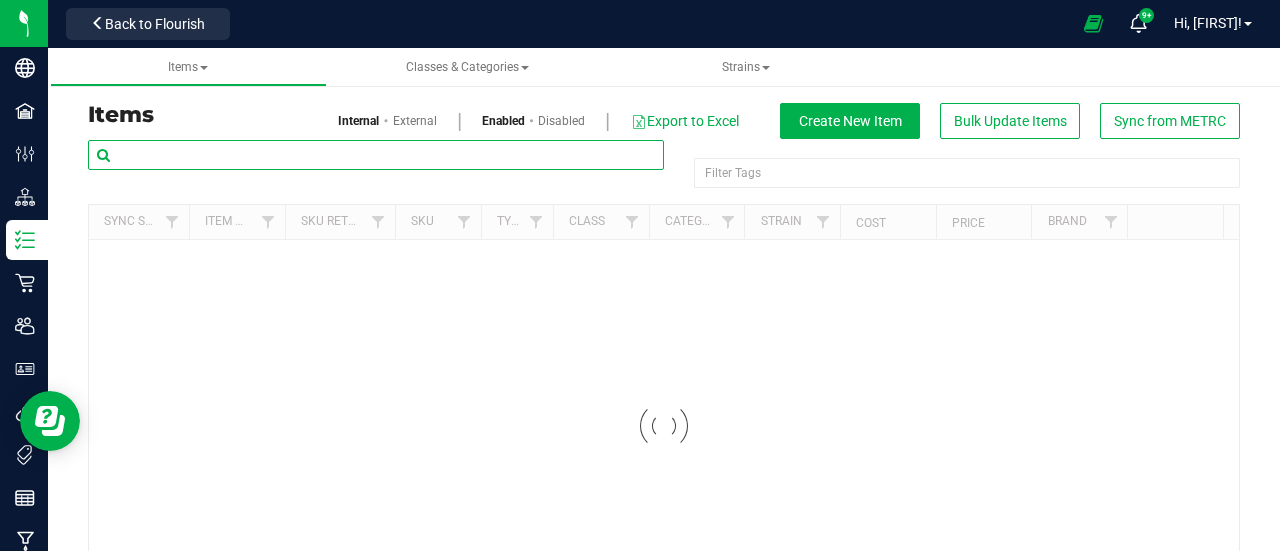 click at bounding box center [376, 155] 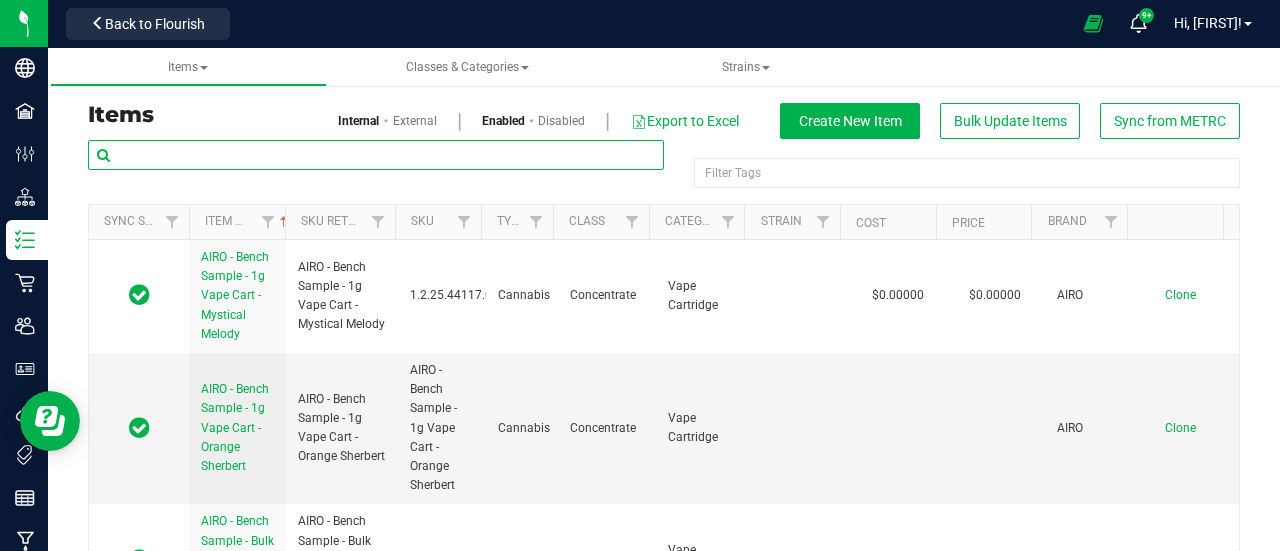 click at bounding box center (376, 155) 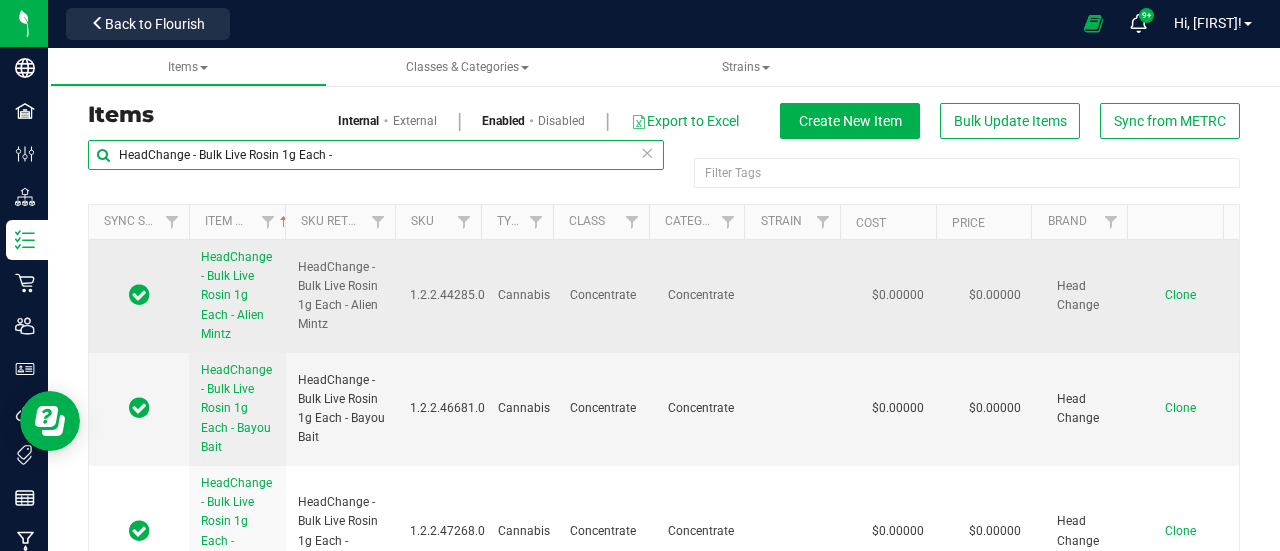 type on "HeadChange - Bulk Live Rosin 1g Each -" 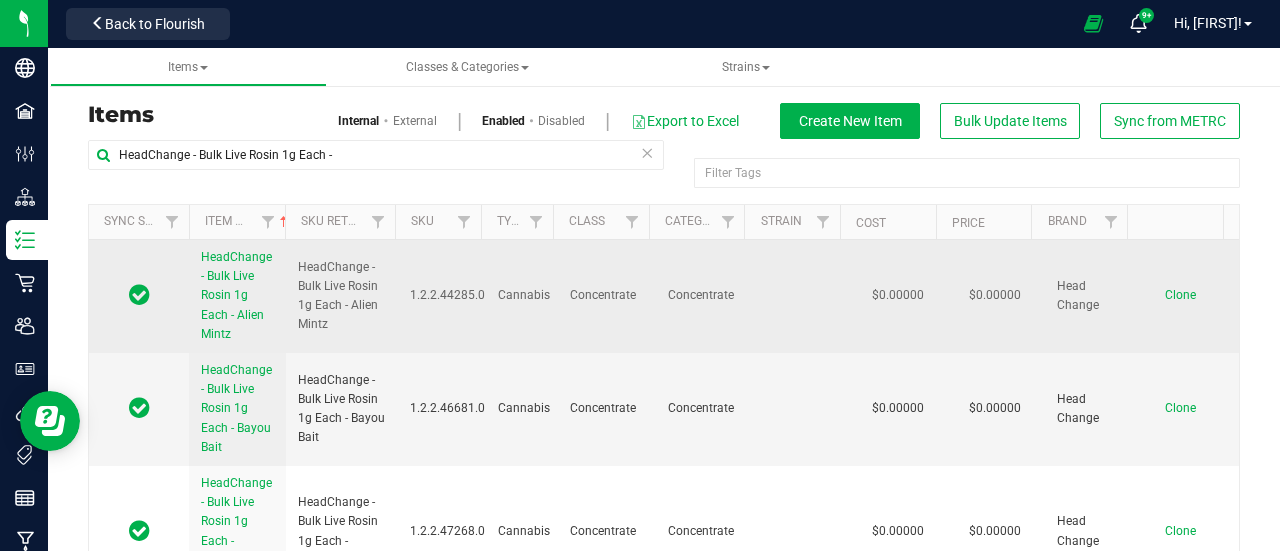 click on "Clone" at bounding box center [1180, 295] 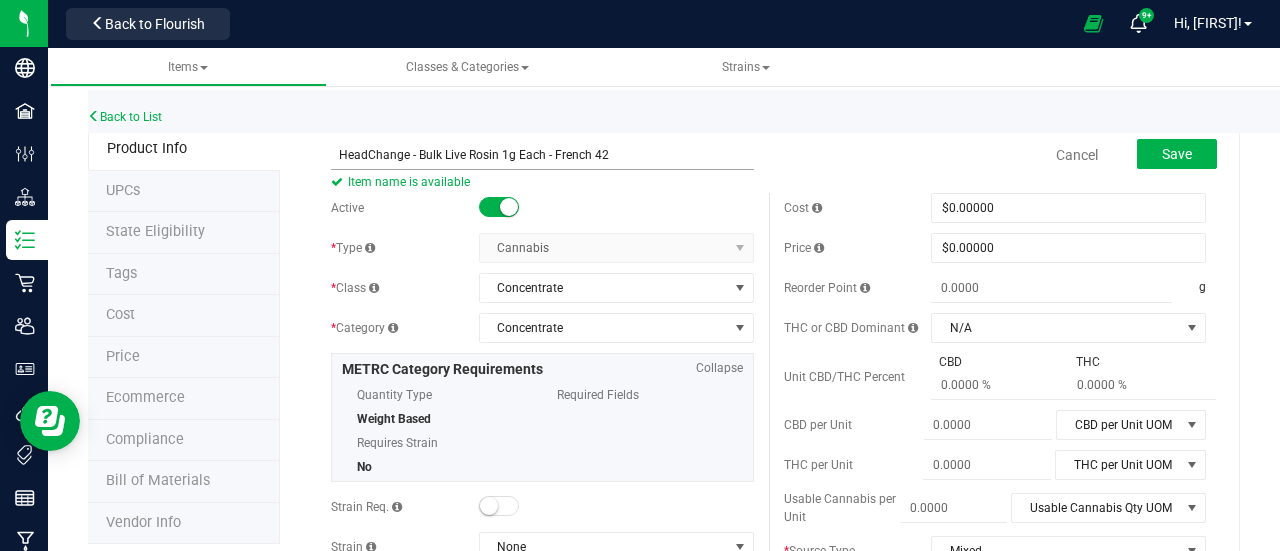 click on "HeadChange - Bulk Live Rosin 1g Each - French 42" at bounding box center (542, 155) 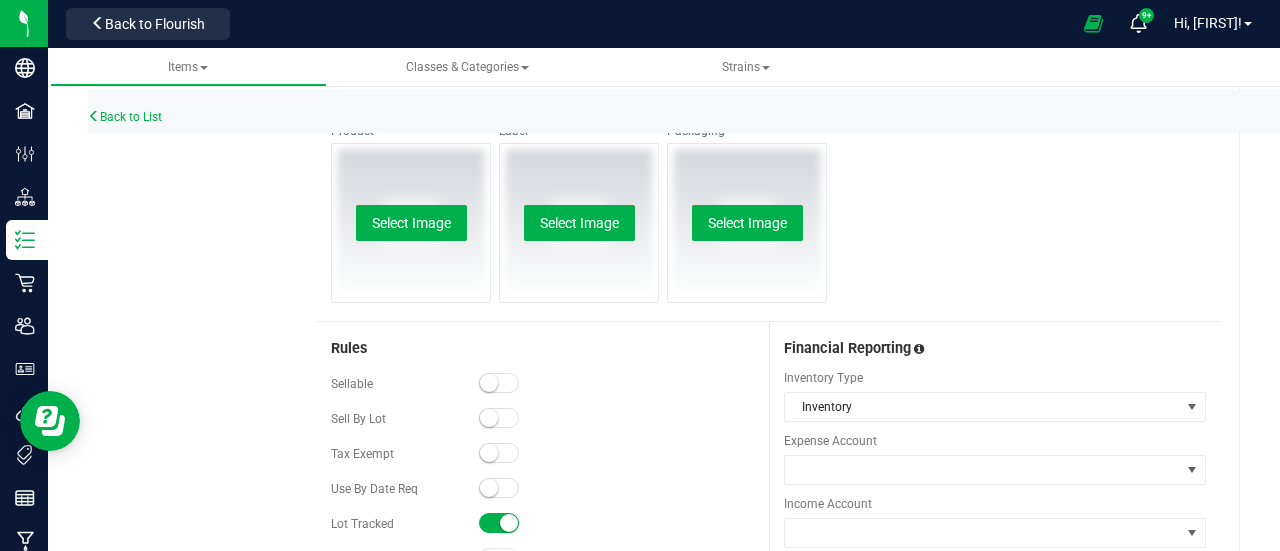 scroll, scrollTop: 1030, scrollLeft: 0, axis: vertical 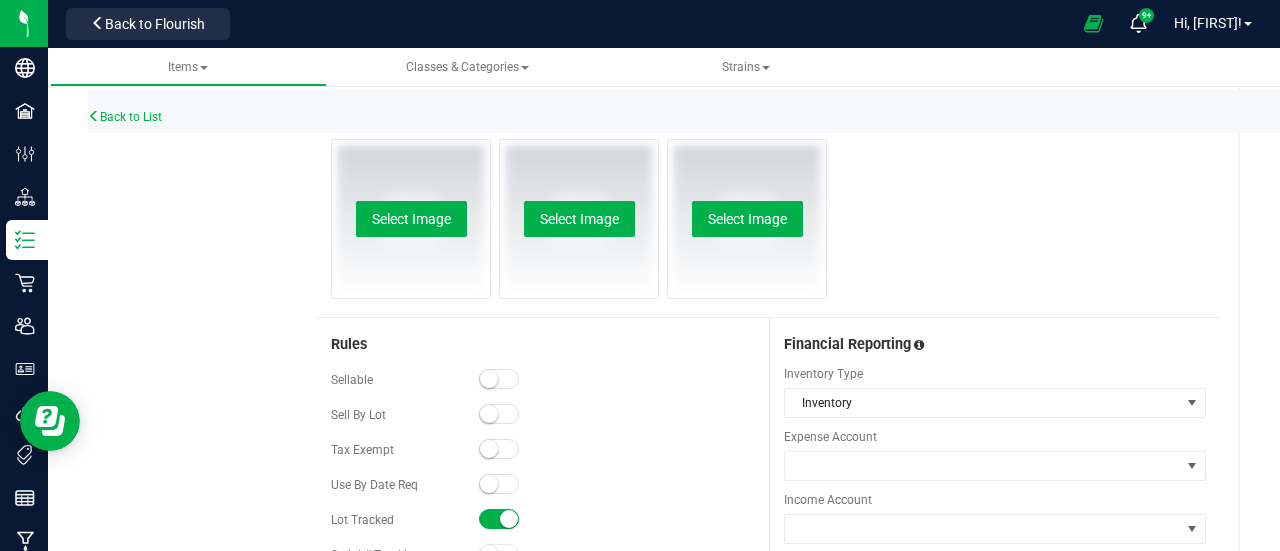 type on "HeadChange - Bulk Live Rosin 1g Each - French 42" 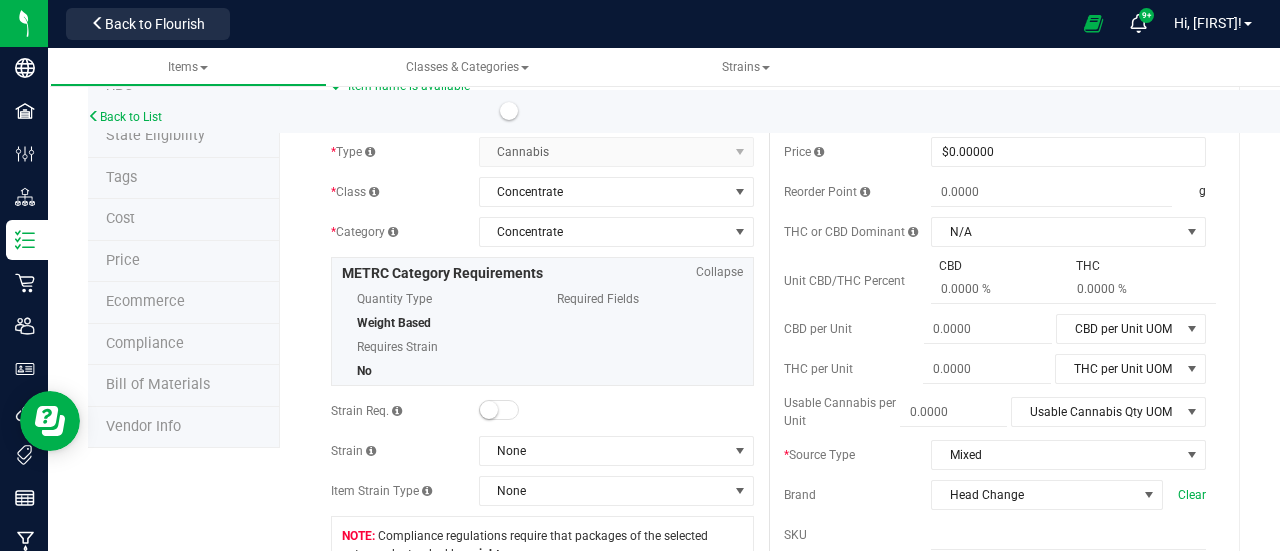 scroll, scrollTop: 0, scrollLeft: 0, axis: both 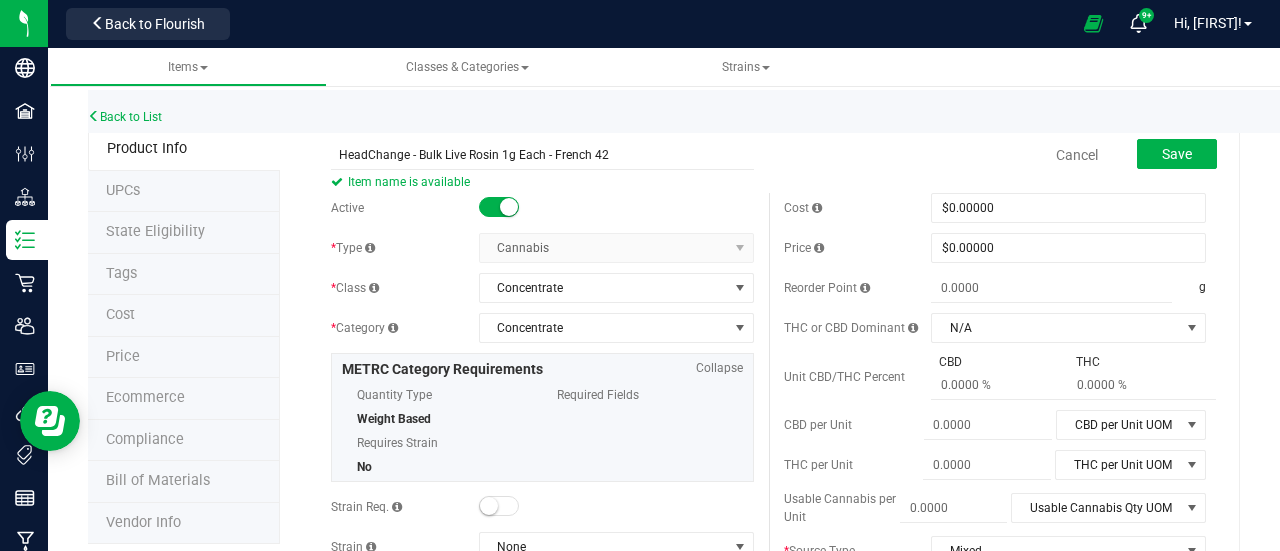 click on "Cancel
Save" at bounding box center (995, 155) 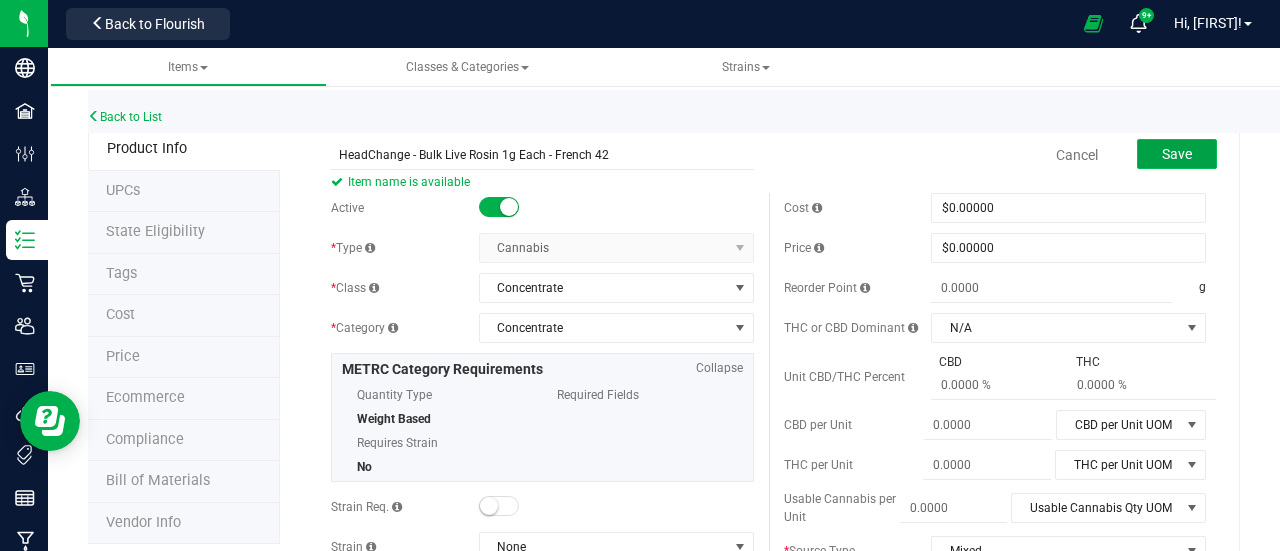 click on "Save" at bounding box center (1177, 154) 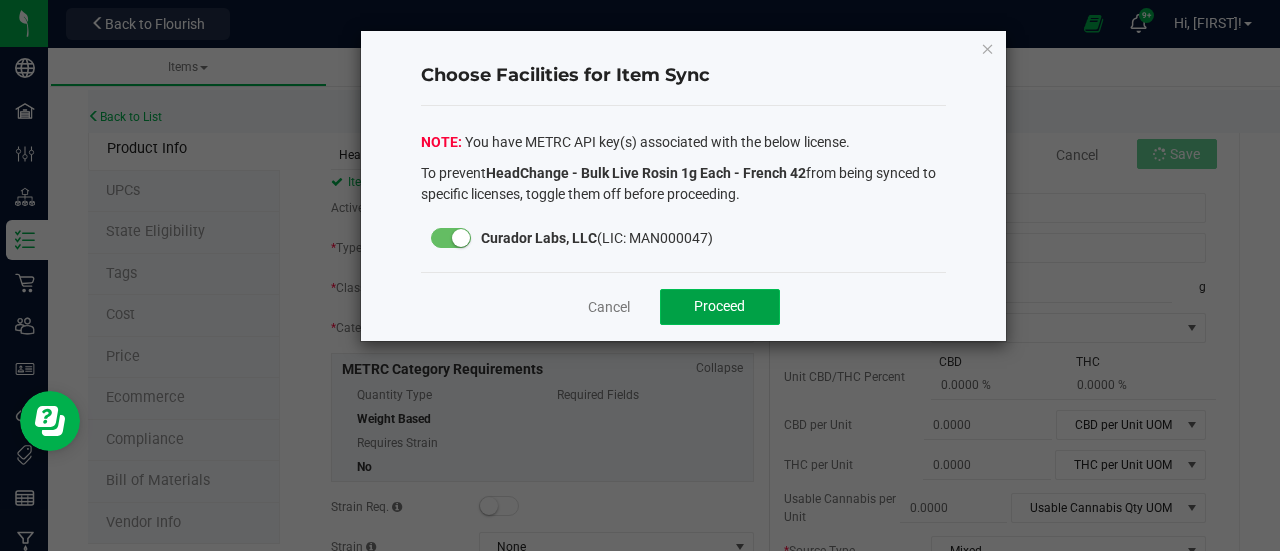 click on "Proceed" 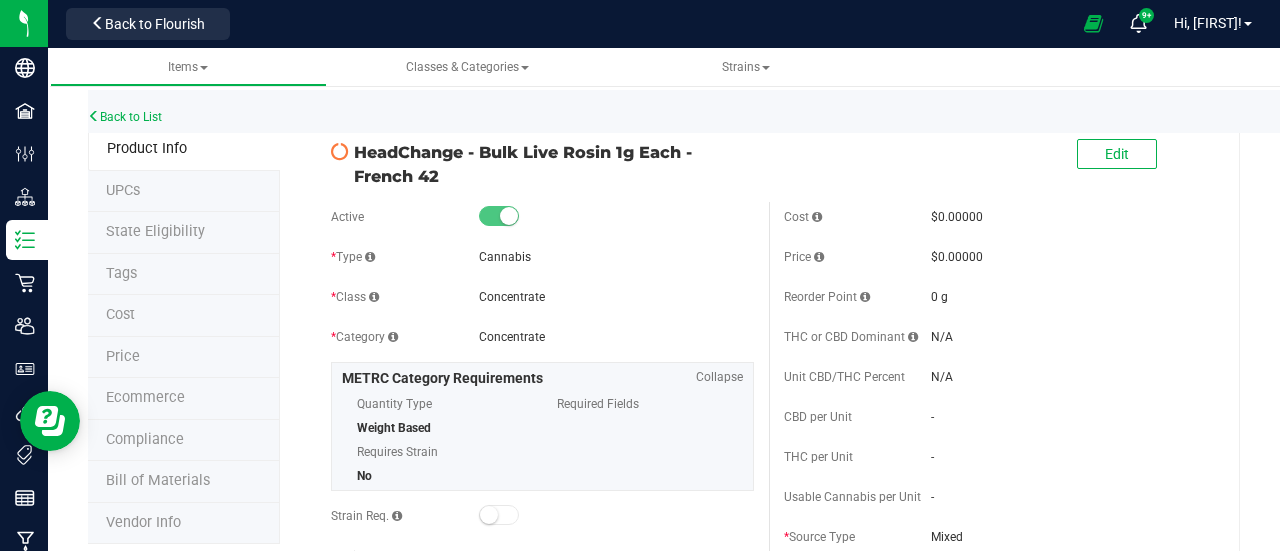 click on "Back to List" at bounding box center [728, 111] 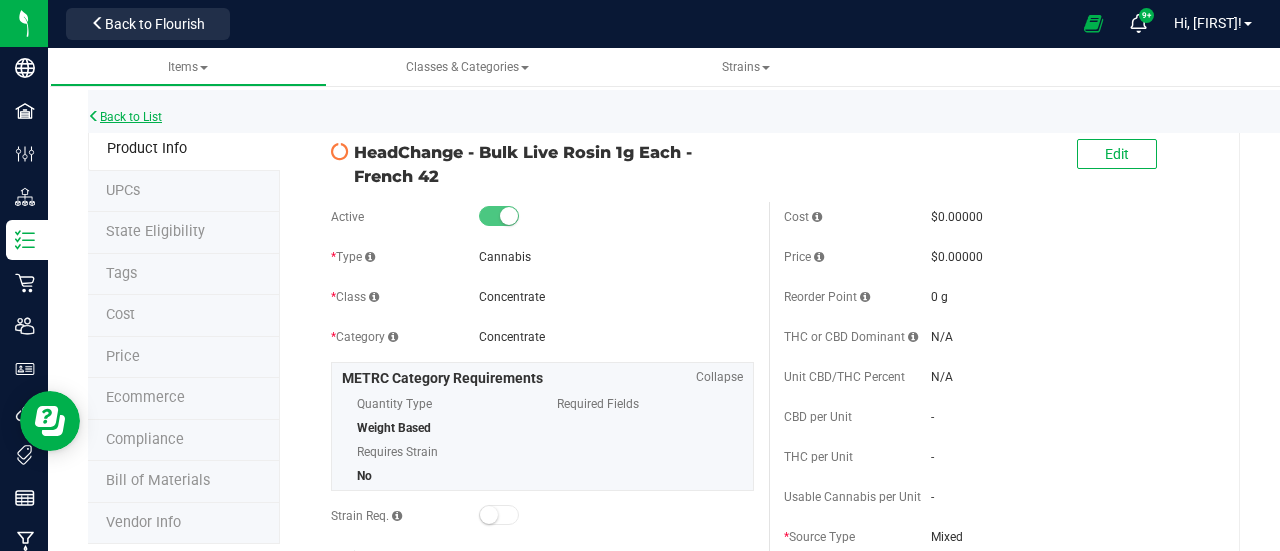 click on "Back to List" at bounding box center (125, 117) 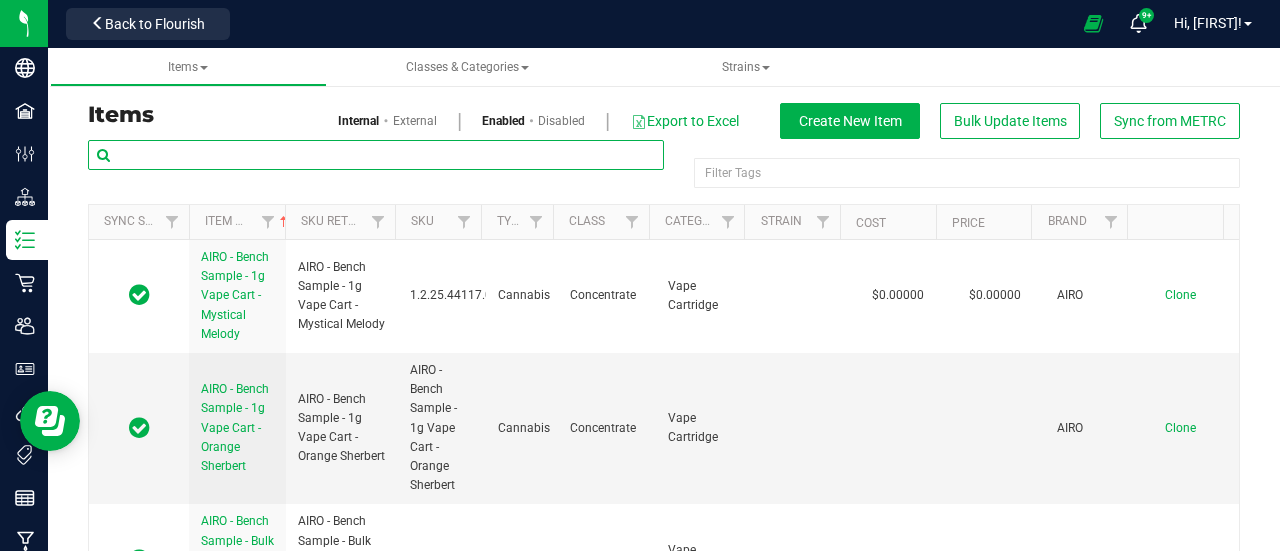 click at bounding box center (376, 155) 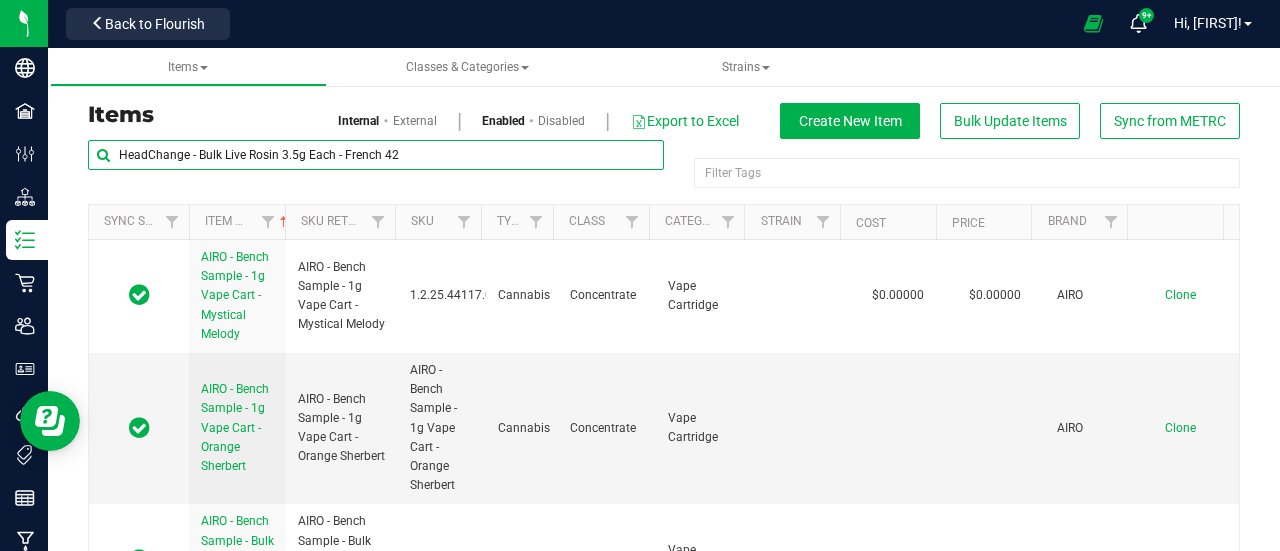 click on "Items   Classes & Categories   Strains
Items
Internal
External
Enabled
Disabled
Export to Excel
Create New Item
Bulk Update Items
Sync from METRC" at bounding box center (664, 299) 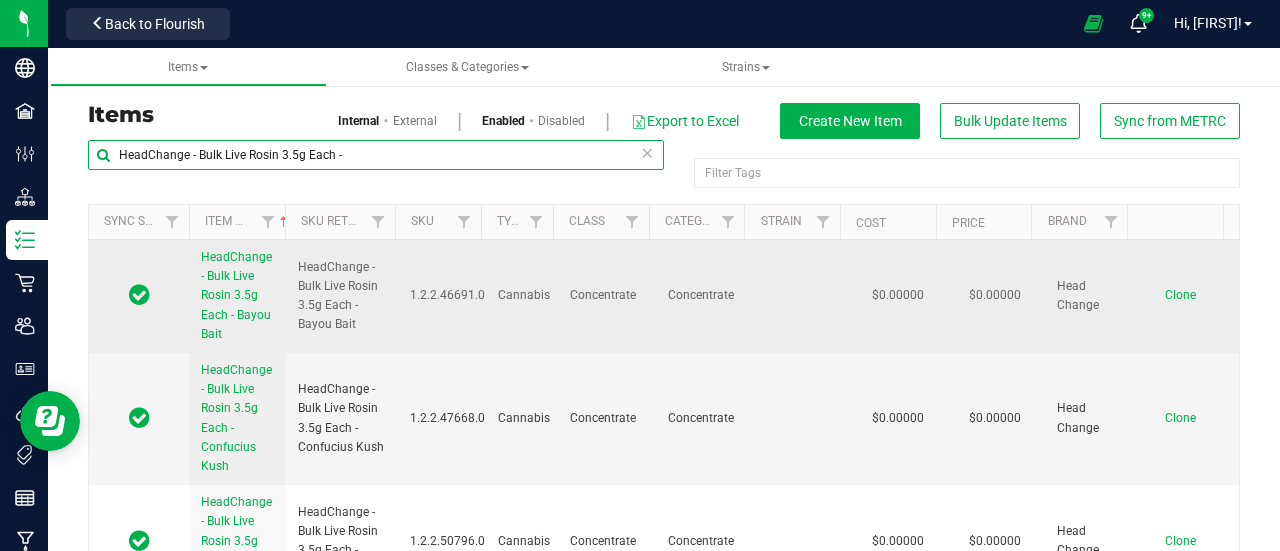 type on "HeadChange - Bulk Live Rosin 3.5g Each -" 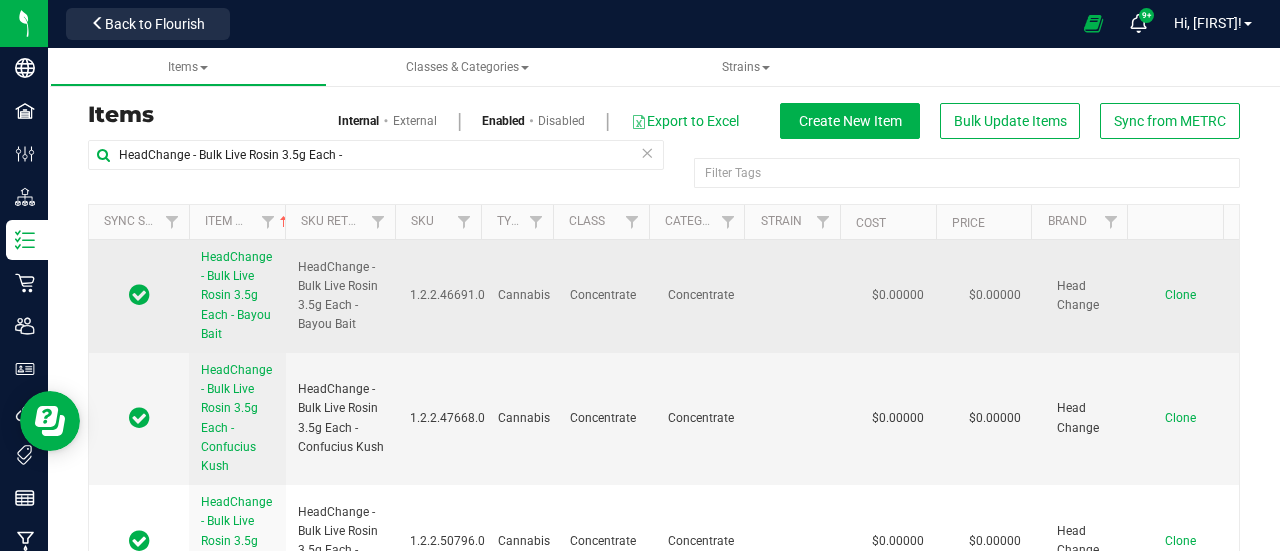 click on "Clone" at bounding box center [1180, 295] 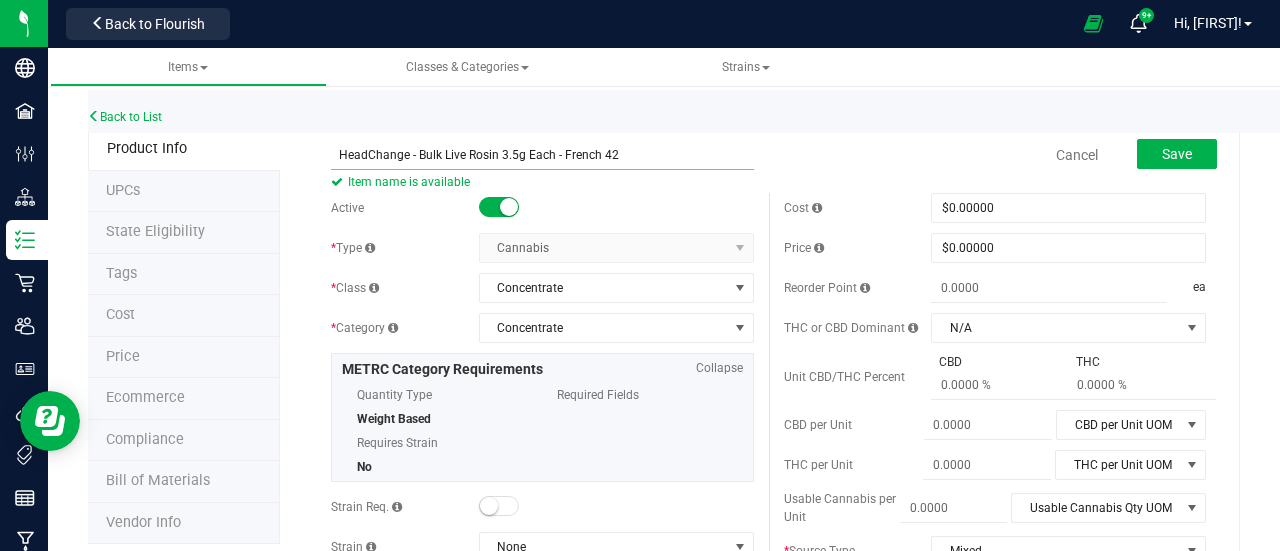 click on "HeadChange - Bulk Live Rosin 3.5g Each - French 42" at bounding box center [542, 155] 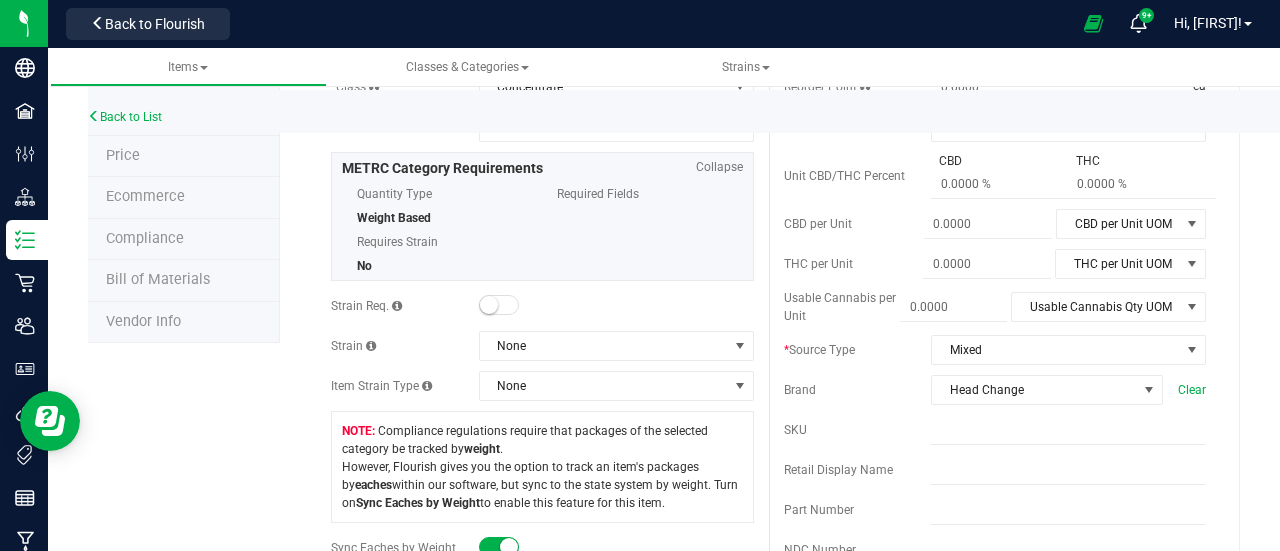 scroll, scrollTop: 0, scrollLeft: 0, axis: both 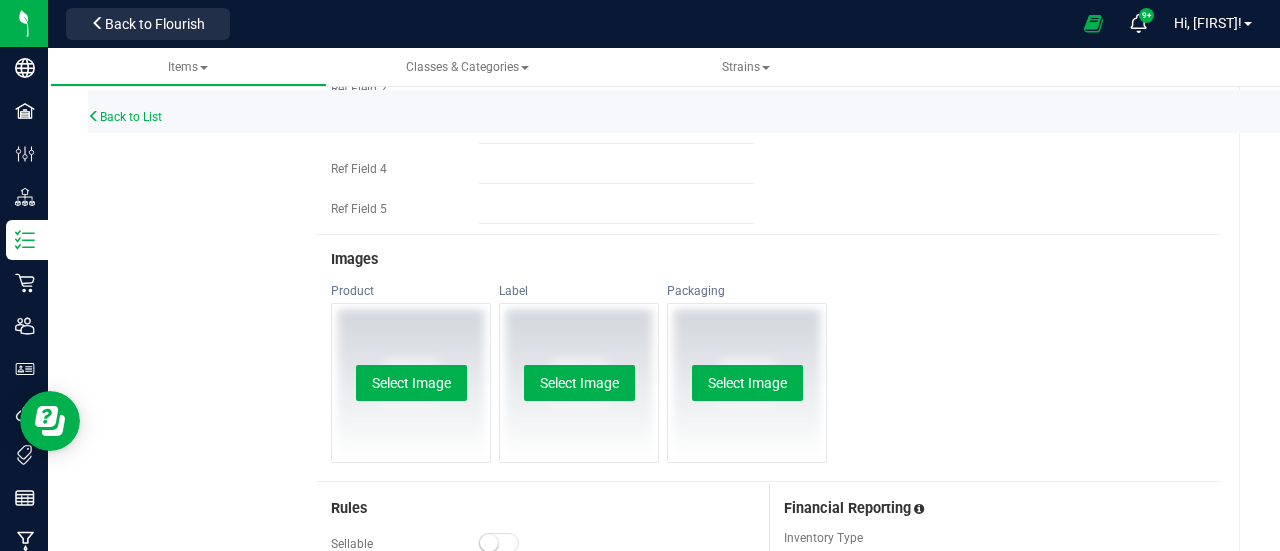 type on "HeadChange - Bulk Live Rosin 3.5g Each - French 42" 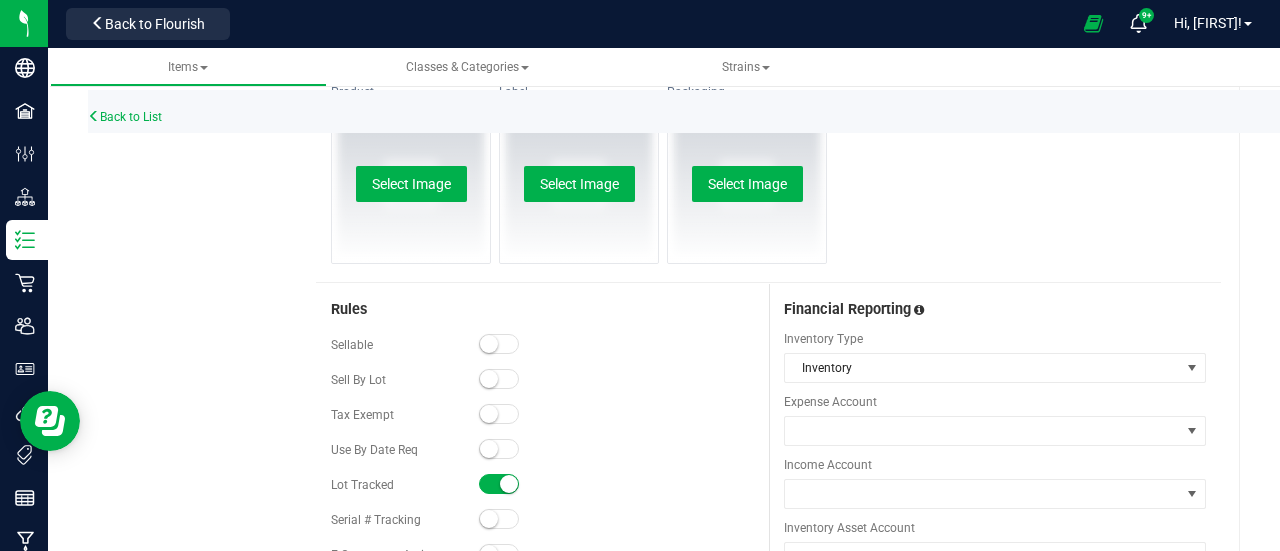 scroll, scrollTop: 1147, scrollLeft: 0, axis: vertical 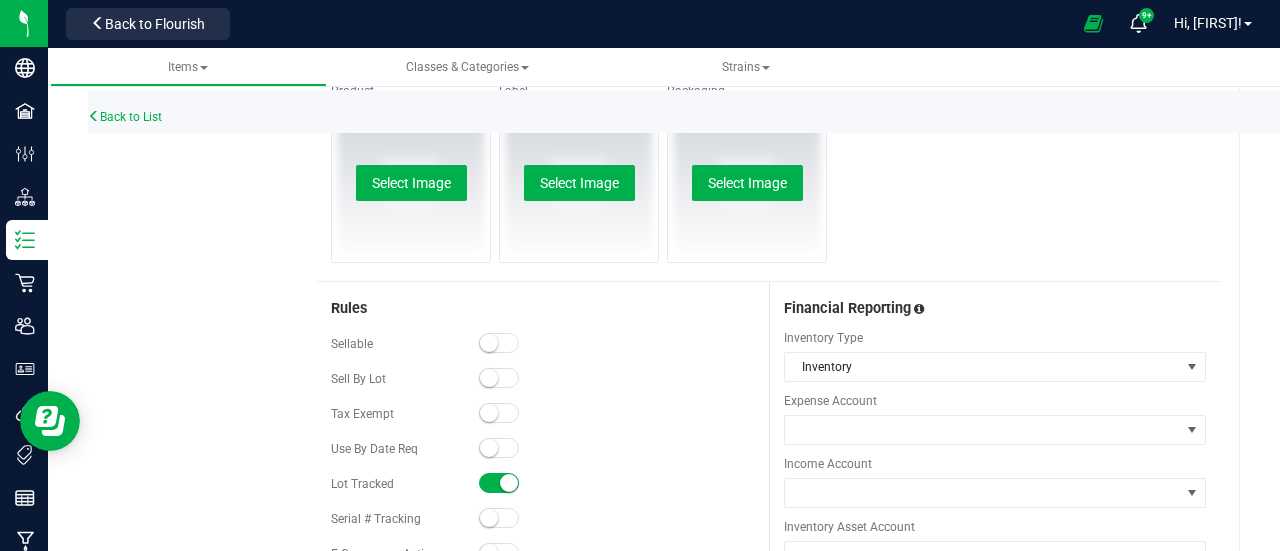 click at bounding box center (489, 448) 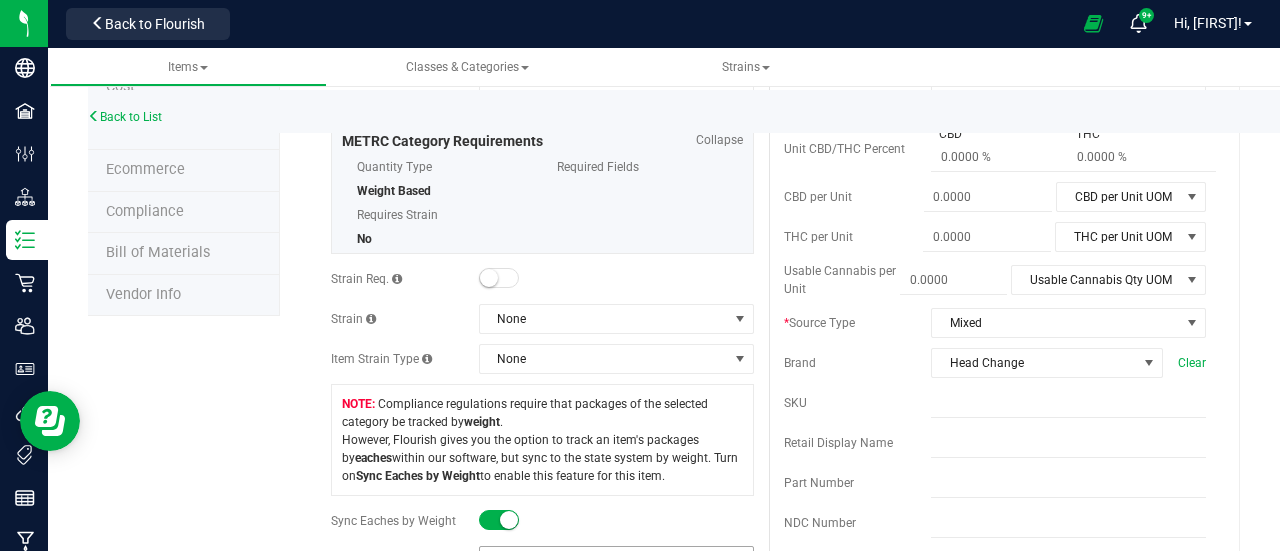 scroll, scrollTop: 0, scrollLeft: 0, axis: both 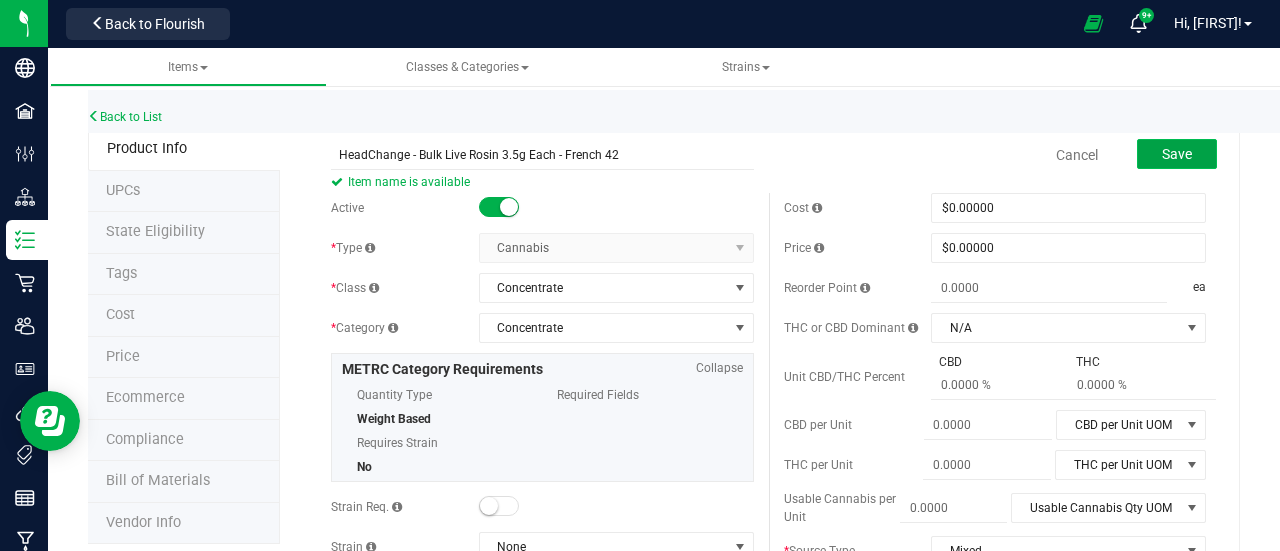 click on "Save" at bounding box center [1177, 154] 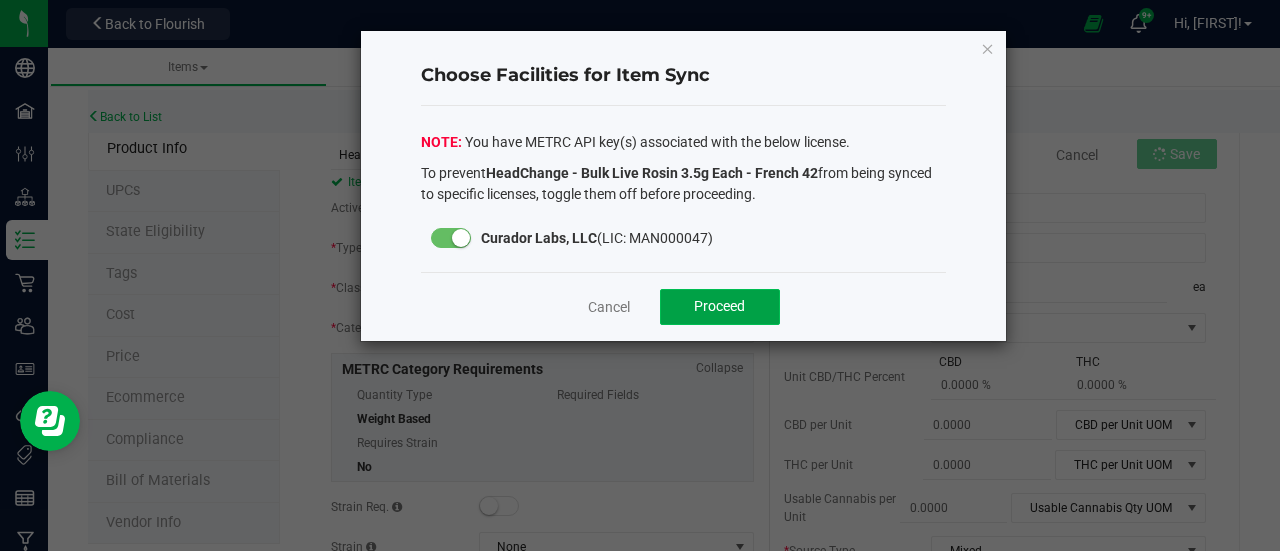 click on "Proceed" 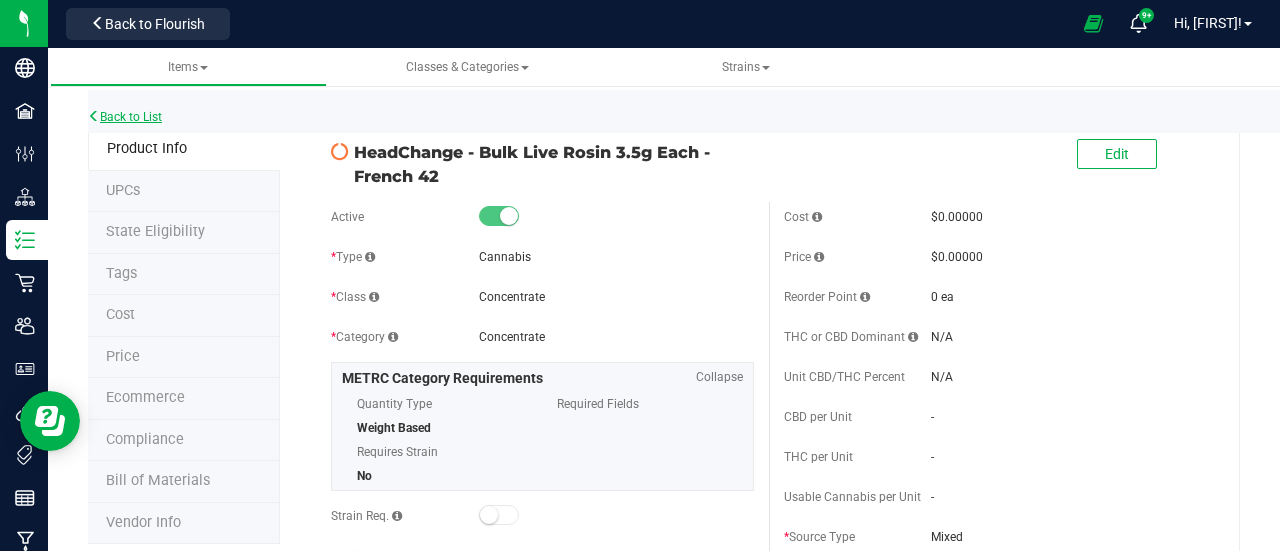 click on "Back to List" at bounding box center [125, 117] 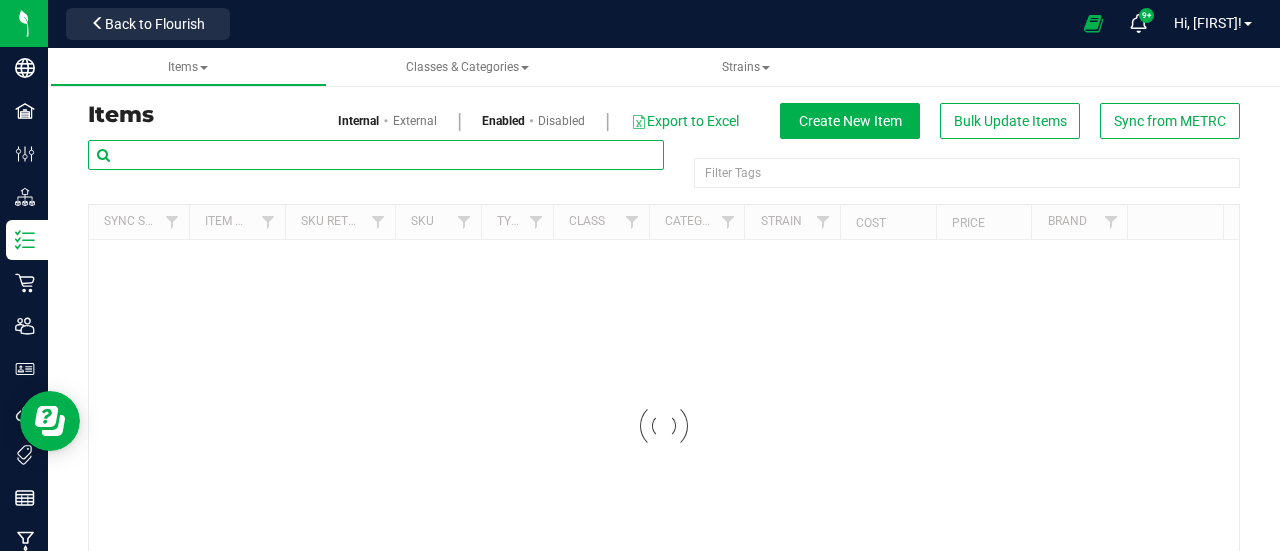 click at bounding box center (376, 155) 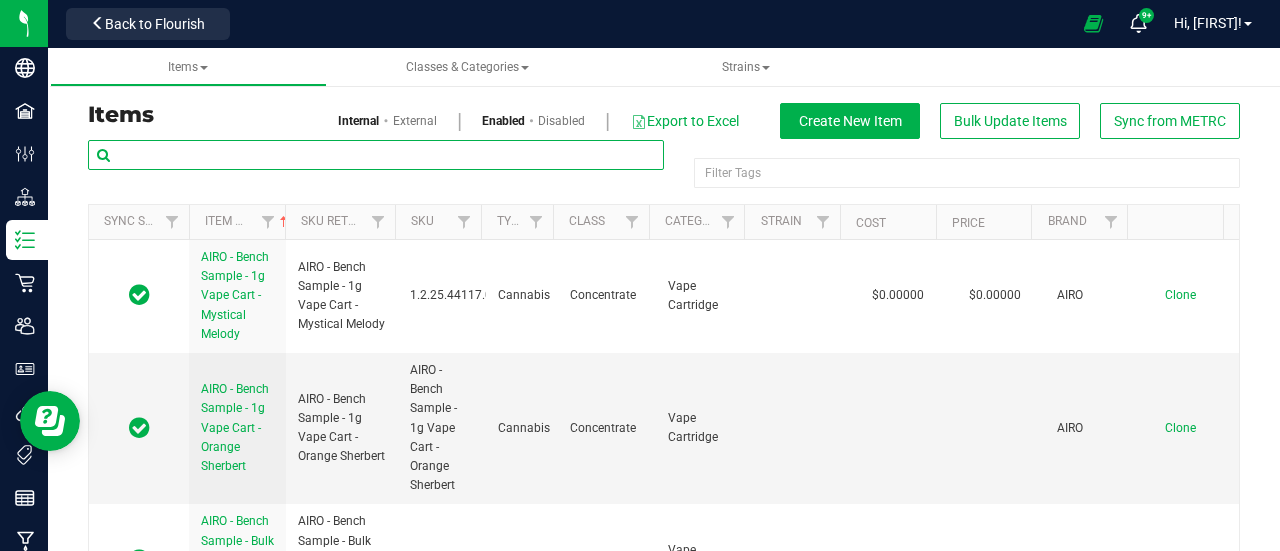 paste on "HeadChange - Bulk Live Rosin Cart .5g Each - French 42" 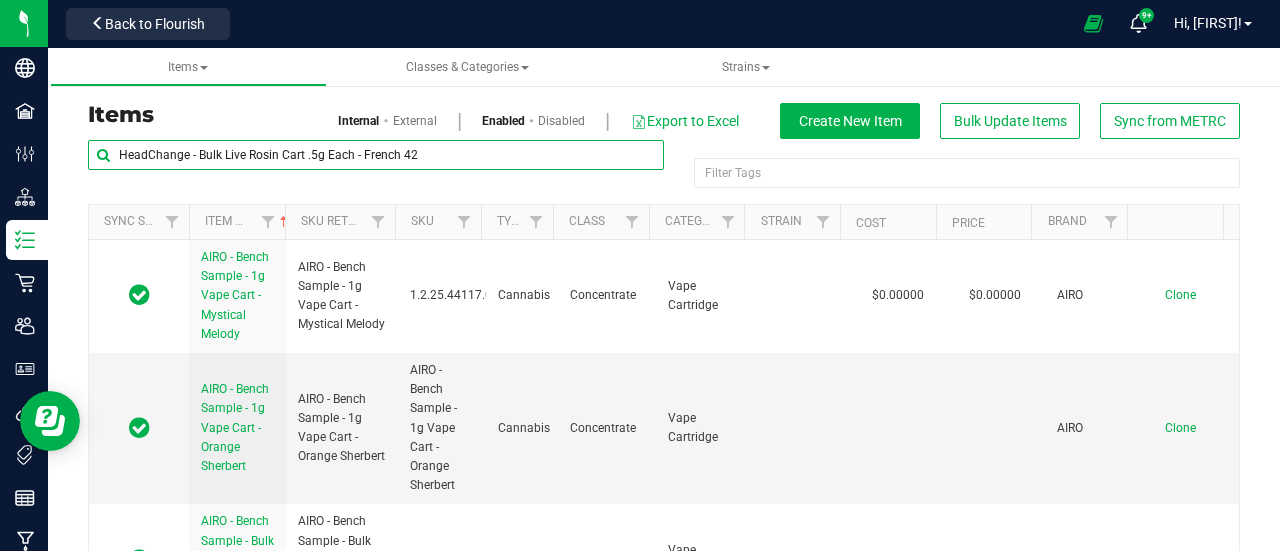 click on "Items   Classes & Categories   Strains
Items
Internal
External
Enabled
Disabled
Export to Excel
Create New Item
Bulk Update Items
Sync from METRC" at bounding box center [664, 299] 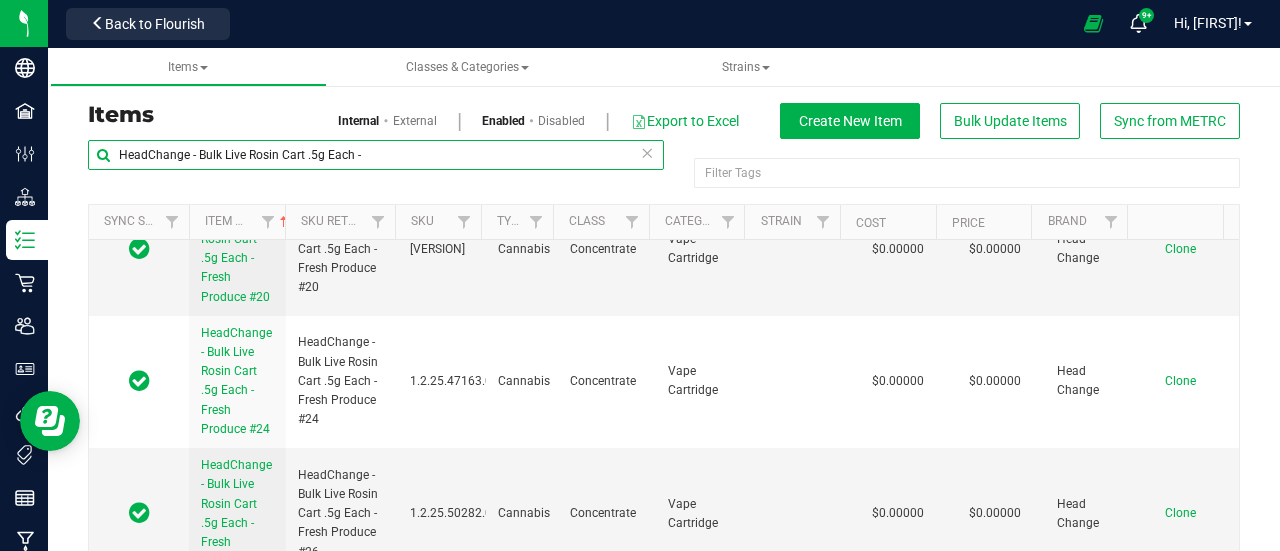 scroll, scrollTop: 3156, scrollLeft: 0, axis: vertical 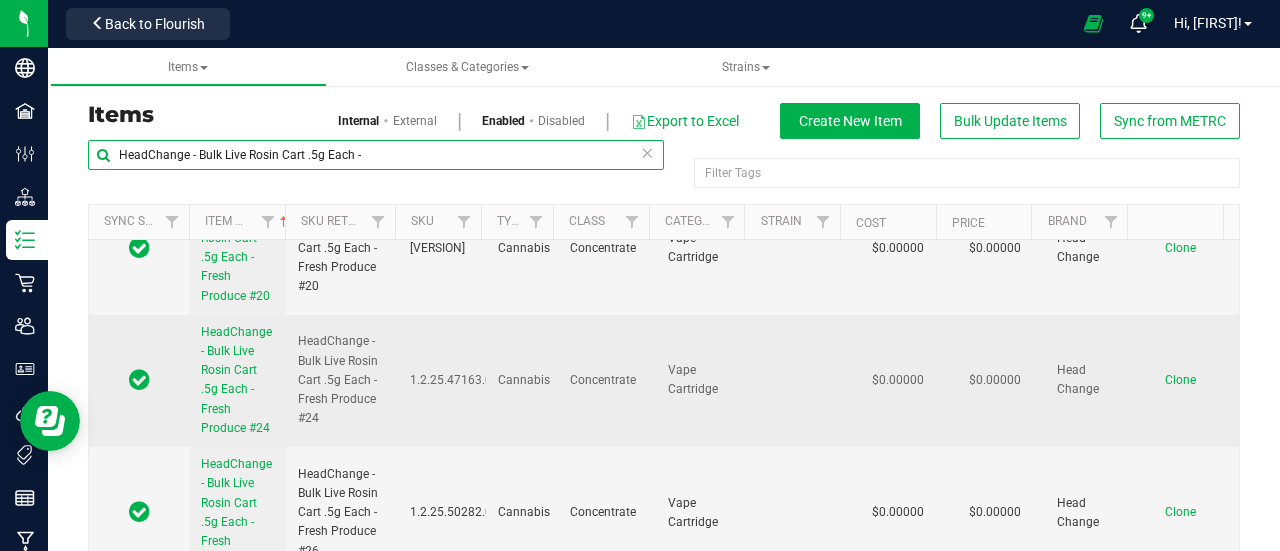 type on "HeadChange - Bulk Live Rosin Cart .5g Each -" 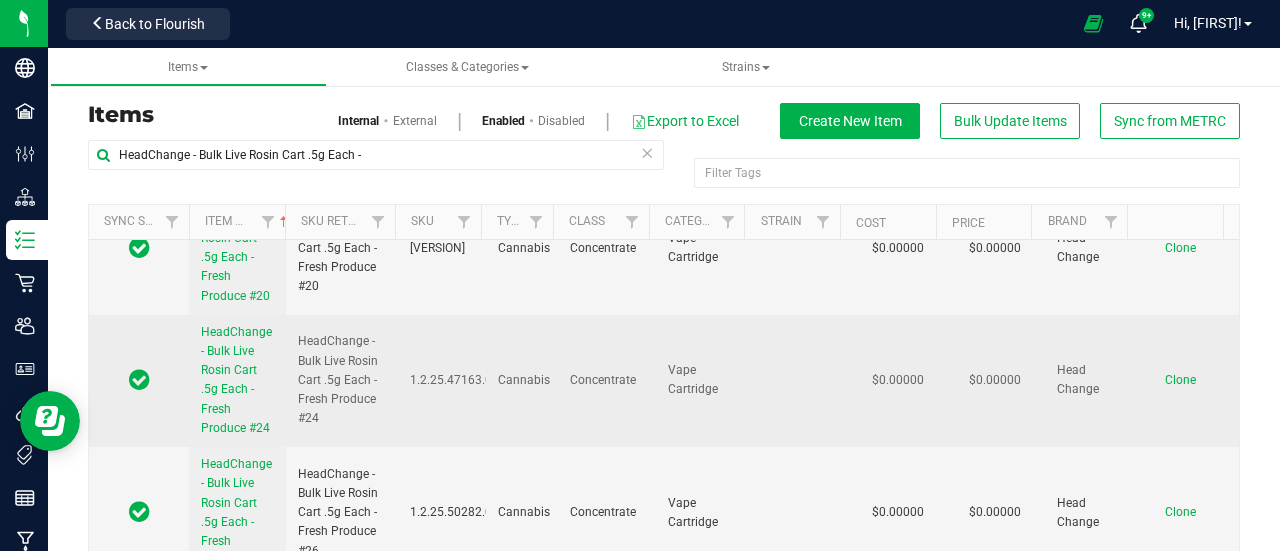 click on "Clone" at bounding box center (1180, 380) 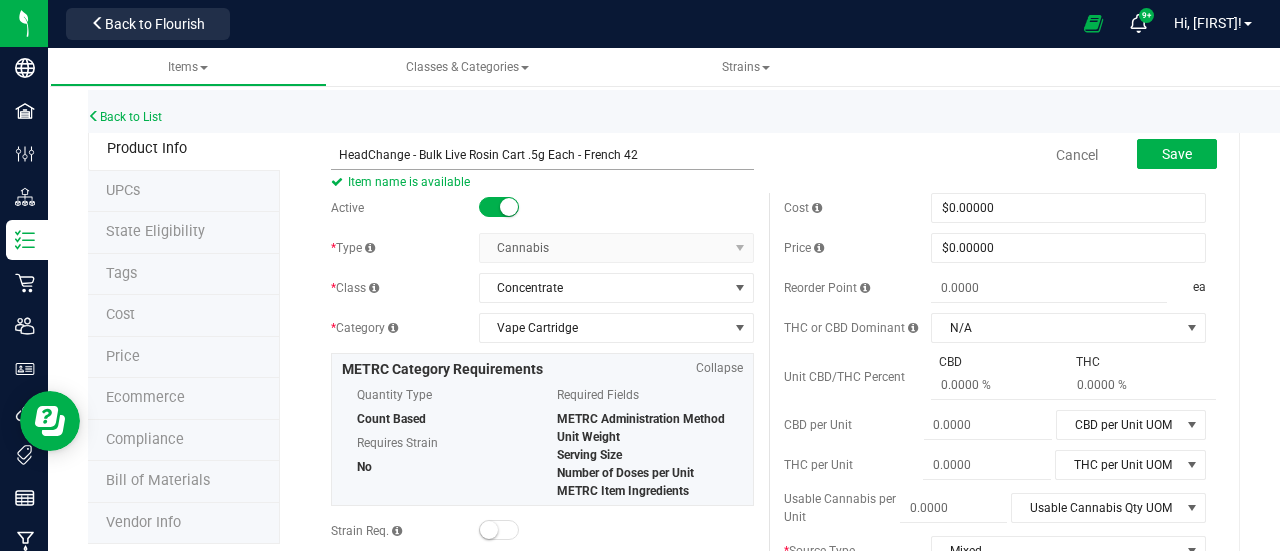 click on "HeadChange - Bulk Live Rosin Cart .5g Each - French 42" at bounding box center (542, 155) 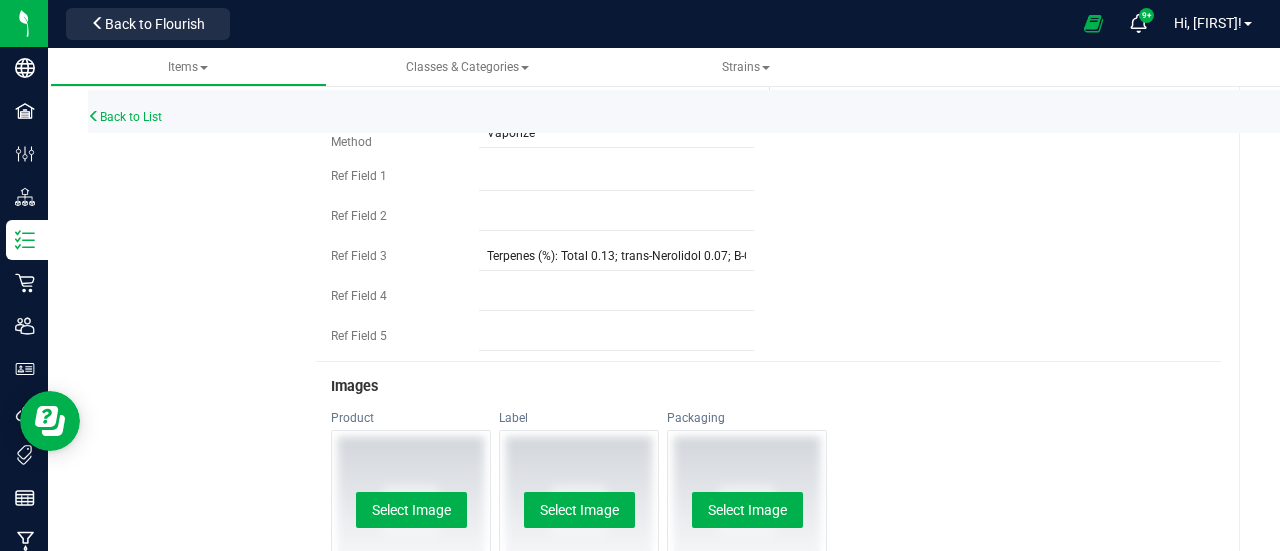 scroll, scrollTop: 869, scrollLeft: 0, axis: vertical 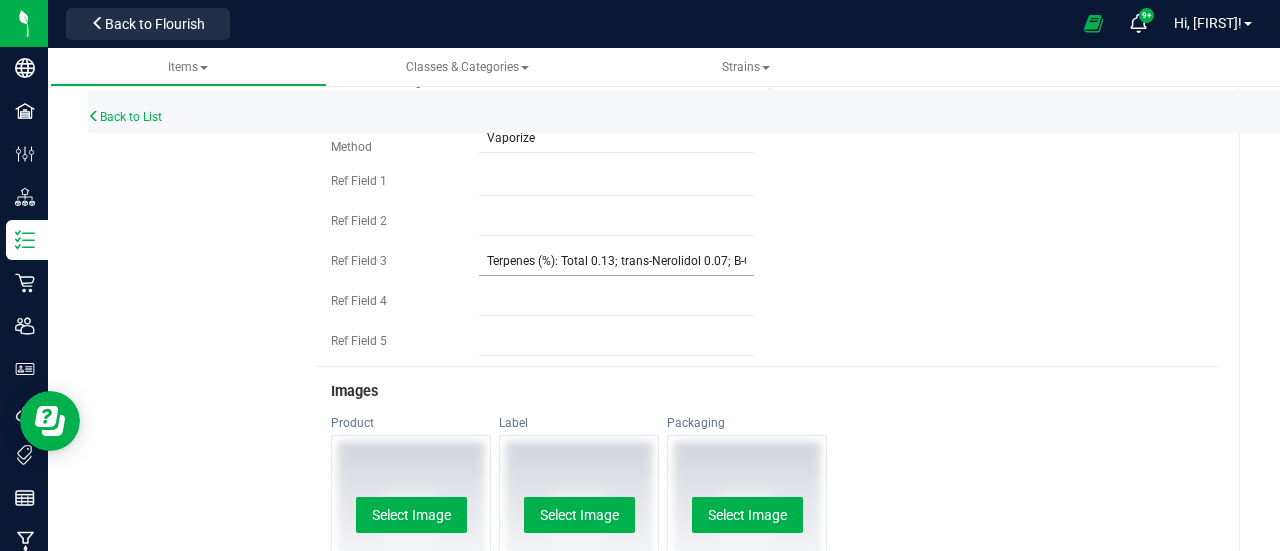 type on "HeadChange - Bulk Live Rosin Cart .5g Each - French 42" 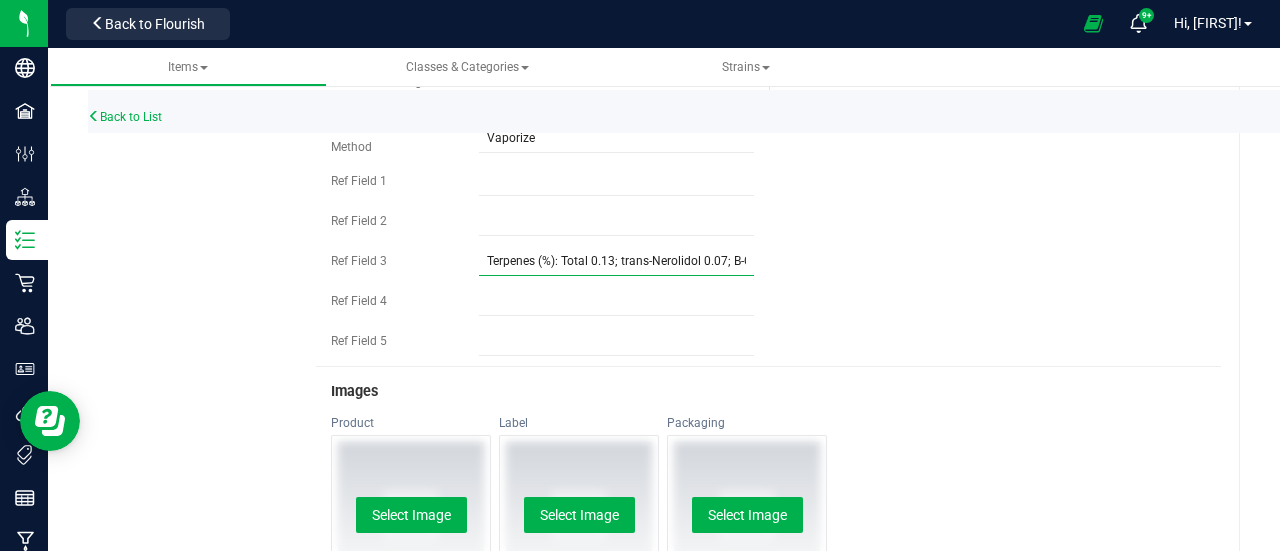 scroll, scrollTop: 0, scrollLeft: 186, axis: horizontal 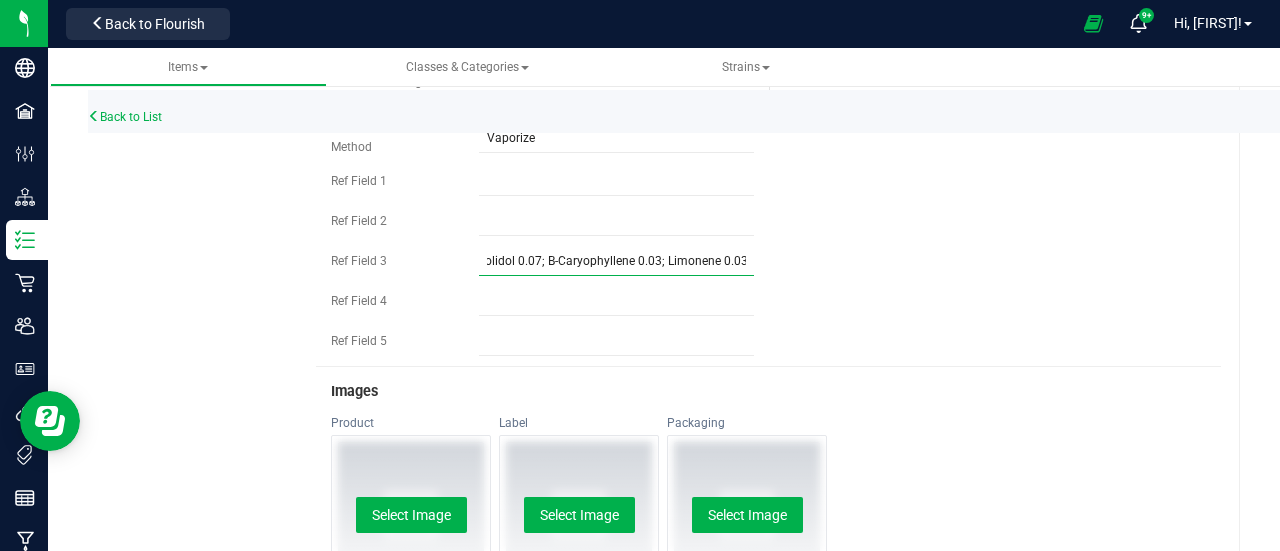 drag, startPoint x: 483, startPoint y: 282, endPoint x: 908, endPoint y: 295, distance: 425.1988 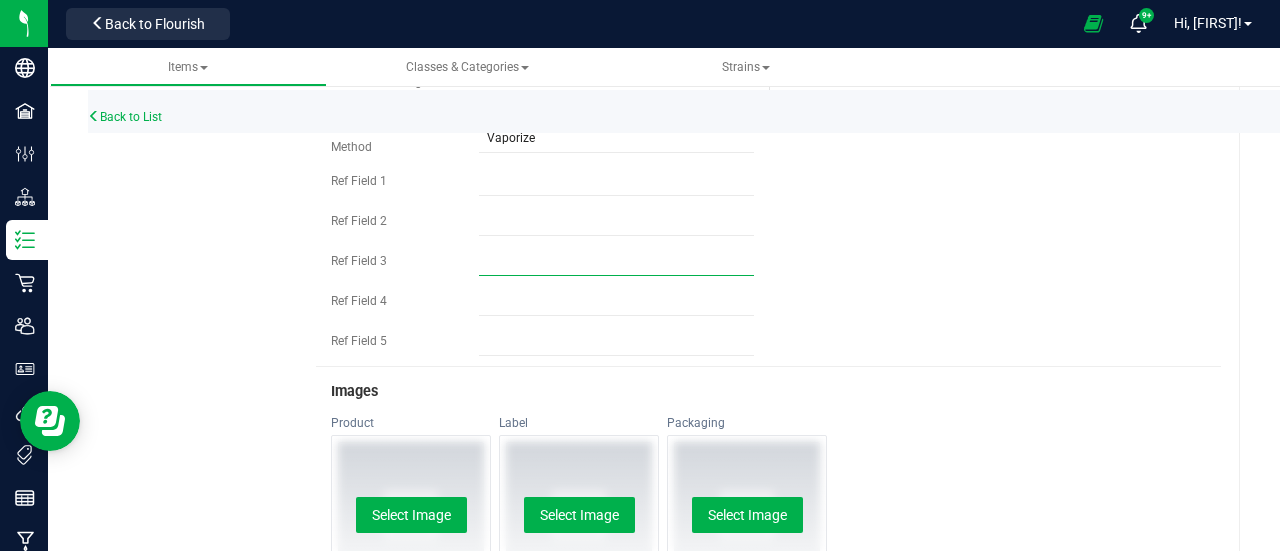 scroll, scrollTop: 0, scrollLeft: 0, axis: both 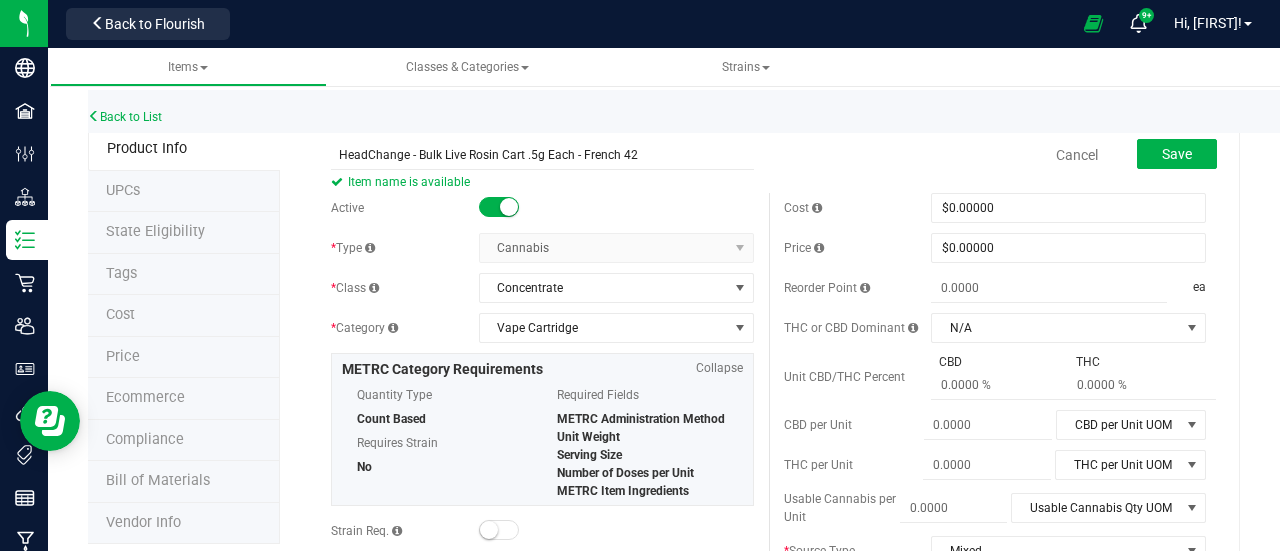 type 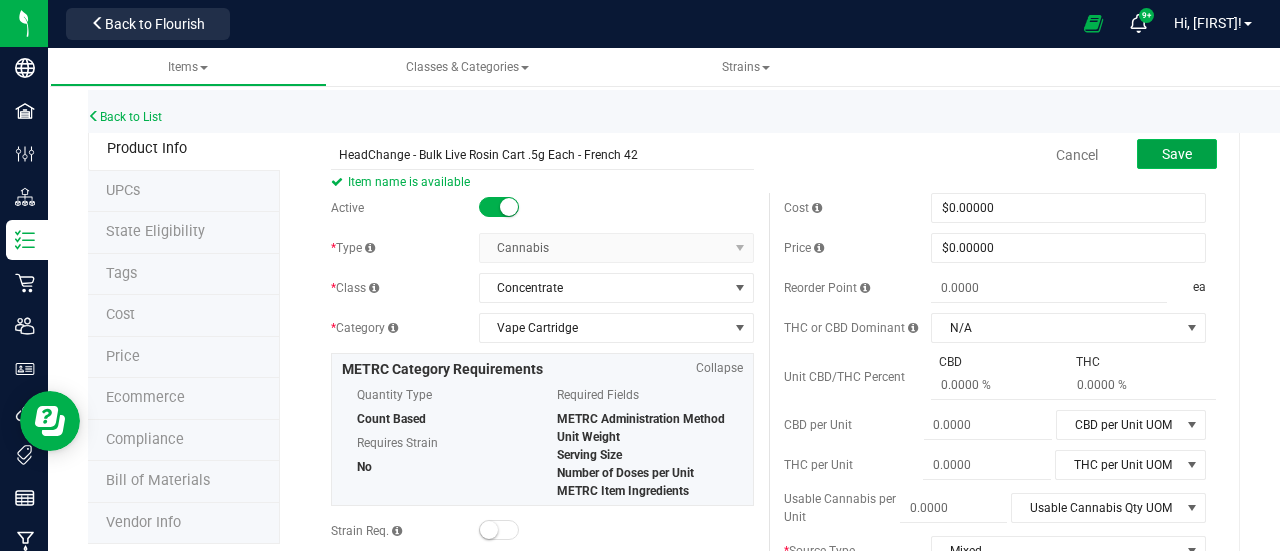 click on "Save" at bounding box center (1177, 154) 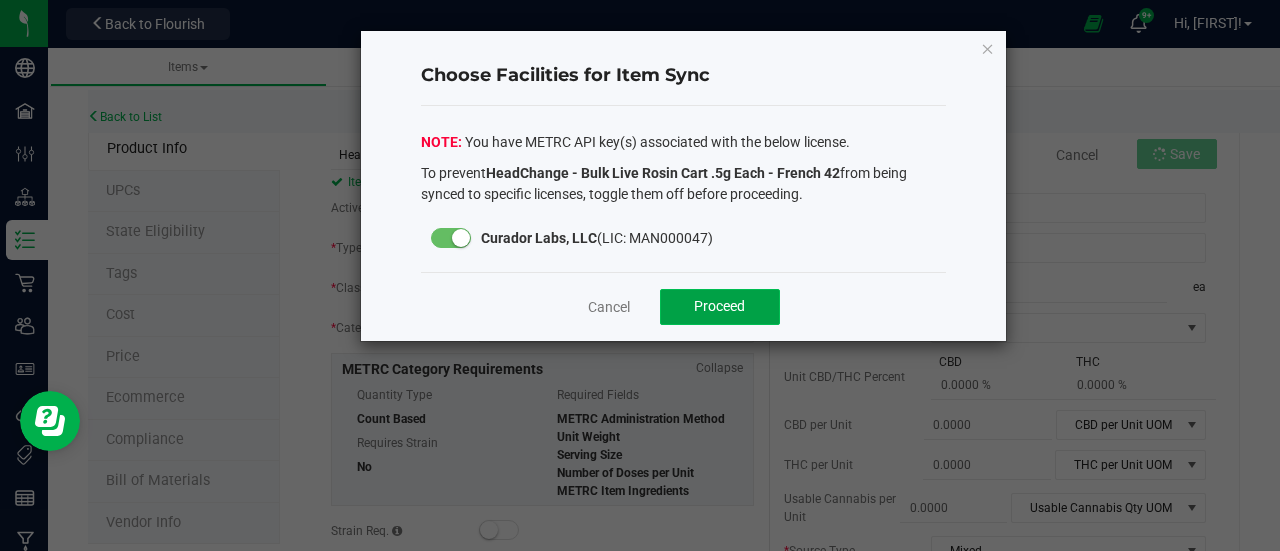 click on "Proceed" 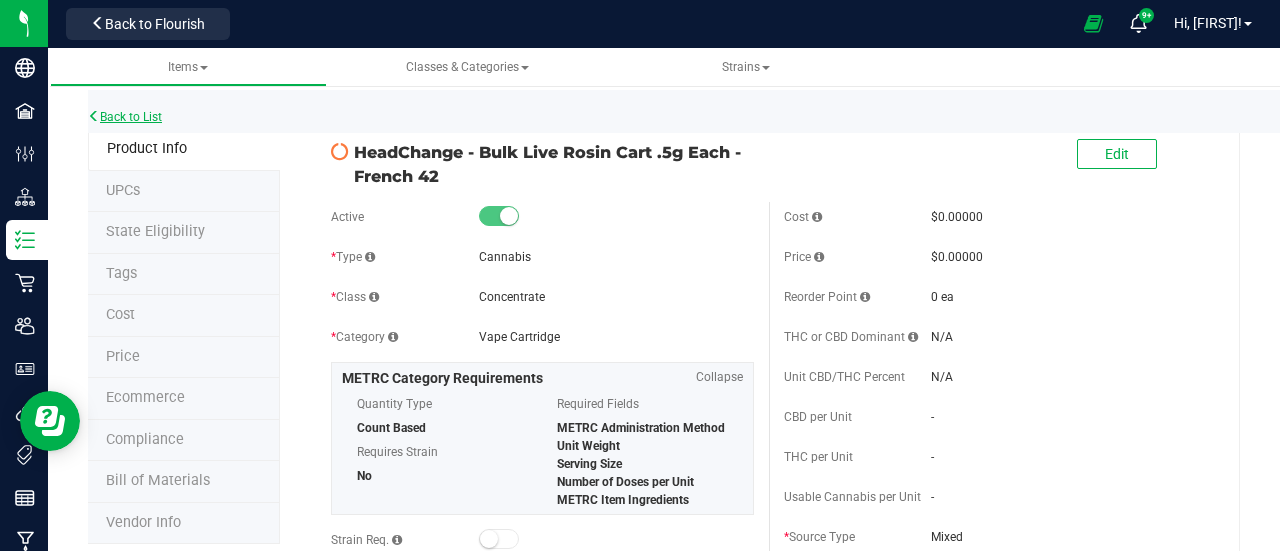 click on "Back to List" at bounding box center [125, 117] 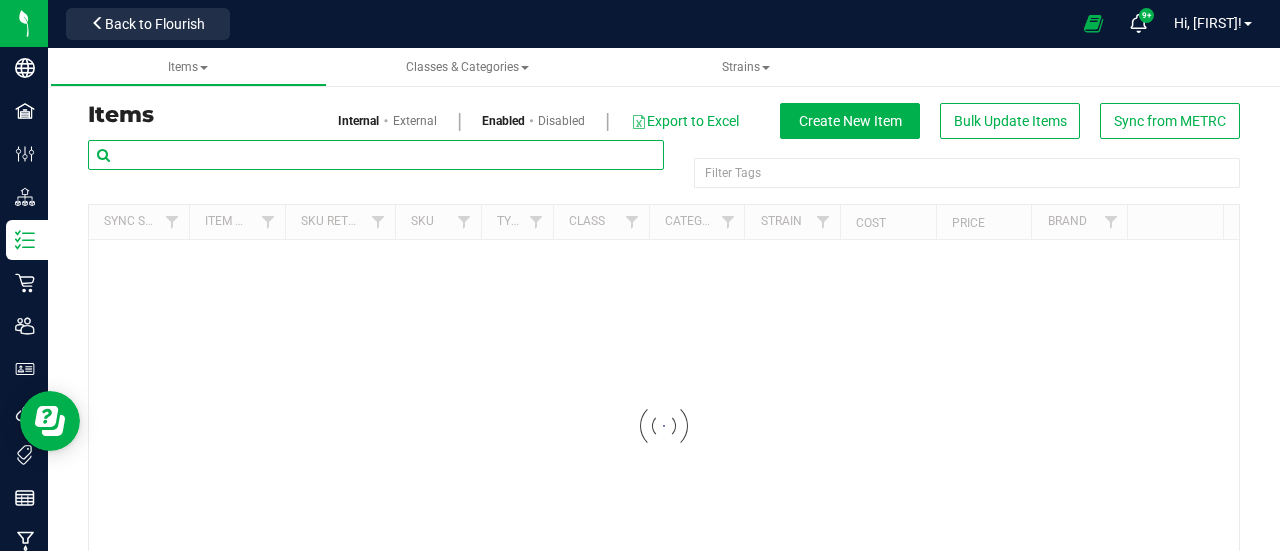 click at bounding box center [376, 155] 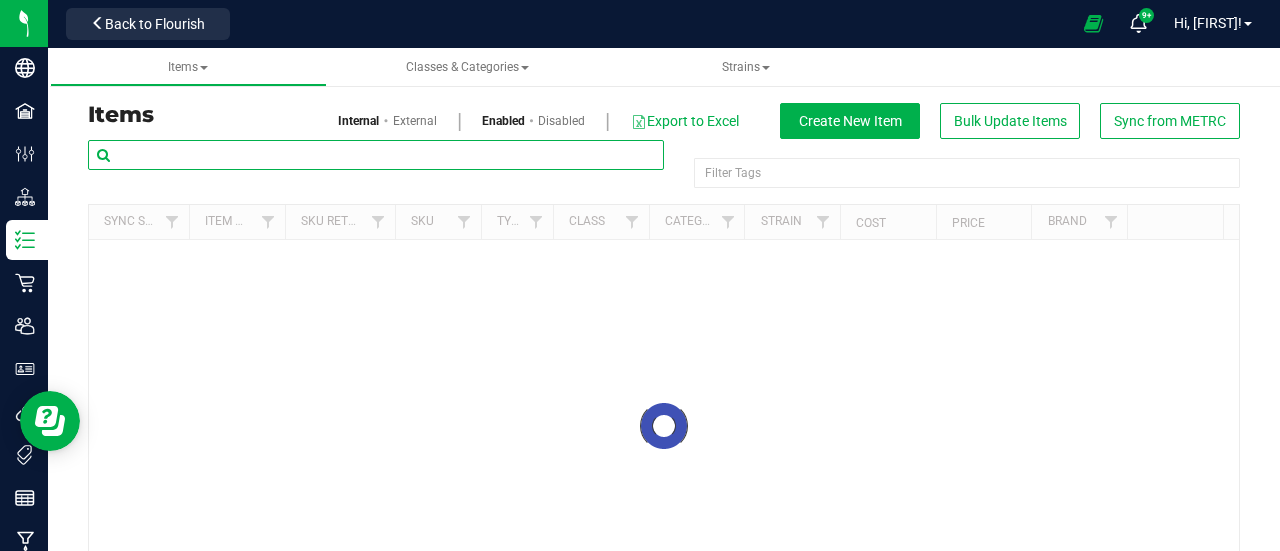 paste on "HeadChange - Bulk Live Rosin 2g Each - French 42" 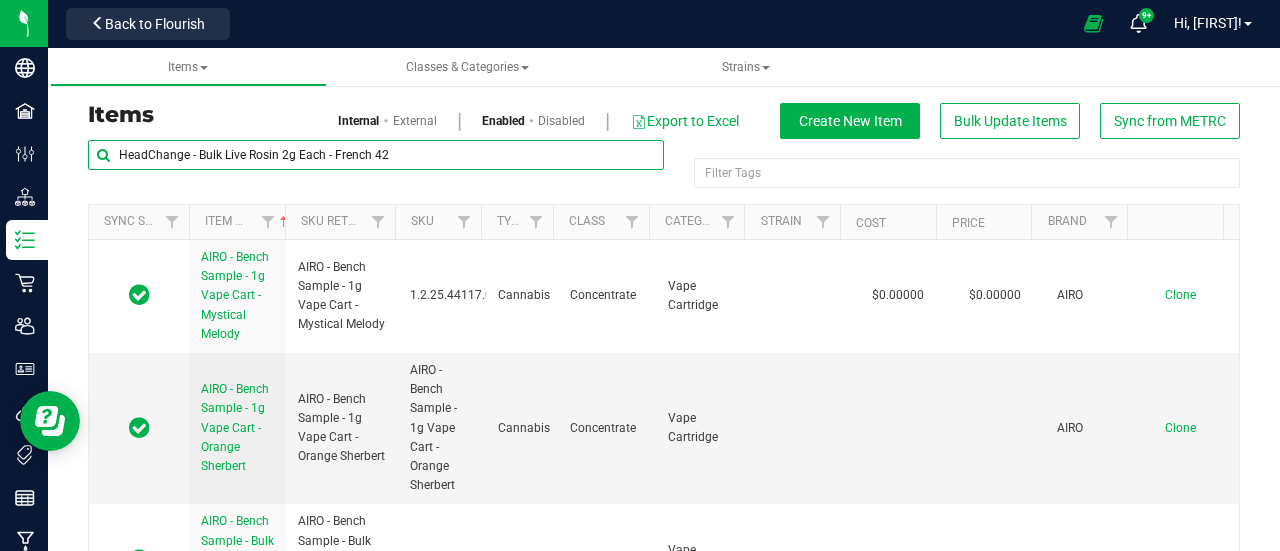 drag, startPoint x: 358, startPoint y: 155, endPoint x: 662, endPoint y: 190, distance: 306.00818 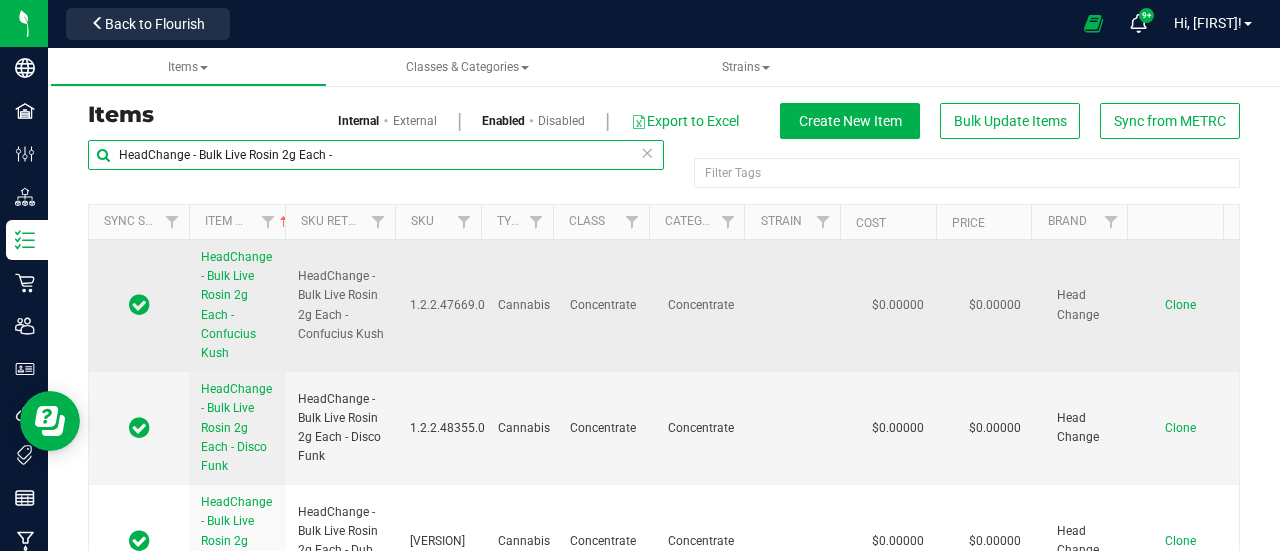 type on "HeadChange - Bulk Live Rosin 2g Each -" 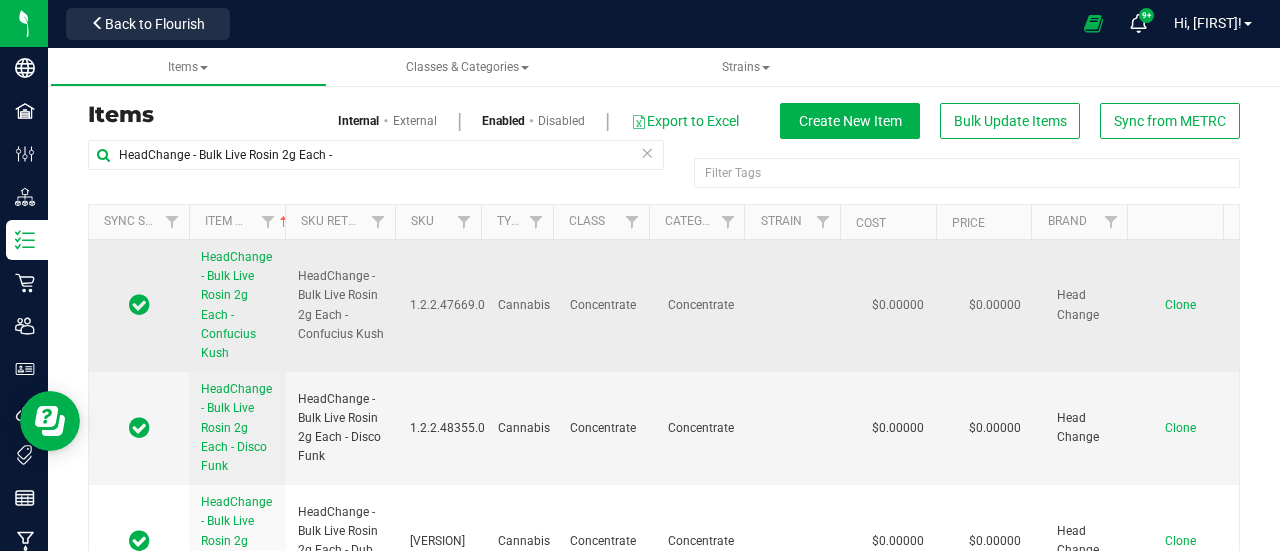 click on "Clone" at bounding box center (1180, 305) 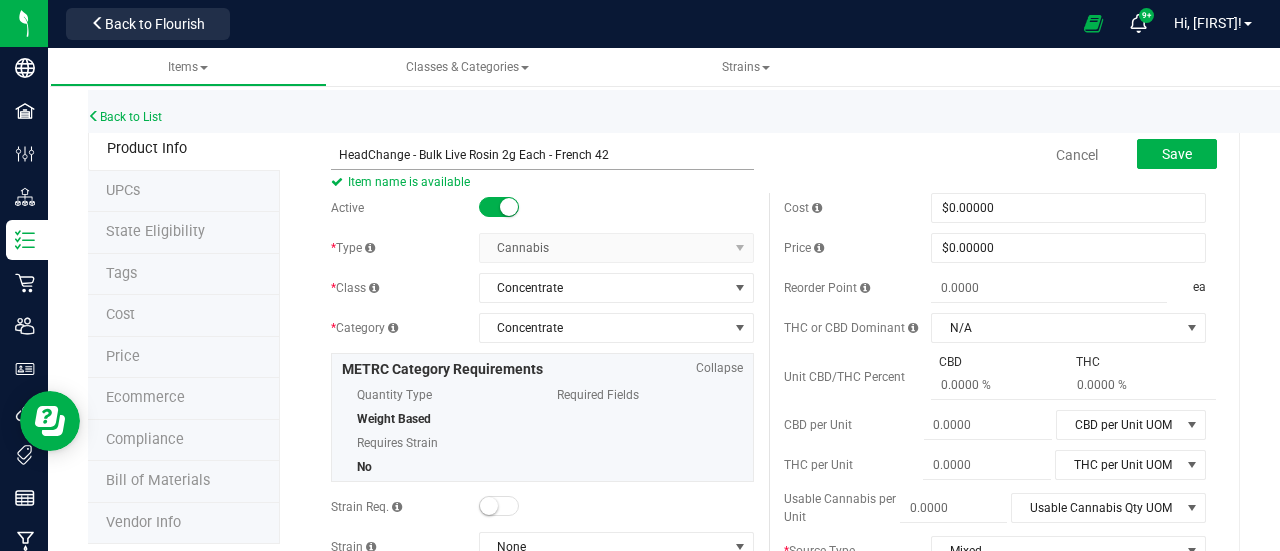 click on "HeadChange - Bulk Live Rosin 2g Each - French 42" at bounding box center [542, 155] 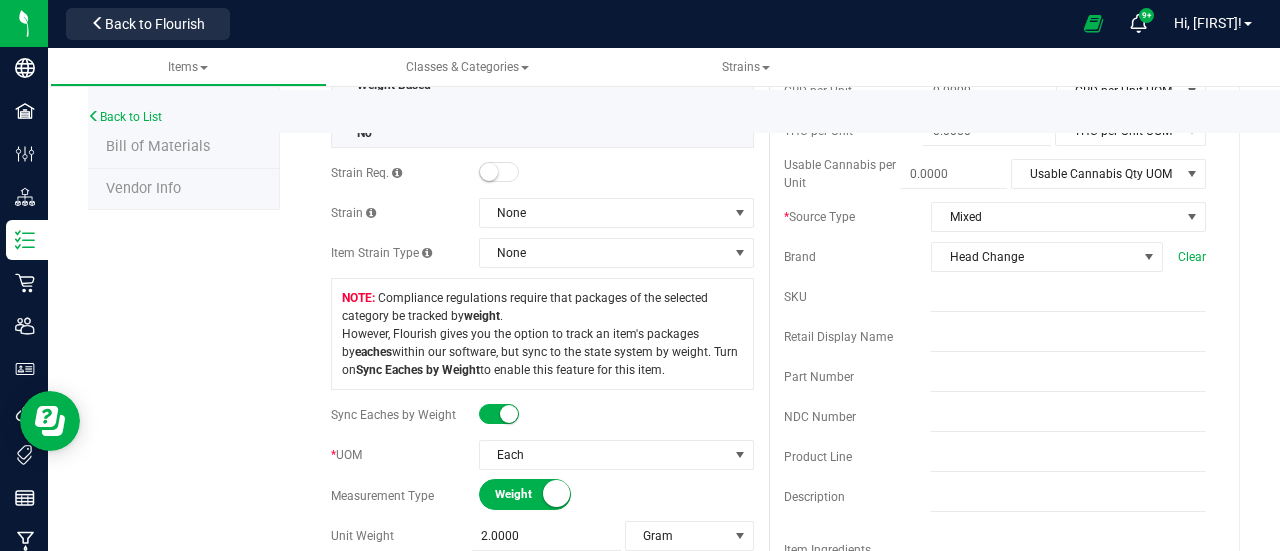 scroll, scrollTop: 0, scrollLeft: 0, axis: both 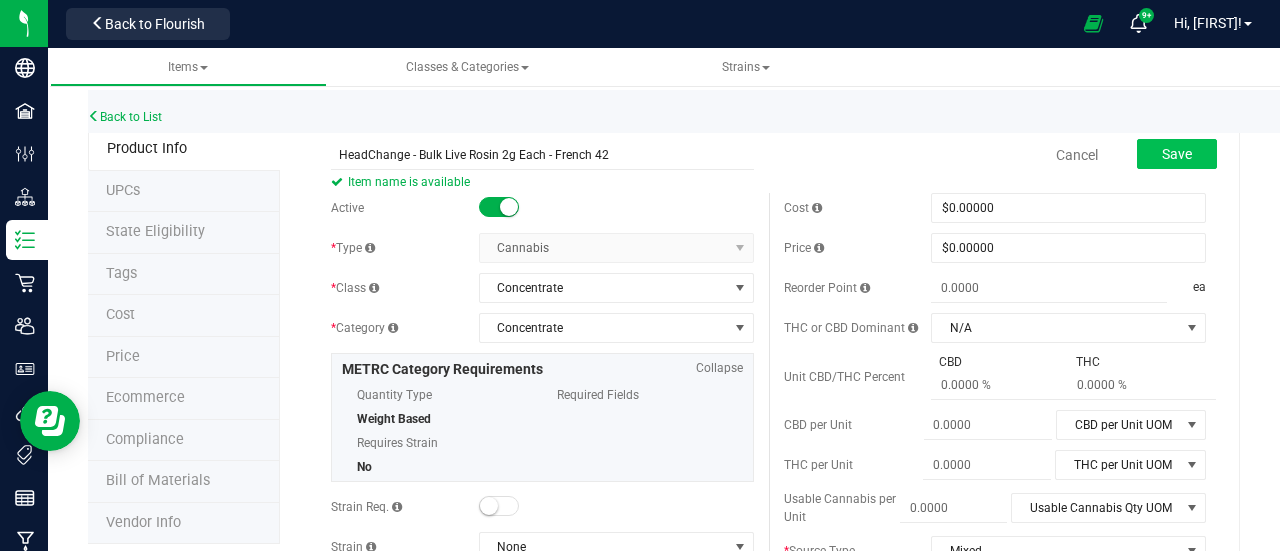 type on "HeadChange - Bulk Live Rosin 2g Each - French 42" 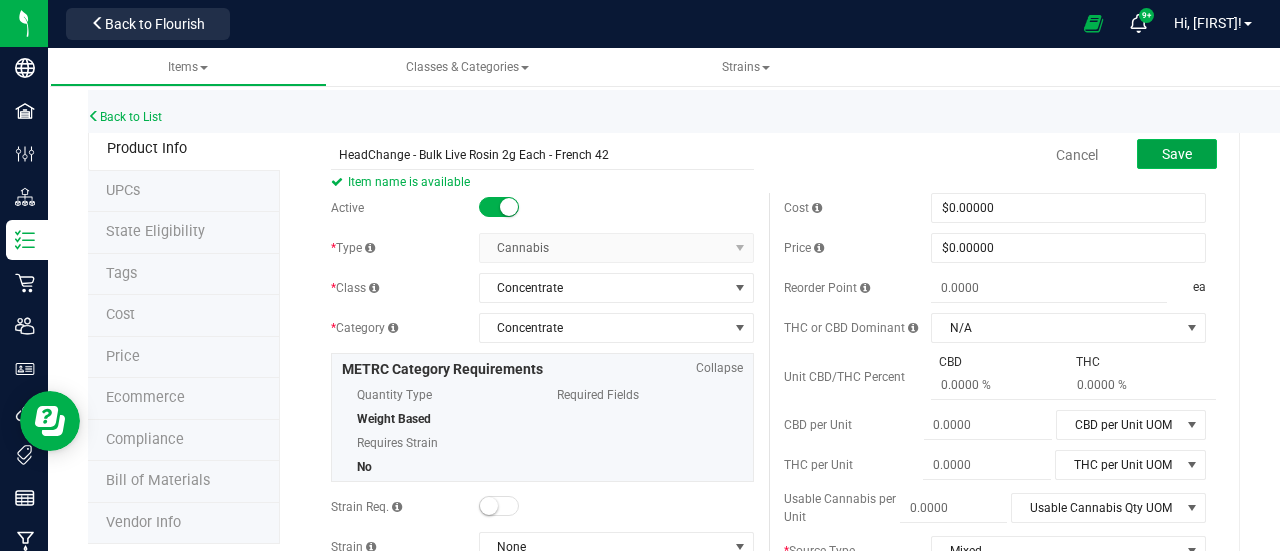click on "Save" at bounding box center (1177, 154) 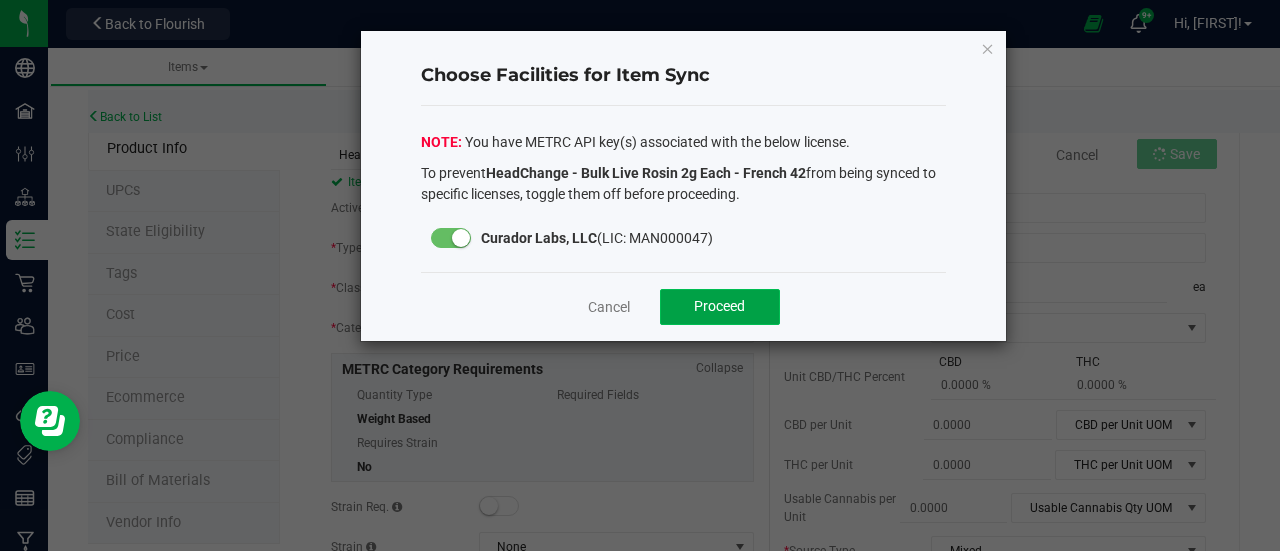 click on "Proceed" 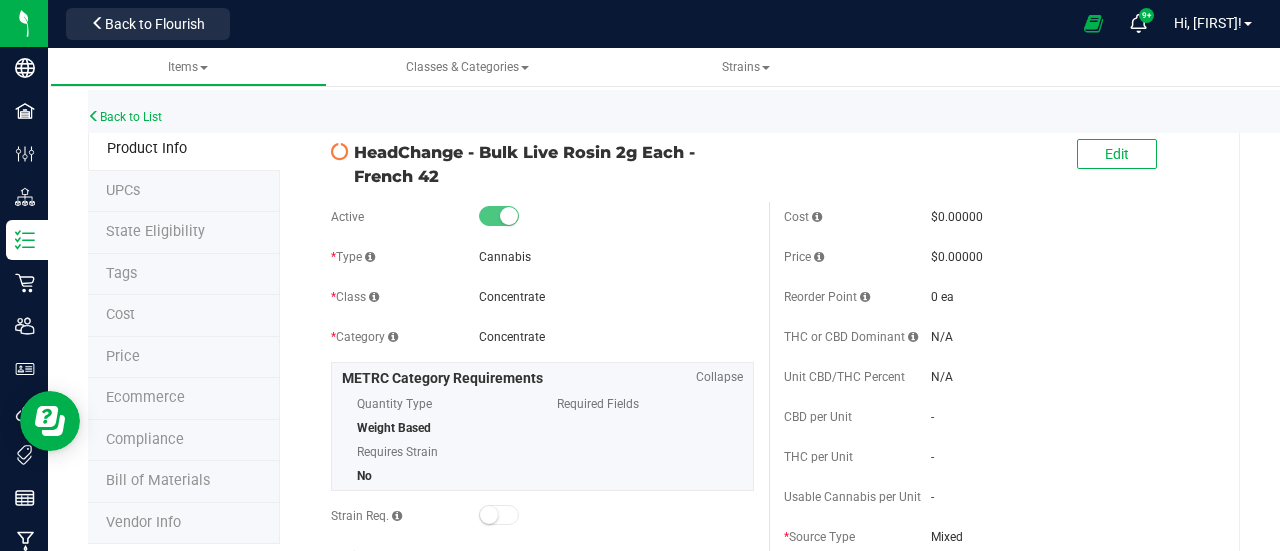 drag, startPoint x: 688, startPoint y: 152, endPoint x: 694, endPoint y: 167, distance: 16.155495 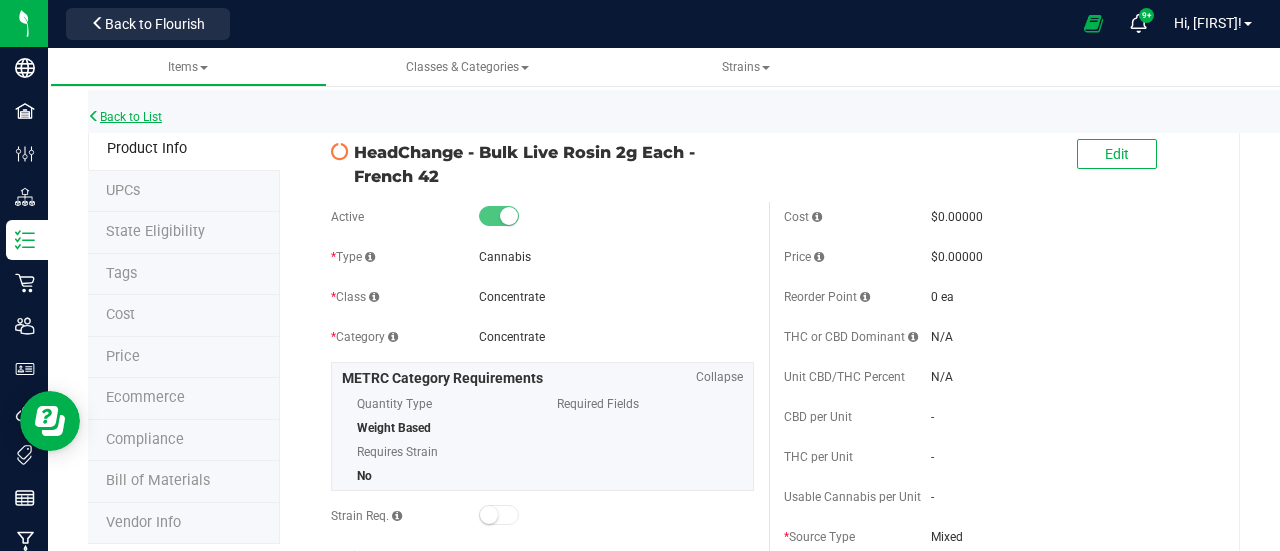 click on "Back to List" at bounding box center (125, 117) 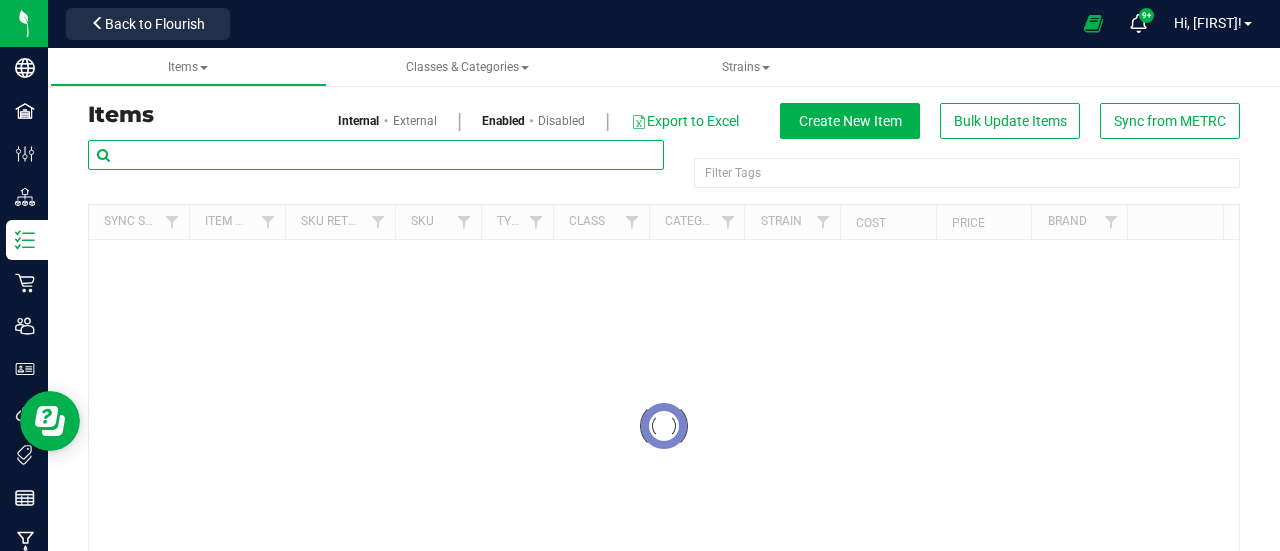 click at bounding box center [376, 155] 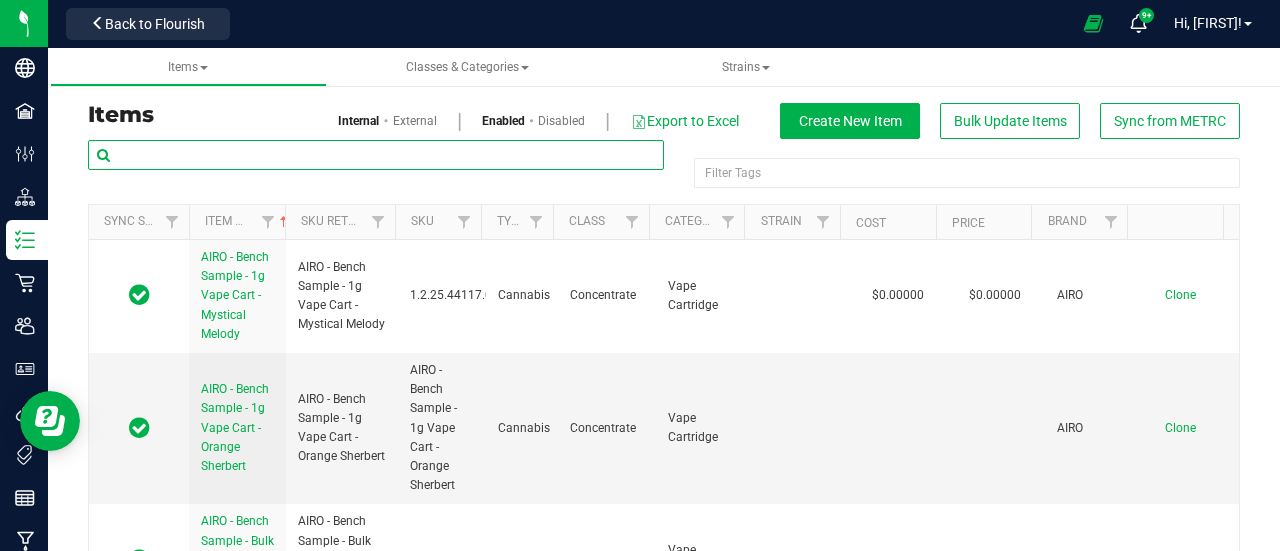 paste on "- French 42" 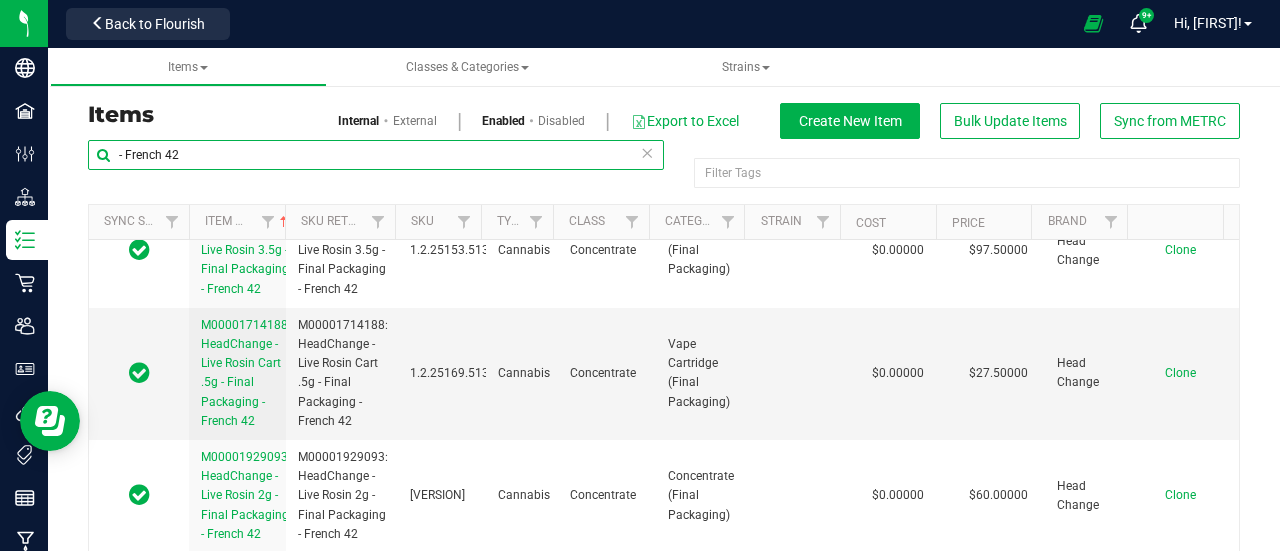 scroll, scrollTop: 1042, scrollLeft: 0, axis: vertical 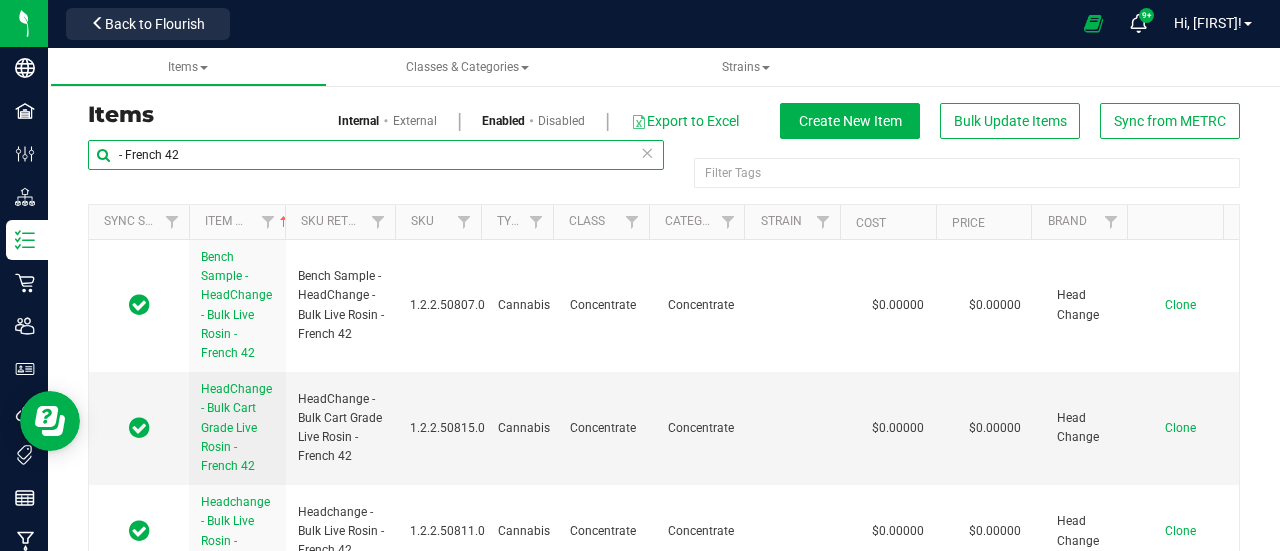 drag, startPoint x: 206, startPoint y: 155, endPoint x: 123, endPoint y: 155, distance: 83 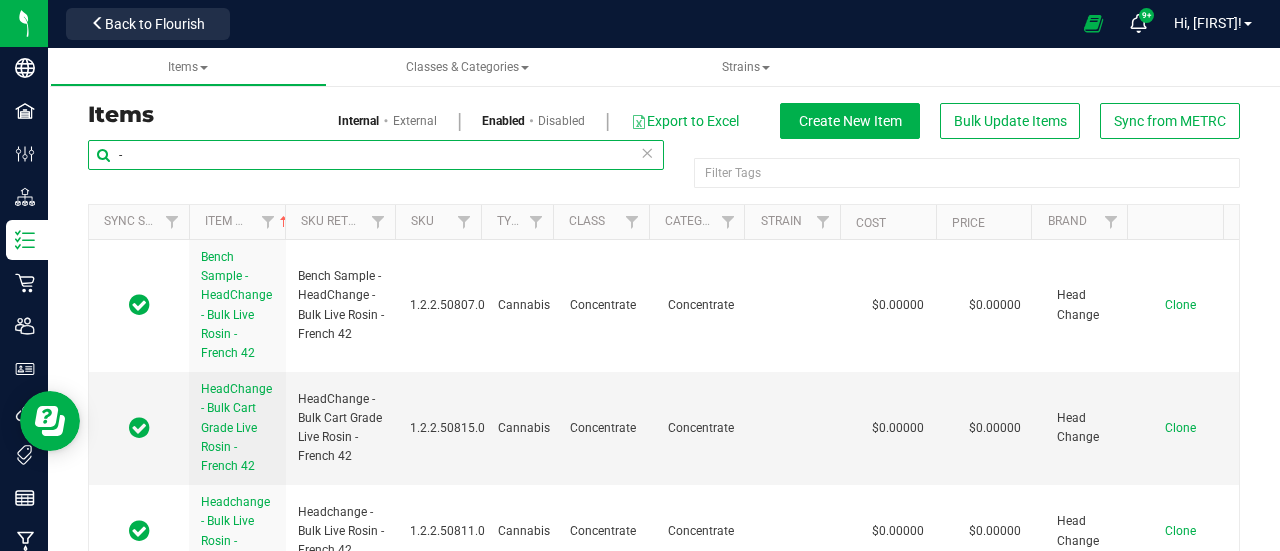 paste on "Spun Sauce" 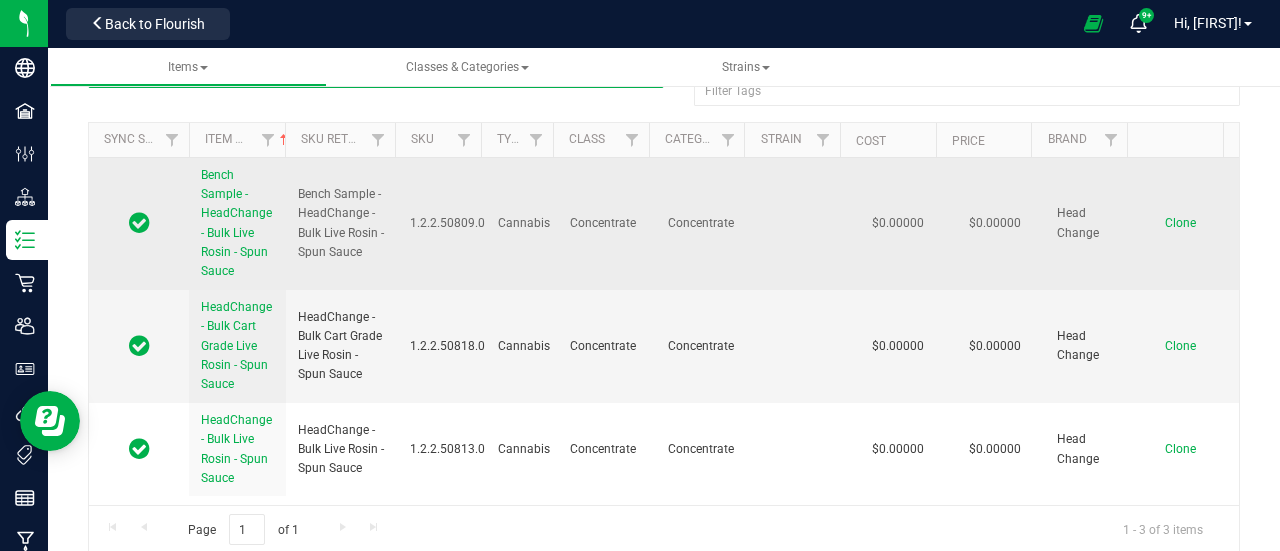 scroll, scrollTop: 0, scrollLeft: 0, axis: both 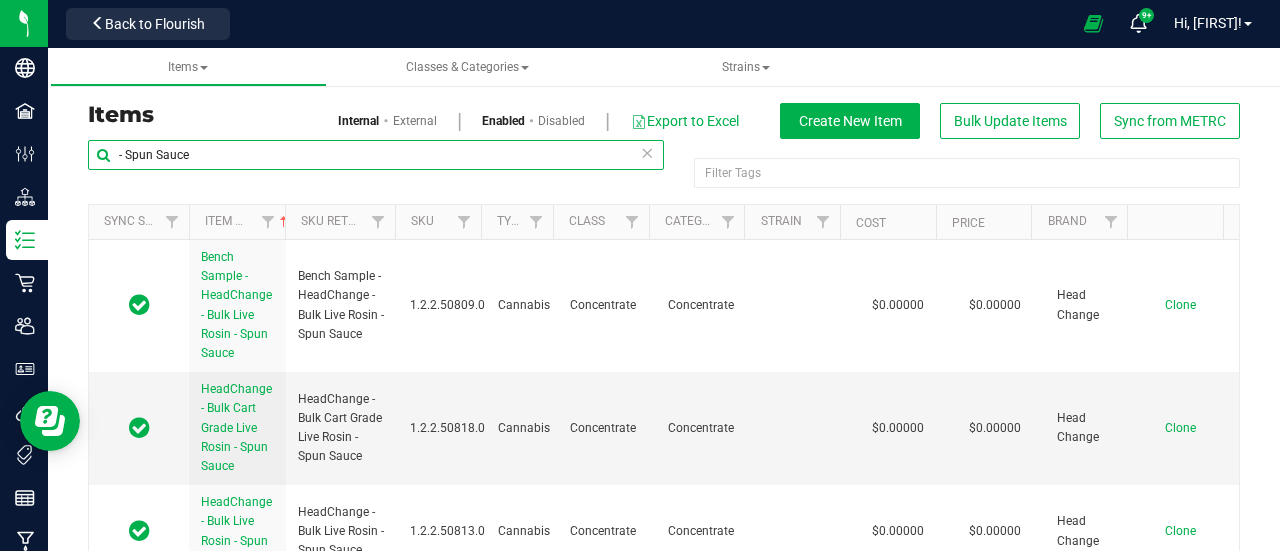drag, startPoint x: 284, startPoint y: 158, endPoint x: 100, endPoint y: 158, distance: 184 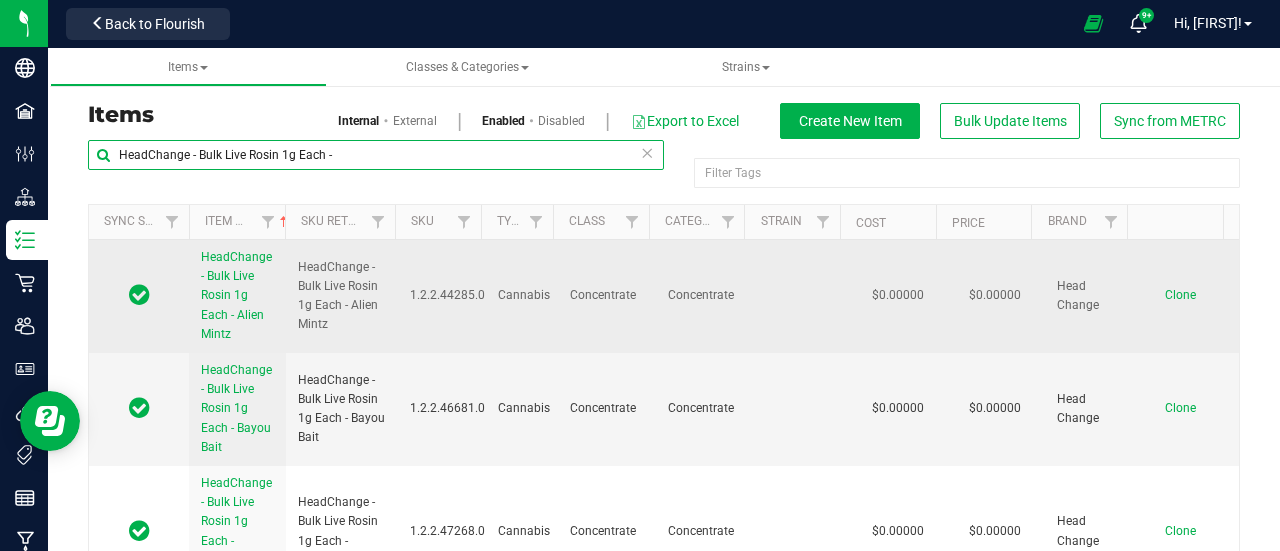 type on "HeadChange - Bulk Live Rosin 1g Each -" 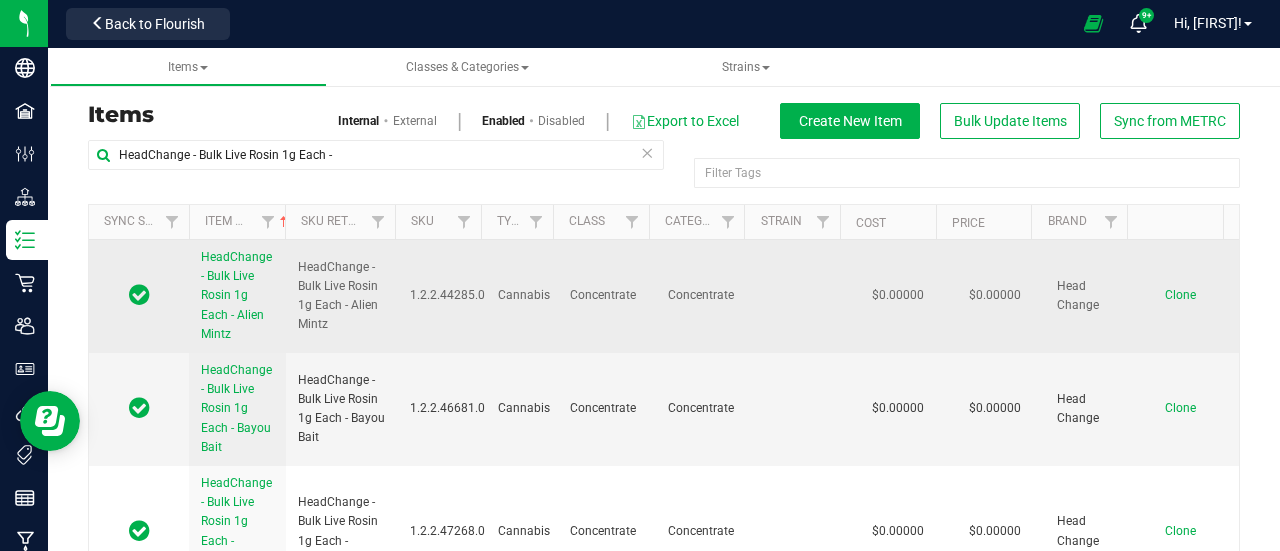 click on "Clone" at bounding box center [1180, 295] 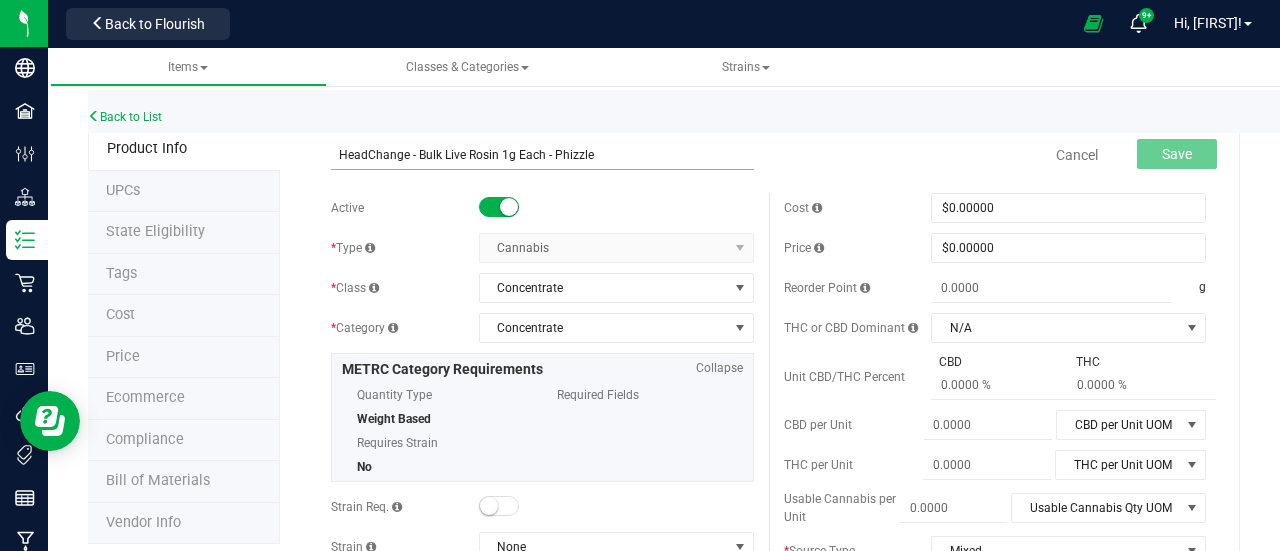 click on "HeadChange - Bulk Live Rosin 1g Each - Phizzle" at bounding box center (542, 155) 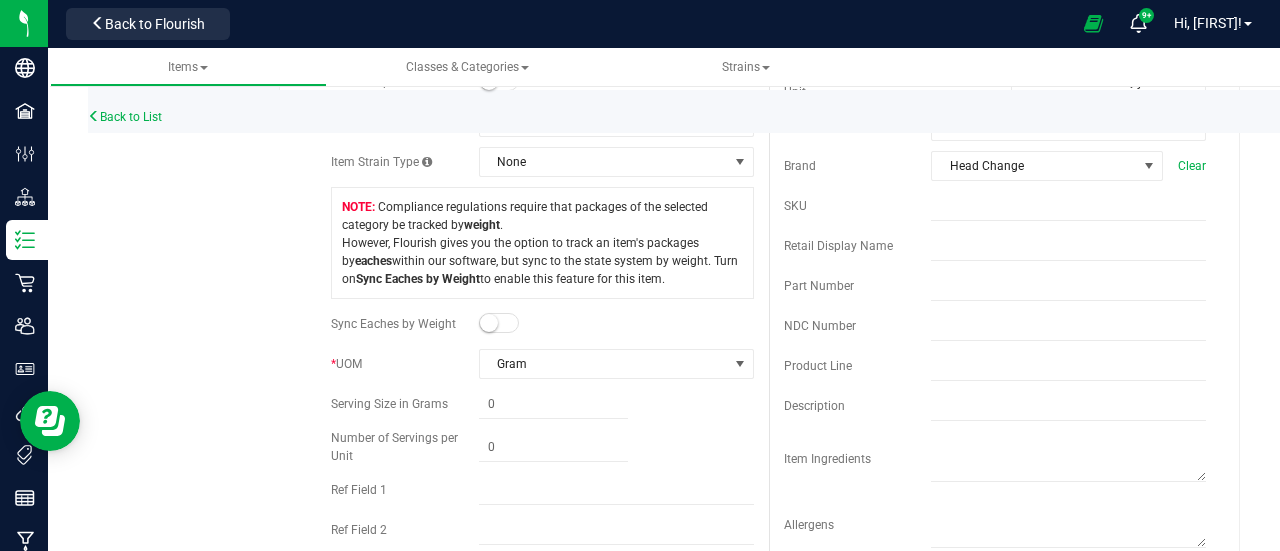 scroll, scrollTop: 427, scrollLeft: 0, axis: vertical 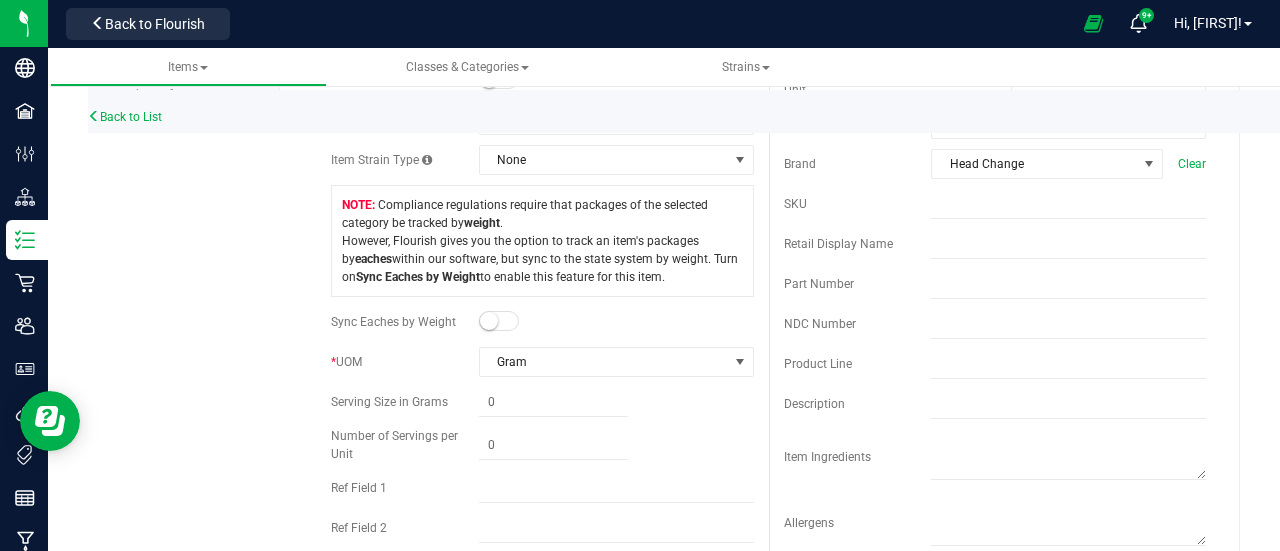 type on "HeadChange - Bulk Live Rosin 1g Each - Phizzle" 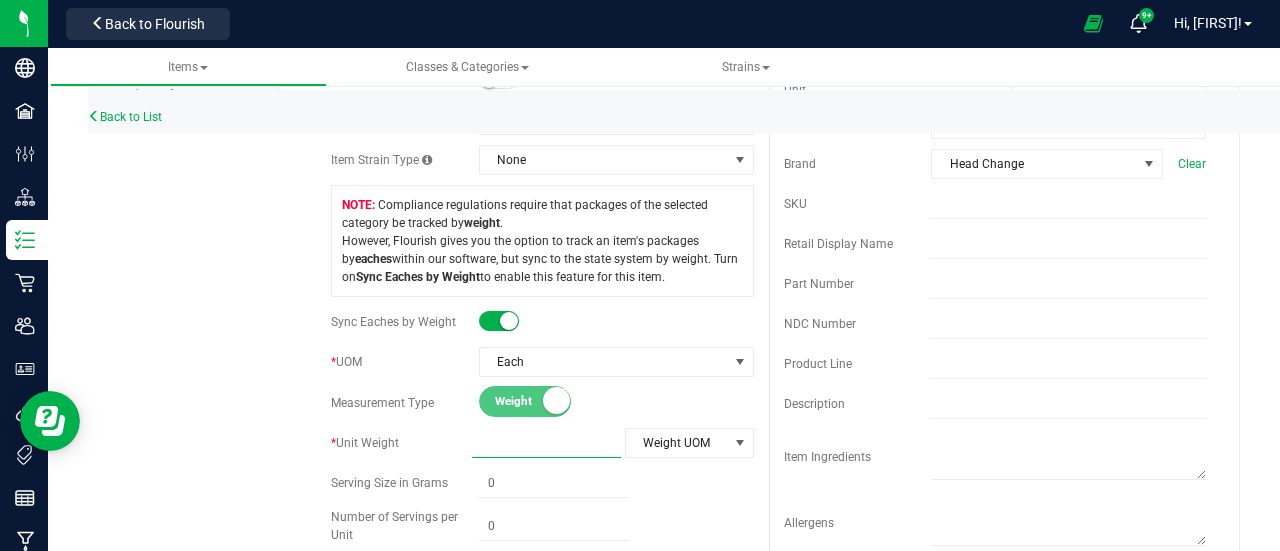 click at bounding box center [546, 443] 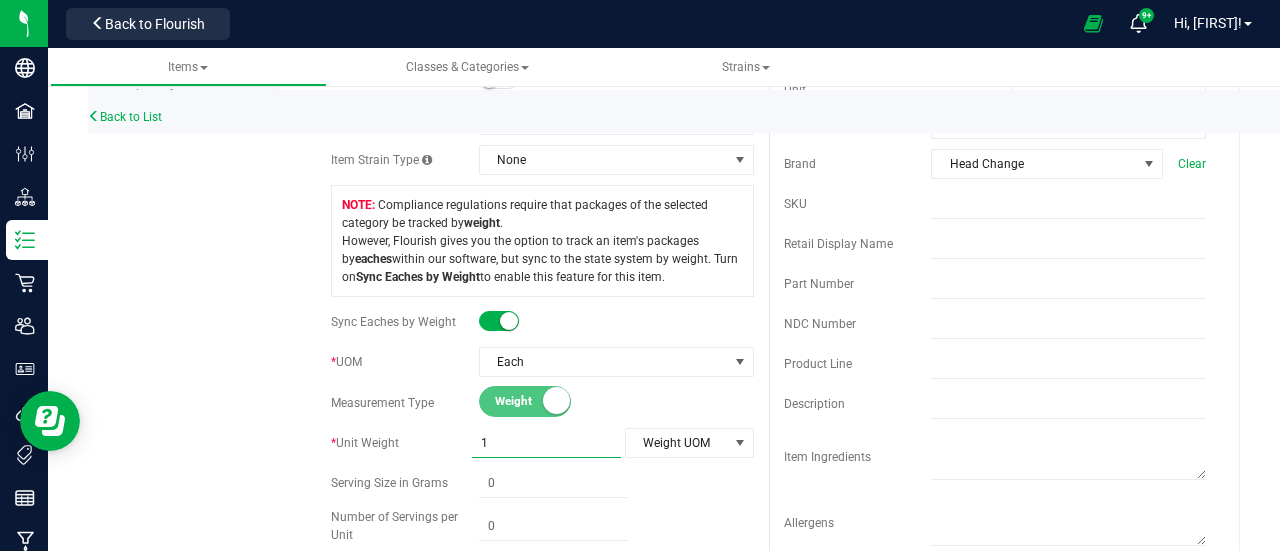 type on "1.0000" 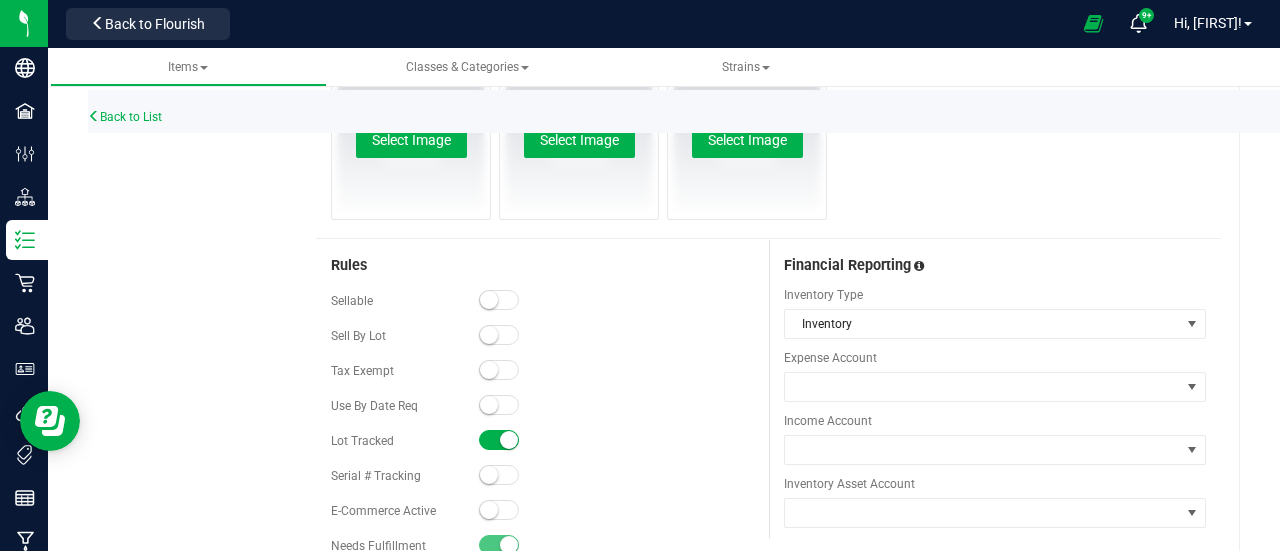 scroll, scrollTop: 1238, scrollLeft: 0, axis: vertical 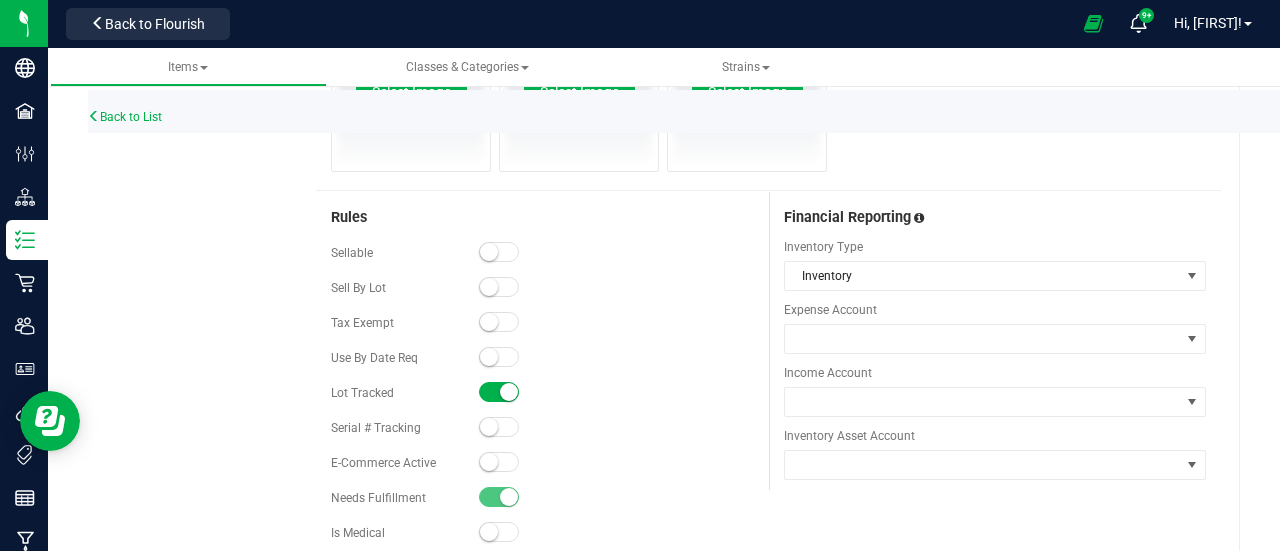 click at bounding box center [499, 357] 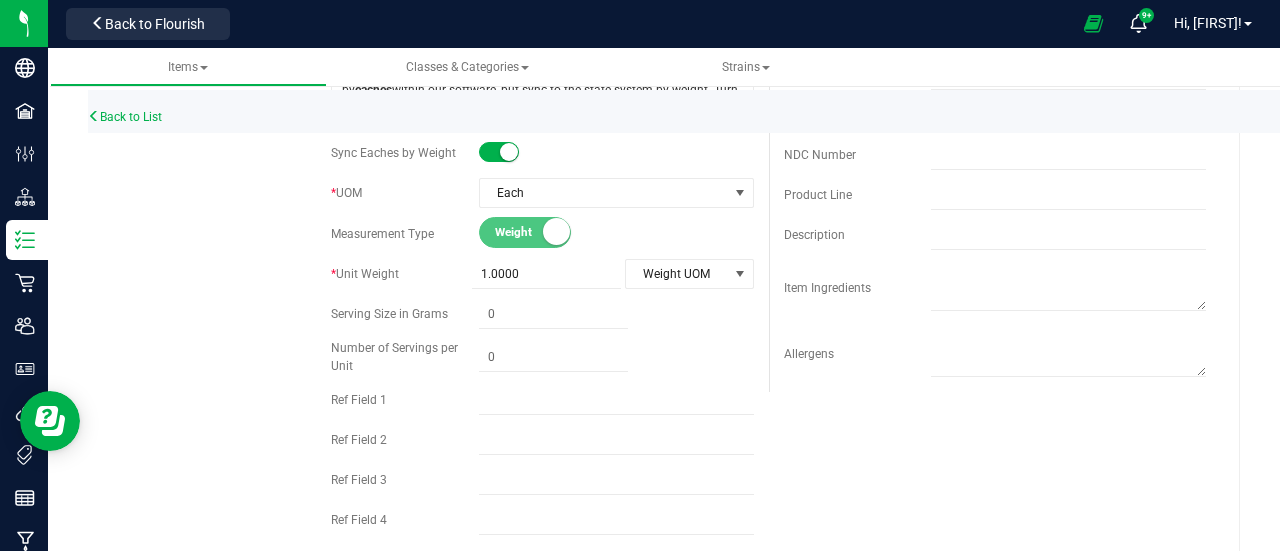 scroll, scrollTop: 598, scrollLeft: 0, axis: vertical 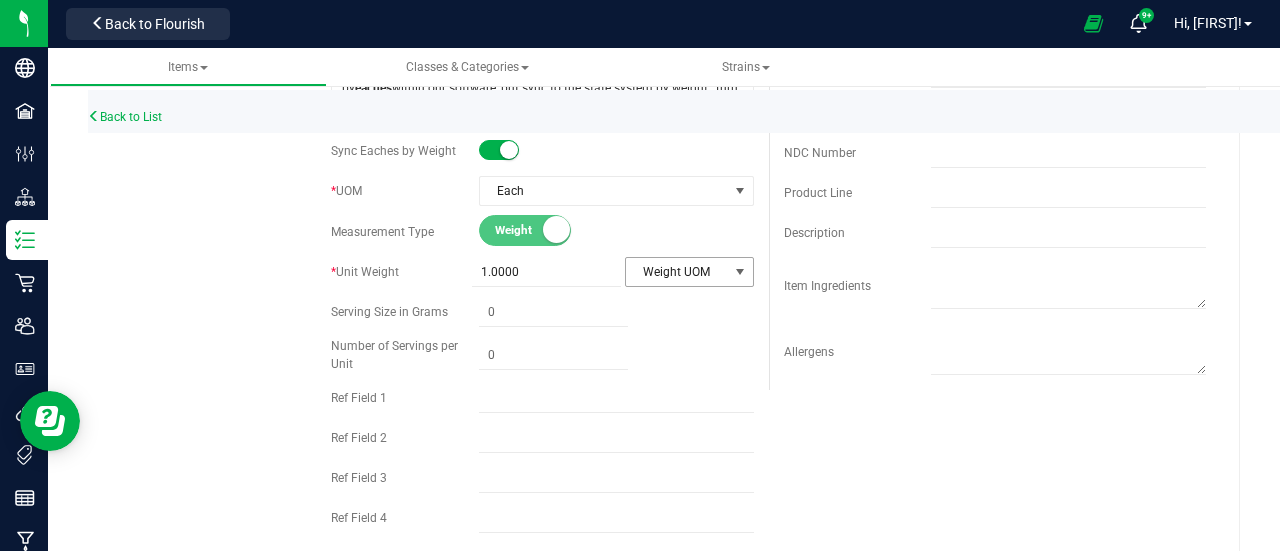 click on "Weight UOM" at bounding box center (677, 272) 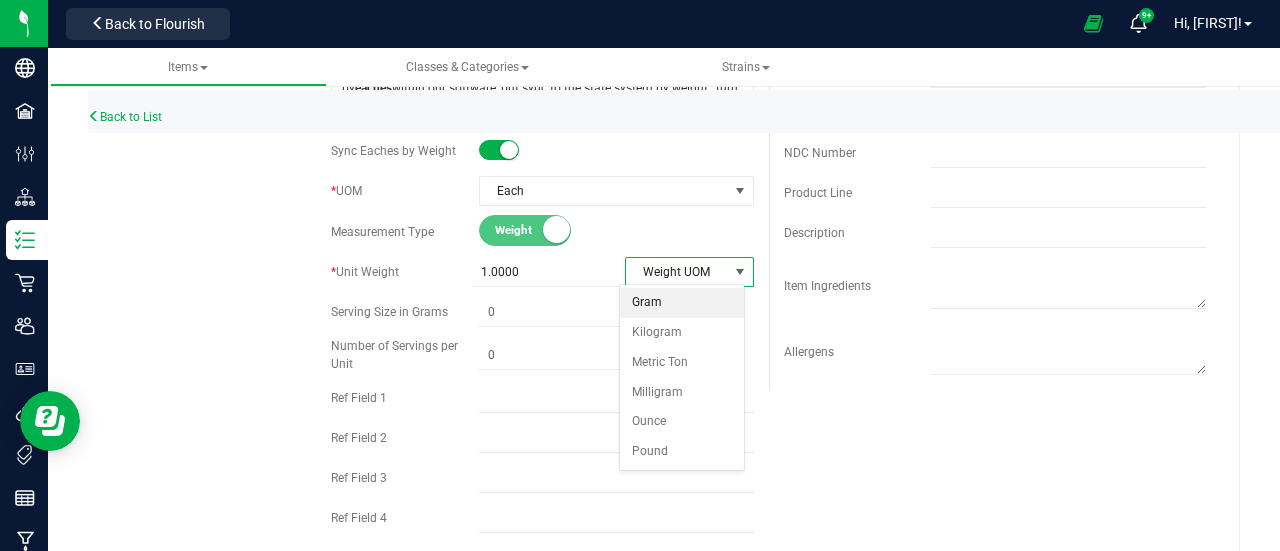 click on "Gram" at bounding box center [682, 303] 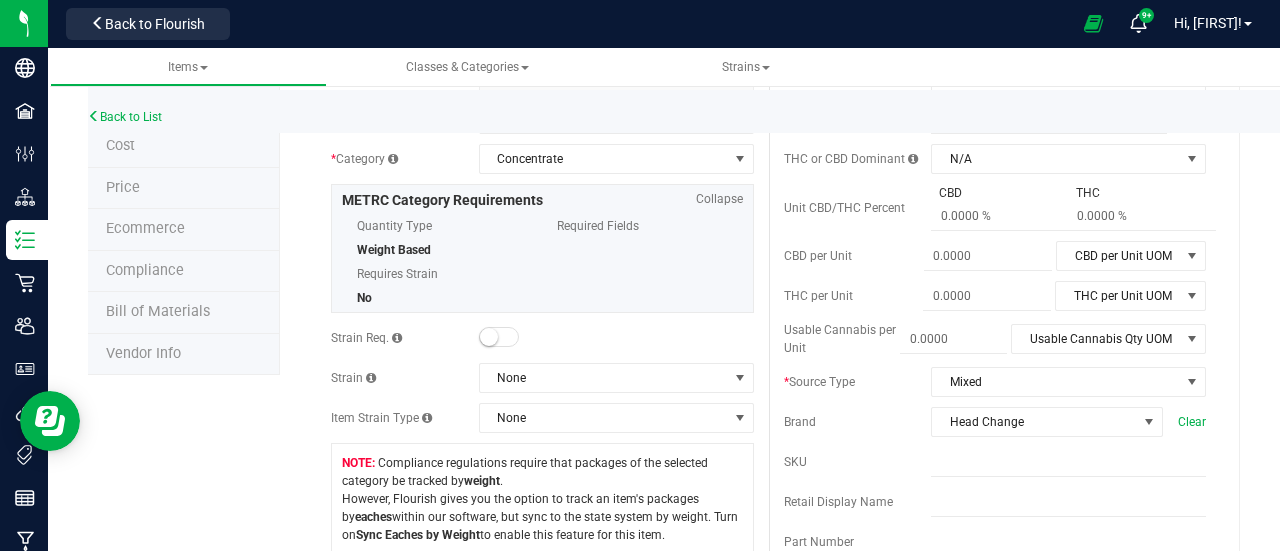 scroll, scrollTop: 0, scrollLeft: 0, axis: both 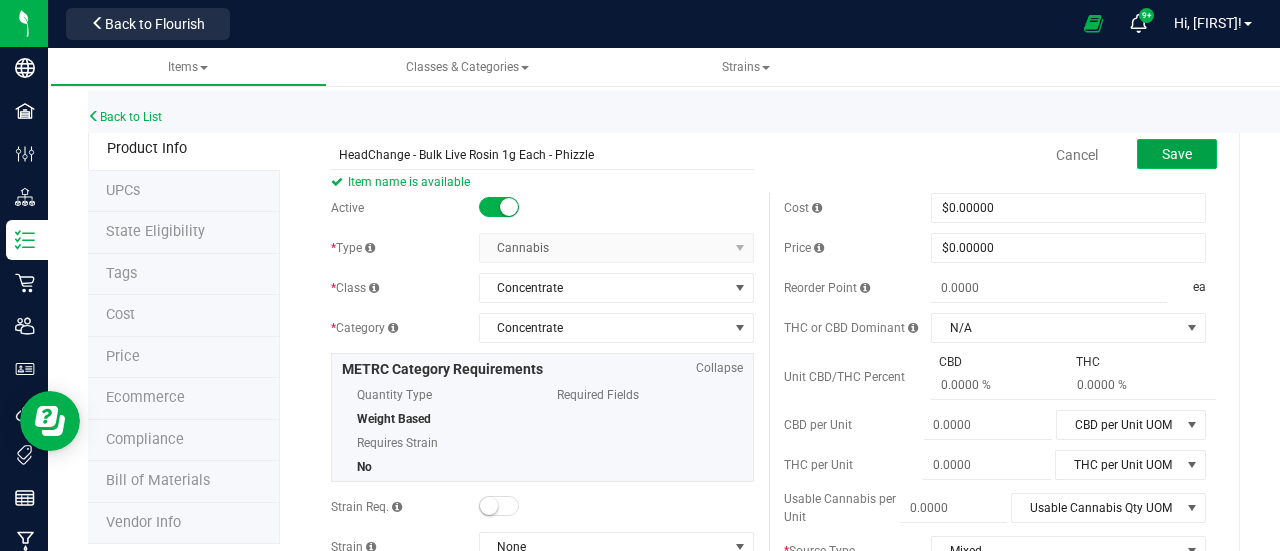 click on "Save" at bounding box center (1177, 154) 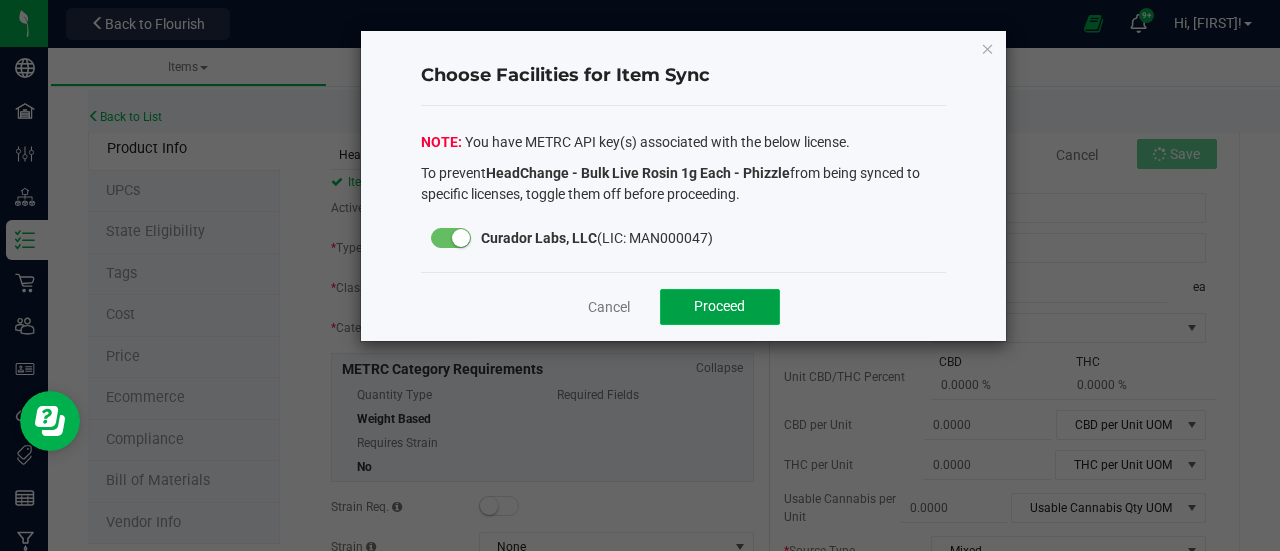 click on "Proceed" 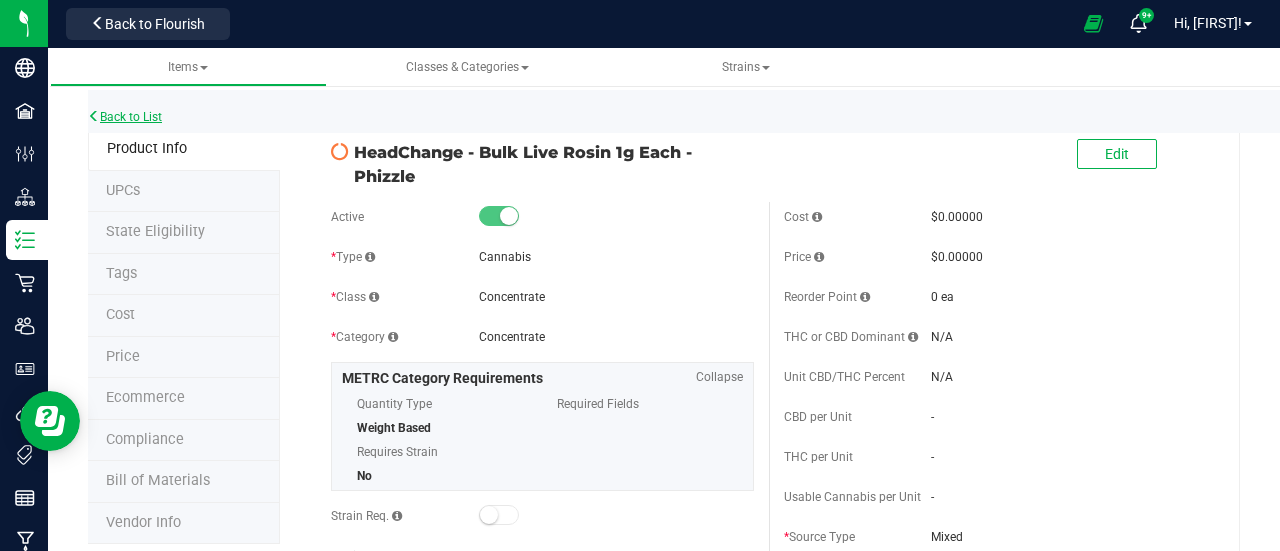 click on "Back to List" at bounding box center (125, 117) 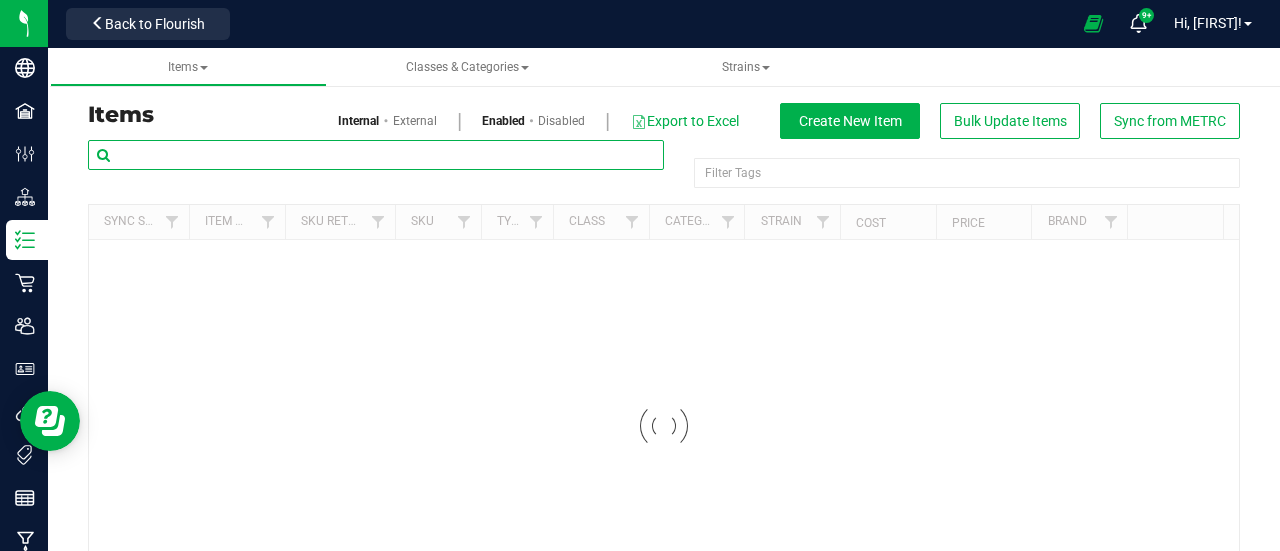 click at bounding box center [376, 155] 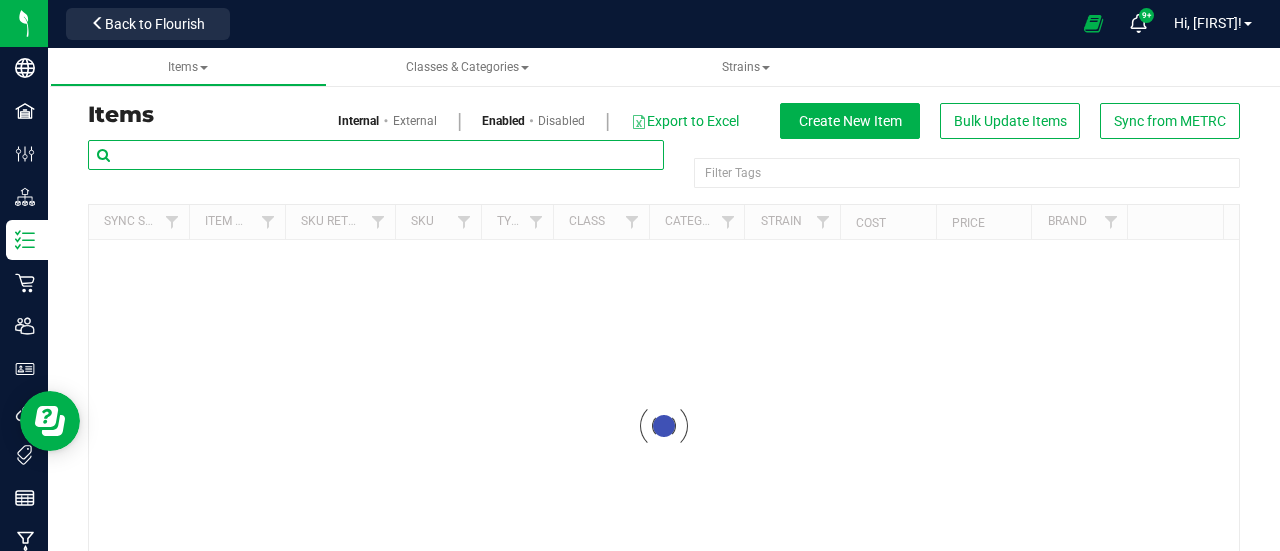 paste on "HeadChange - Bulk Live Rosin 2g Each - Phizzle" 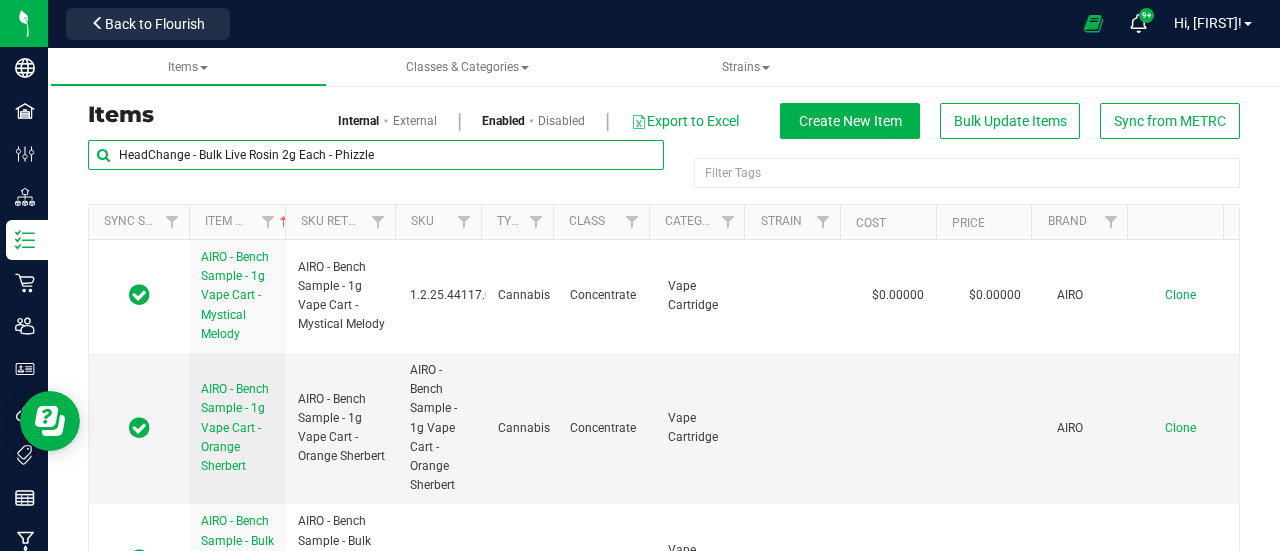click on "HeadChange - Bulk Live Rosin 2g Each - Phizzle" at bounding box center [376, 155] 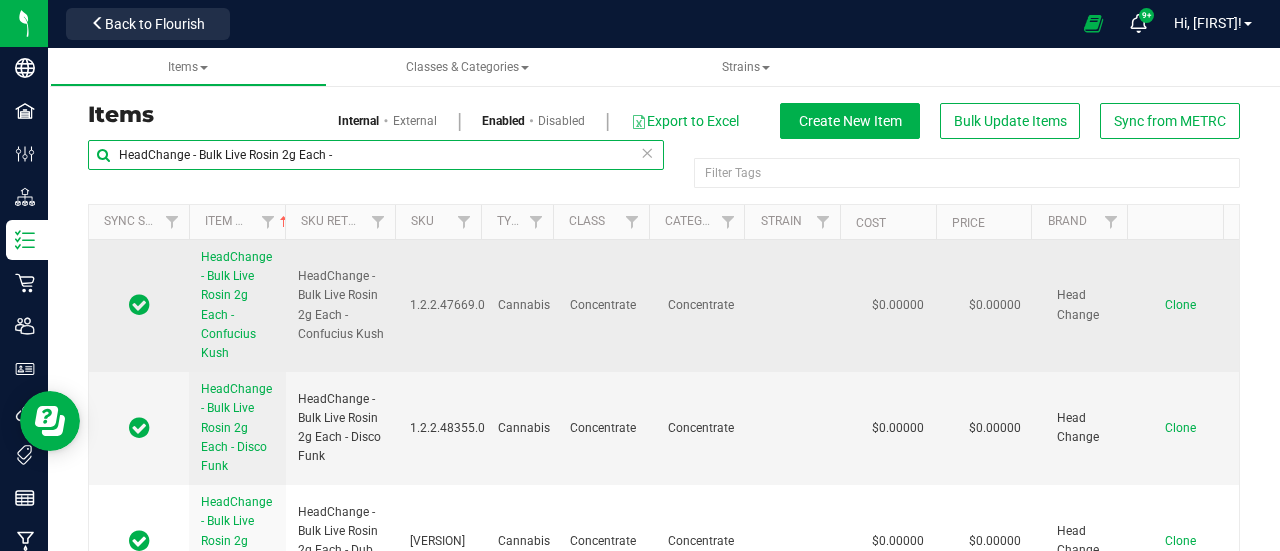 type on "HeadChange - Bulk Live Rosin 2g Each -" 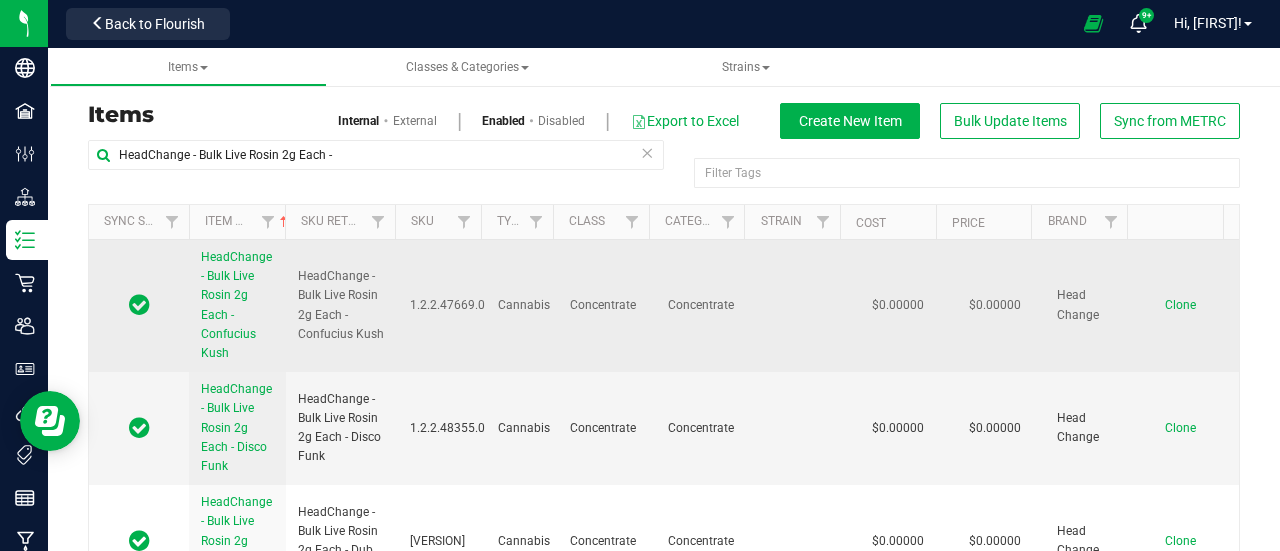 click on "Clone" at bounding box center (1180, 305) 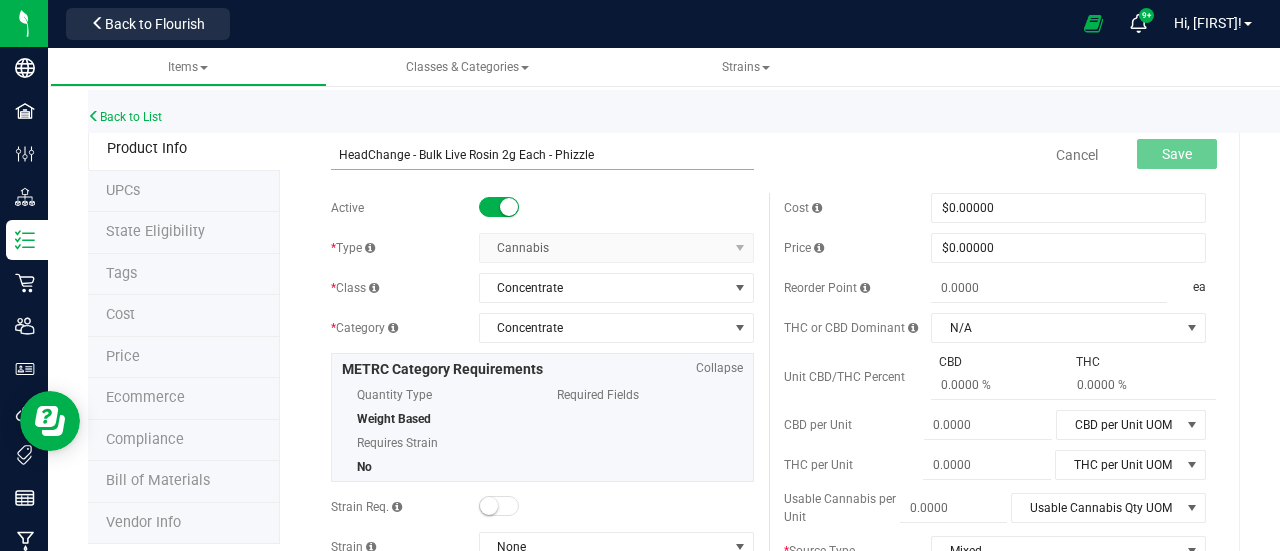 click on "HeadChange - Bulk Live Rosin 2g Each - Phizzle" at bounding box center (542, 155) 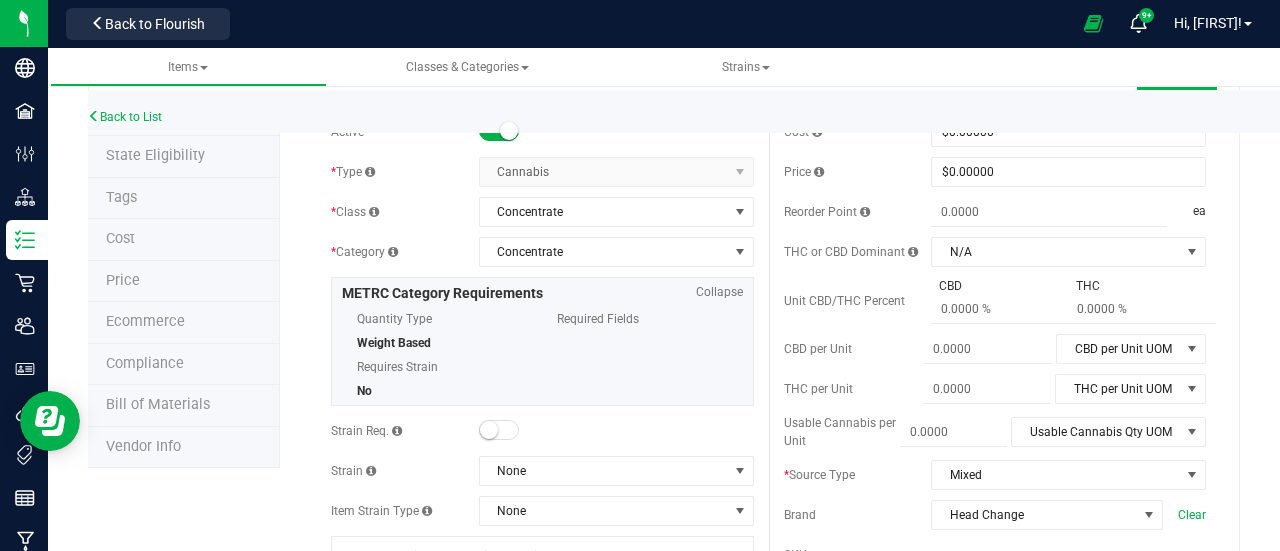 scroll, scrollTop: 0, scrollLeft: 0, axis: both 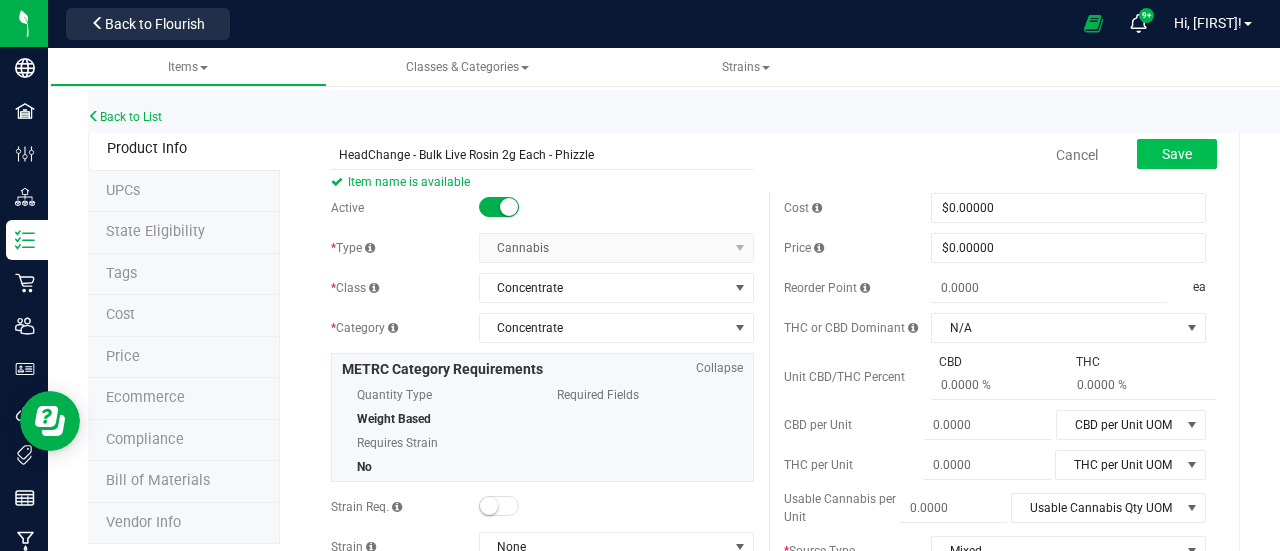 type on "HeadChange - Bulk Live Rosin 2g Each - Phizzle" 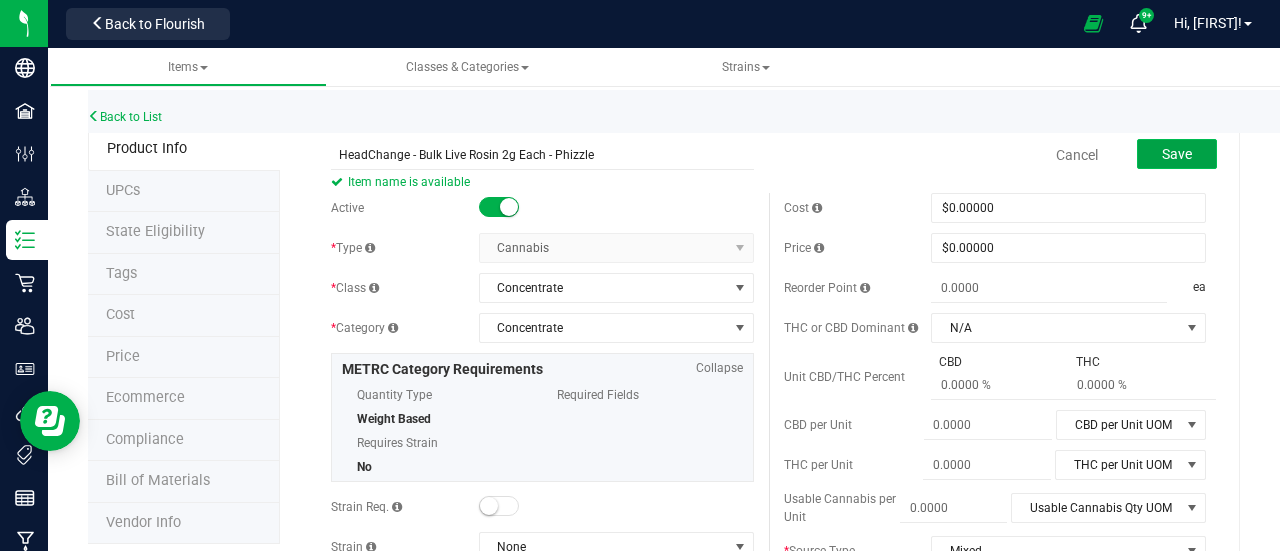 click on "Save" at bounding box center [1177, 154] 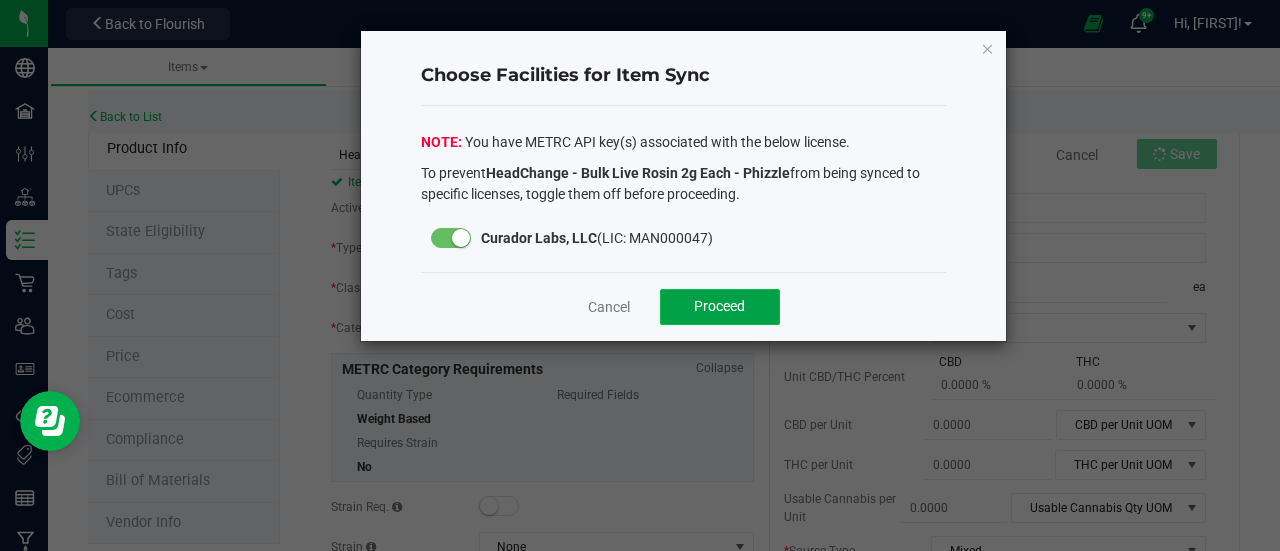 click on "Proceed" 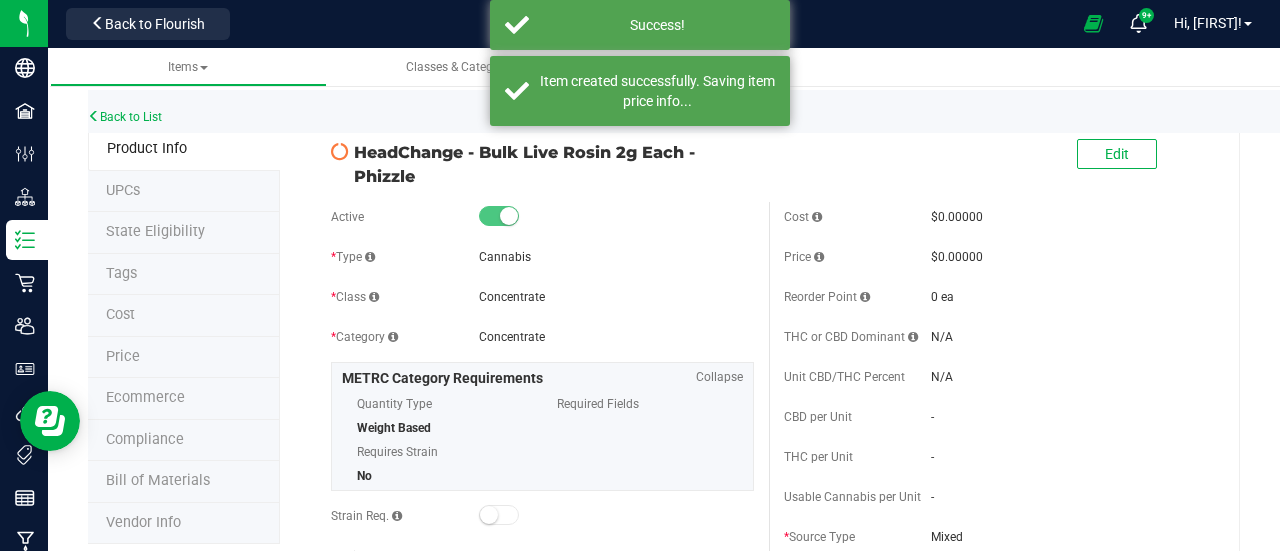 click on "Back to List" at bounding box center [728, 111] 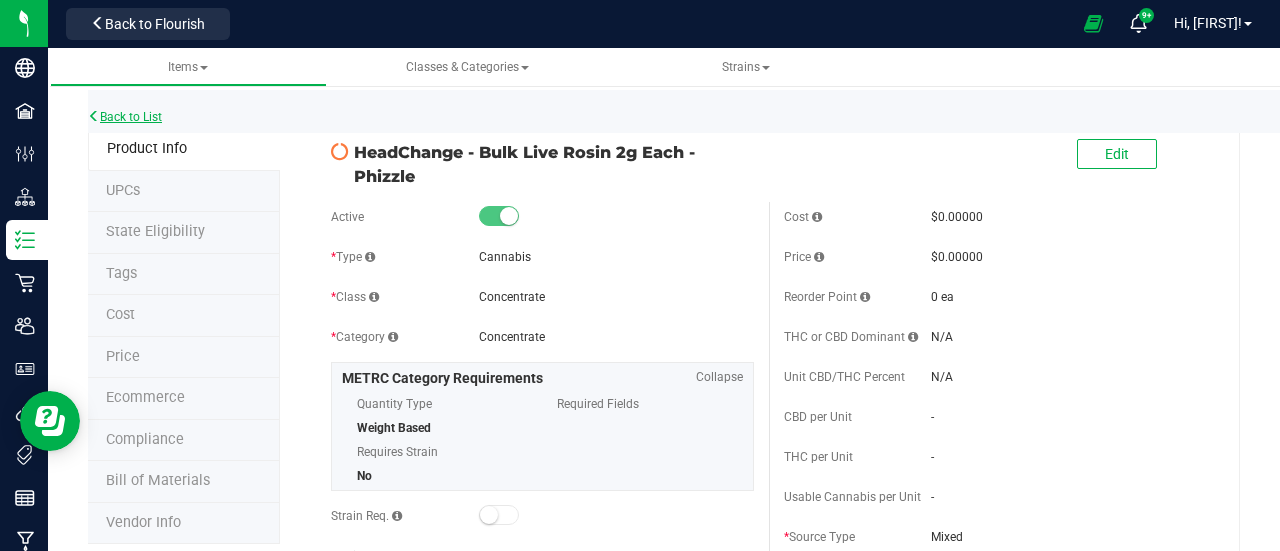 click on "Back to List" at bounding box center [125, 117] 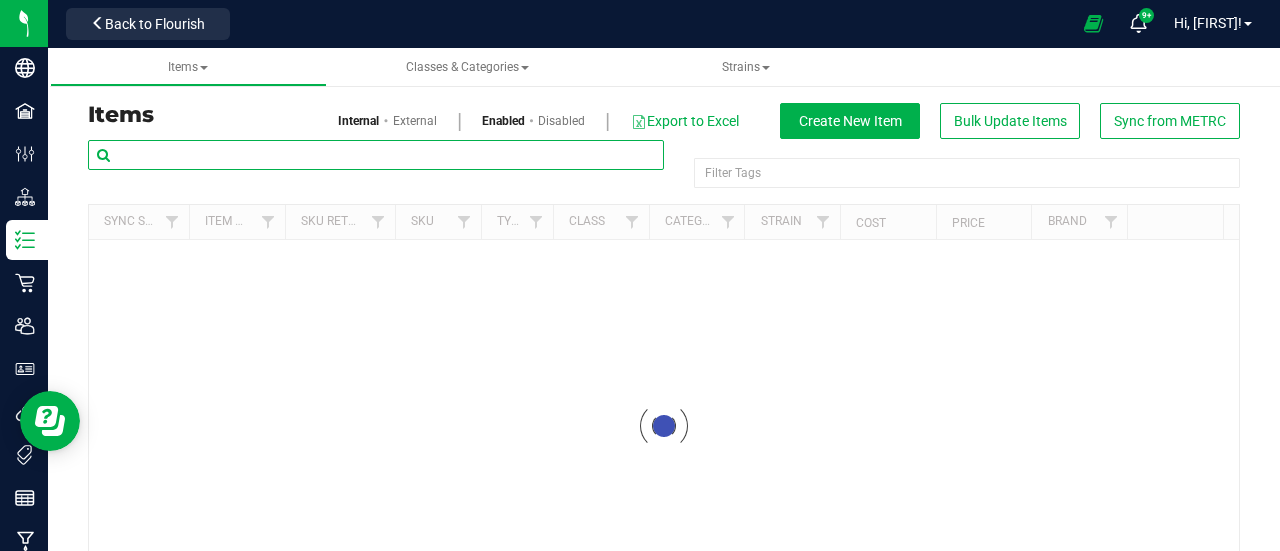click at bounding box center [376, 155] 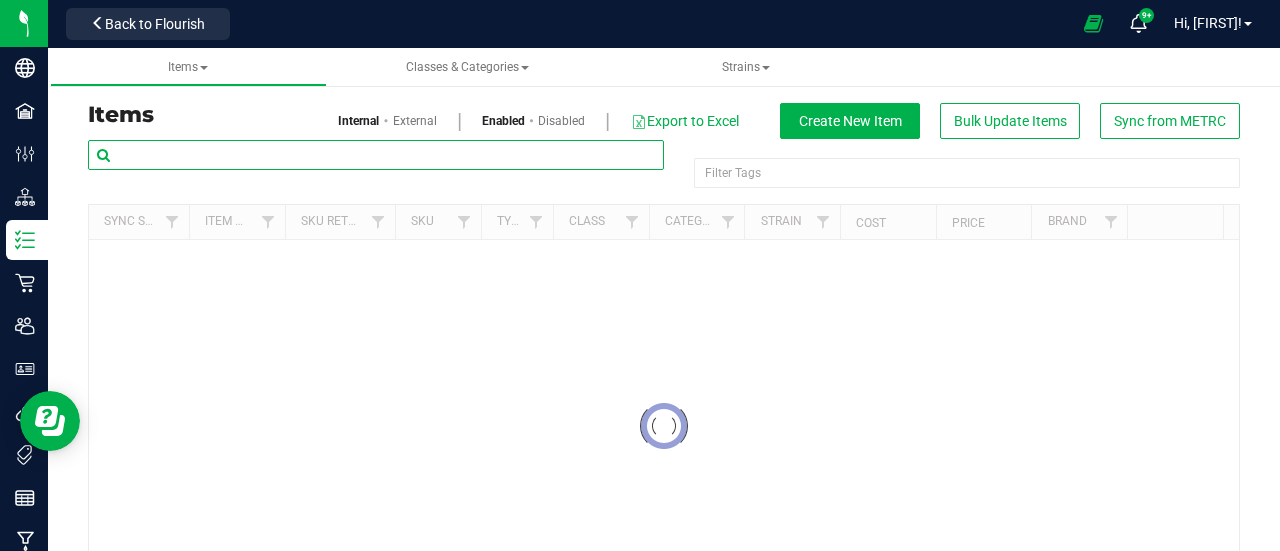 paste on "HeadChange - Bulk Live Rosin 3.5g Each - Phizzle" 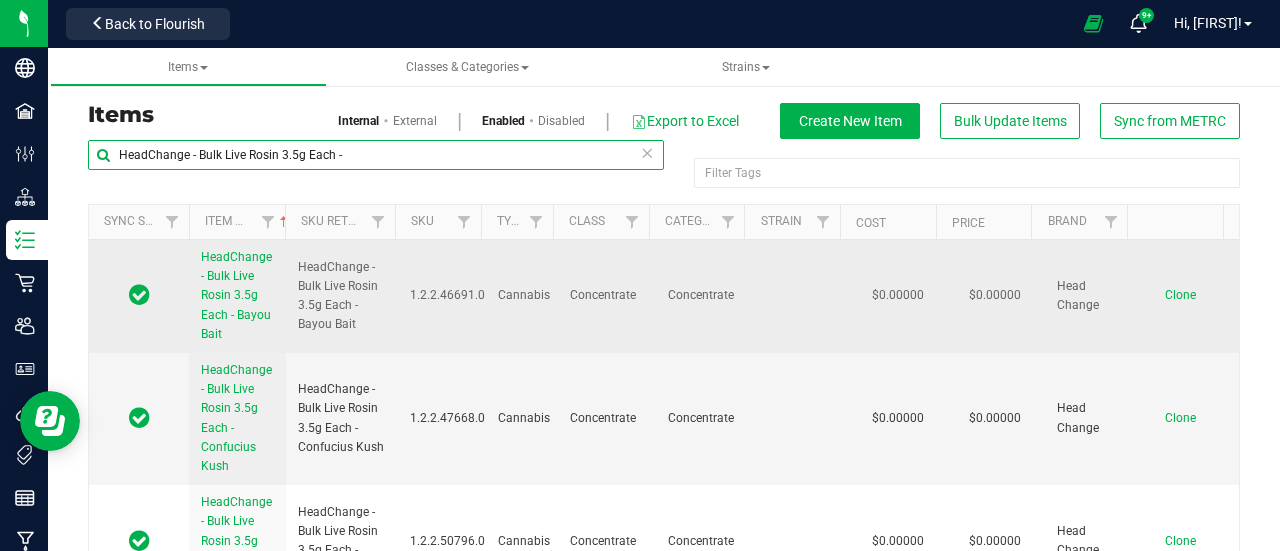 type on "HeadChange - Bulk Live Rosin 3.5g Each -" 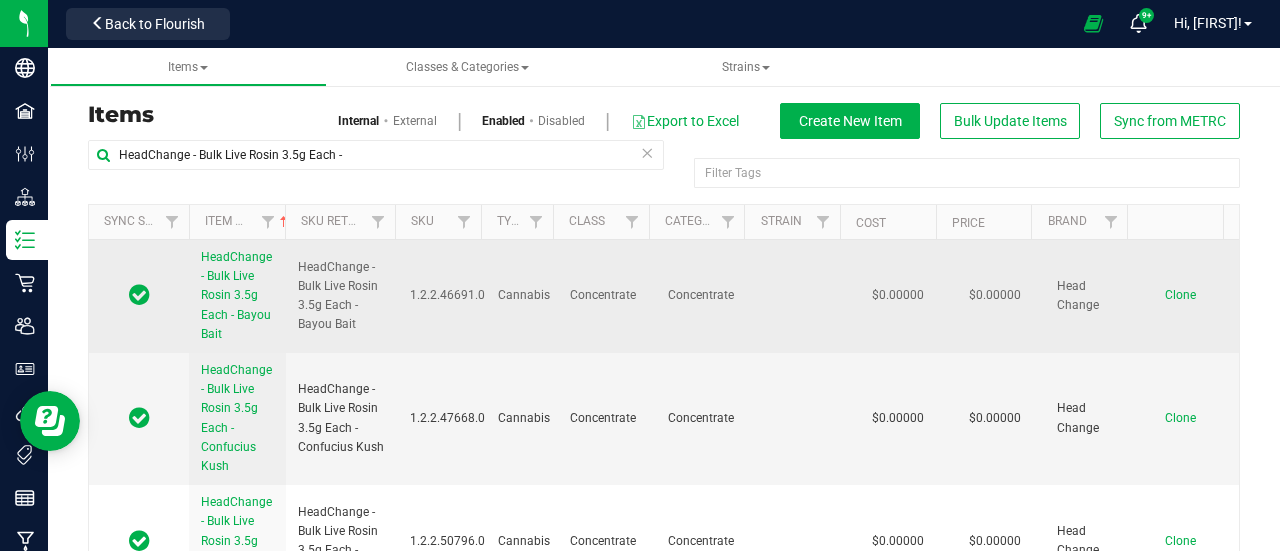 click on "Clone" at bounding box center (1180, 295) 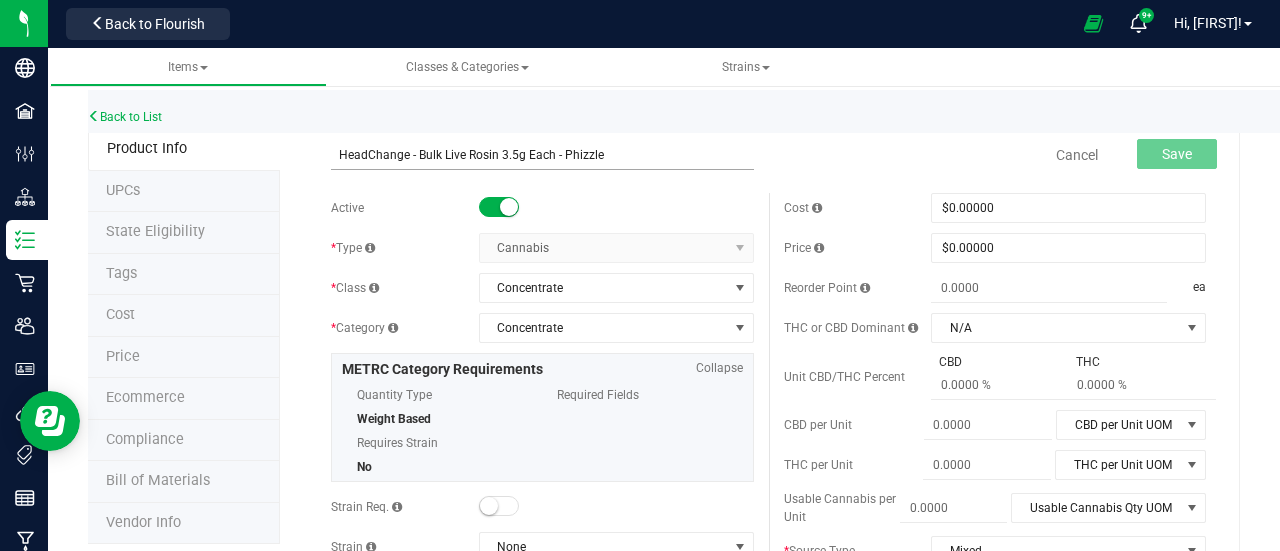 click on "HeadChange - Bulk Live Rosin 3.5g Each - Phizzle" at bounding box center (542, 155) 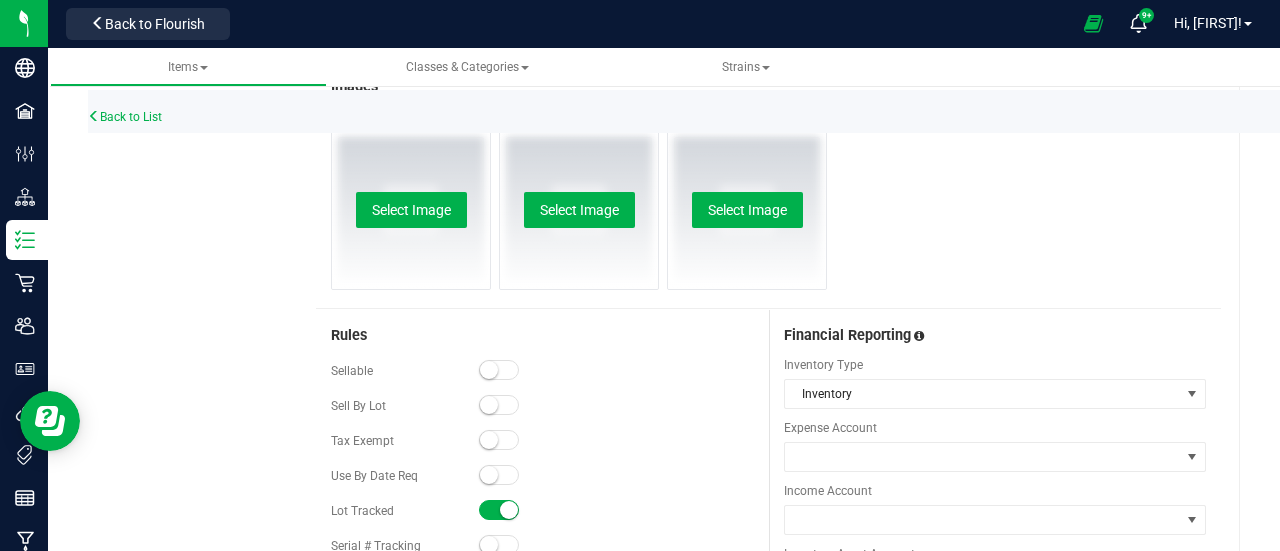 scroll, scrollTop: 1203, scrollLeft: 0, axis: vertical 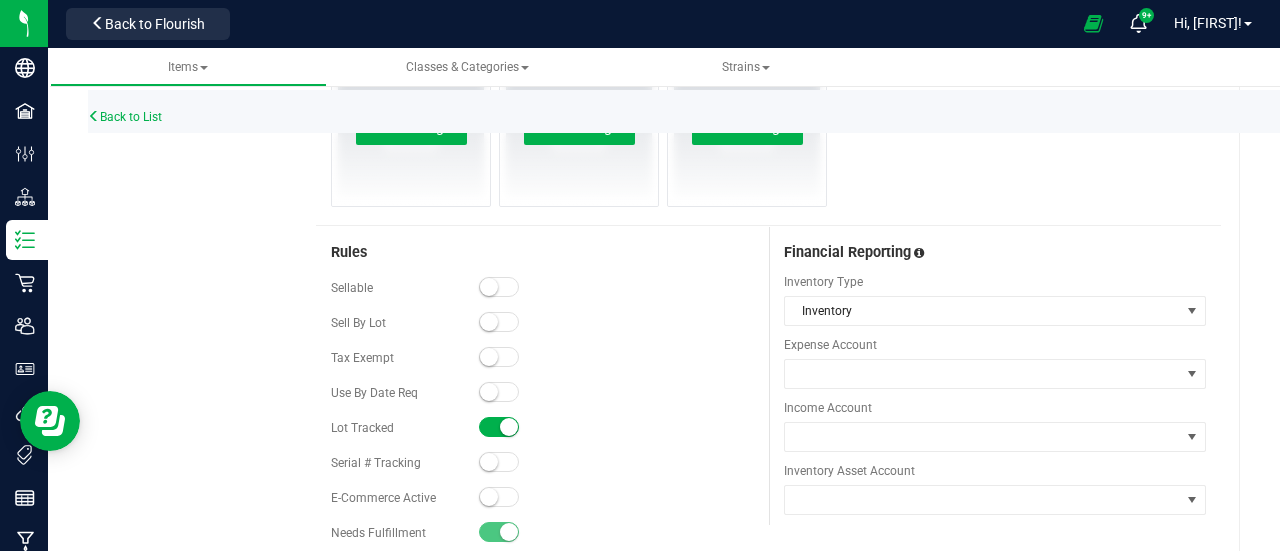 type on "HeadChange - Bulk Live Rosin 3.5g Each - Phizzle" 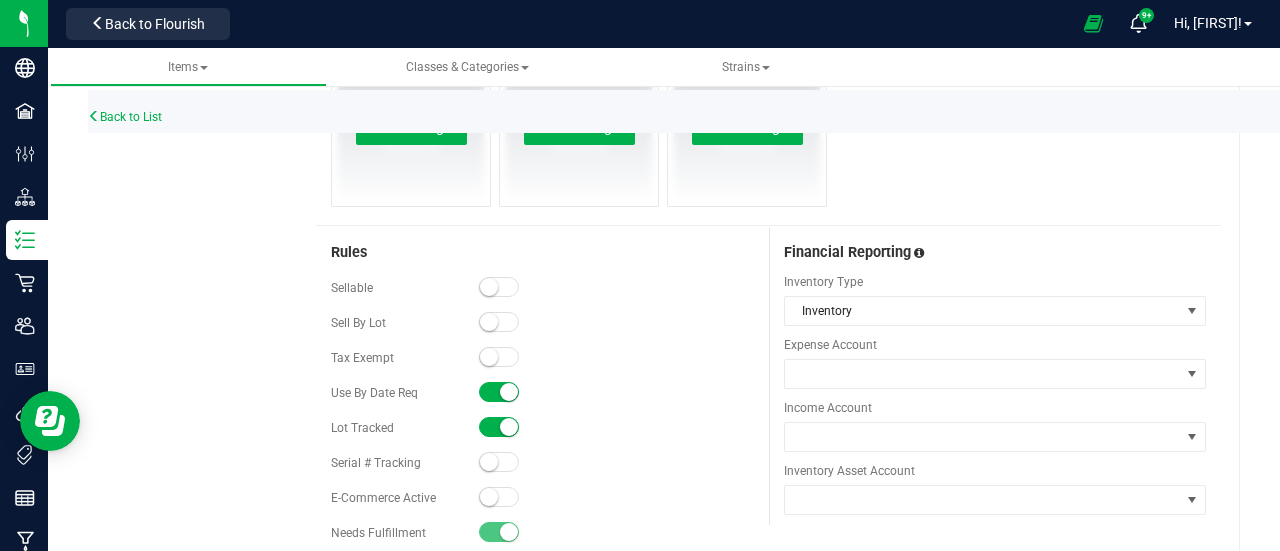 scroll, scrollTop: 0, scrollLeft: 0, axis: both 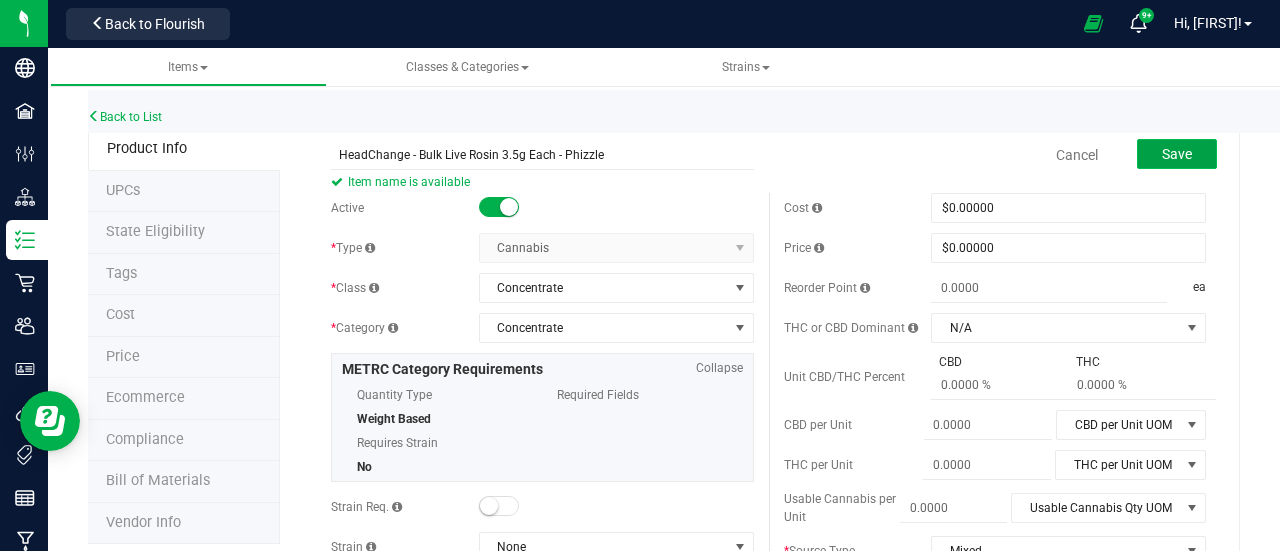 click on "Save" at bounding box center (1177, 154) 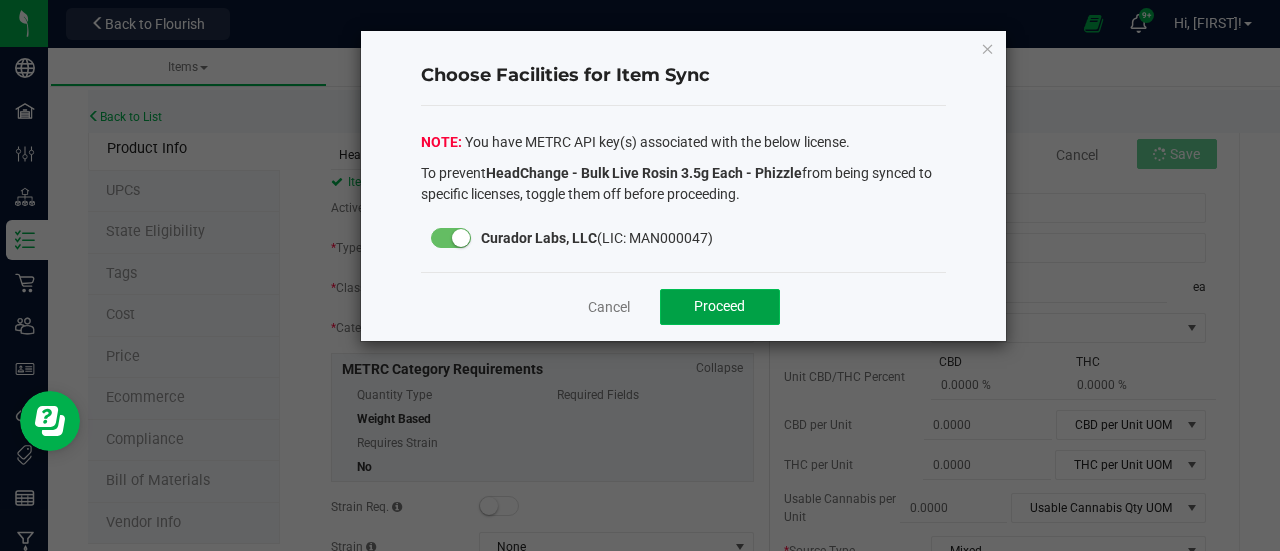 click on "Proceed" 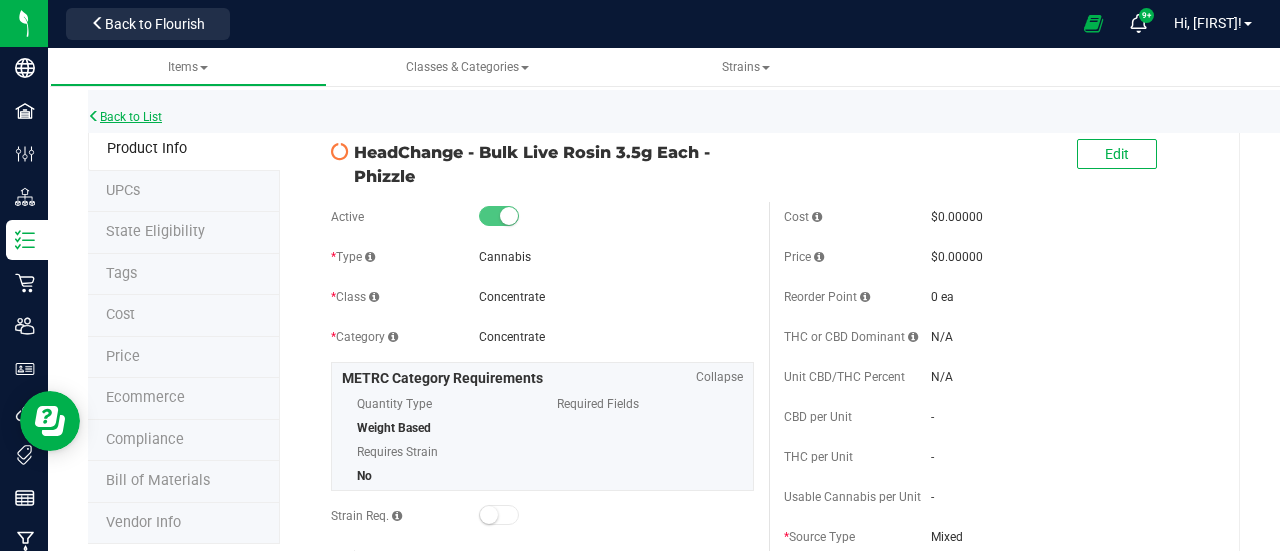 click on "Back to List" at bounding box center (125, 117) 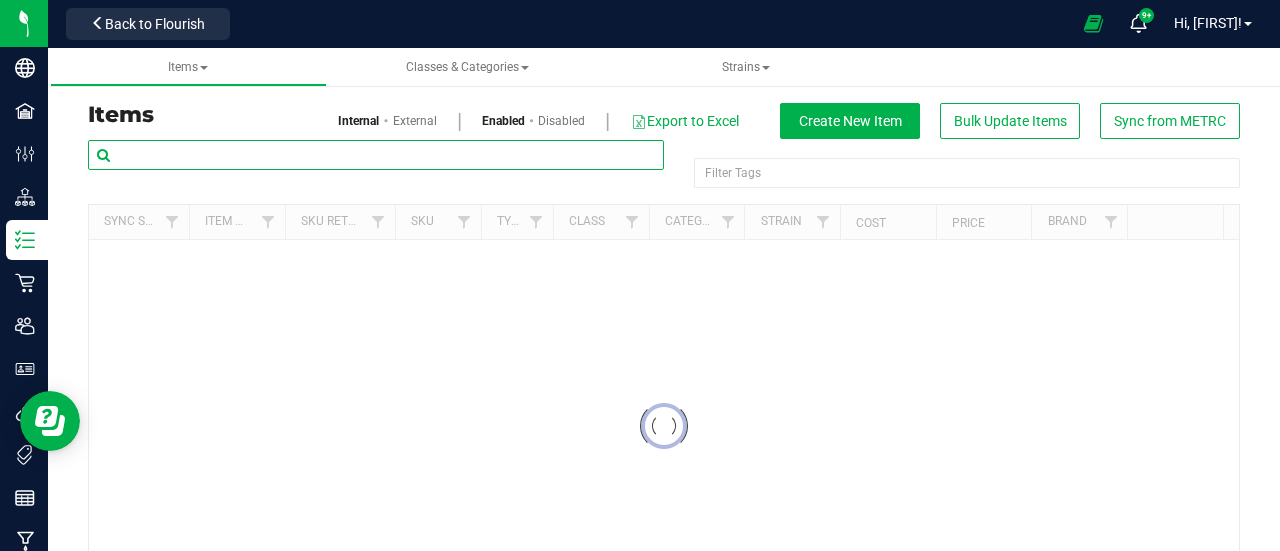 click at bounding box center (376, 155) 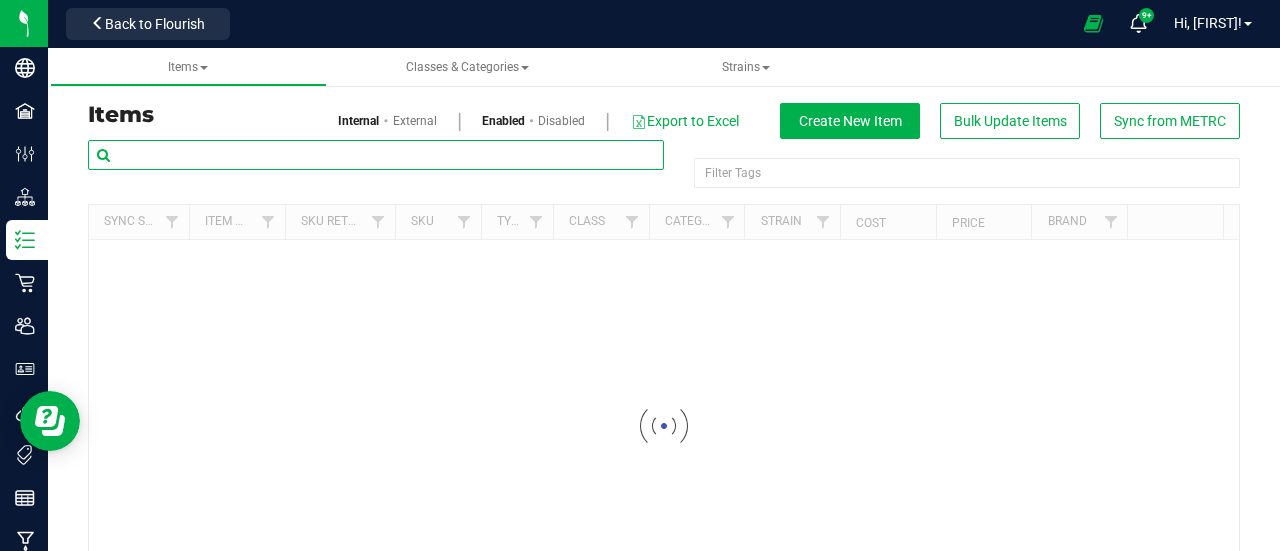 paste on "HeadChange - Bulk Live Rosin Cart .5g Each - Phizzle" 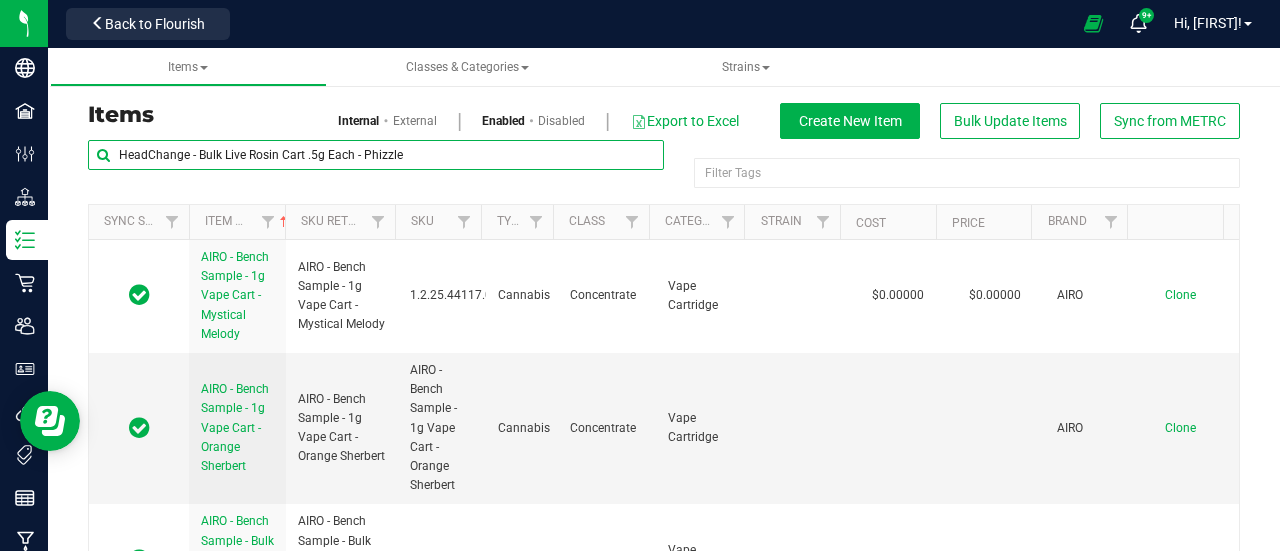 click on "HeadChange - Bulk Live Rosin Cart .5g Each - Phizzle" at bounding box center (376, 155) 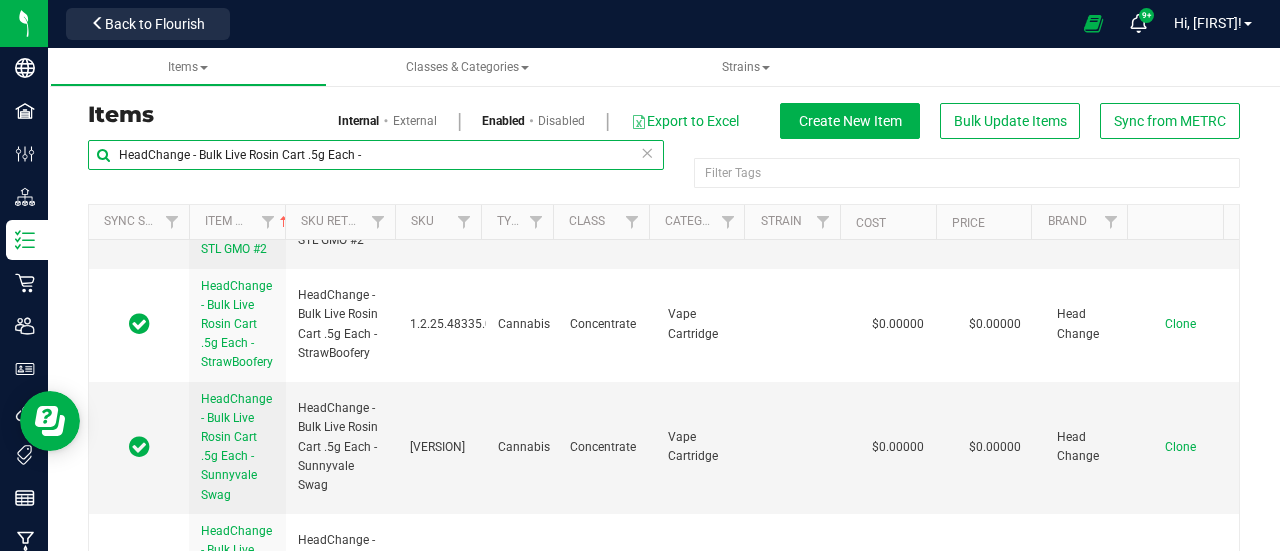 scroll, scrollTop: 7440, scrollLeft: 0, axis: vertical 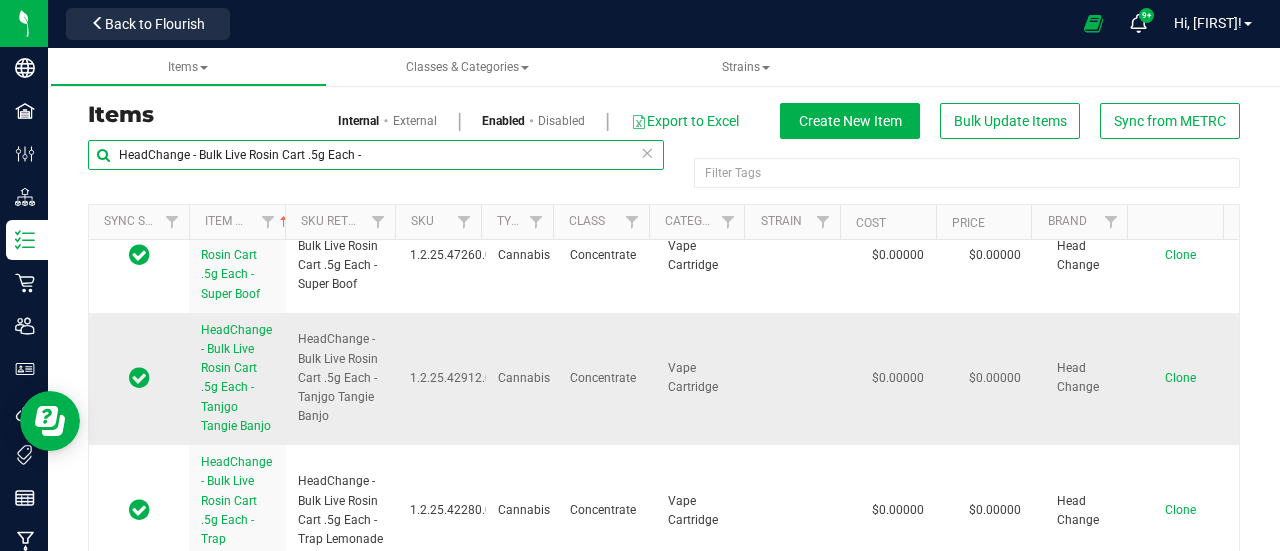 type on "HeadChange - Bulk Live Rosin Cart .5g Each -" 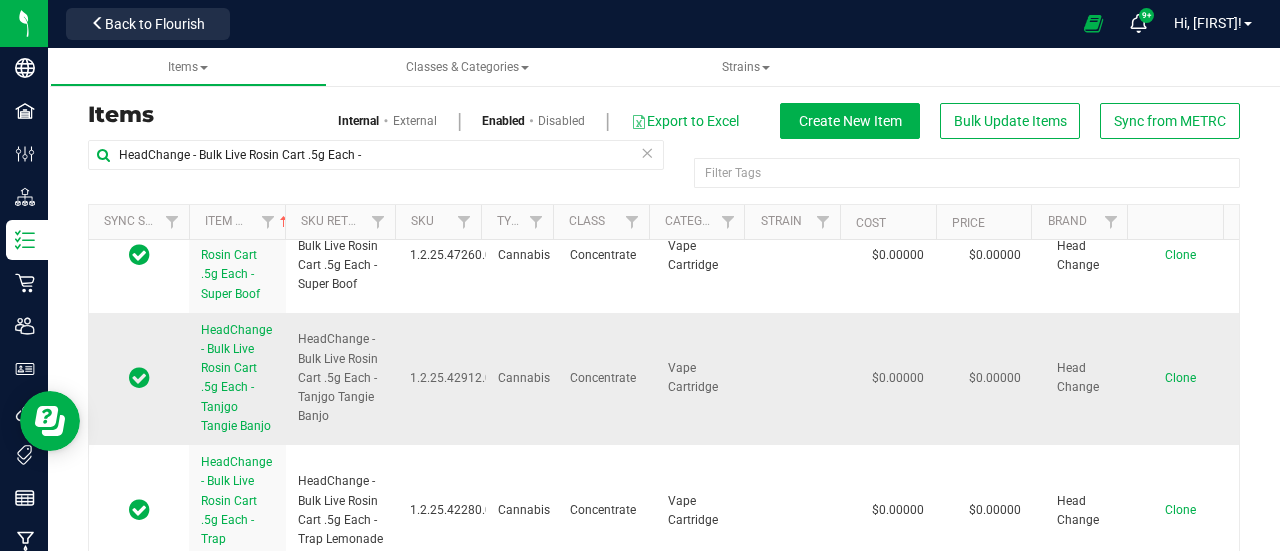 click on "Clone" at bounding box center (1180, 378) 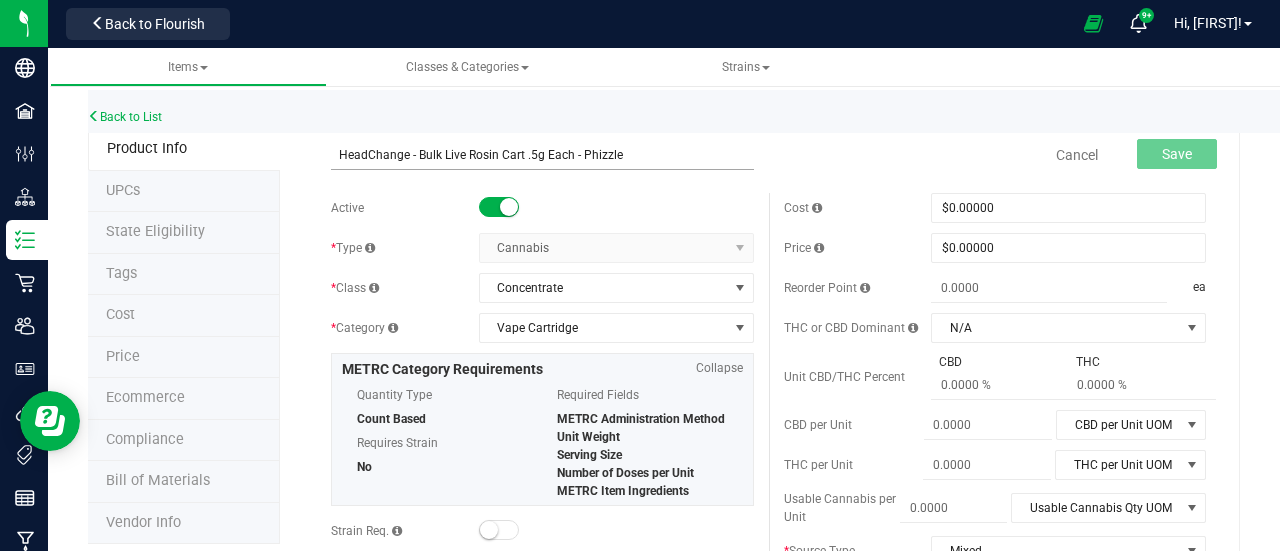 click on "HeadChange - Bulk Live Rosin Cart .5g Each - Phizzle" at bounding box center (542, 155) 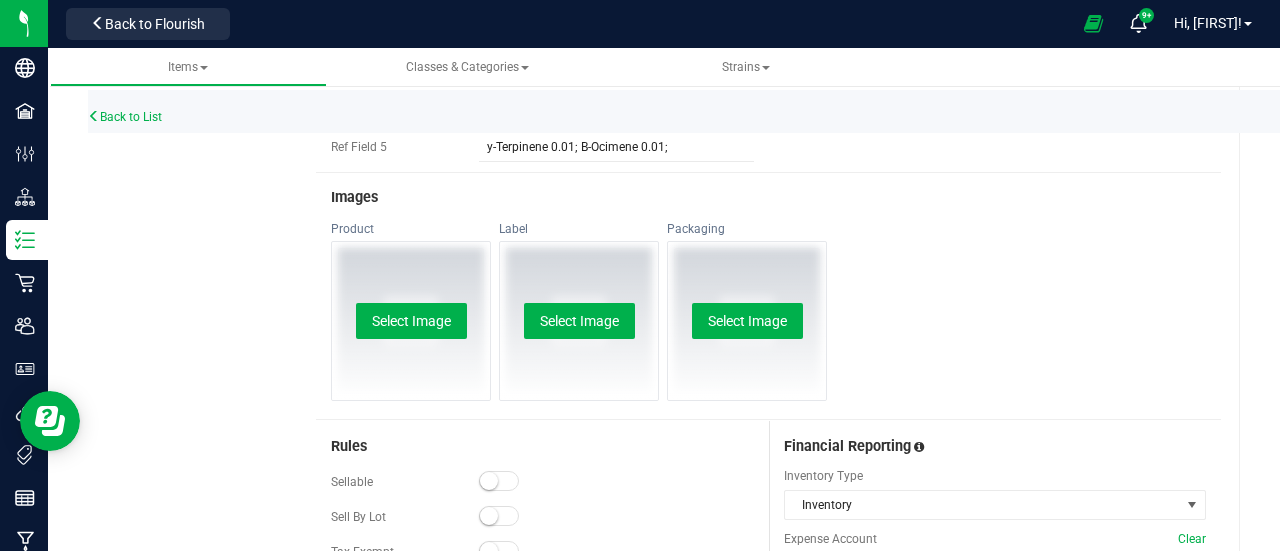scroll, scrollTop: 963, scrollLeft: 0, axis: vertical 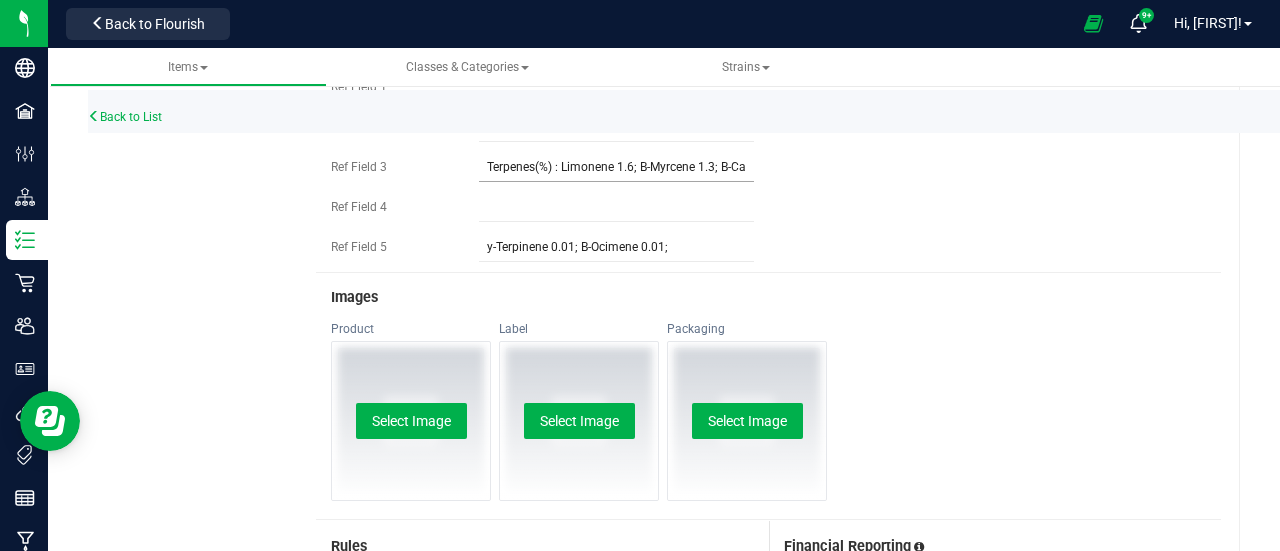 type on "HeadChange - Bulk Live Rosin Cart .5g Each - Phizzle" 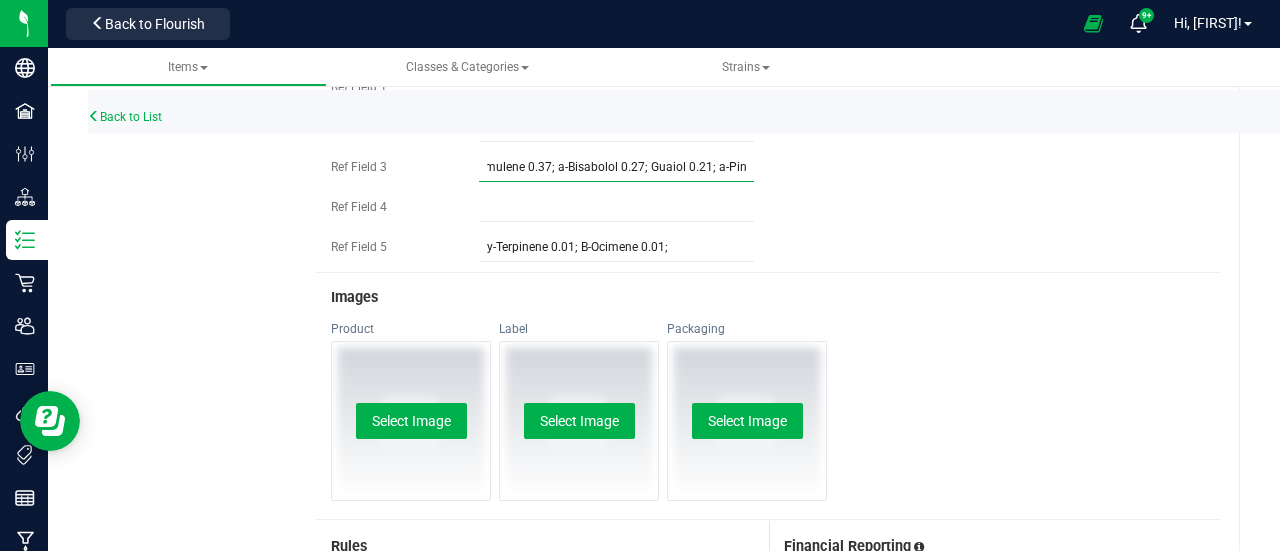 scroll, scrollTop: 0, scrollLeft: 1044, axis: horizontal 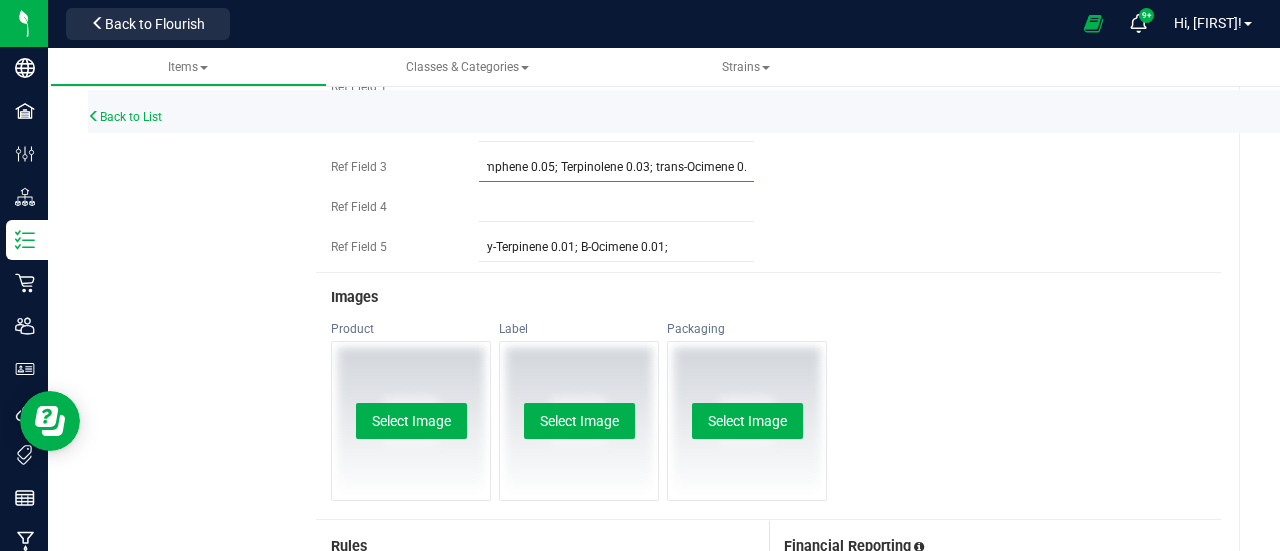 drag, startPoint x: 481, startPoint y: 189, endPoint x: 907, endPoint y: 194, distance: 426.02933 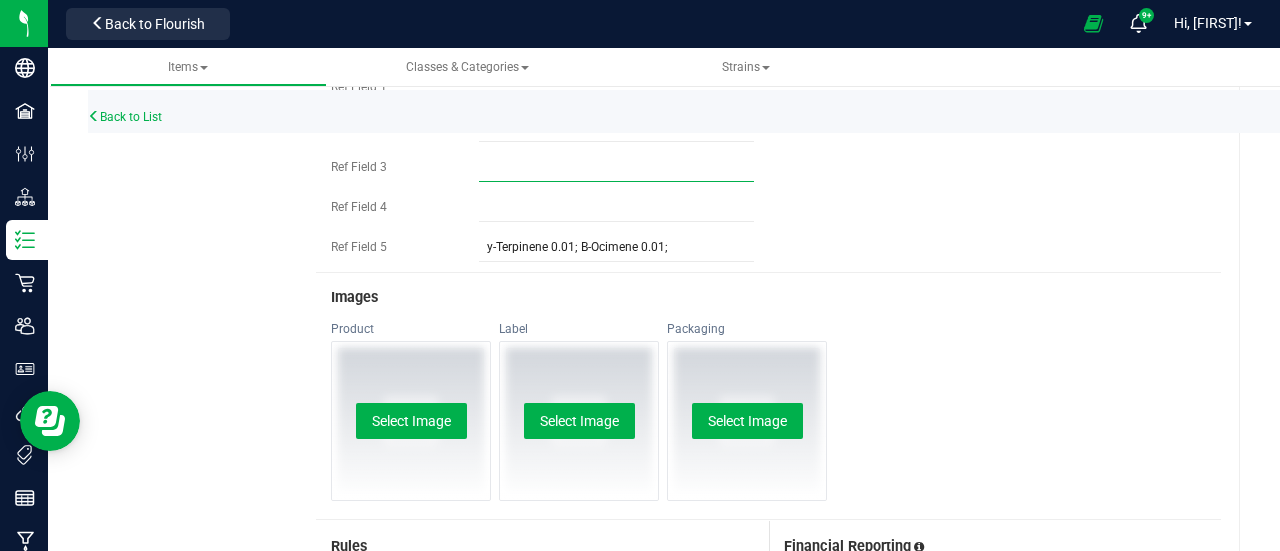 scroll, scrollTop: 0, scrollLeft: 0, axis: both 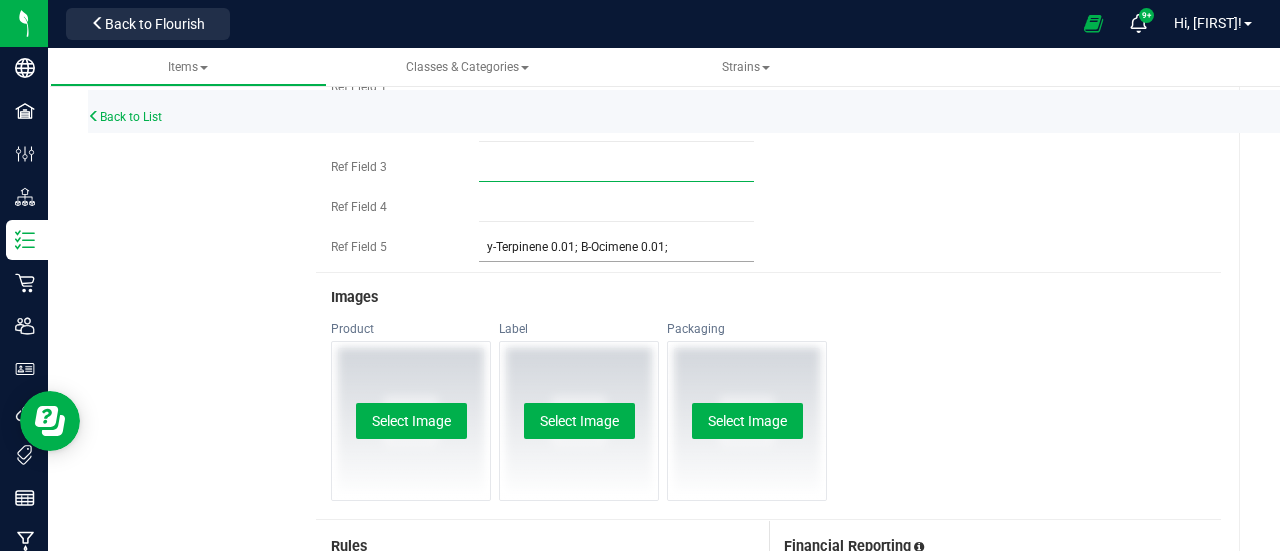 type 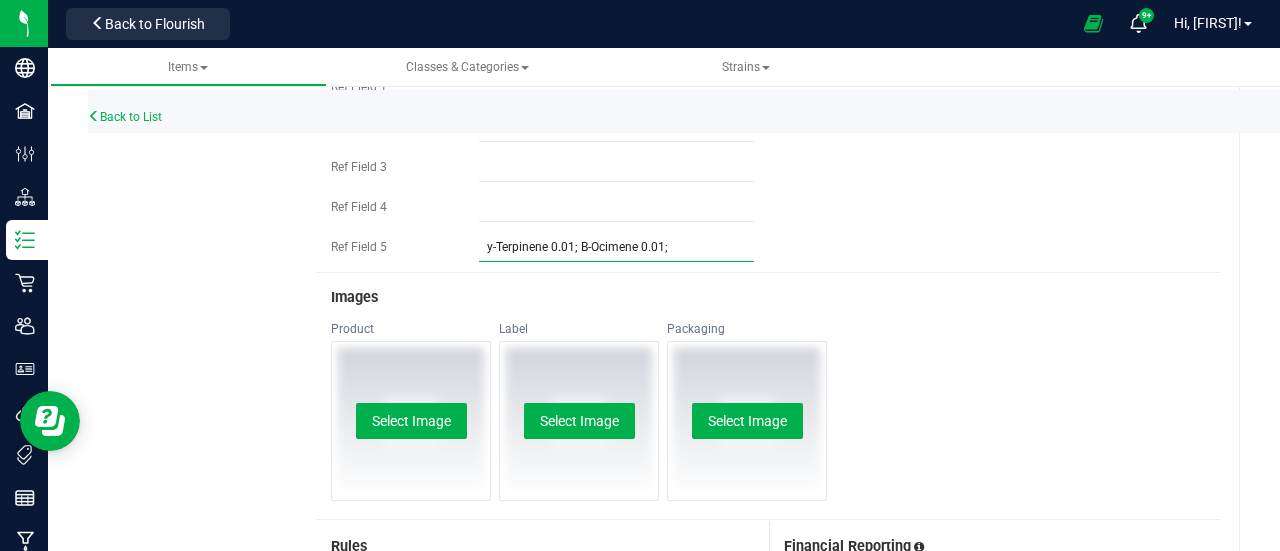 drag, startPoint x: 670, startPoint y: 275, endPoint x: 420, endPoint y: 247, distance: 251.56311 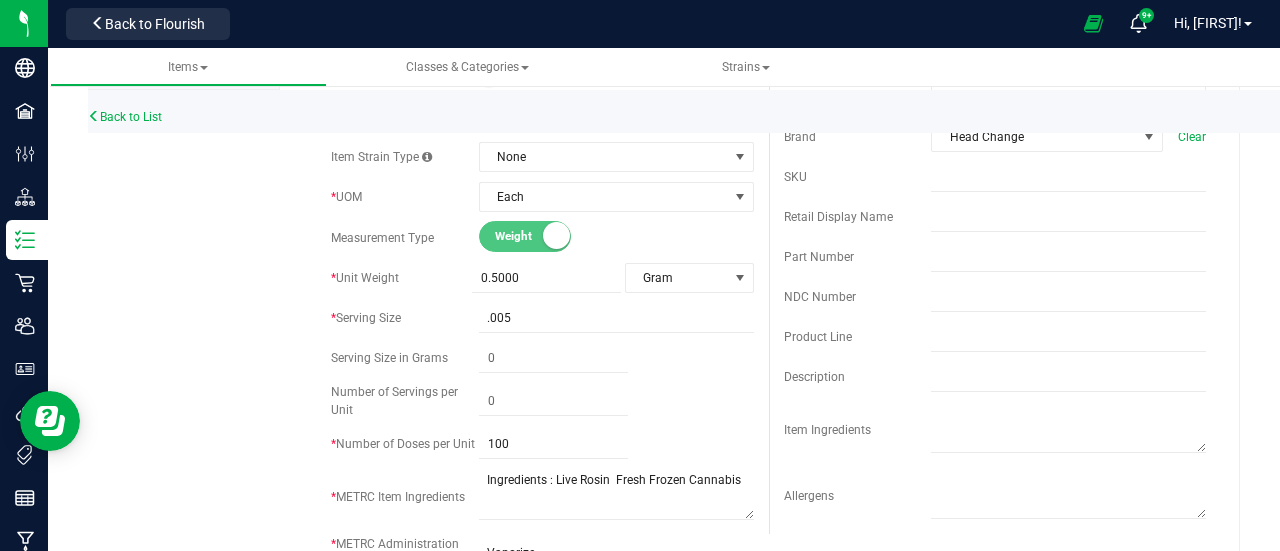 scroll, scrollTop: 0, scrollLeft: 0, axis: both 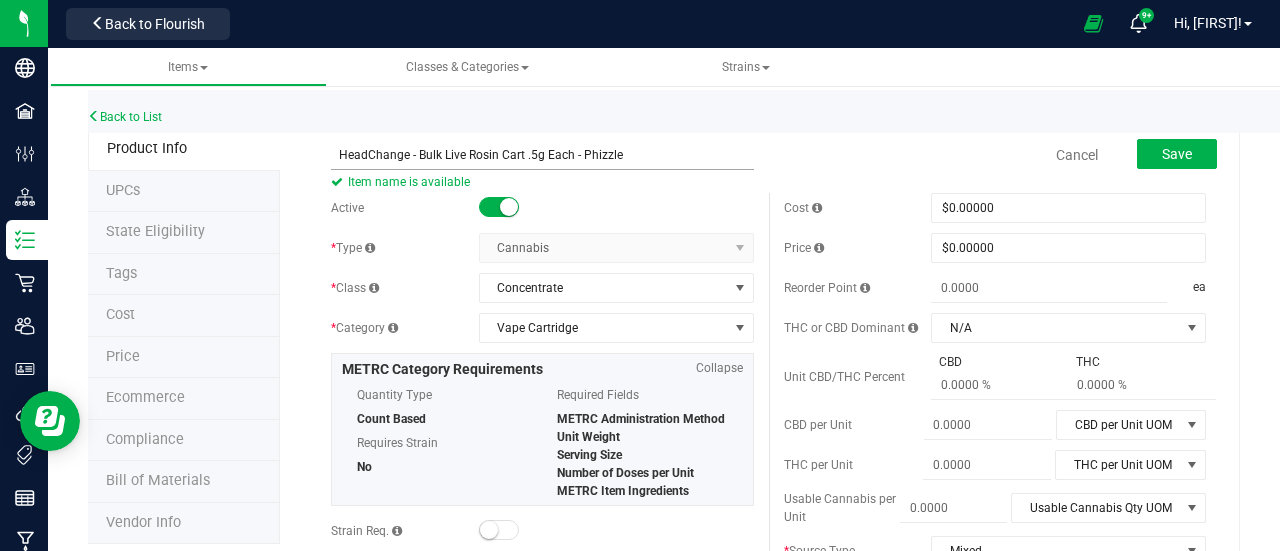 type 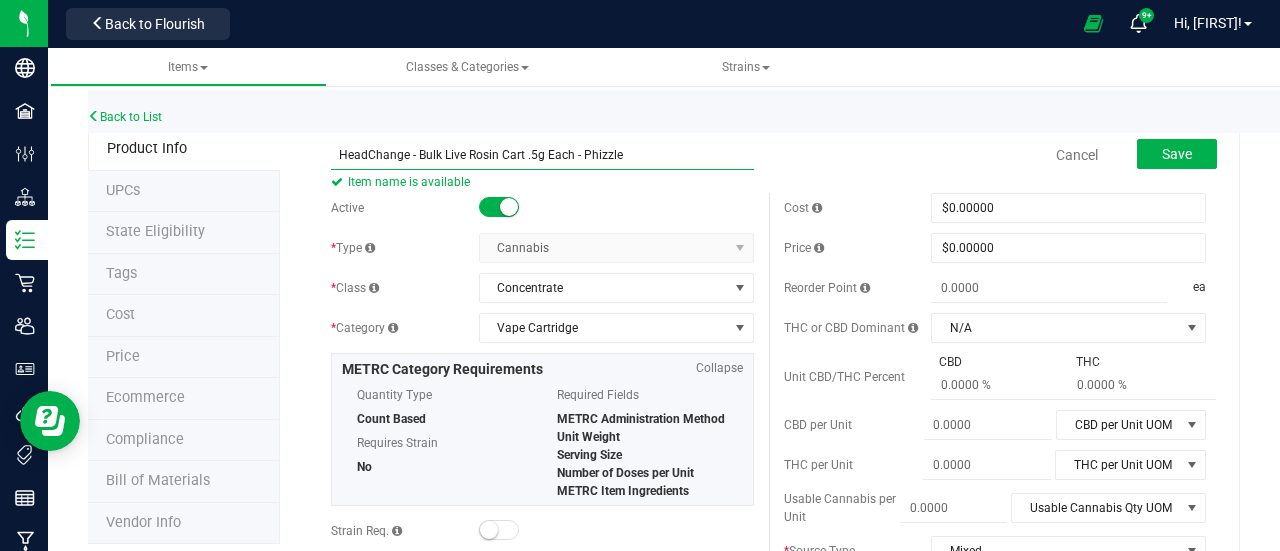 click on "HeadChange - Bulk Live Rosin Cart .5g Each - Phizzle" at bounding box center [542, 155] 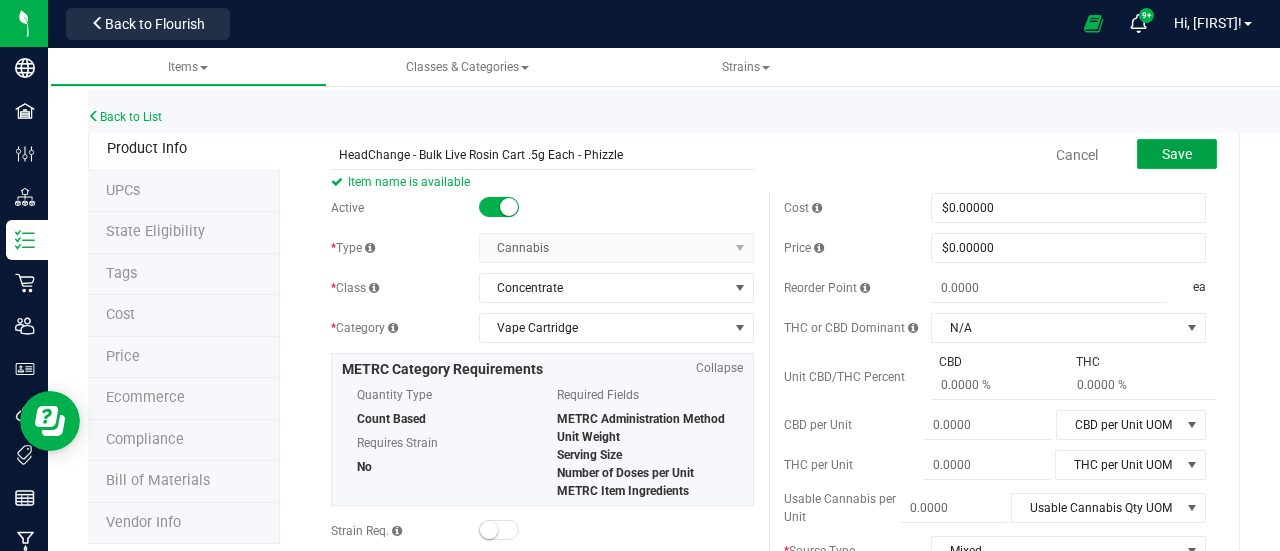 click on "Save" at bounding box center [1177, 154] 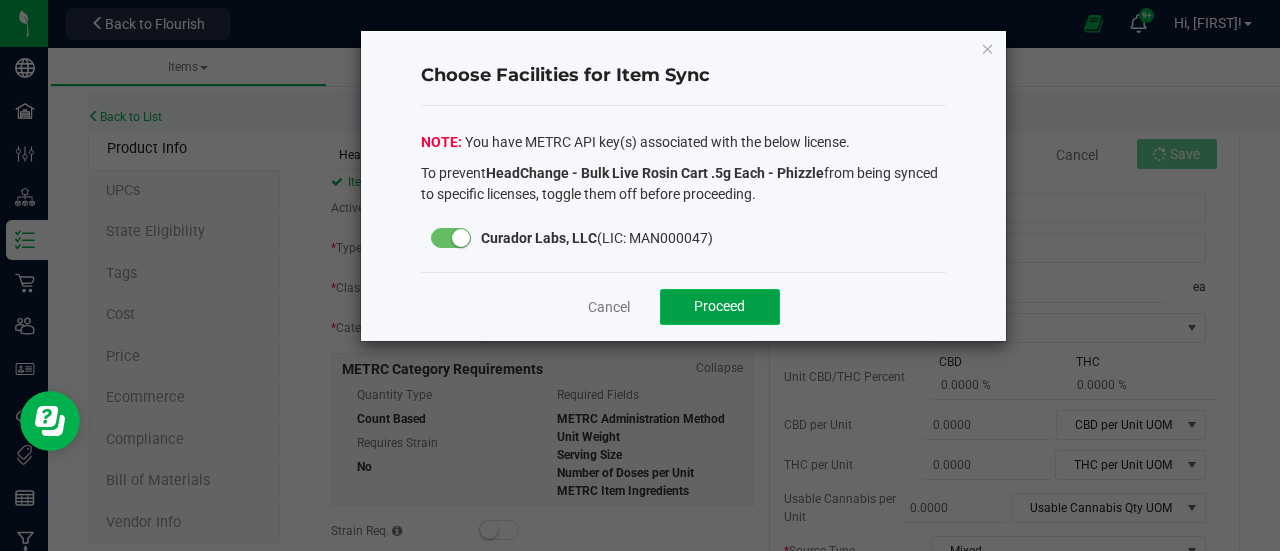 click on "Proceed" 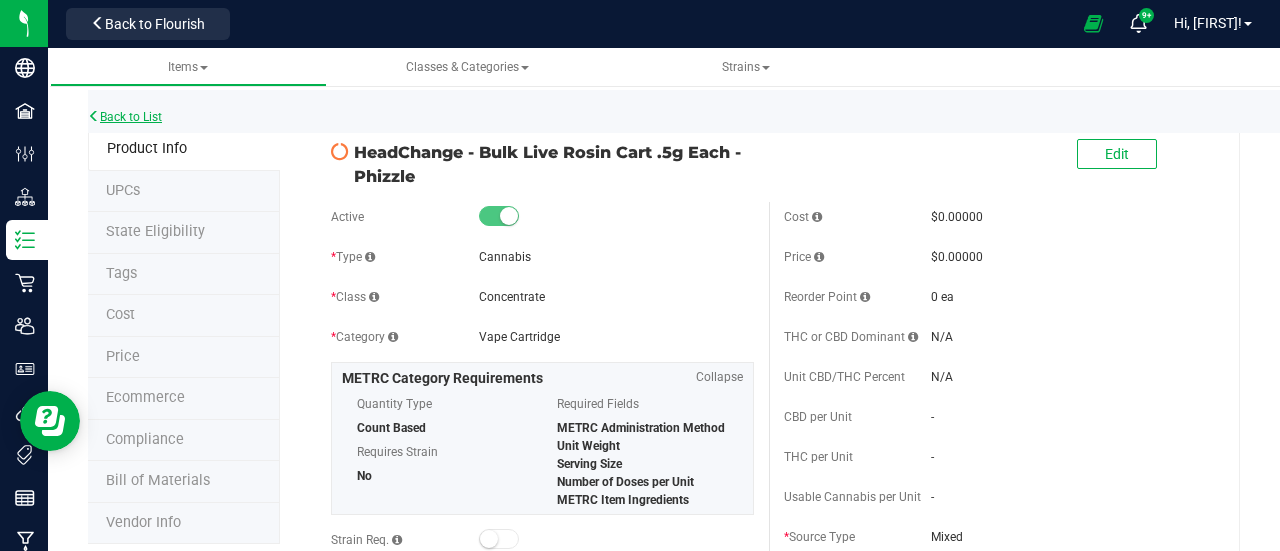 click on "Back to List" at bounding box center [125, 117] 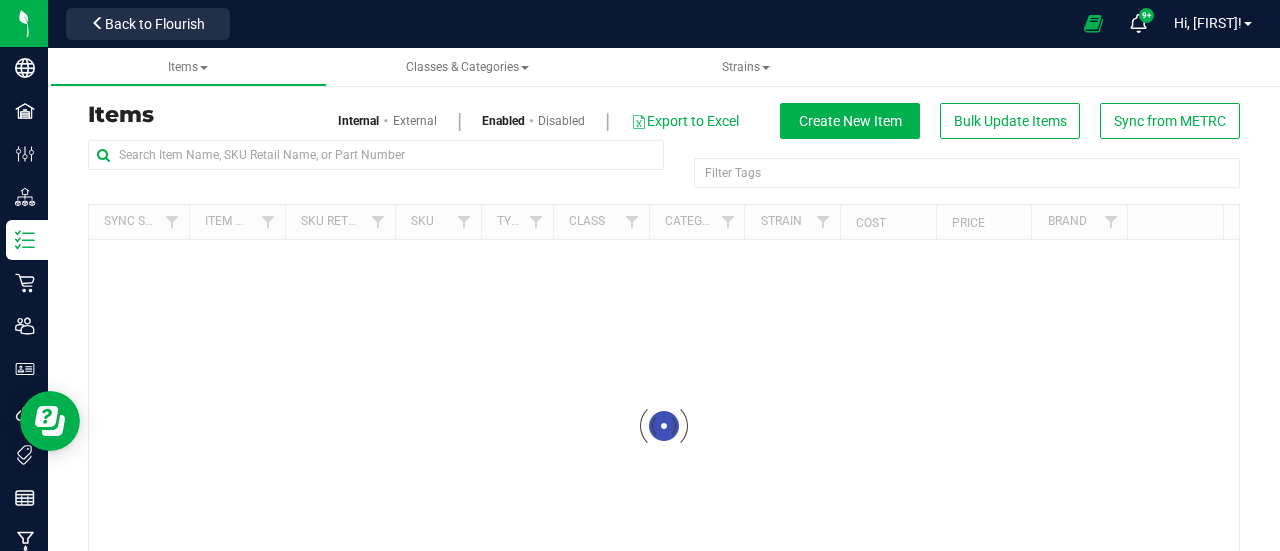 click on "Items" at bounding box center [368, 115] 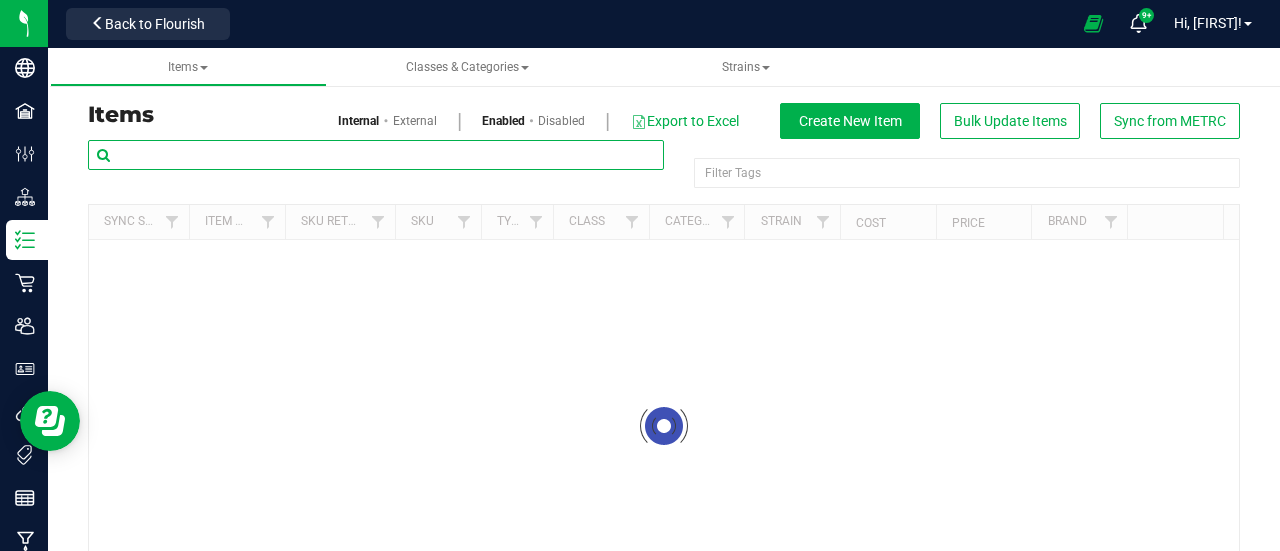 click at bounding box center [376, 155] 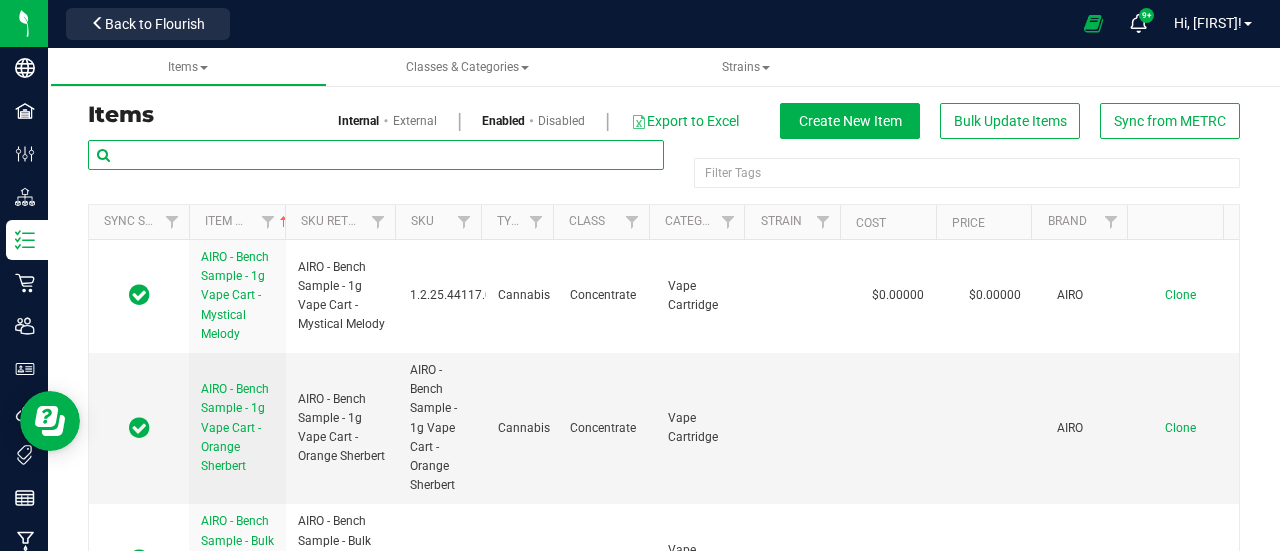 click at bounding box center [376, 155] 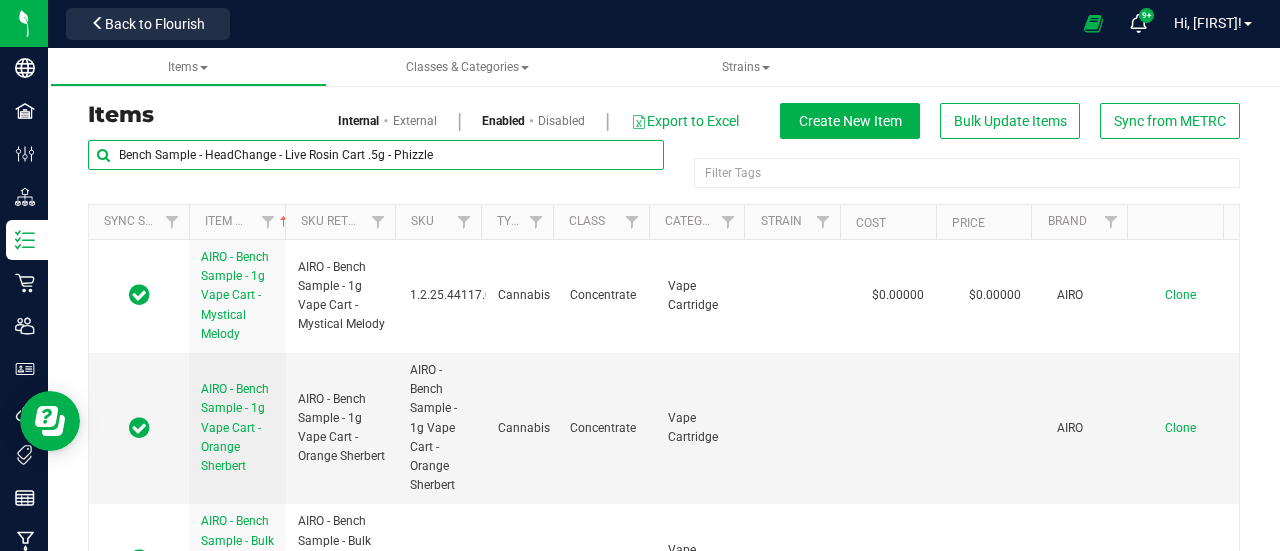 click on "Bench Sample - HeadChange - Live Rosin Cart .5g - Phizzle" at bounding box center [376, 155] 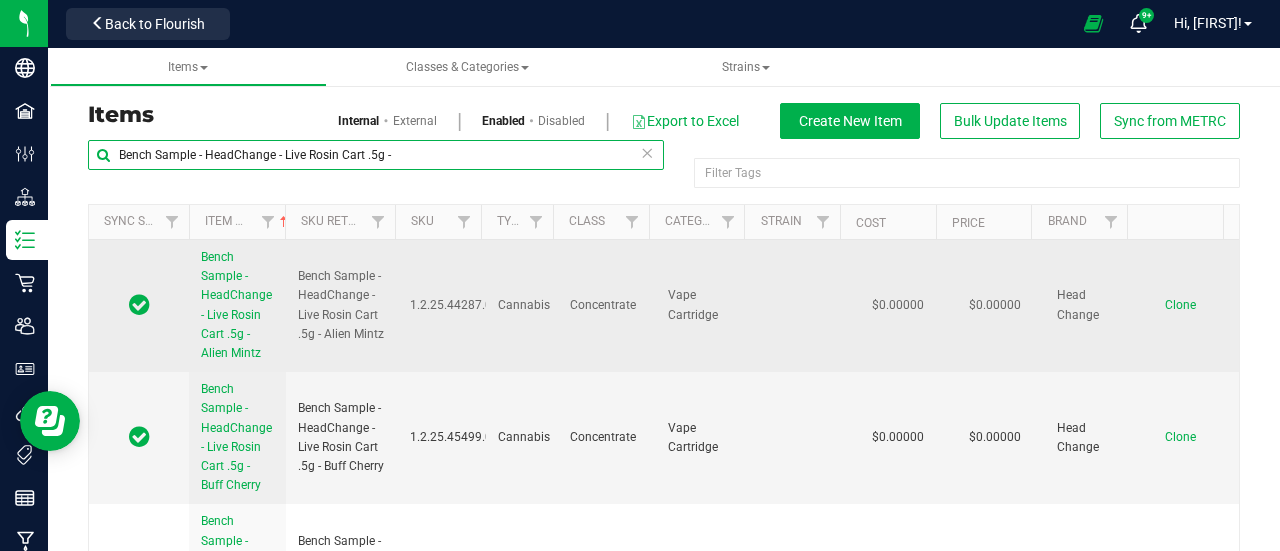 type on "Bench Sample - HeadChange - Live Rosin Cart .5g -" 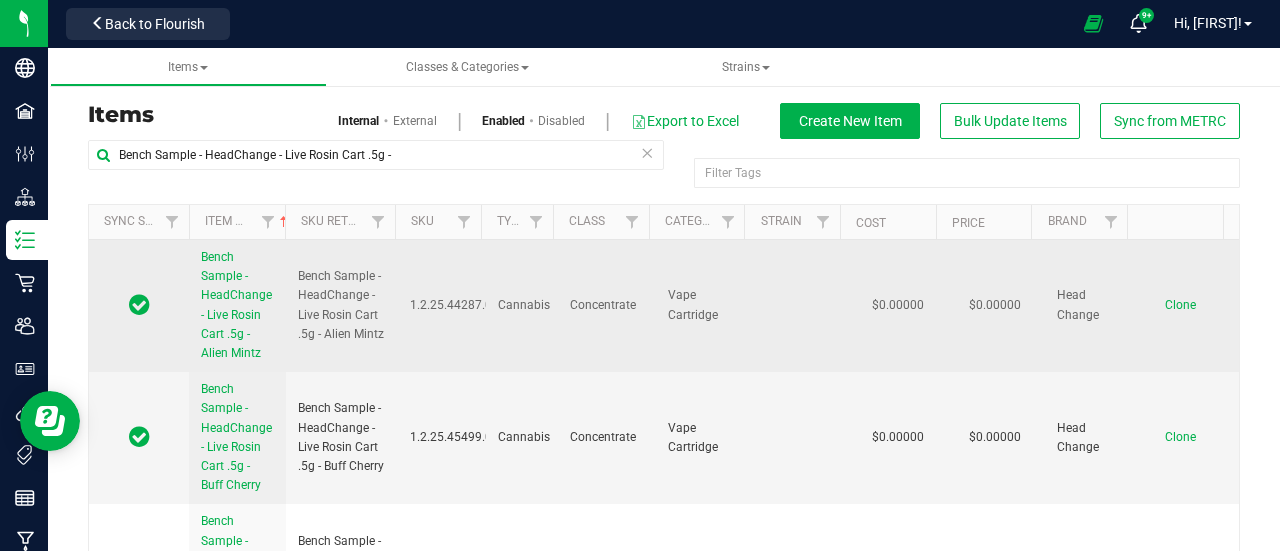 click on "Clone" at bounding box center [1180, 305] 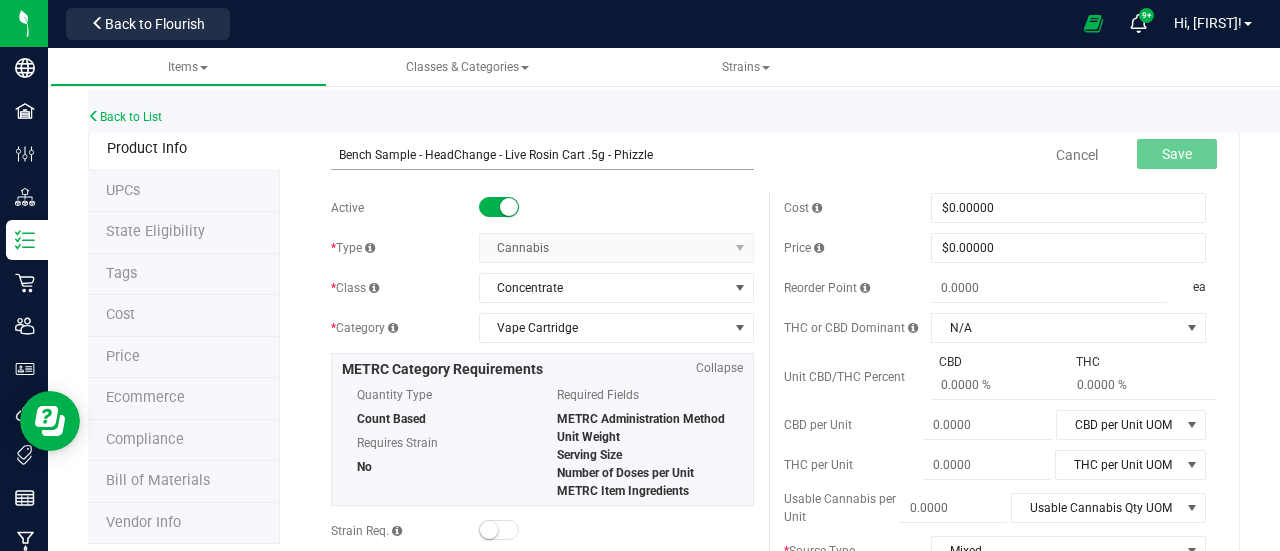 click on "Bench Sample - HeadChange - Live Rosin Cart .5g - Phizzle" at bounding box center (542, 155) 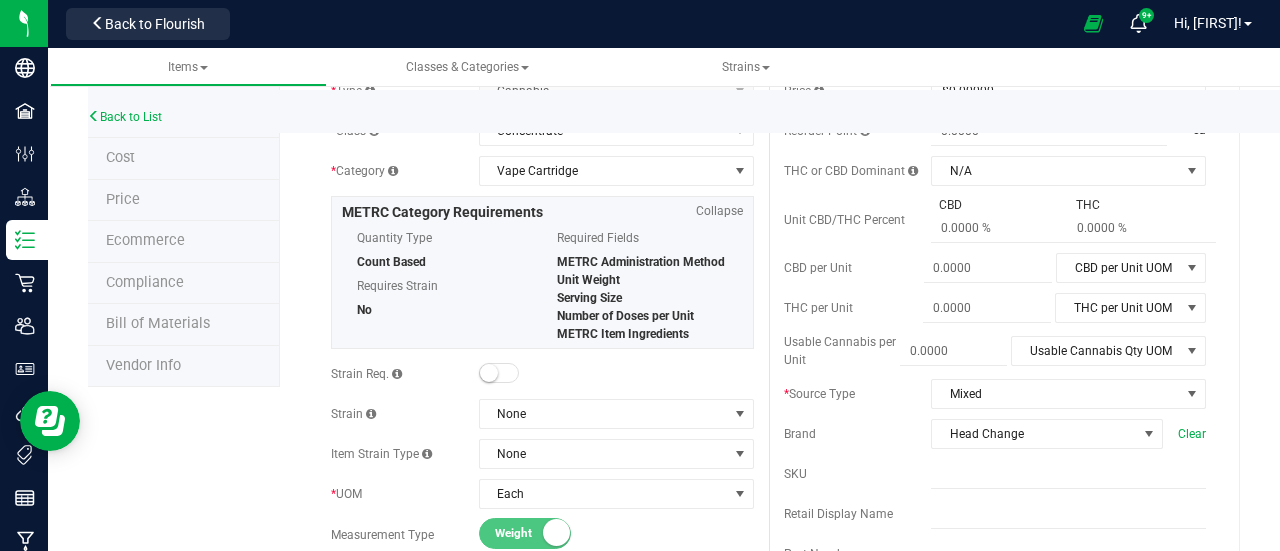 scroll, scrollTop: 0, scrollLeft: 0, axis: both 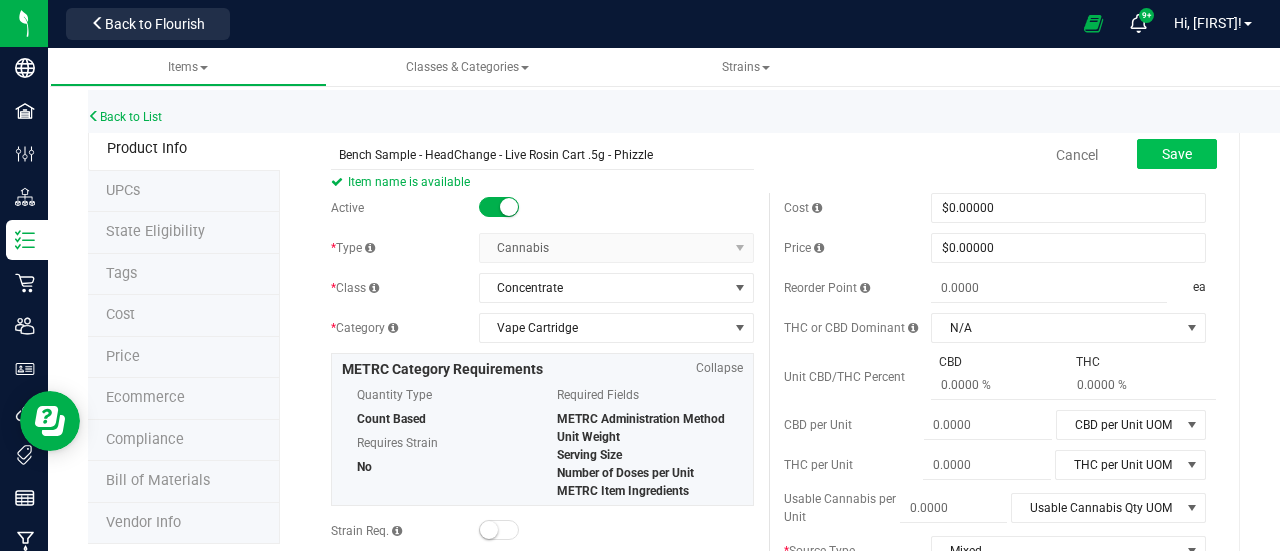 type on "Bench Sample - HeadChange - Live Rosin Cart .5g - Phizzle" 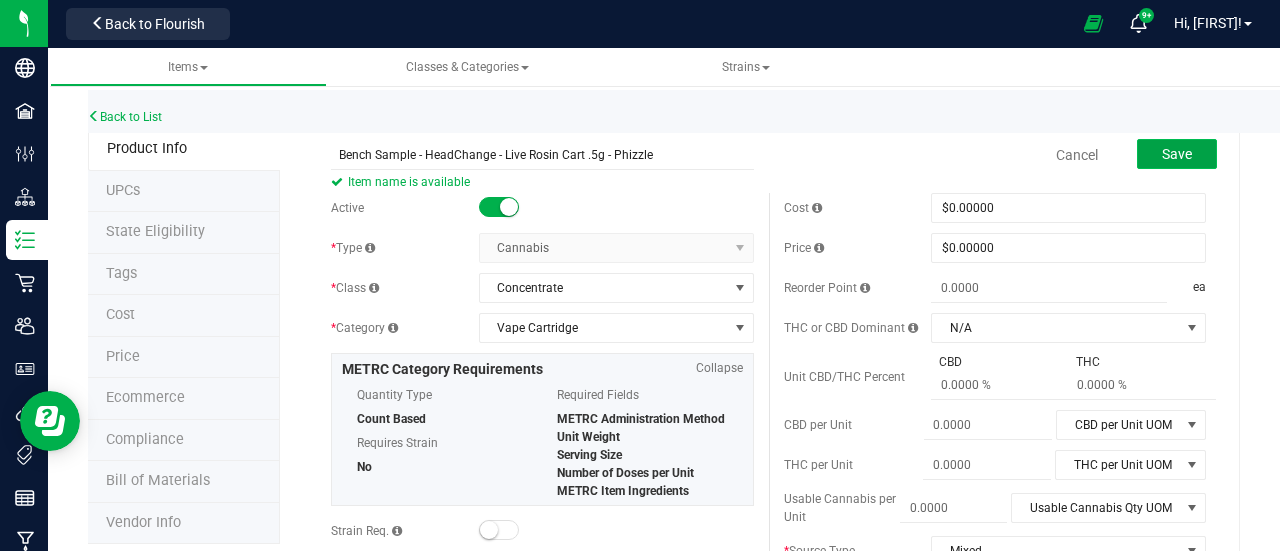 click on "Save" at bounding box center [1177, 154] 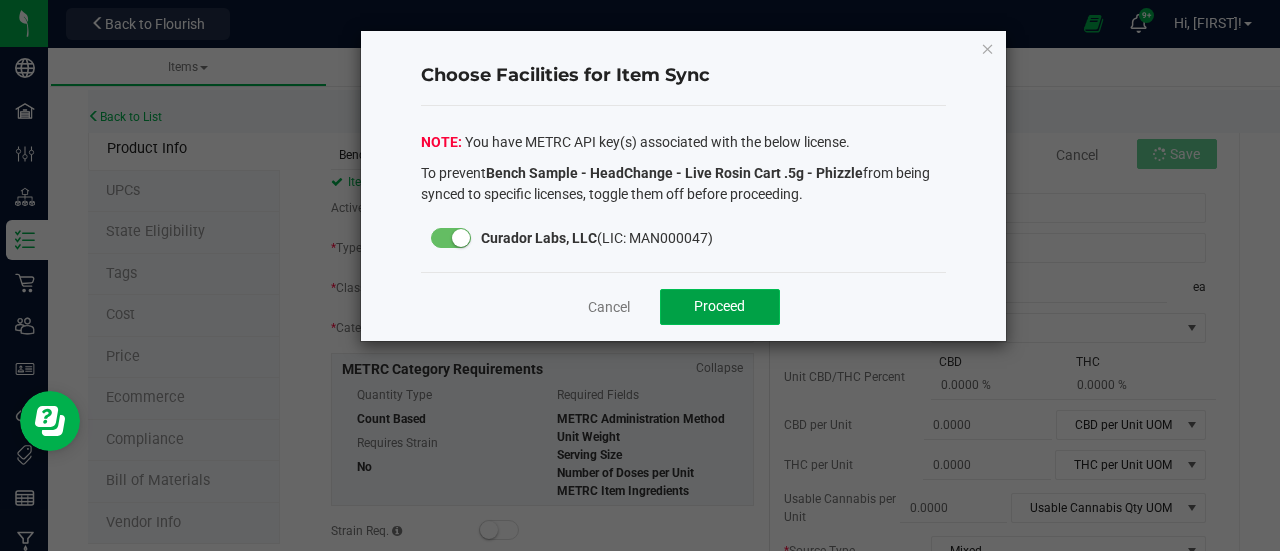 click on "Proceed" 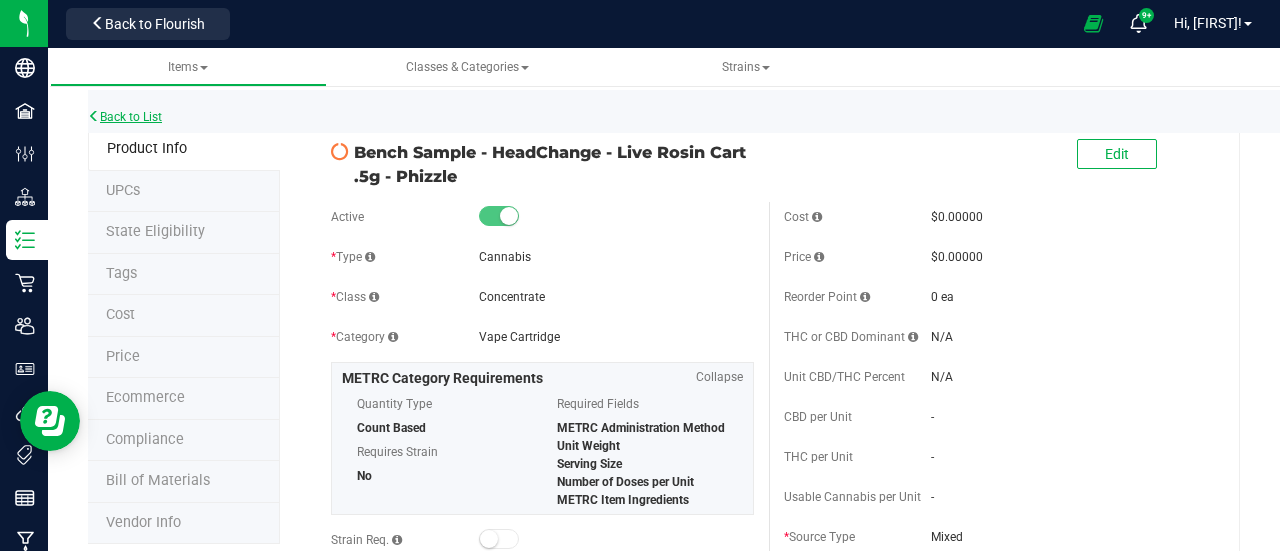 click on "Back to List" at bounding box center (125, 117) 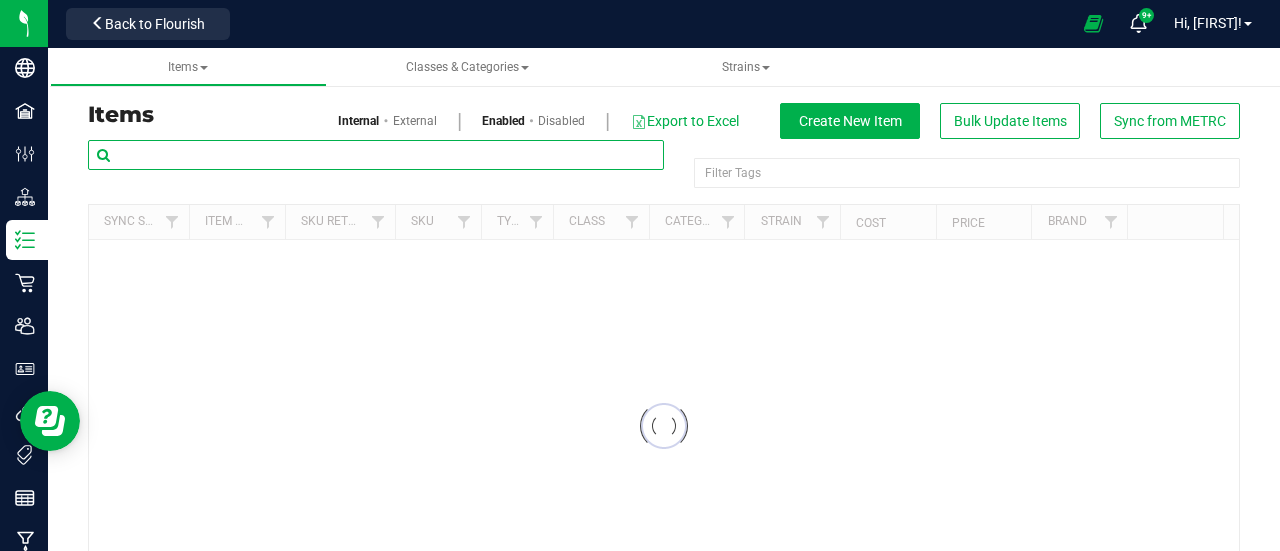 click at bounding box center [376, 155] 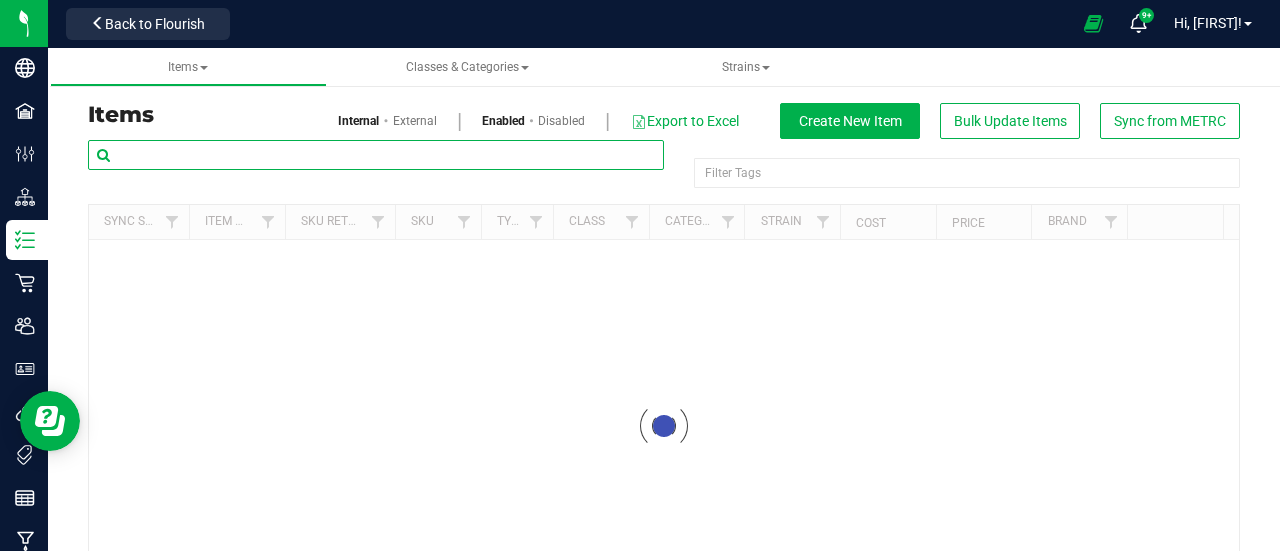 paste on "HeadChange - Bulk Live Rosin 1g Each - Spun Sauce" 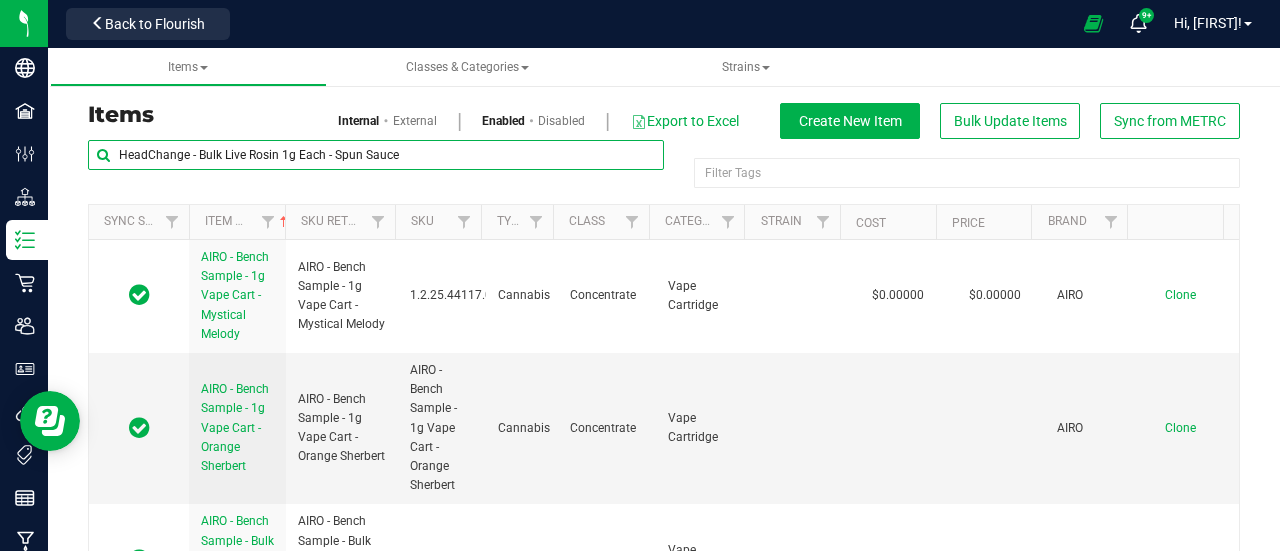 drag, startPoint x: 330, startPoint y: 152, endPoint x: 641, endPoint y: 199, distance: 314.5314 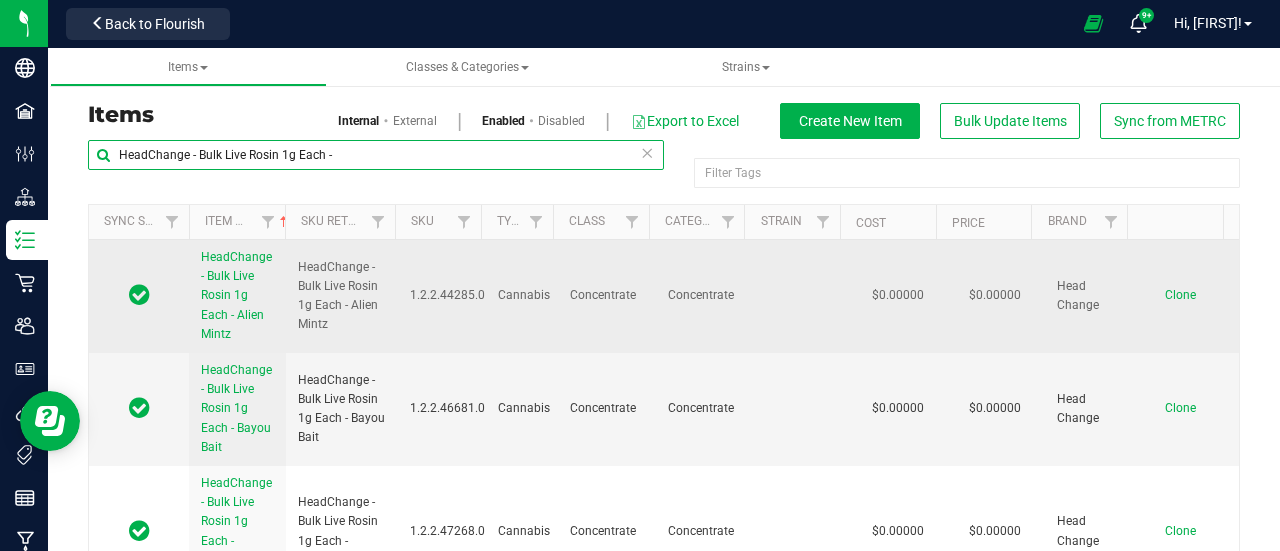 type on "HeadChange - Bulk Live Rosin 1g Each -" 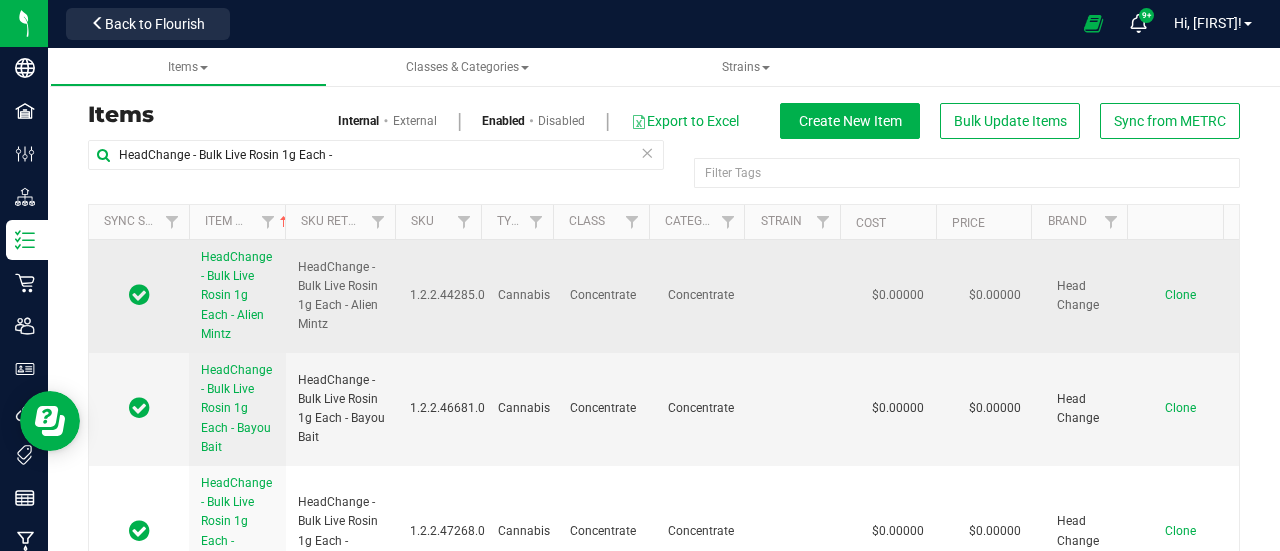 click on "Clone" at bounding box center (1180, 295) 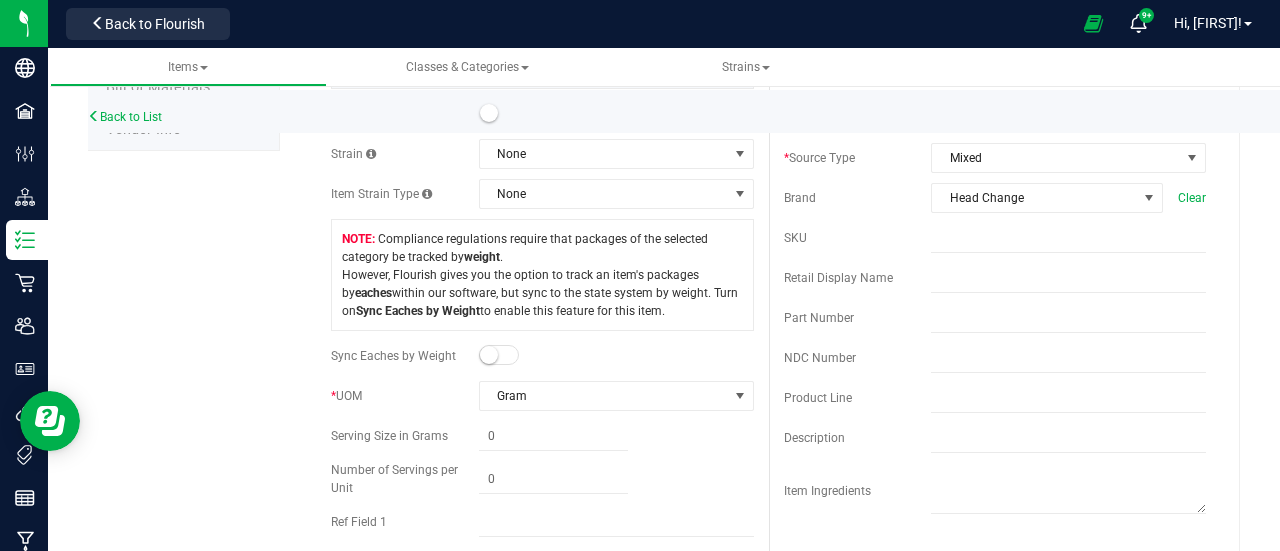 scroll, scrollTop: 392, scrollLeft: 0, axis: vertical 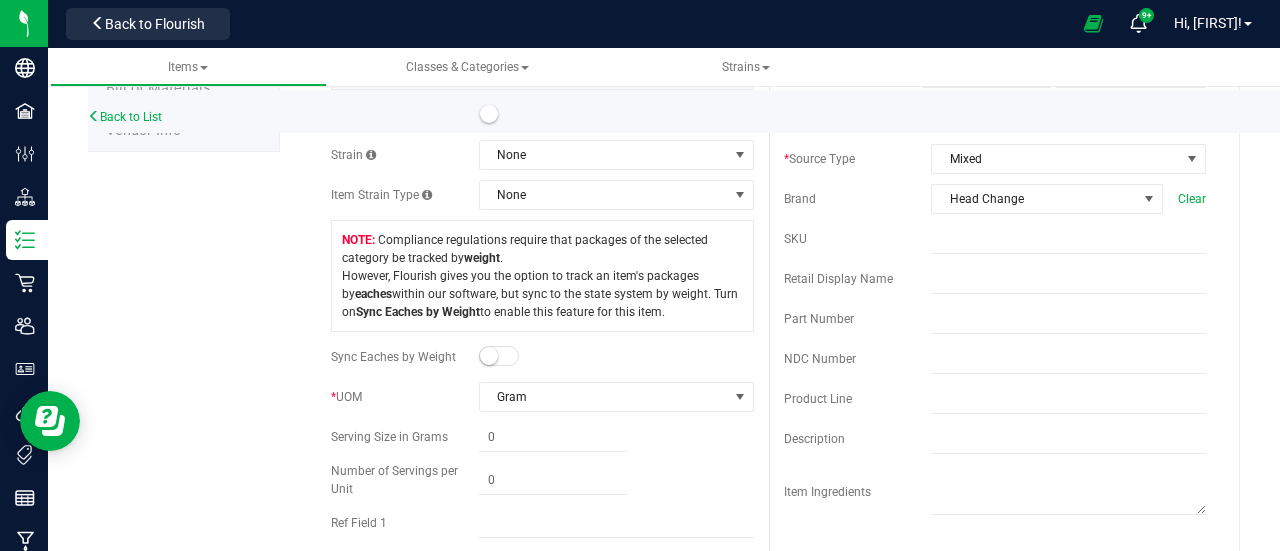 type on "HeadChange - Bulk Live Rosin 1g Each - Spun Sauce" 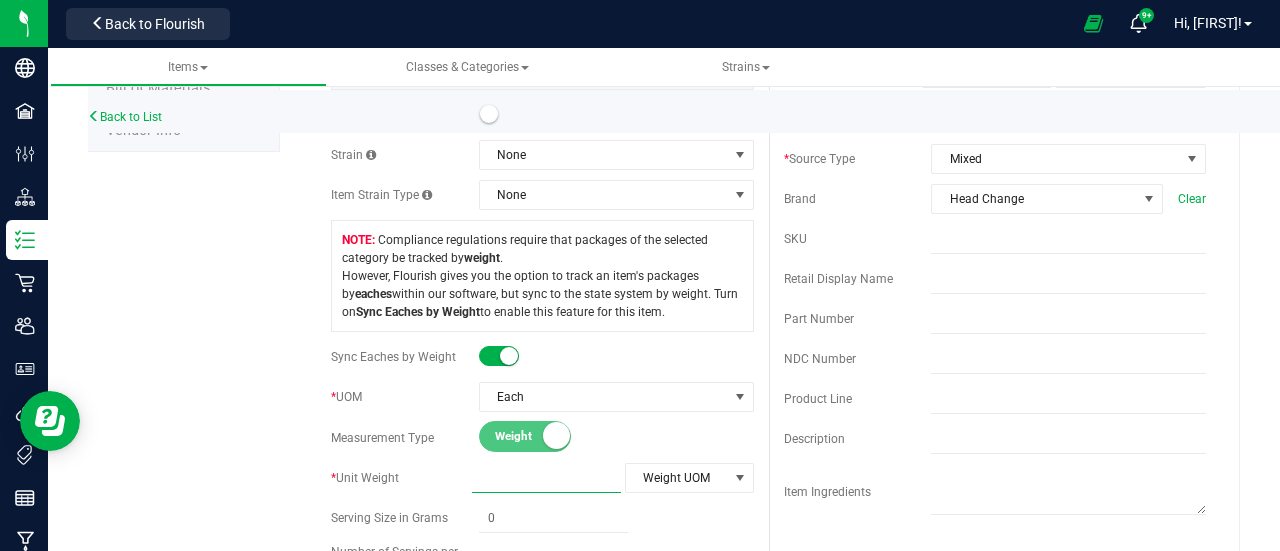 click at bounding box center [546, 478] 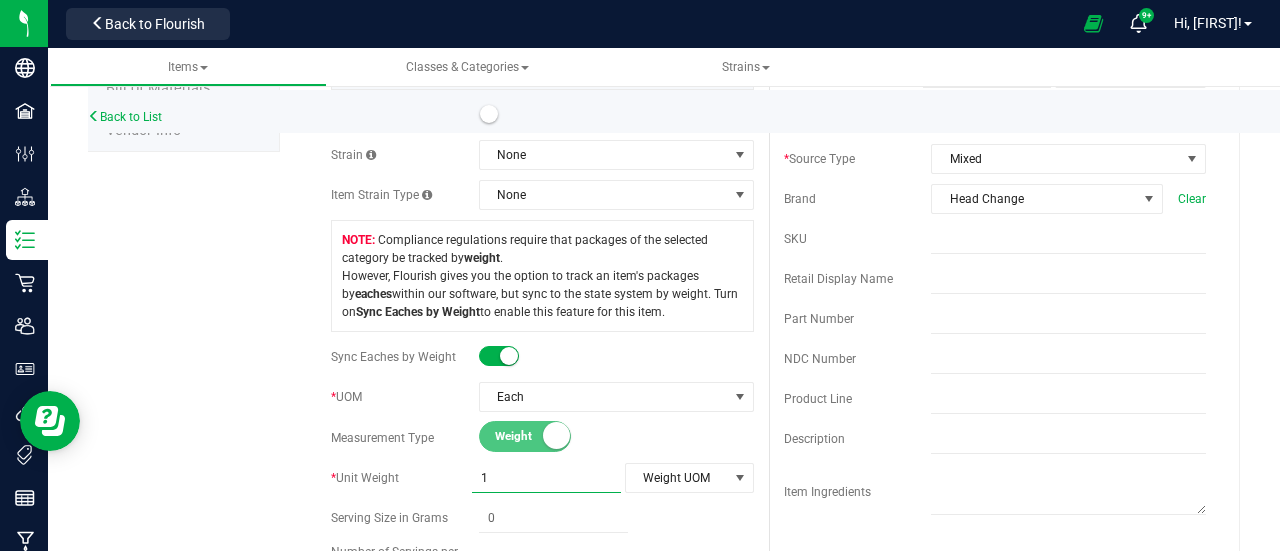 type on "1.0000" 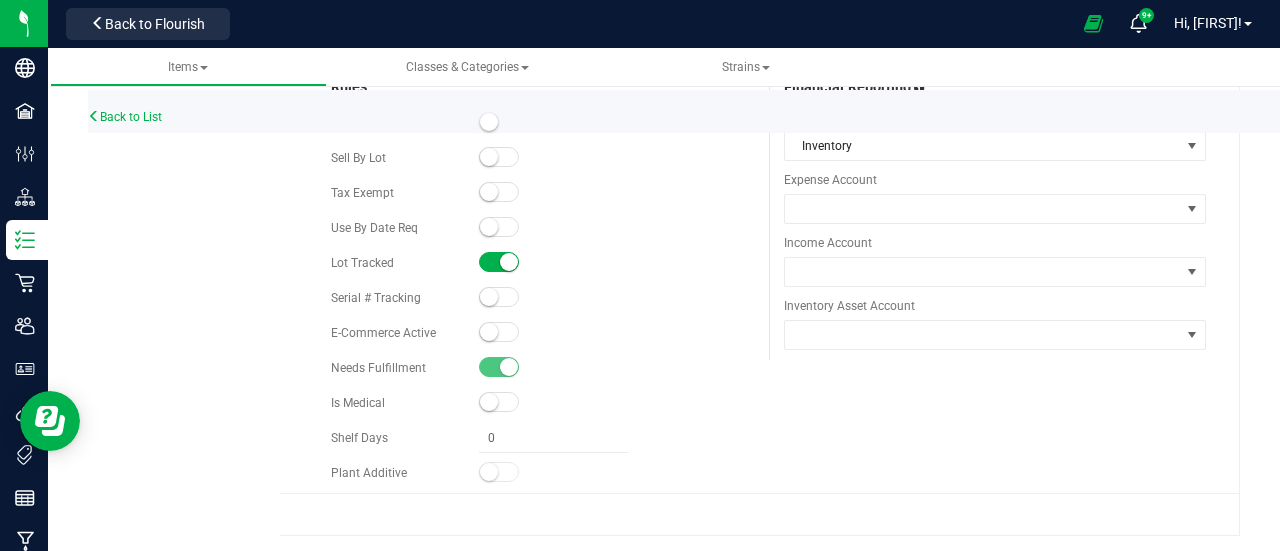 scroll, scrollTop: 1368, scrollLeft: 0, axis: vertical 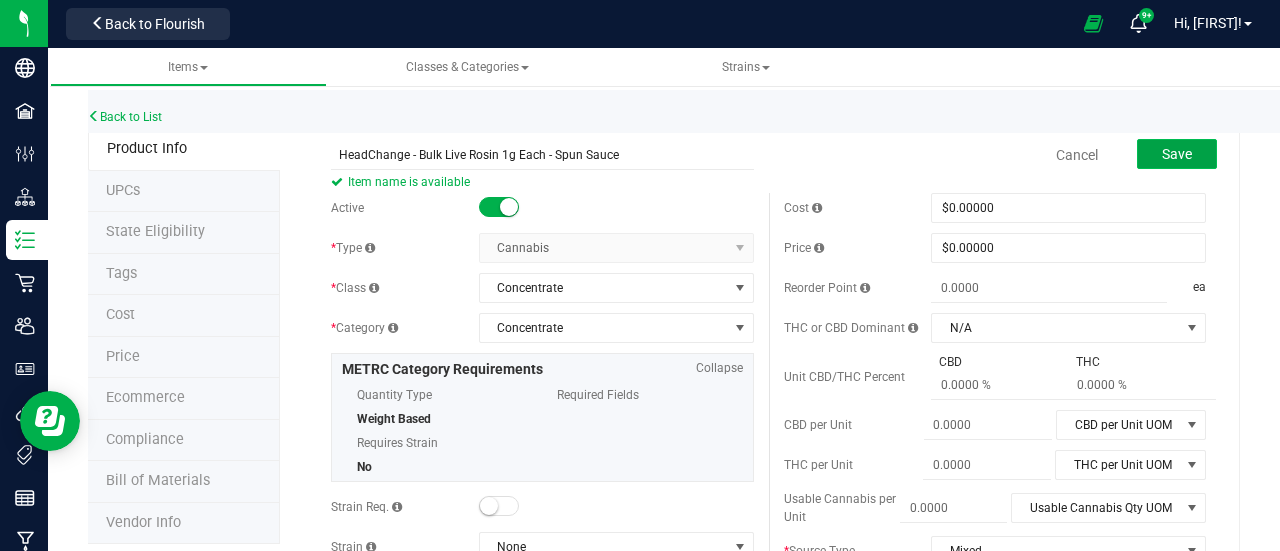 click on "Save" at bounding box center (1177, 154) 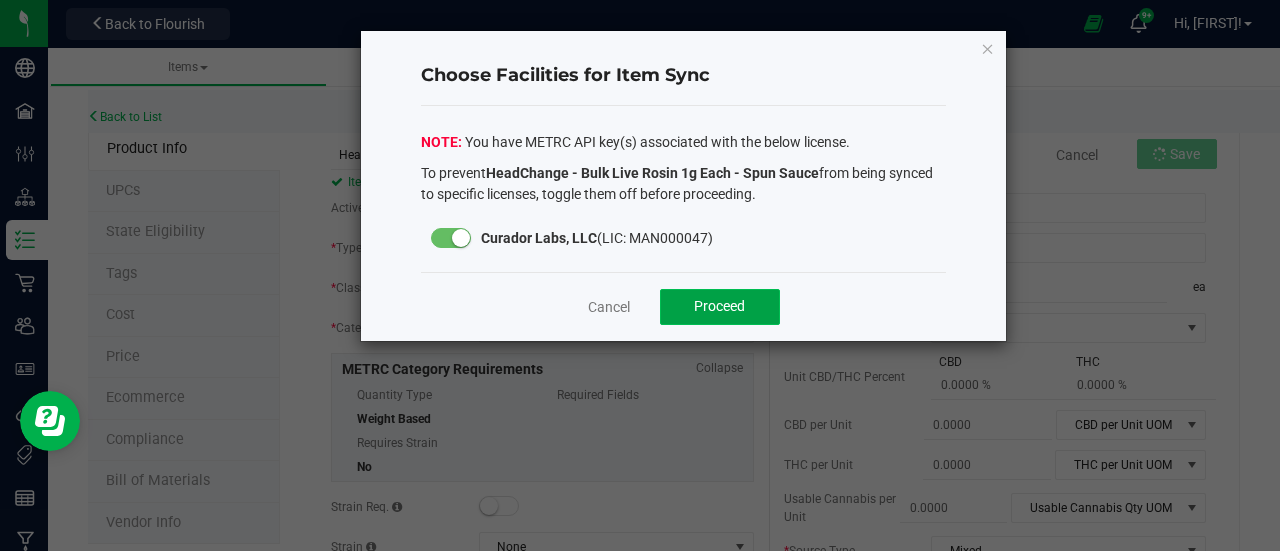 click on "Proceed" 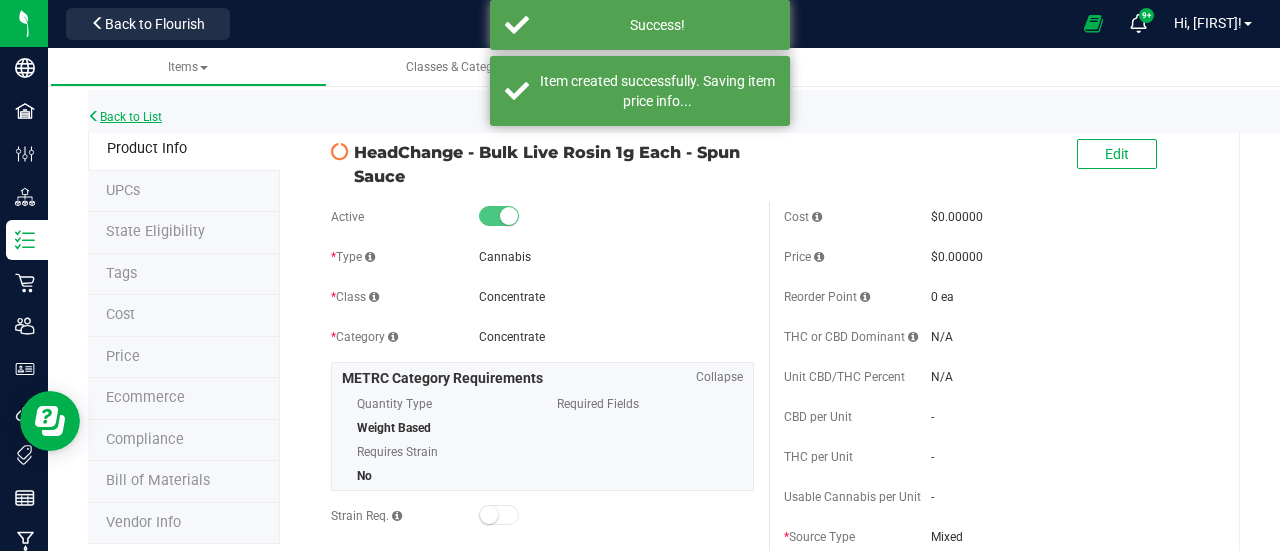 click on "Back to List" at bounding box center (125, 117) 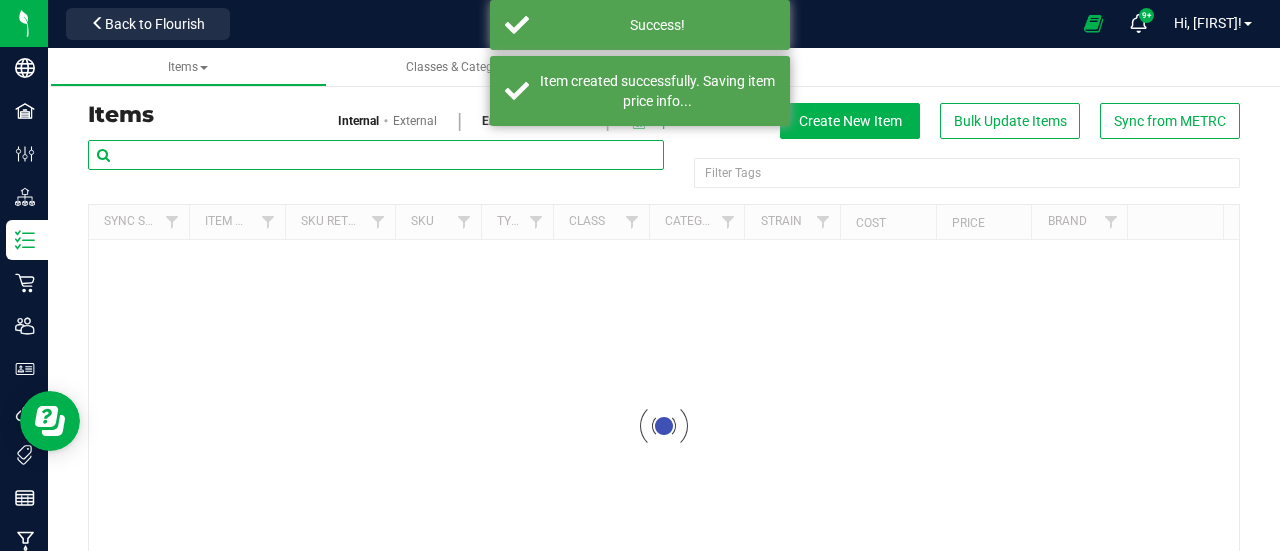 click at bounding box center (376, 155) 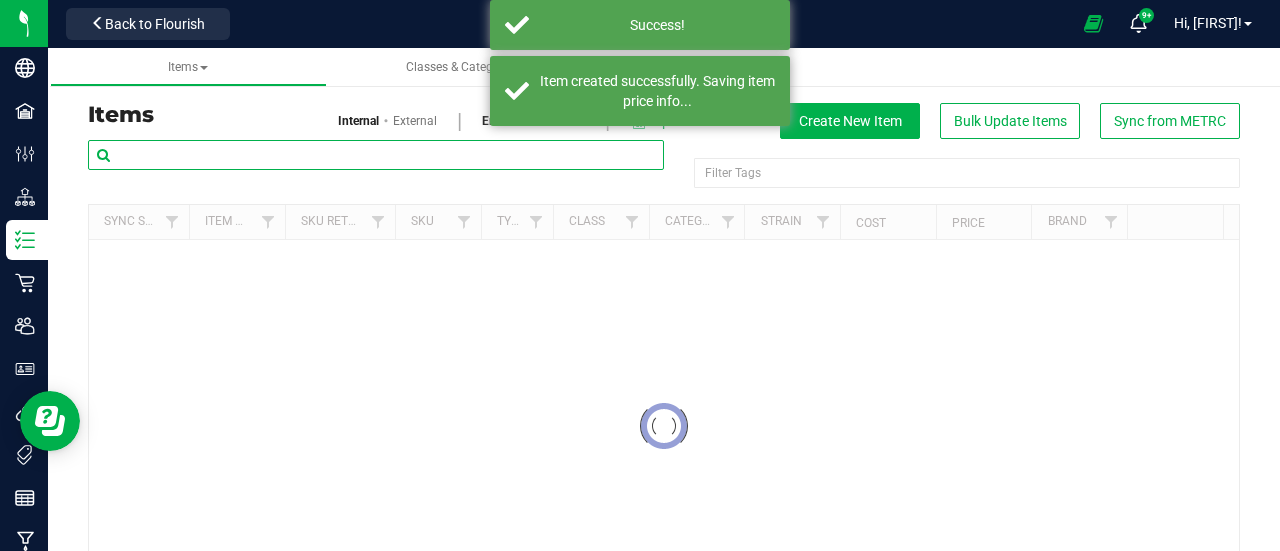 paste on "HeadChange - Bulk Live Rosin 2g Each - Spun Sauce" 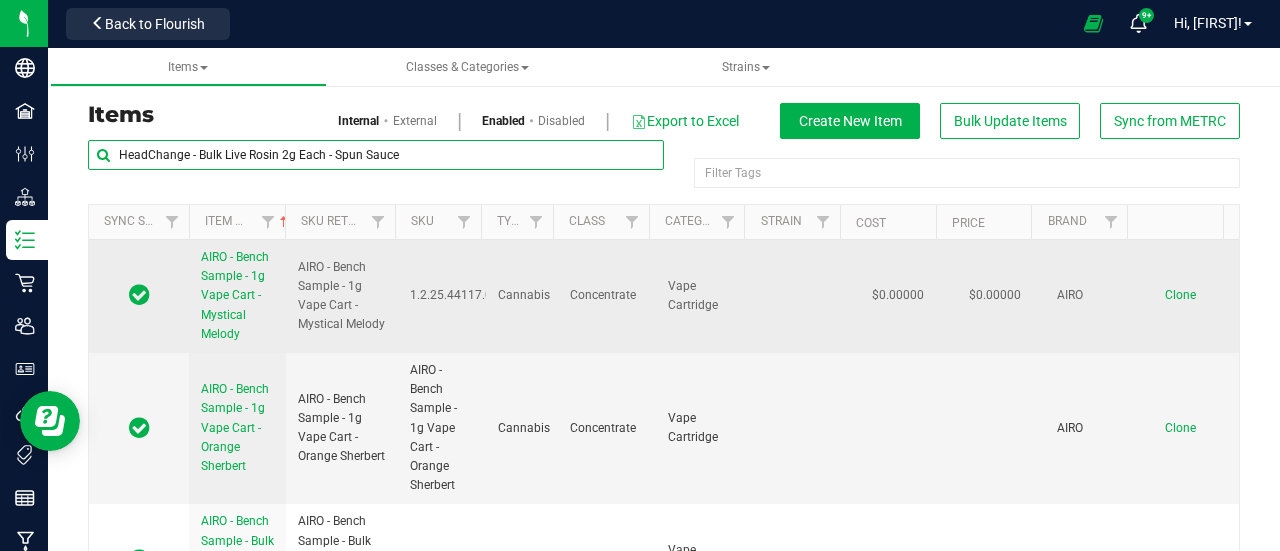 drag, startPoint x: 334, startPoint y: 154, endPoint x: 986, endPoint y: 245, distance: 658.3198 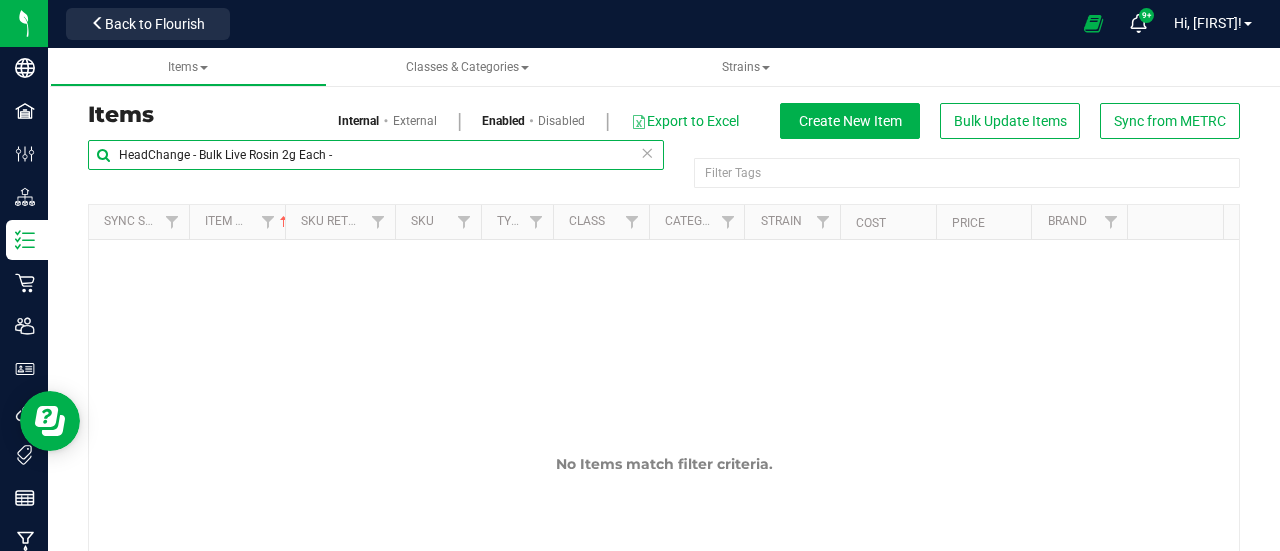 type on "HeadChange - Bulk Live Rosin 2g Each -" 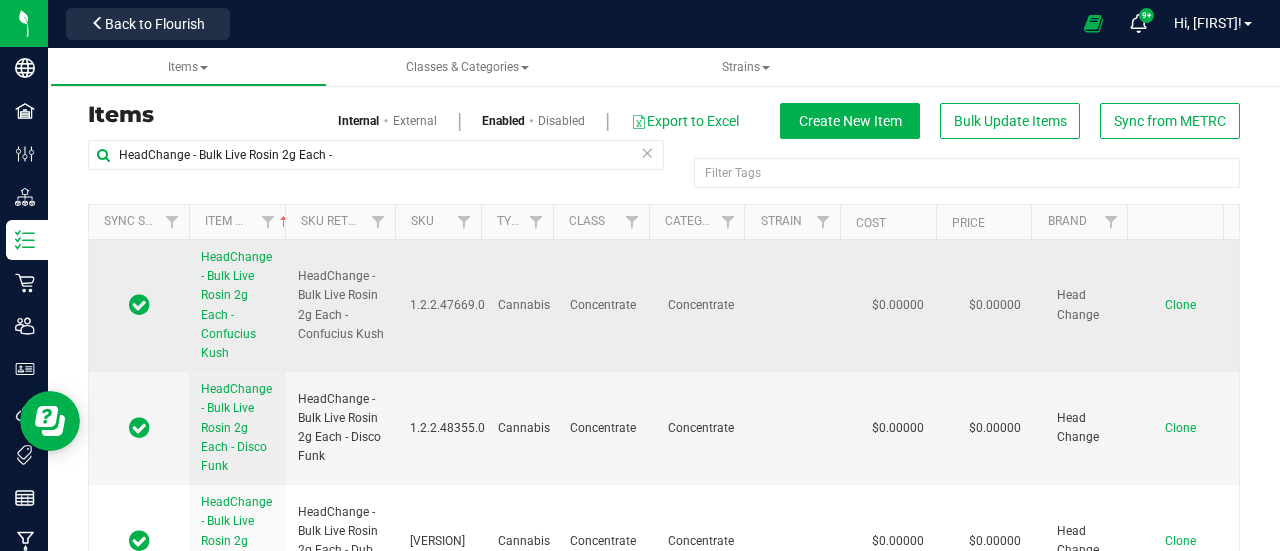 click on "Clone" at bounding box center [1180, 305] 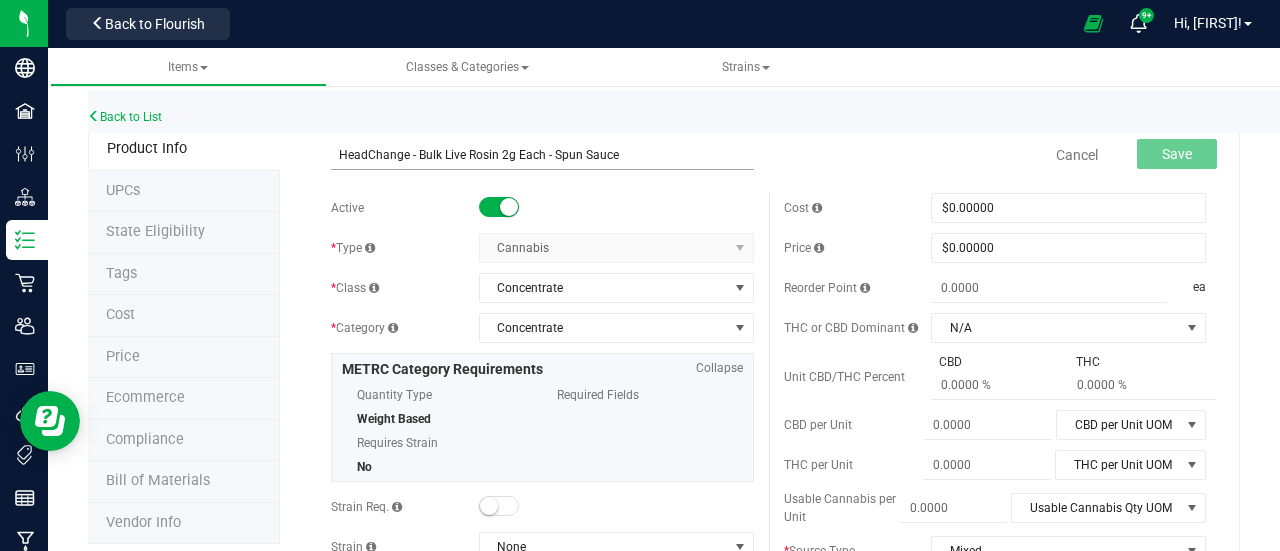 click on "HeadChange - Bulk Live Rosin 2g Each - Spun Sauce" at bounding box center [542, 155] 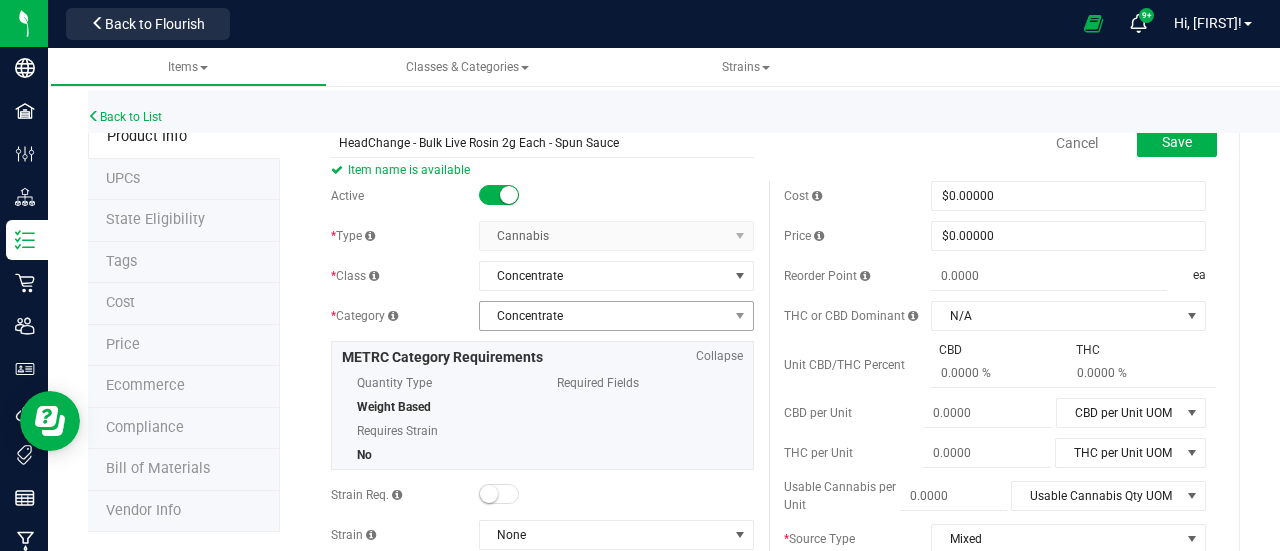 scroll, scrollTop: 0, scrollLeft: 0, axis: both 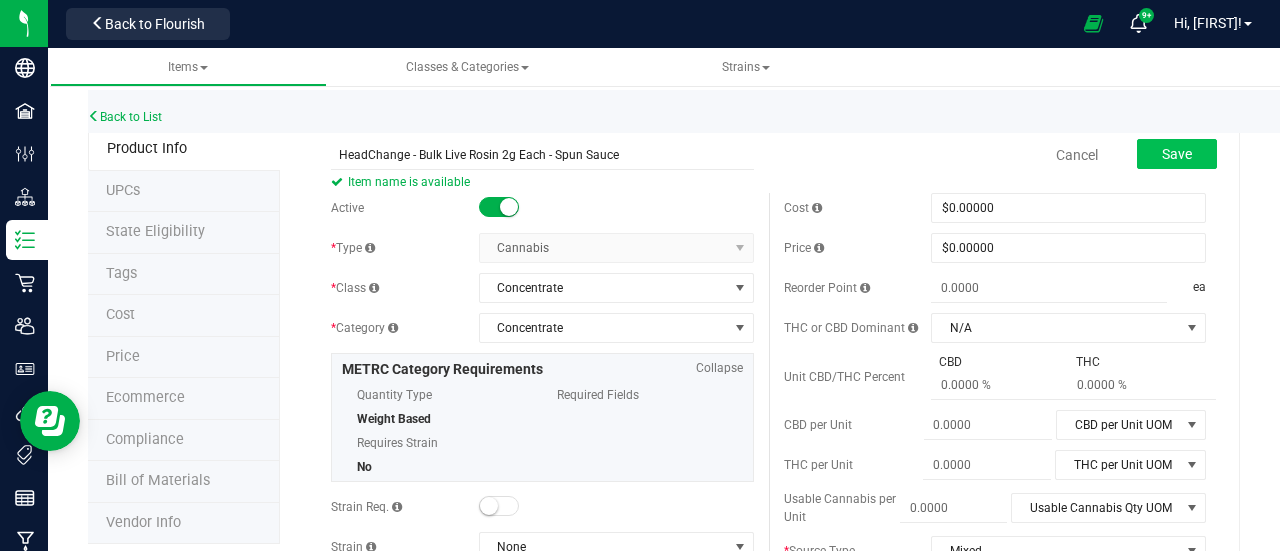 type on "HeadChange - Bulk Live Rosin 2g Each - Spun Sauce" 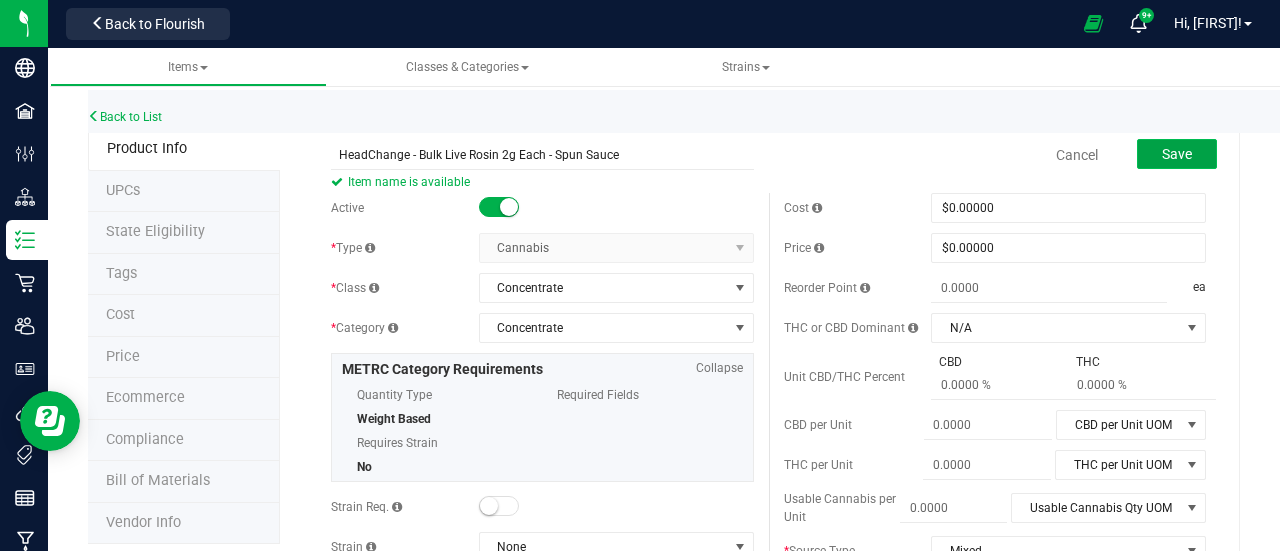 click on "Save" at bounding box center [1177, 154] 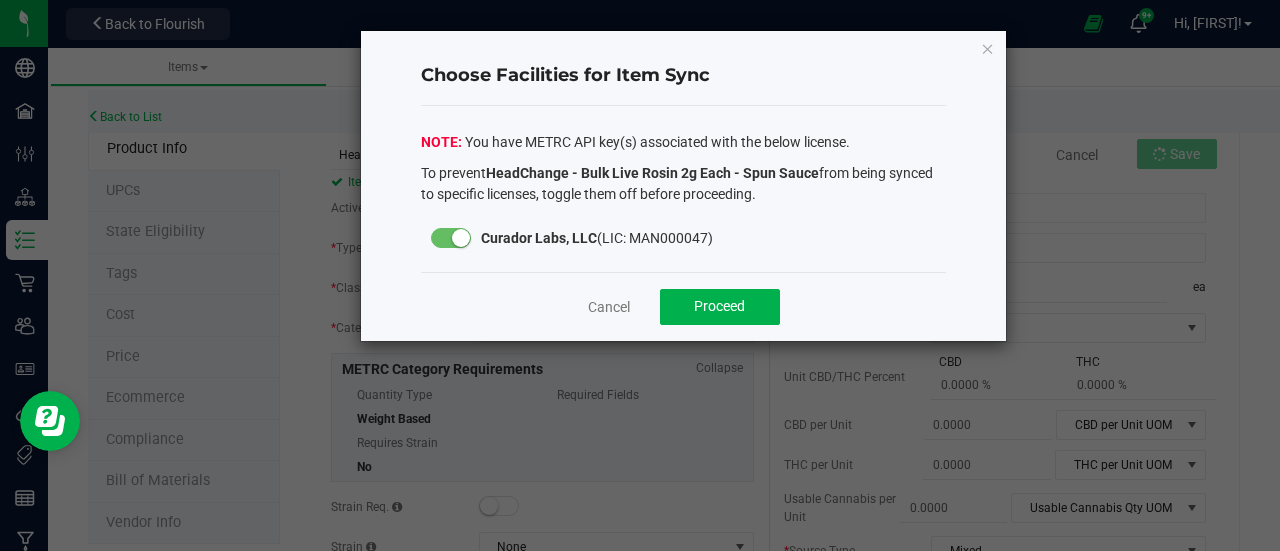 click on "Cancel   Proceed" 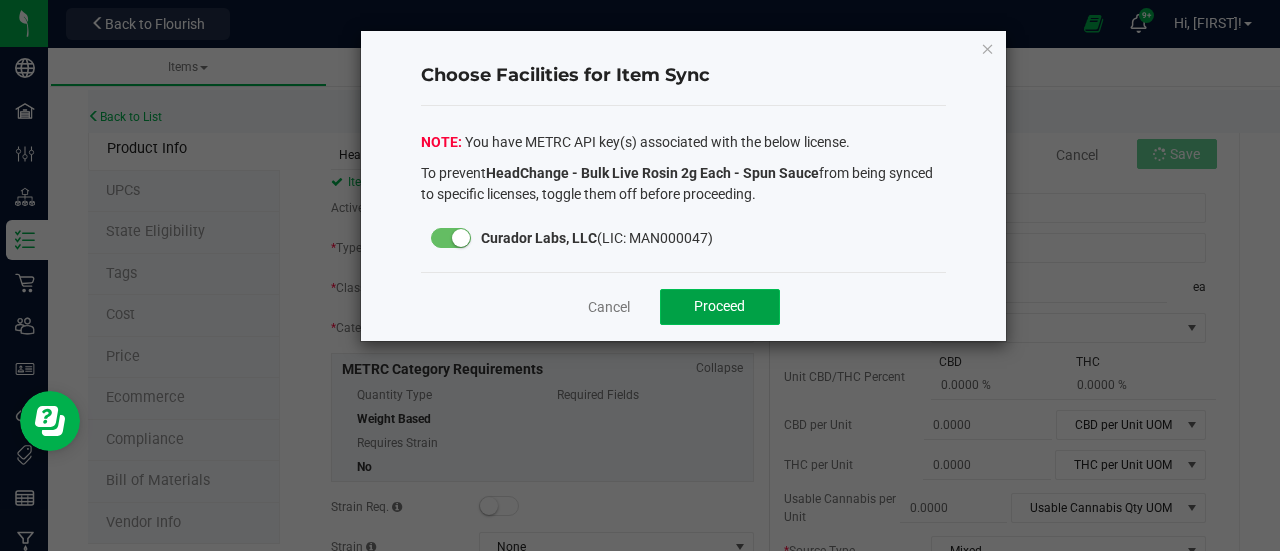 click on "Proceed" 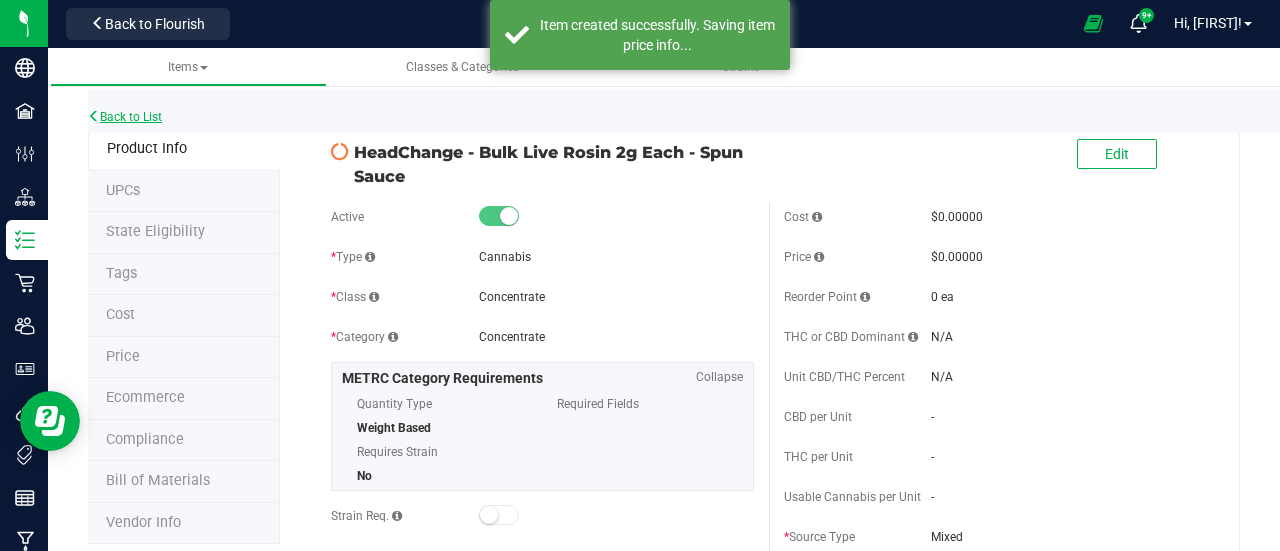 click on "Back to List" at bounding box center (125, 117) 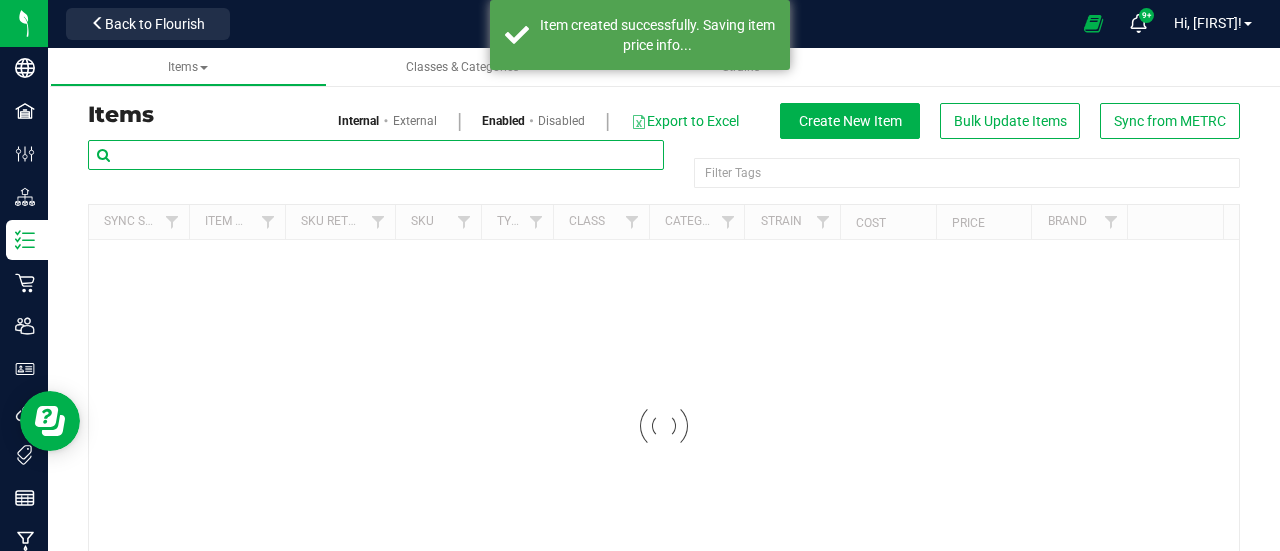click at bounding box center [376, 155] 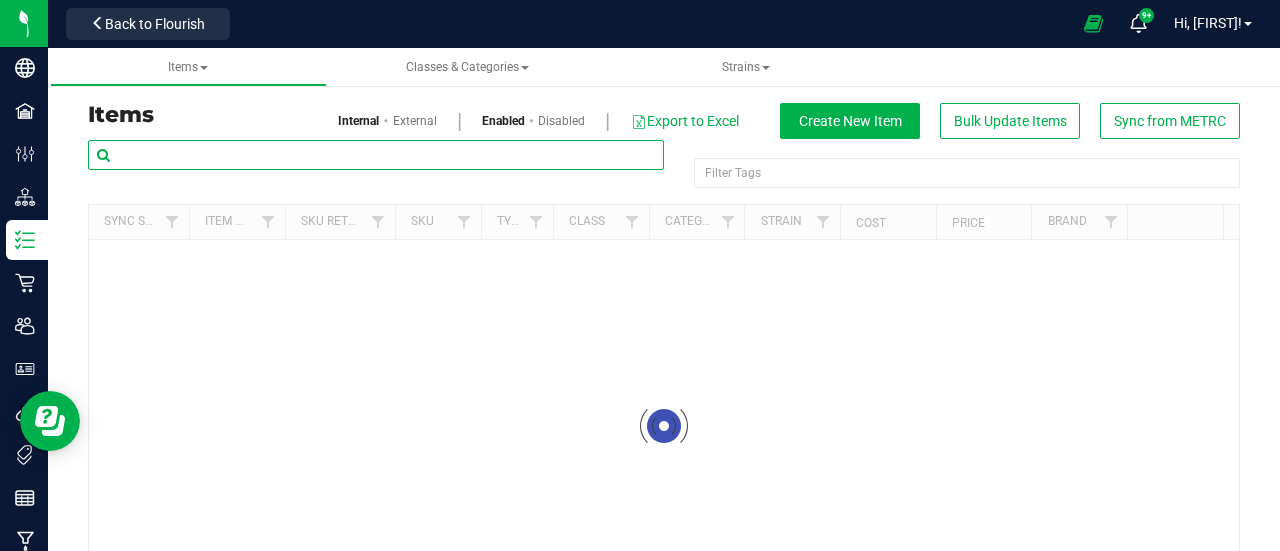 paste on "HeadChange - Bulk Live Rosin 3.5g Each - Spun Sauce" 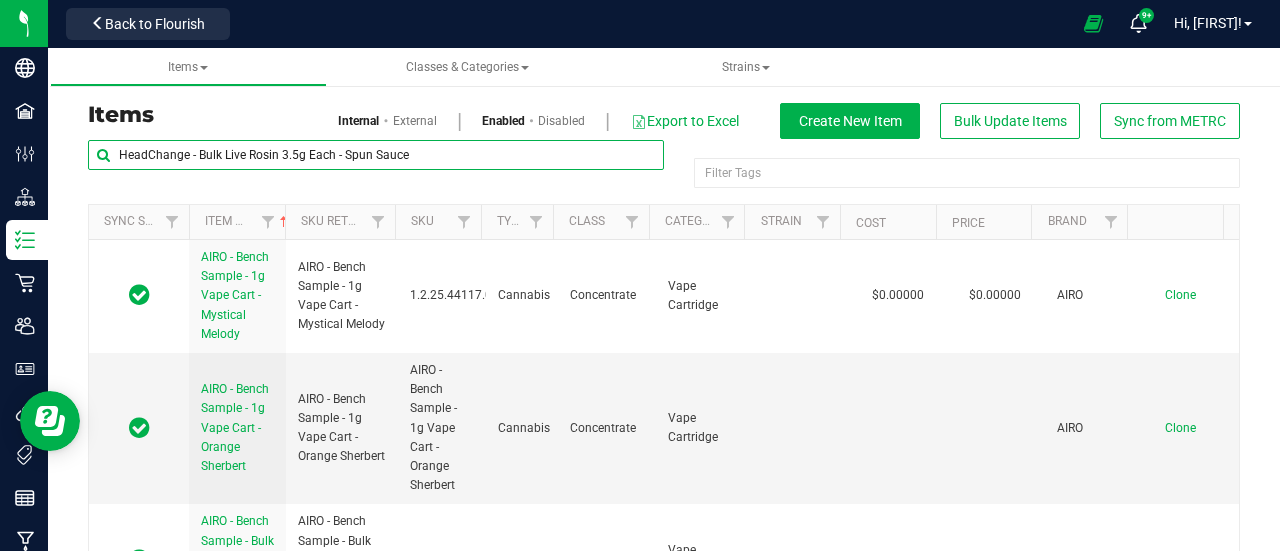 drag, startPoint x: 344, startPoint y: 159, endPoint x: 556, endPoint y: 181, distance: 213.13846 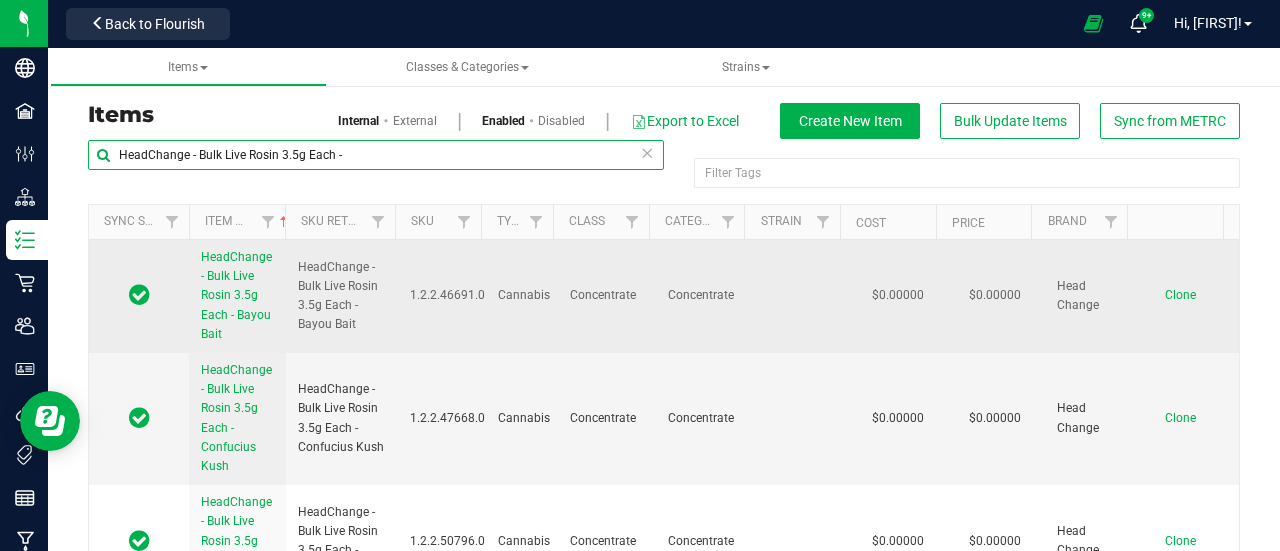 type on "HeadChange - Bulk Live Rosin 3.5g Each -" 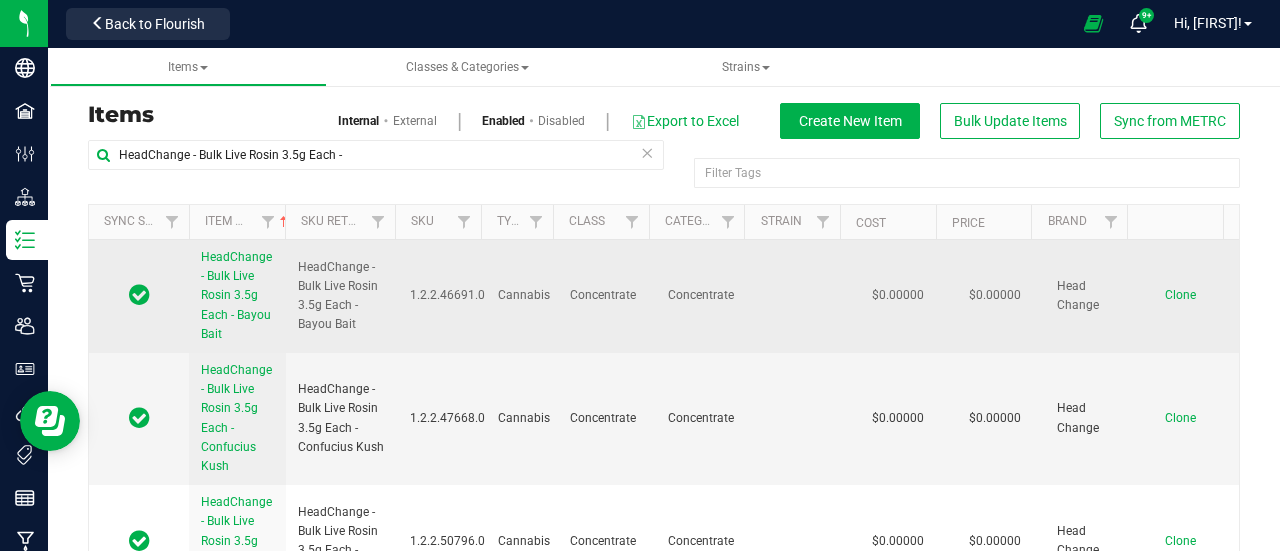 click on "Clone" at bounding box center (1180, 295) 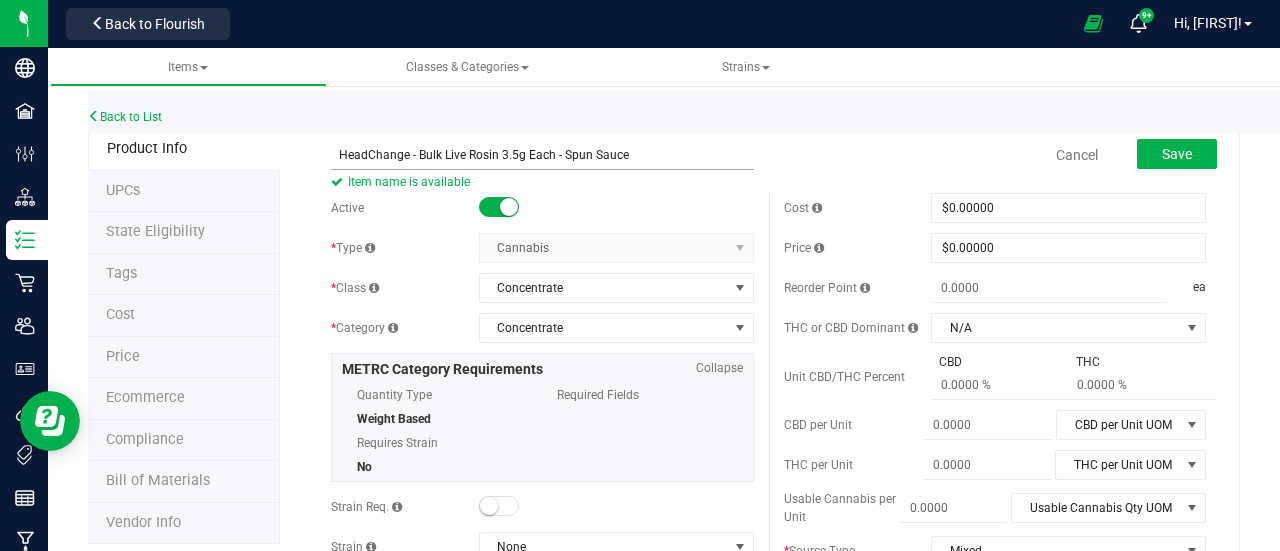 click on "HeadChange - Bulk Live Rosin 3.5g Each - Spun Sauce" at bounding box center (542, 155) 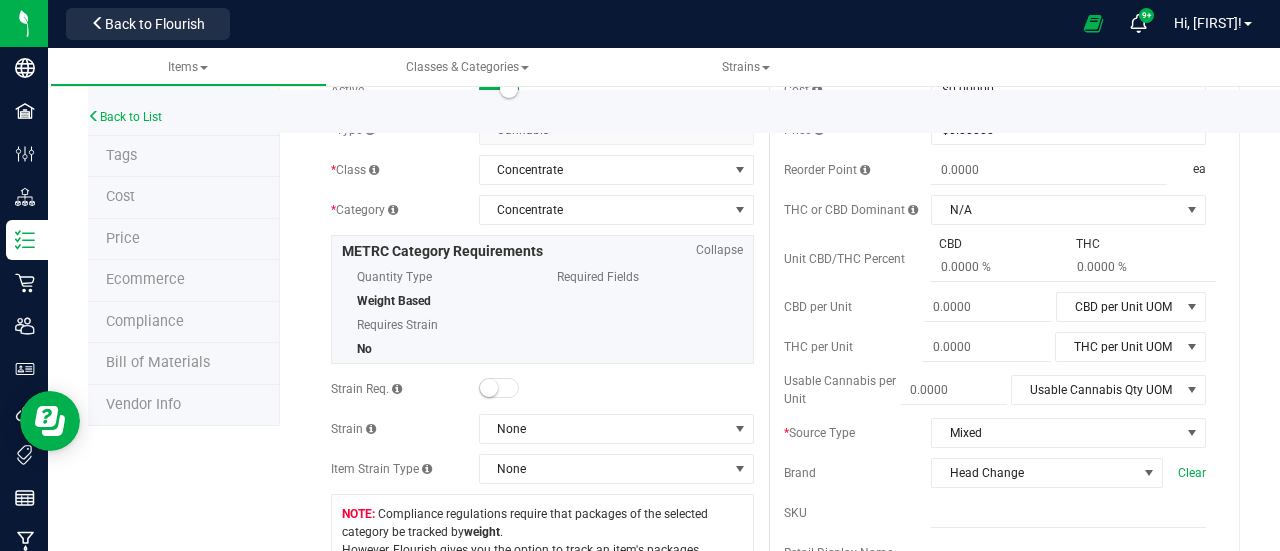 scroll, scrollTop: 0, scrollLeft: 0, axis: both 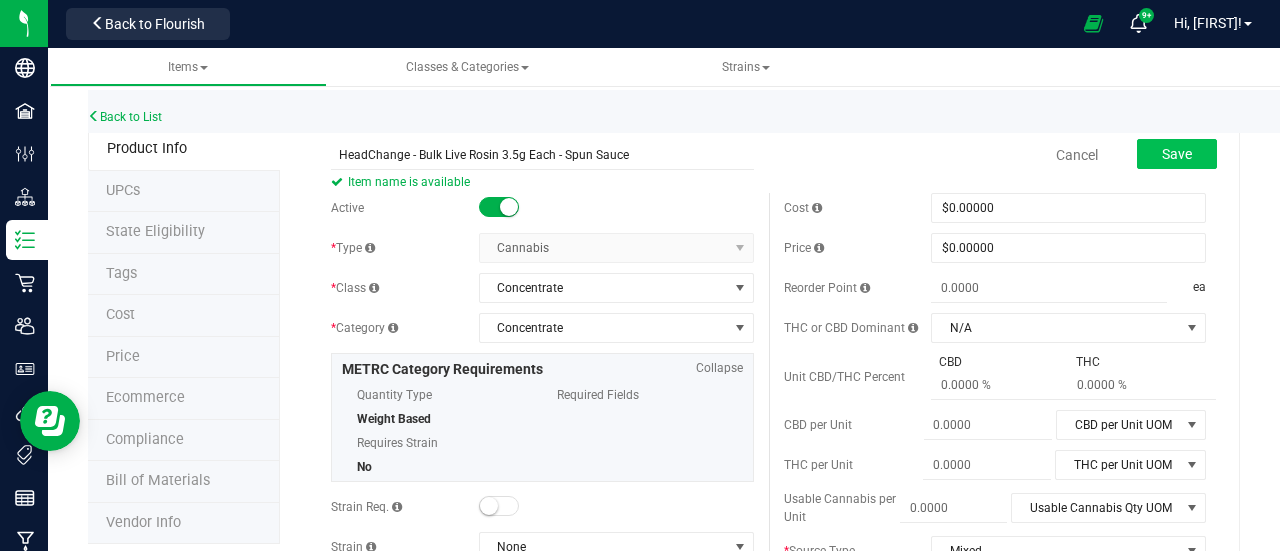 type on "HeadChange - Bulk Live Rosin 3.5g Each - Spun Sauce" 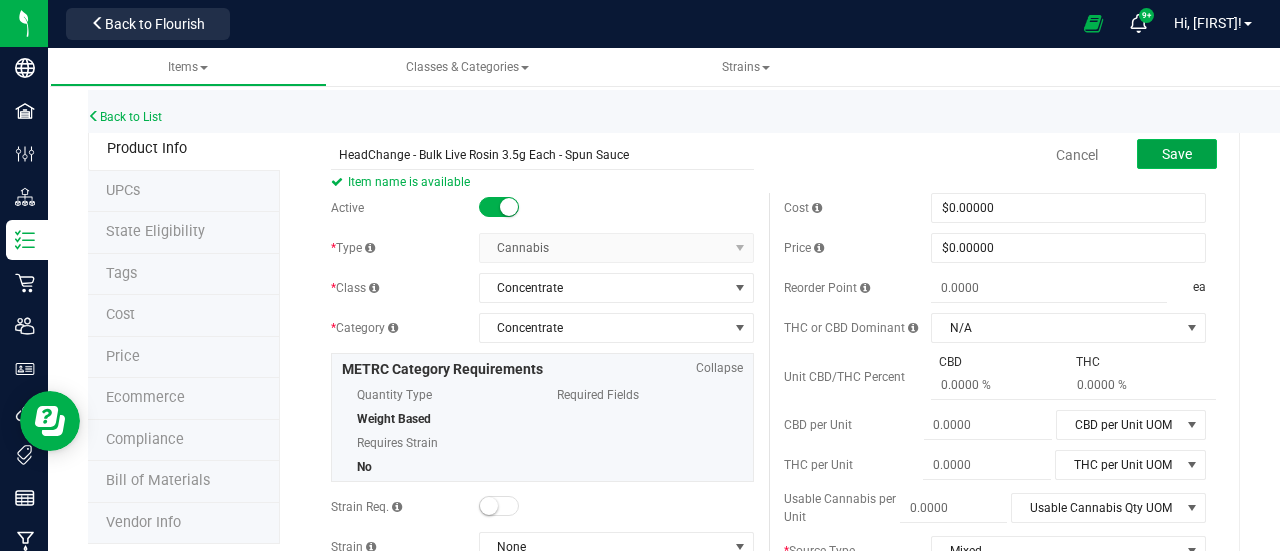 click on "Save" at bounding box center [1177, 154] 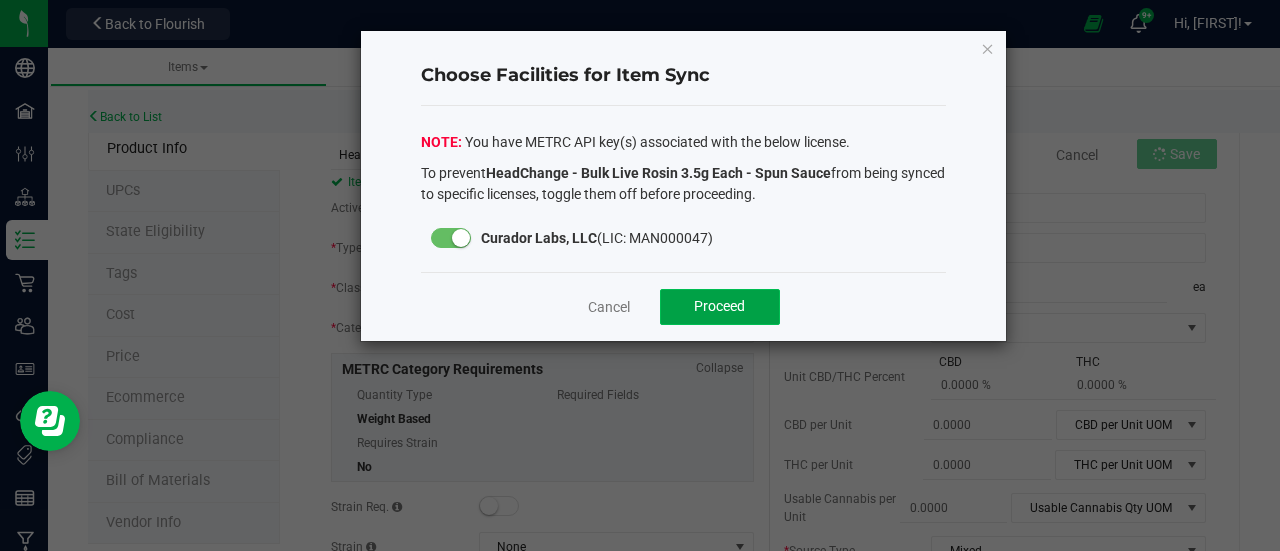 click on "Proceed" 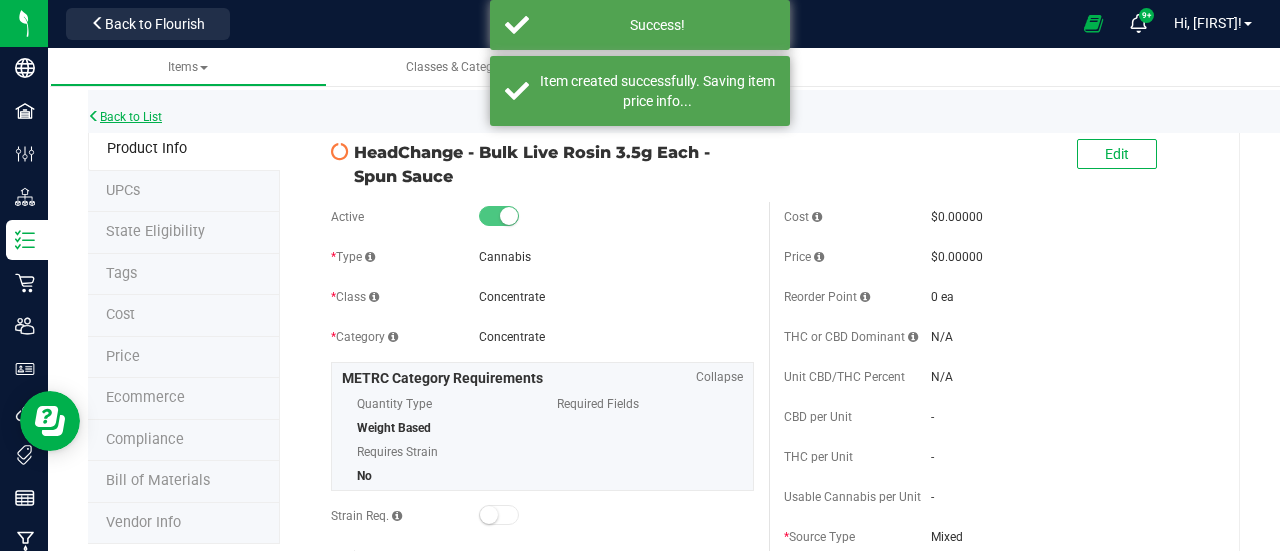 click on "Back to List" at bounding box center (125, 117) 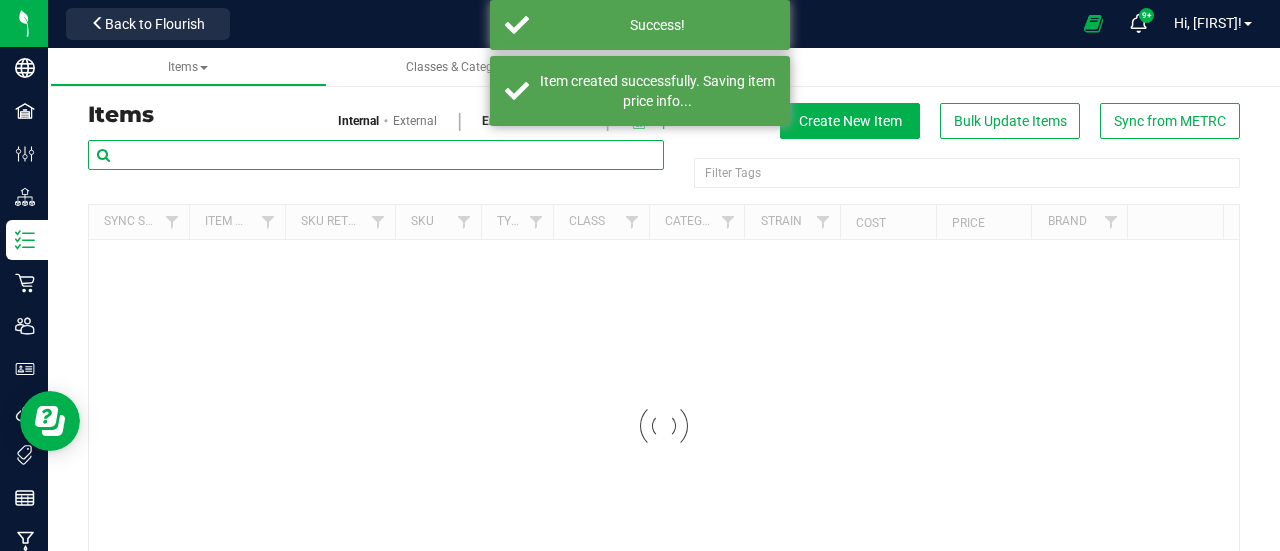 click at bounding box center (376, 155) 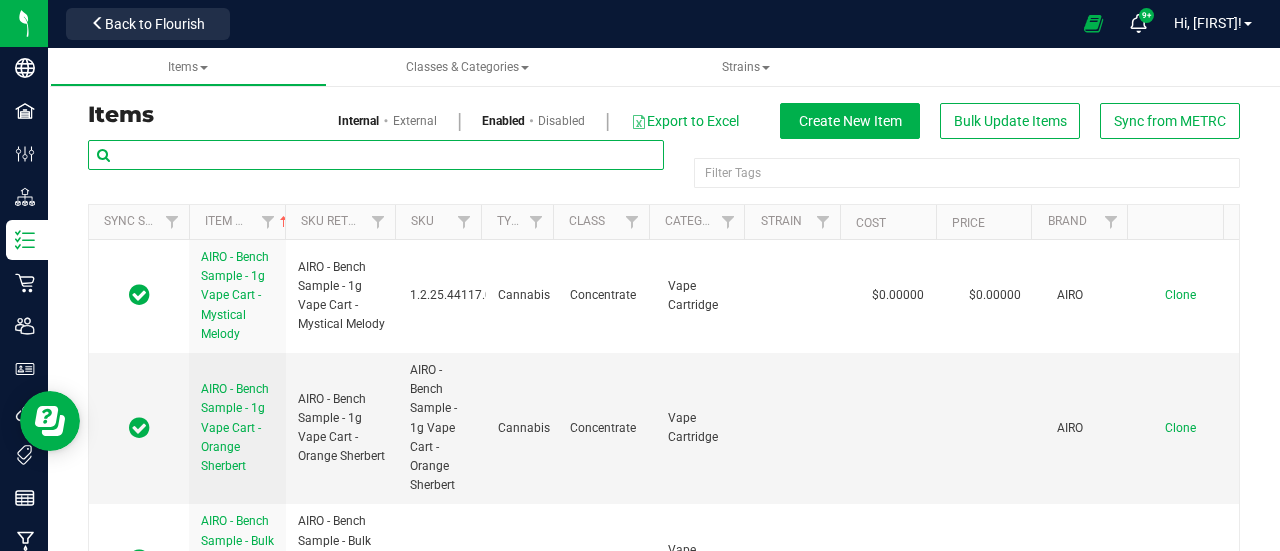 paste on "HeadChange - Bulk Live Rosin Cart .5g Each - Spun Sauce" 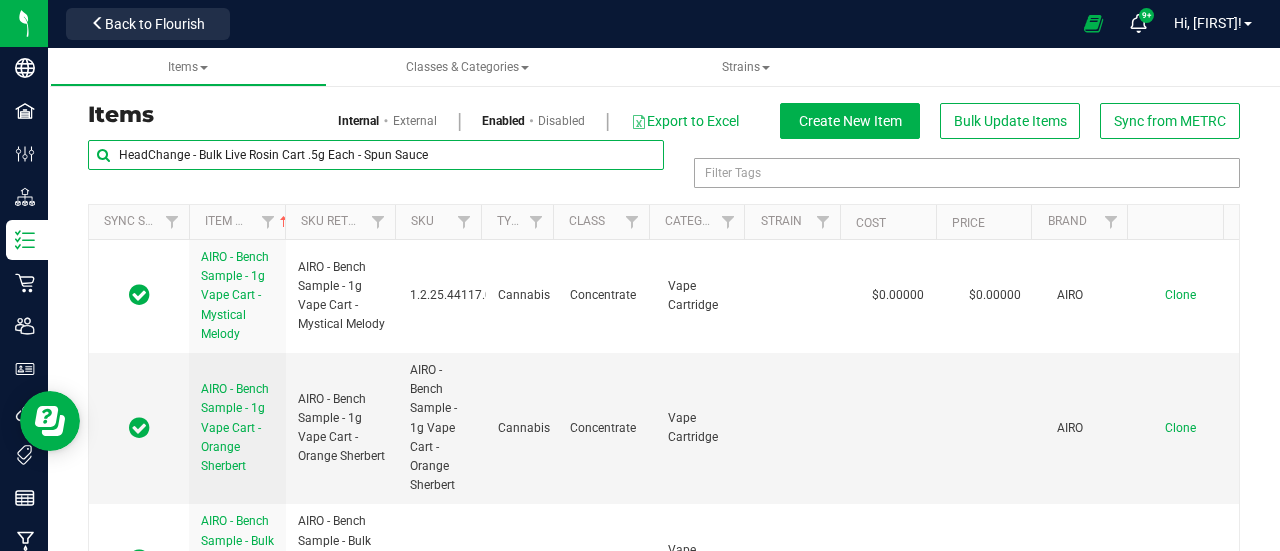 drag, startPoint x: 363, startPoint y: 152, endPoint x: 698, endPoint y: 175, distance: 335.78864 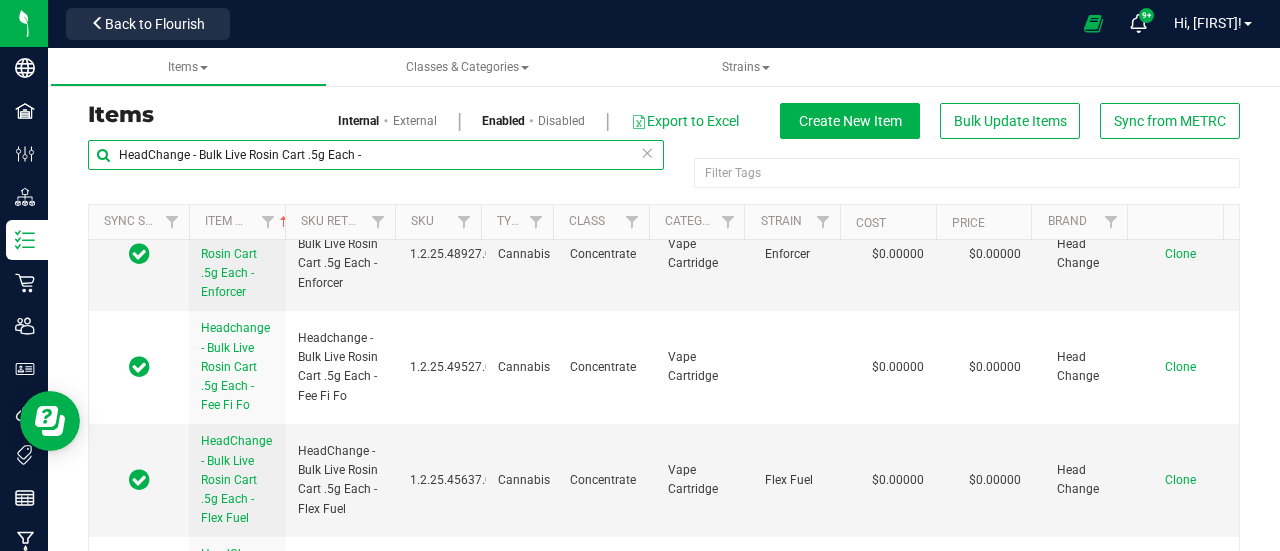 scroll, scrollTop: 2670, scrollLeft: 0, axis: vertical 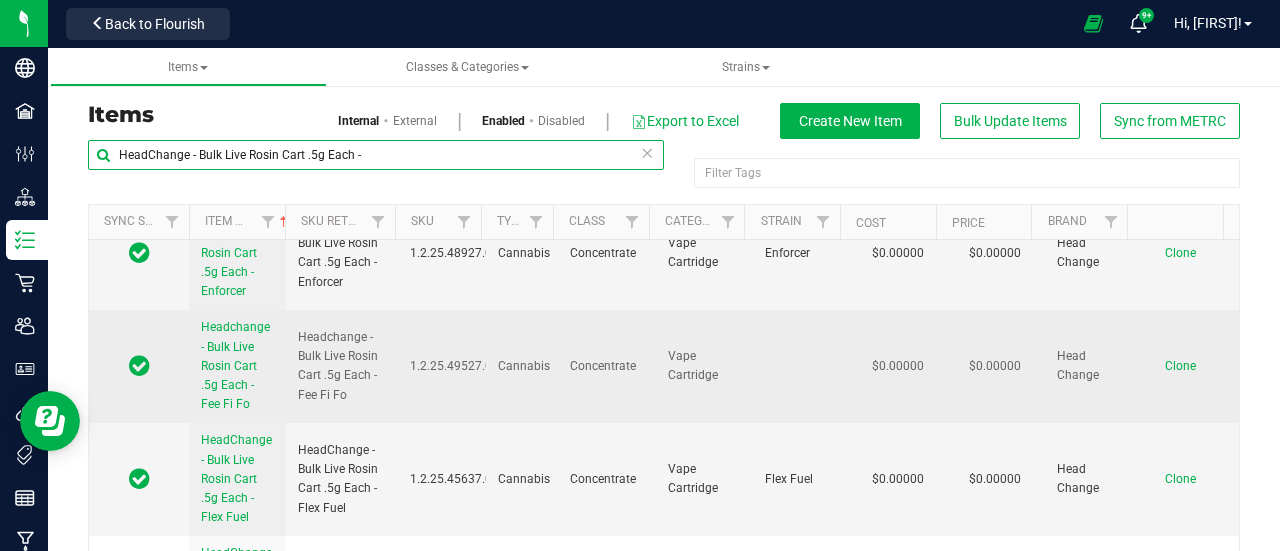 type on "HeadChange - Bulk Live Rosin Cart .5g Each -" 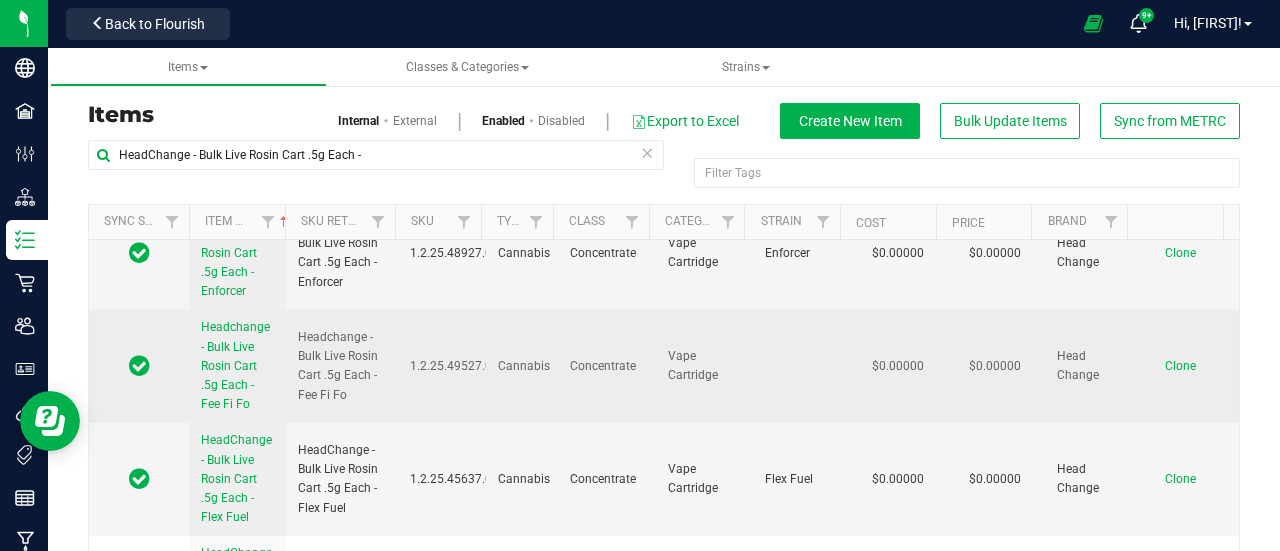 click on "Clone" at bounding box center [1180, 366] 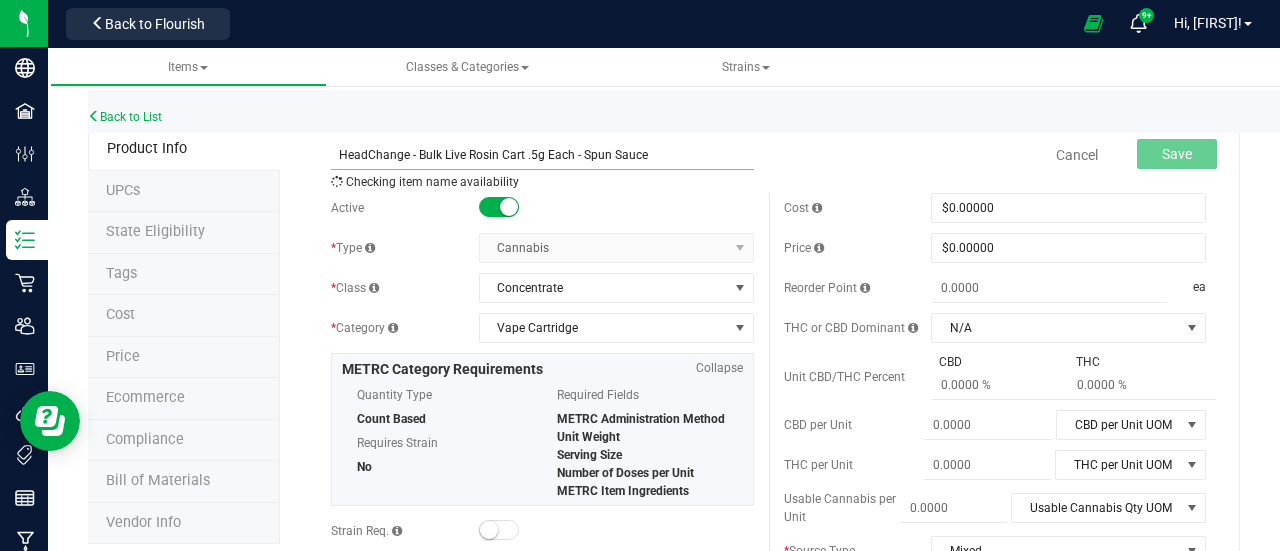 click on "HeadChange - Bulk Live Rosin Cart .5g Each - Spun Sauce" at bounding box center [542, 155] 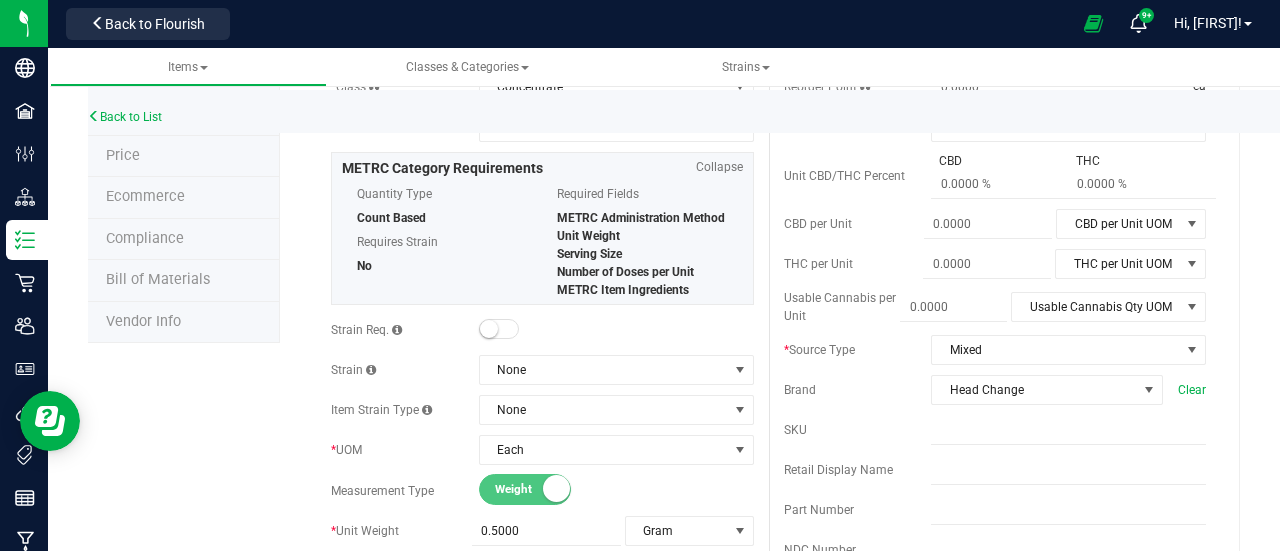 scroll, scrollTop: 0, scrollLeft: 0, axis: both 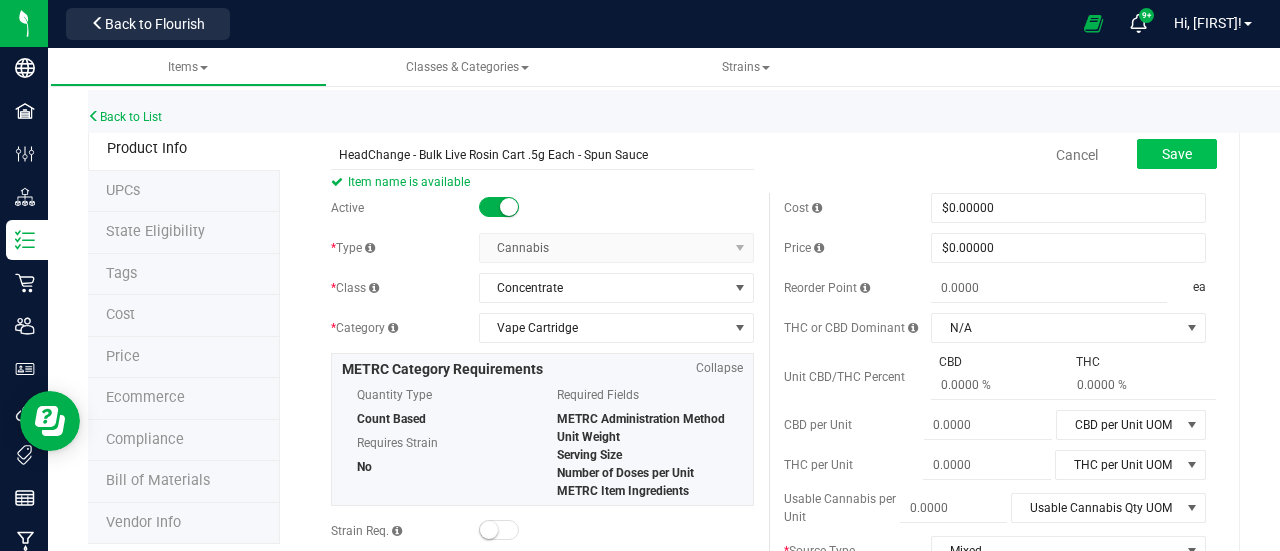 type on "HeadChange - Bulk Live Rosin Cart .5g Each - Spun Sauce" 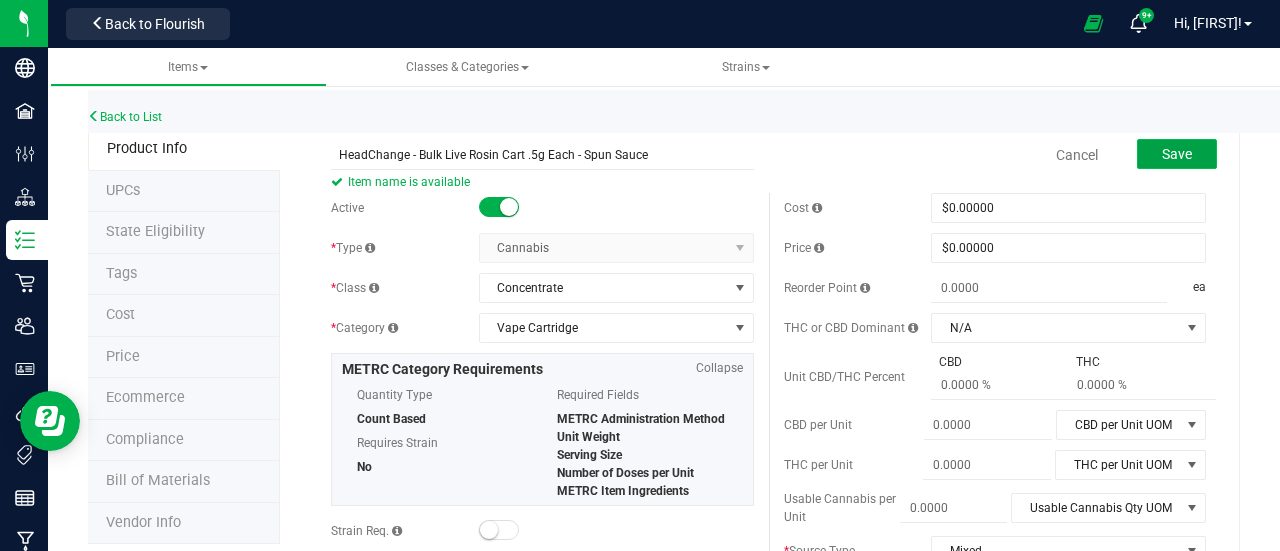 click on "Save" at bounding box center (1177, 154) 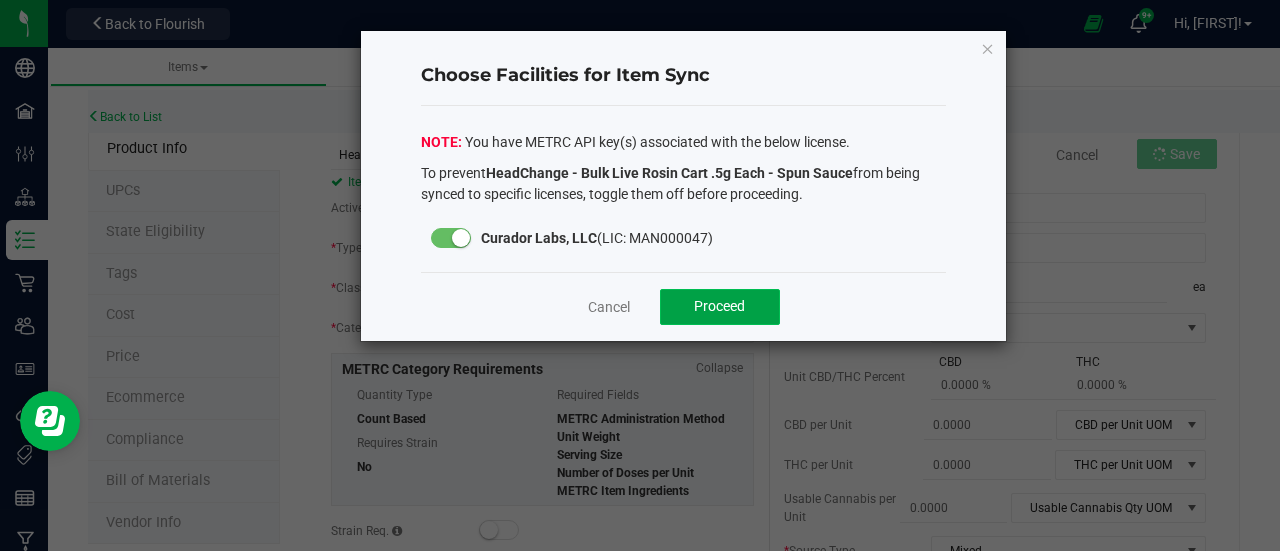 click on "Proceed" 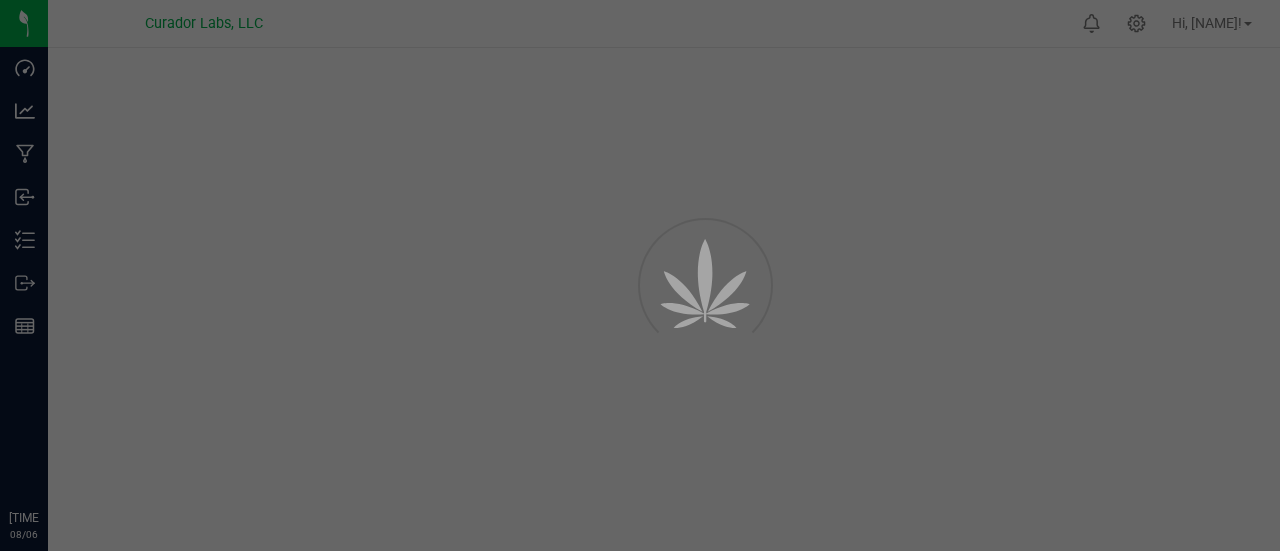 scroll, scrollTop: 0, scrollLeft: 0, axis: both 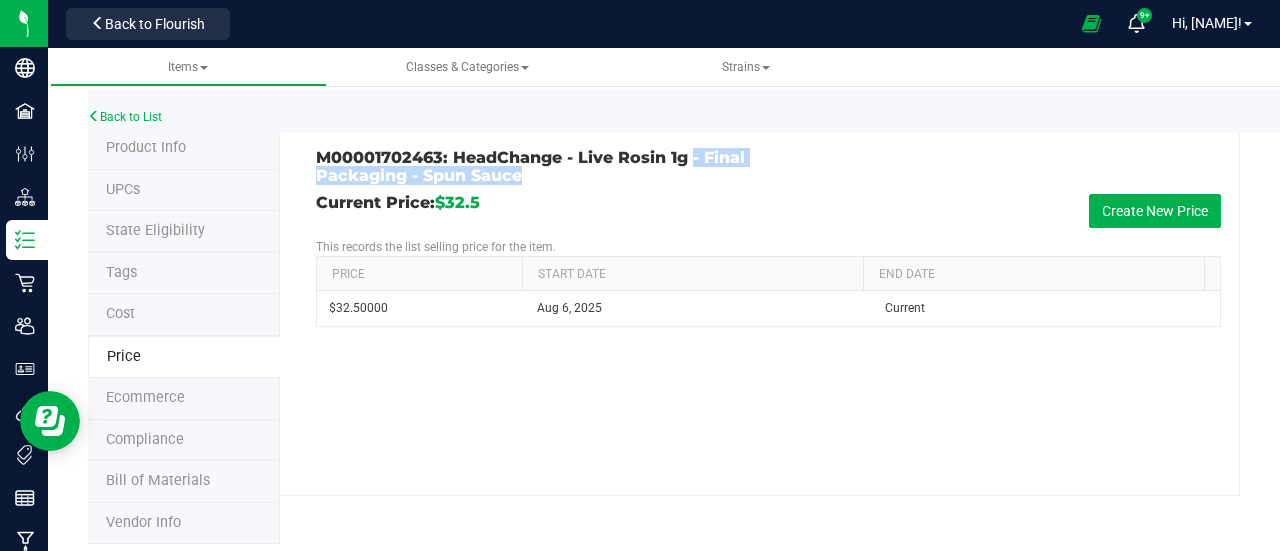 drag, startPoint x: 688, startPoint y: 158, endPoint x: 690, endPoint y: 169, distance: 11.18034 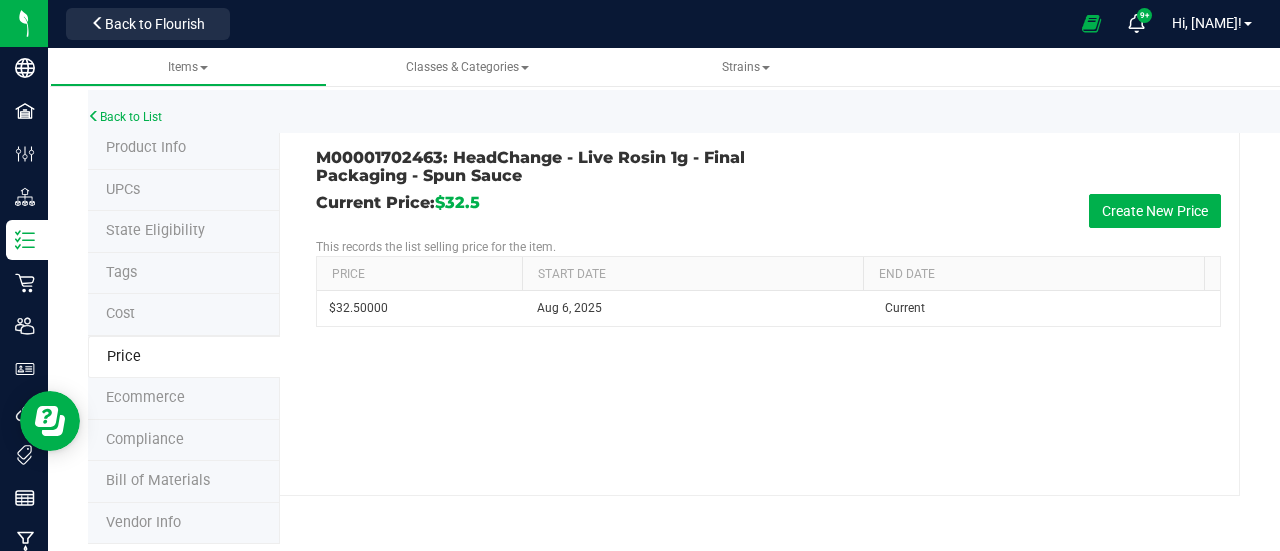 click on "Back to List" at bounding box center (728, 111) 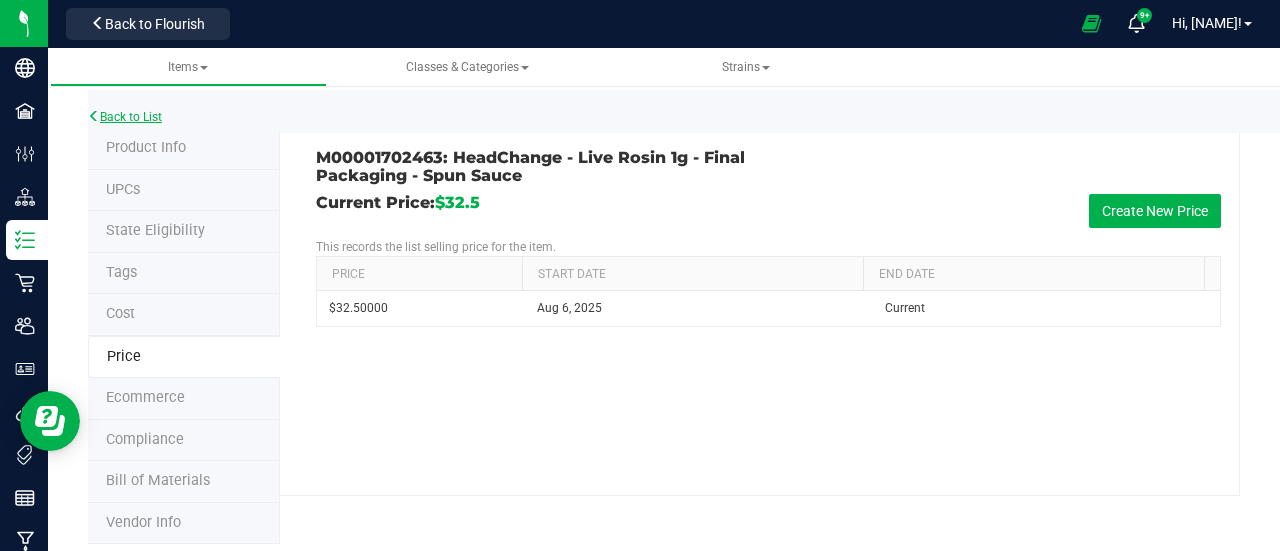 click on "Back to List" at bounding box center (125, 117) 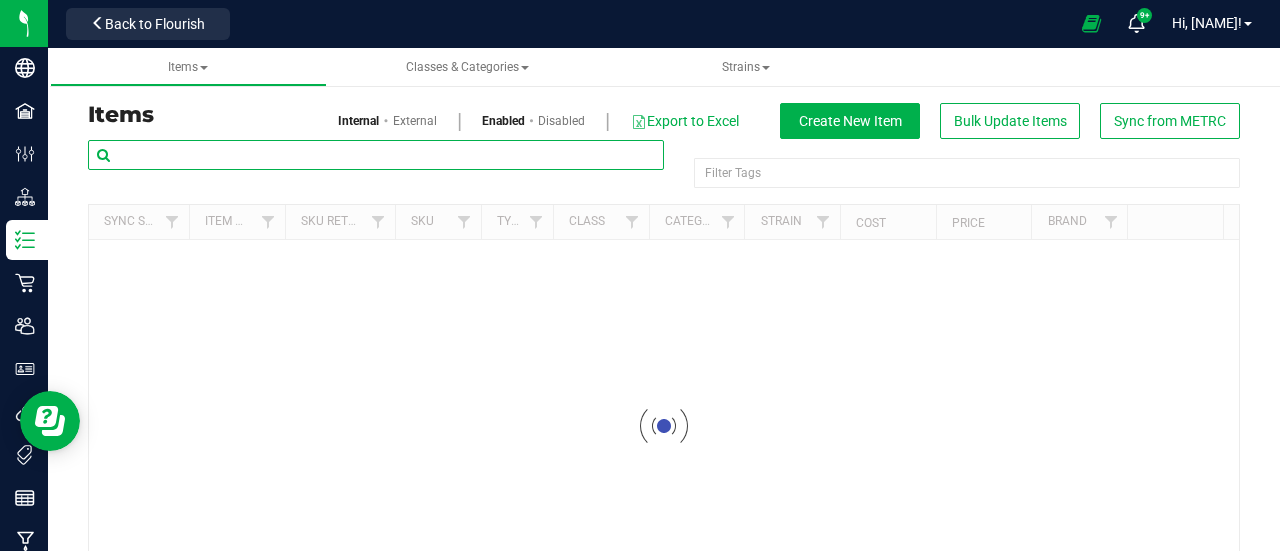 click at bounding box center (376, 155) 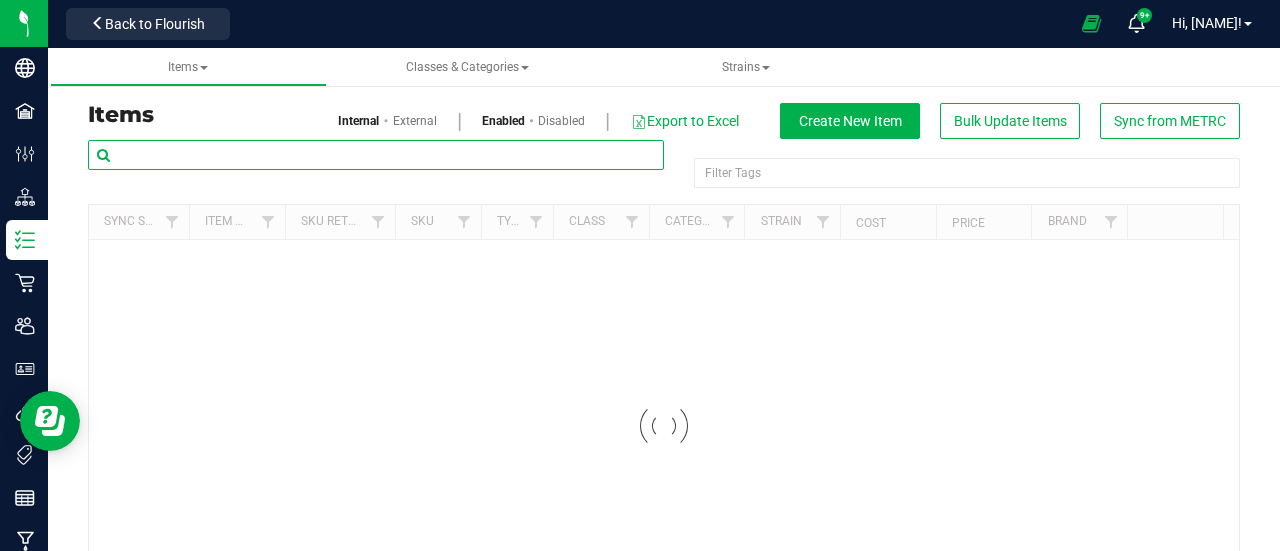 paste on "- Final Packaging - Spun Sauce" 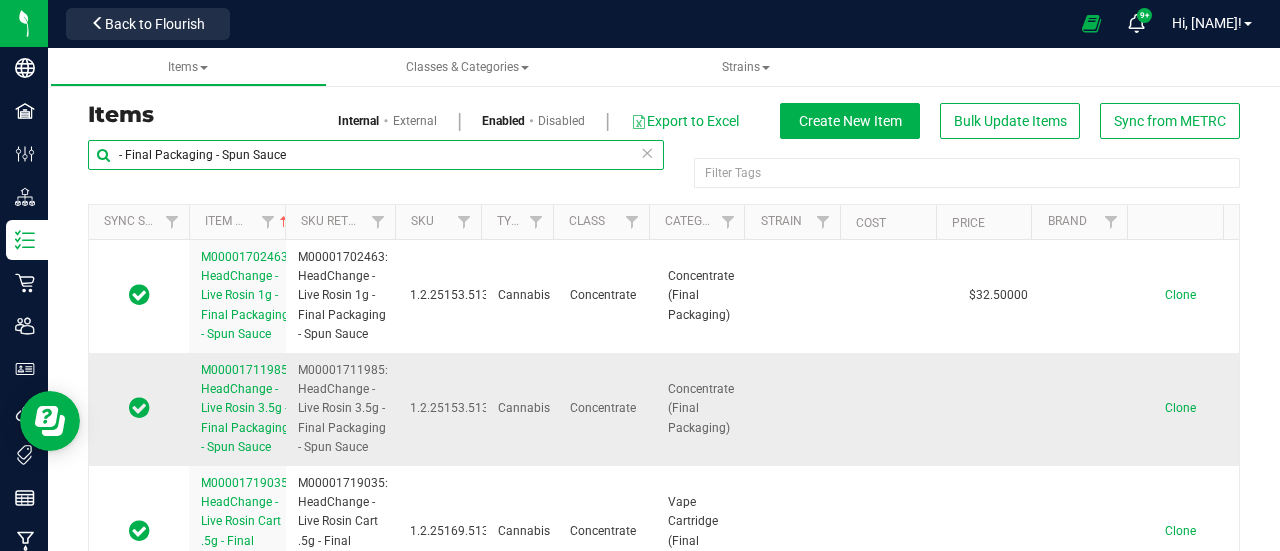 type on "- Final Packaging - Spun Sauce" 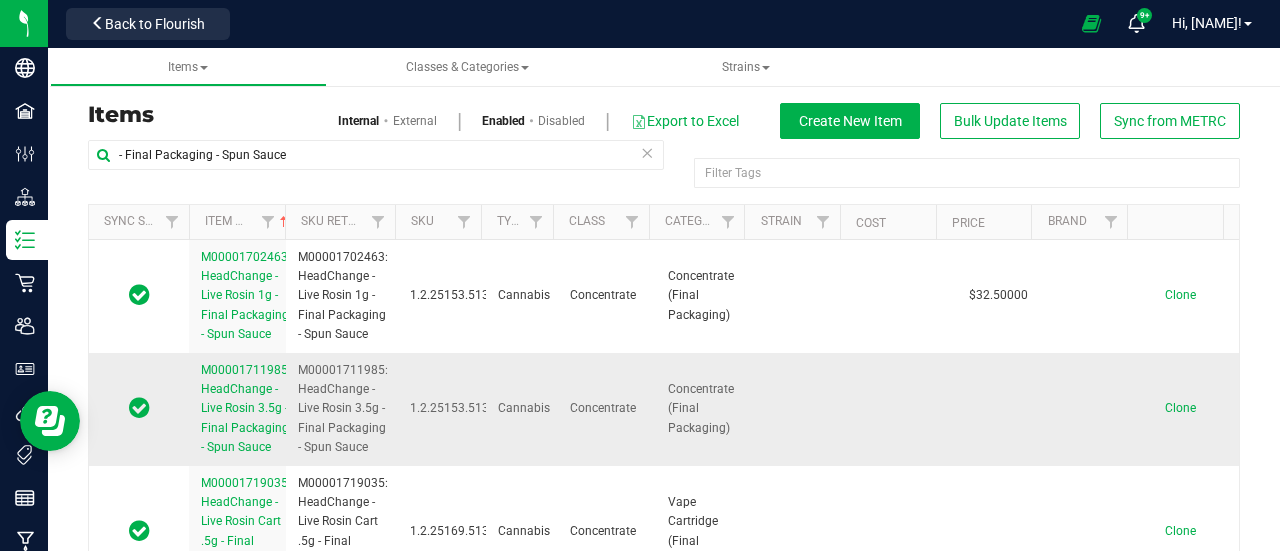 click on "M00001711985: HeadChange - Live Rosin 3.5g - Final Packaging - Spun Sauce" at bounding box center (246, 409) 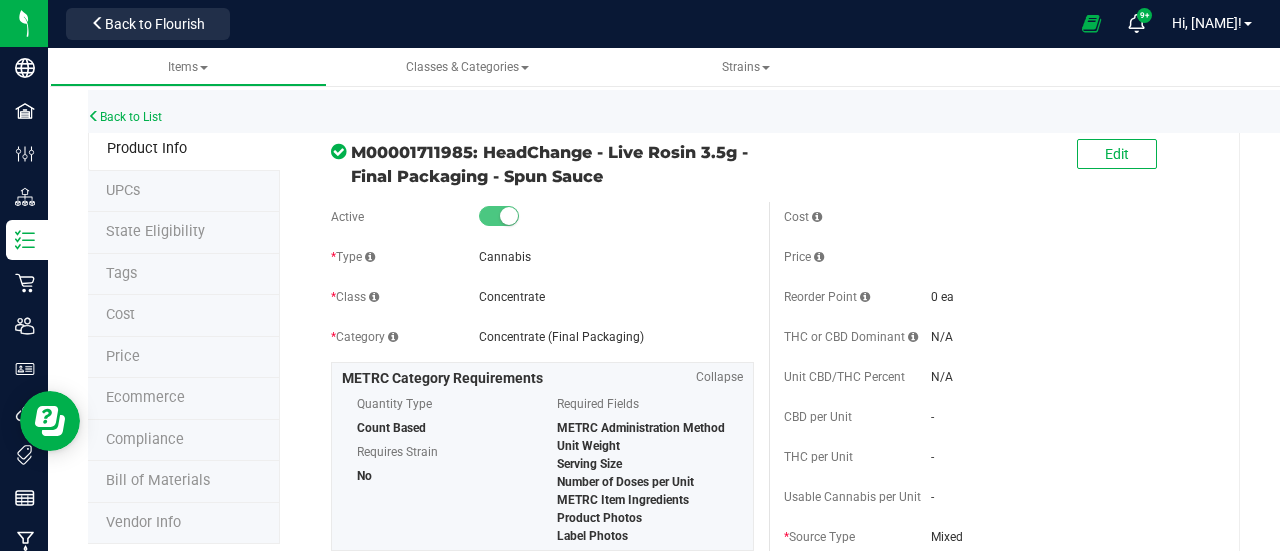 click on "Price" at bounding box center [184, 358] 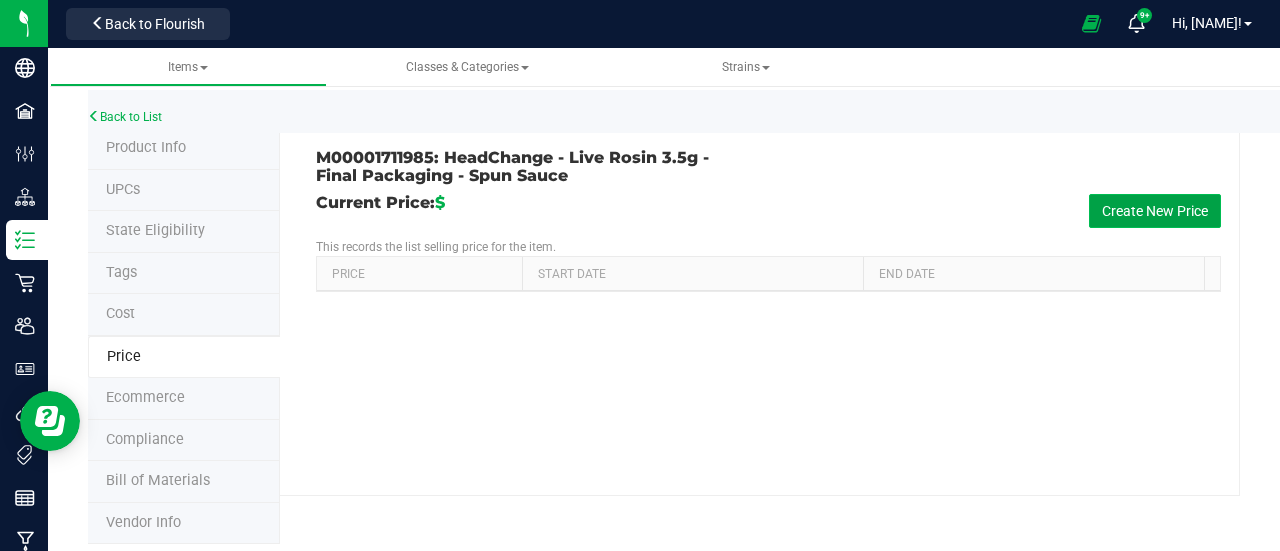 click on "Create New Price" at bounding box center (1155, 211) 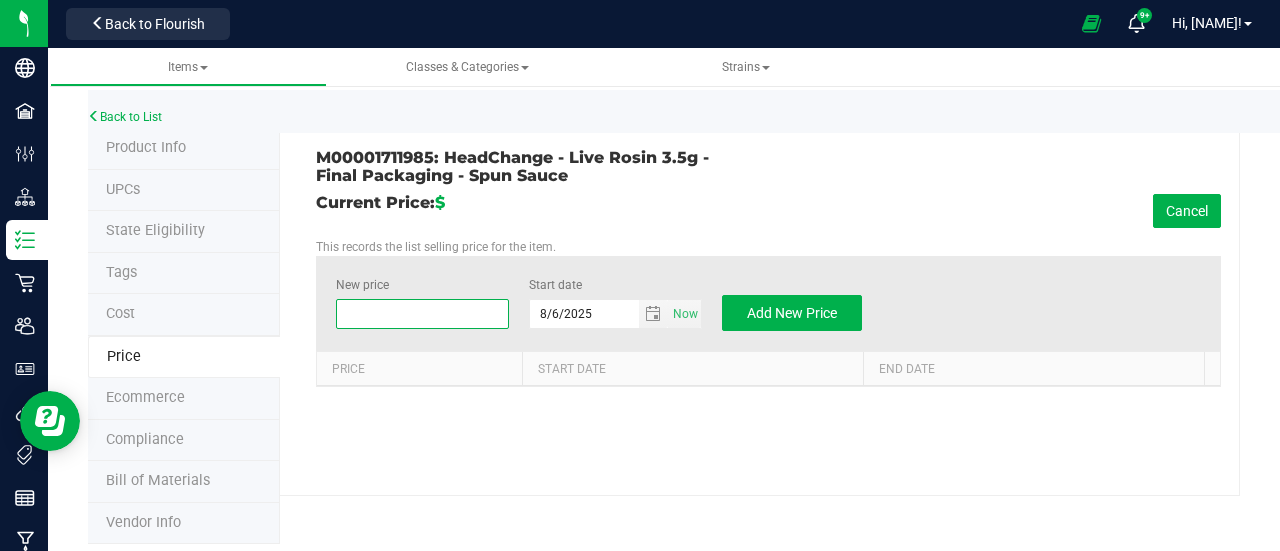 click at bounding box center [422, 314] 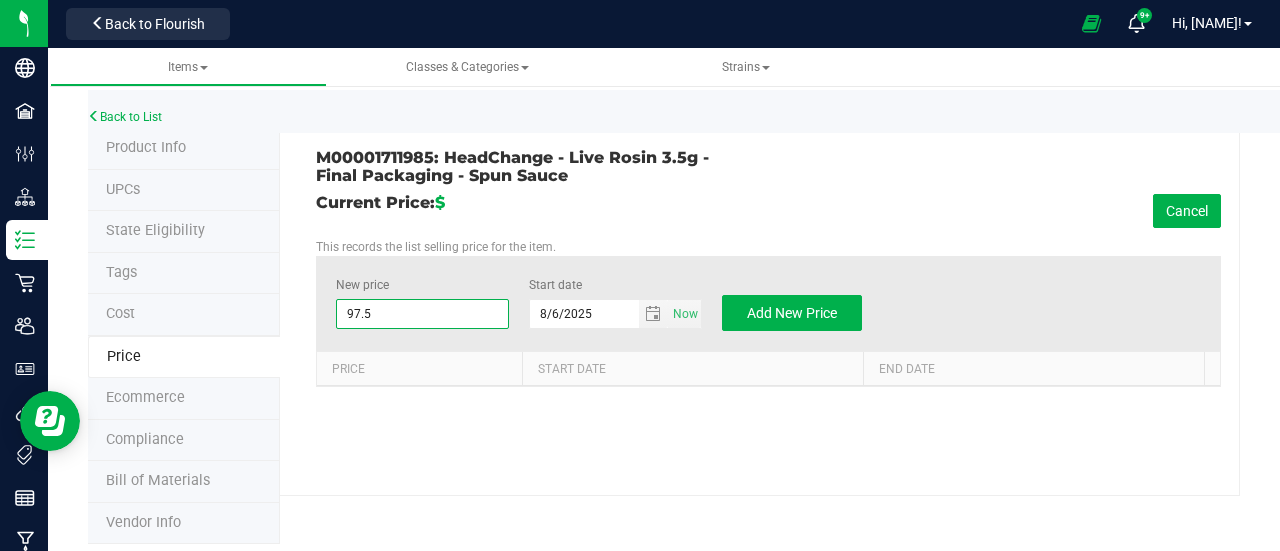 type on "97.50" 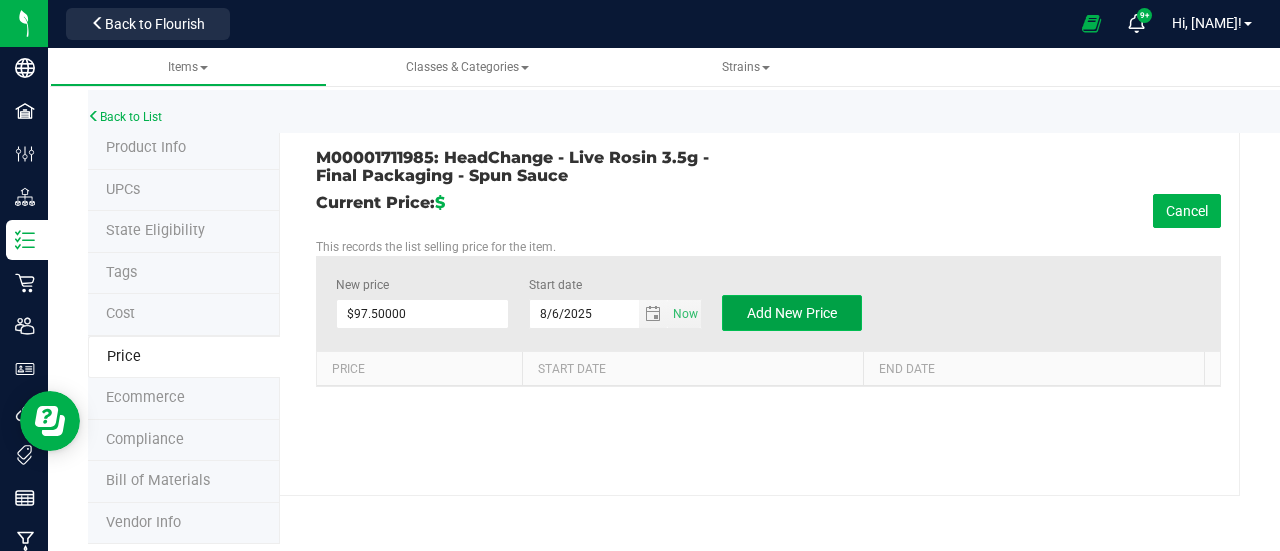 click on "Add New Price" at bounding box center [792, 313] 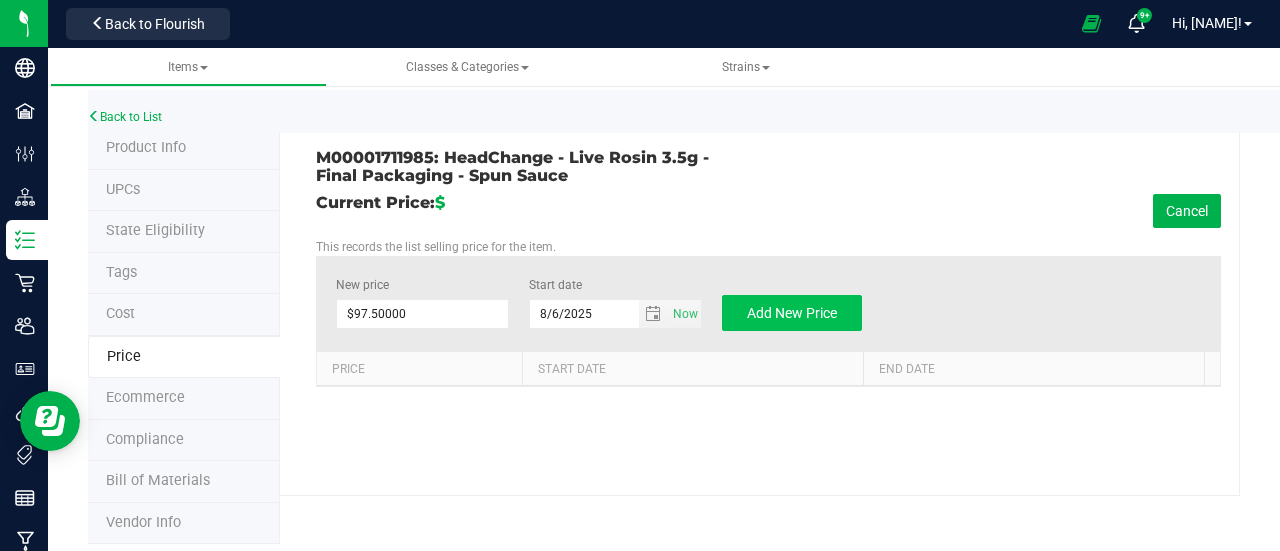 type on "$0.00000" 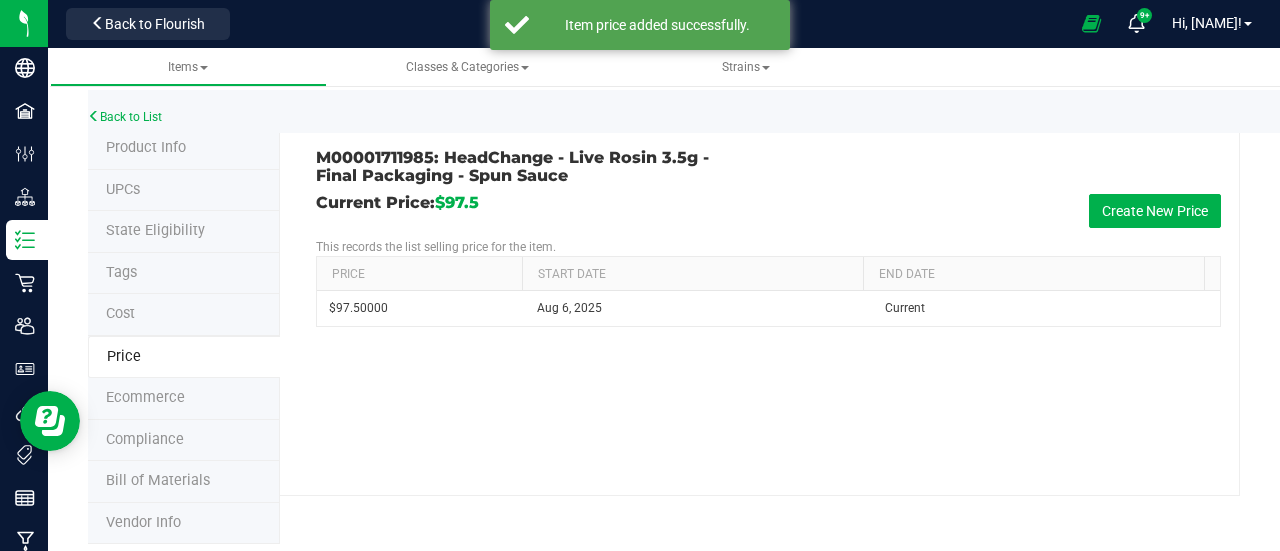 click on "Product Info" at bounding box center (184, 149) 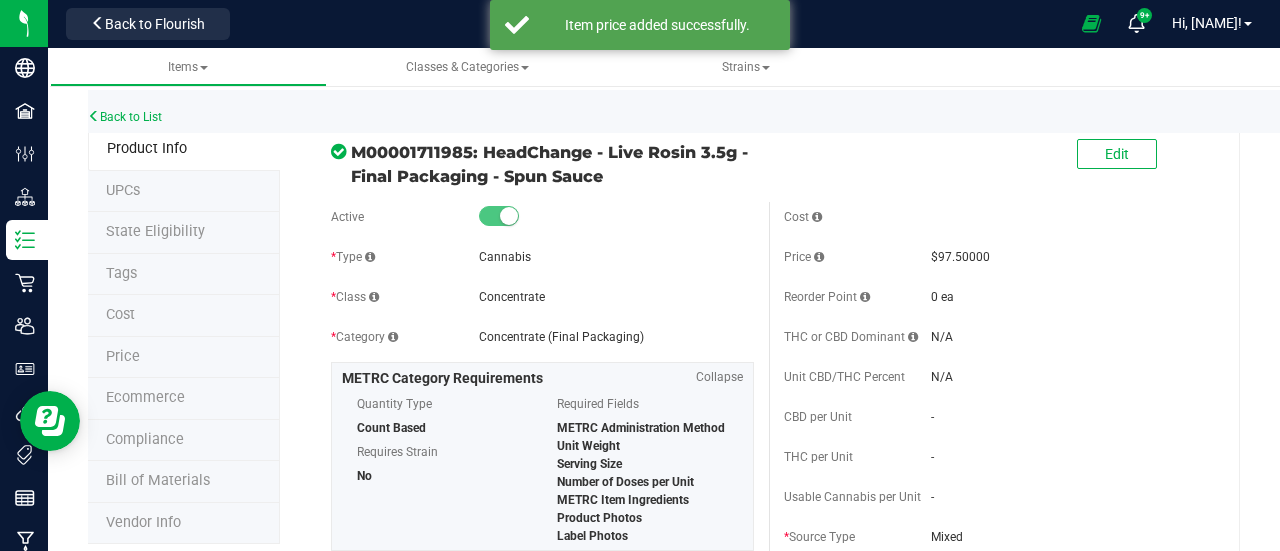 click at bounding box center [1187, 155] 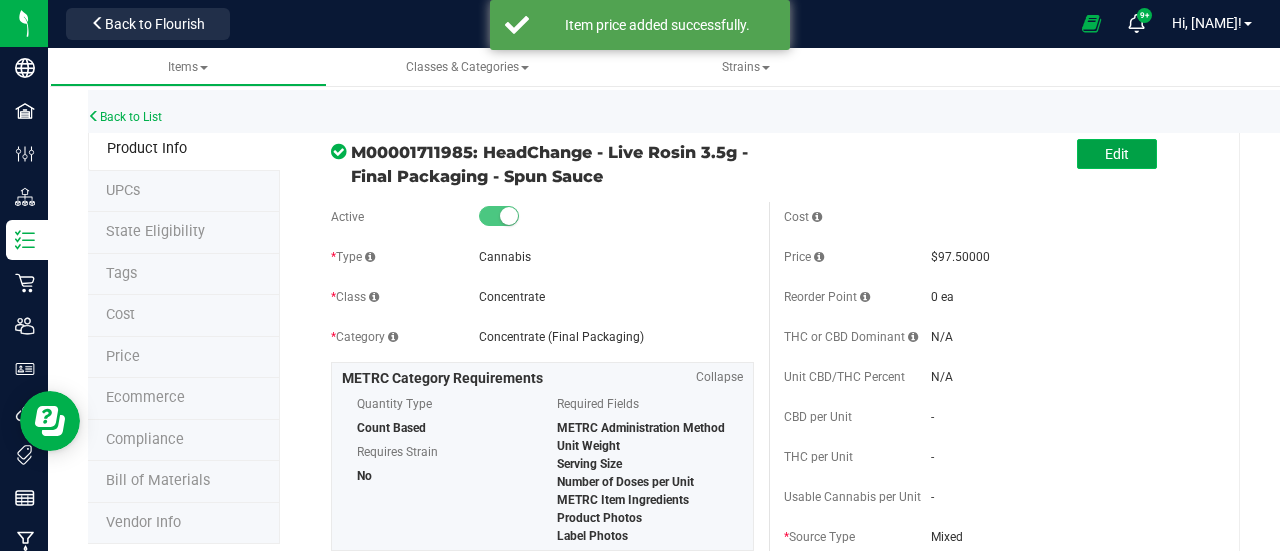 click on "Edit" at bounding box center [1117, 154] 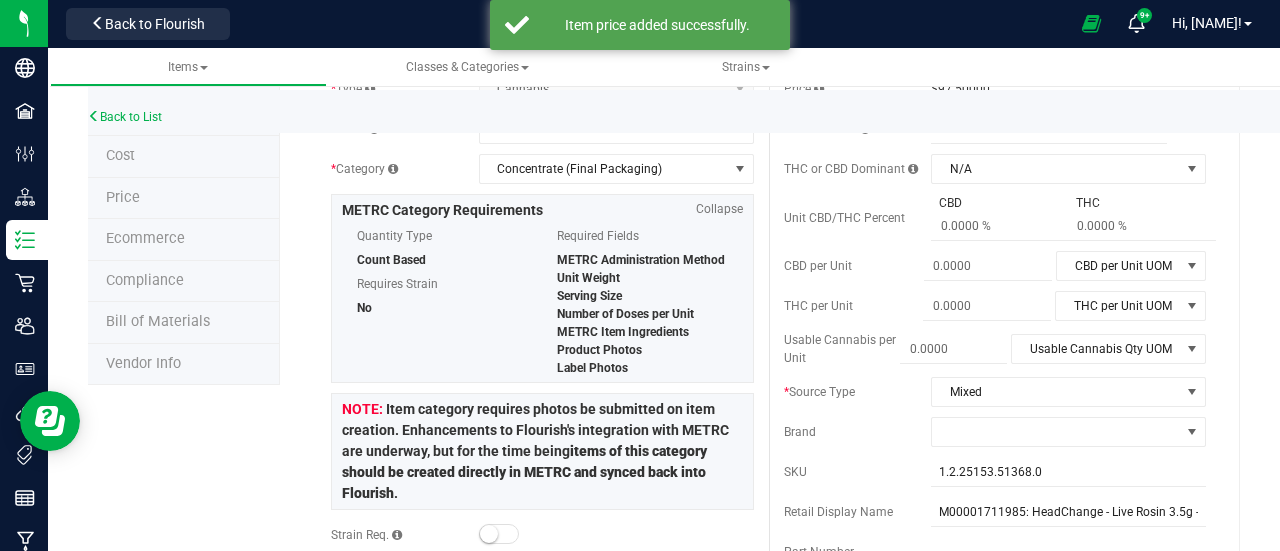 scroll, scrollTop: 160, scrollLeft: 0, axis: vertical 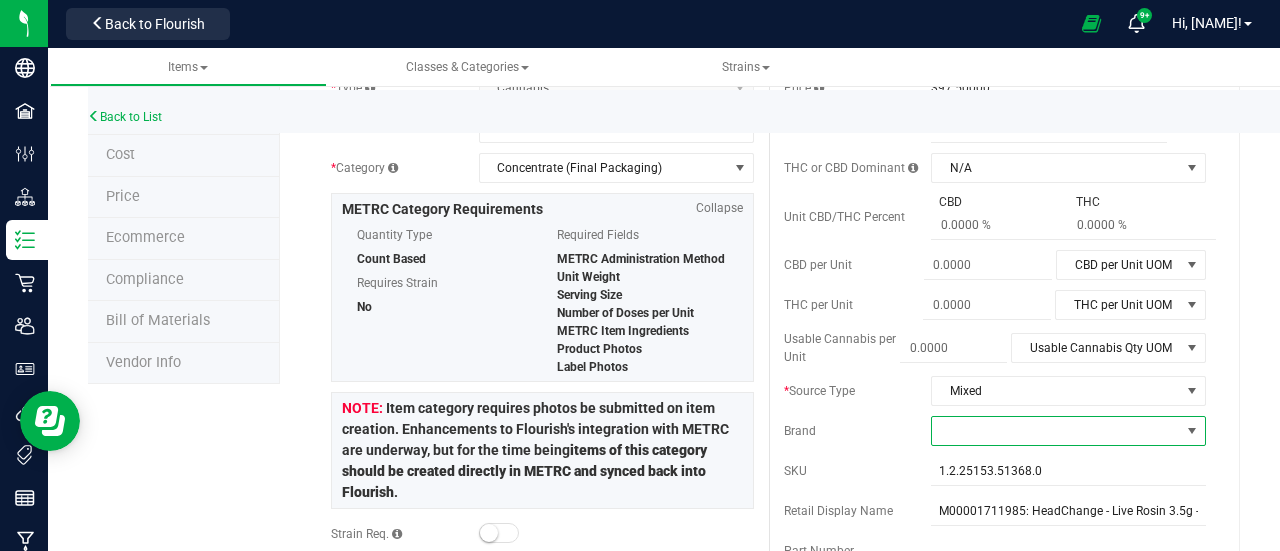 click at bounding box center [1056, 431] 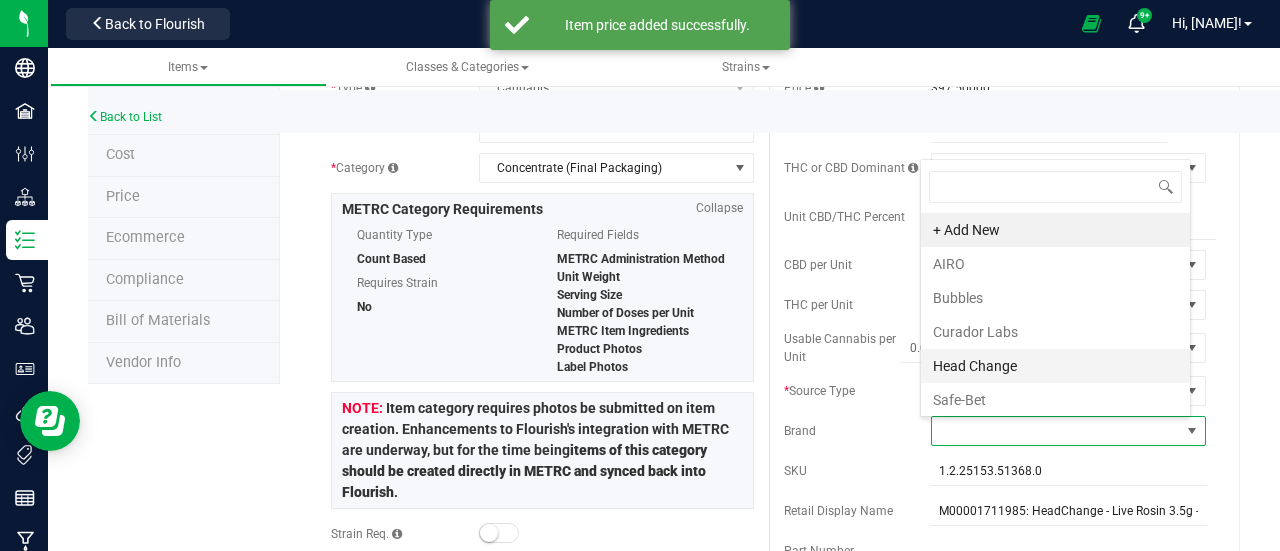 scroll, scrollTop: 99970, scrollLeft: 99729, axis: both 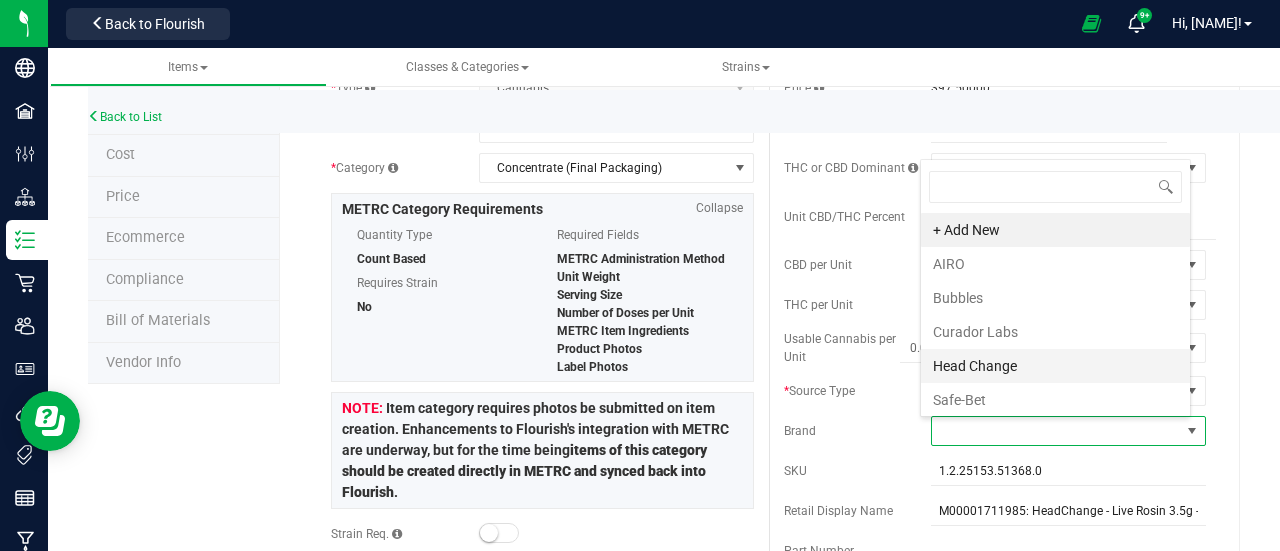 click on "Head Change" at bounding box center (1055, 366) 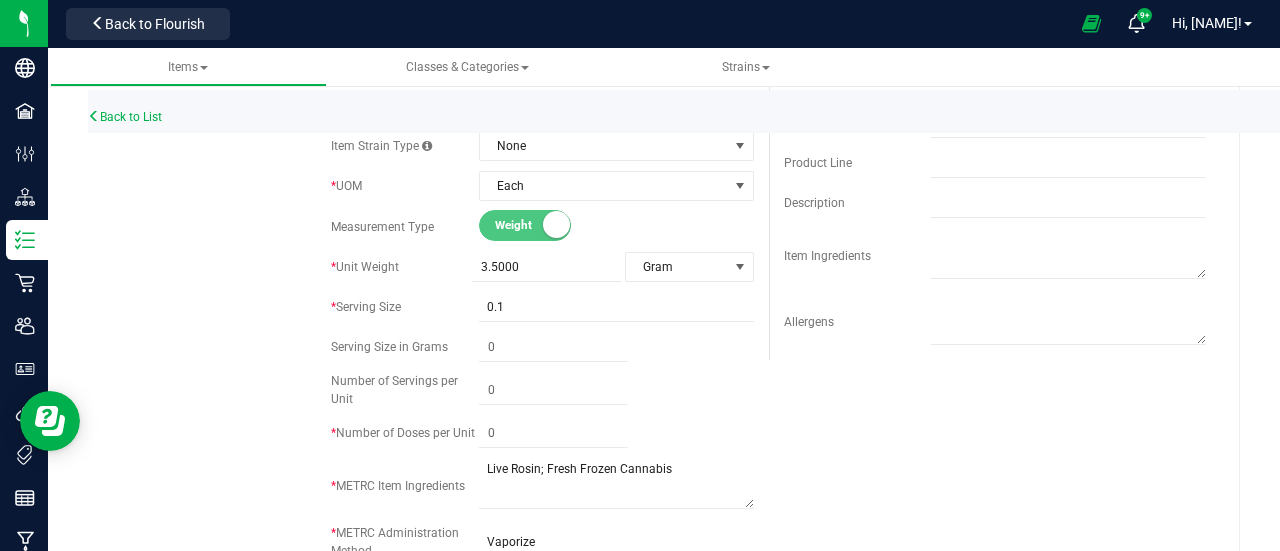 scroll, scrollTop: 629, scrollLeft: 0, axis: vertical 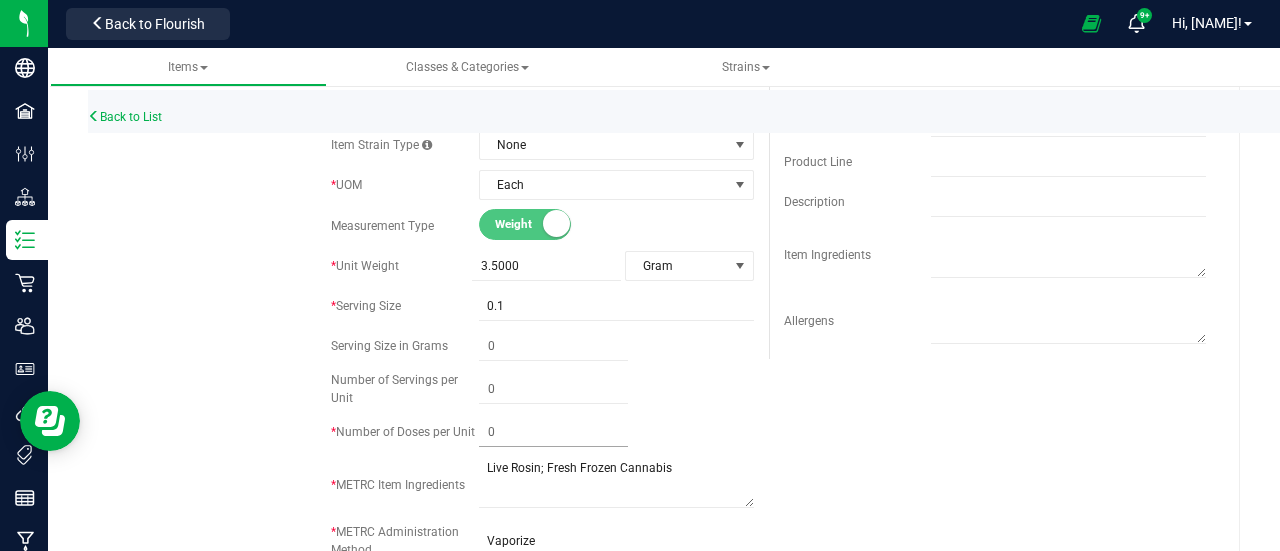 click at bounding box center [553, 432] 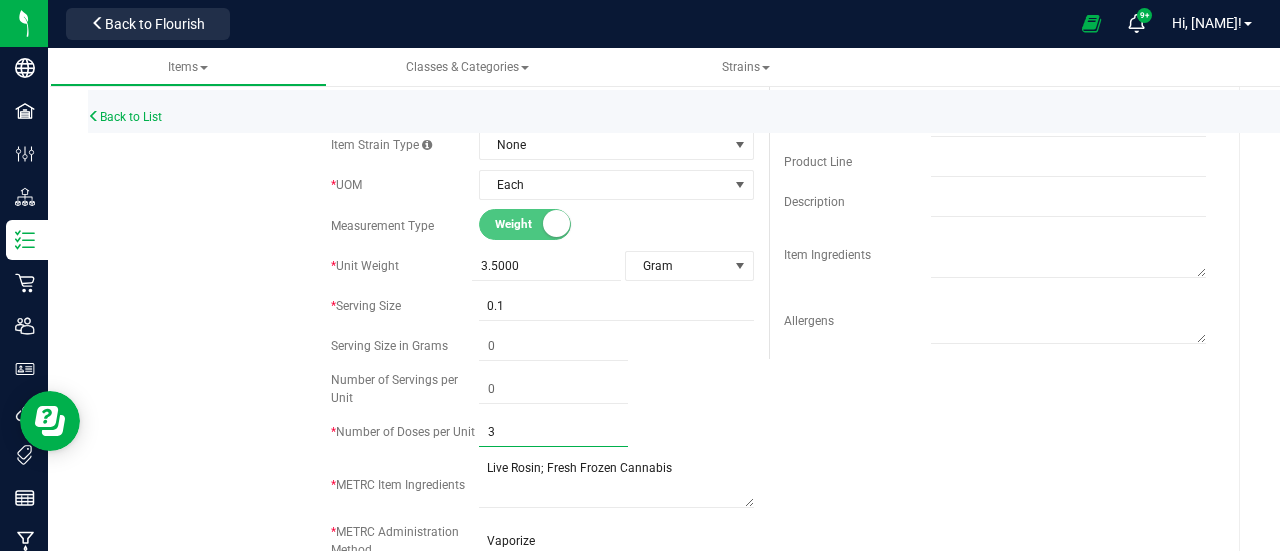 type on "35" 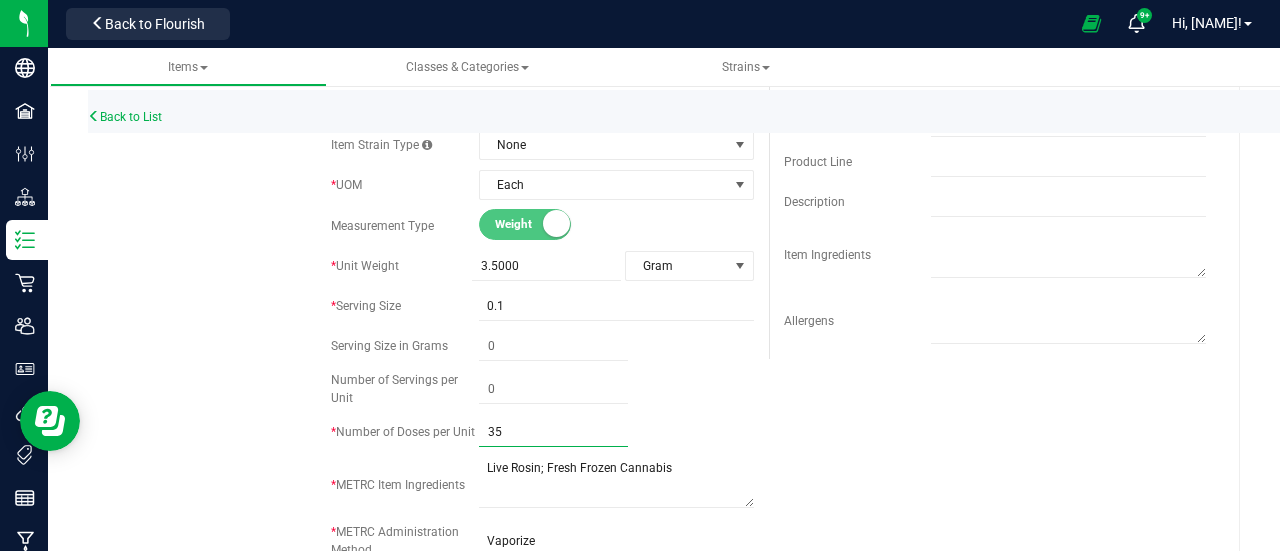 type on "35" 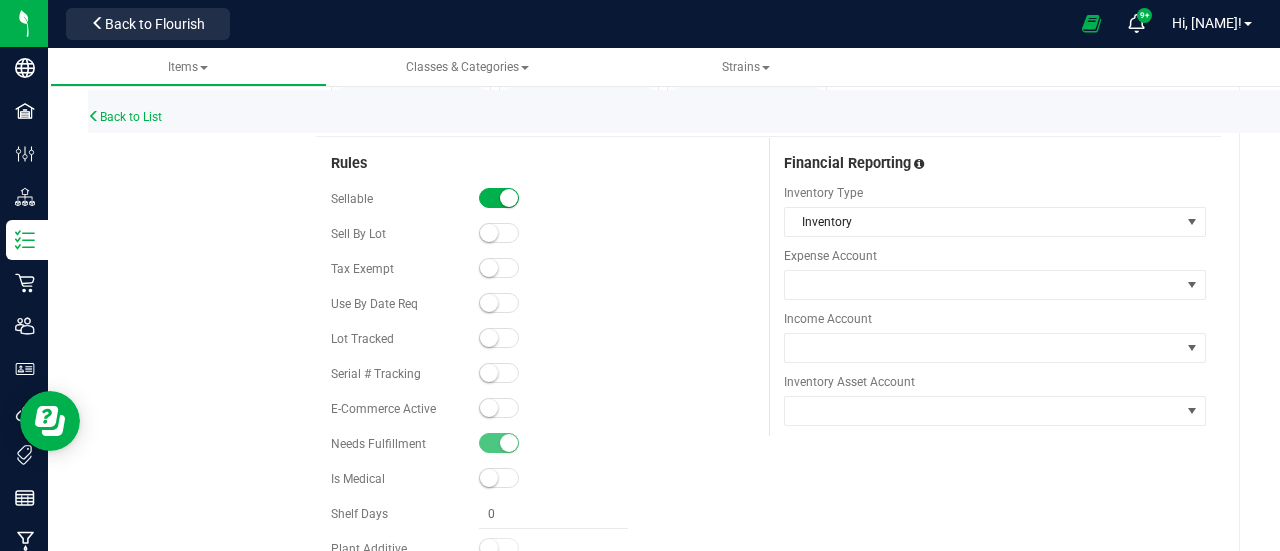 scroll, scrollTop: 1511, scrollLeft: 0, axis: vertical 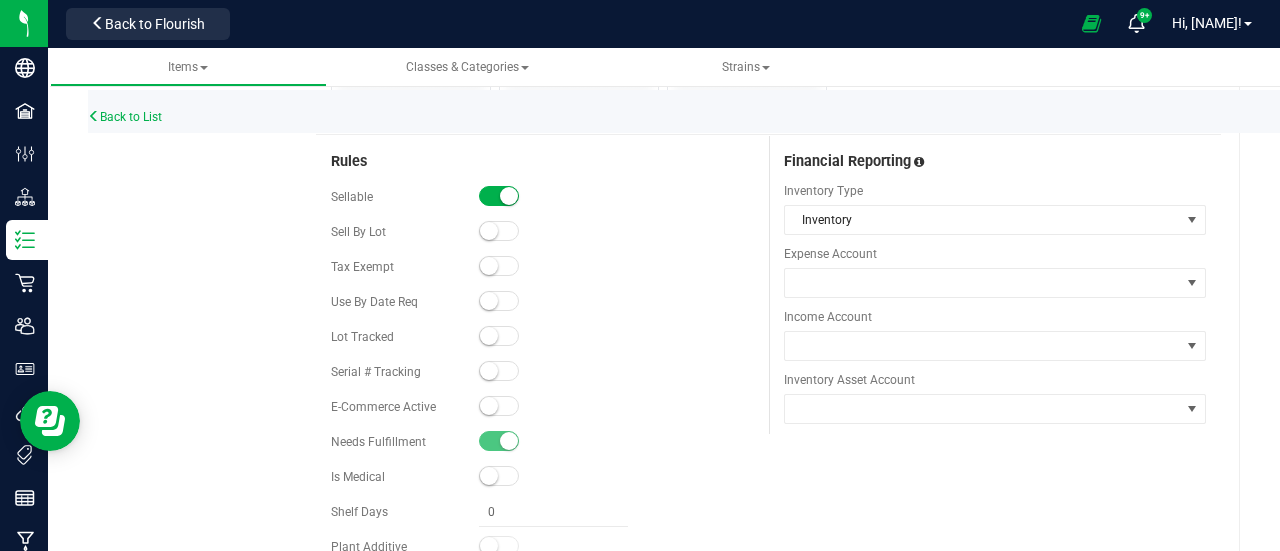 click at bounding box center [499, 301] 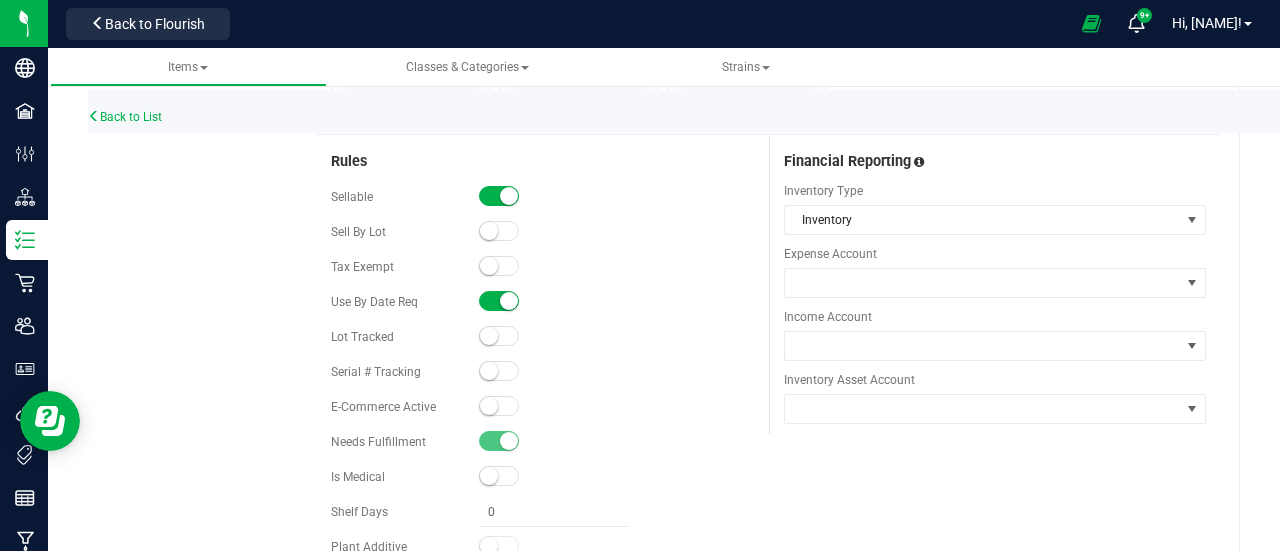click at bounding box center (499, 336) 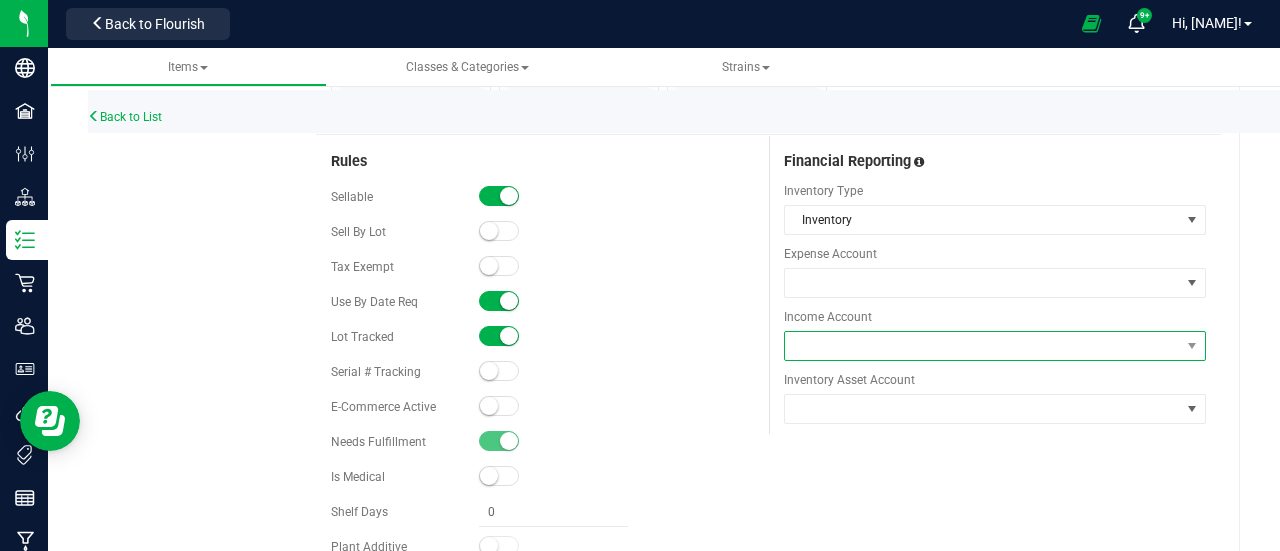 click at bounding box center [983, 346] 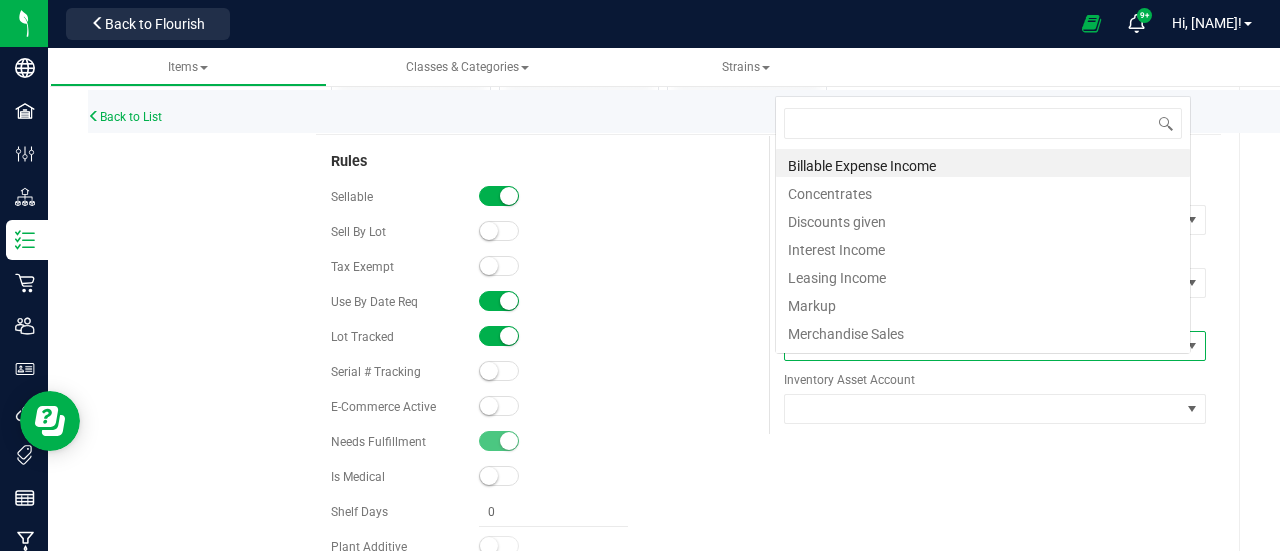 scroll, scrollTop: 0, scrollLeft: 0, axis: both 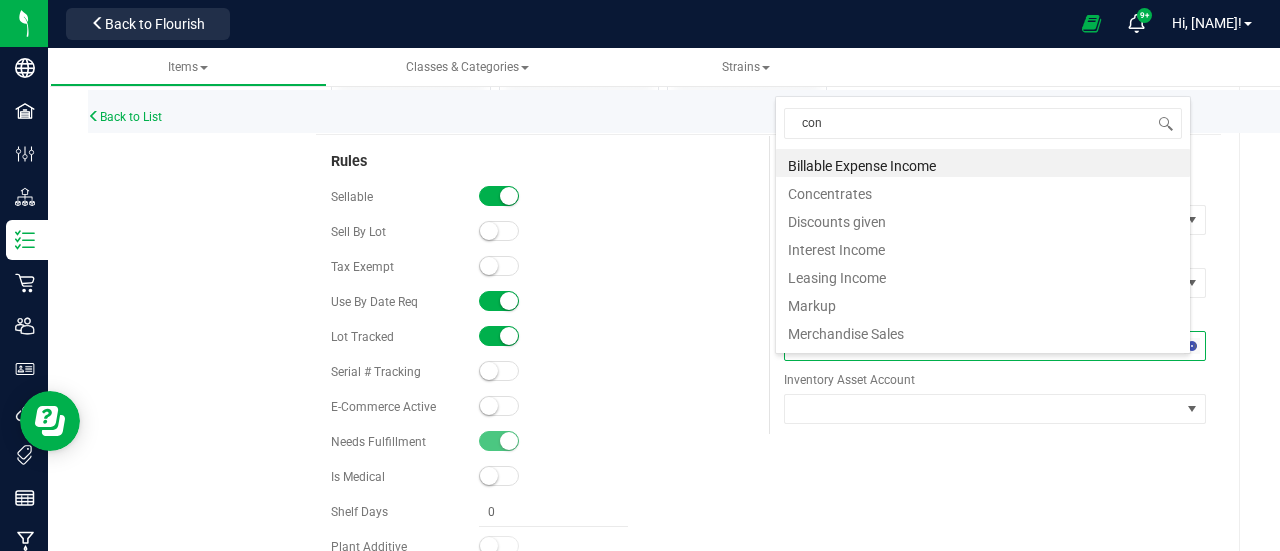 type on "conc" 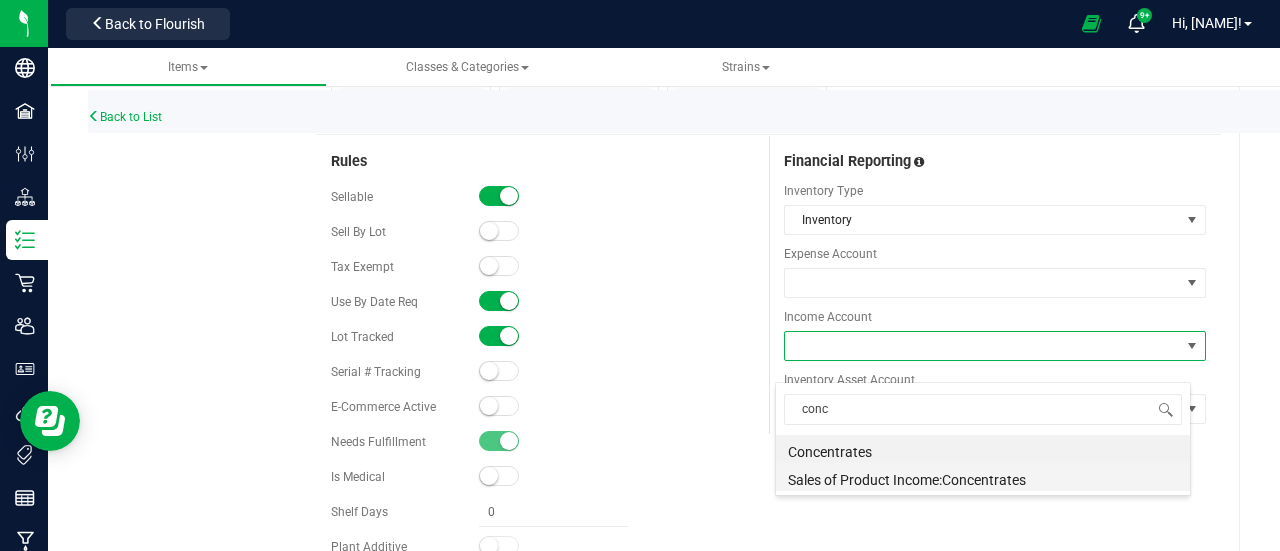 click on "Sales of Product Income:Concentrates" at bounding box center (983, 477) 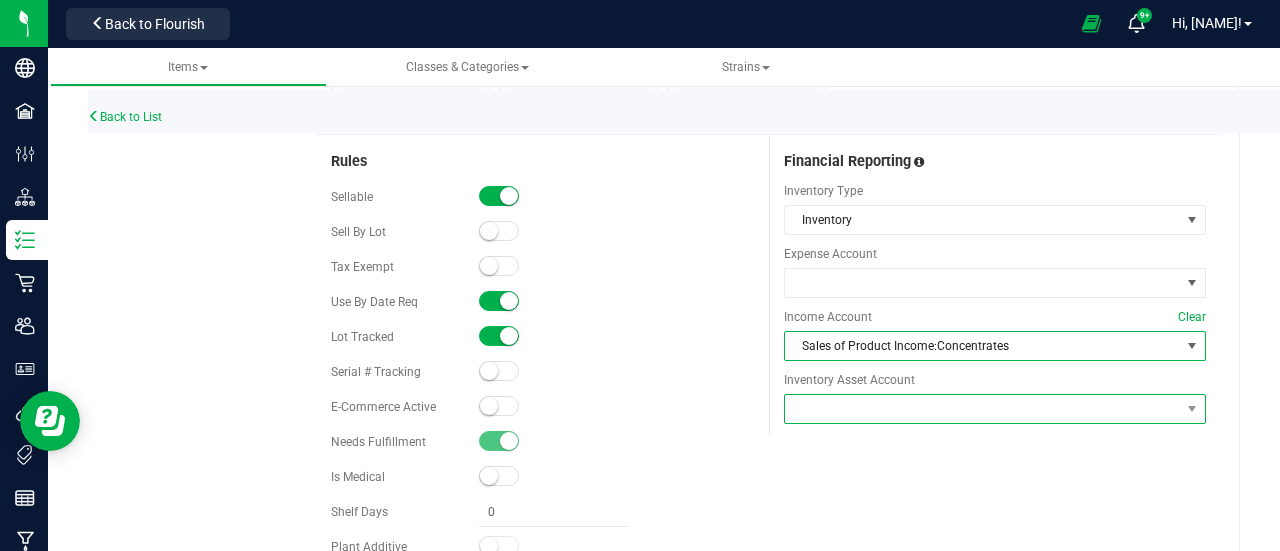 click at bounding box center (983, 409) 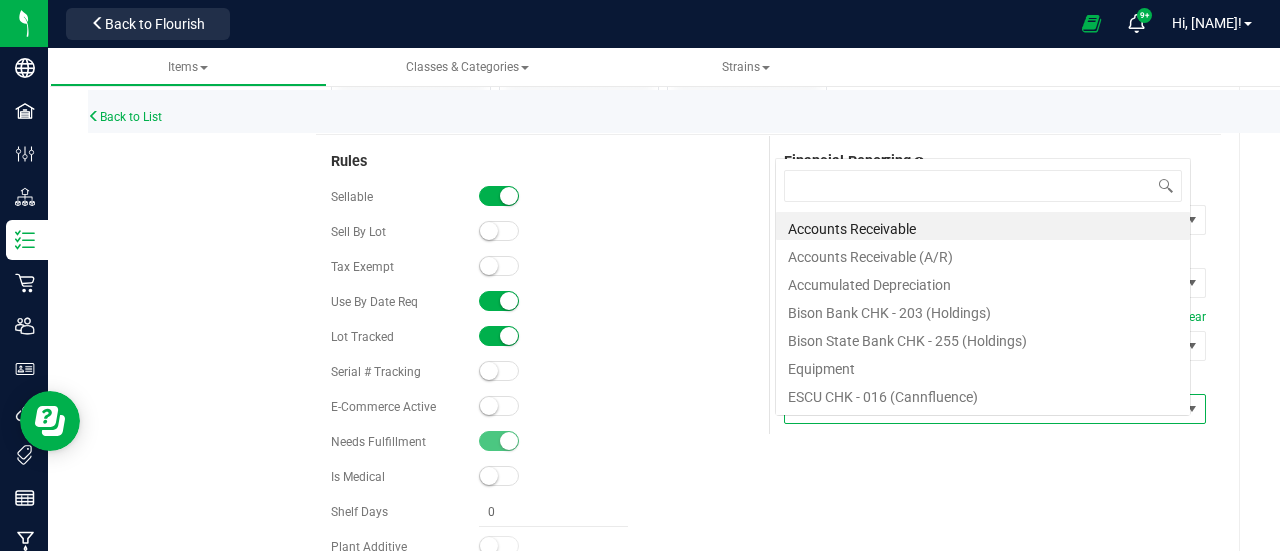 scroll, scrollTop: 0, scrollLeft: 0, axis: both 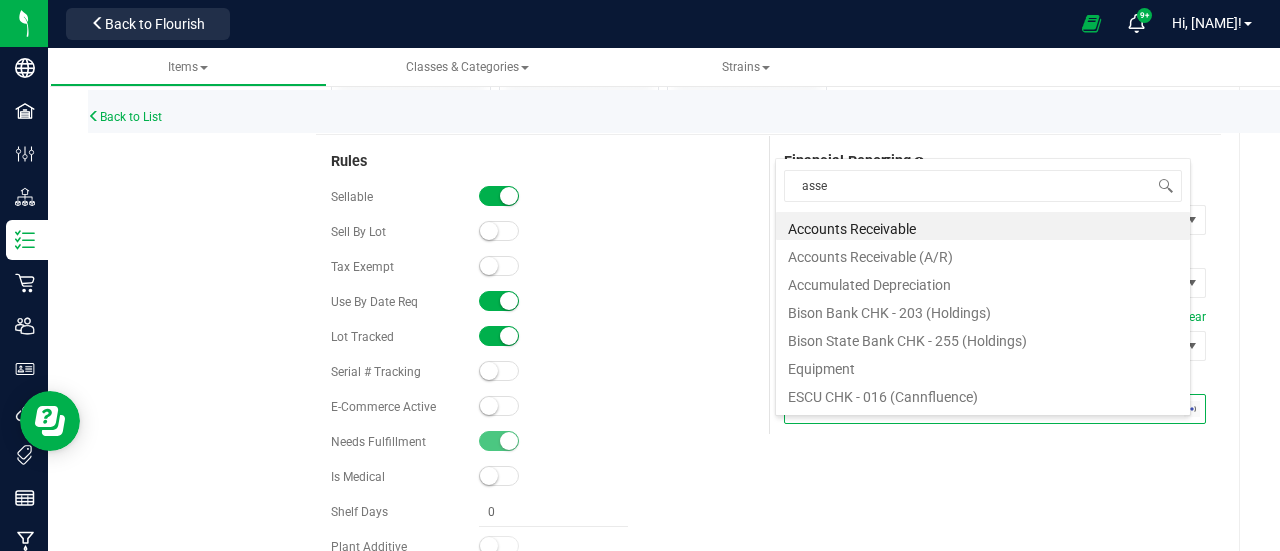 type on "asset" 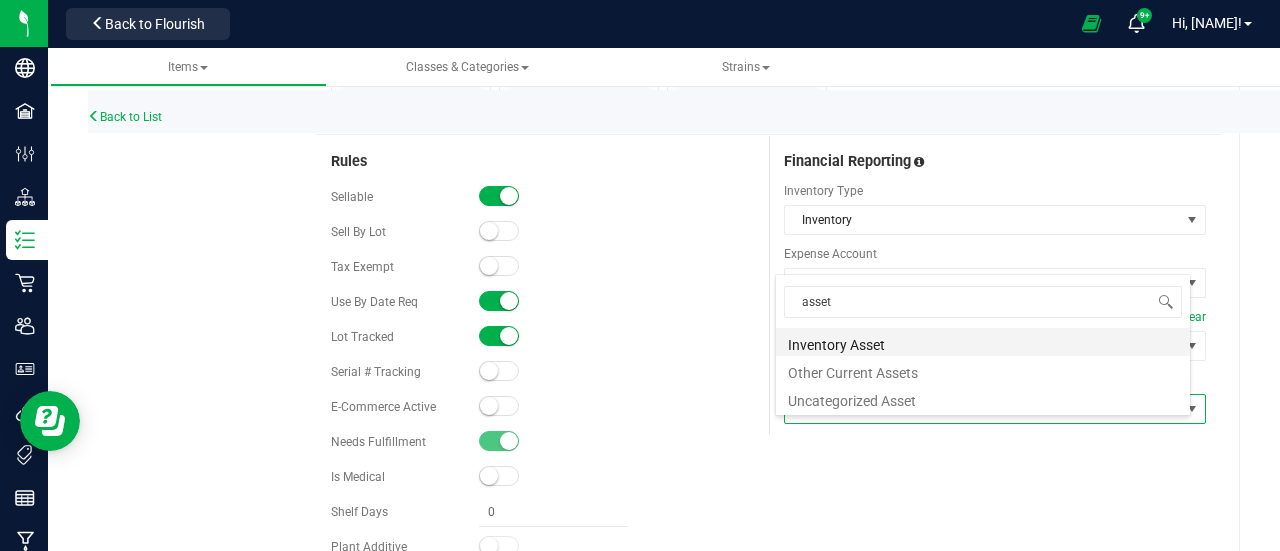 click on "Inventory Asset" at bounding box center (983, 342) 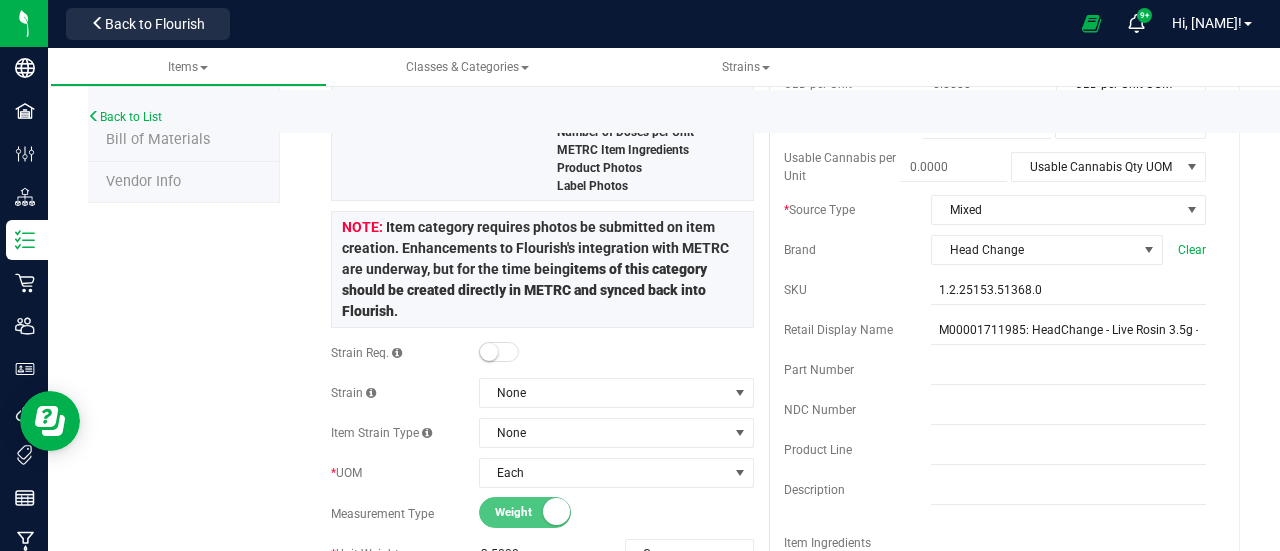 scroll, scrollTop: 0, scrollLeft: 0, axis: both 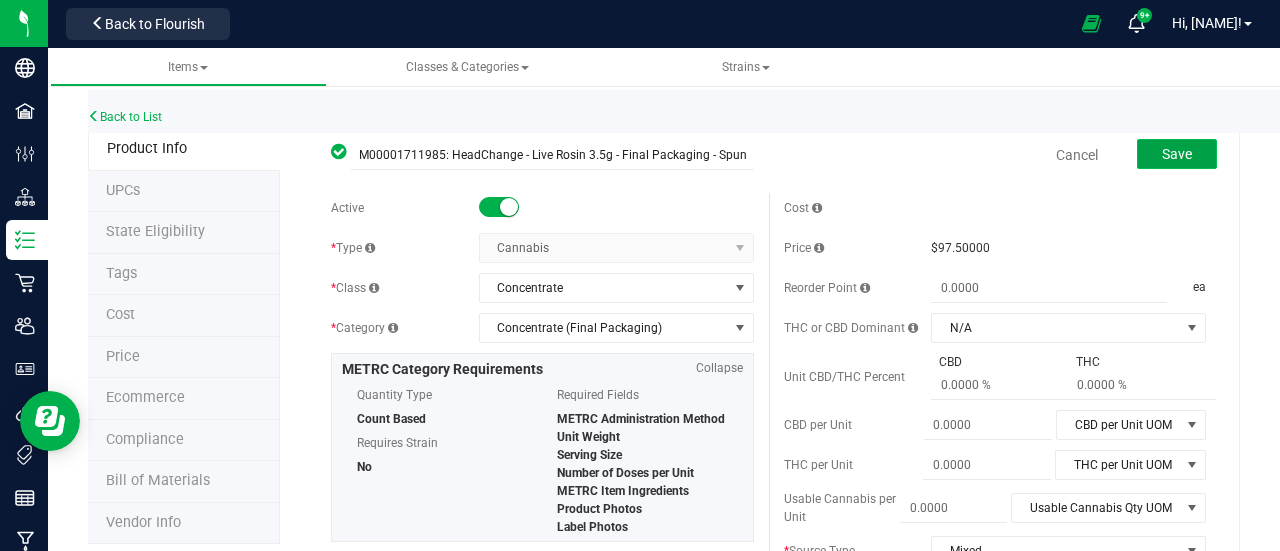 click on "Save" at bounding box center (1177, 154) 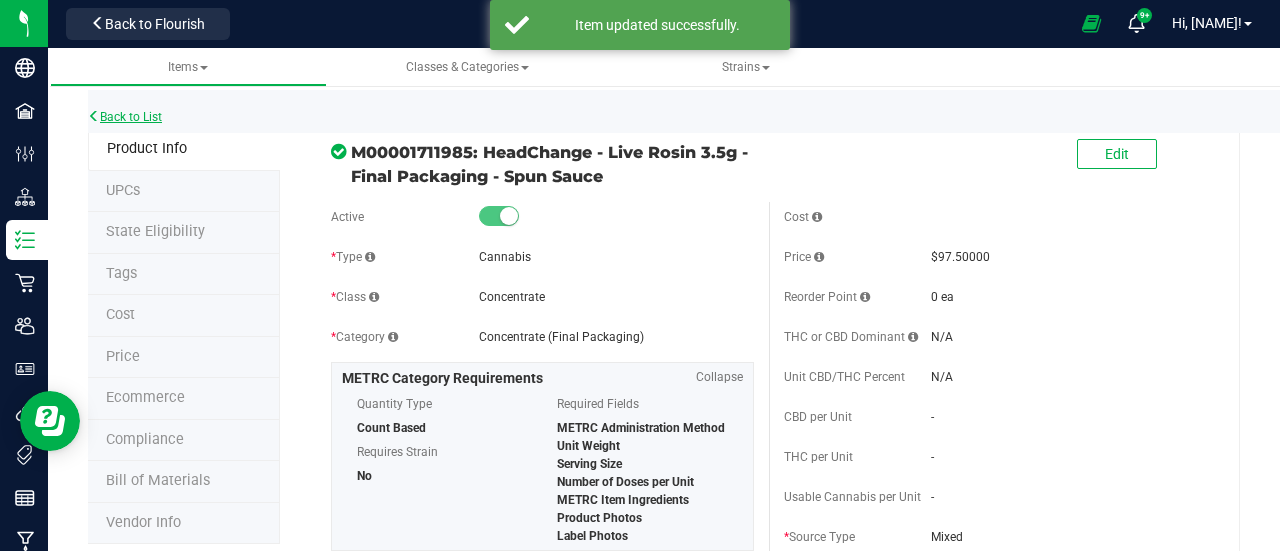 click on "Back to List" at bounding box center (125, 117) 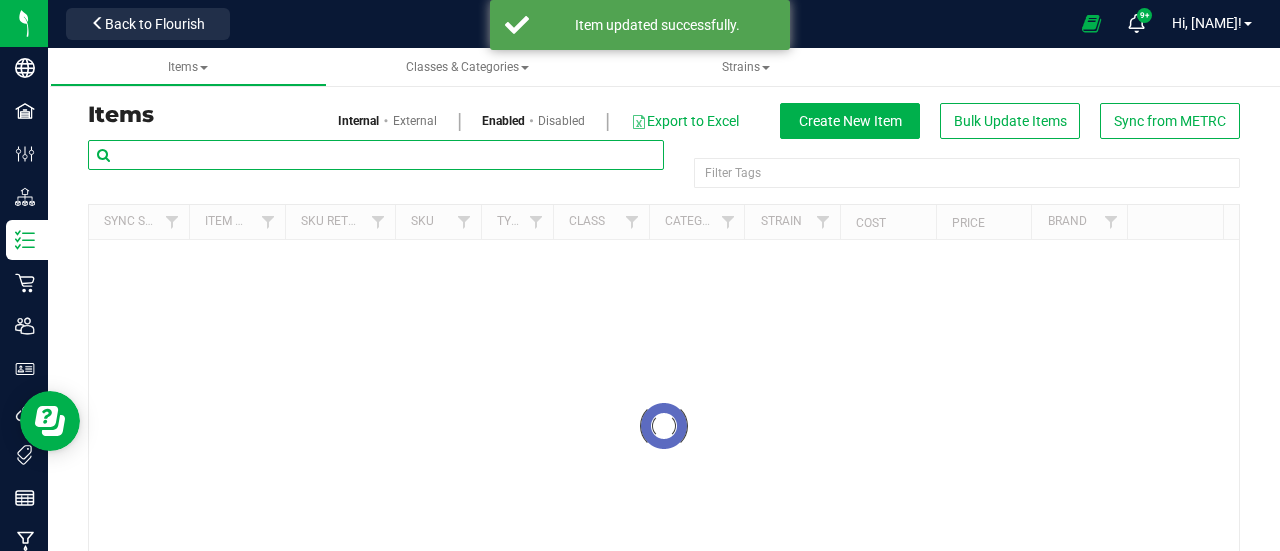 click at bounding box center [376, 155] 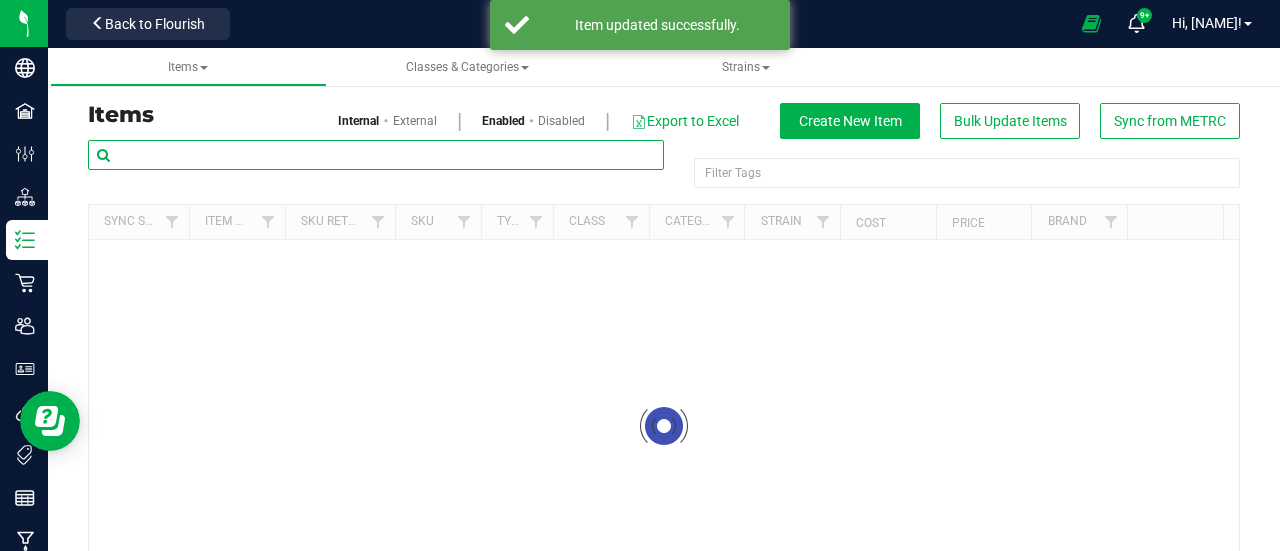 paste on "- Final Packaging - Spun Sauce" 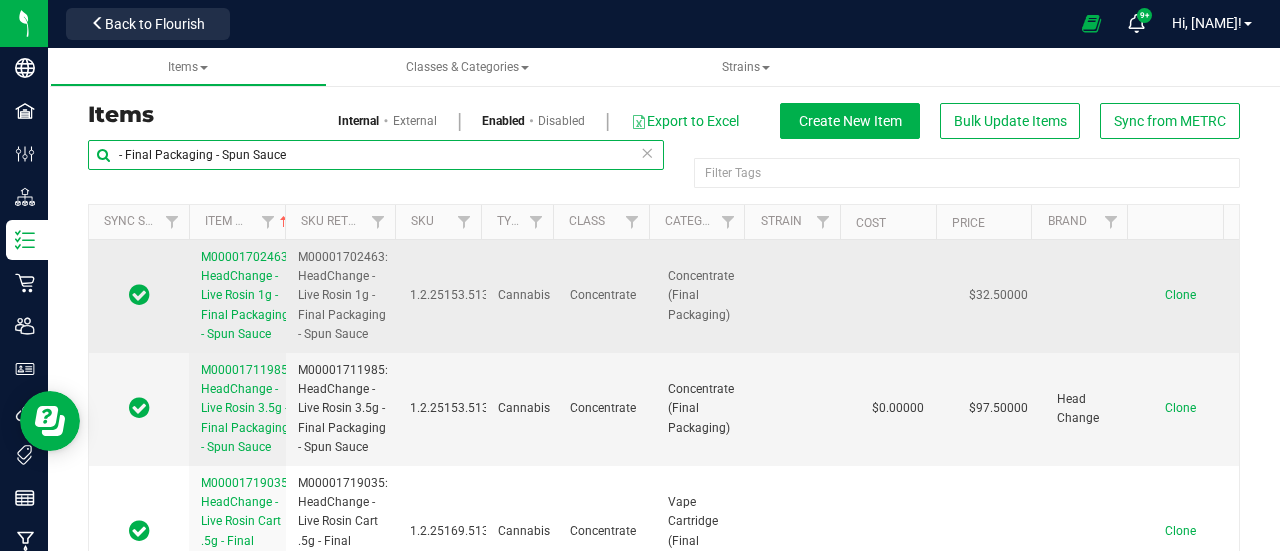 type on "- Final Packaging - Spun Sauce" 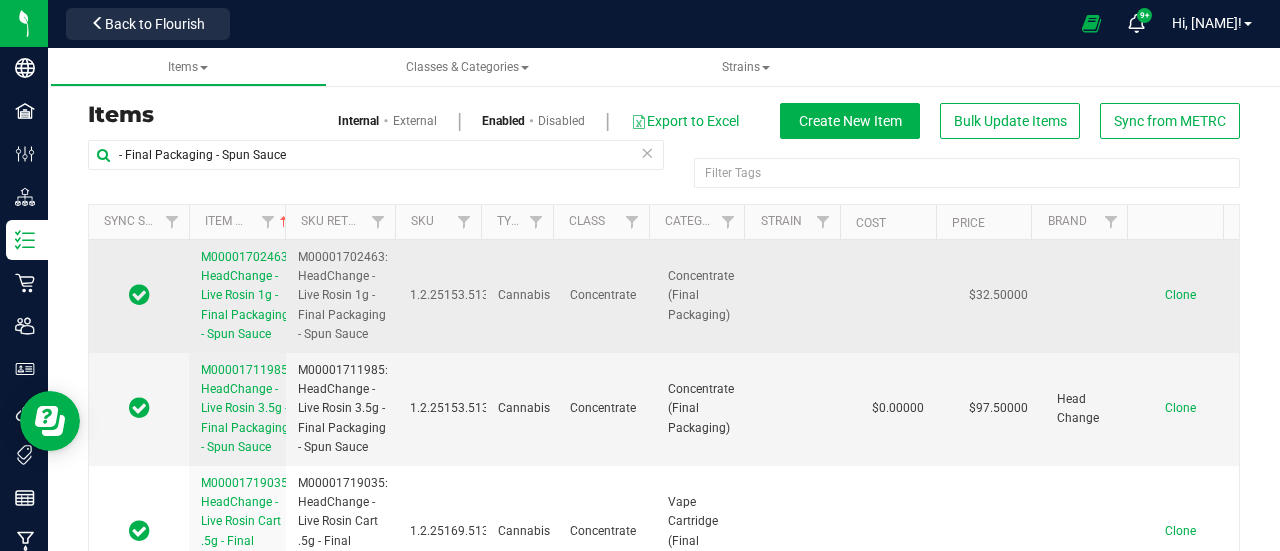 click on "M00001702463: HeadChange - Live Rosin 1g - Final Packaging - Spun Sauce" at bounding box center [246, 295] 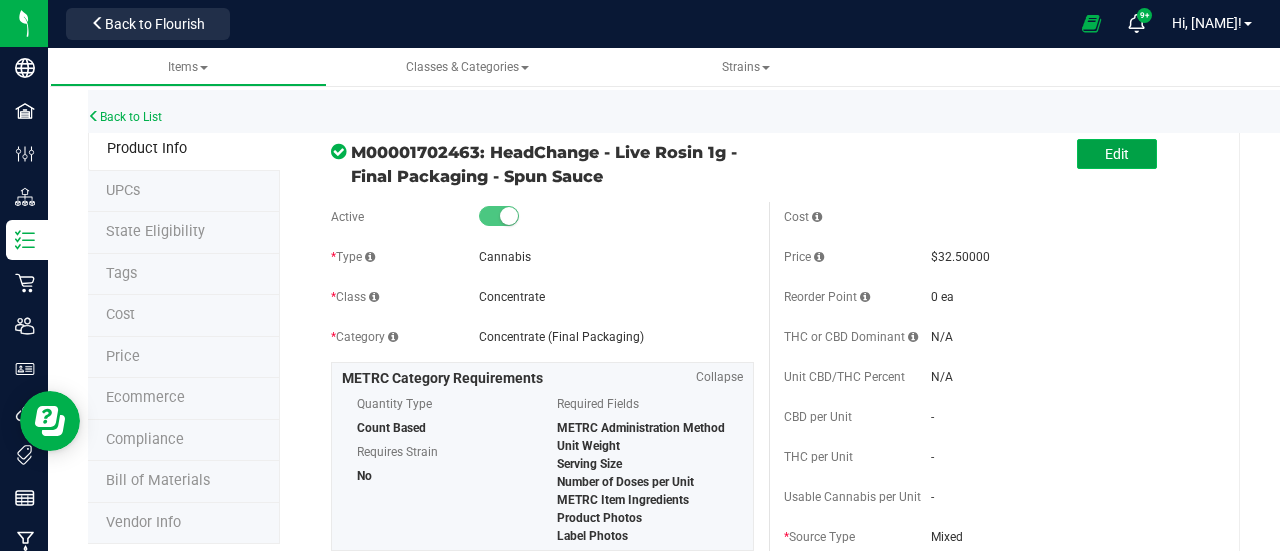 click on "Edit" at bounding box center [1117, 154] 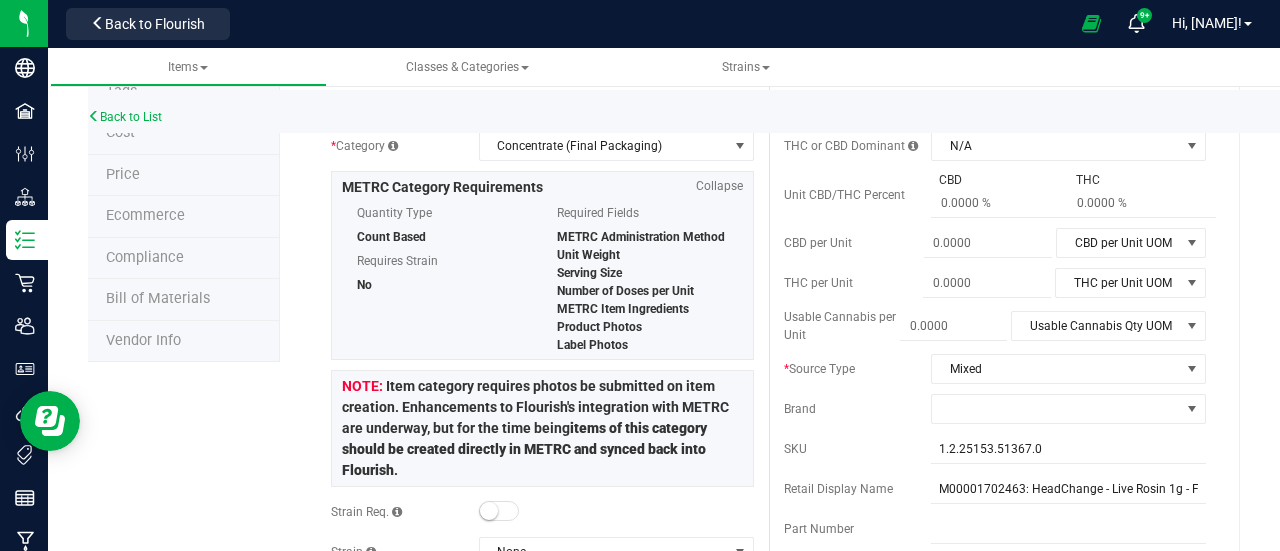 scroll, scrollTop: 183, scrollLeft: 0, axis: vertical 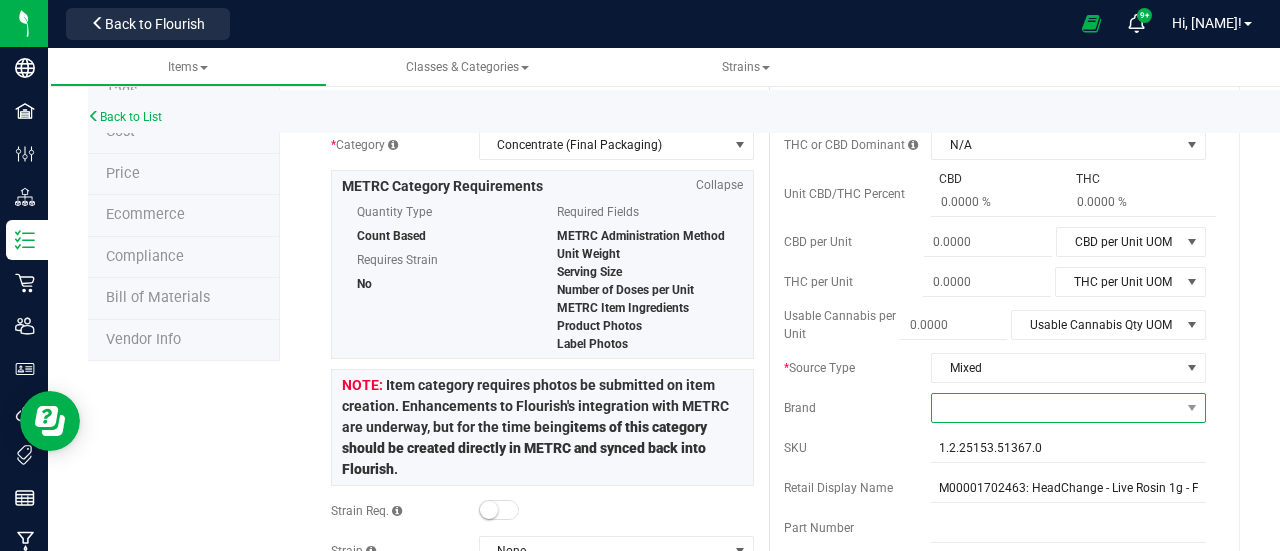 click at bounding box center [1056, 408] 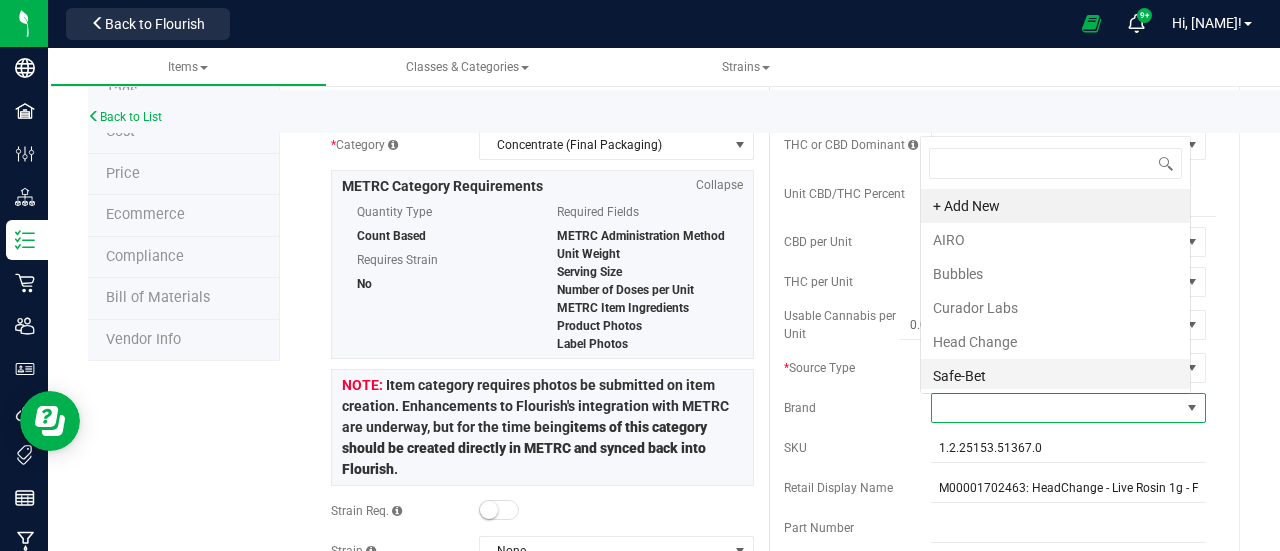 scroll, scrollTop: 0, scrollLeft: 0, axis: both 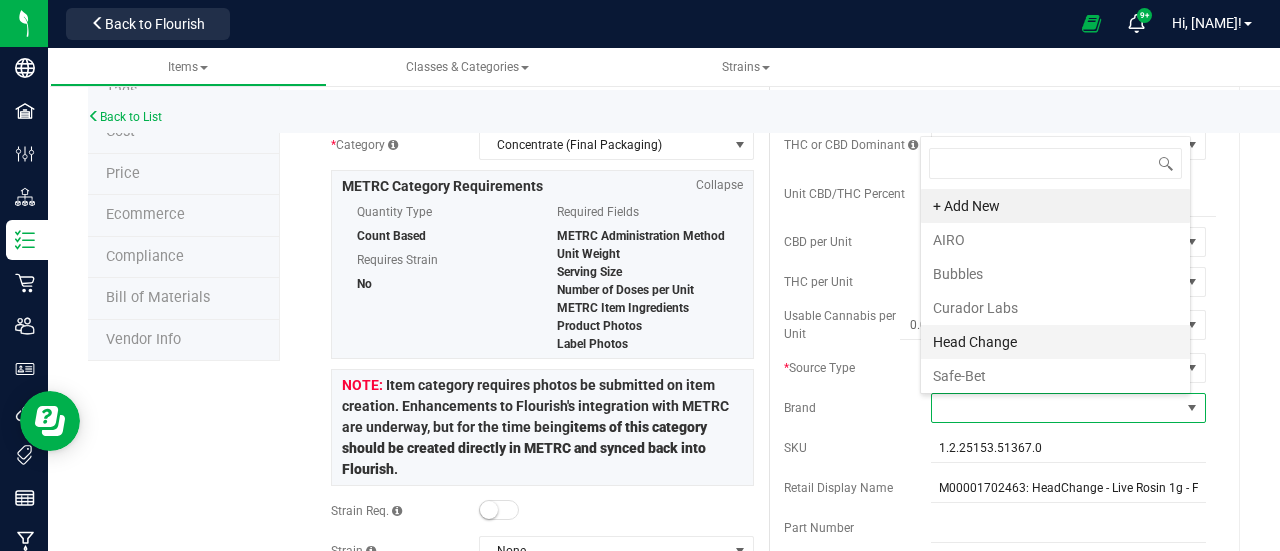 click on "Head Change" at bounding box center (1055, 342) 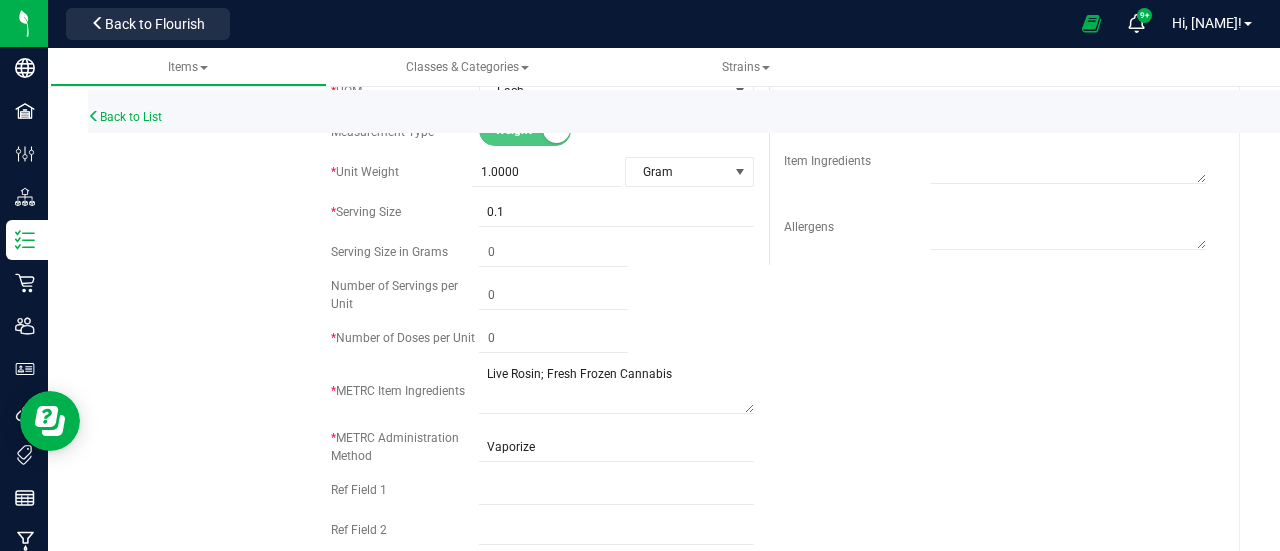 scroll, scrollTop: 724, scrollLeft: 0, axis: vertical 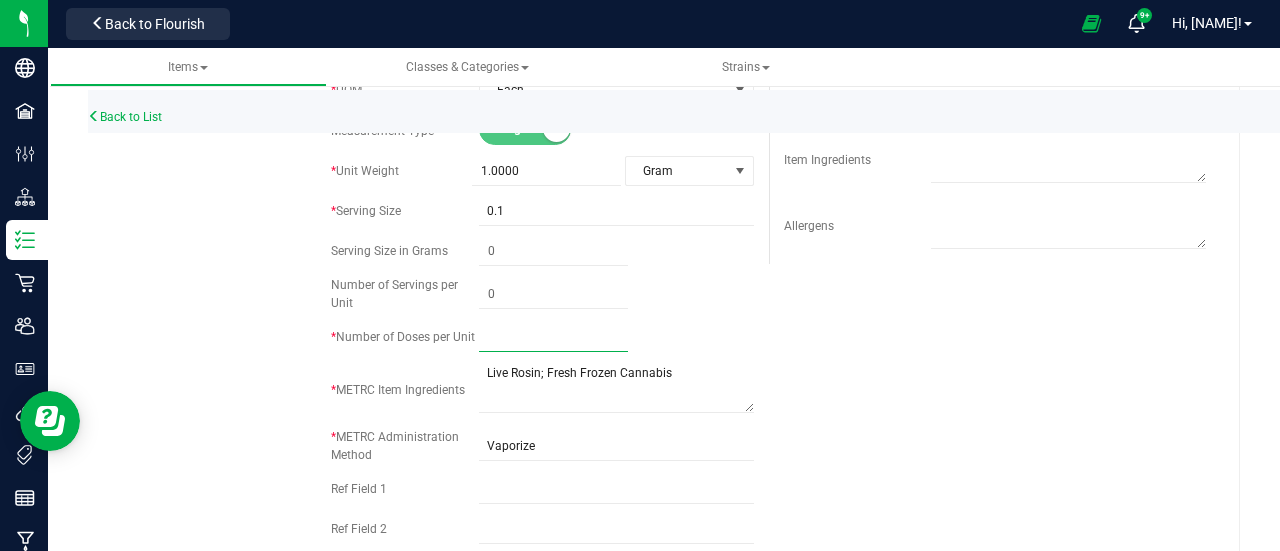 click at bounding box center [553, 337] 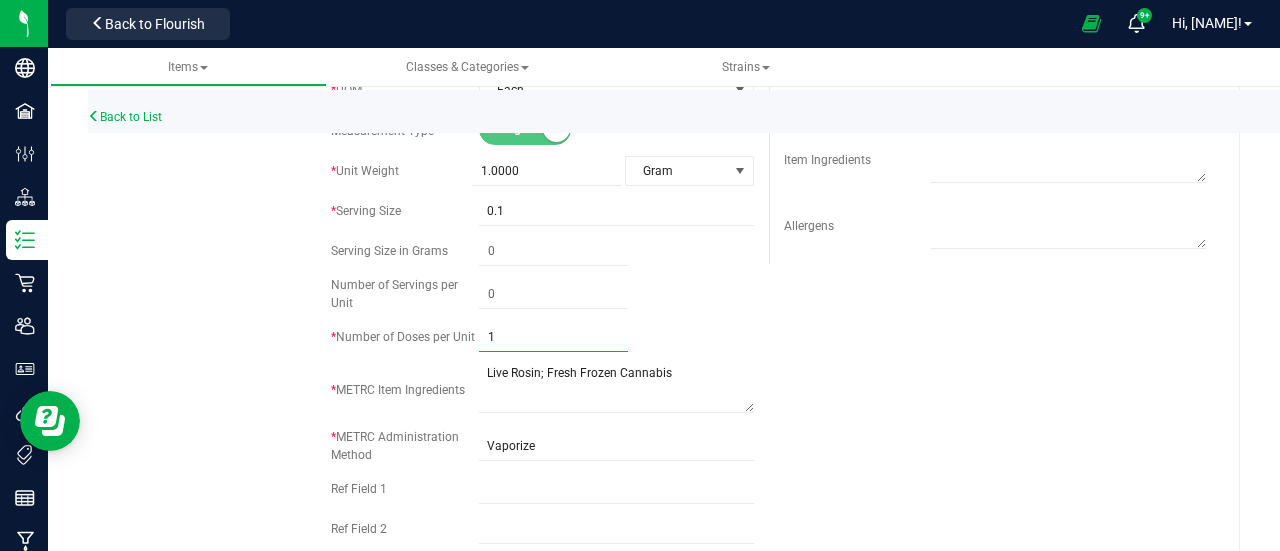 type on "10" 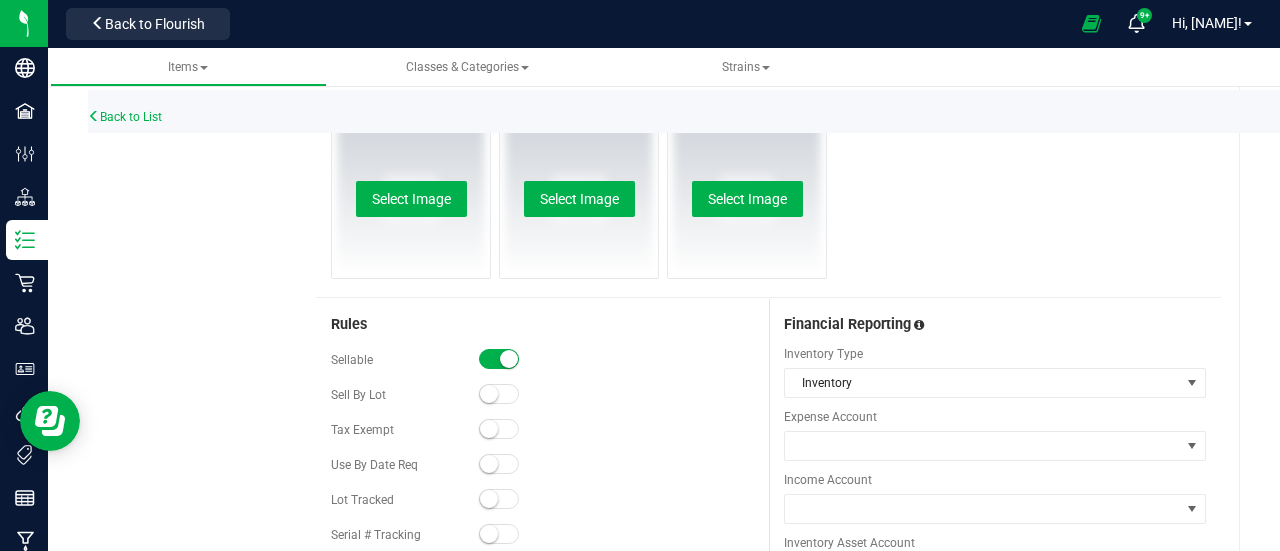 scroll, scrollTop: 1476, scrollLeft: 0, axis: vertical 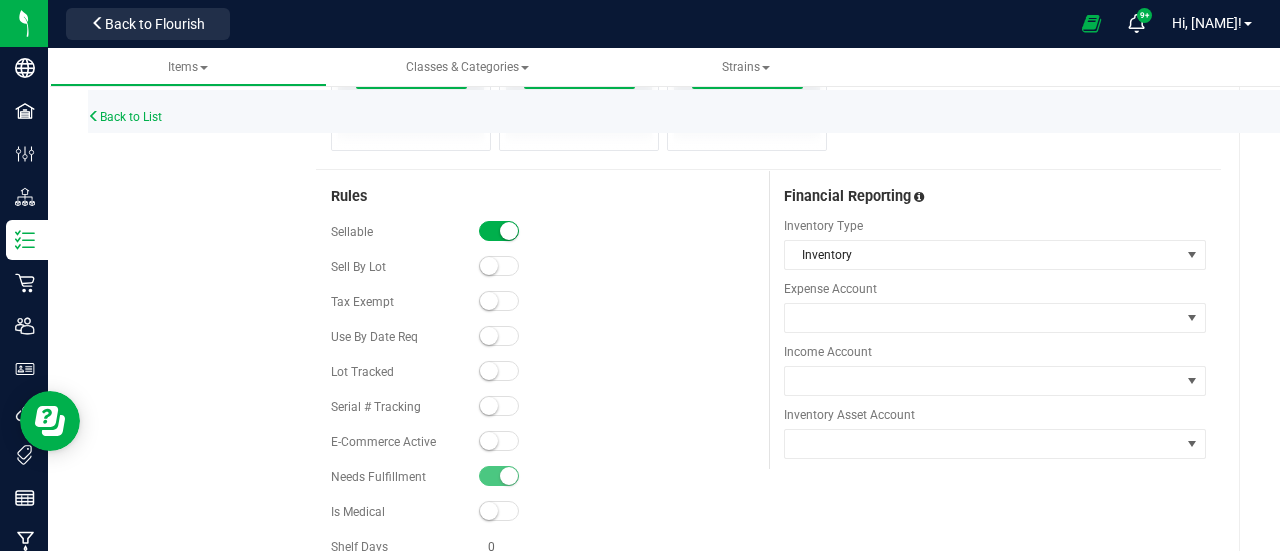 type on "10" 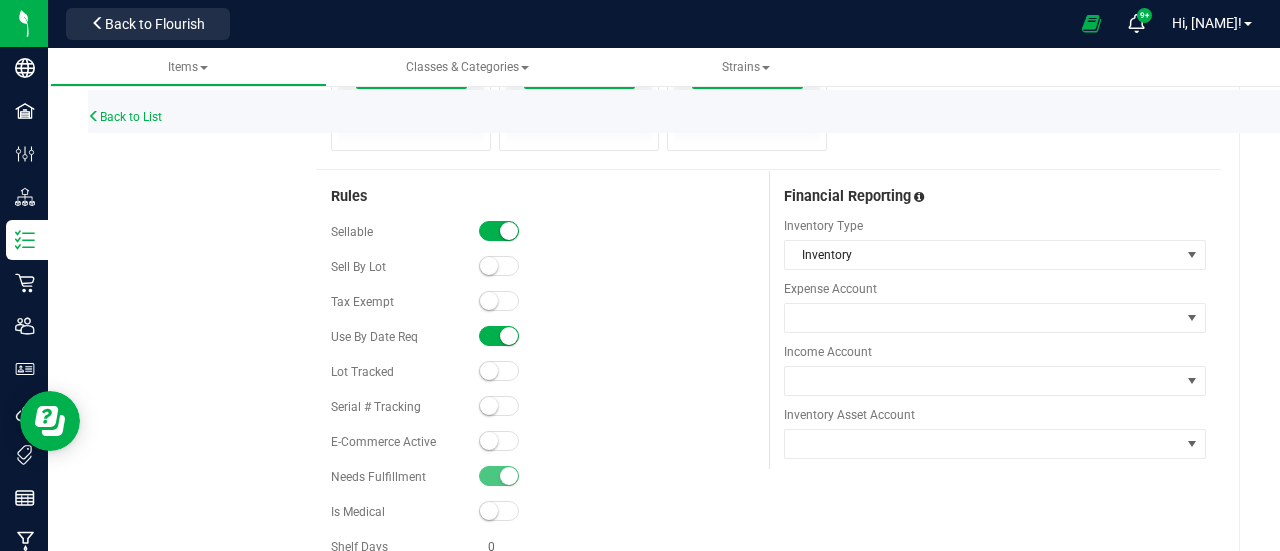 click at bounding box center [499, 371] 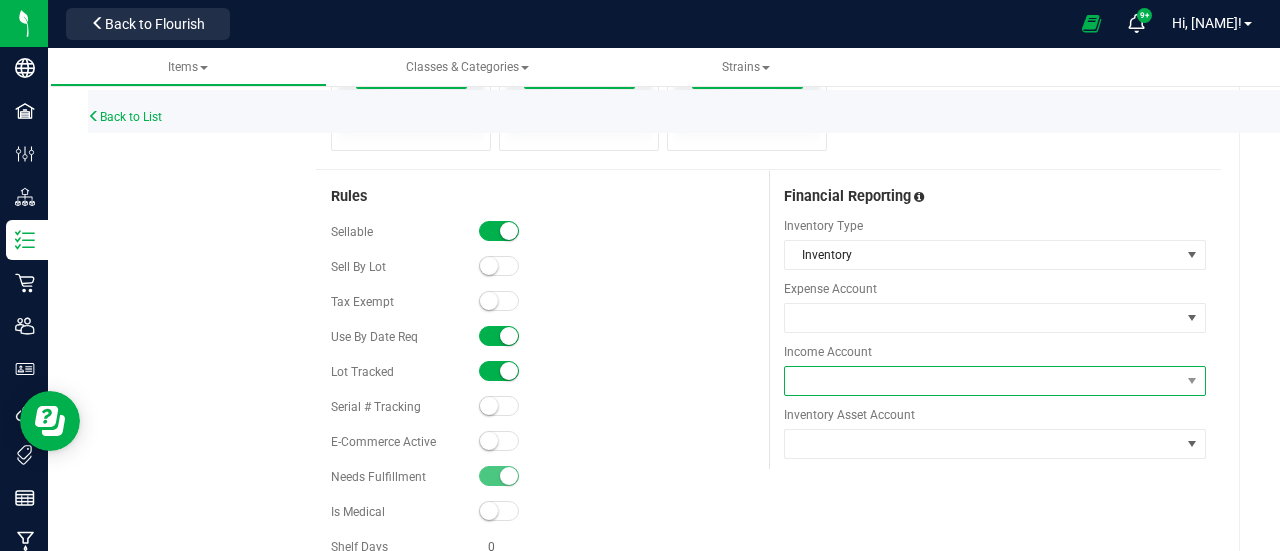 click at bounding box center (983, 381) 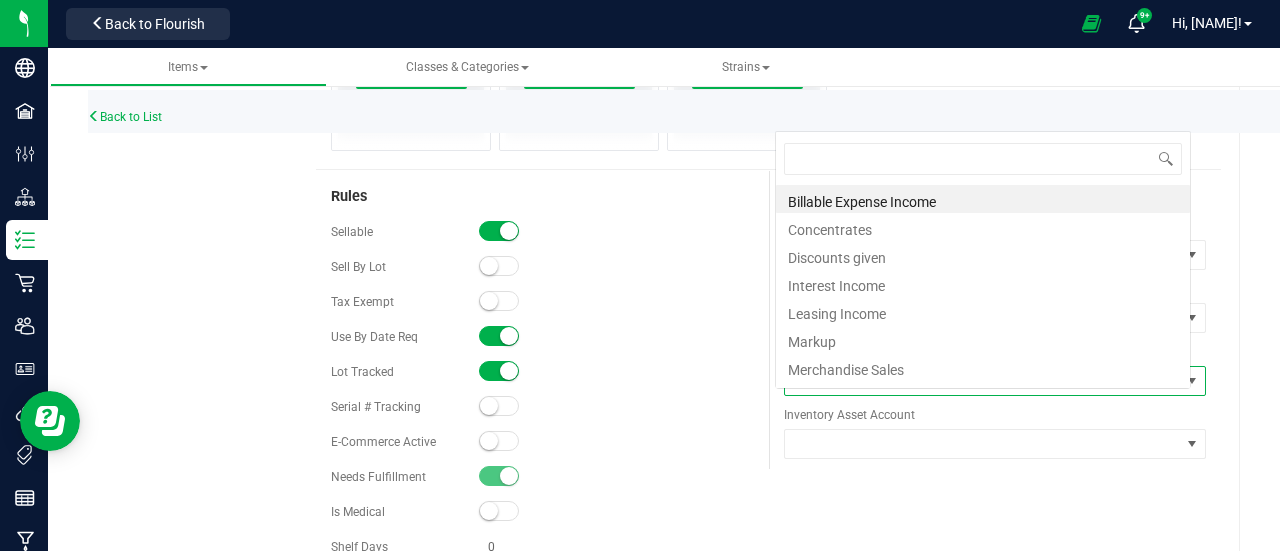 scroll, scrollTop: 0, scrollLeft: 0, axis: both 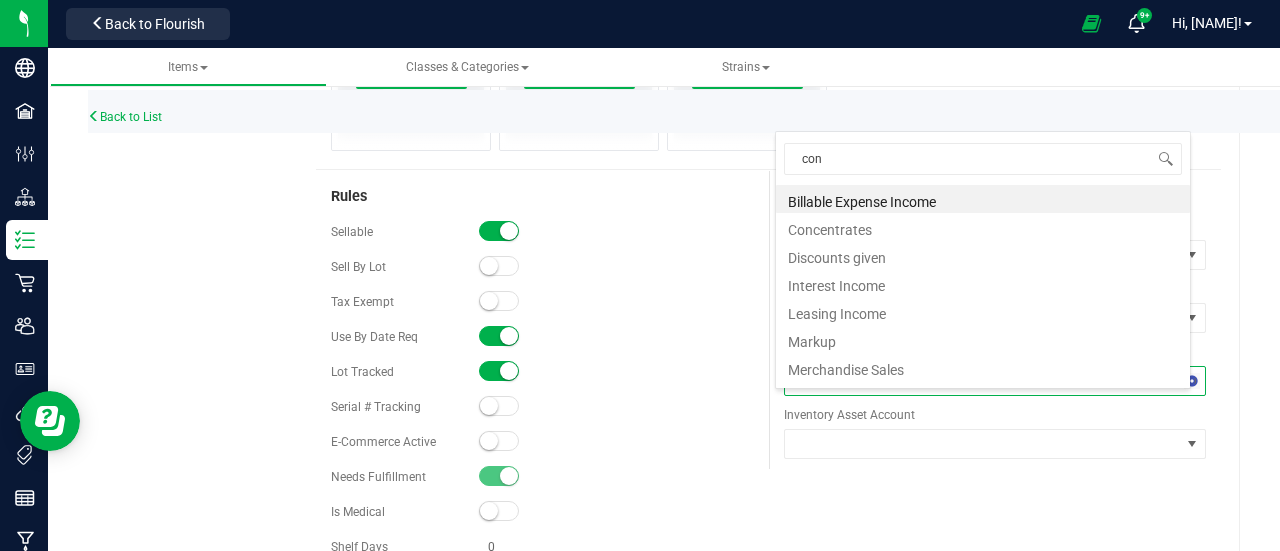 type on "conc" 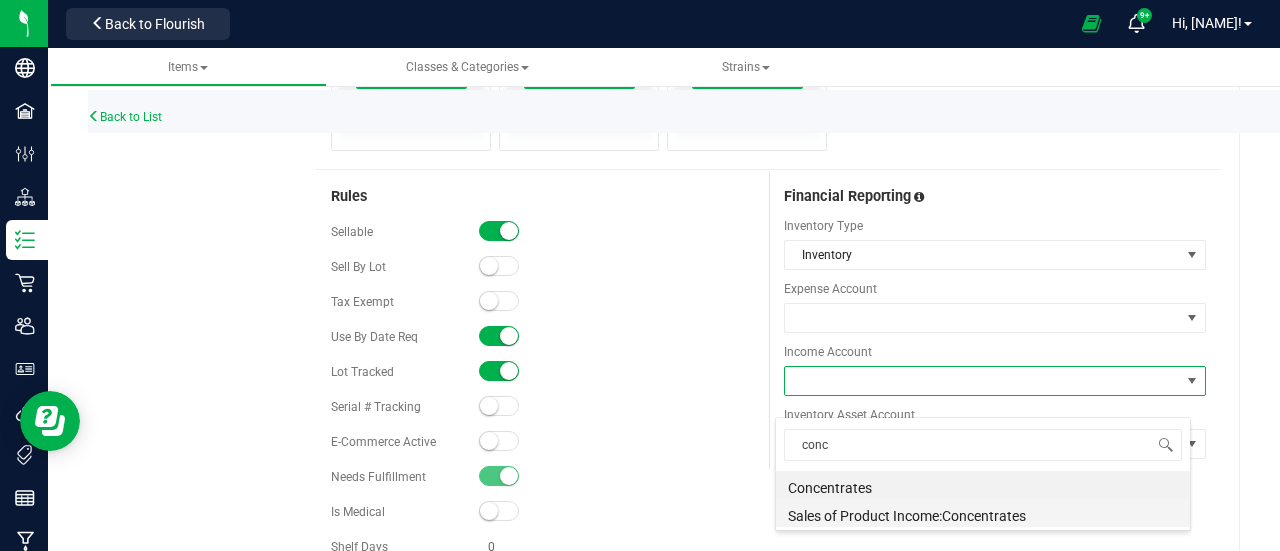 click on "Sales of Product Income:Concentrates" at bounding box center [983, 513] 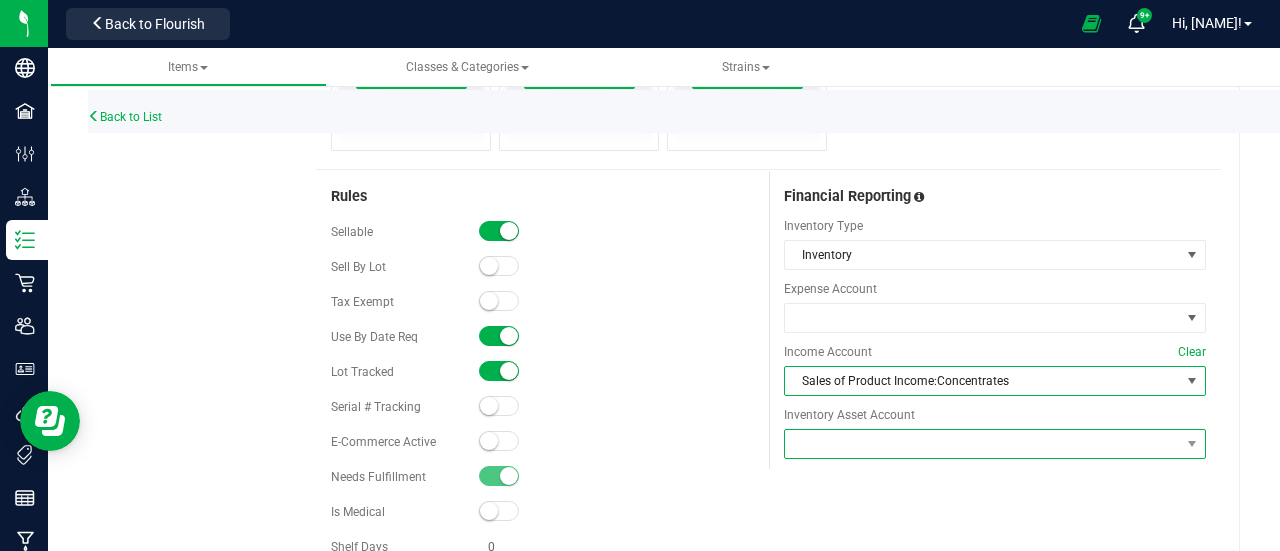 click at bounding box center (983, 444) 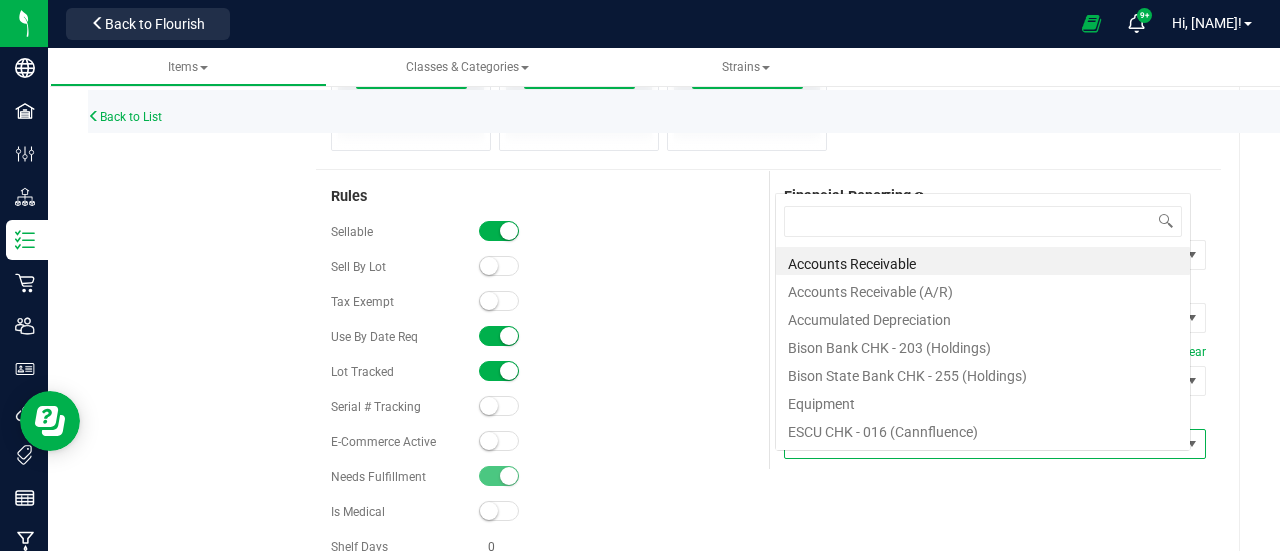 scroll, scrollTop: 0, scrollLeft: 0, axis: both 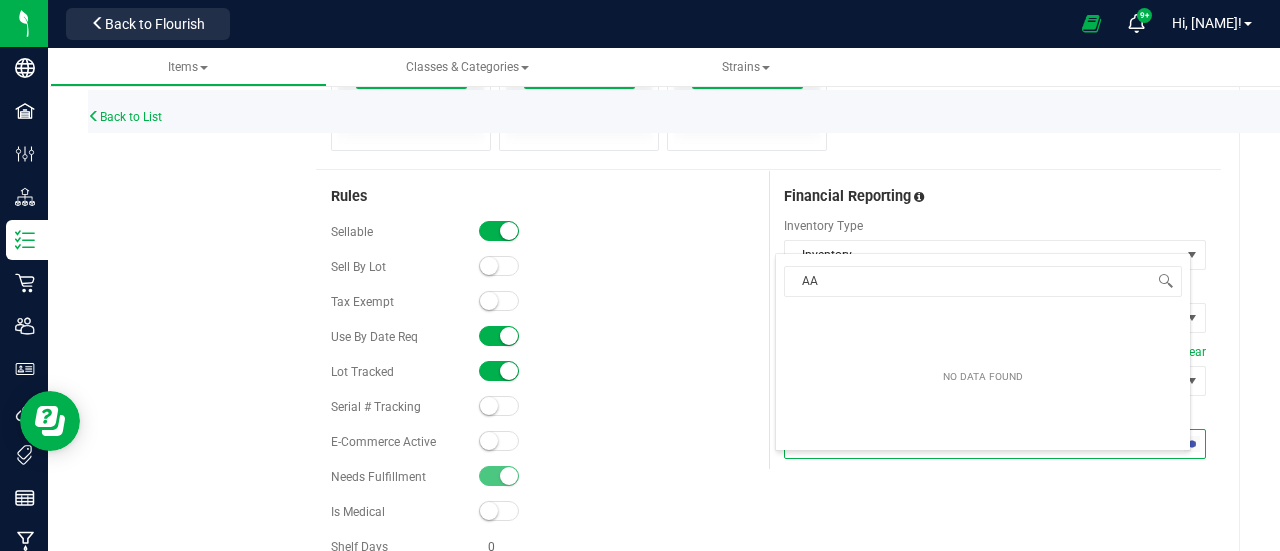 type on "A" 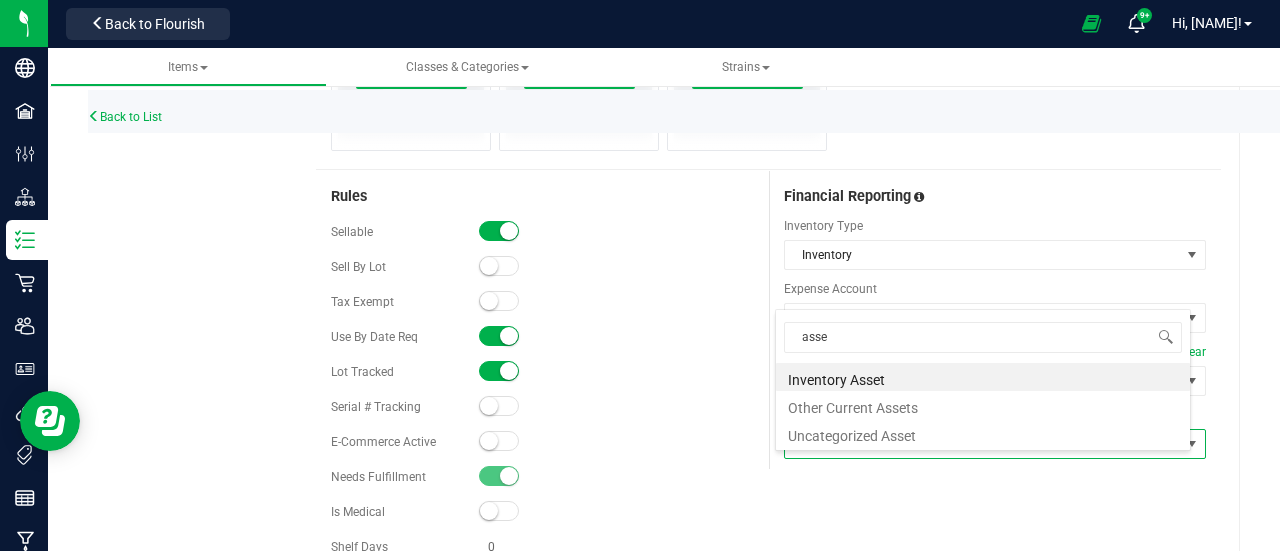 type on "asset" 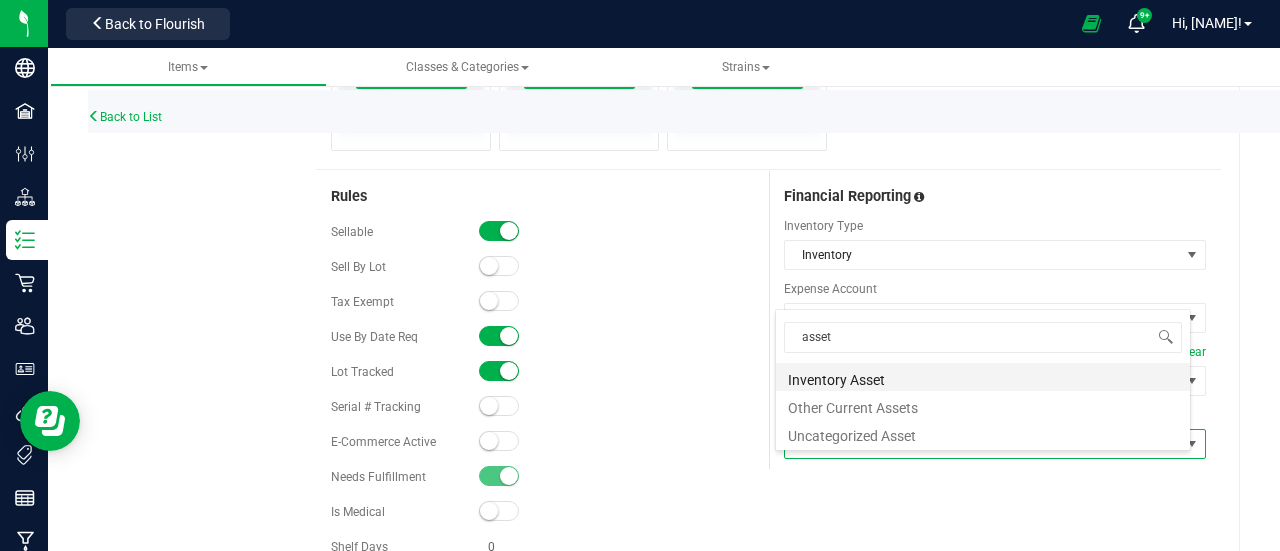click on "Inventory Asset" at bounding box center [983, 377] 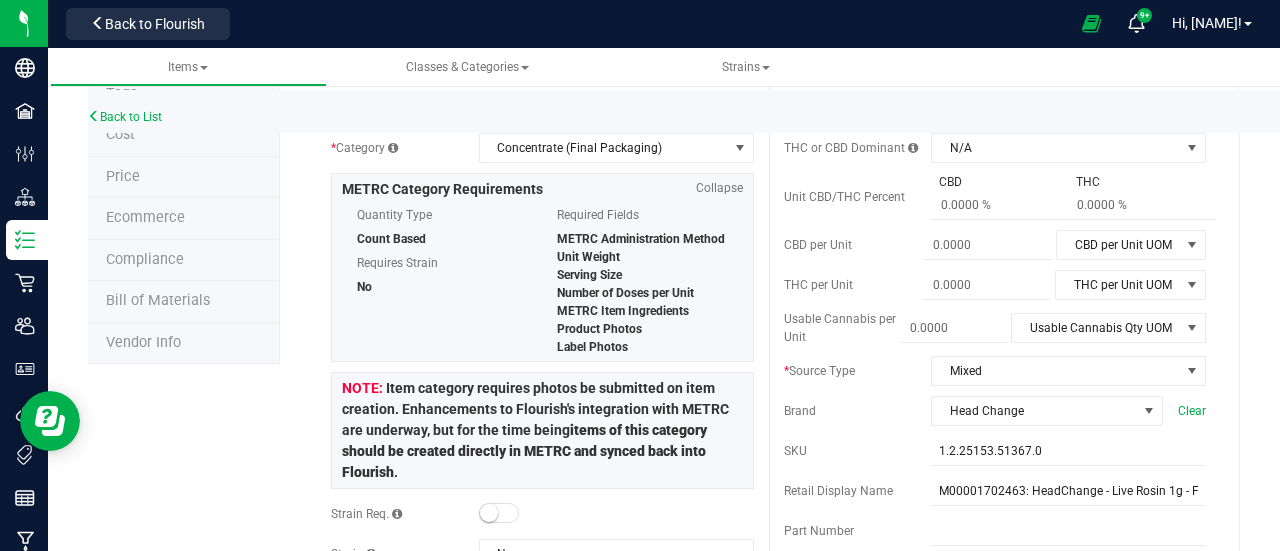 scroll, scrollTop: 179, scrollLeft: 0, axis: vertical 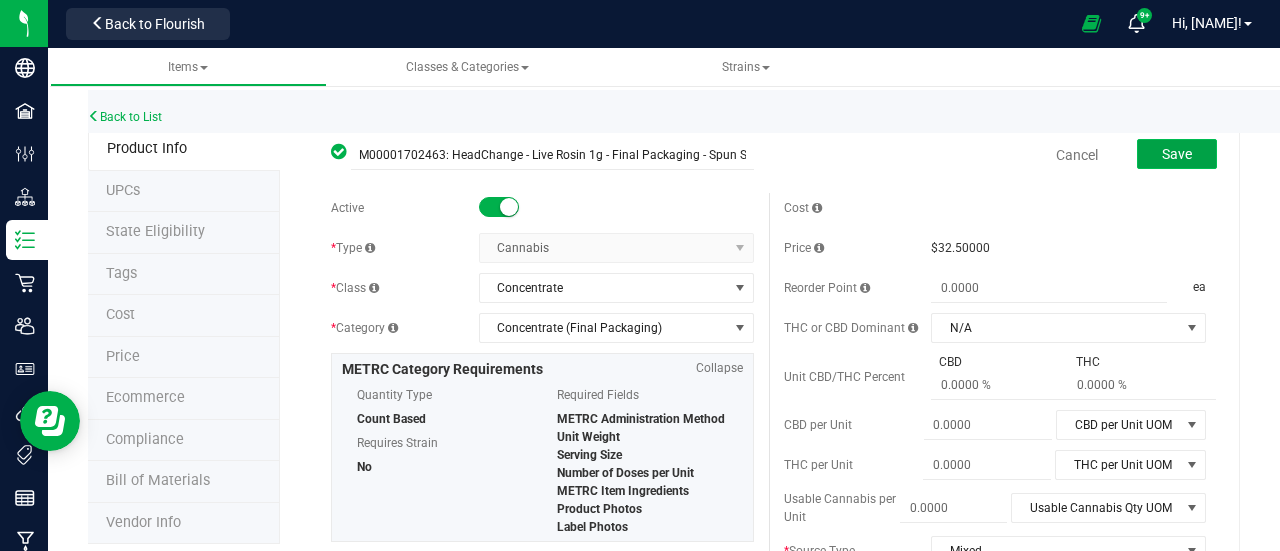 click on "Save" at bounding box center [1177, 154] 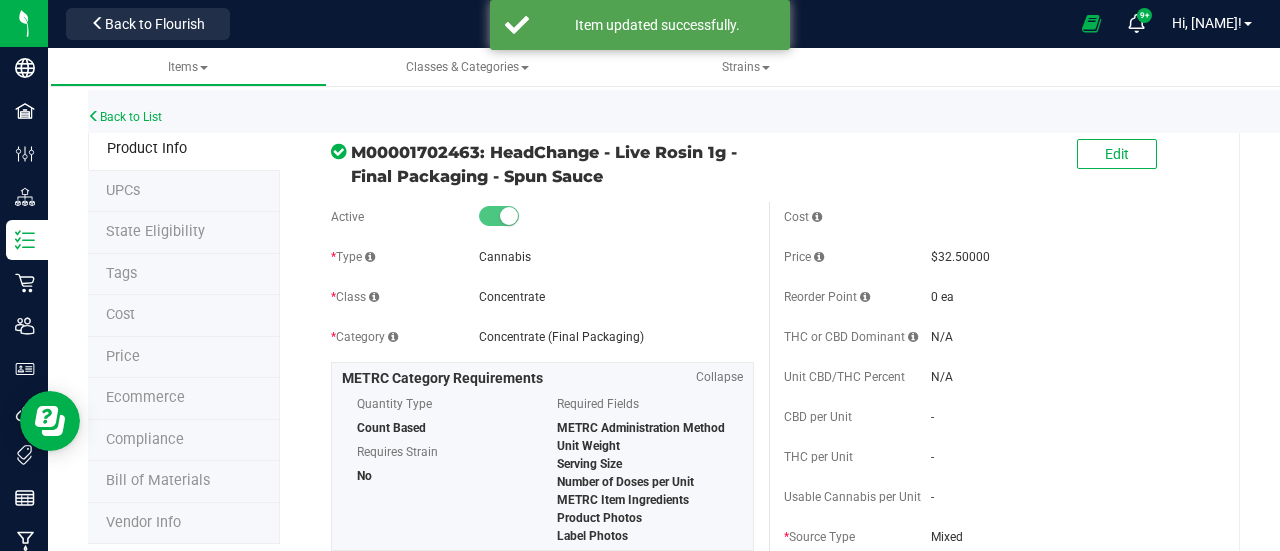 click on "Ecommerce" at bounding box center [184, 399] 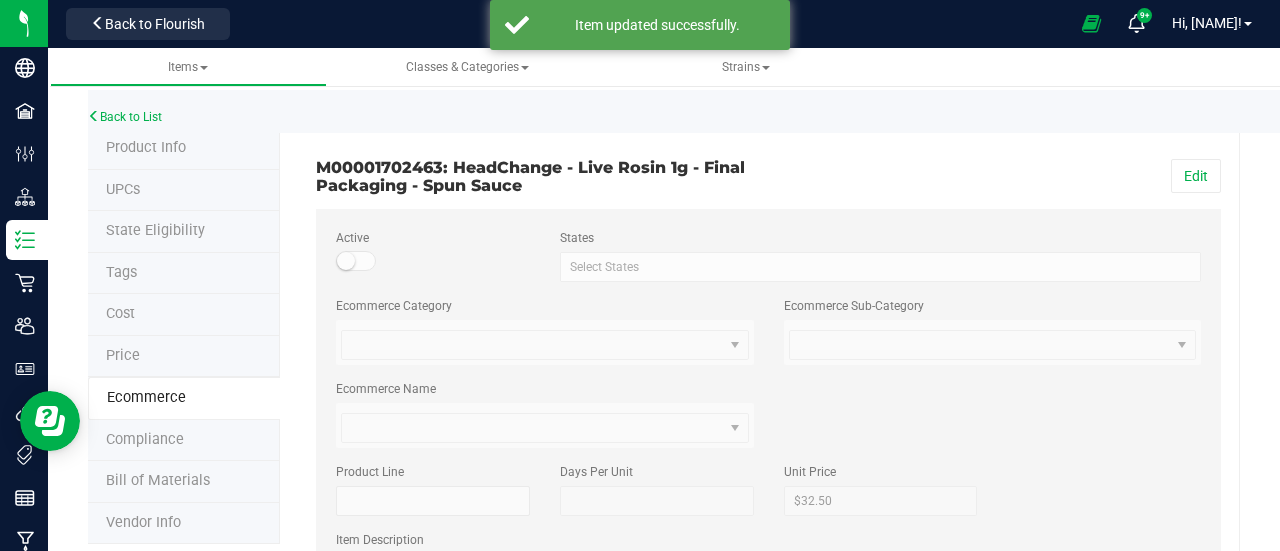 click on "Price" at bounding box center (184, 357) 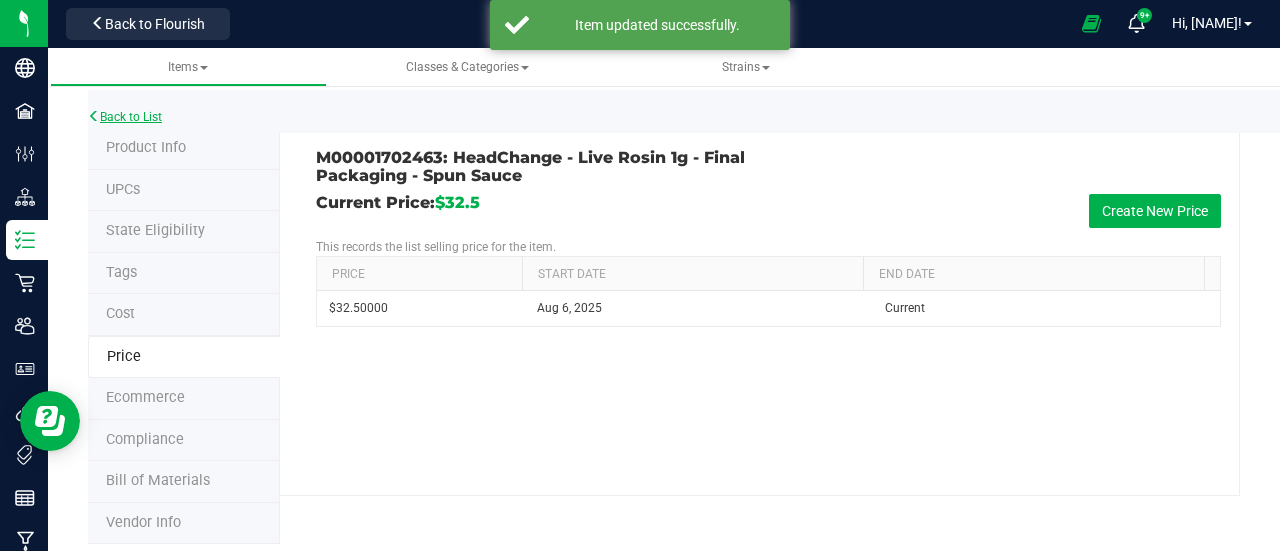 click on "Back to List" at bounding box center [125, 117] 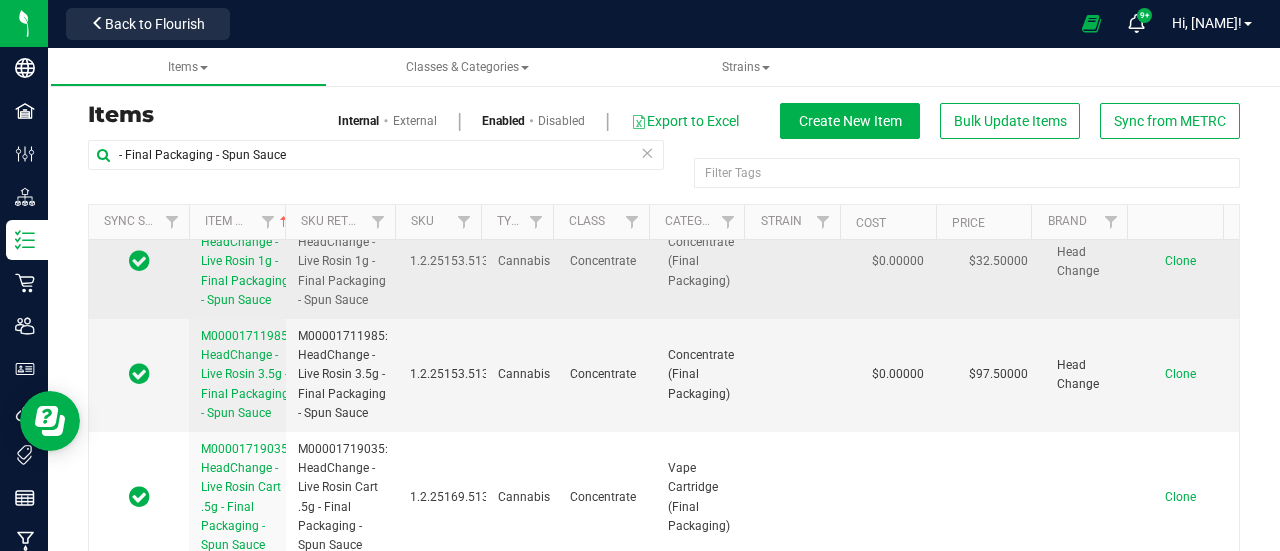 scroll, scrollTop: 121, scrollLeft: 0, axis: vertical 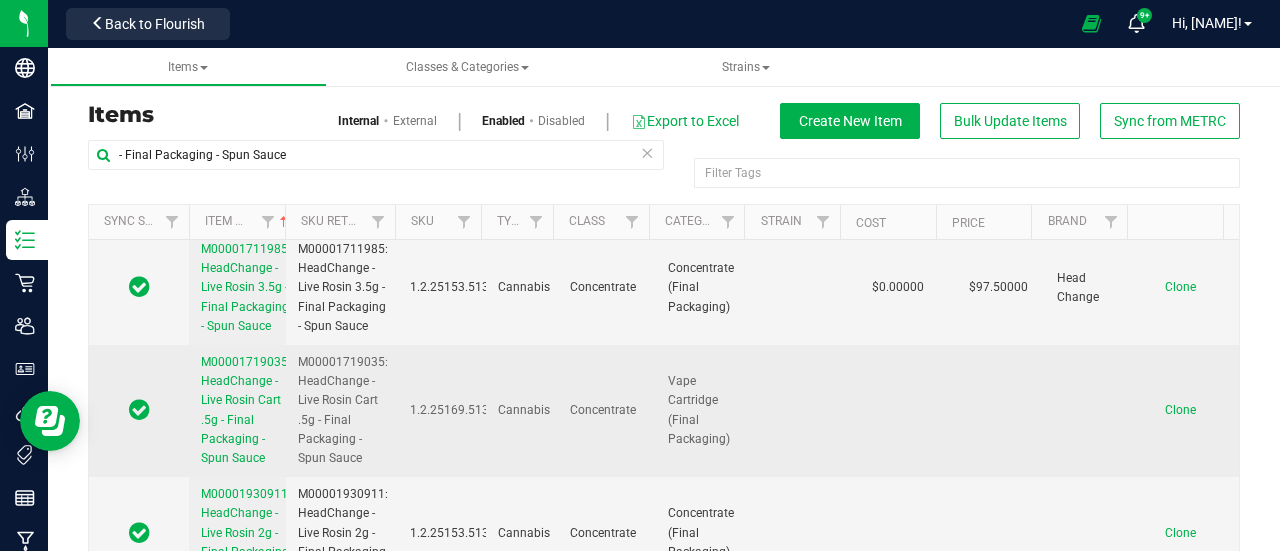 click on "M00001719035: HeadChange - Live Rosin Cart .5g - Final Packaging - Spun Sauce" at bounding box center [246, 410] 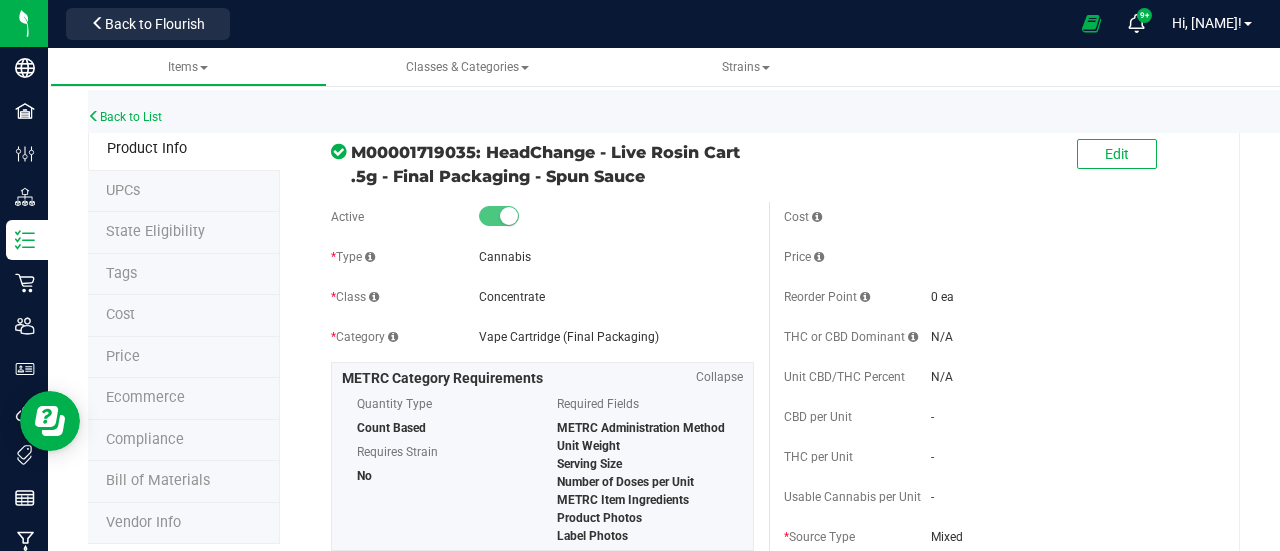 click on "Price" at bounding box center [184, 358] 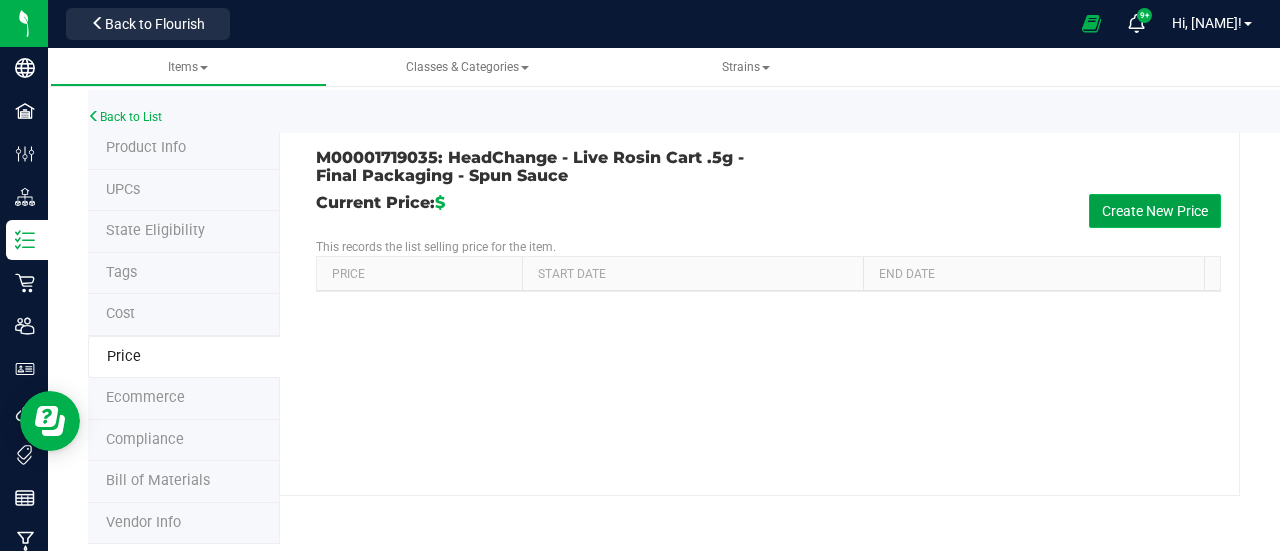 click on "Create New Price" at bounding box center [1155, 211] 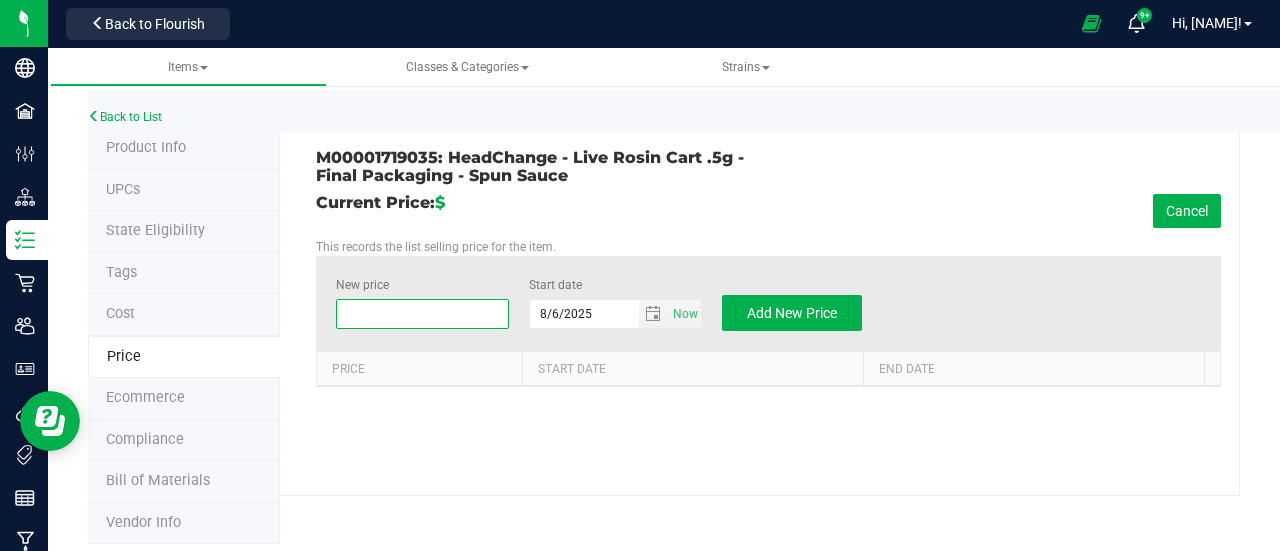 click at bounding box center [422, 314] 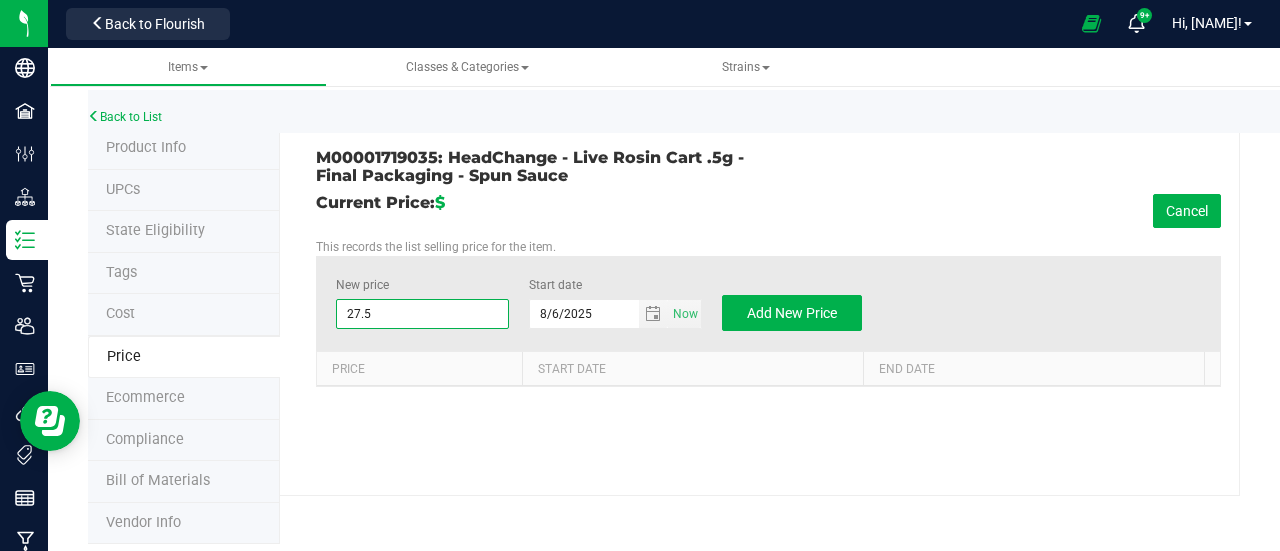 type on "27.50" 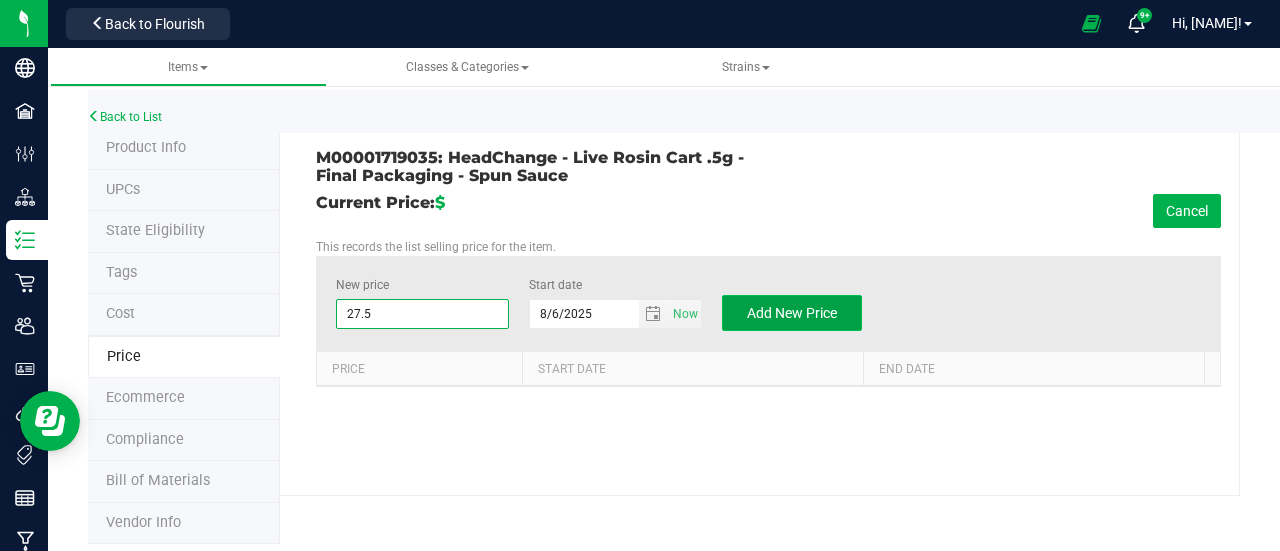 click on "Add New Price" at bounding box center [792, 313] 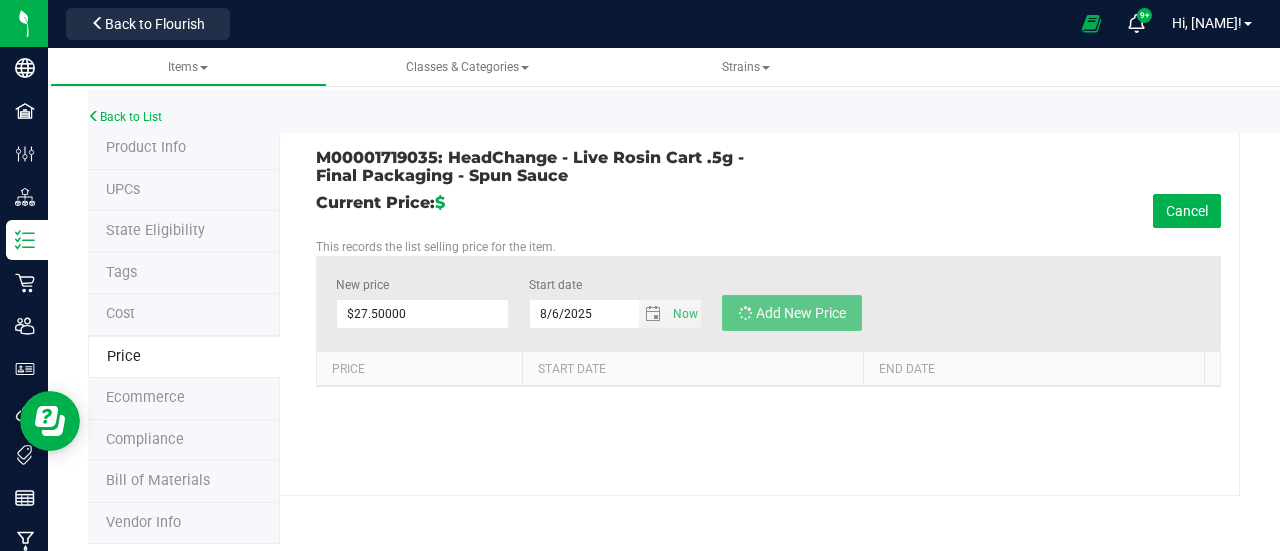 type on "$0.00000" 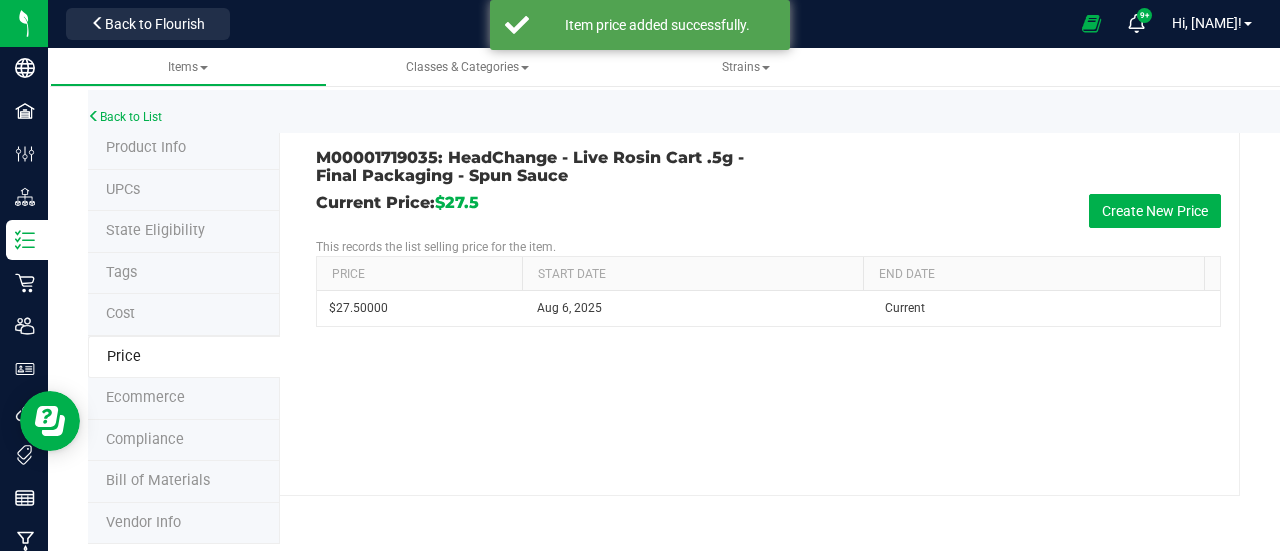 click on "Product Info" at bounding box center (184, 149) 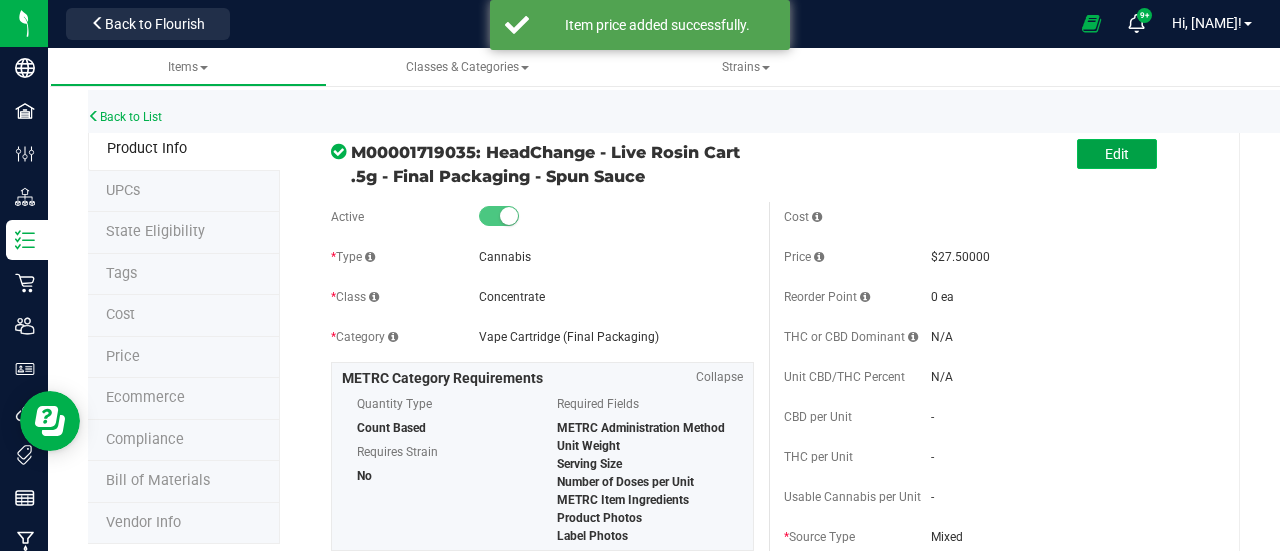 click on "Edit" at bounding box center [1117, 154] 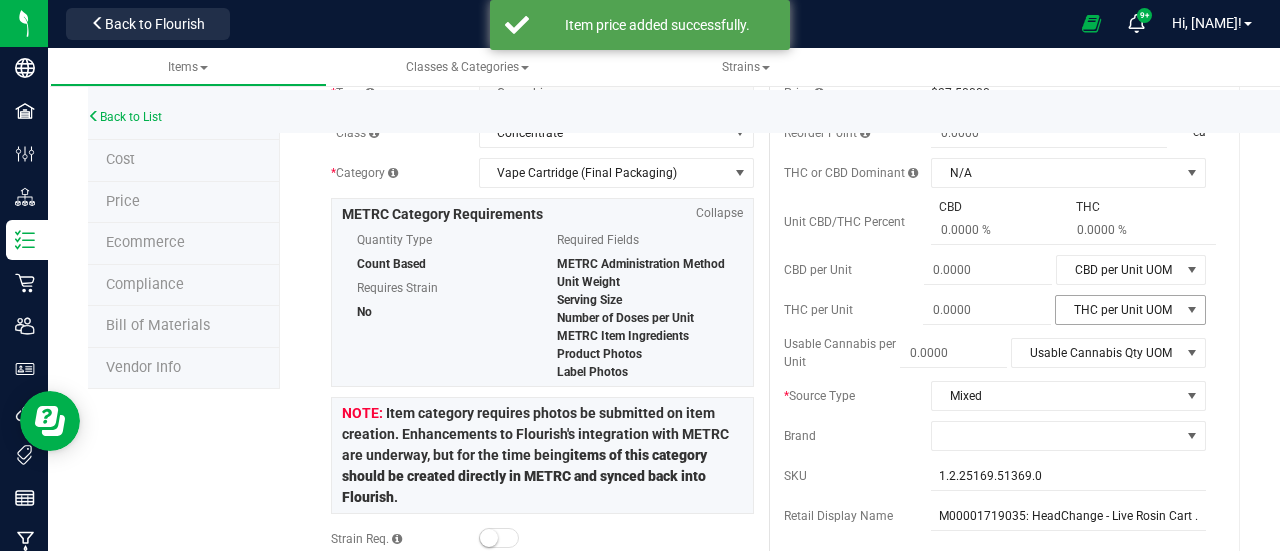 scroll, scrollTop: 156, scrollLeft: 0, axis: vertical 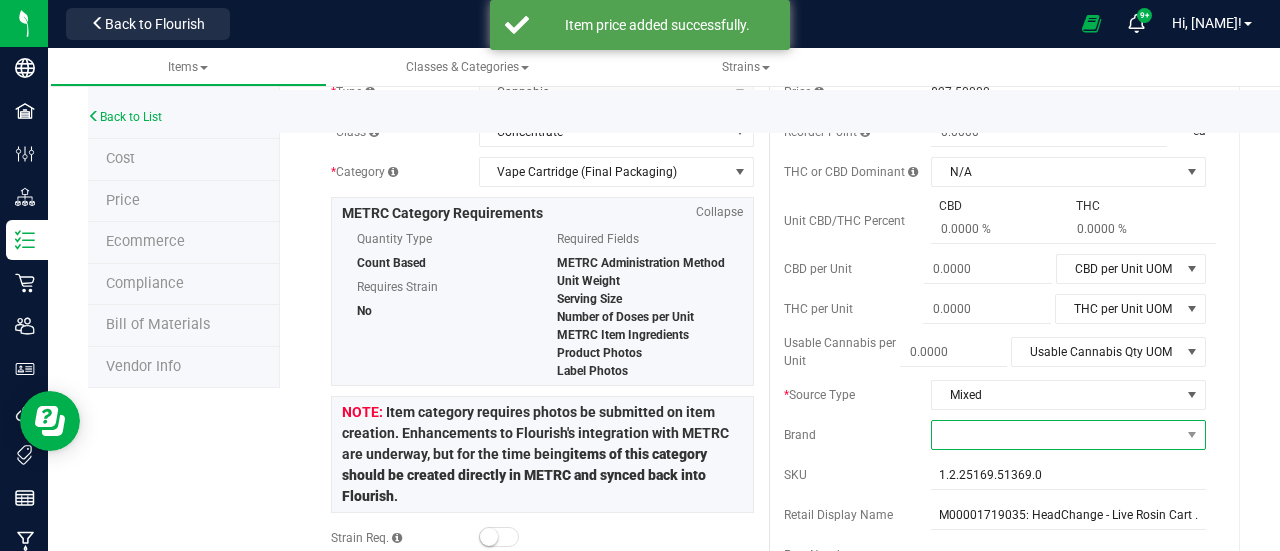 click at bounding box center (1056, 435) 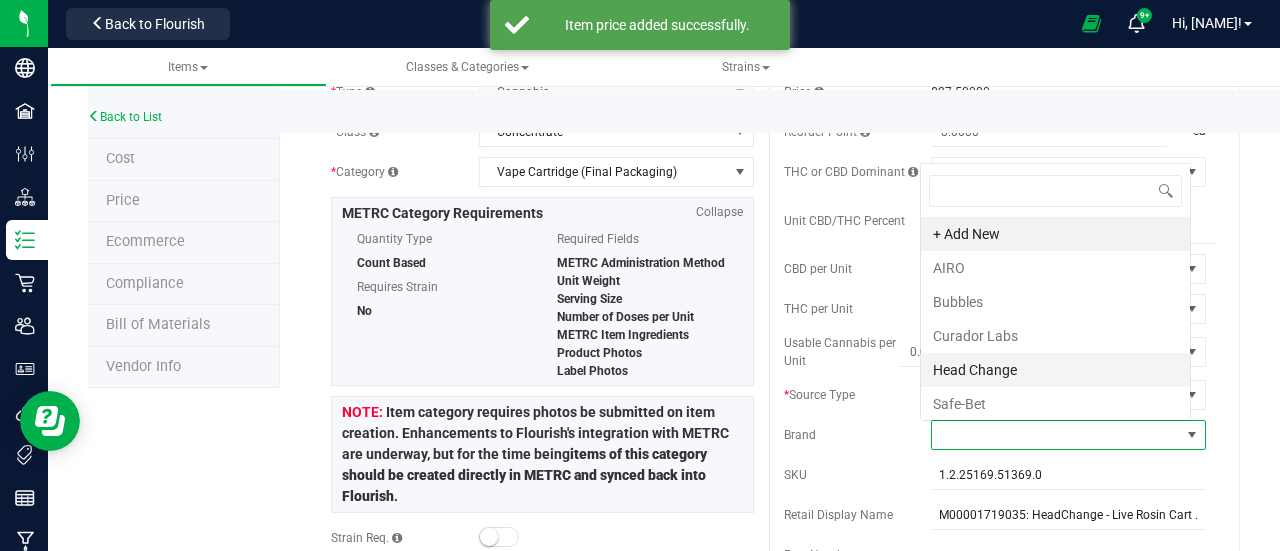 scroll, scrollTop: 99970, scrollLeft: 99729, axis: both 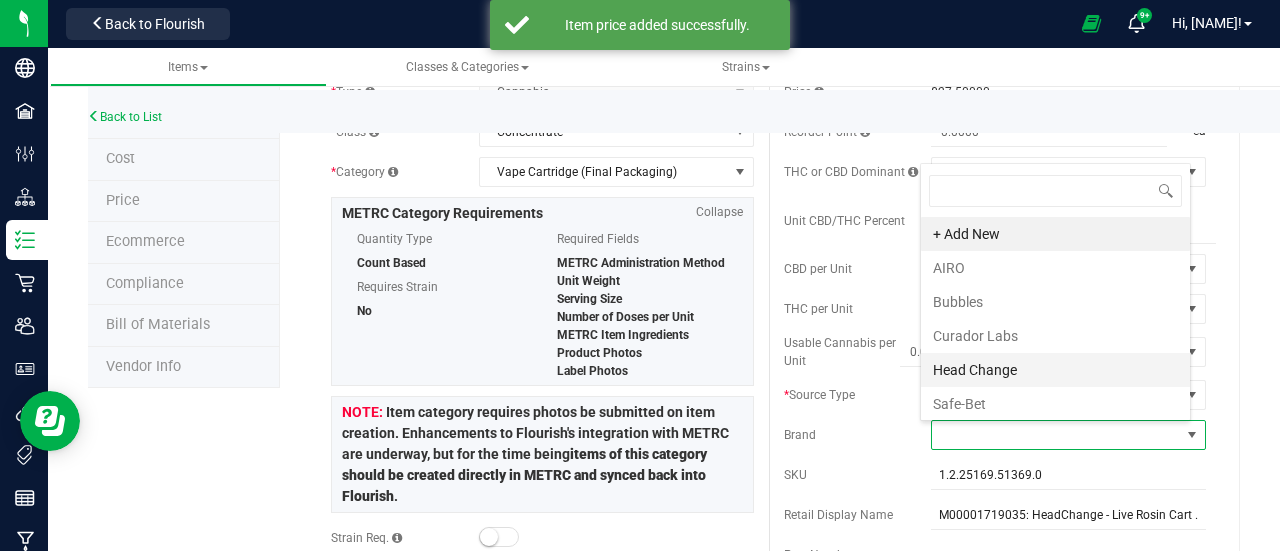 click on "Head Change" at bounding box center [1055, 370] 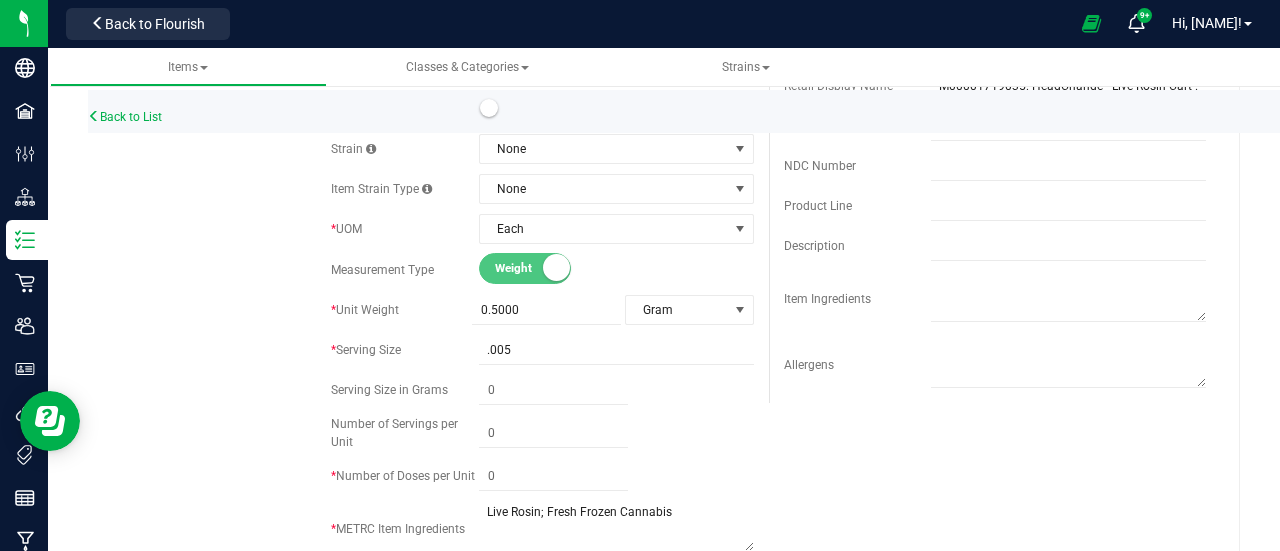 scroll, scrollTop: 642, scrollLeft: 0, axis: vertical 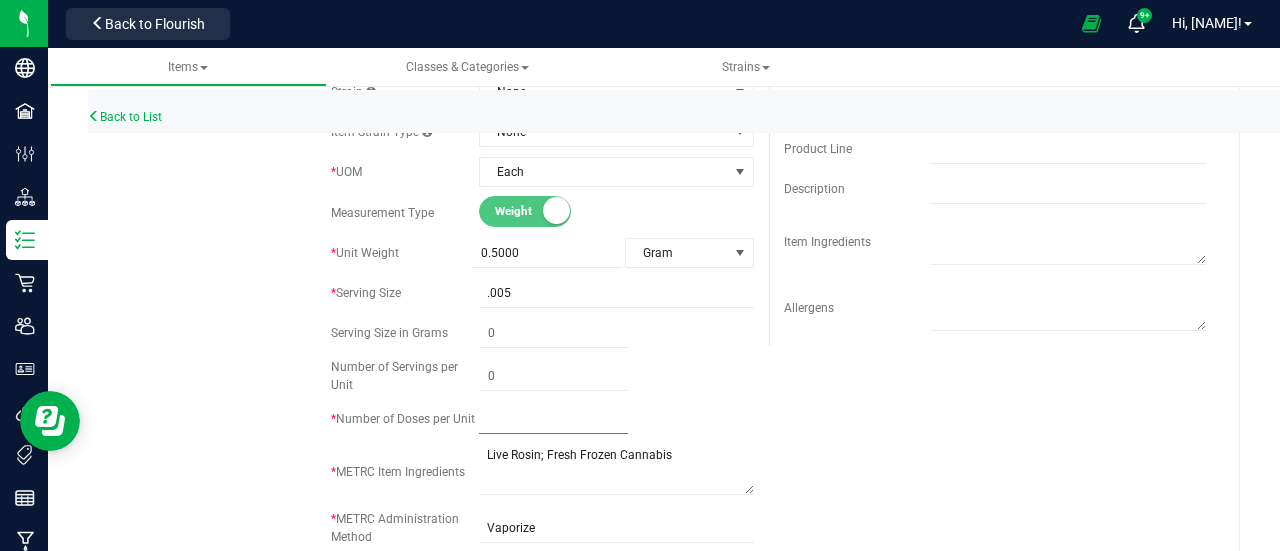 click at bounding box center (553, 419) 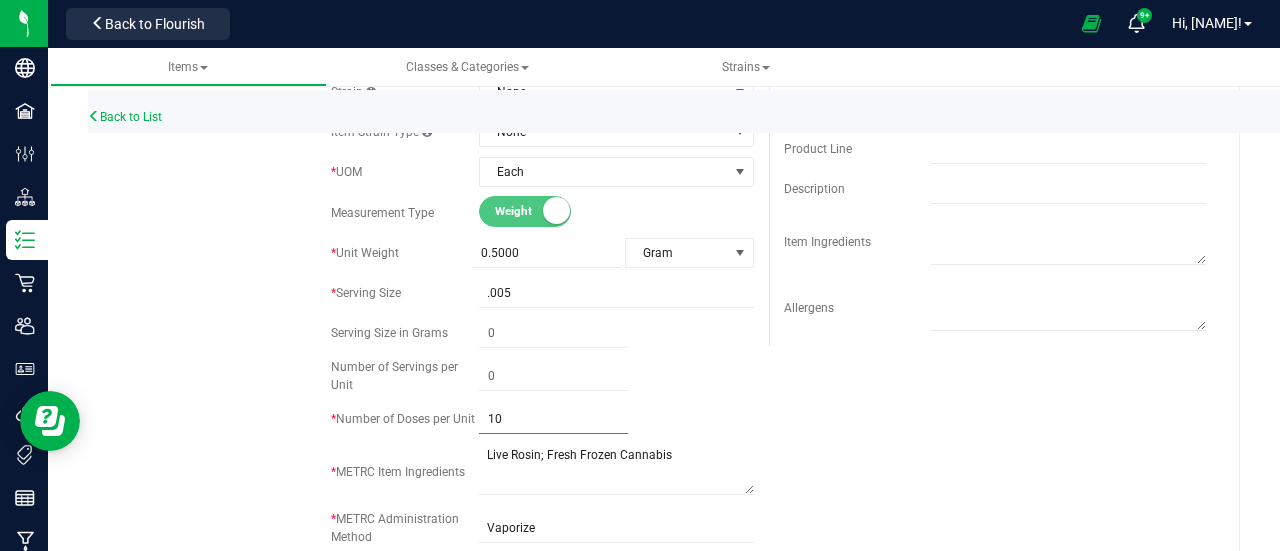 type on "100" 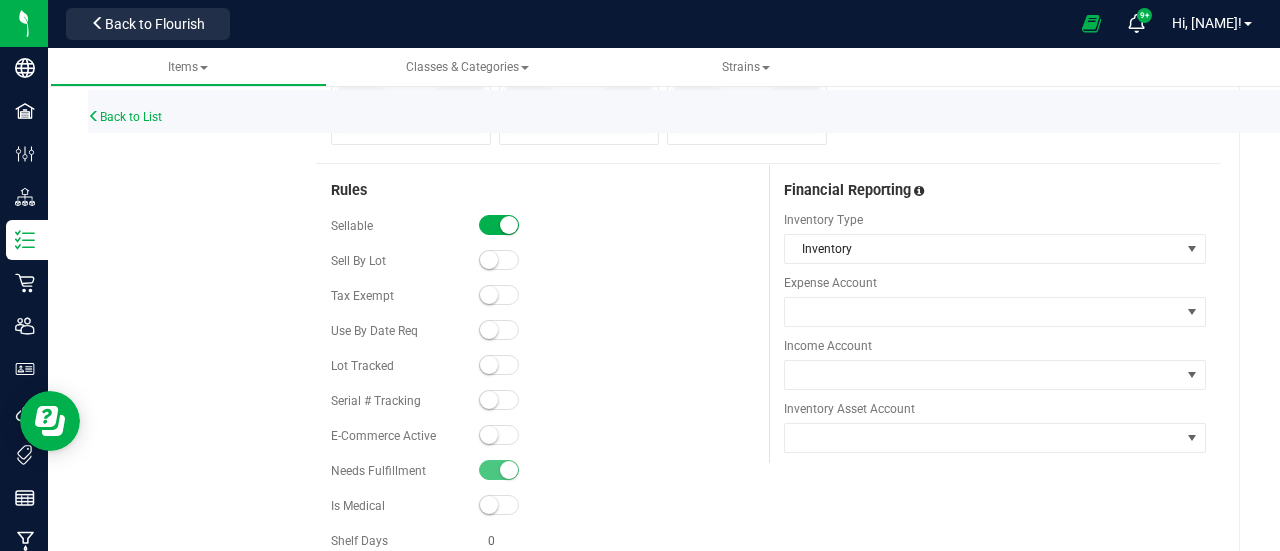 scroll, scrollTop: 1484, scrollLeft: 0, axis: vertical 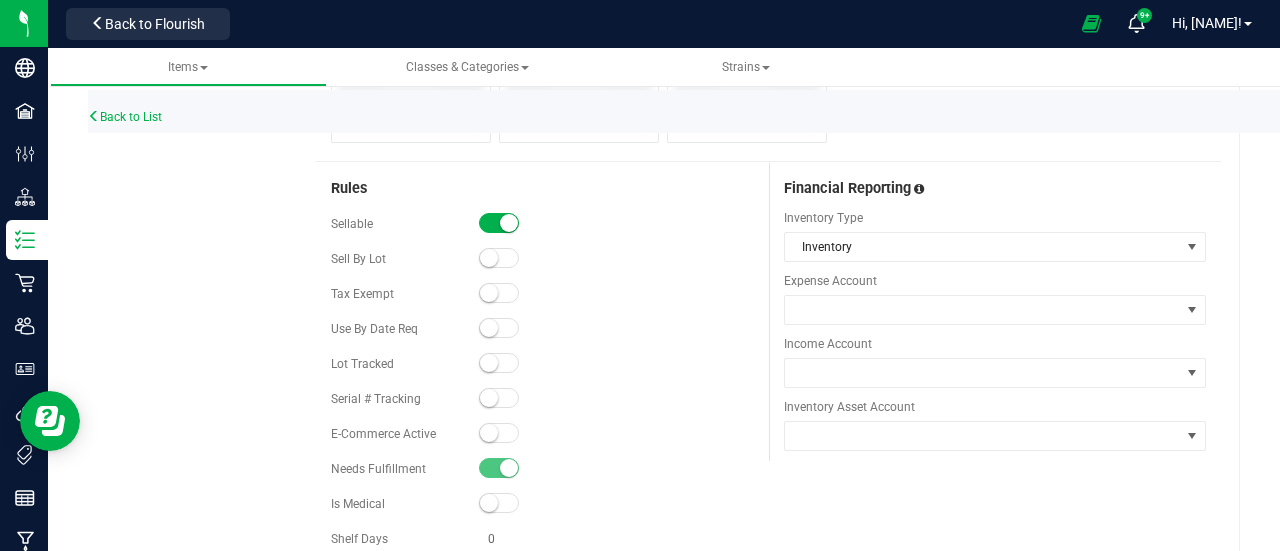 type on "100" 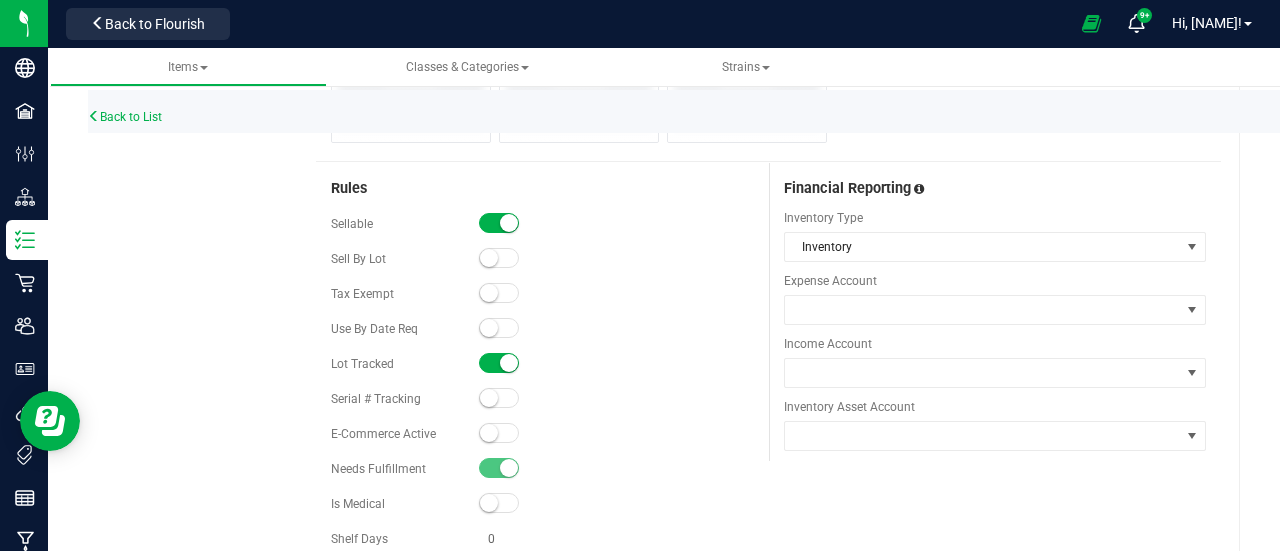 click at bounding box center (499, 328) 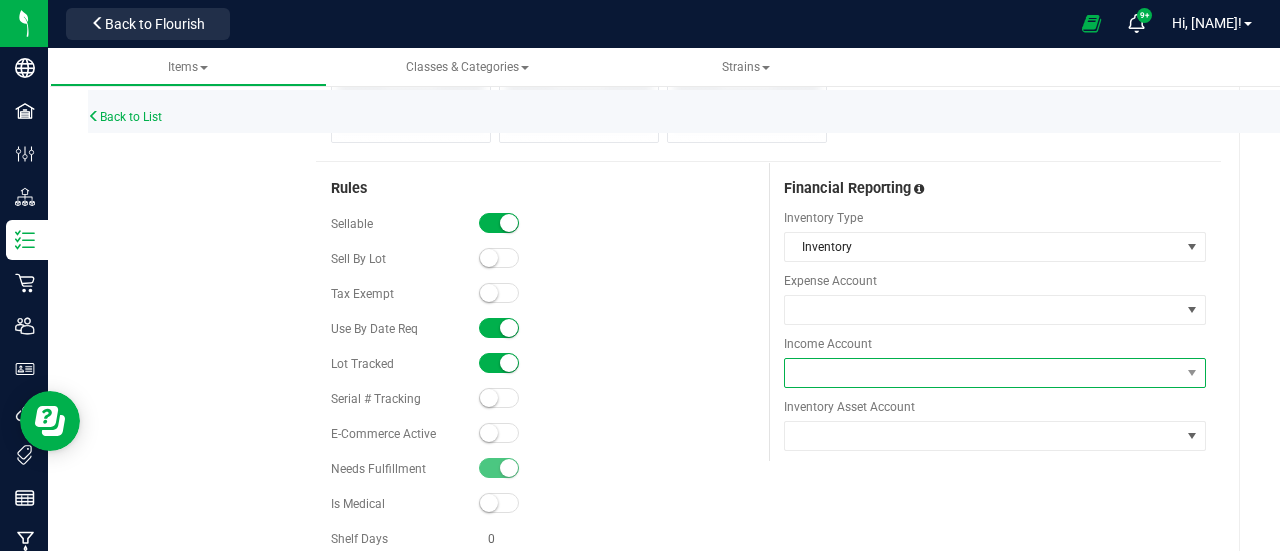 click at bounding box center (983, 373) 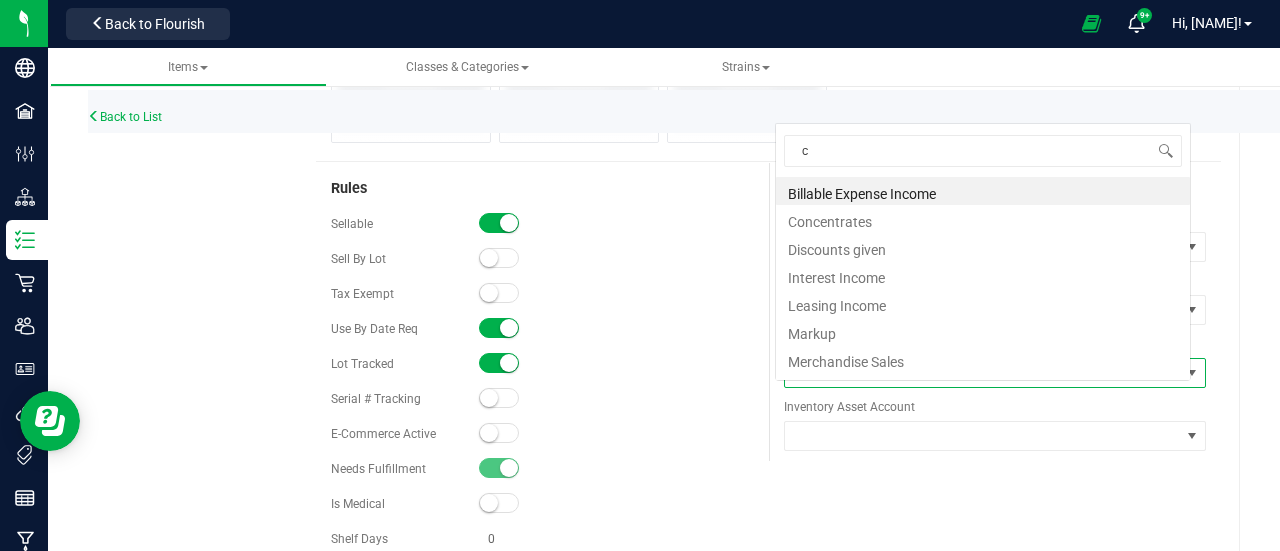 scroll, scrollTop: 0, scrollLeft: 0, axis: both 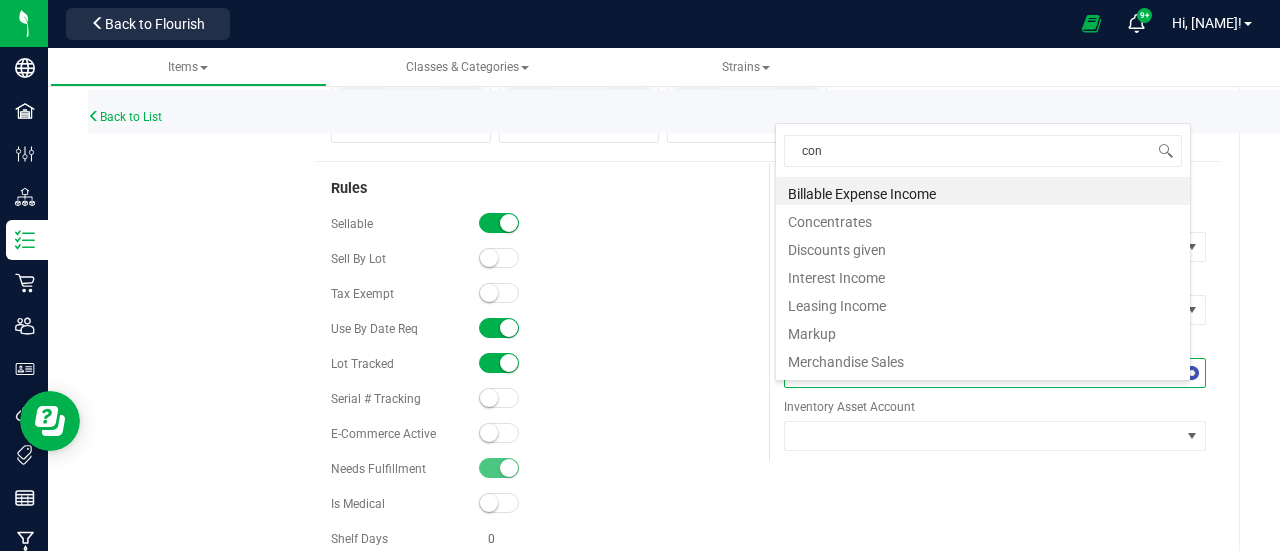 type on "conc" 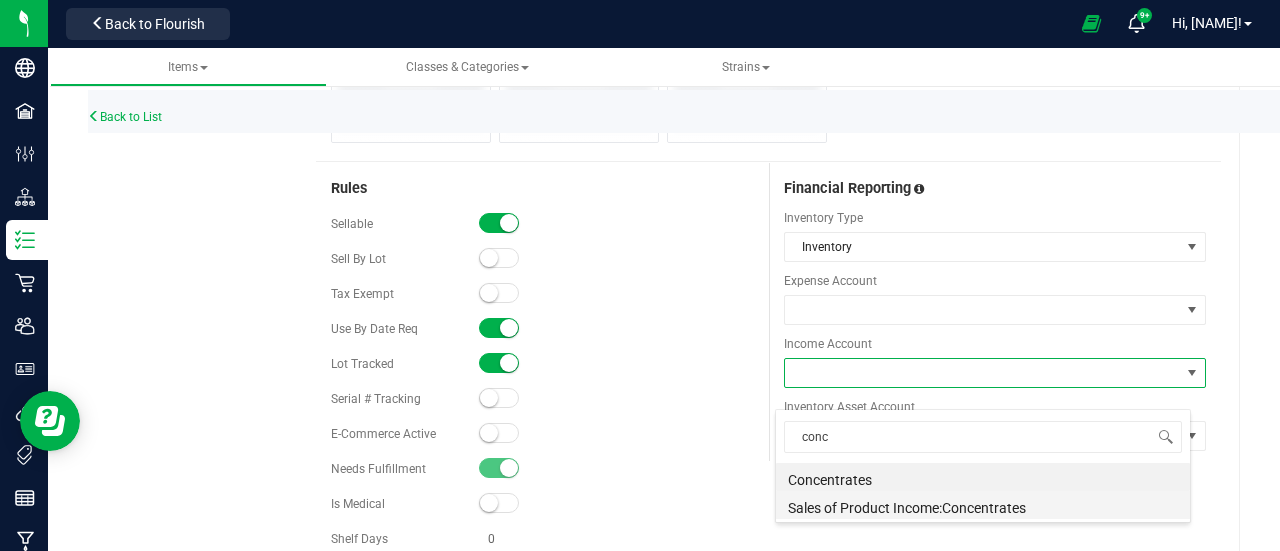 click on "Sales of Product Income:Concentrates" at bounding box center (983, 505) 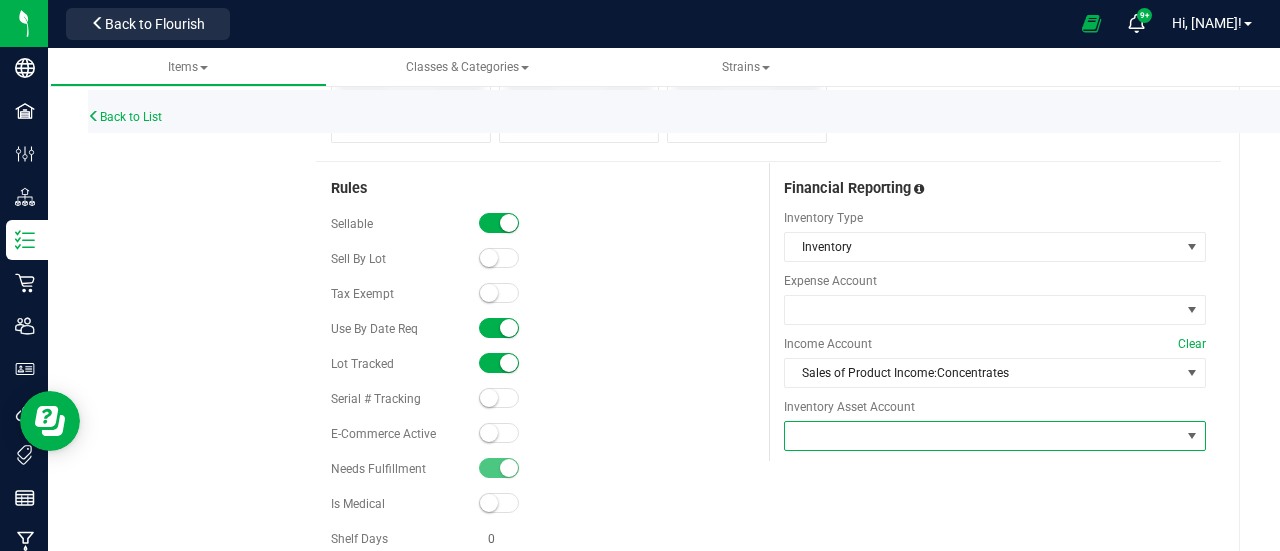 click at bounding box center (983, 436) 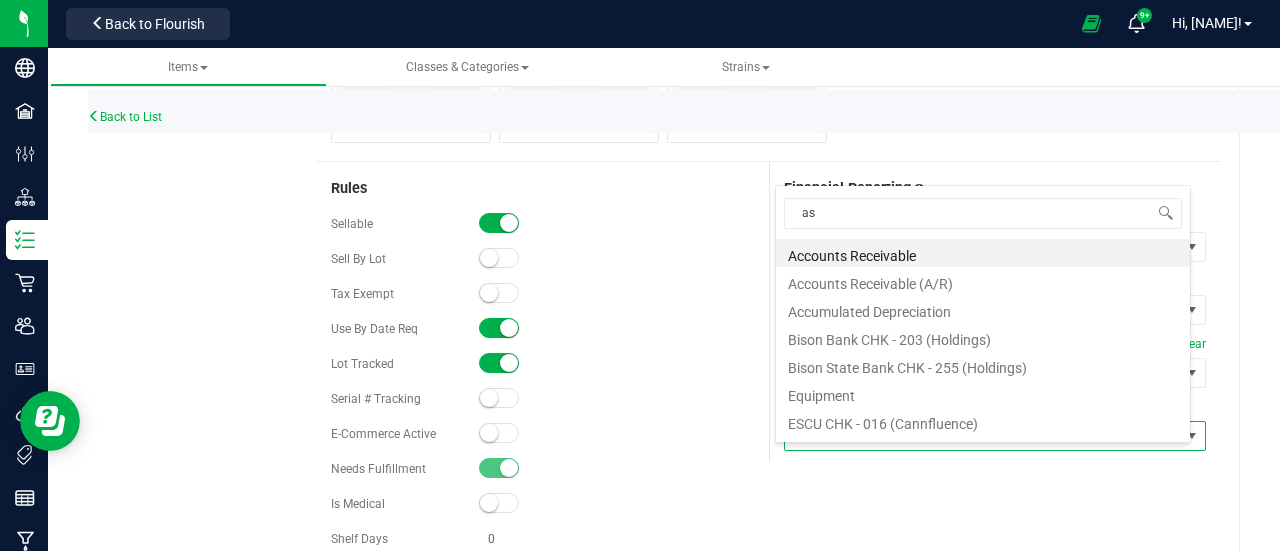 scroll, scrollTop: 99970, scrollLeft: 99584, axis: both 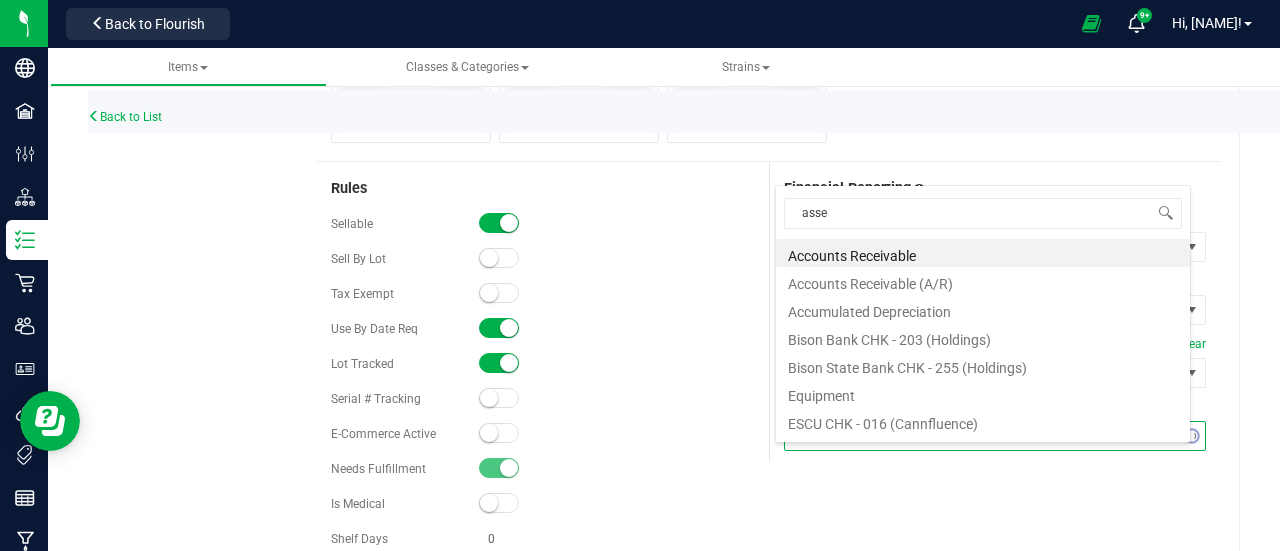 type on "asset" 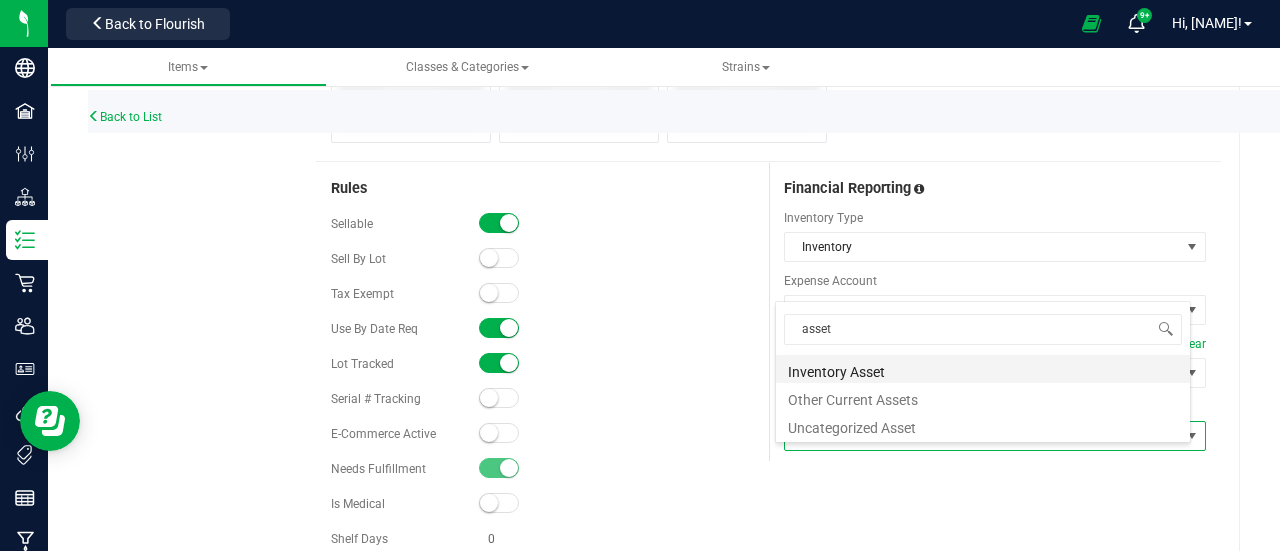 click on "Inventory Asset" at bounding box center (983, 369) 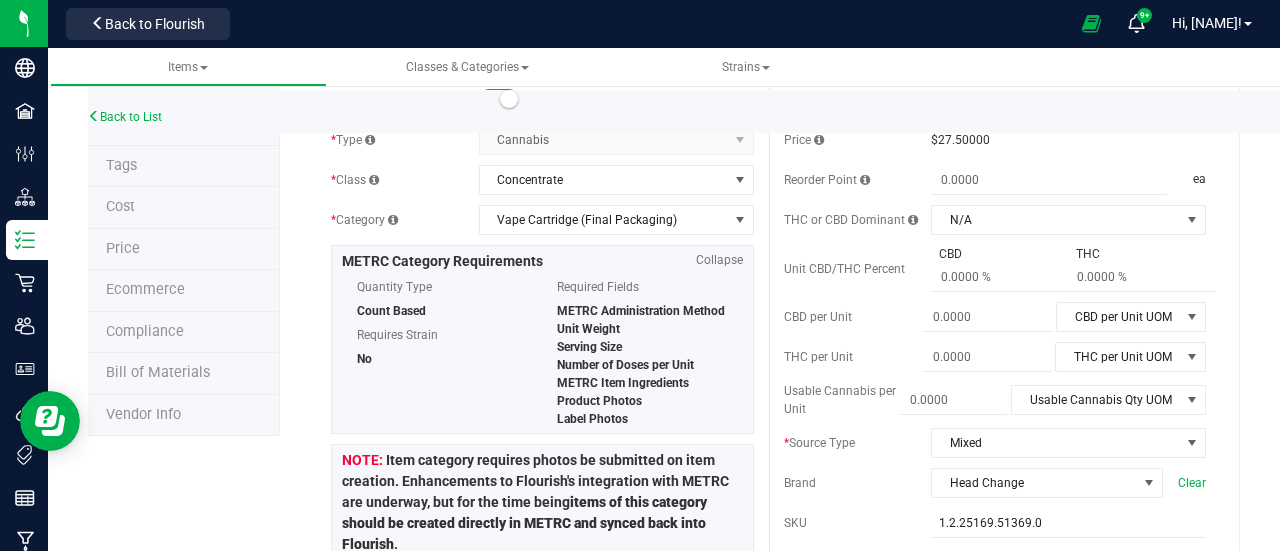 scroll, scrollTop: 0, scrollLeft: 0, axis: both 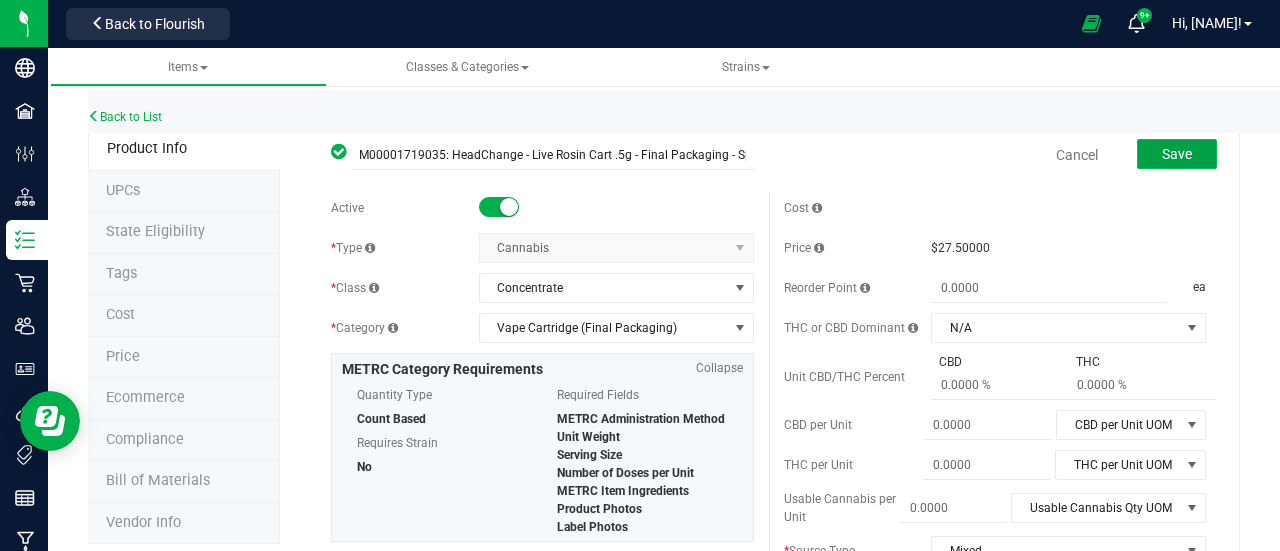 click on "Save" at bounding box center [1177, 154] 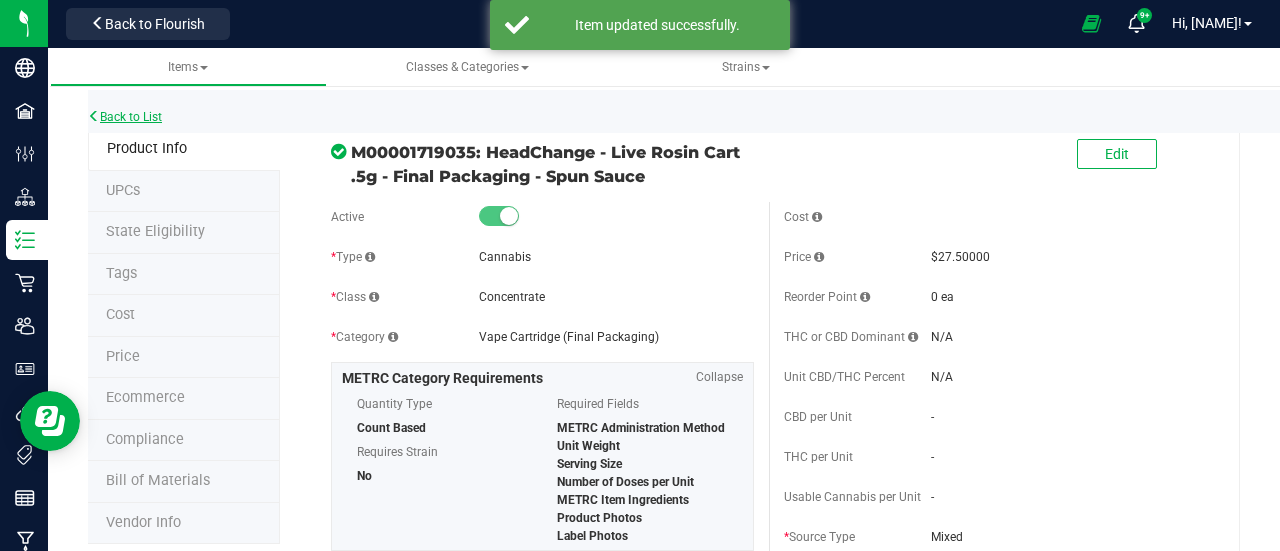click on "Back to List" at bounding box center [125, 117] 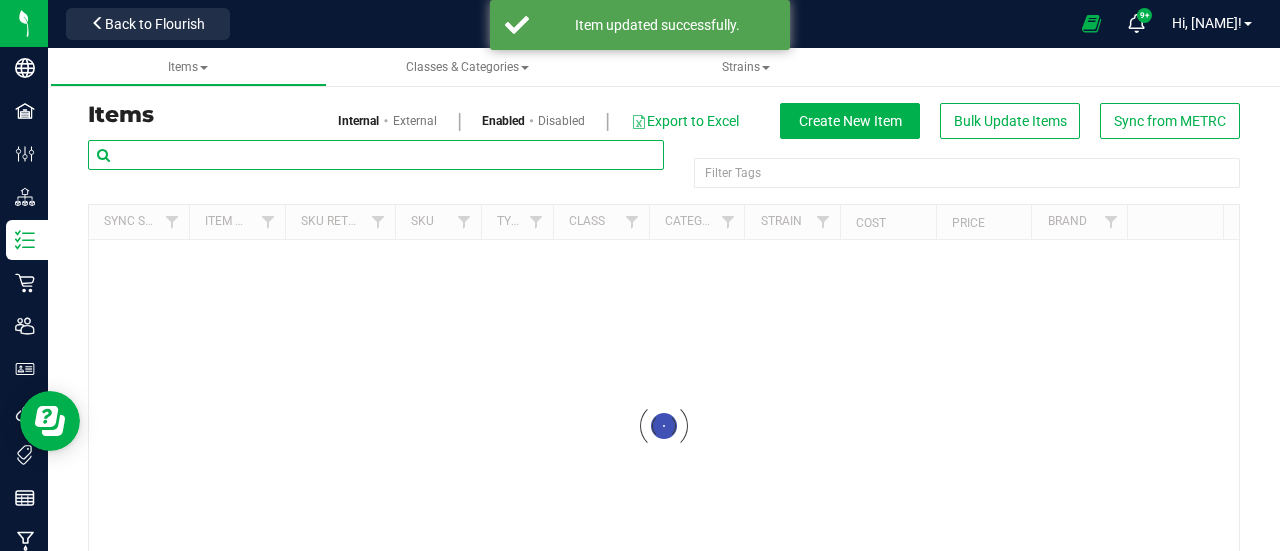 click at bounding box center [376, 155] 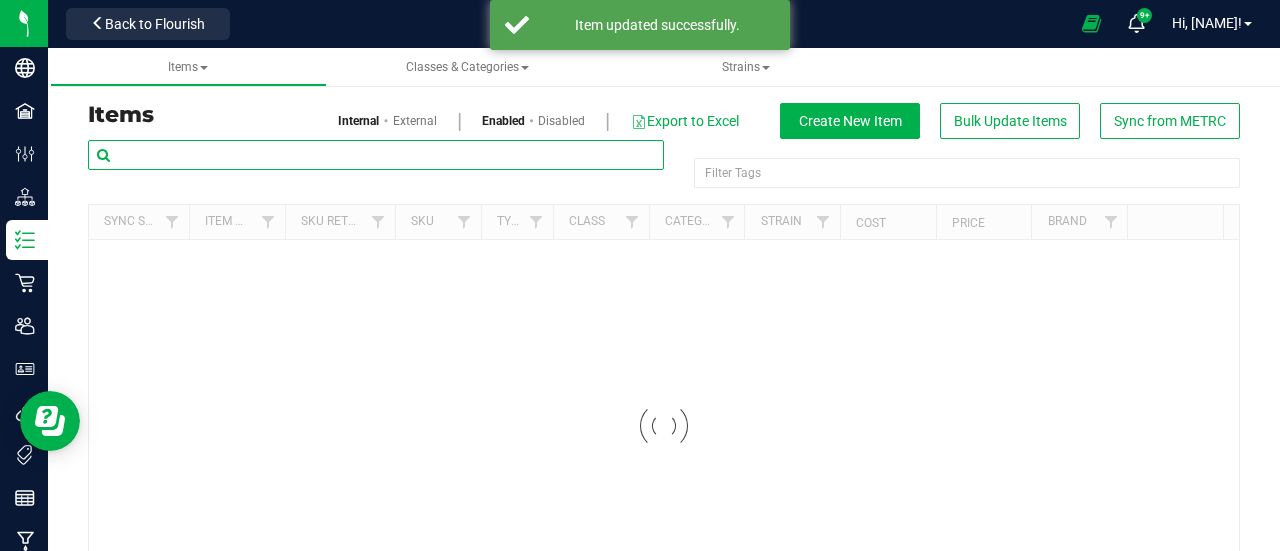paste on "- Final Packaging - Spun Sauce" 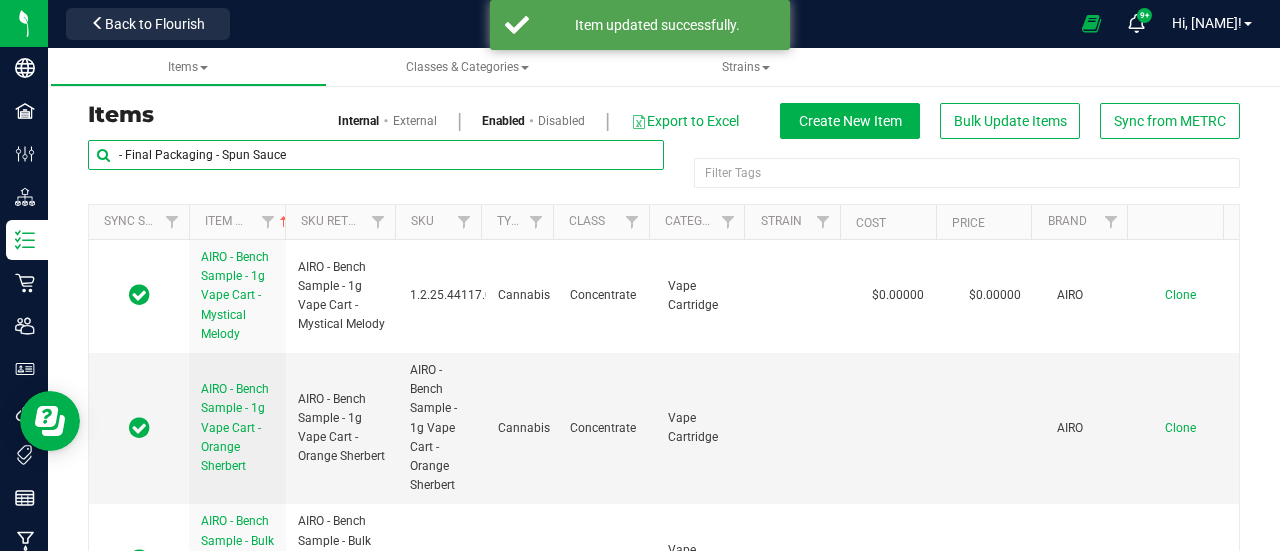 click on "Items   Classes & Categories   Strains
Items
Internal
External
Enabled
Disabled
Export to Excel
Create New Item
Bulk Update Items
Sync from METRC" at bounding box center (664, 299) 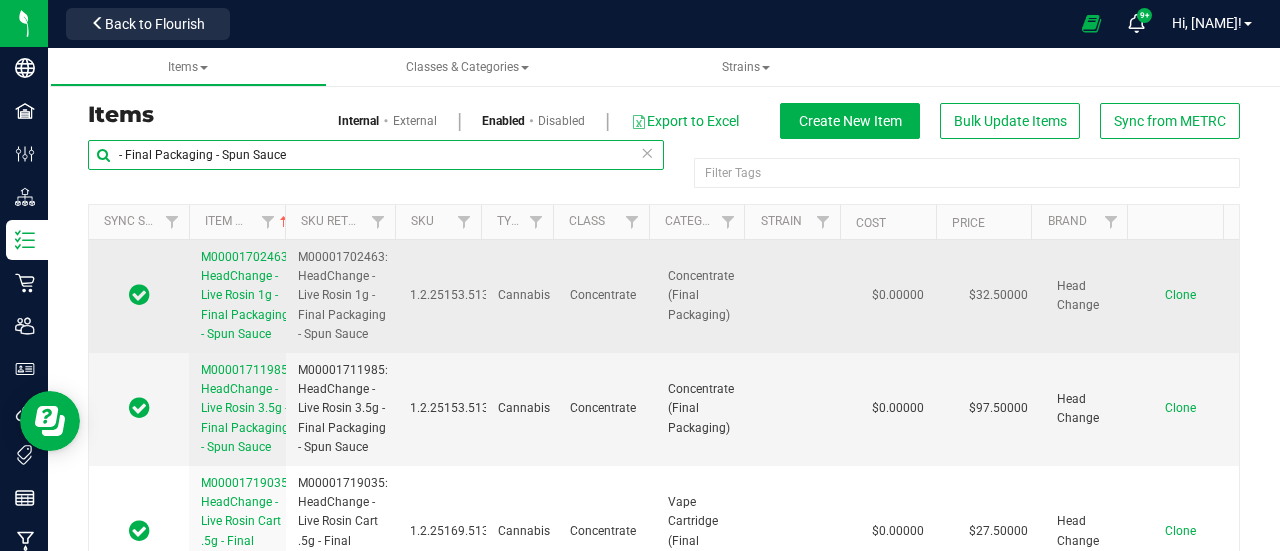 scroll, scrollTop: 121, scrollLeft: 0, axis: vertical 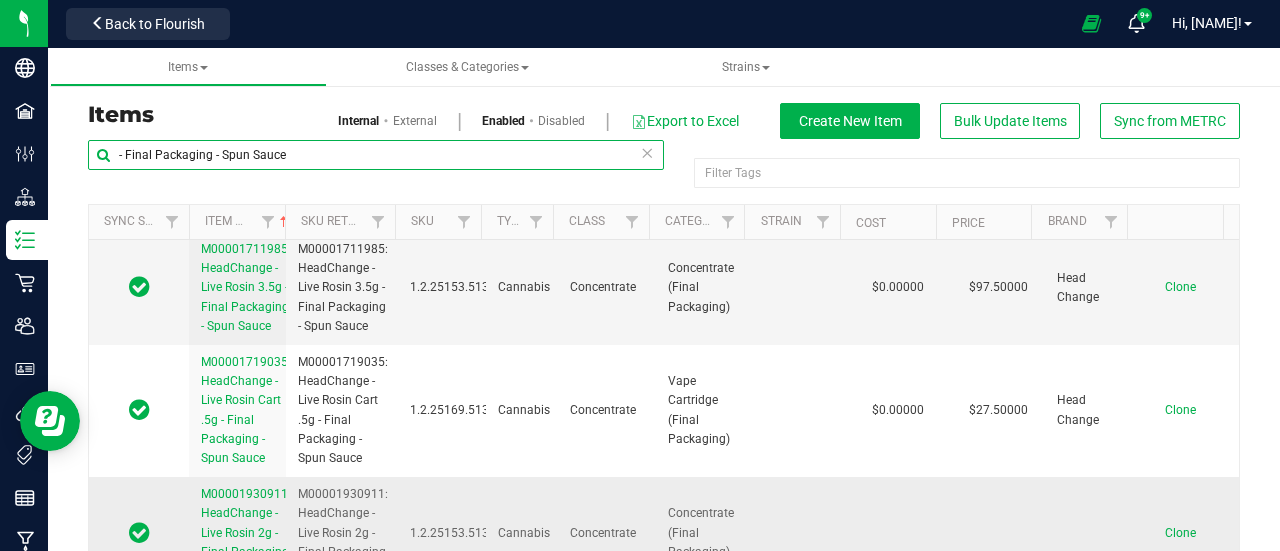 type on "- Final Packaging - Spun Sauce" 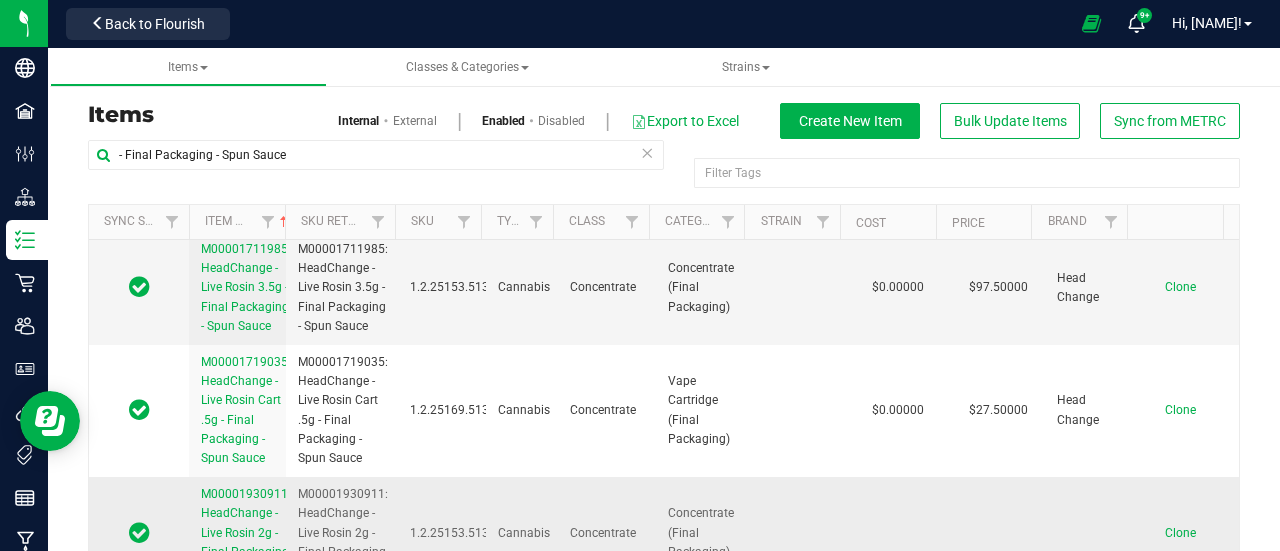 click on "M00001930911: HeadChange - Live Rosin 2g - Final Packaging - Spun Sauce" at bounding box center [246, 532] 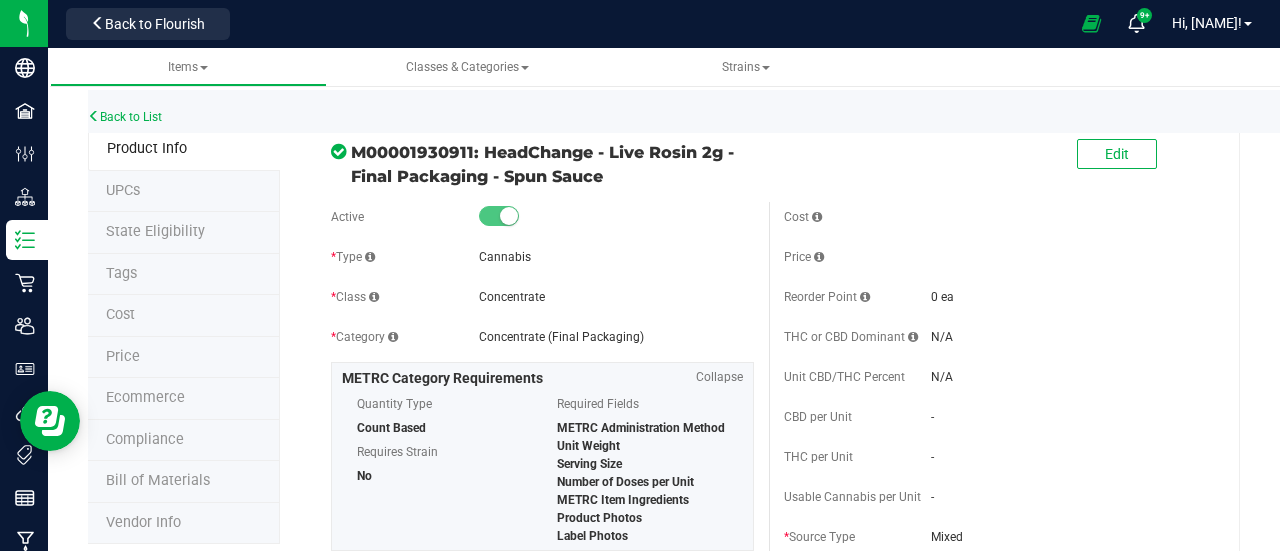 click on "Price" at bounding box center (184, 358) 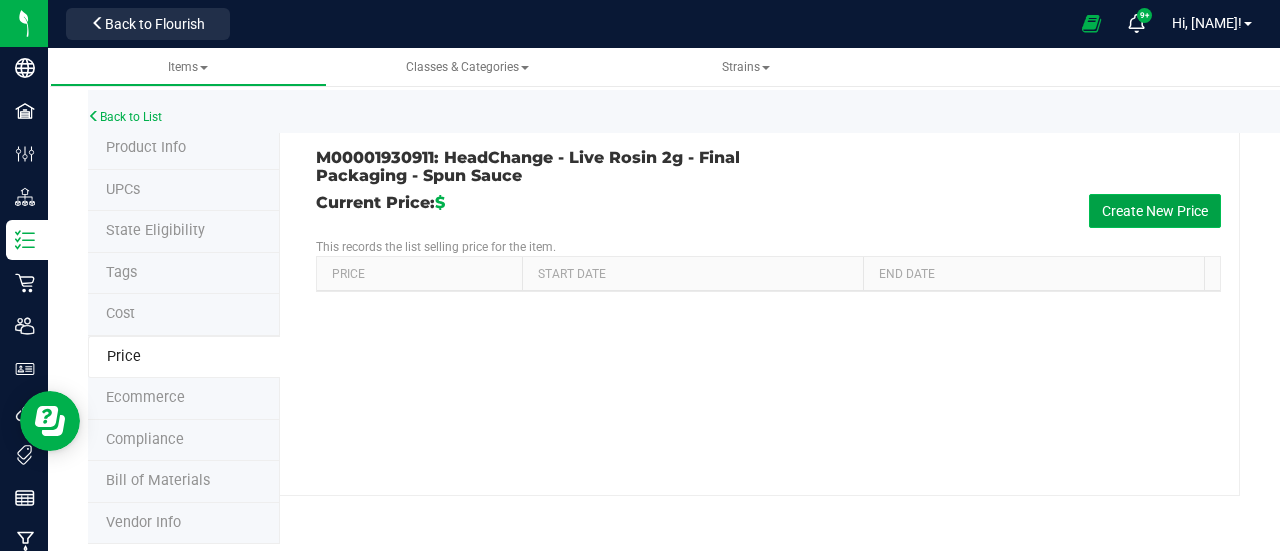 click on "Create New Price" at bounding box center [1155, 211] 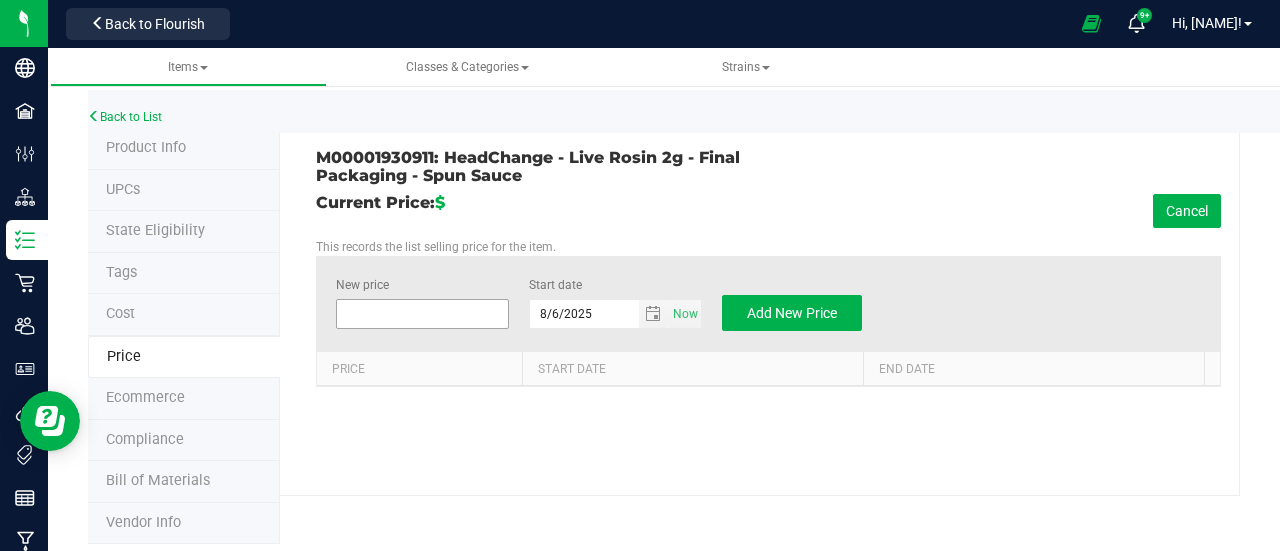 click at bounding box center [422, 314] 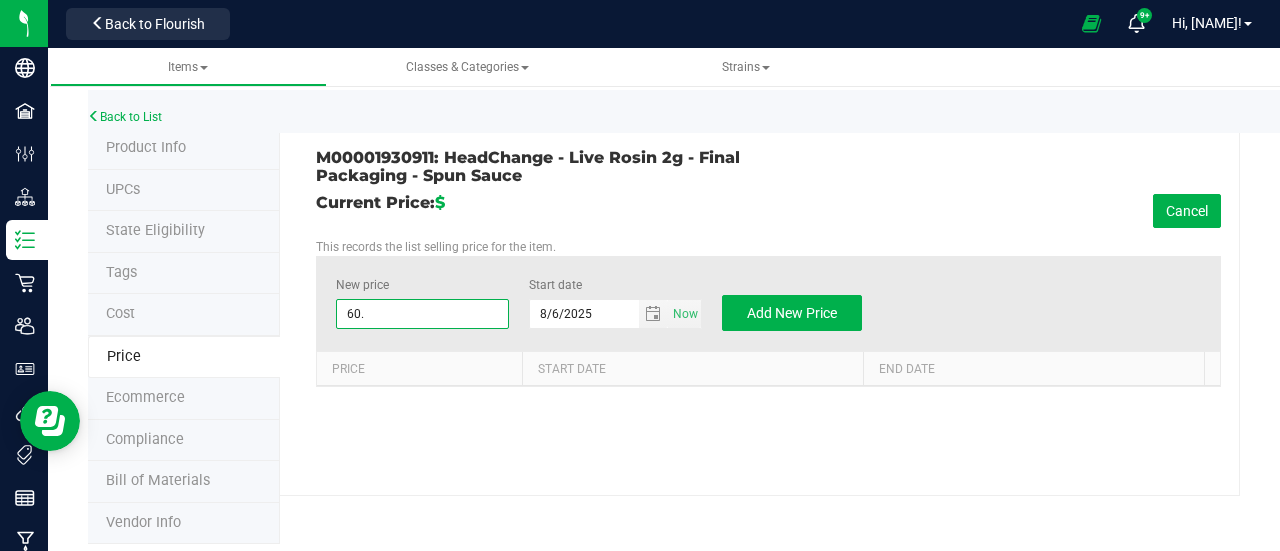 type on "60.0" 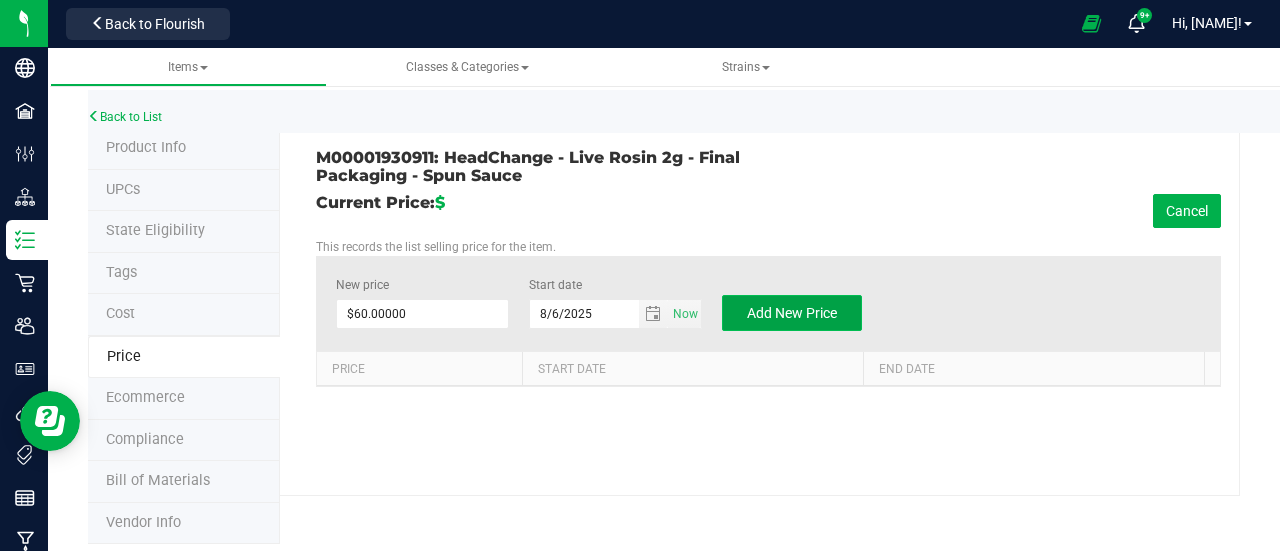 click on "Add New Price" at bounding box center (792, 313) 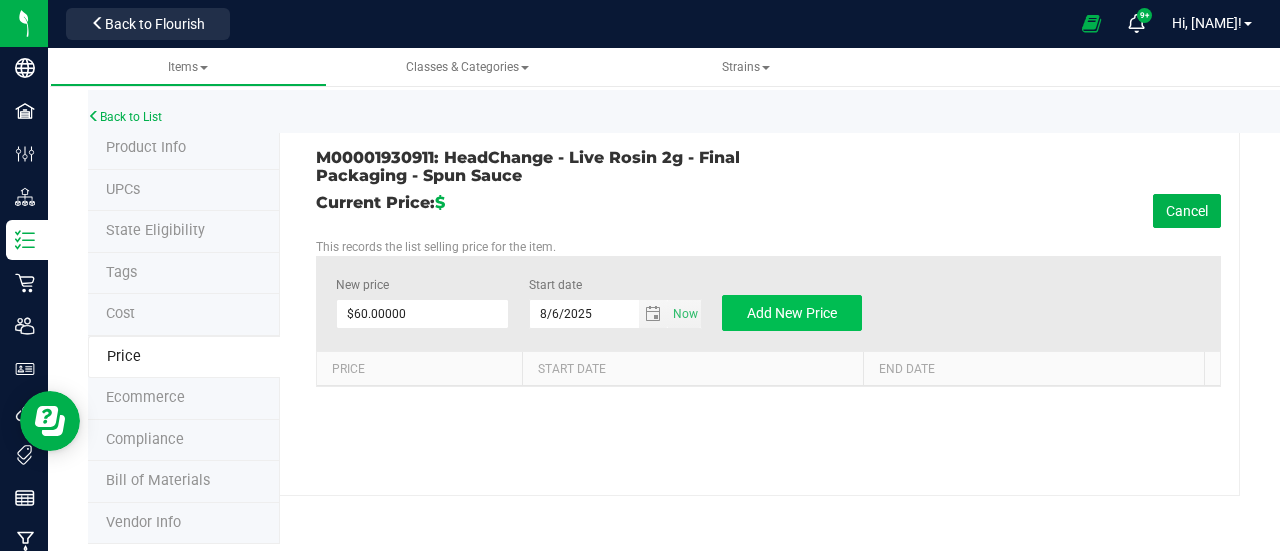 type on "$0.00000" 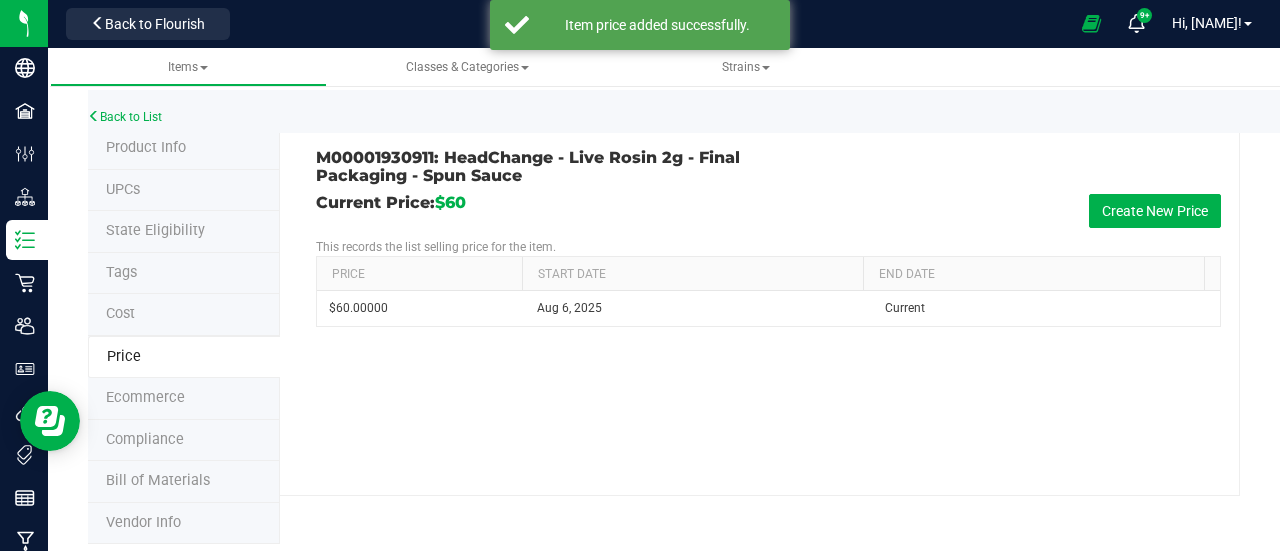 click on "Product Info" at bounding box center (184, 149) 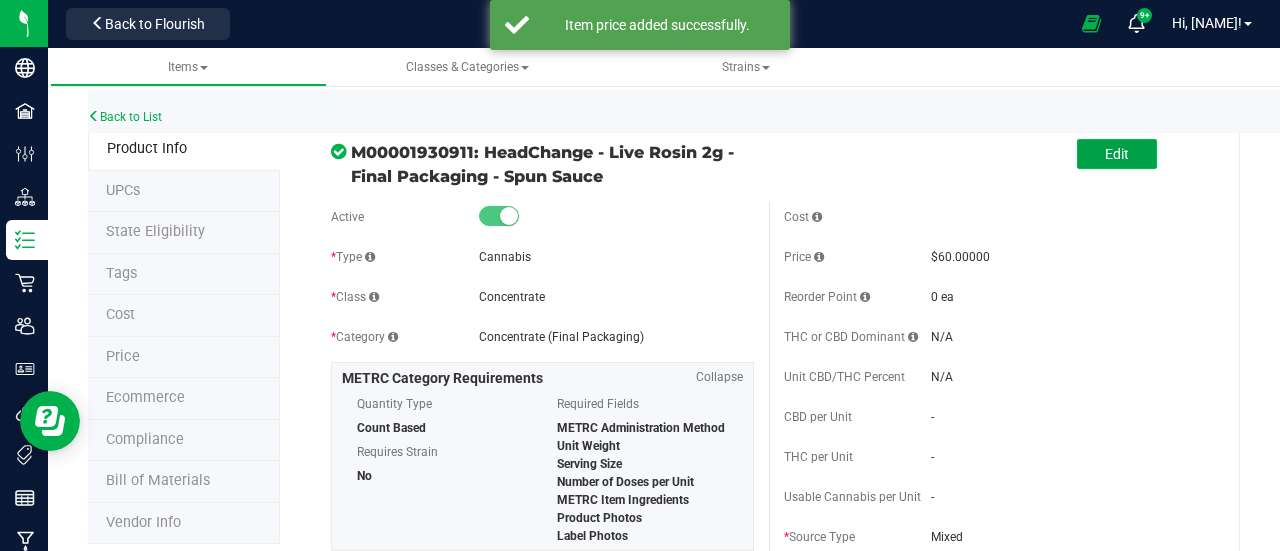 click on "Edit" at bounding box center [1117, 154] 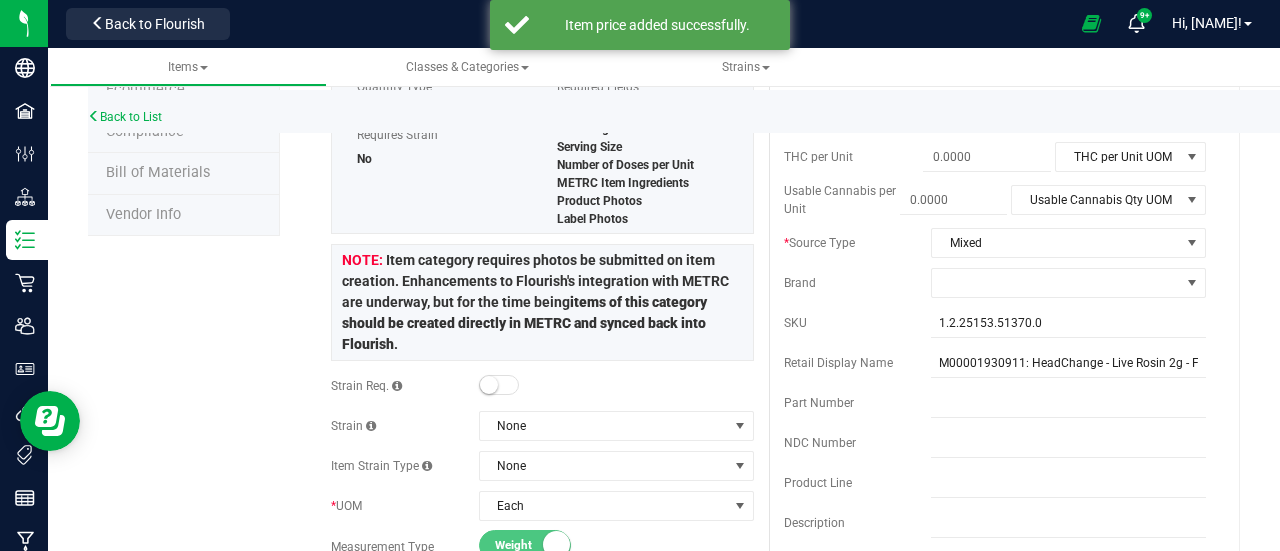 scroll, scrollTop: 311, scrollLeft: 0, axis: vertical 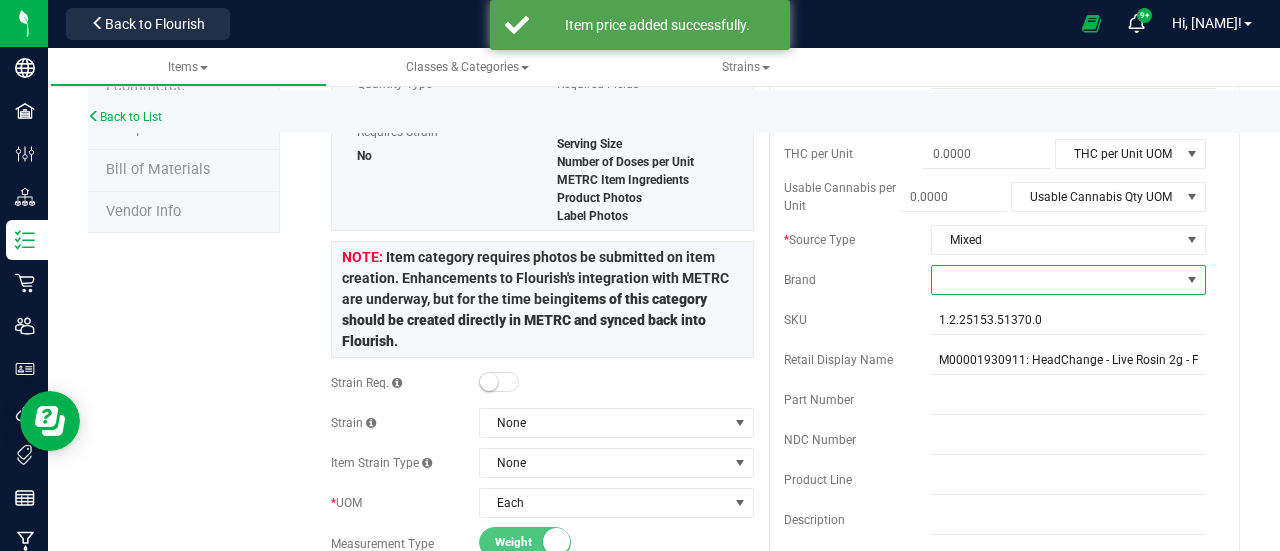 click at bounding box center [1056, 280] 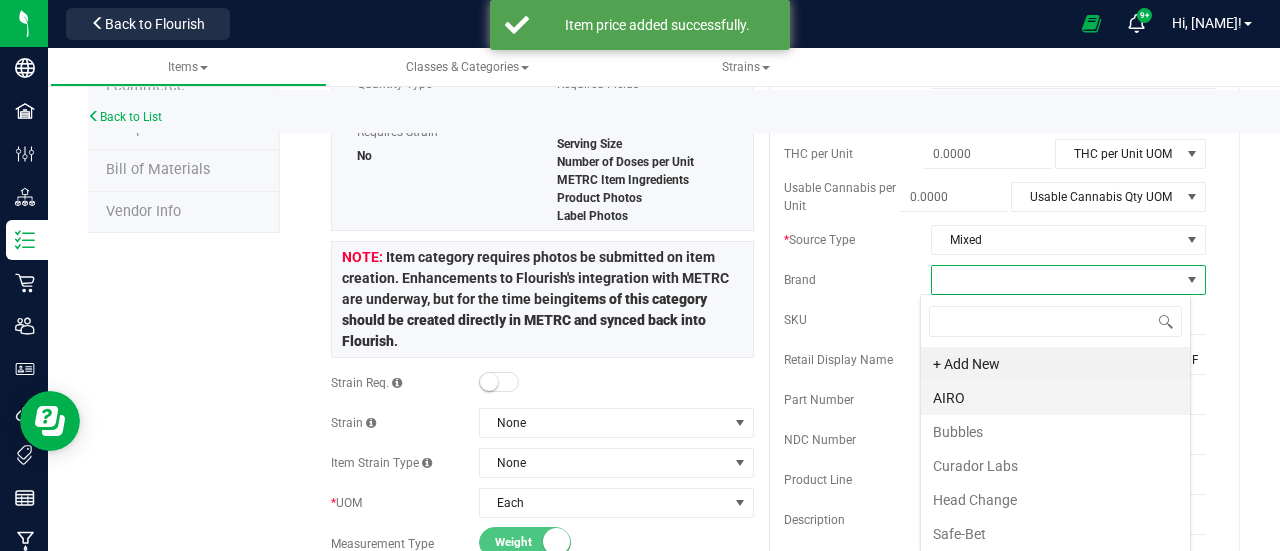 scroll, scrollTop: 99970, scrollLeft: 99729, axis: both 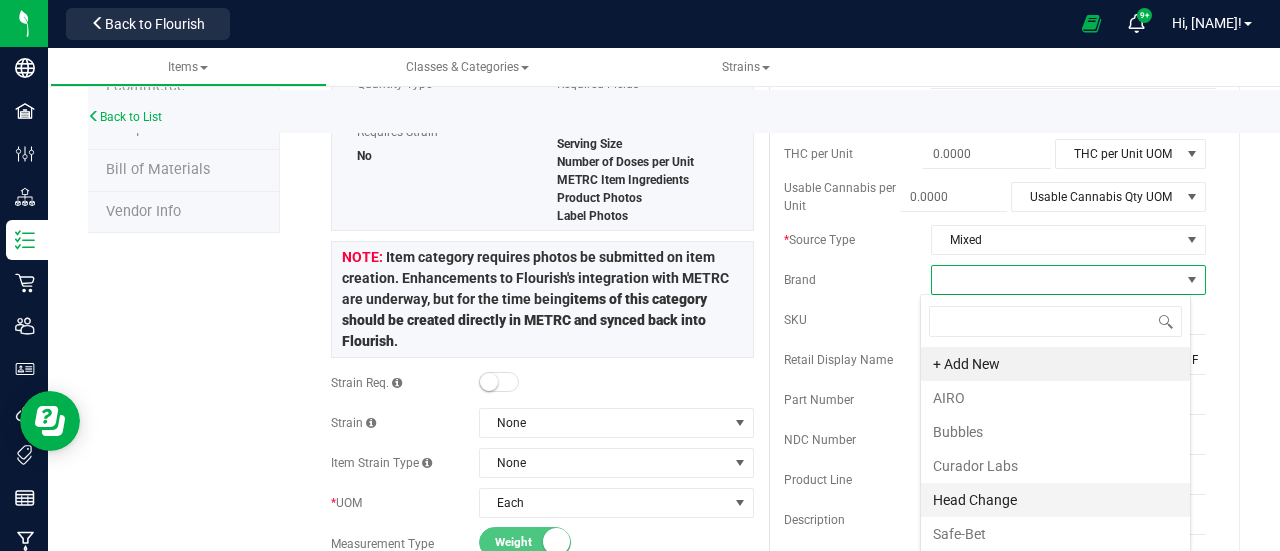 click on "Head Change" at bounding box center [1055, 500] 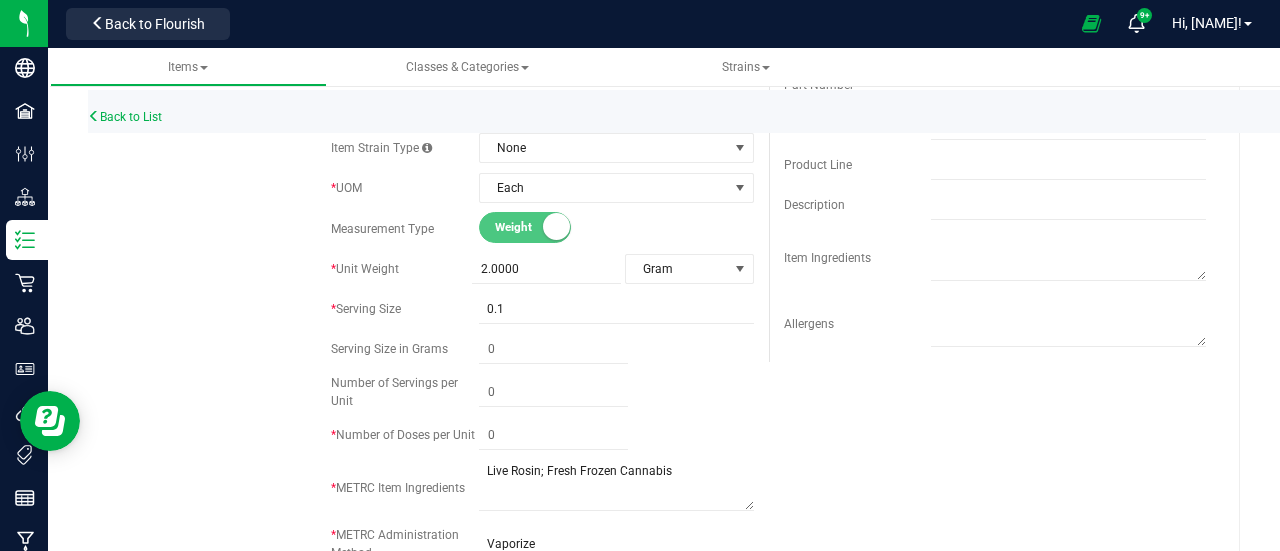 scroll, scrollTop: 628, scrollLeft: 0, axis: vertical 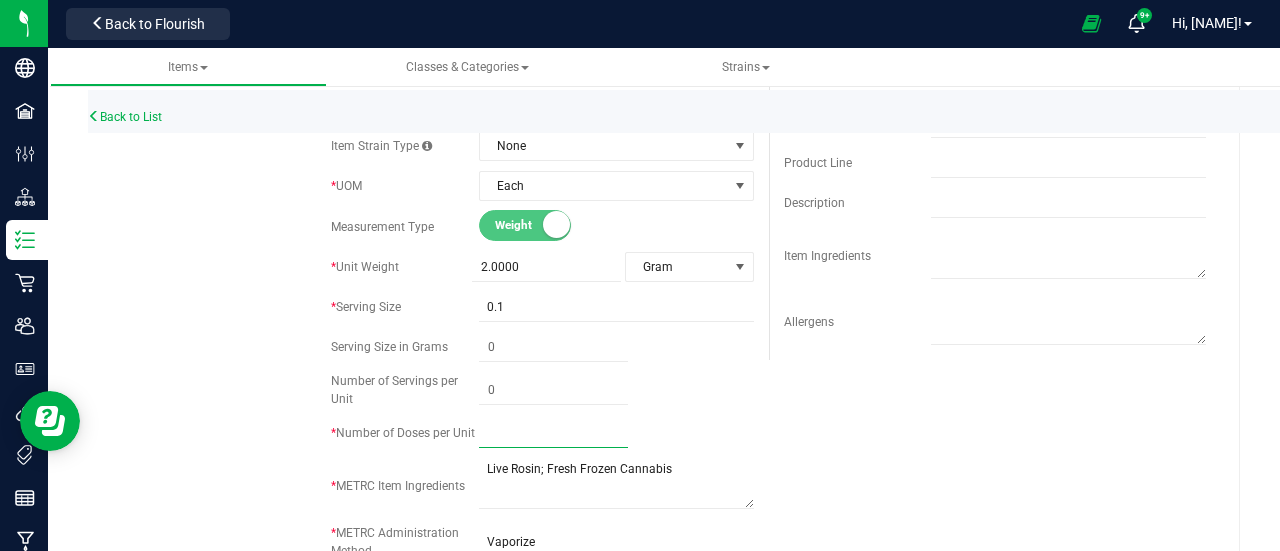 click at bounding box center (553, 433) 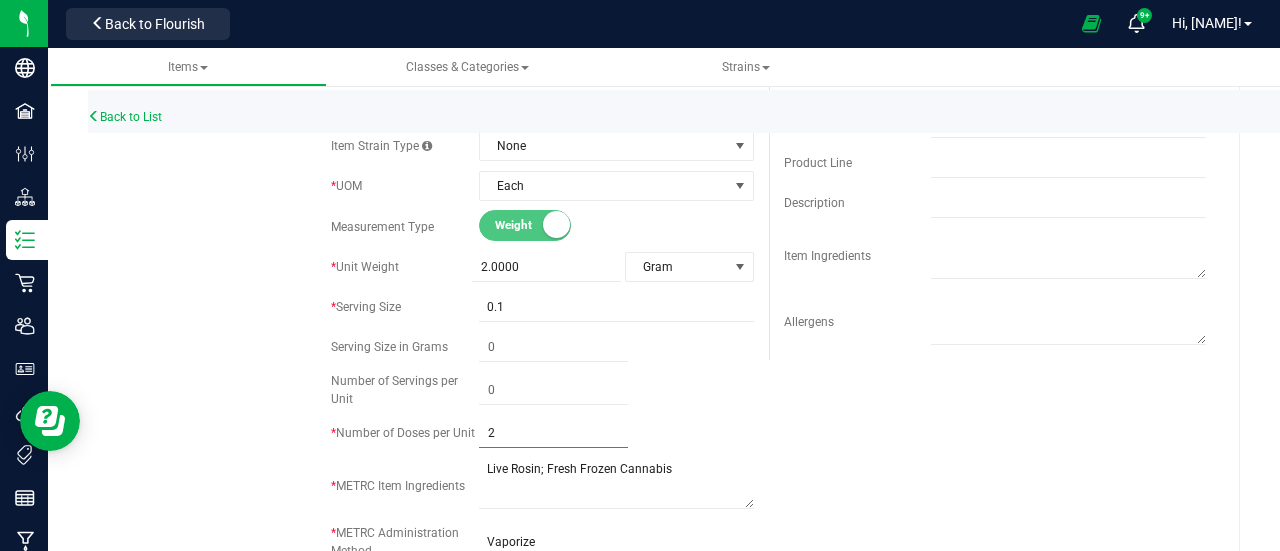 type on "20" 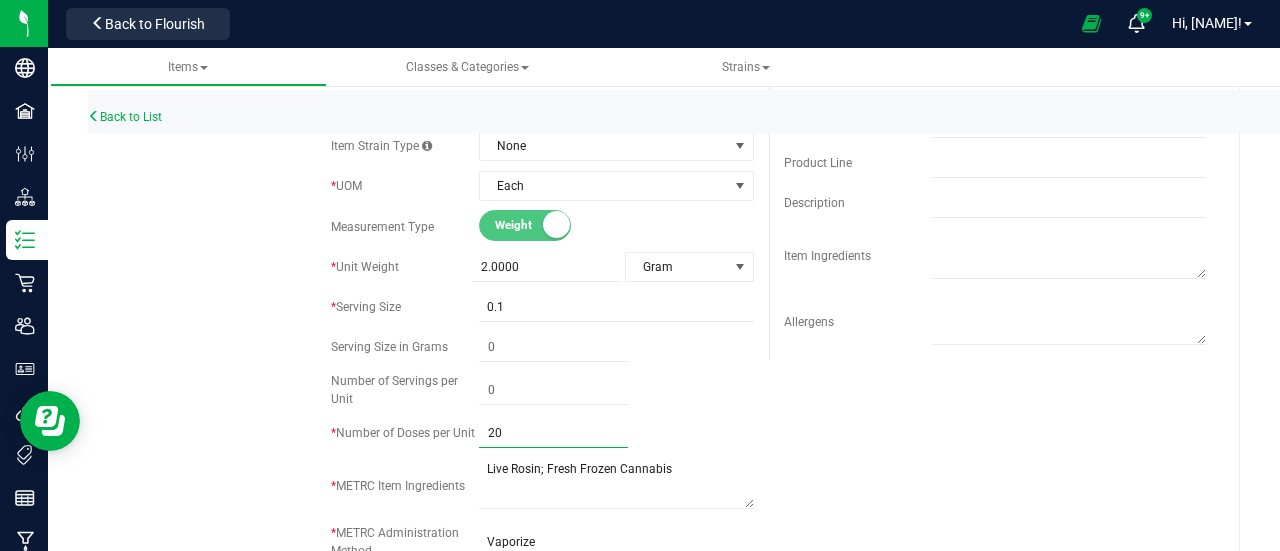 type on "20" 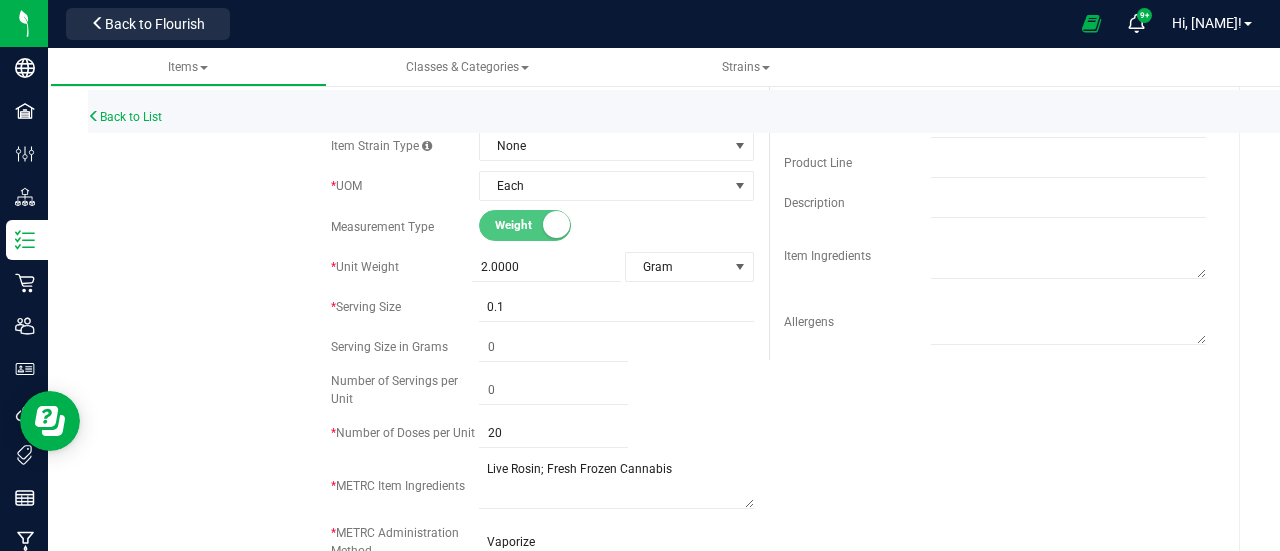 click on "Active
*
Type
Cannabis Select type Cannabis Non-Inventory Raw Materials Supplies
*
Class
Concentrate Select item class Buds Concentrate InfusedEdible InfusedNonEdible Input Material Other" at bounding box center [768, 167] 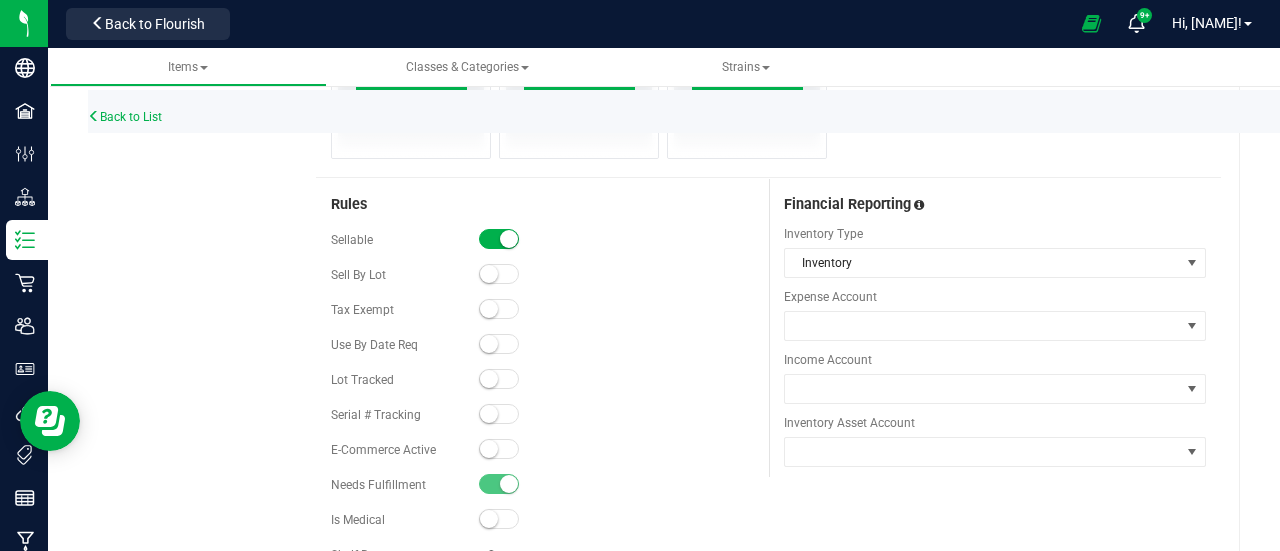 scroll, scrollTop: 1473, scrollLeft: 0, axis: vertical 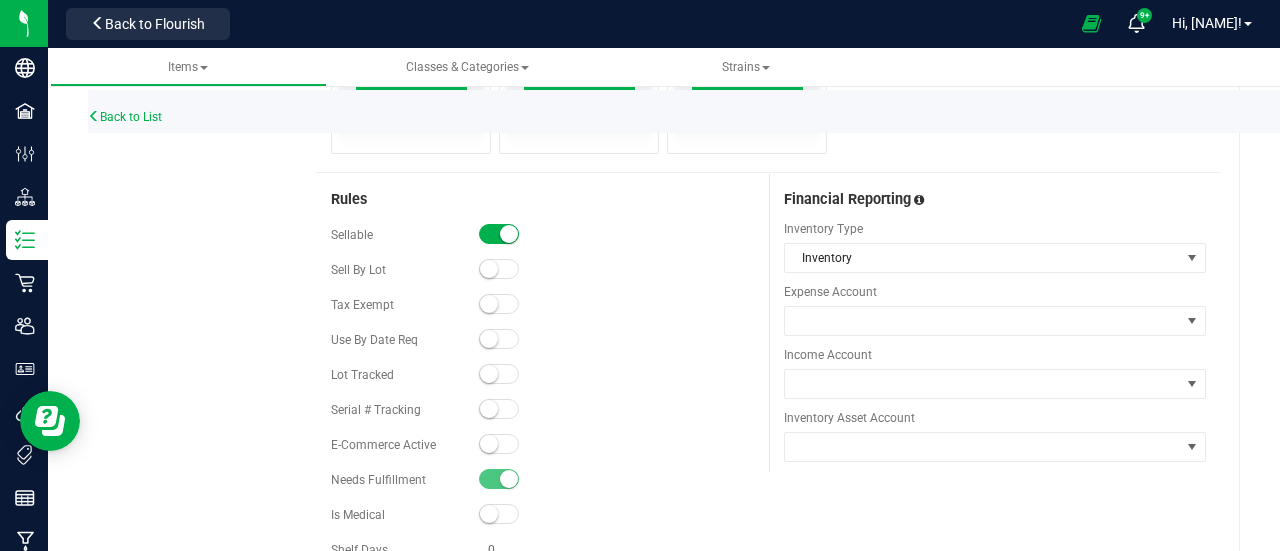 click at bounding box center [499, 339] 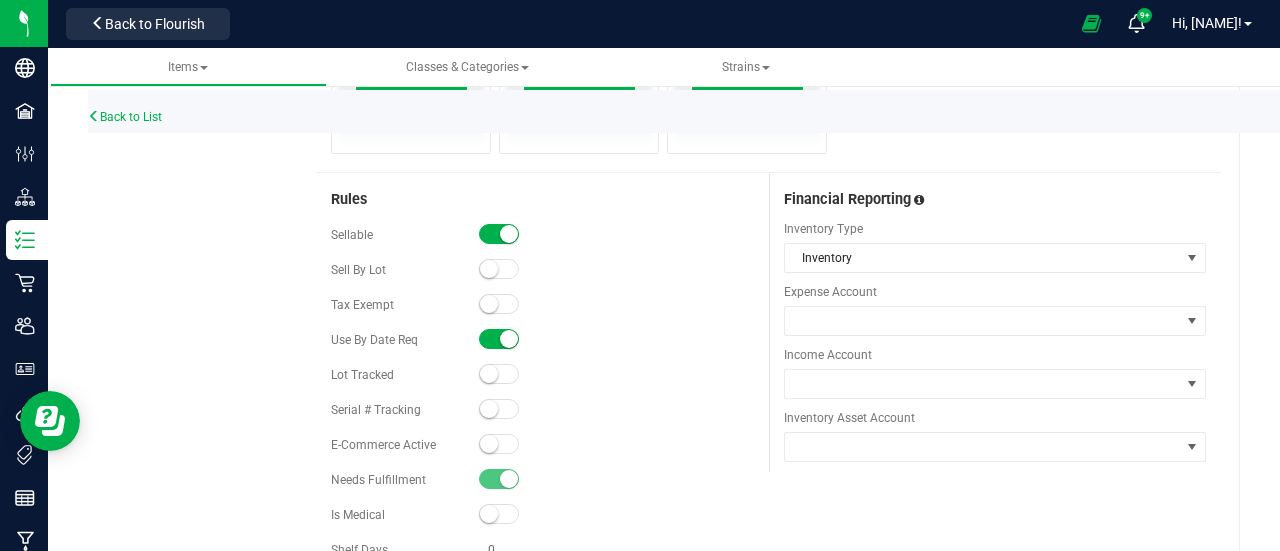 click at bounding box center (489, 374) 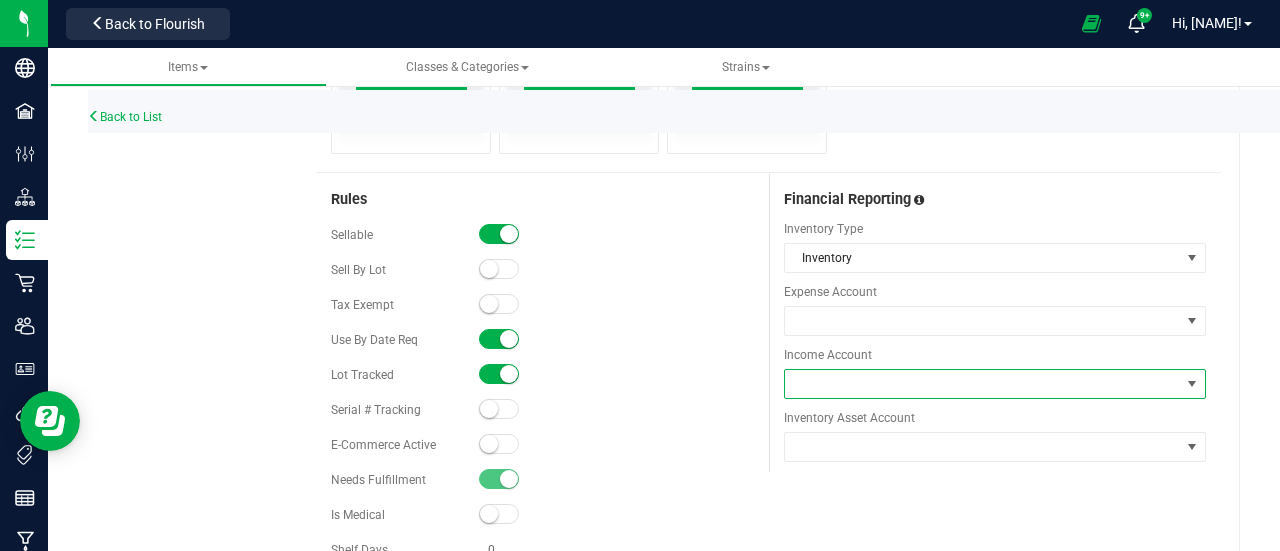 click at bounding box center (983, 384) 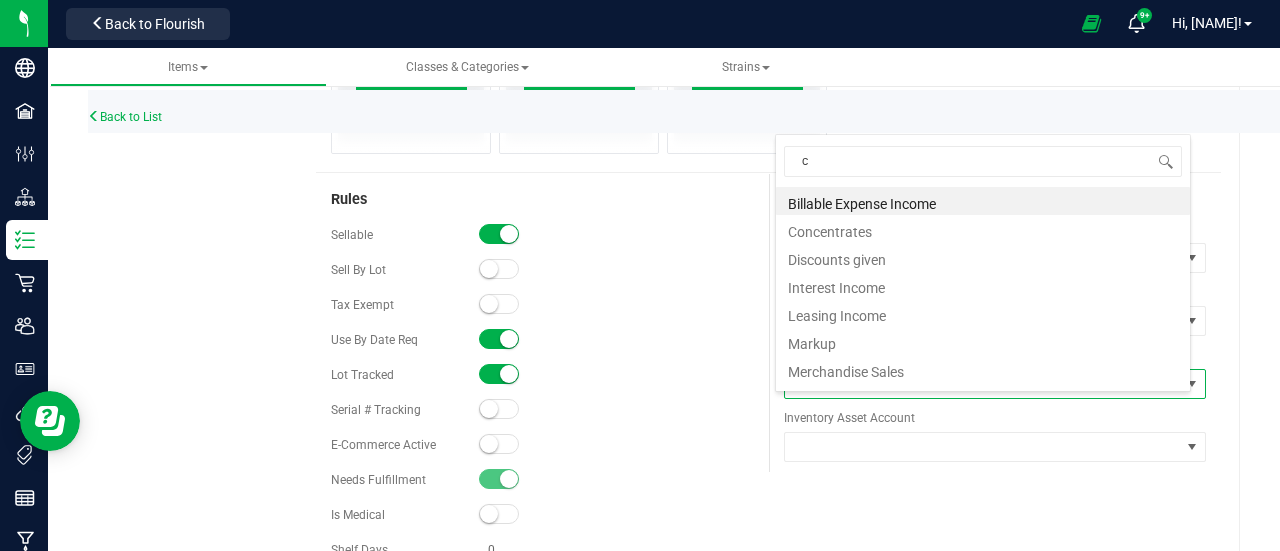 scroll, scrollTop: 99970, scrollLeft: 99584, axis: both 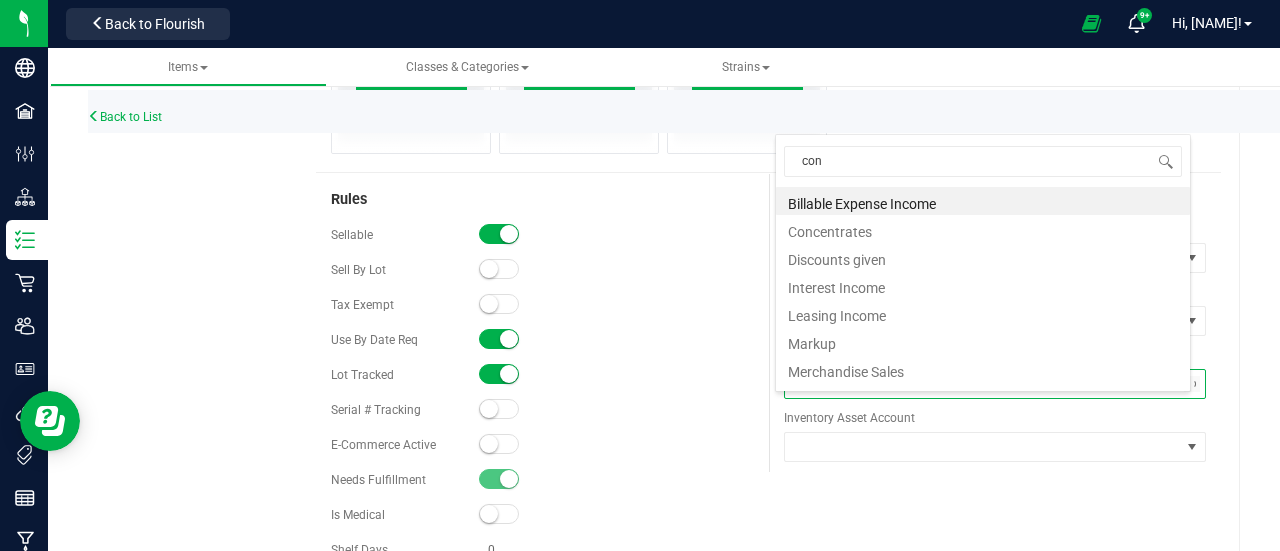 type on "conc" 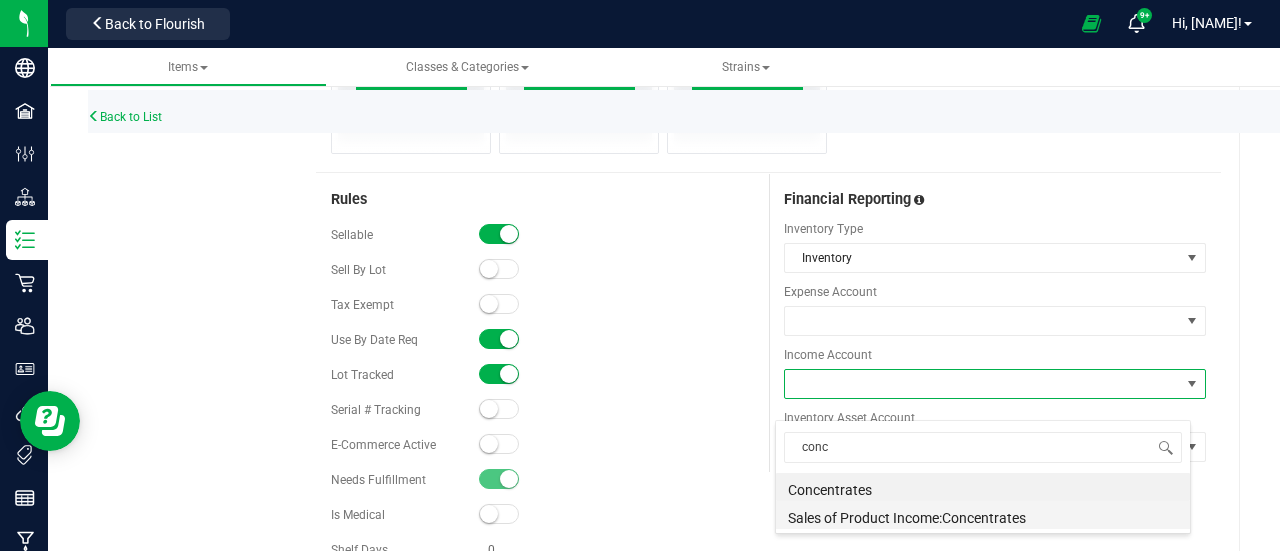 click on "Sales of Product Income:Concentrates" at bounding box center [983, 515] 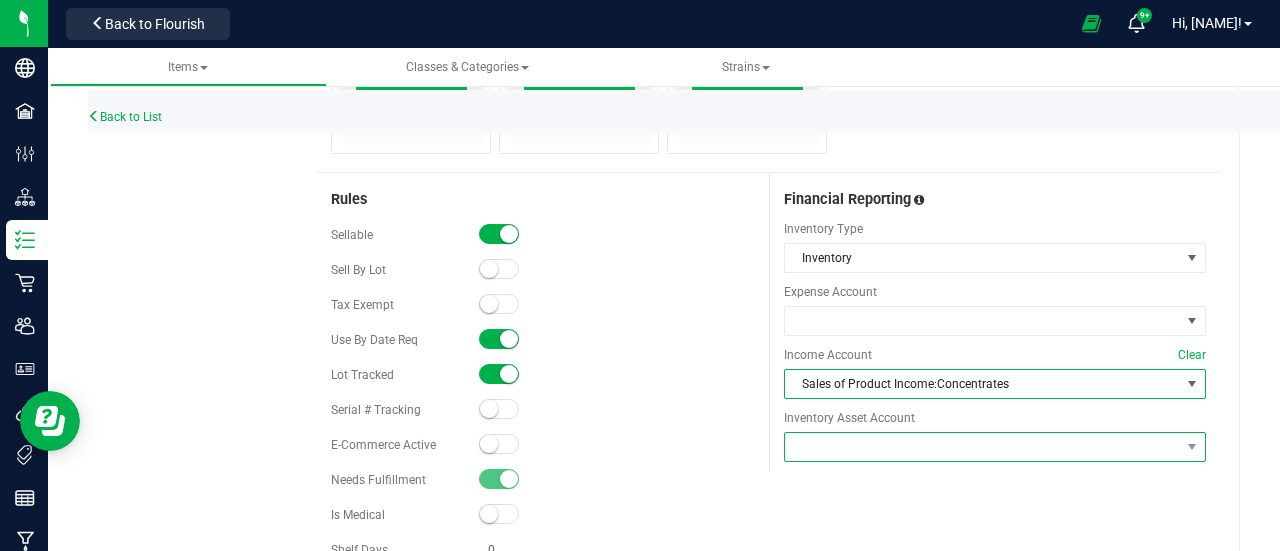 click at bounding box center (983, 447) 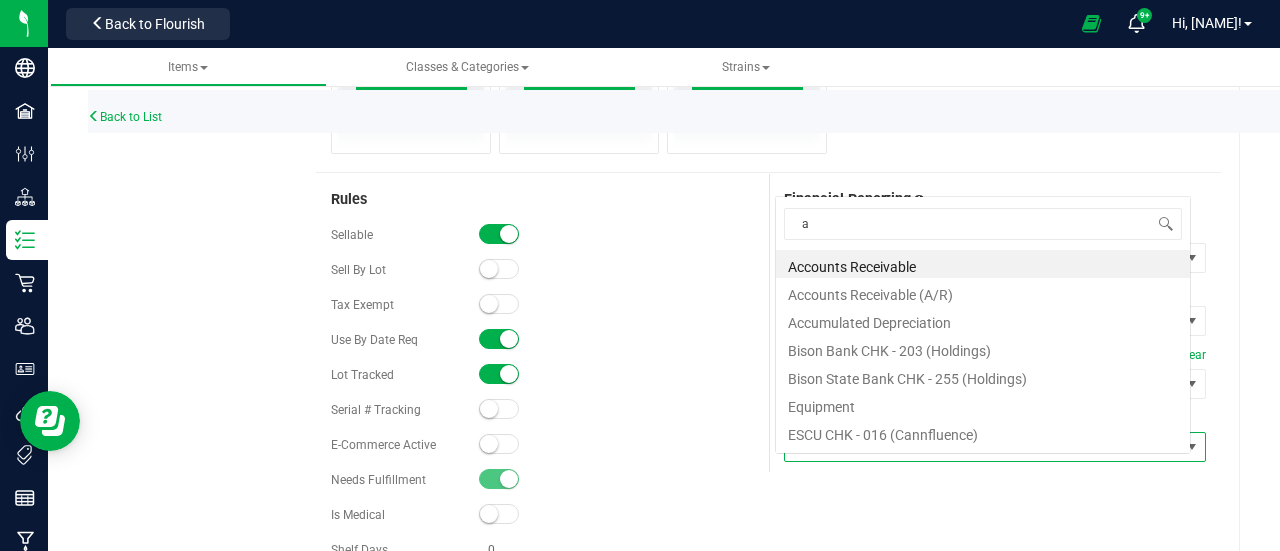 scroll, scrollTop: 0, scrollLeft: 0, axis: both 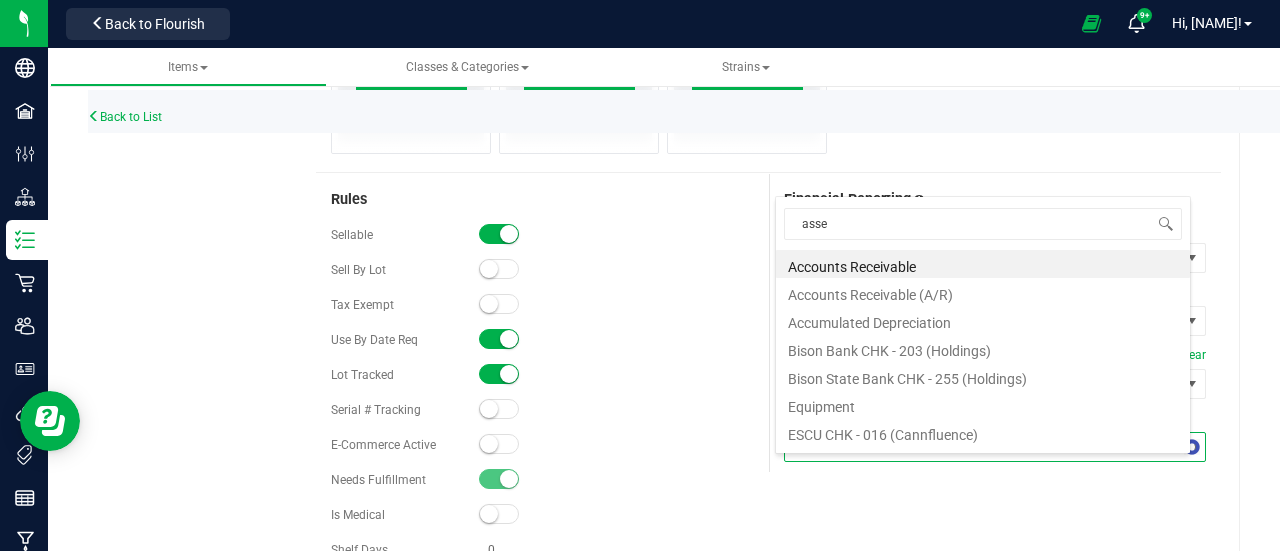 type on "asset" 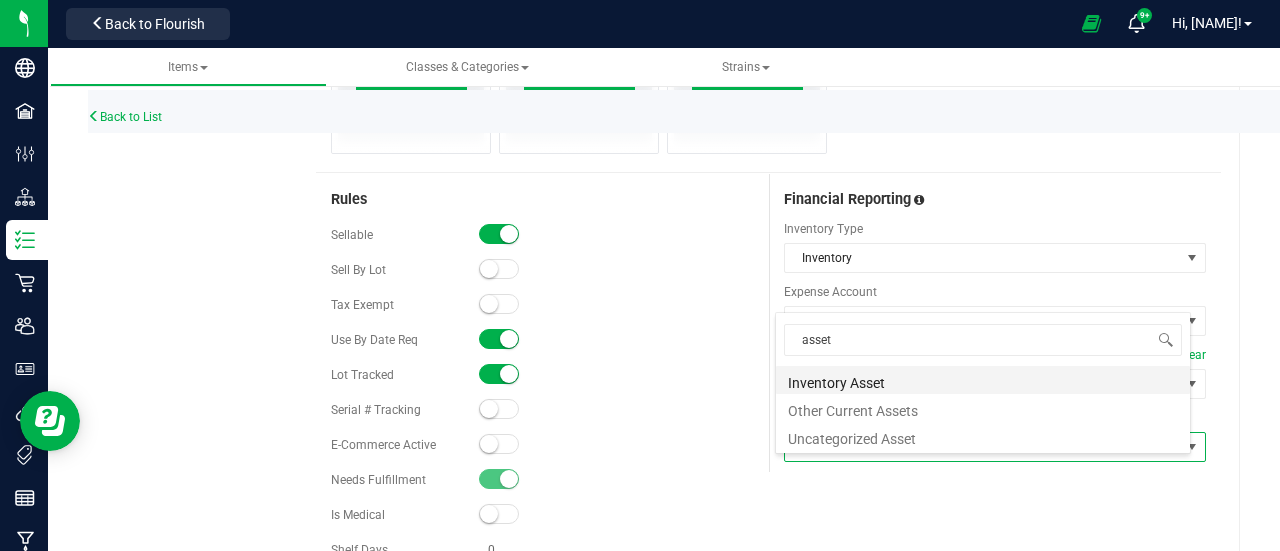 click on "Inventory Asset" at bounding box center (983, 380) 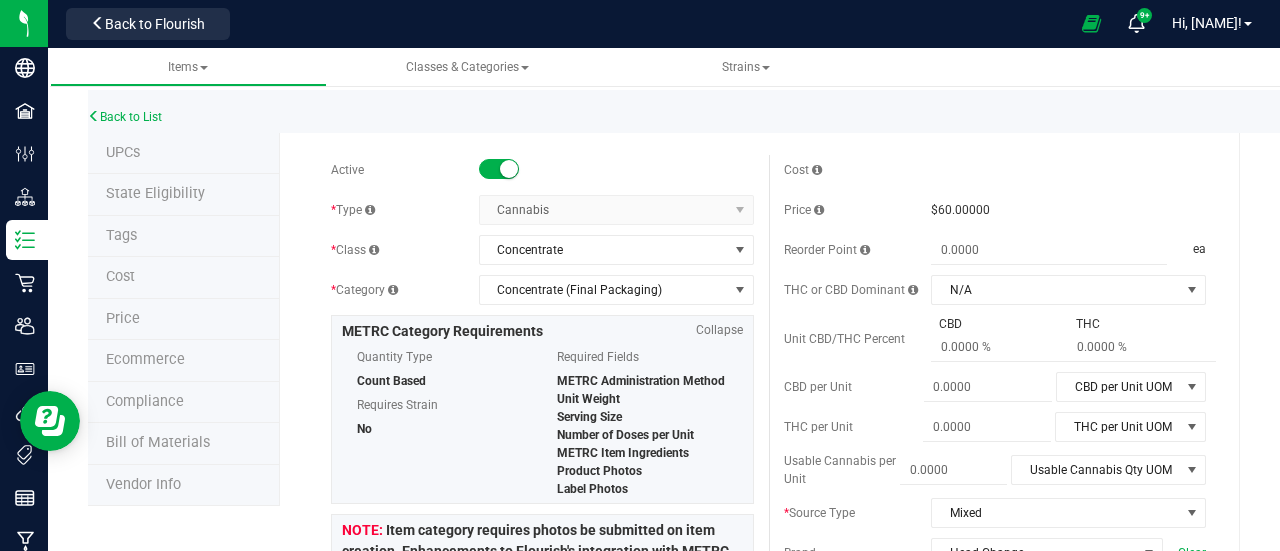 scroll, scrollTop: 0, scrollLeft: 0, axis: both 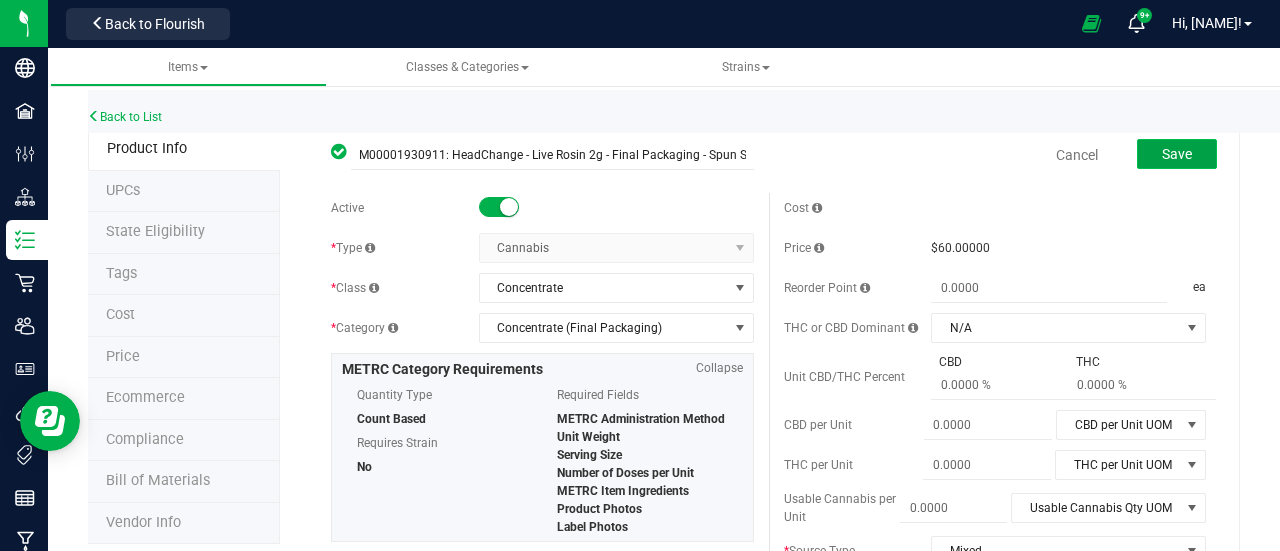 click on "Save" at bounding box center (1177, 154) 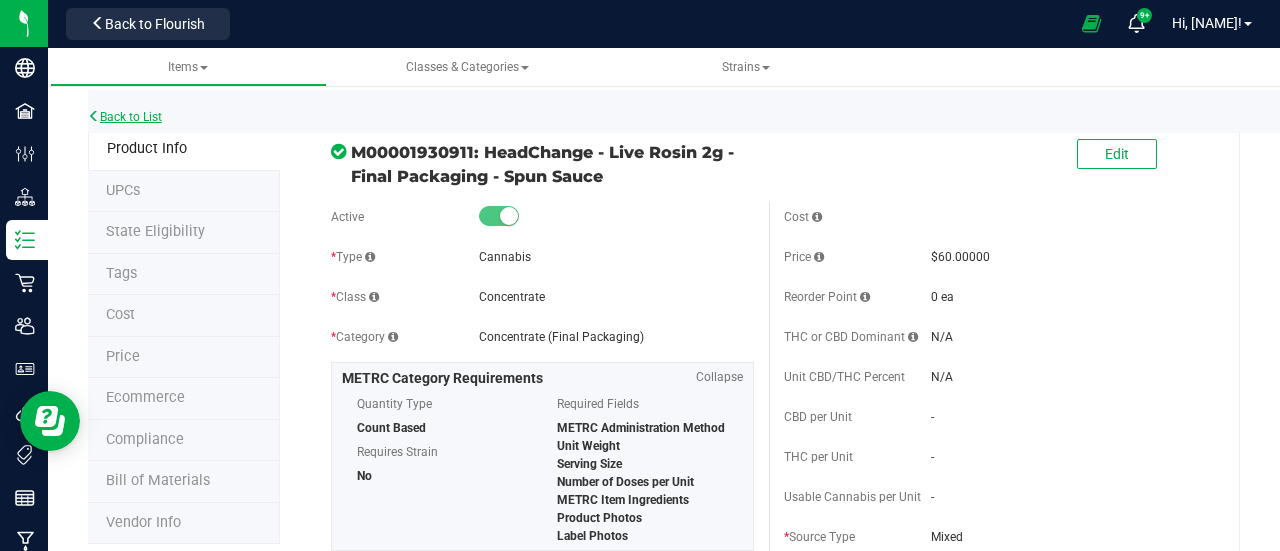click on "Back to List" at bounding box center [125, 117] 